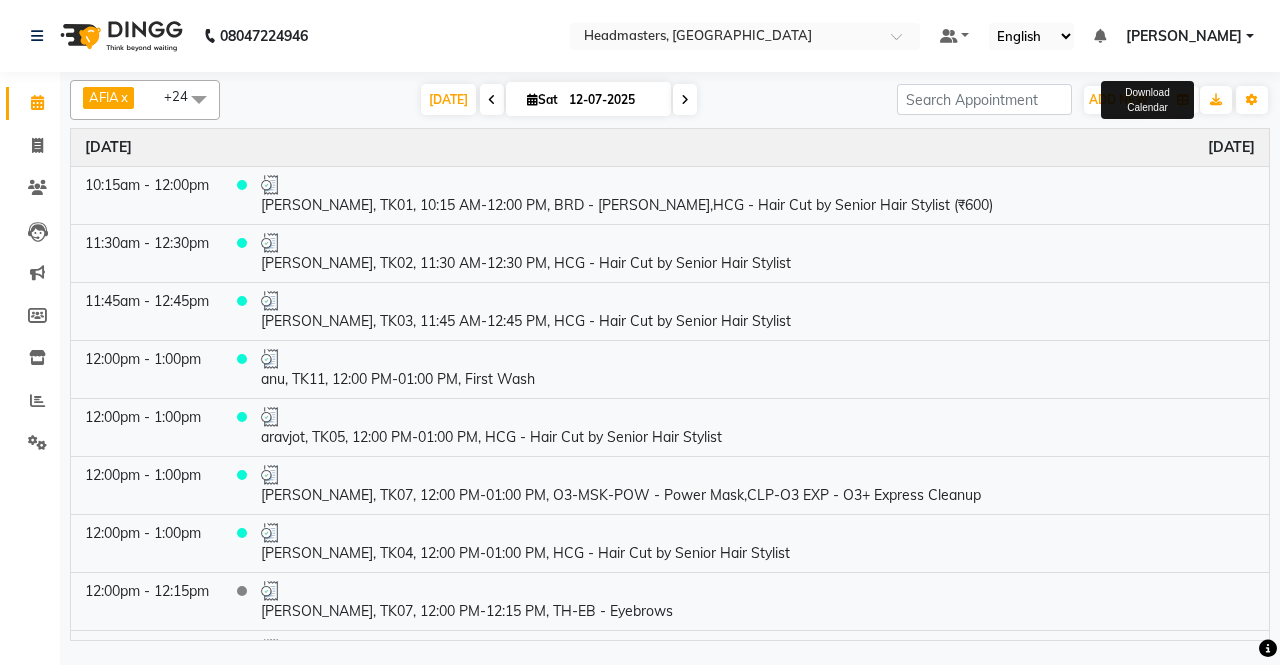 scroll, scrollTop: 0, scrollLeft: 0, axis: both 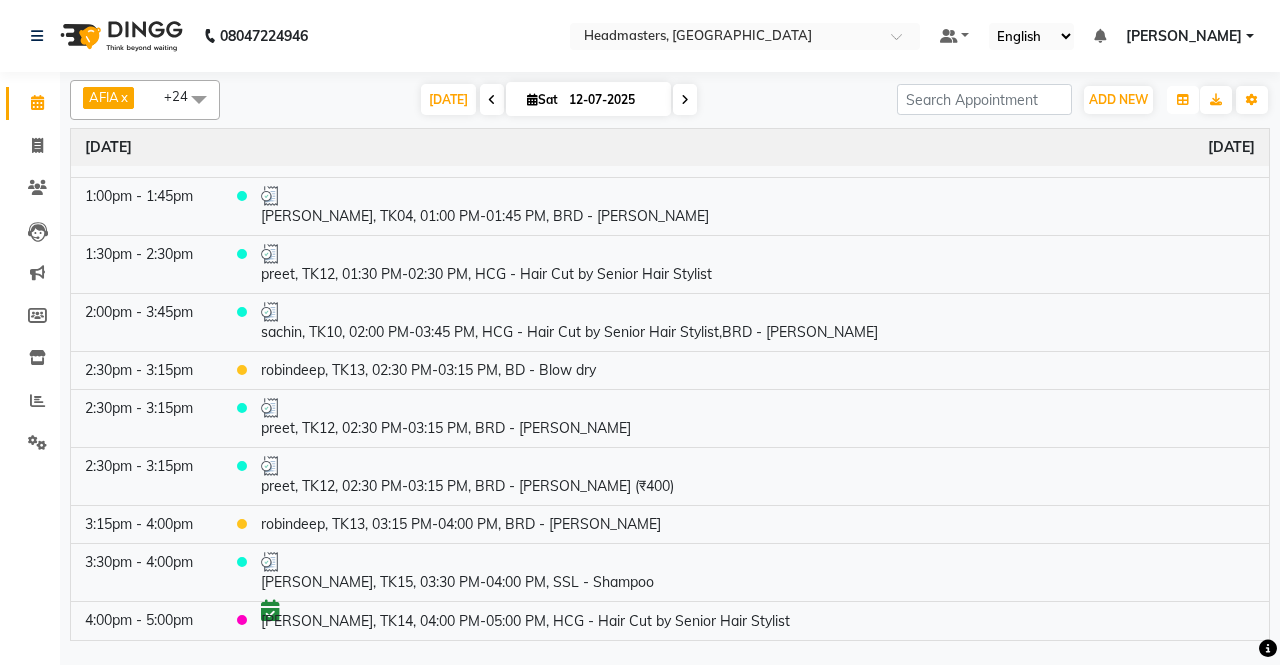 click at bounding box center [1183, 100] 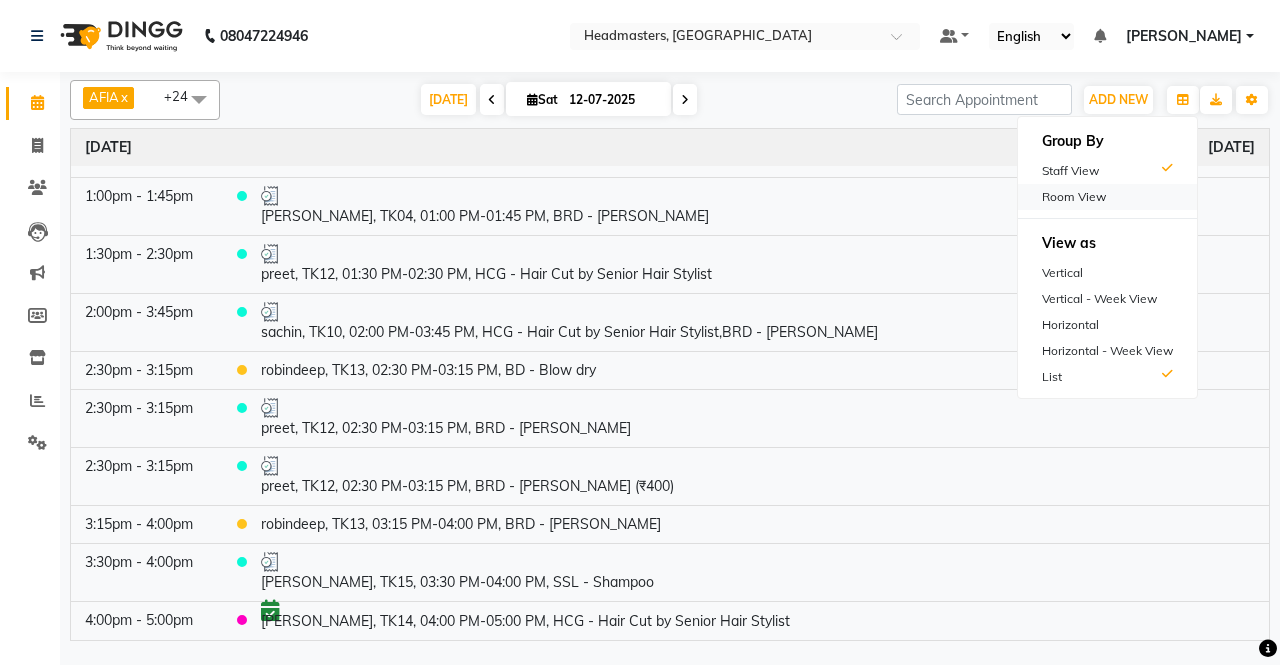 click on "Room View" at bounding box center [1107, 197] 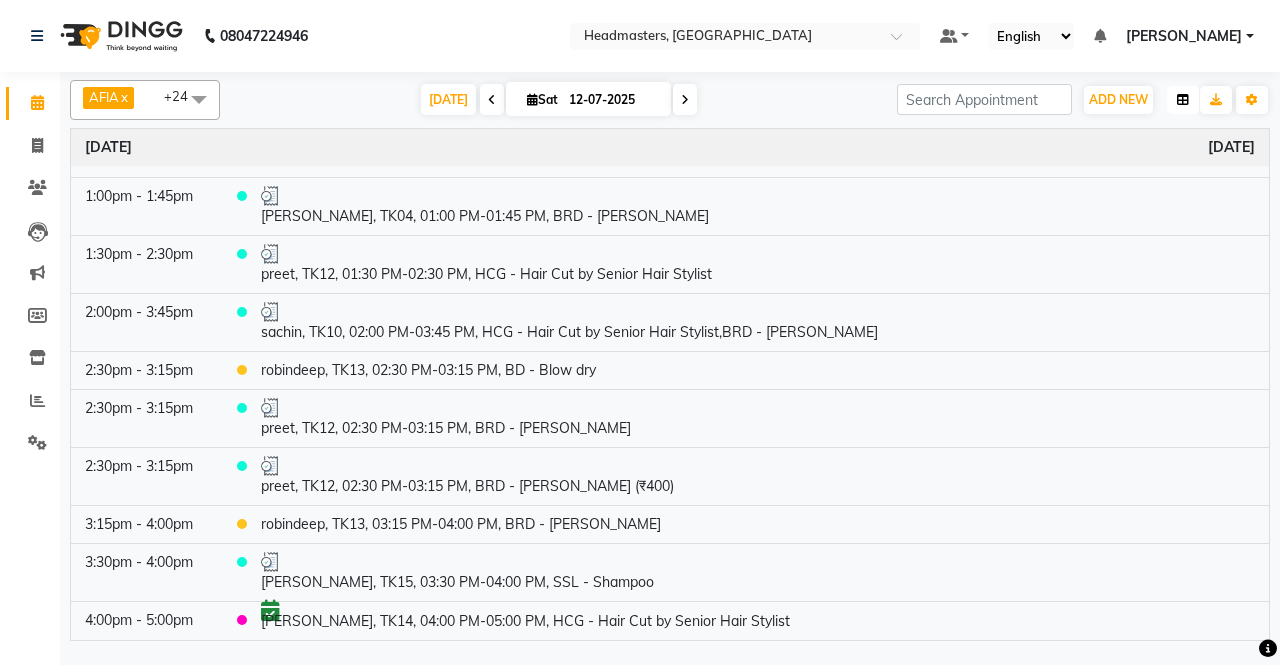 click at bounding box center (1183, 100) 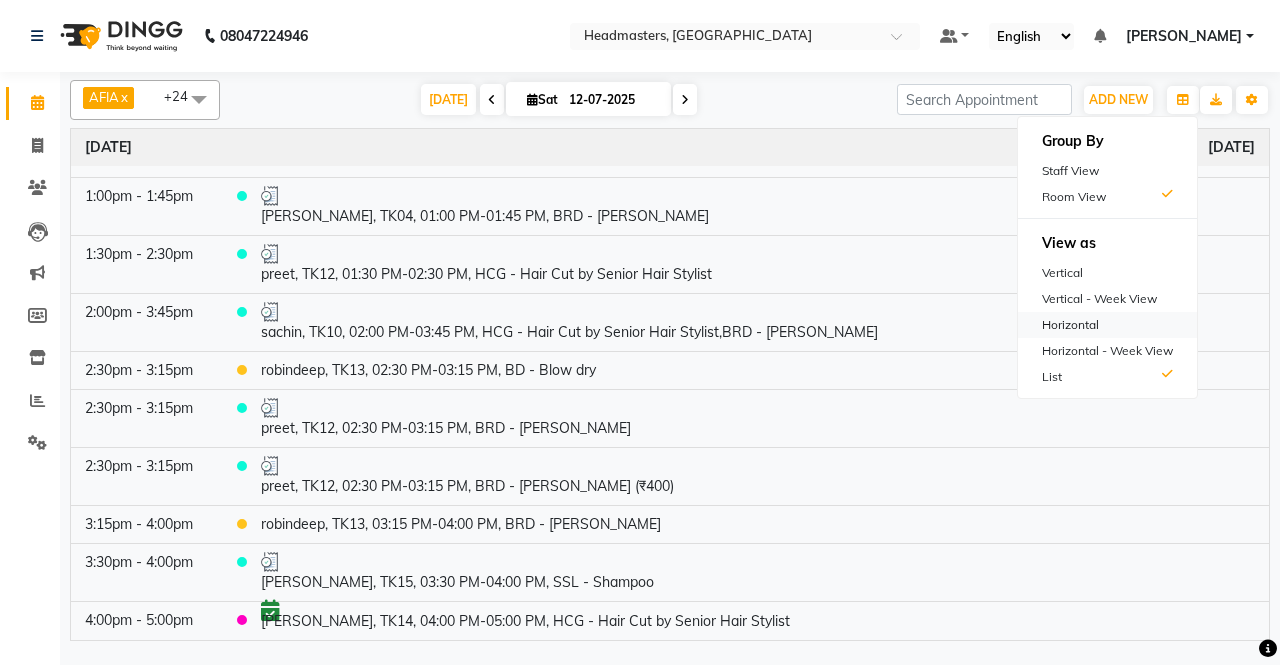 click on "Horizontal" at bounding box center (1107, 325) 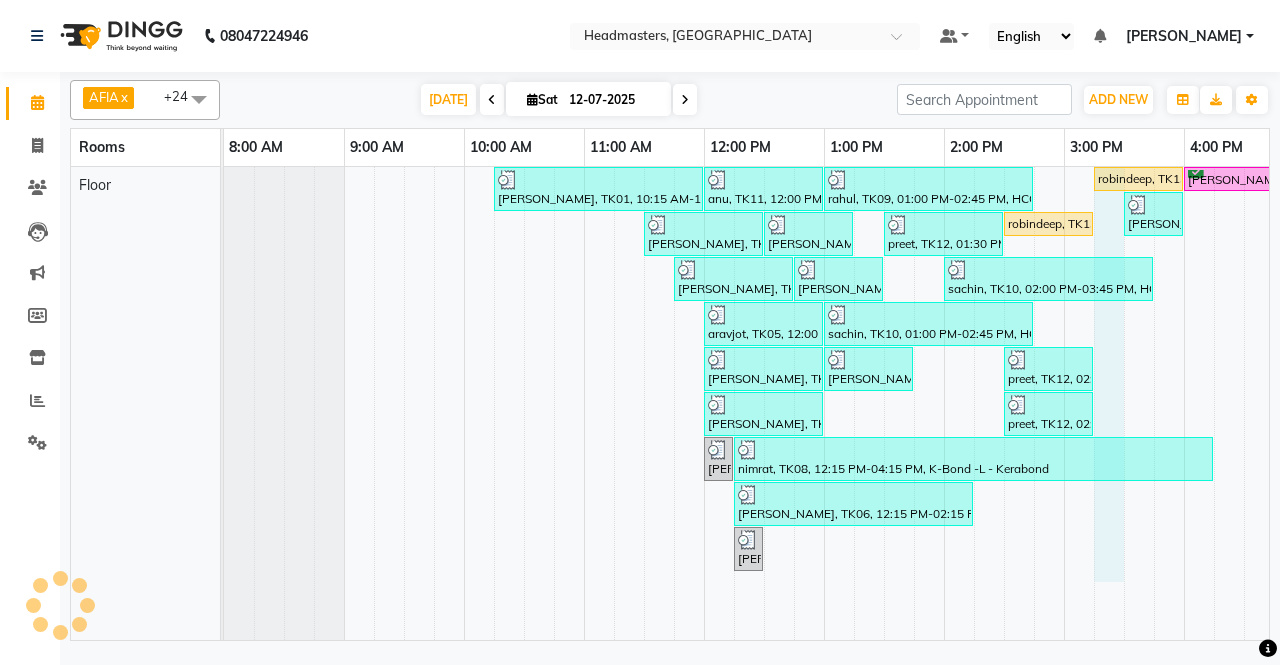 click on "robindeep, TK13, 03:15 PM-04:00 PM, BRD - [PERSON_NAME]" at bounding box center [1139, 179] 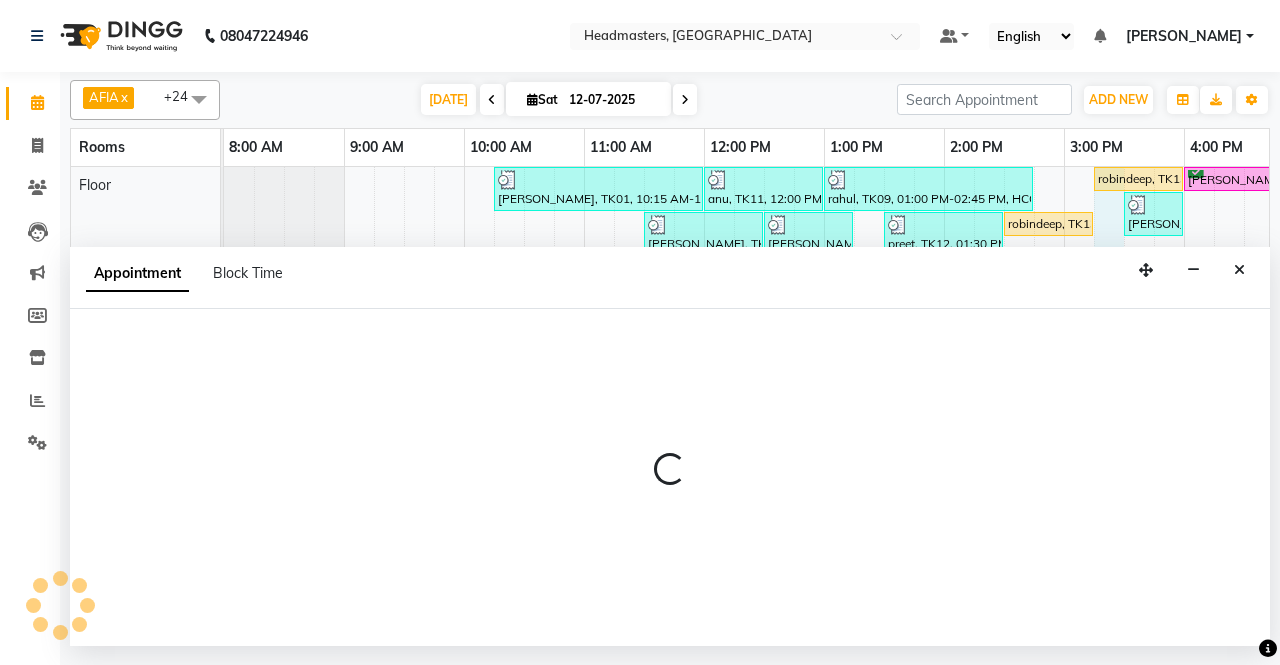 scroll, scrollTop: 0, scrollLeft: 515, axis: horizontal 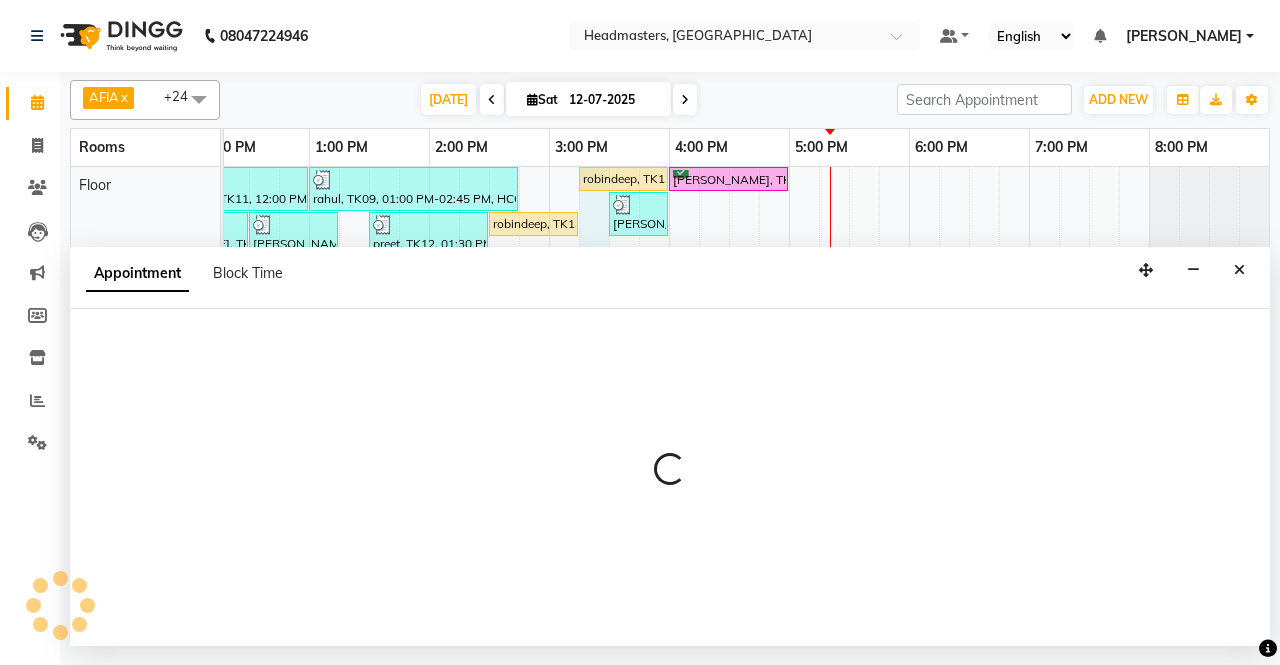 select on "tentative" 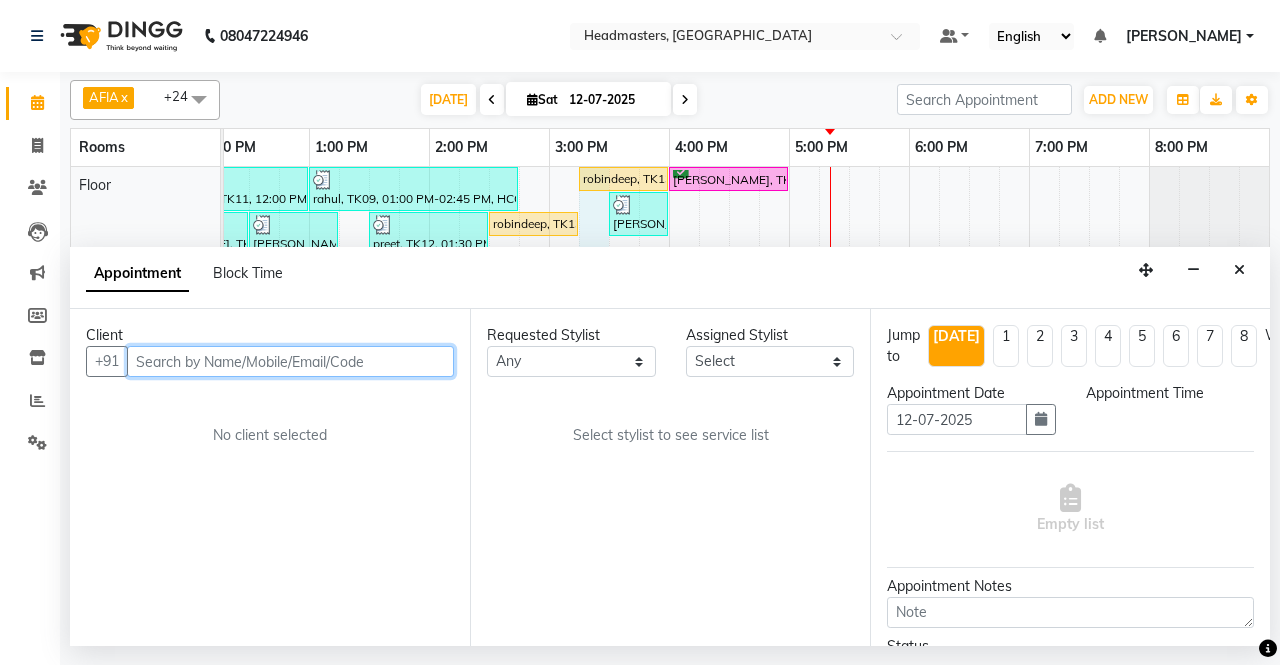 select on "915" 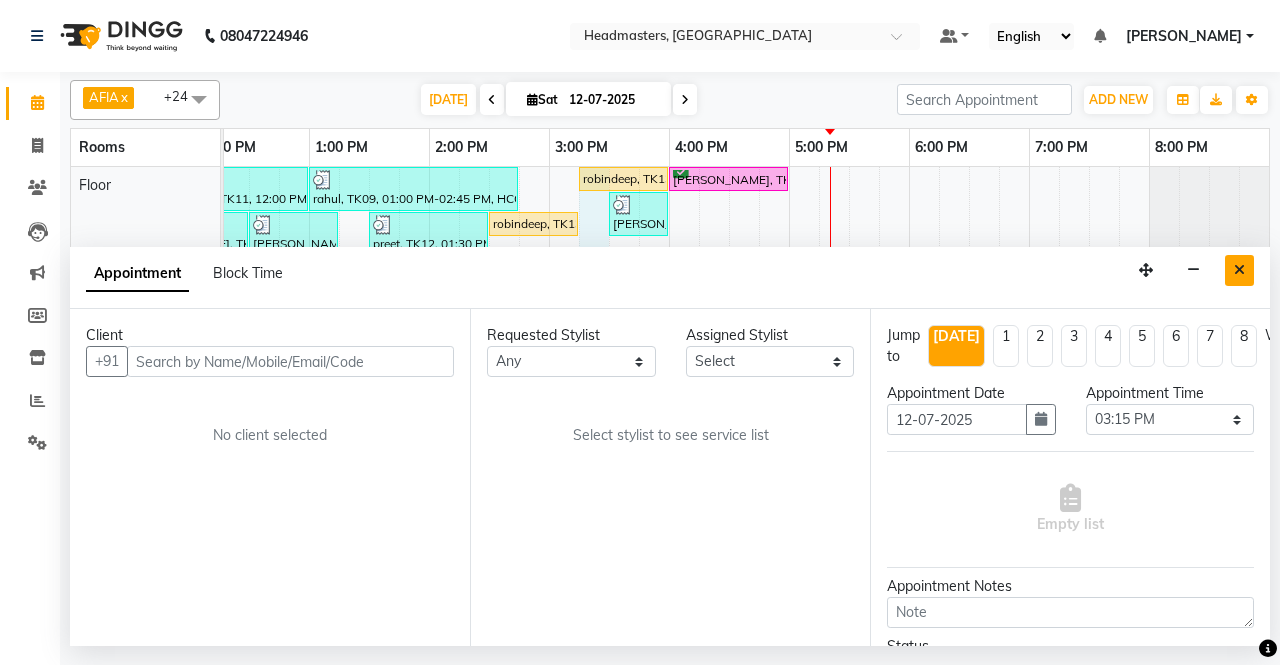 click at bounding box center [1239, 270] 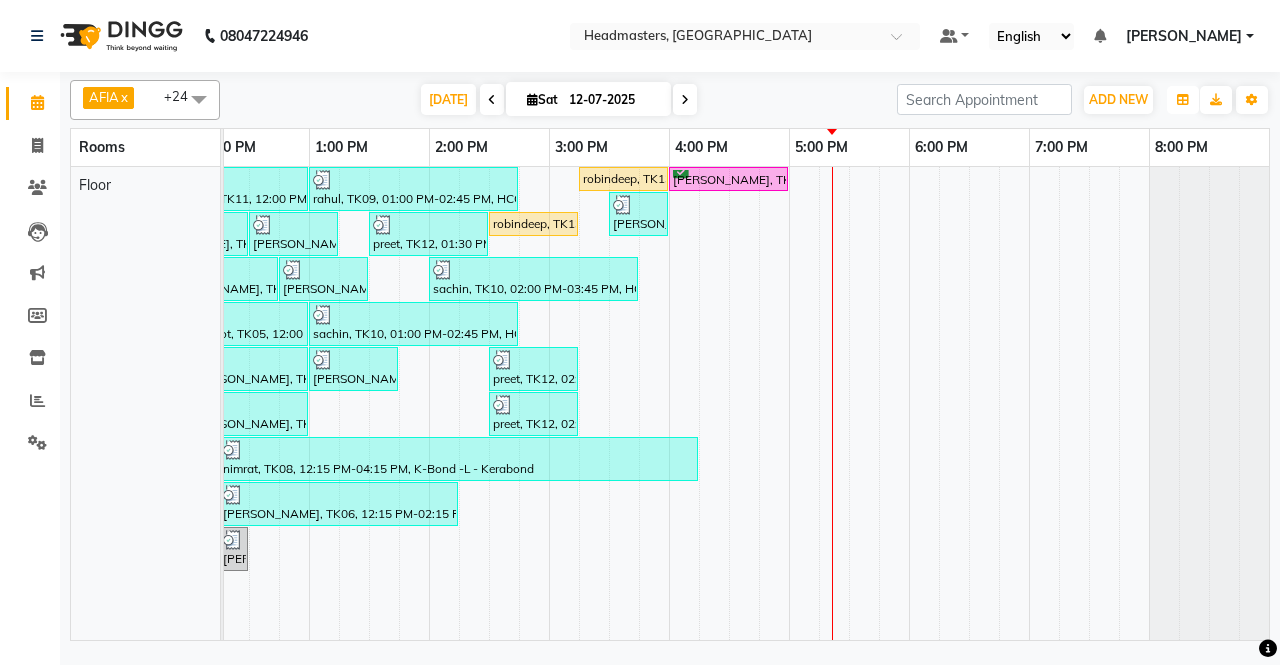 click at bounding box center (1183, 100) 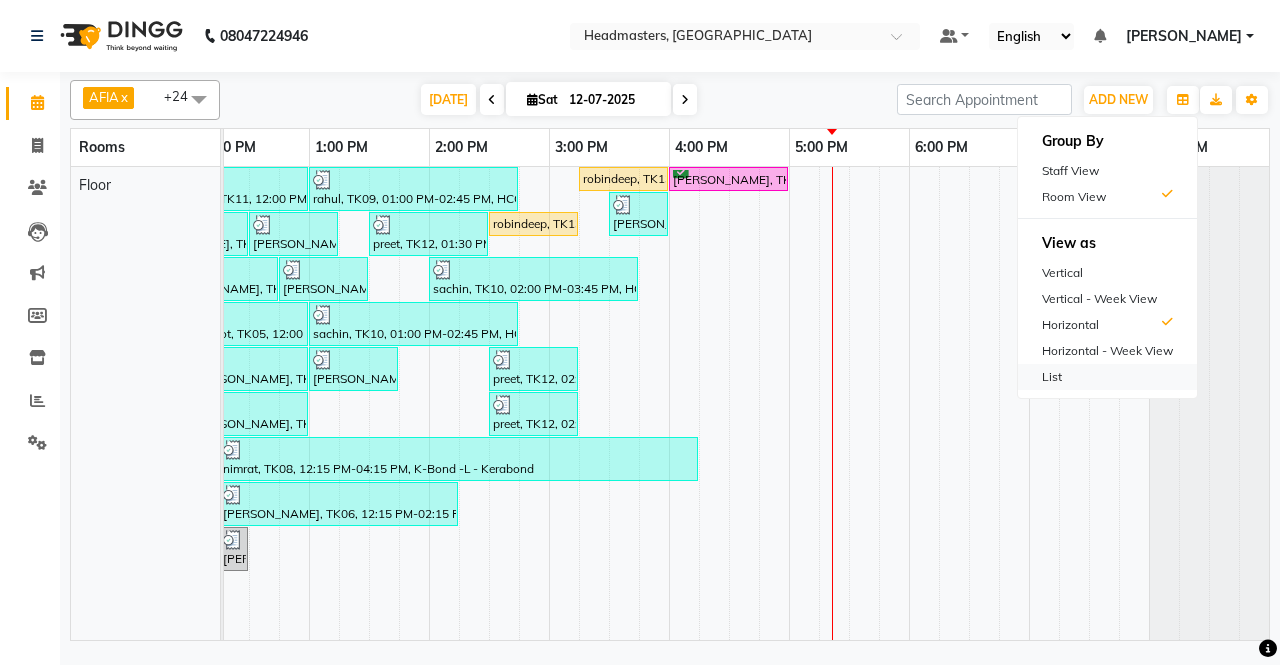 click on "List" at bounding box center (1107, 377) 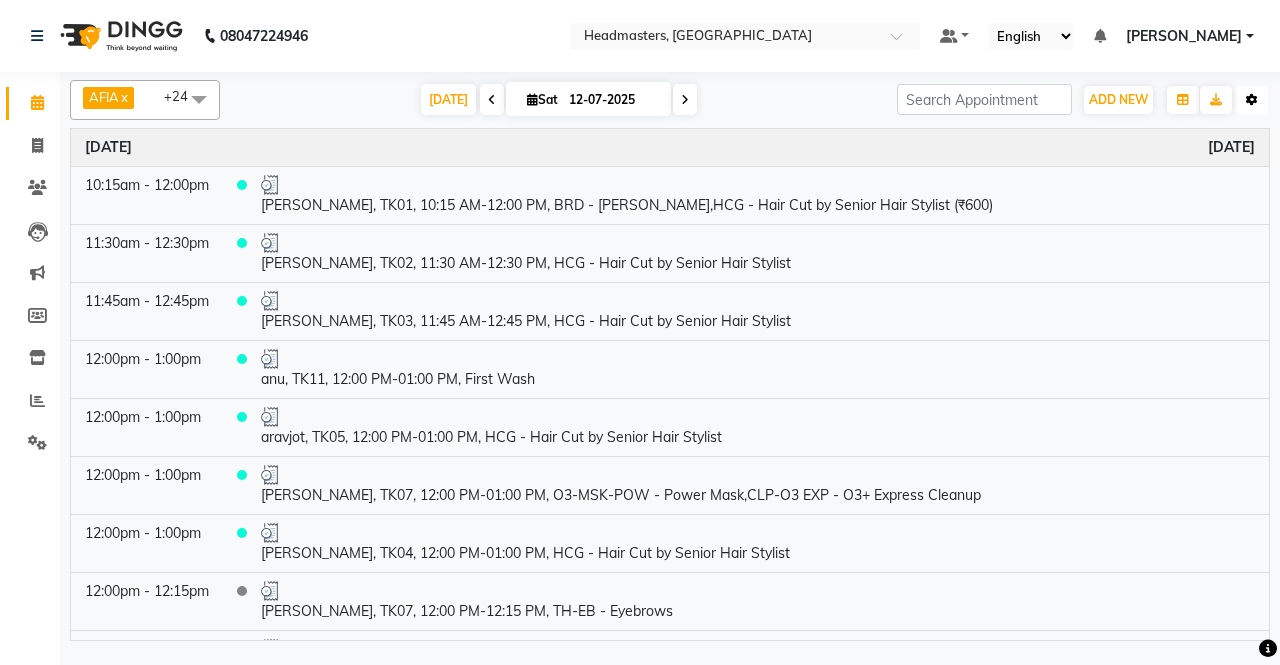 click on "Toggle Dropdown" at bounding box center [1252, 100] 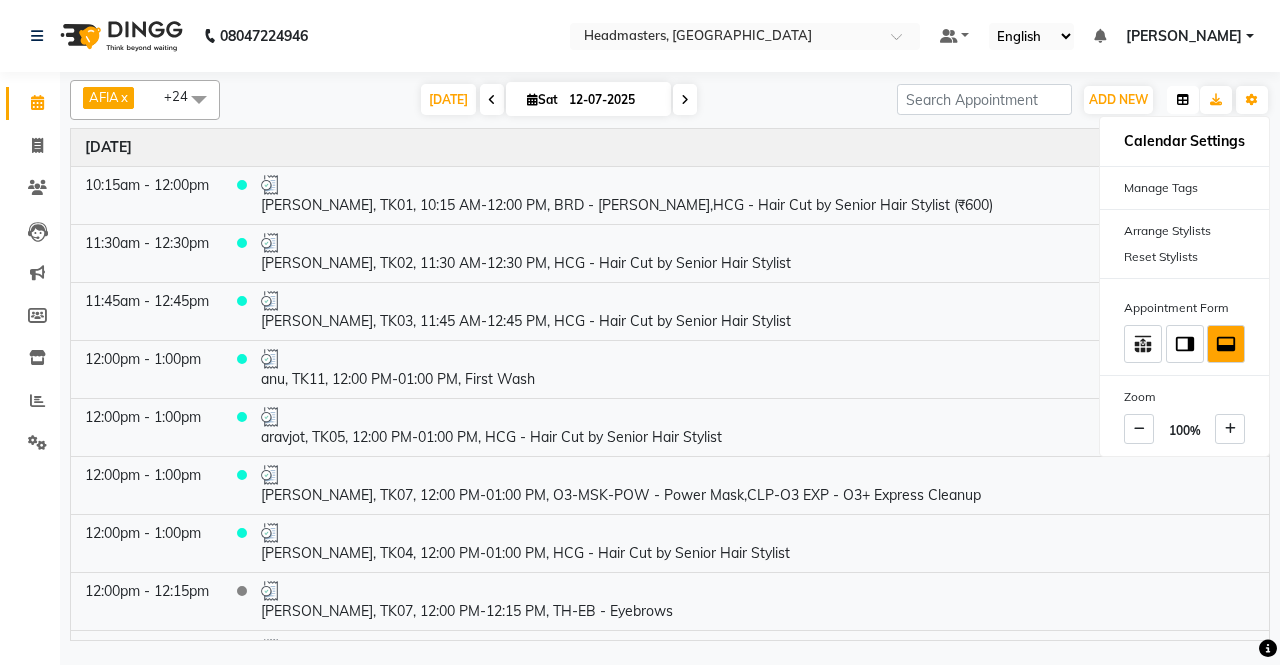 click at bounding box center (1183, 100) 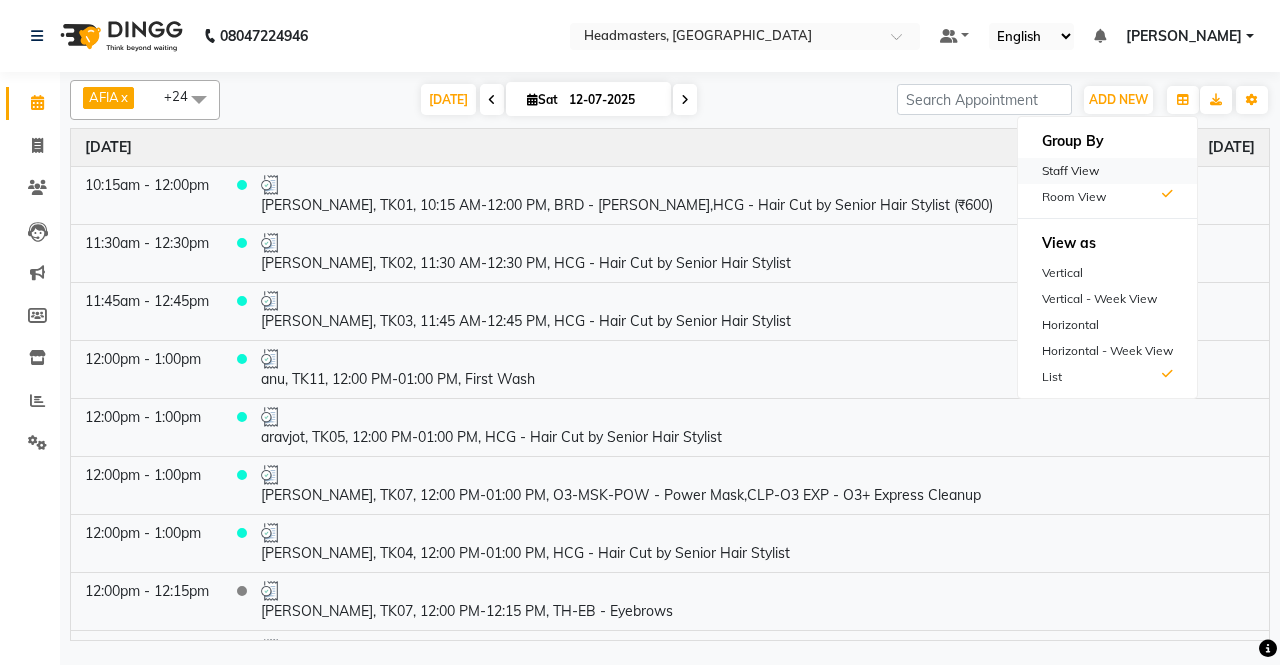 click on "Staff View" at bounding box center (1107, 171) 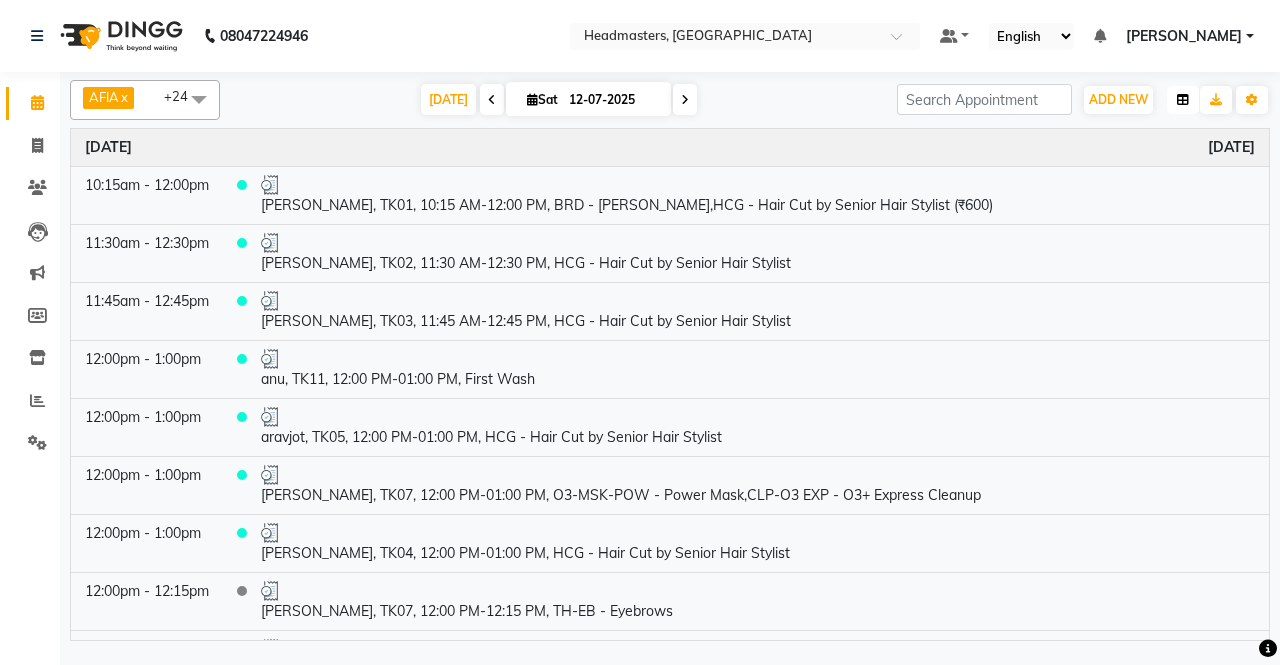 click at bounding box center (1183, 100) 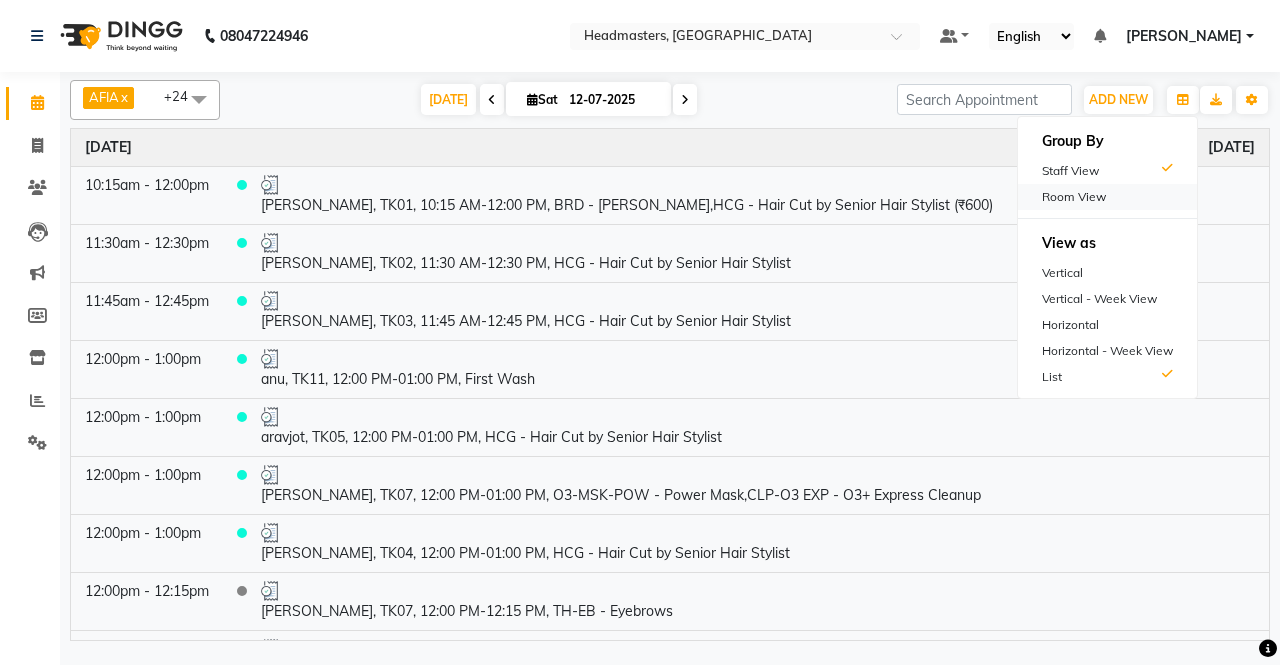 click on "Room View" at bounding box center (1107, 197) 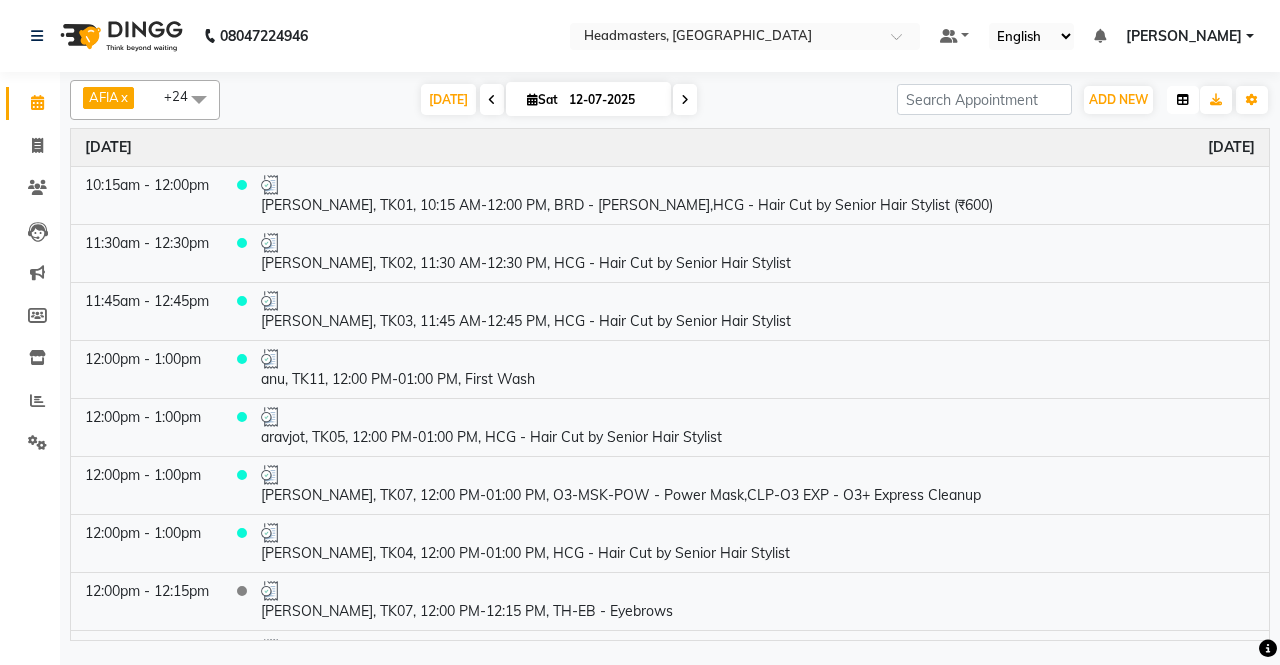click at bounding box center (1183, 100) 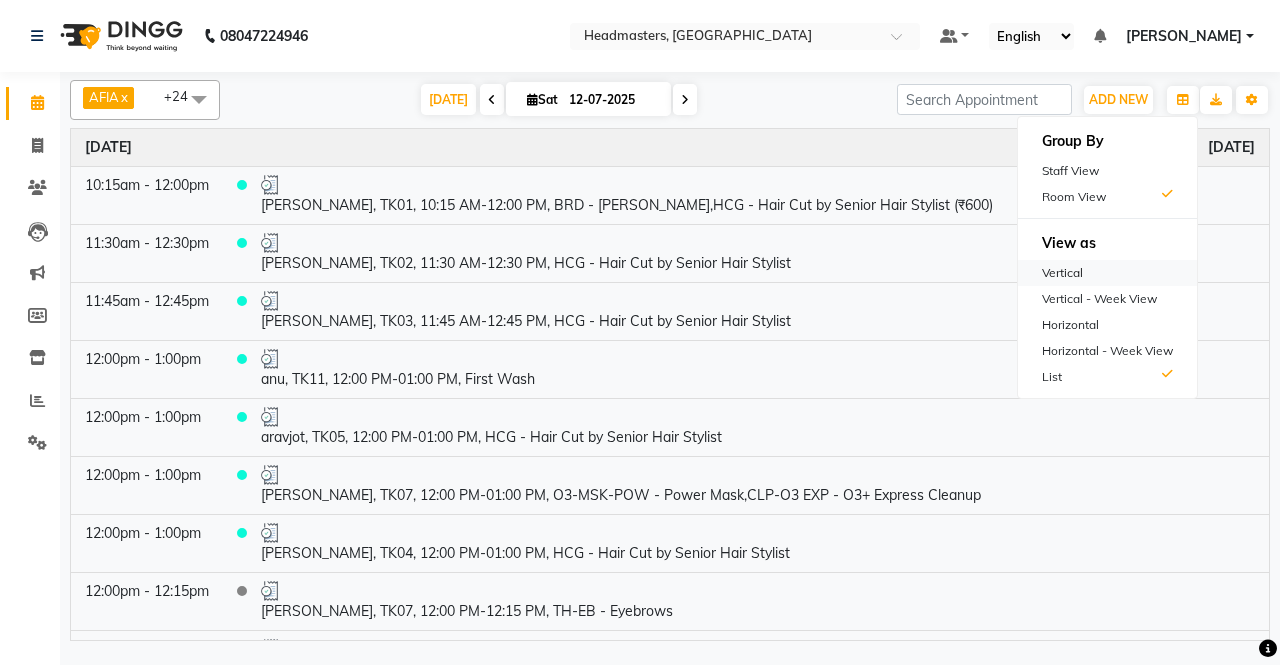 click on "Vertical" at bounding box center [1107, 273] 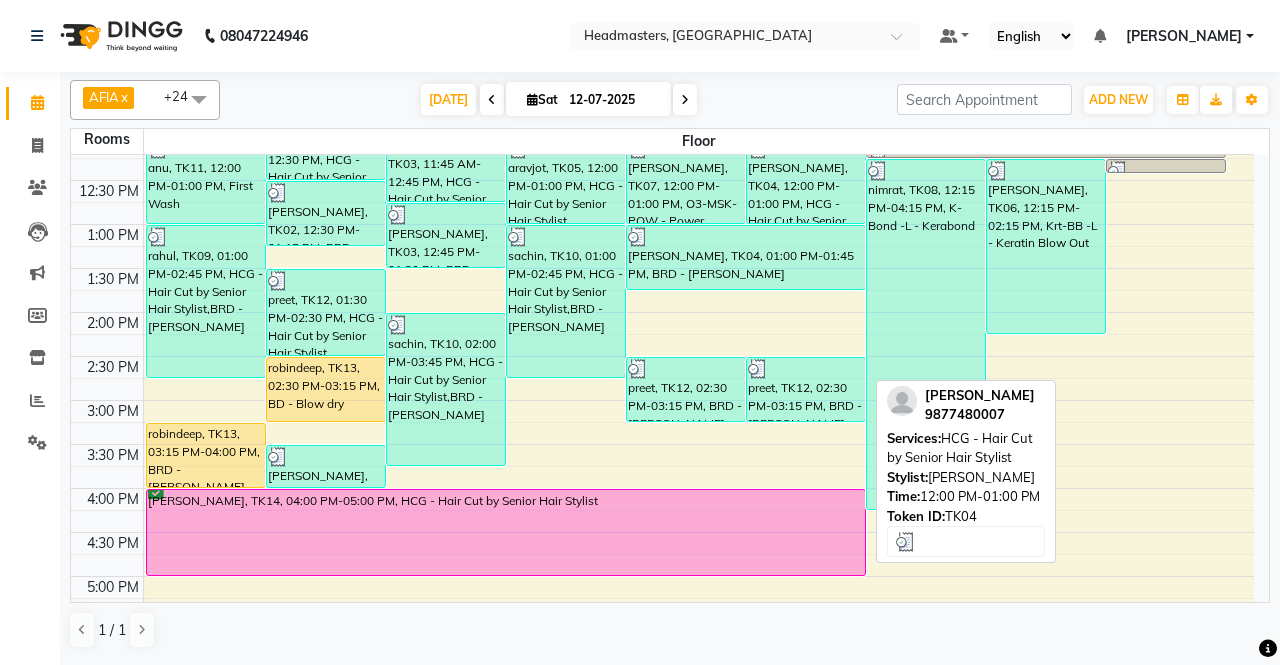 scroll, scrollTop: 400, scrollLeft: 0, axis: vertical 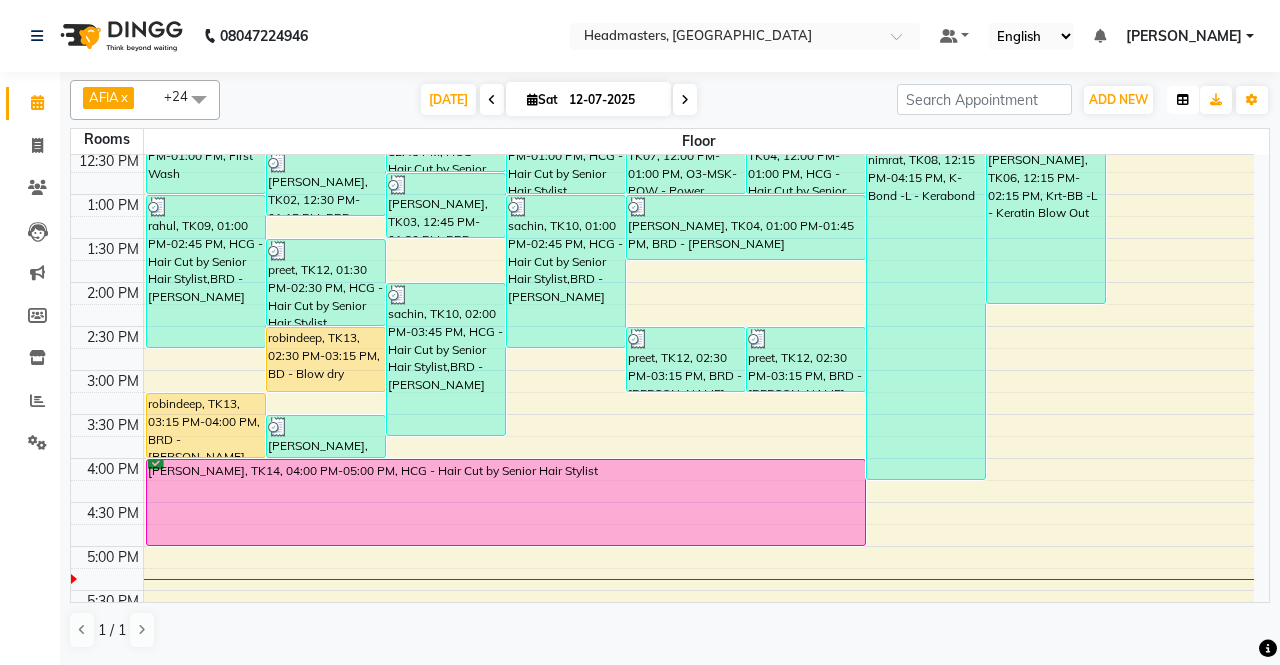 click at bounding box center (1183, 100) 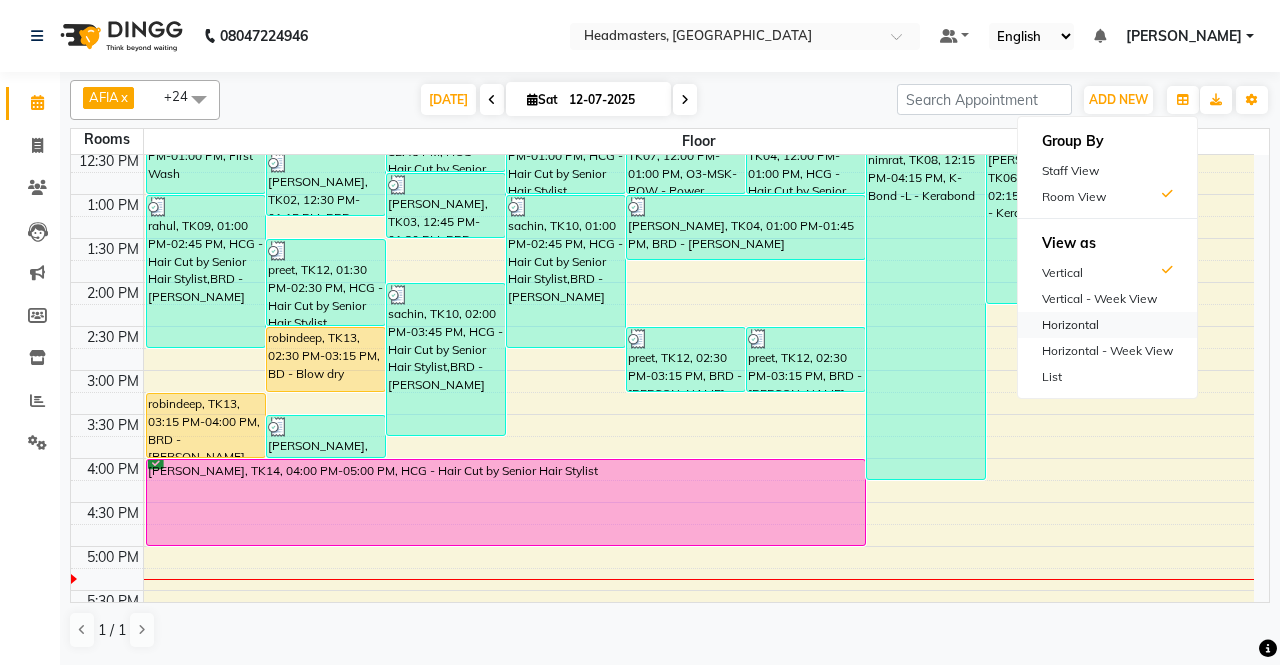 click on "Horizontal" at bounding box center [1107, 325] 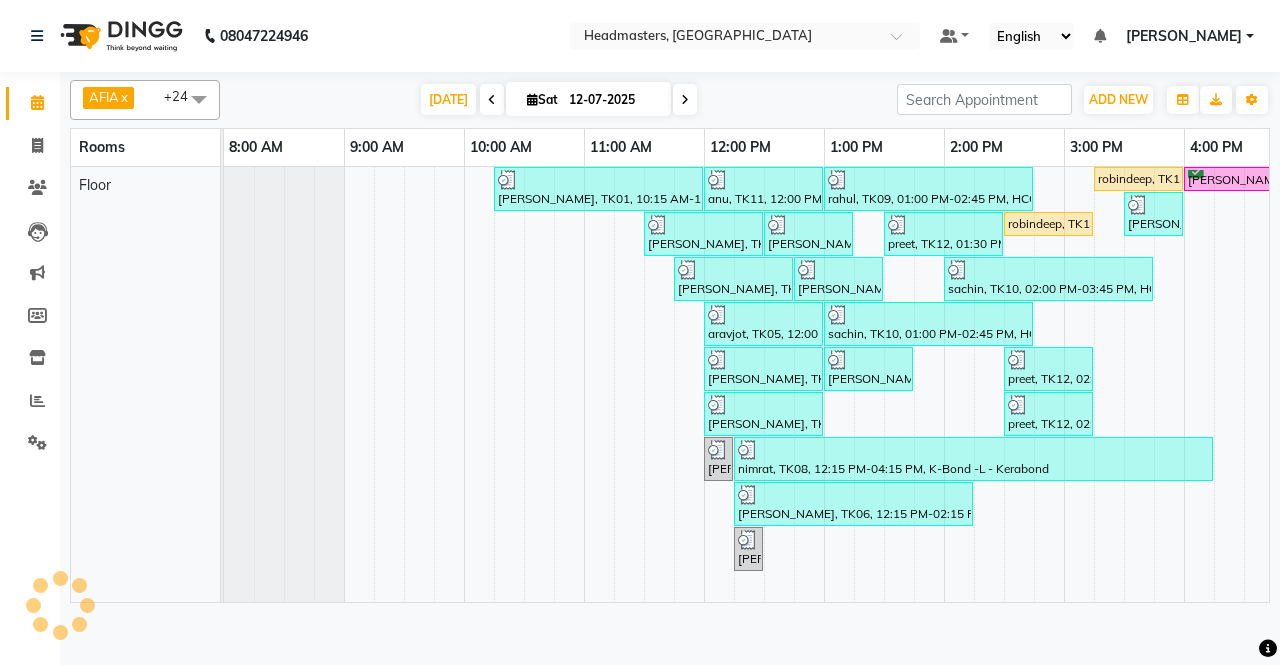 scroll, scrollTop: 0, scrollLeft: 515, axis: horizontal 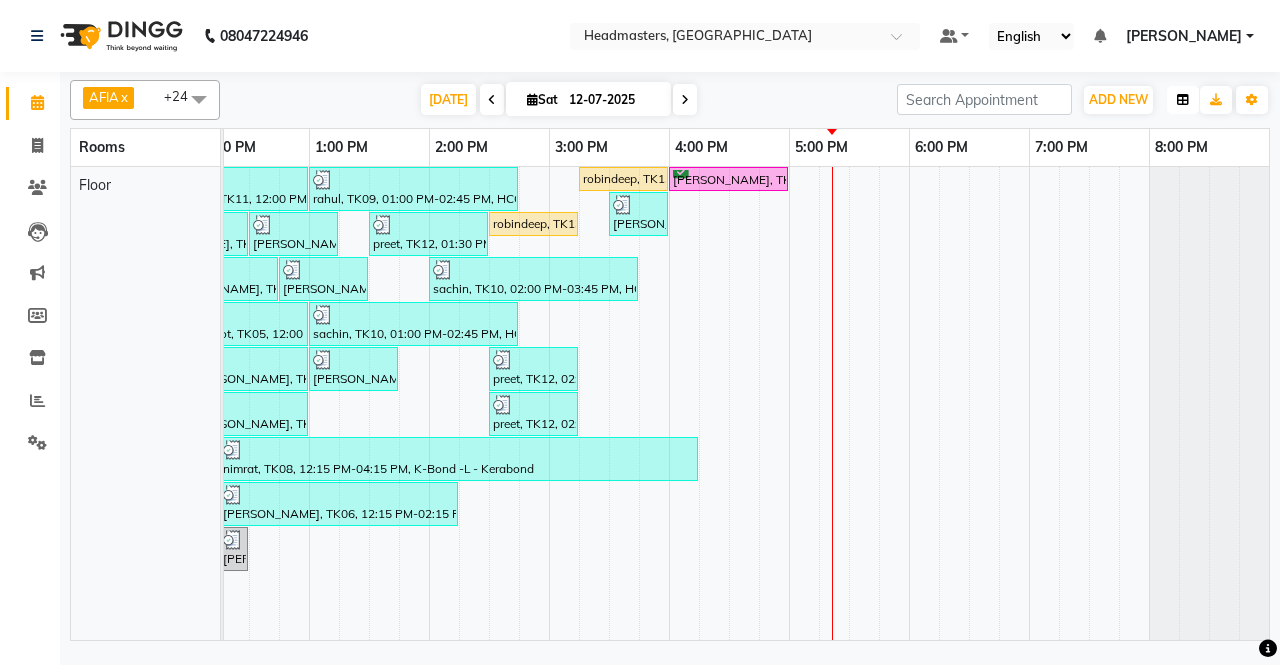 click at bounding box center (1183, 100) 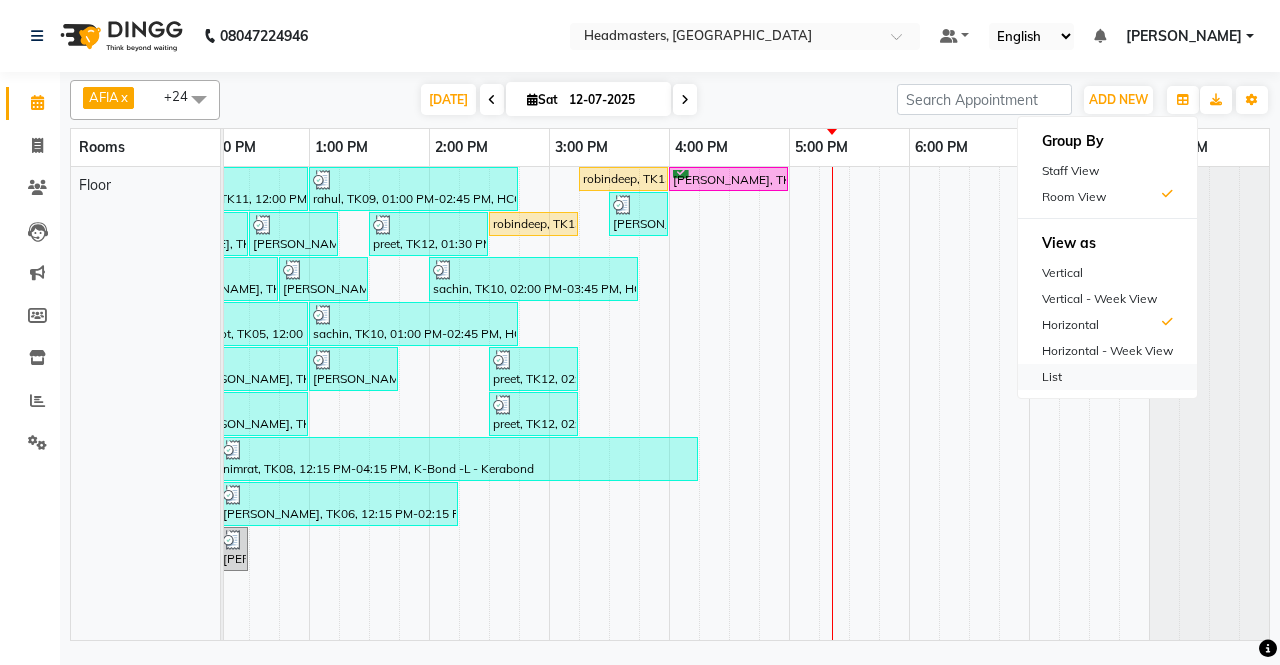 click on "List" at bounding box center [1107, 377] 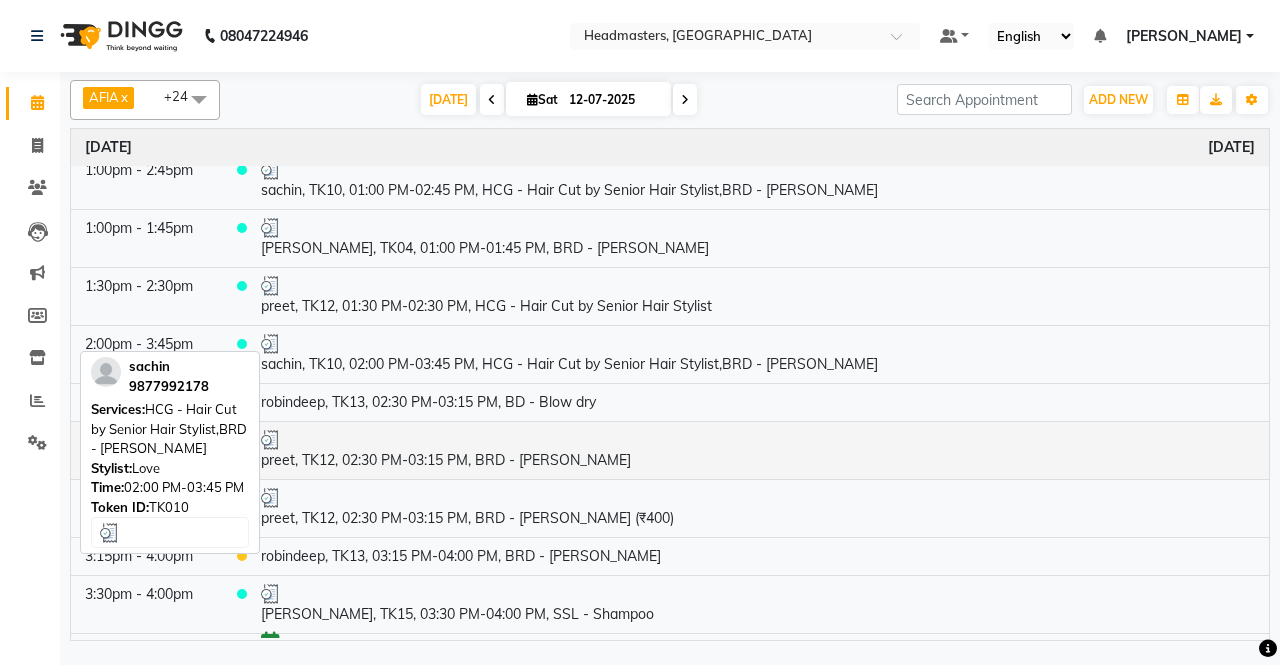 scroll, scrollTop: 859, scrollLeft: 0, axis: vertical 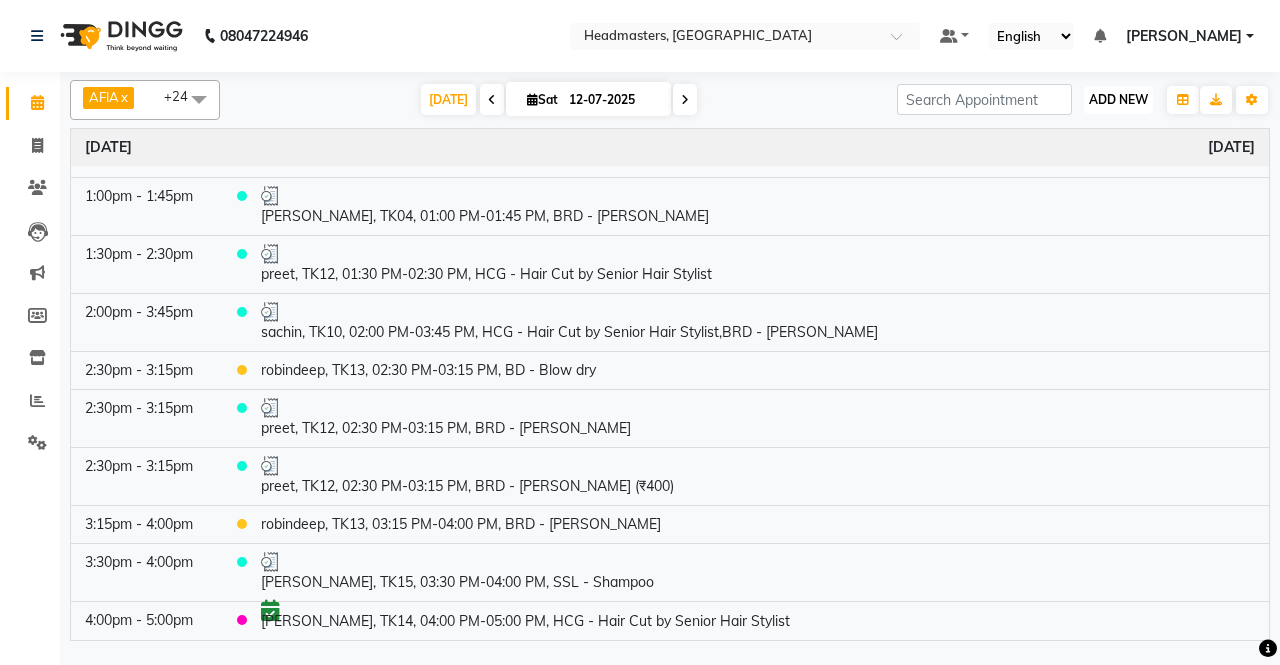 click on "ADD NEW" at bounding box center [1118, 99] 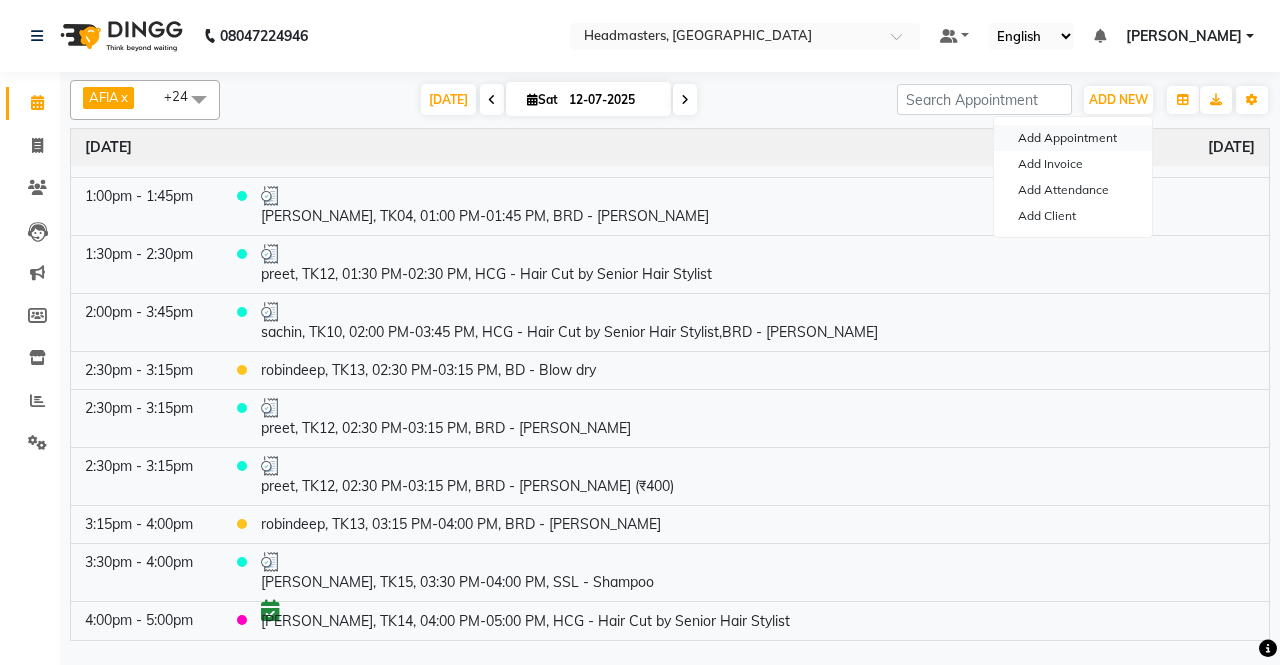 click on "Add Appointment" at bounding box center (1073, 138) 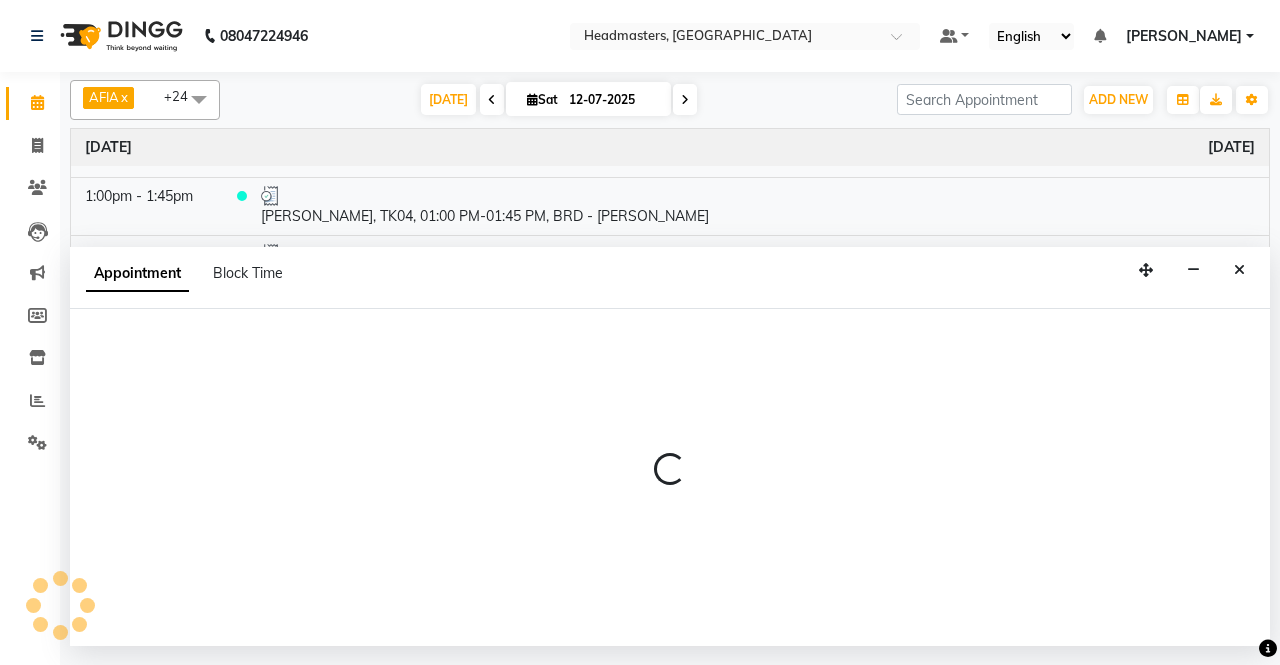 select on "tentative" 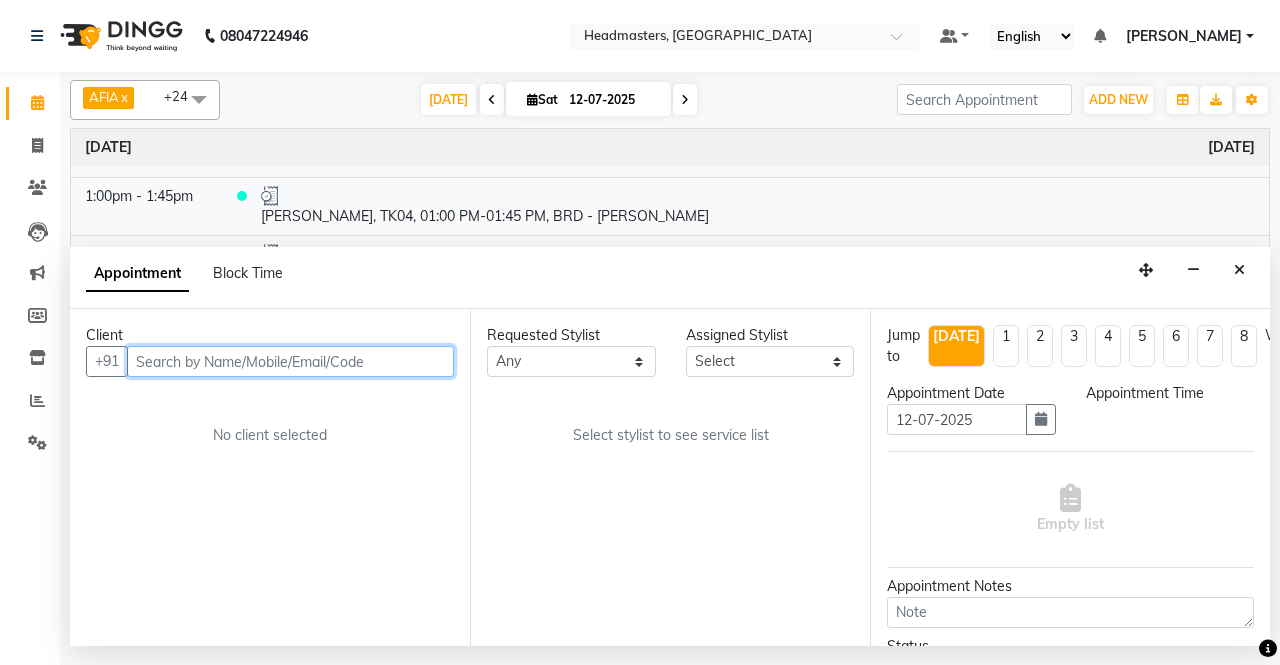 select on "540" 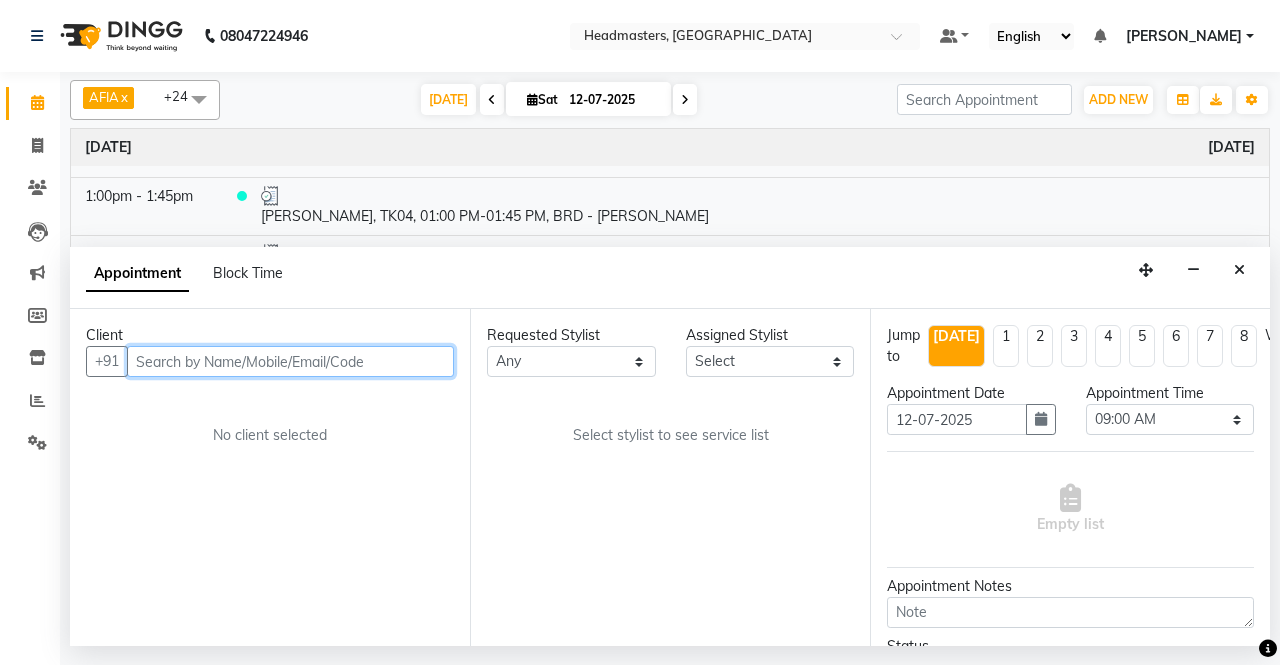 click at bounding box center [290, 361] 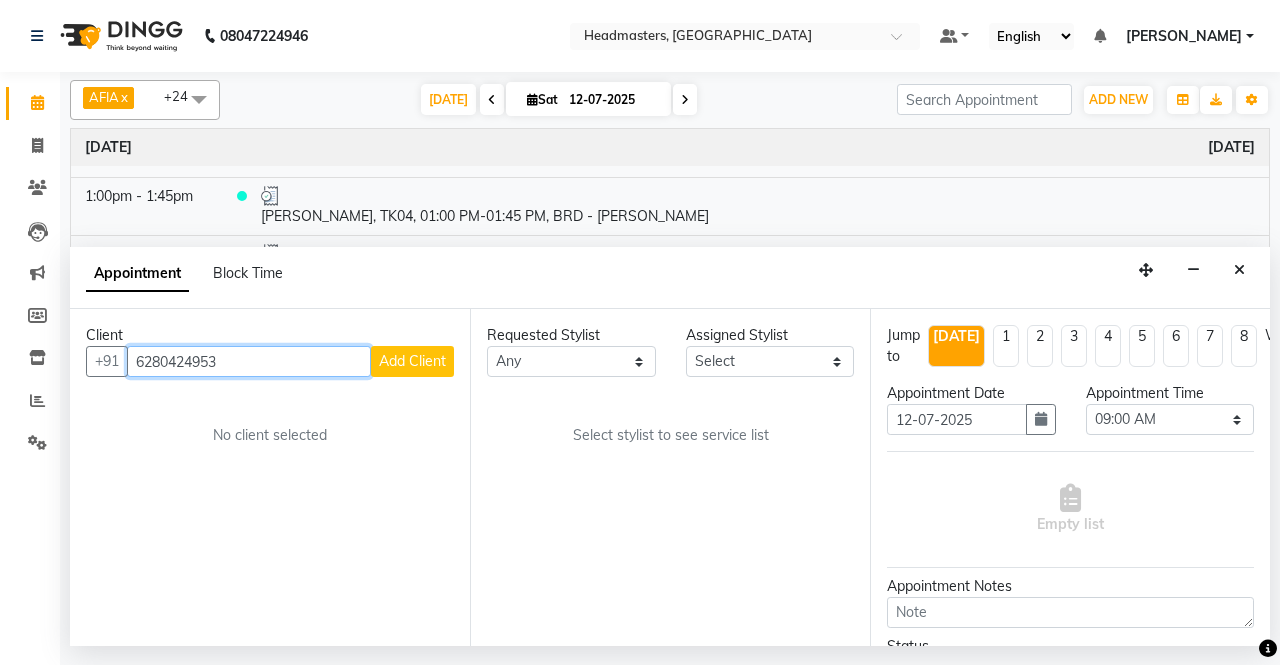type on "6280424953" 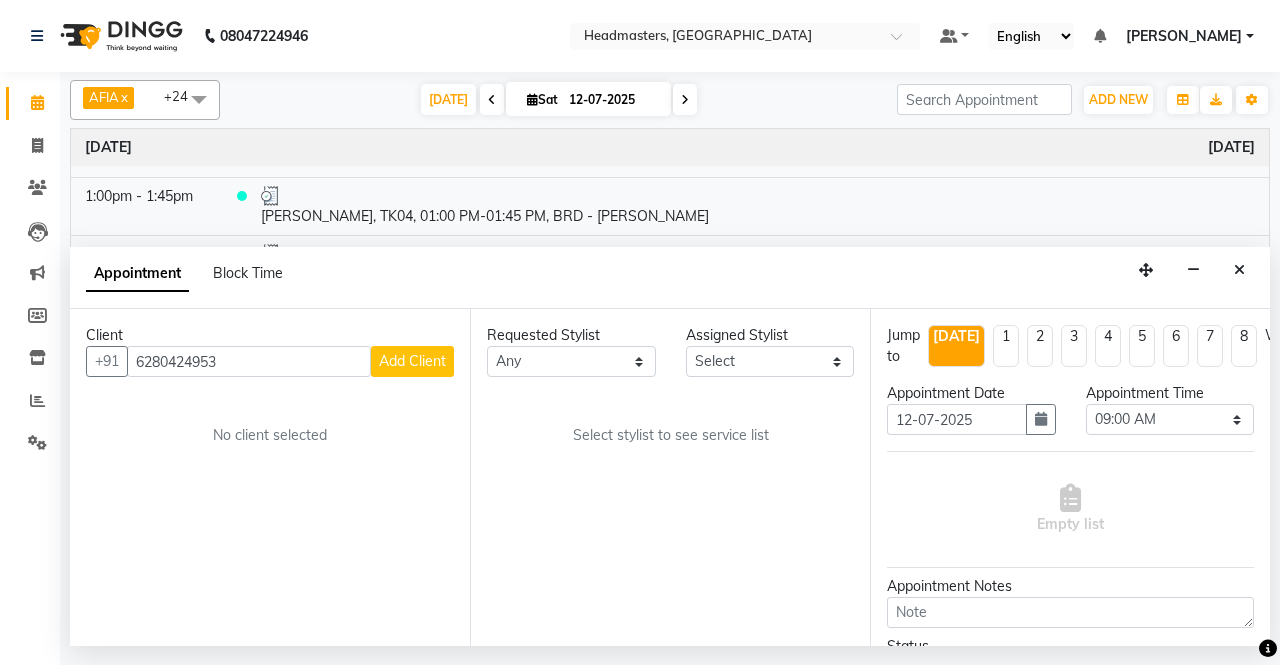 click on "Add Client" at bounding box center [412, 361] 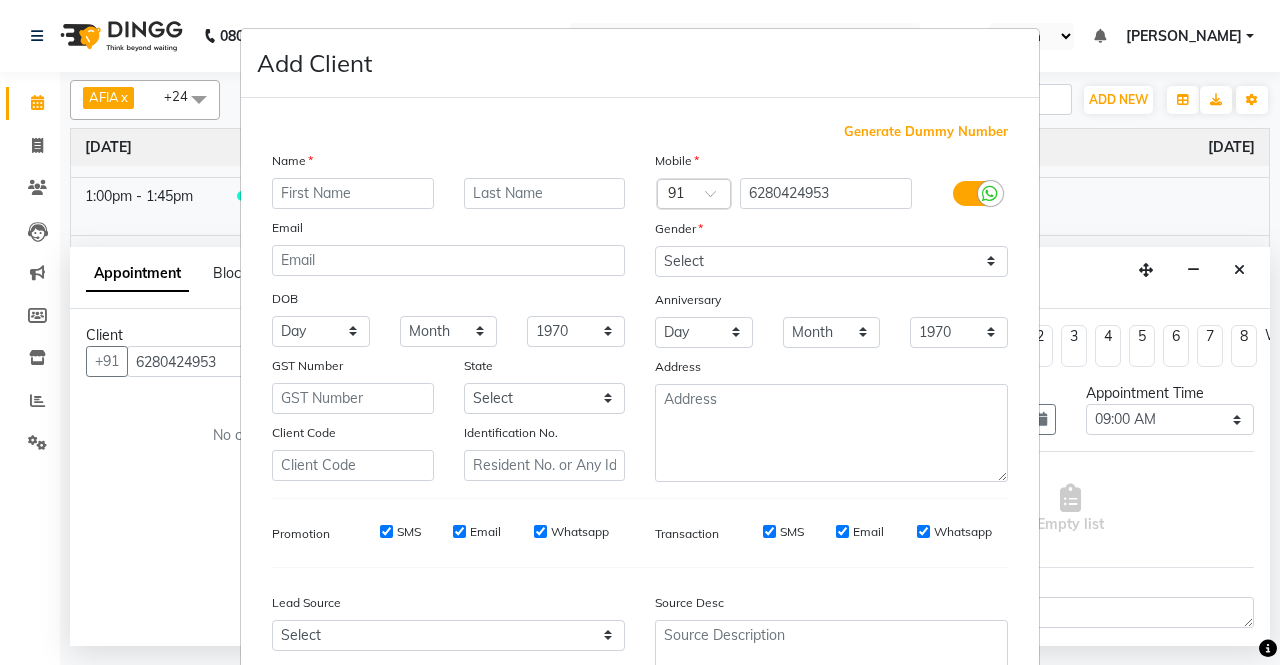 click at bounding box center (353, 193) 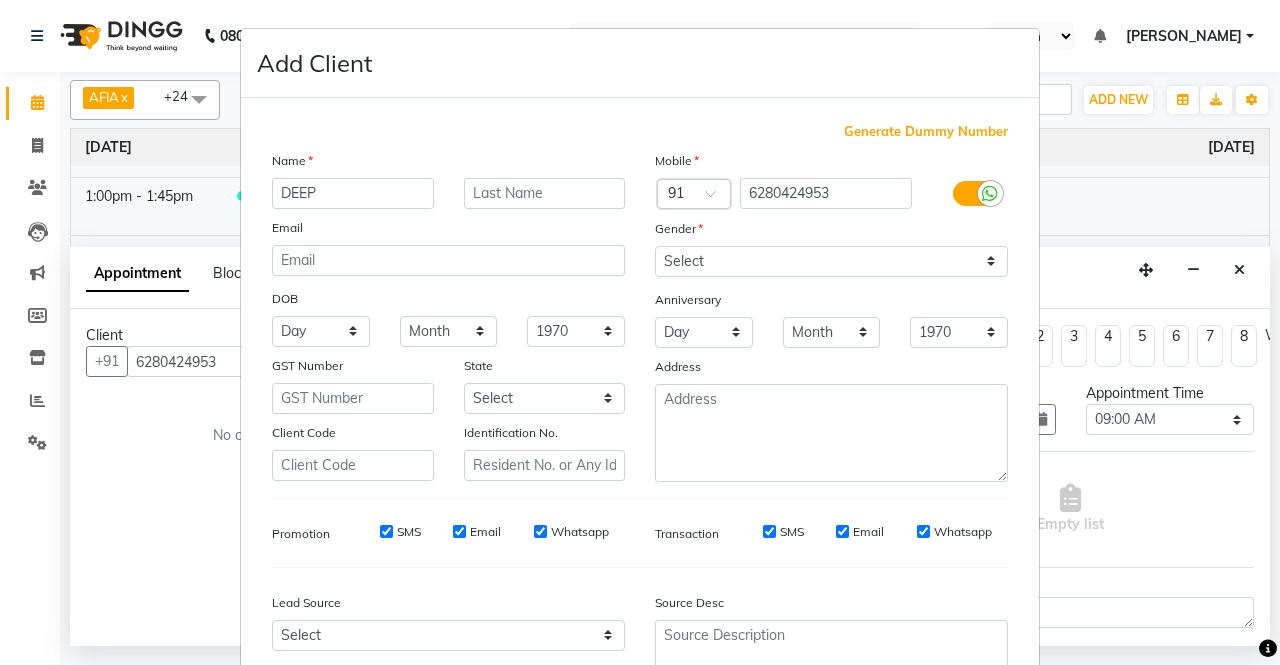 type on "DEEP" 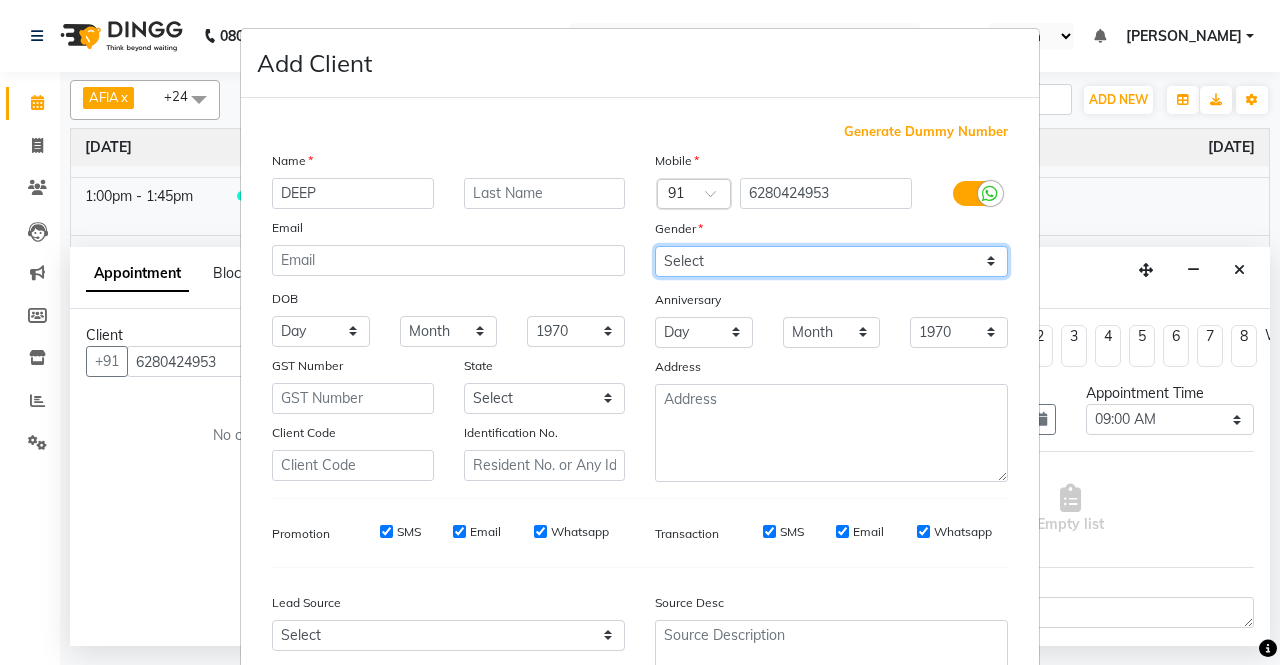 click on "Select [DEMOGRAPHIC_DATA] [DEMOGRAPHIC_DATA] Other Prefer Not To Say" at bounding box center [831, 261] 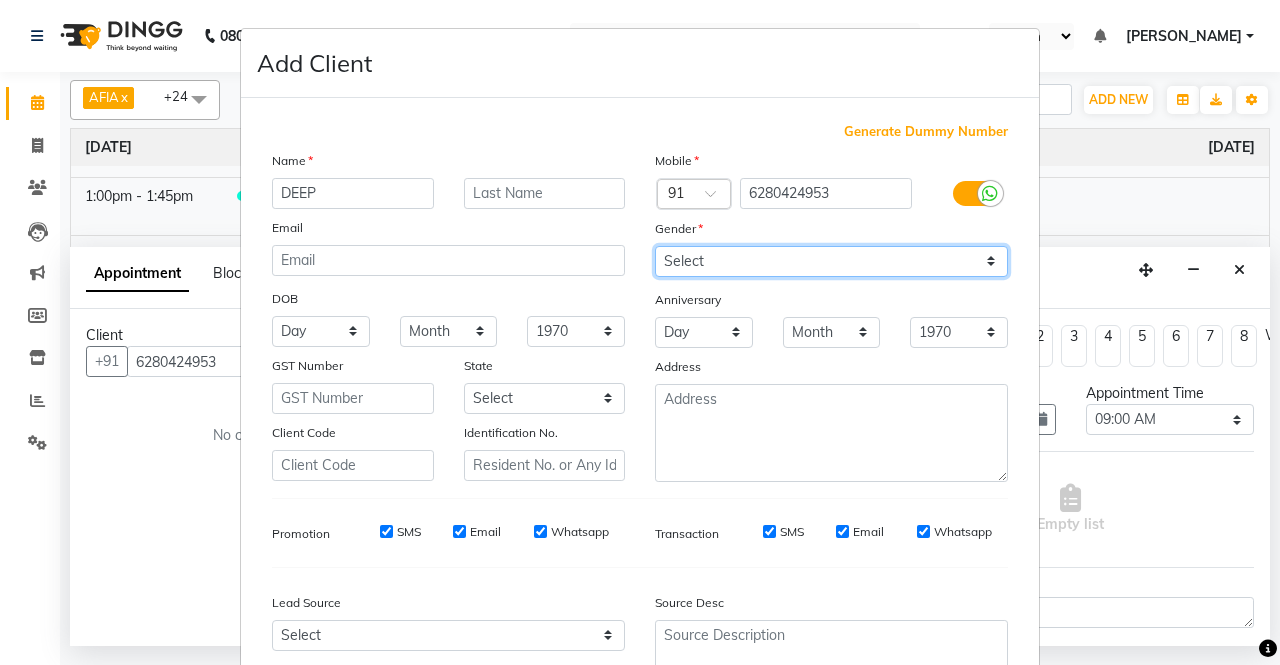 select on "[DEMOGRAPHIC_DATA]" 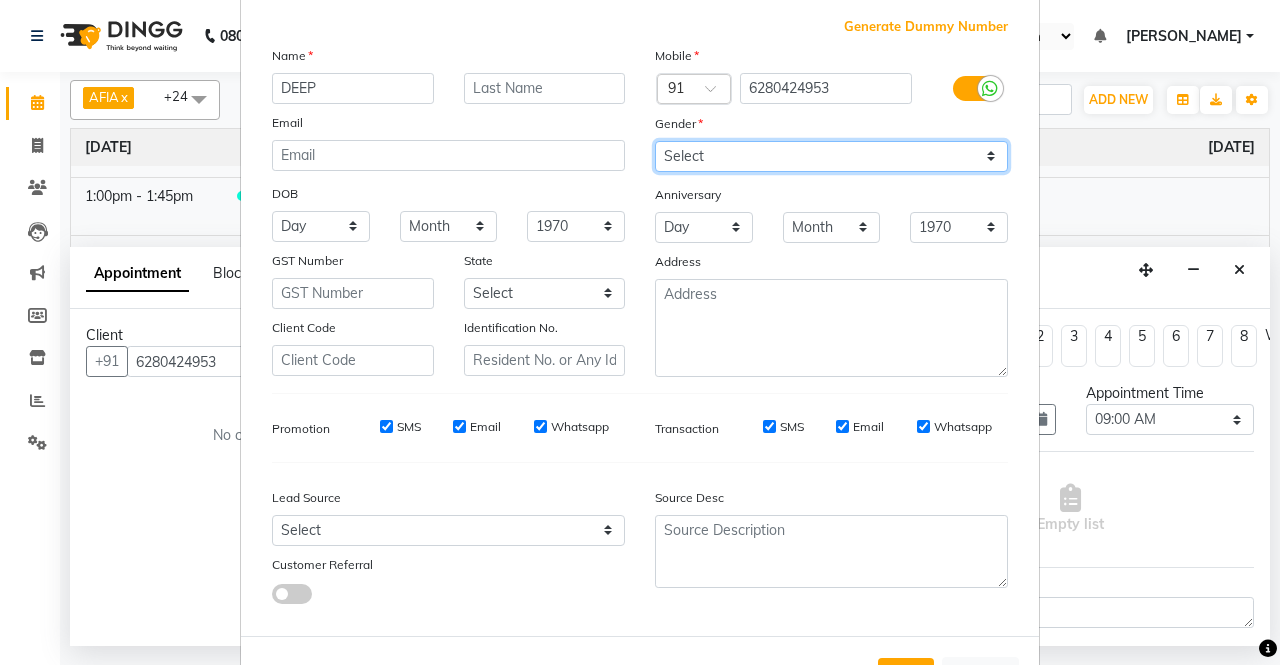 scroll, scrollTop: 184, scrollLeft: 0, axis: vertical 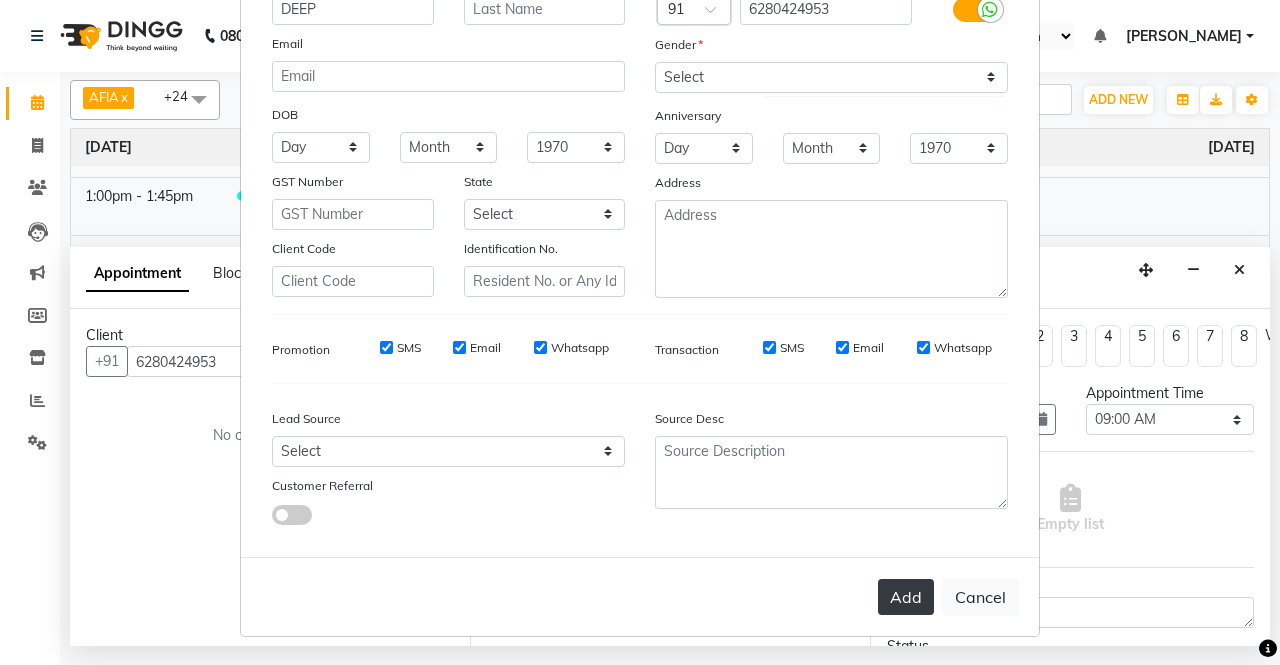click on "Add" at bounding box center (906, 597) 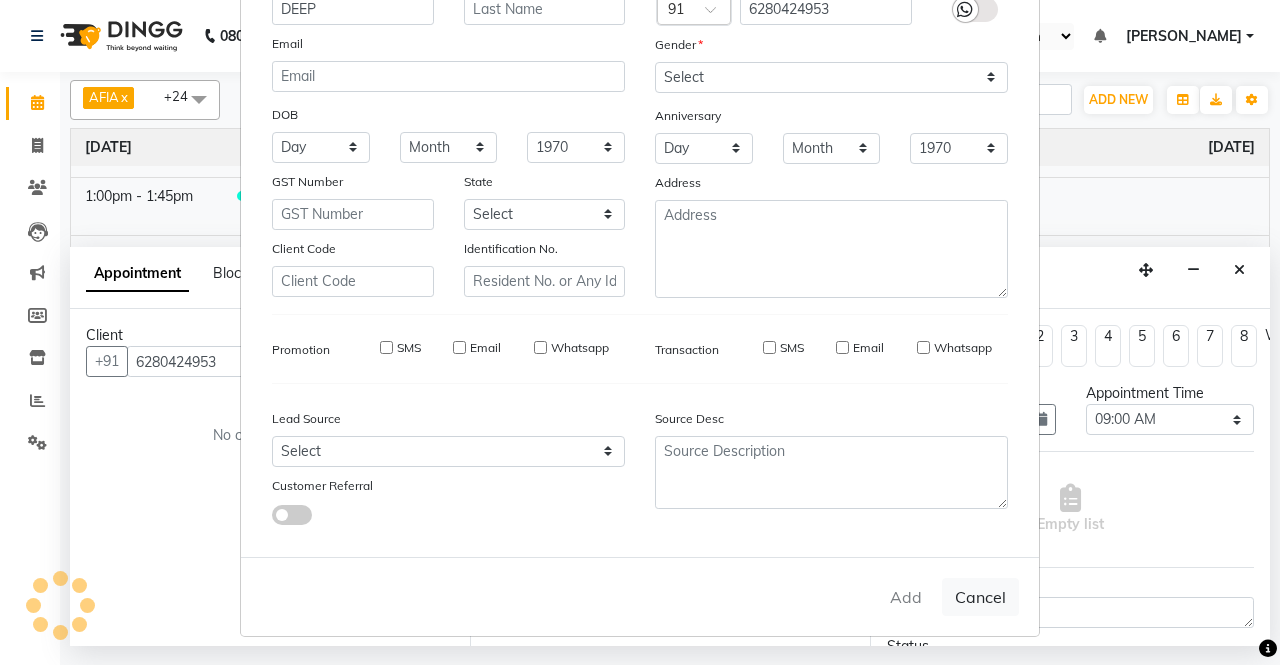 type 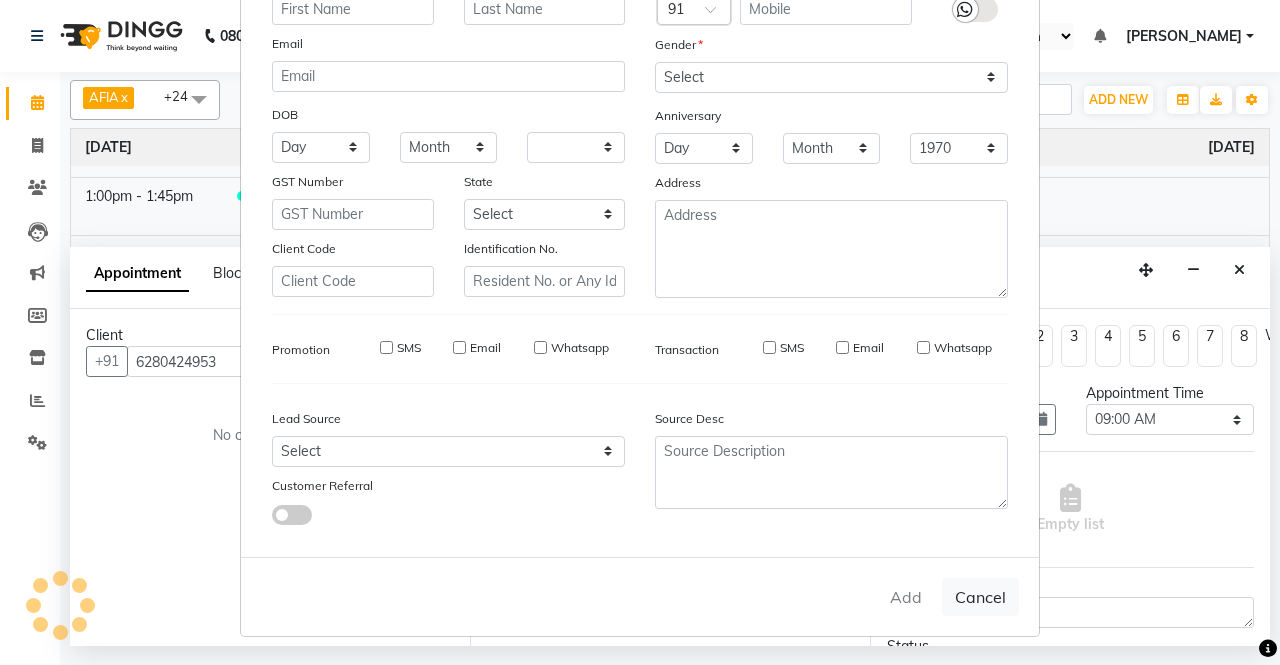 select 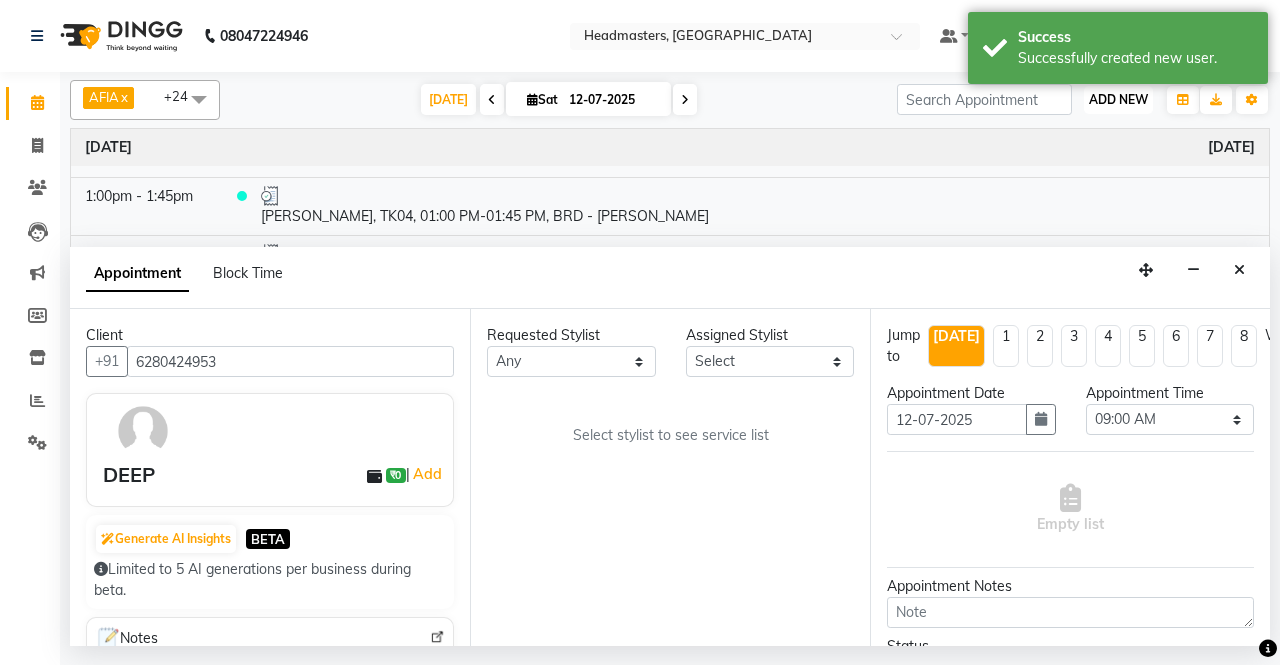 click on "ADD NEW" at bounding box center (1118, 99) 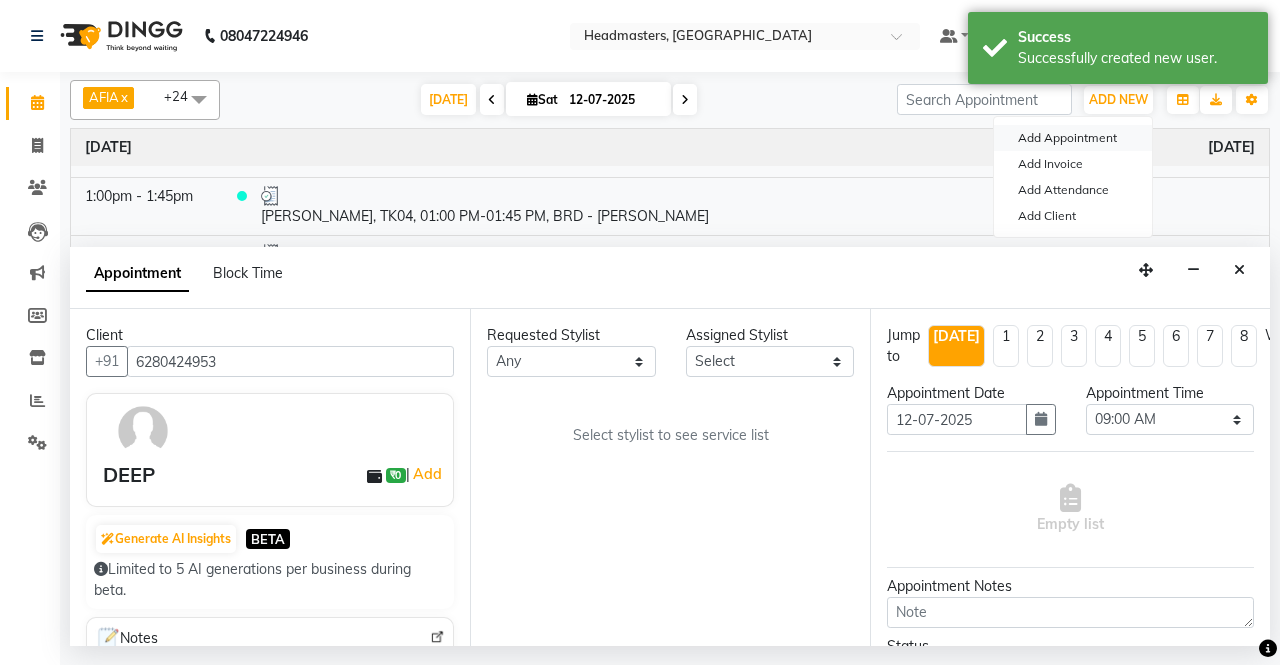 click on "Add Appointment" at bounding box center (1073, 138) 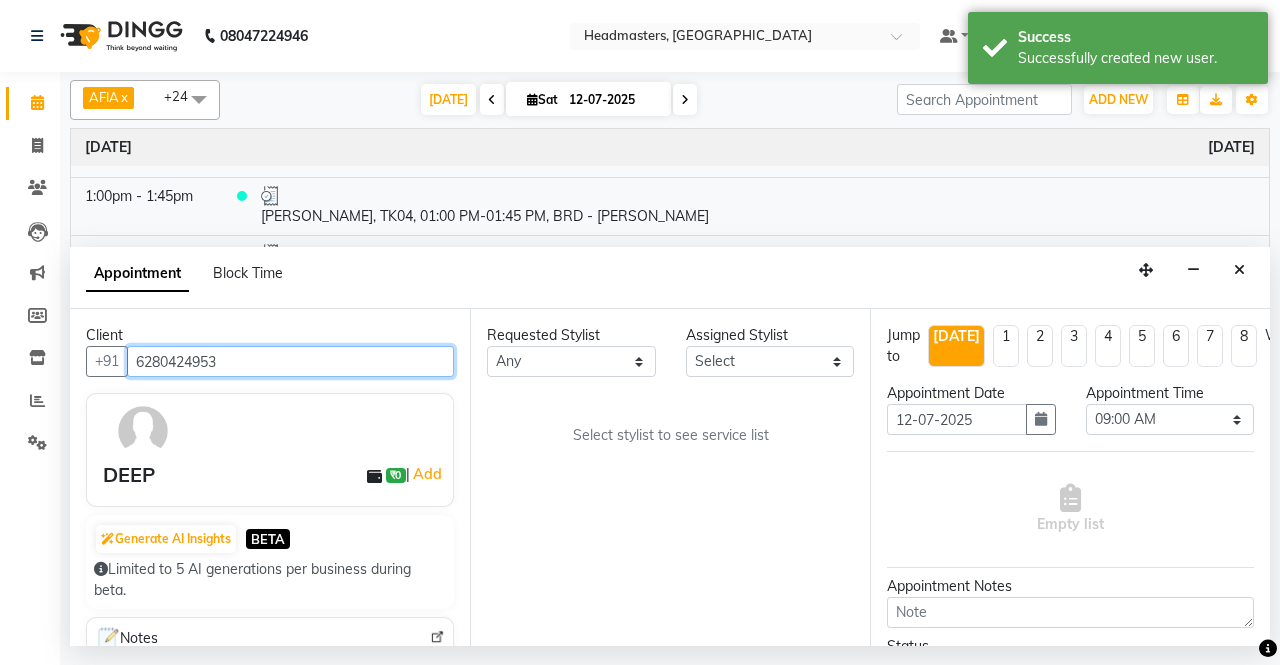 click on "6280424953" at bounding box center [290, 361] 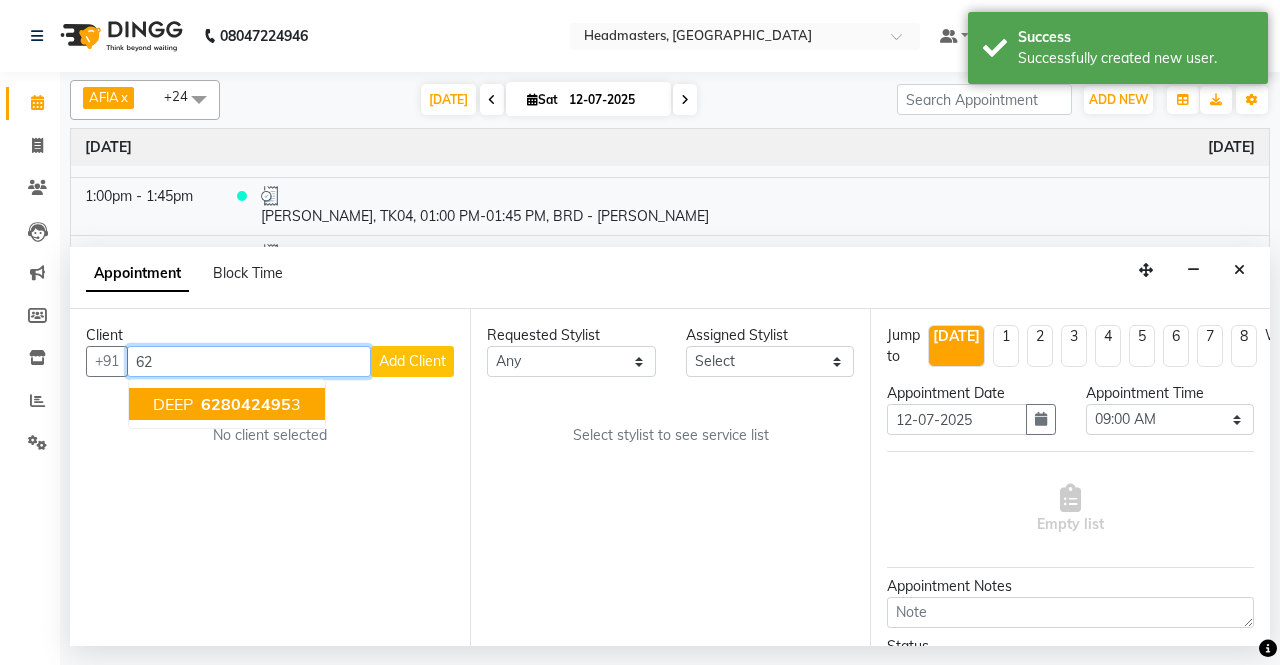 type on "6" 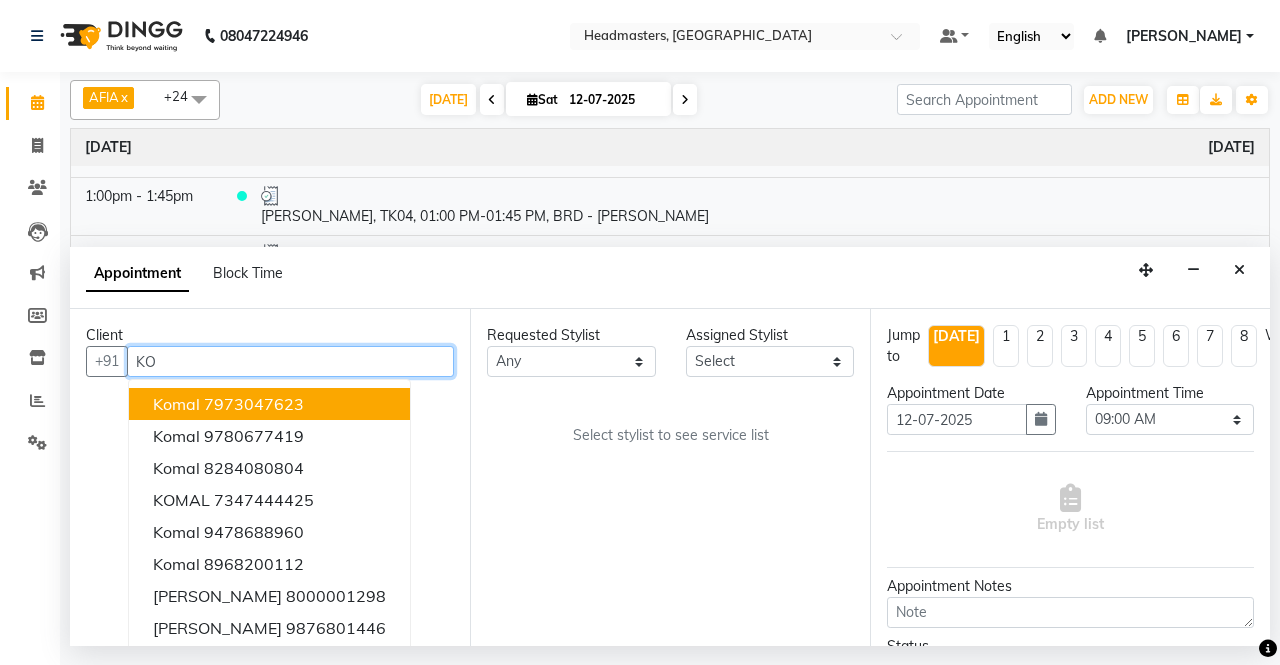 type on "K" 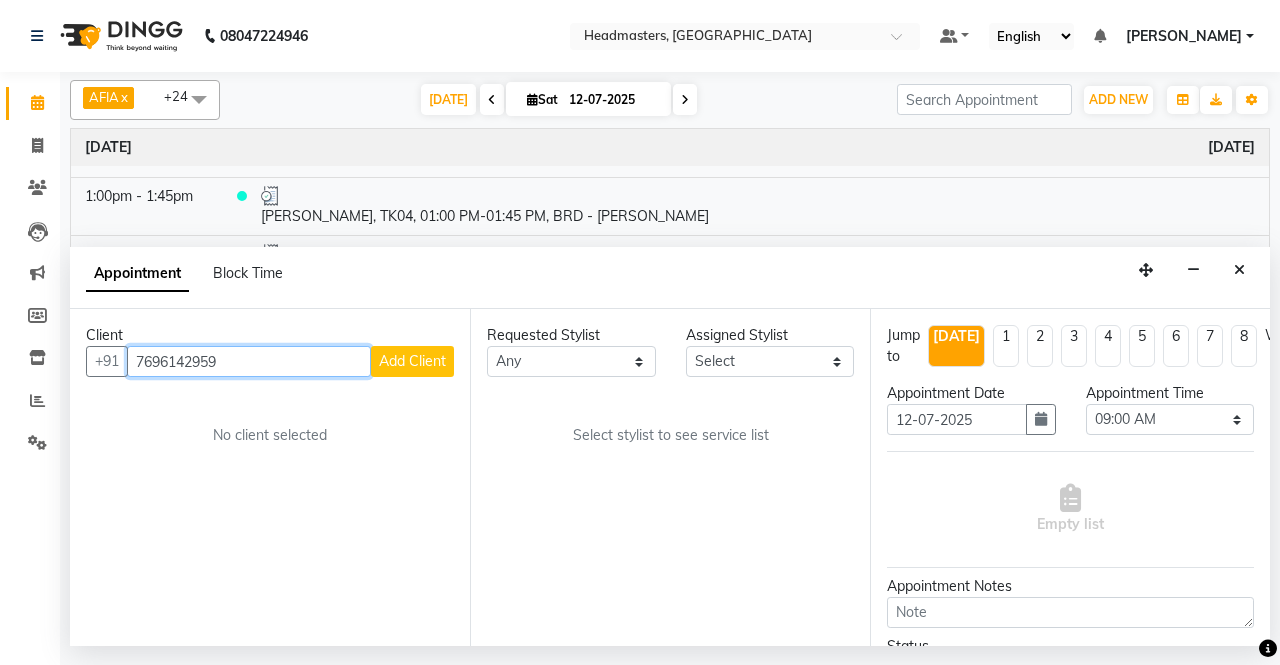 type on "7696142959" 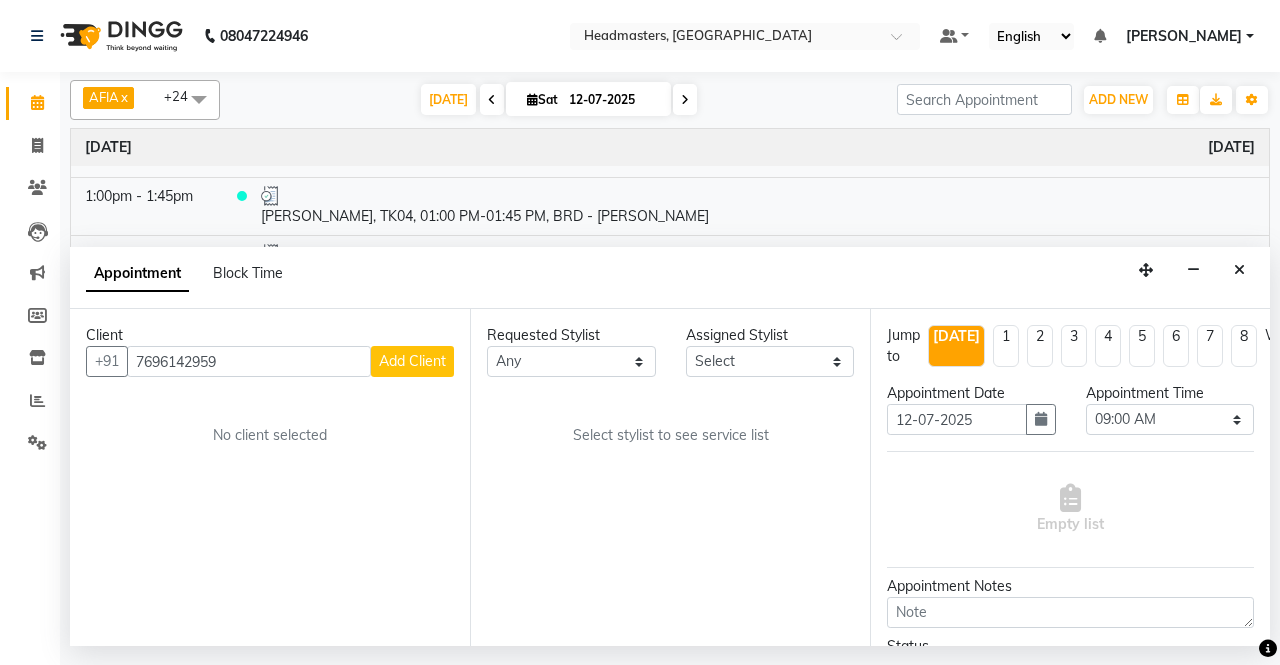 click on "Add Client" at bounding box center [412, 361] 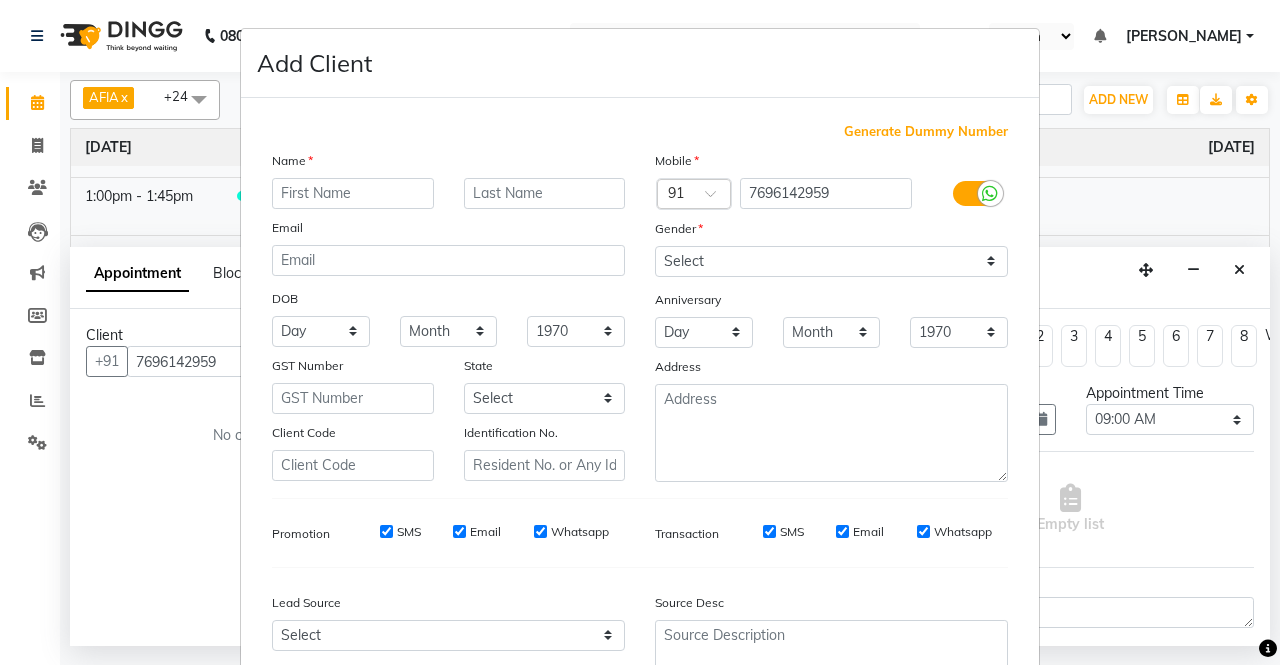 click at bounding box center [353, 193] 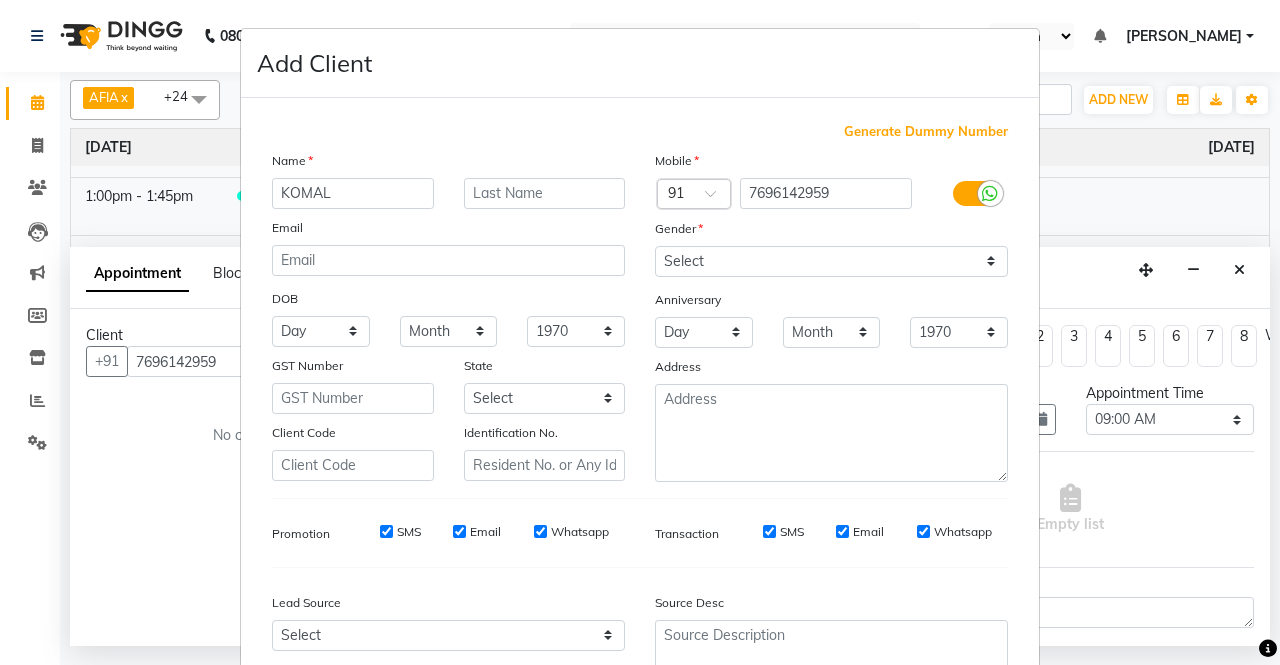 type on "KOMAL" 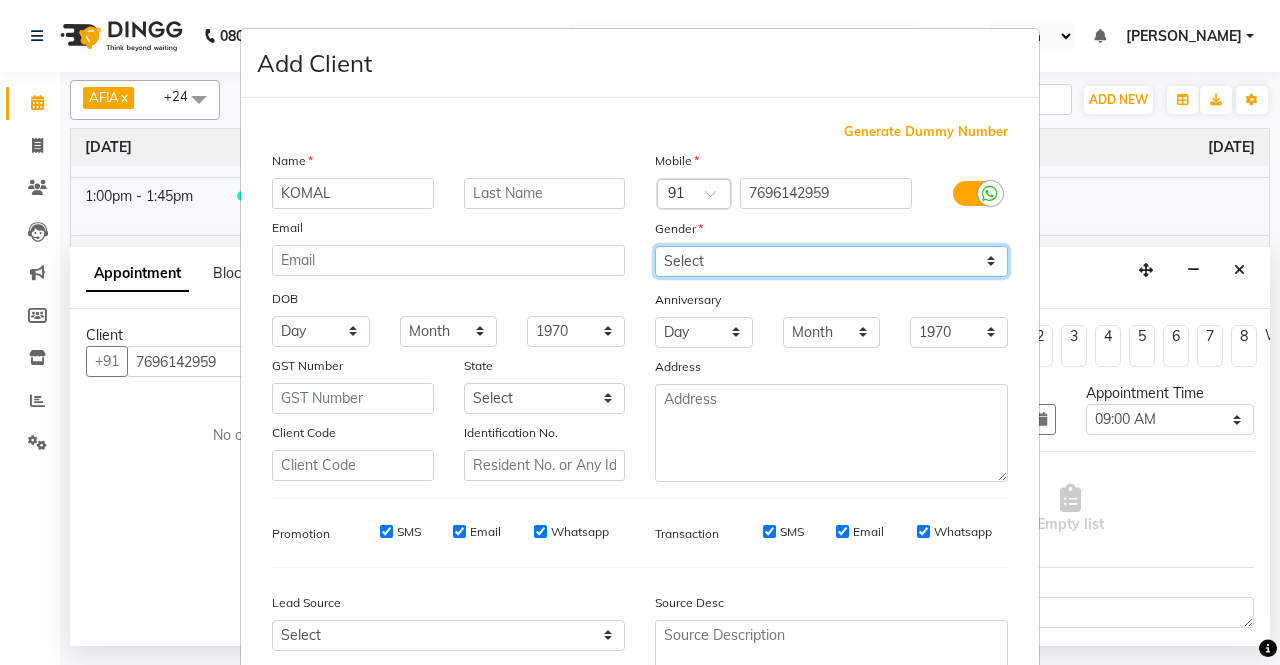 click on "Select [DEMOGRAPHIC_DATA] [DEMOGRAPHIC_DATA] Other Prefer Not To Say" at bounding box center (831, 261) 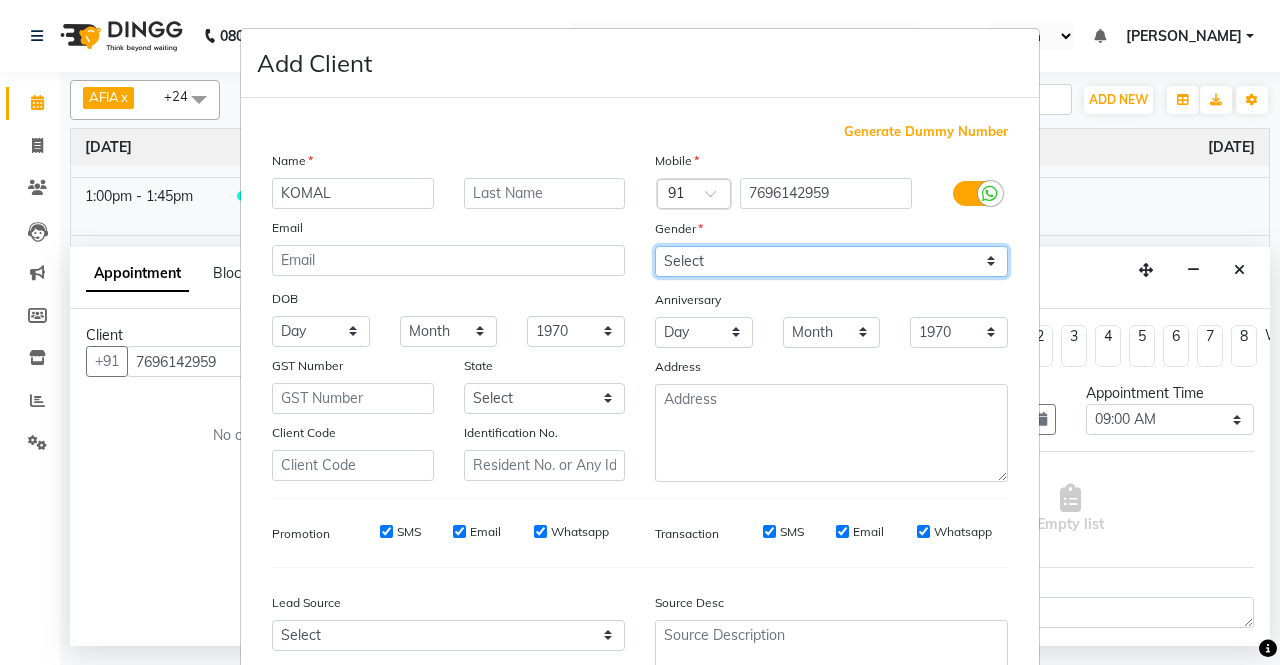 select on "[DEMOGRAPHIC_DATA]" 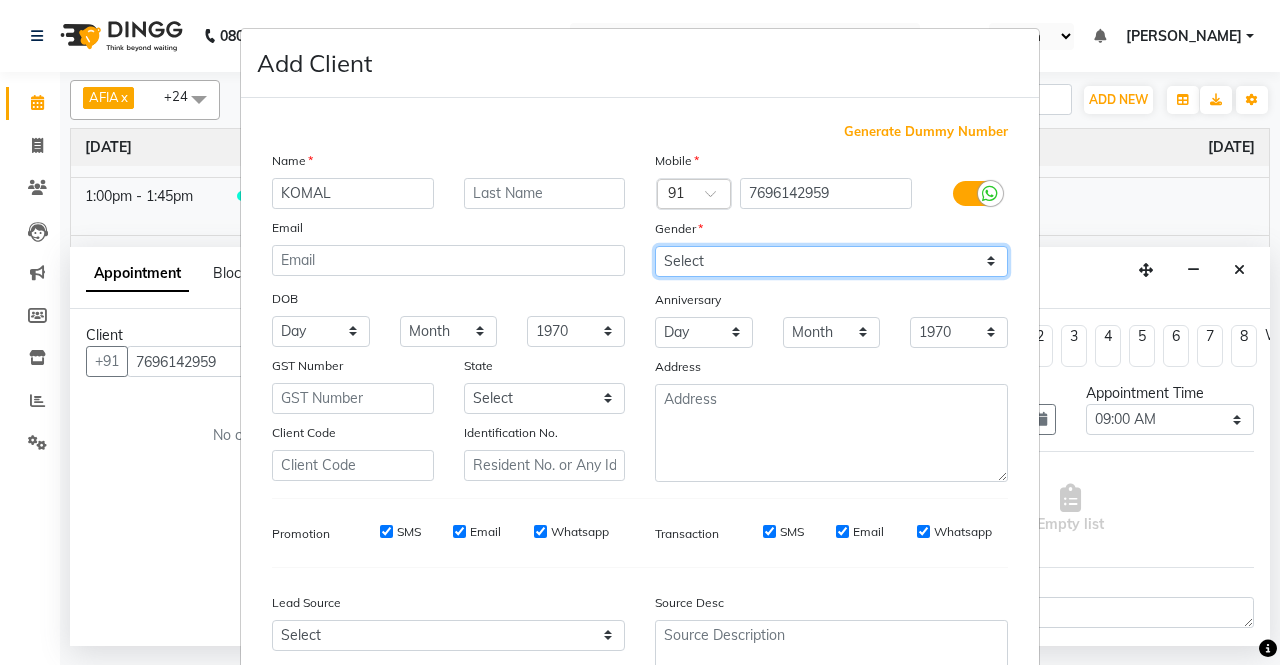 click on "Select [DEMOGRAPHIC_DATA] [DEMOGRAPHIC_DATA] Other Prefer Not To Say" at bounding box center (831, 261) 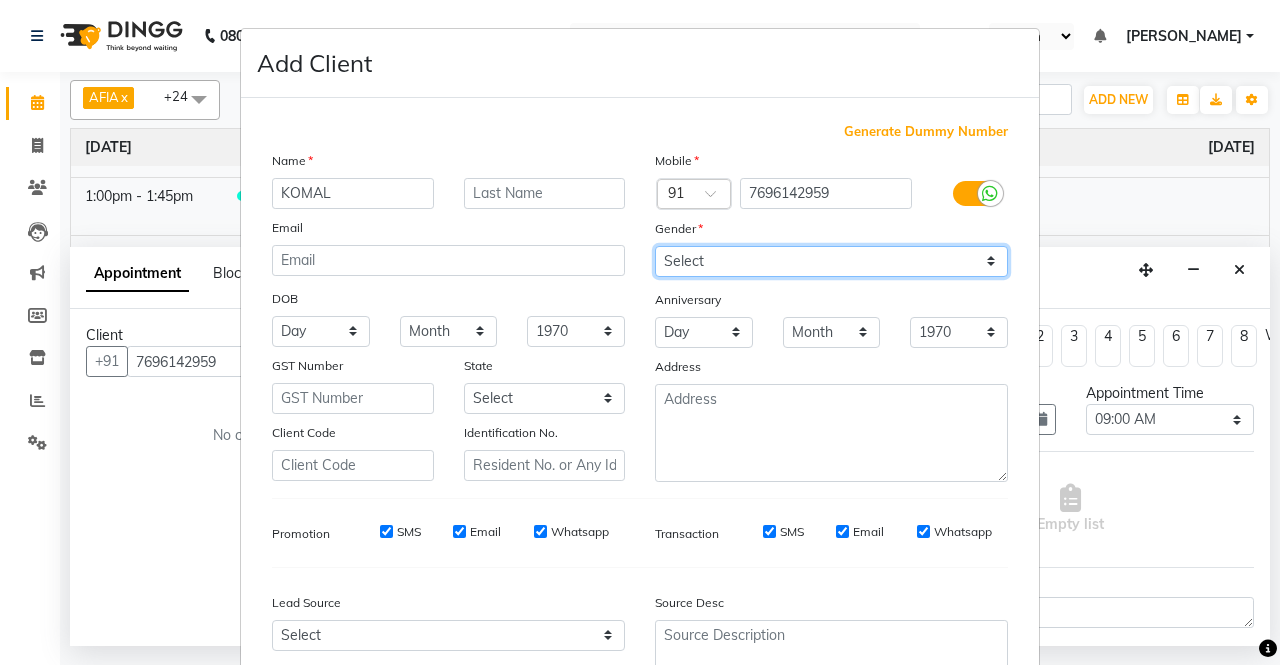 scroll, scrollTop: 184, scrollLeft: 0, axis: vertical 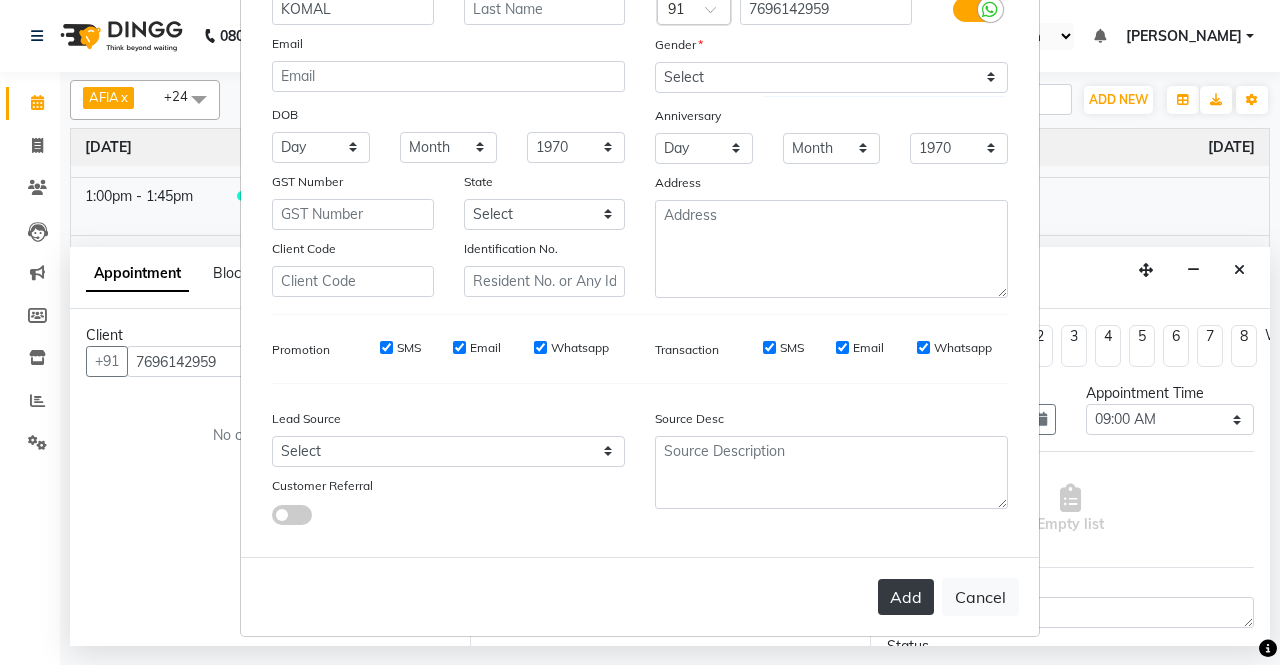 click on "Add" at bounding box center [906, 597] 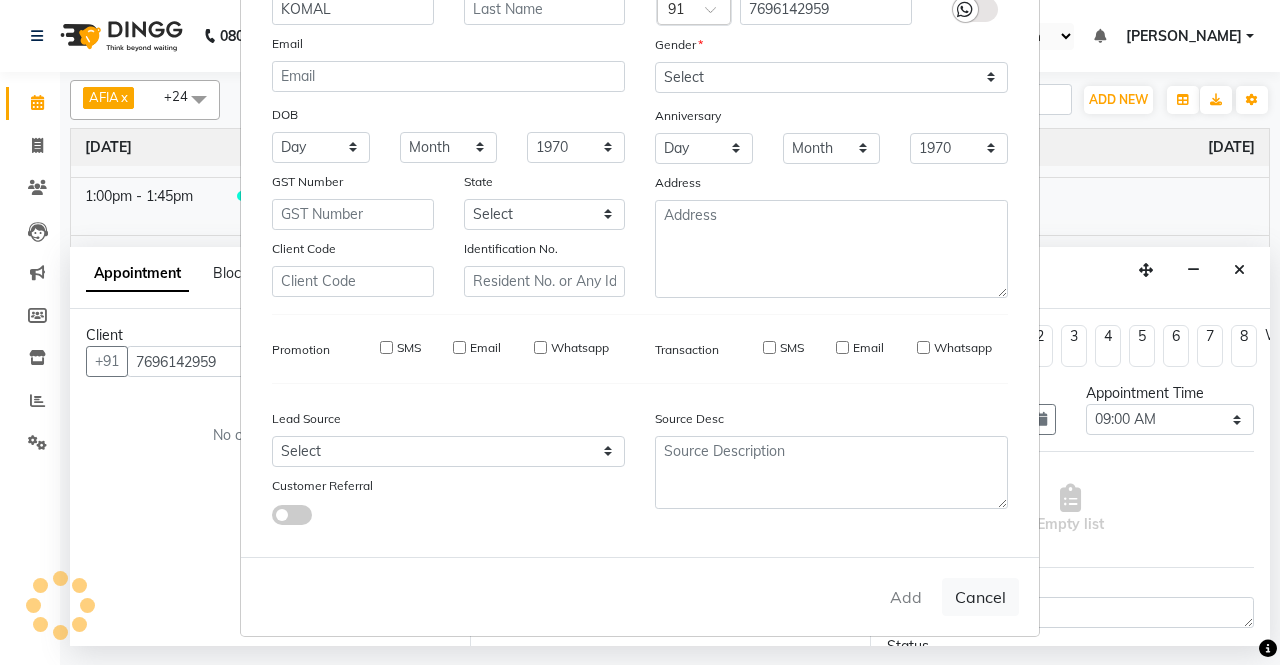 type 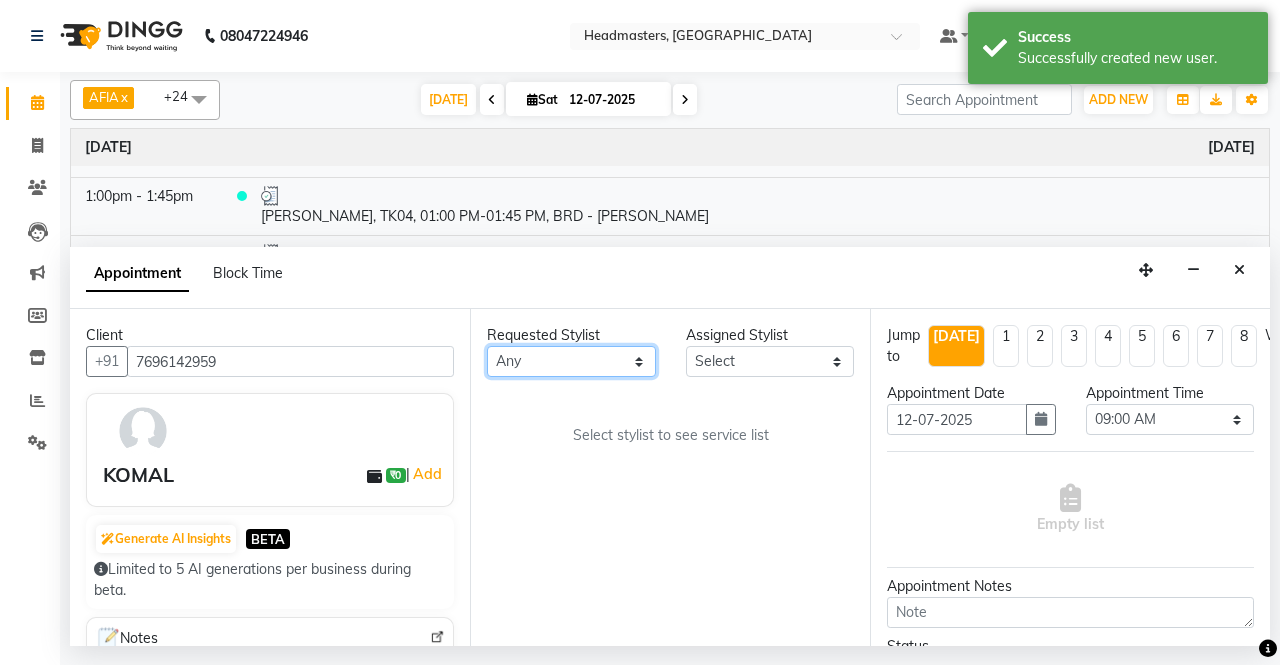 click on "Any AFIA Anjali [PERSON_NAME] [PERSON_NAME]  [PERSON_NAME] HEAD [PERSON_NAME]  [PERSON_NAME]  [PERSON_NAME]  [PERSON_NAME] Love [PERSON_NAME]  [PERSON_NAME]  [PERSON_NAME]  [PERSON_NAME] [PERSON_NAME] [PERSON_NAME]  [PERSON_NAME]  [PERSON_NAME]" at bounding box center [571, 361] 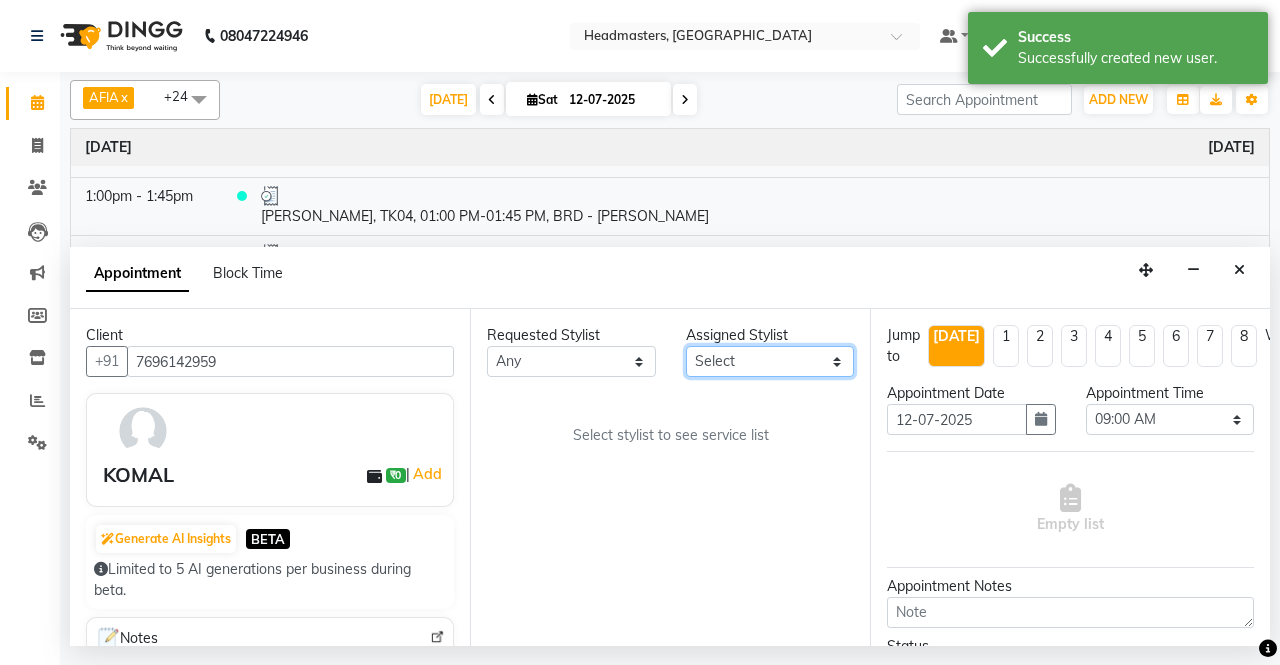 click on "Select AFIA Anjali [PERSON_NAME] [PERSON_NAME]  [PERSON_NAME] HEAD [PERSON_NAME]  [PERSON_NAME]  [PERSON_NAME]  [PERSON_NAME] Love [PERSON_NAME]  [PERSON_NAME]  [PERSON_NAME]  [PERSON_NAME] [PERSON_NAME] [PERSON_NAME]  [PERSON_NAME]  [PERSON_NAME]" at bounding box center (770, 361) 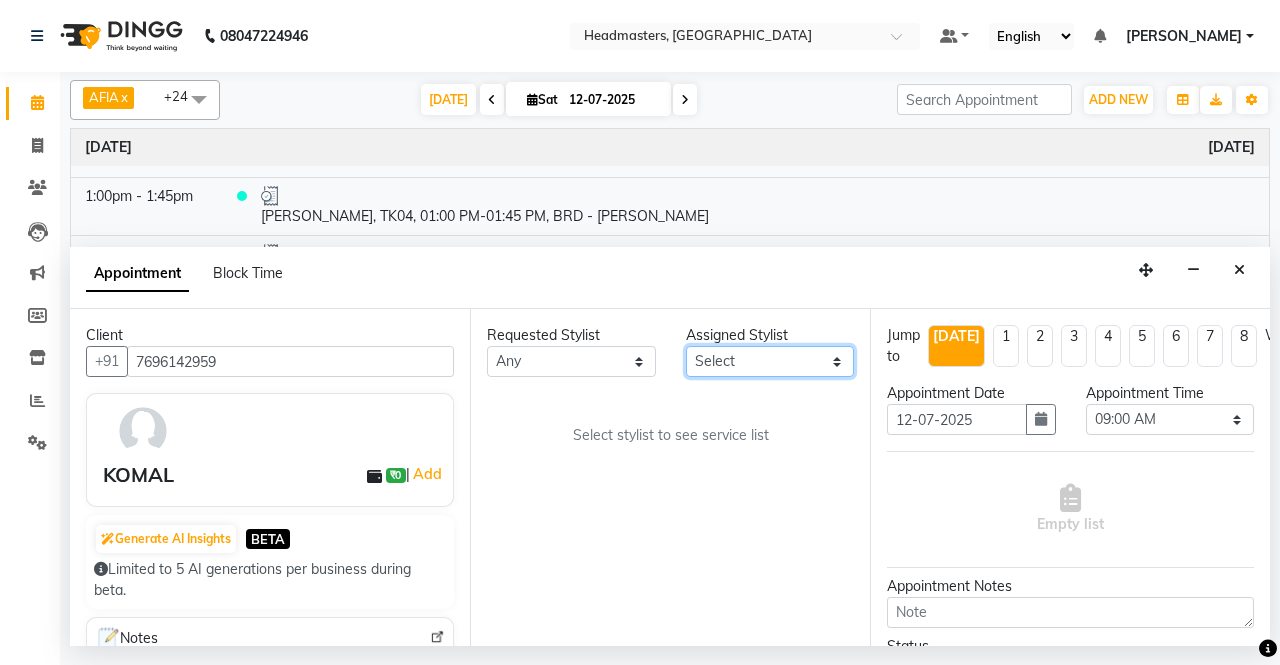 select on "60672" 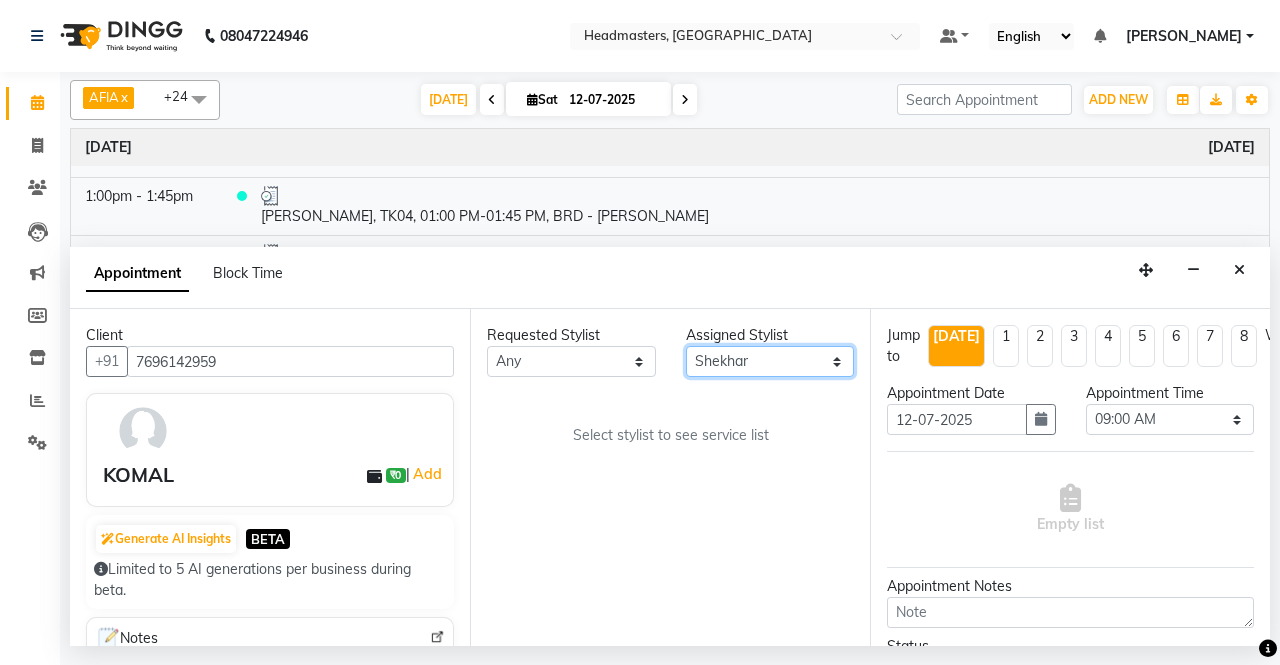 click on "Select AFIA Anjali [PERSON_NAME] [PERSON_NAME]  [PERSON_NAME] HEAD [PERSON_NAME]  [PERSON_NAME]  [PERSON_NAME]  [PERSON_NAME] Love [PERSON_NAME]  [PERSON_NAME]  [PERSON_NAME]  [PERSON_NAME] [PERSON_NAME] [PERSON_NAME]  [PERSON_NAME]  [PERSON_NAME]" at bounding box center [770, 361] 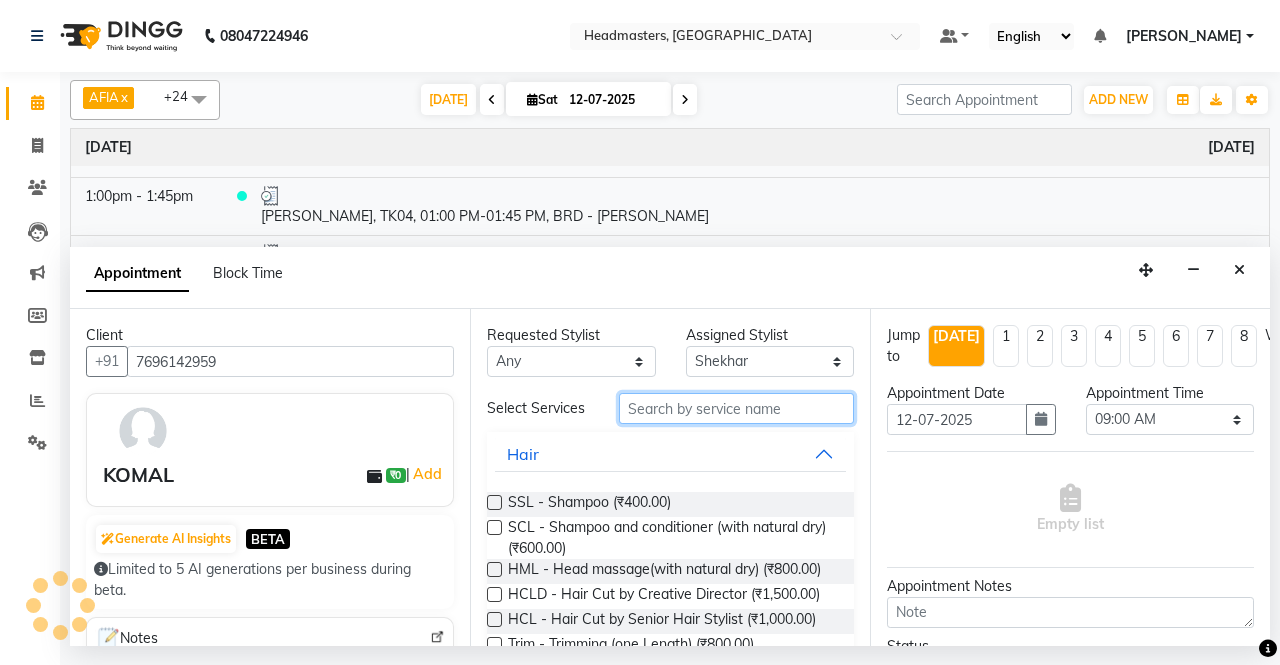 click at bounding box center [736, 408] 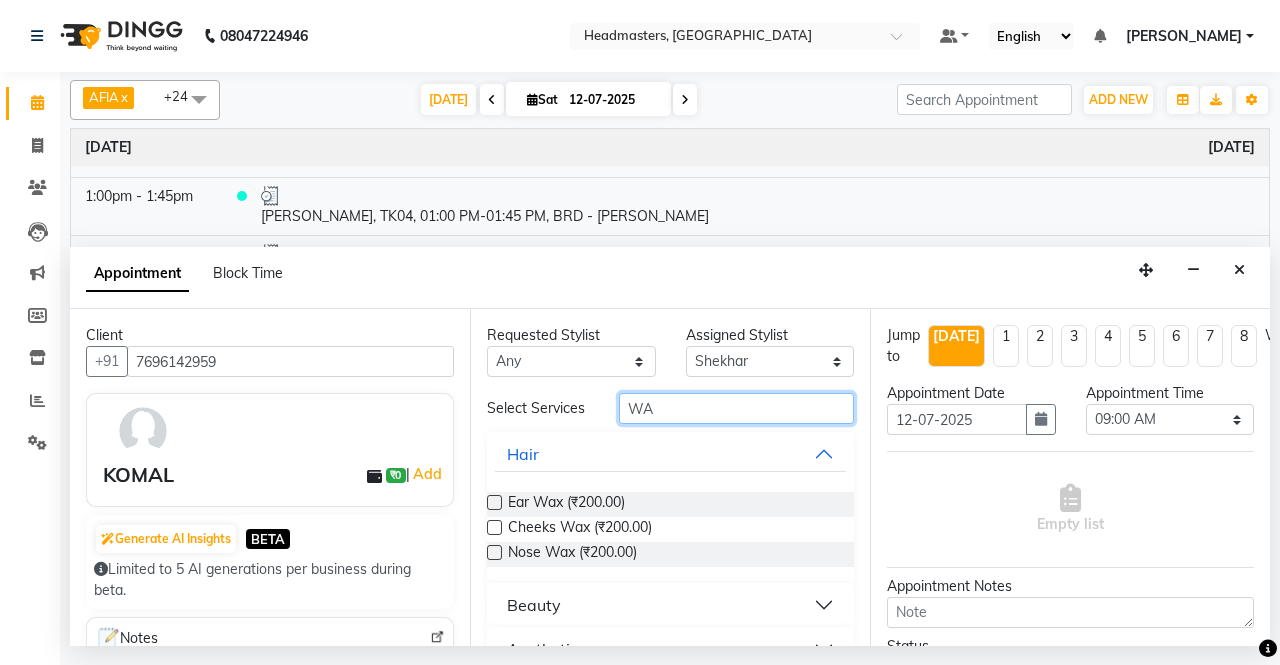 type on "W" 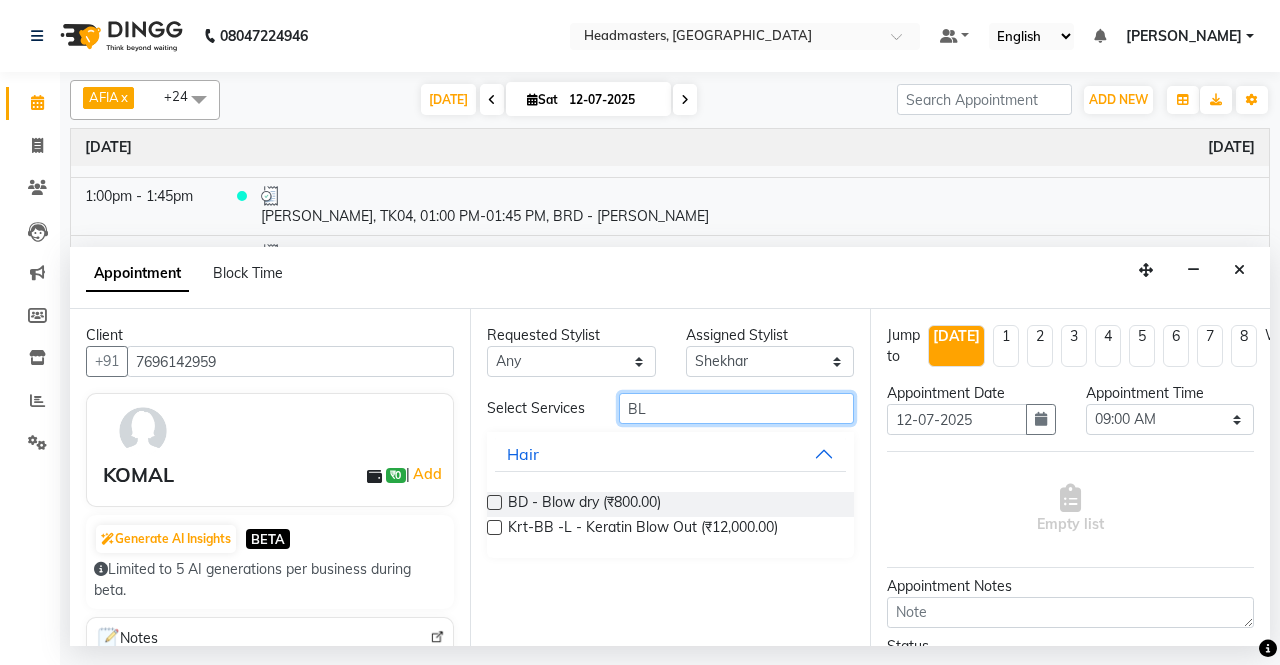 type on "B" 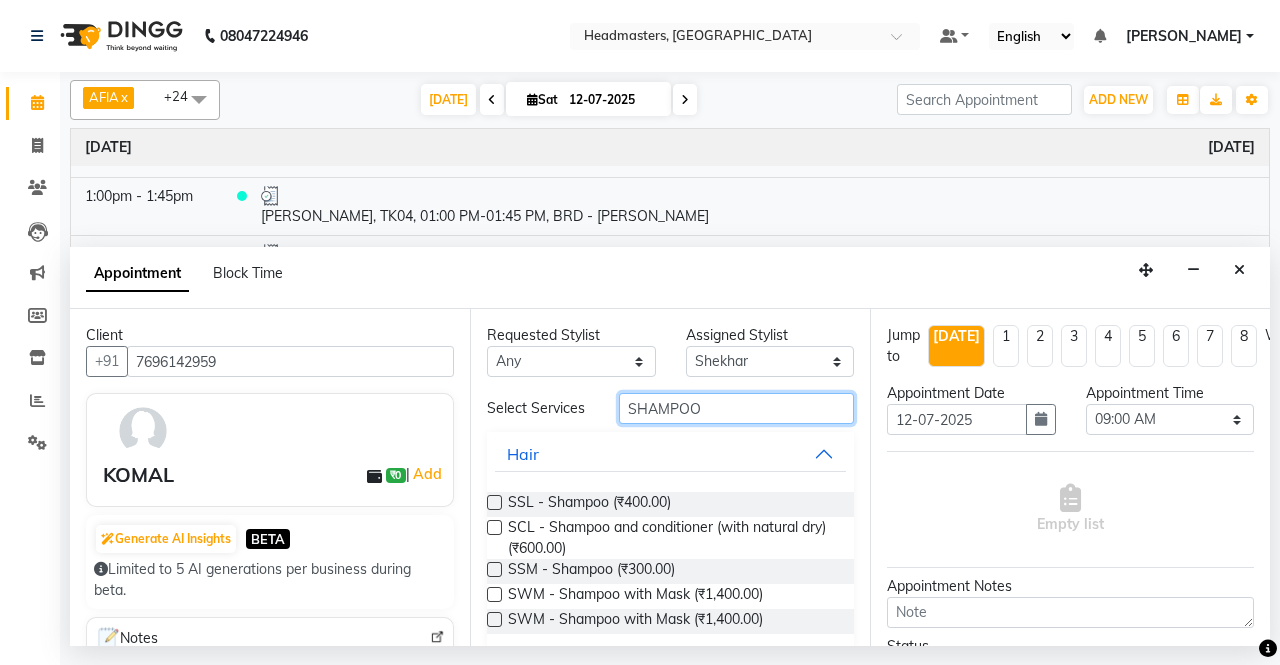 type on "SHAMPOO" 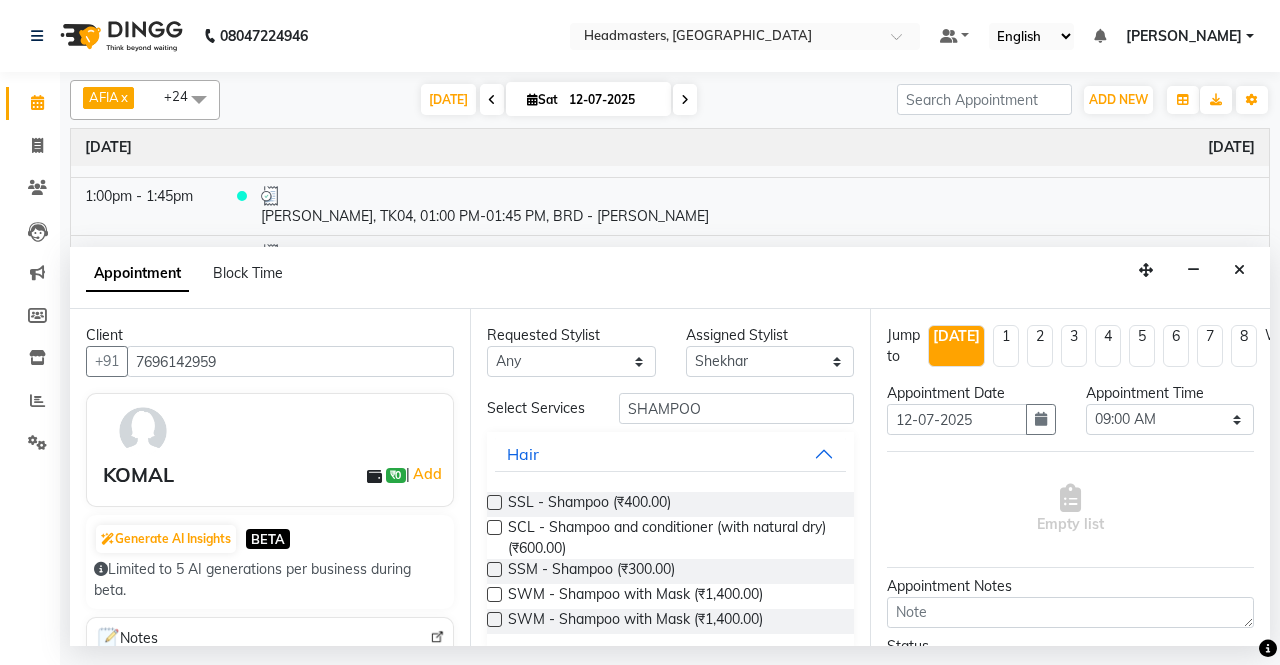 click at bounding box center [494, 502] 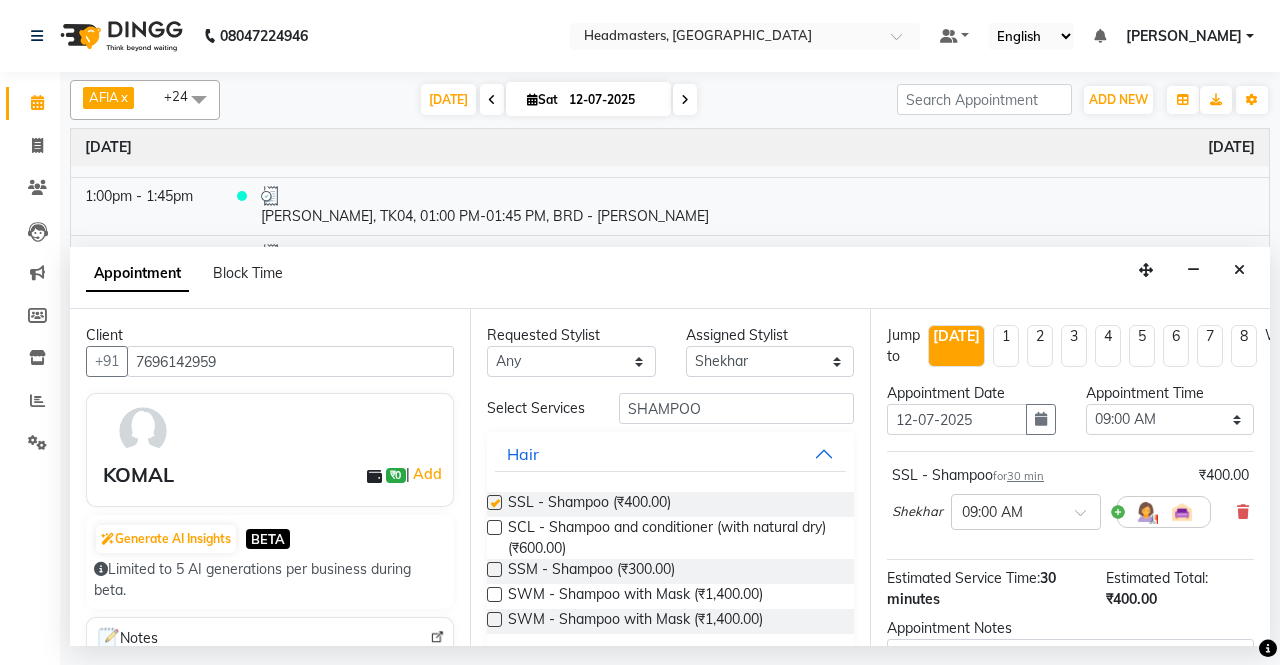 checkbox on "false" 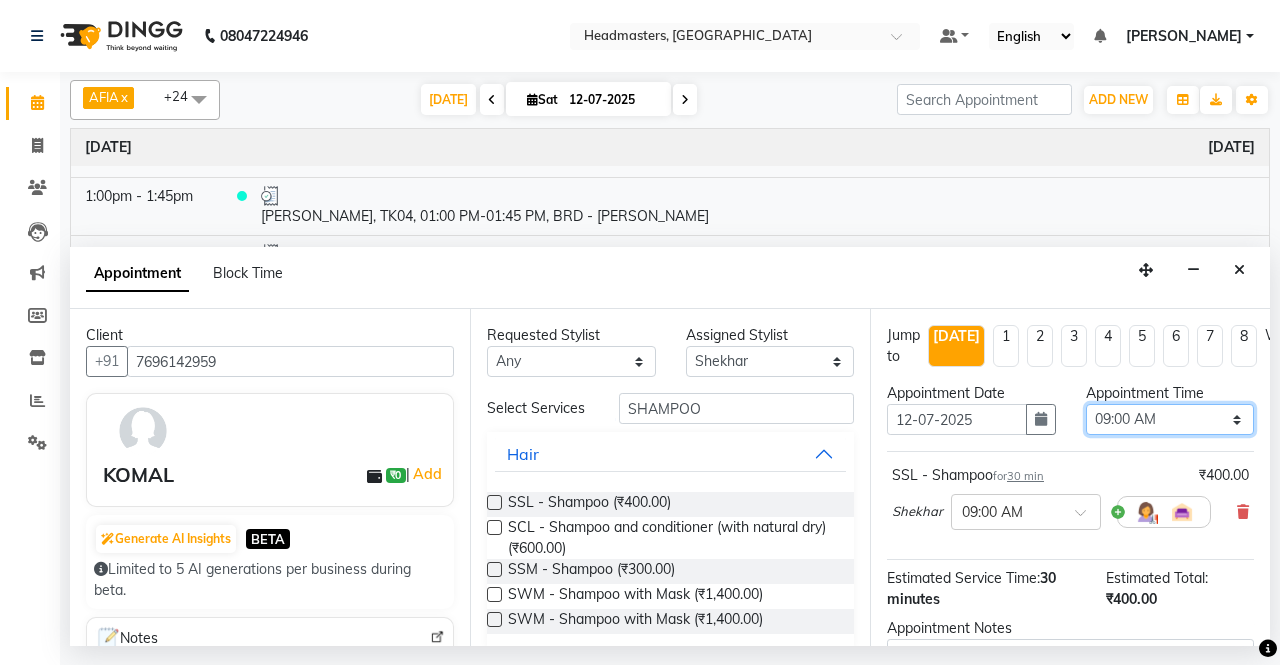 click on "Select 09:00 AM 09:15 AM 09:30 AM 09:45 AM 10:00 AM 10:15 AM 10:30 AM 10:45 AM 11:00 AM 11:15 AM 11:30 AM 11:45 AM 12:00 PM 12:15 PM 12:30 PM 12:45 PM 01:00 PM 01:15 PM 01:30 PM 01:45 PM 02:00 PM 02:15 PM 02:30 PM 02:45 PM 03:00 PM 03:15 PM 03:30 PM 03:45 PM 04:00 PM 04:15 PM 04:30 PM 04:45 PM 05:00 PM 05:15 PM 05:30 PM 05:45 PM 06:00 PM 06:15 PM 06:30 PM 06:45 PM 07:00 PM 07:15 PM 07:30 PM 07:45 PM 08:00 PM" at bounding box center (1170, 419) 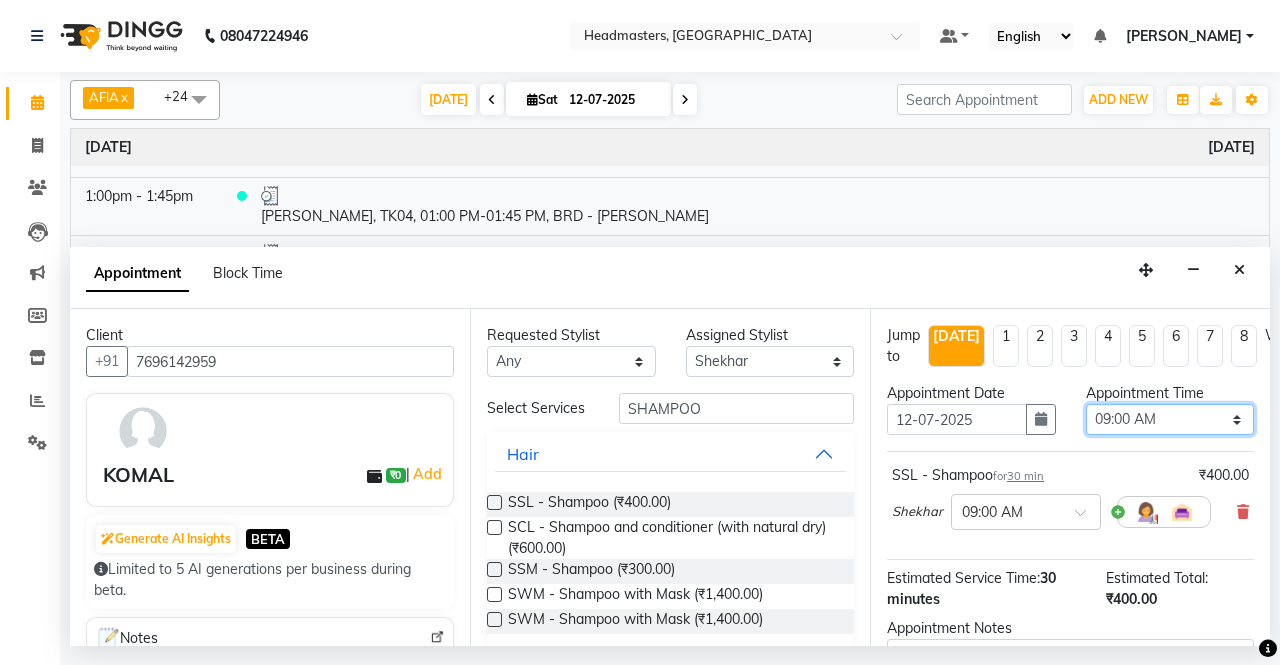 select on "1050" 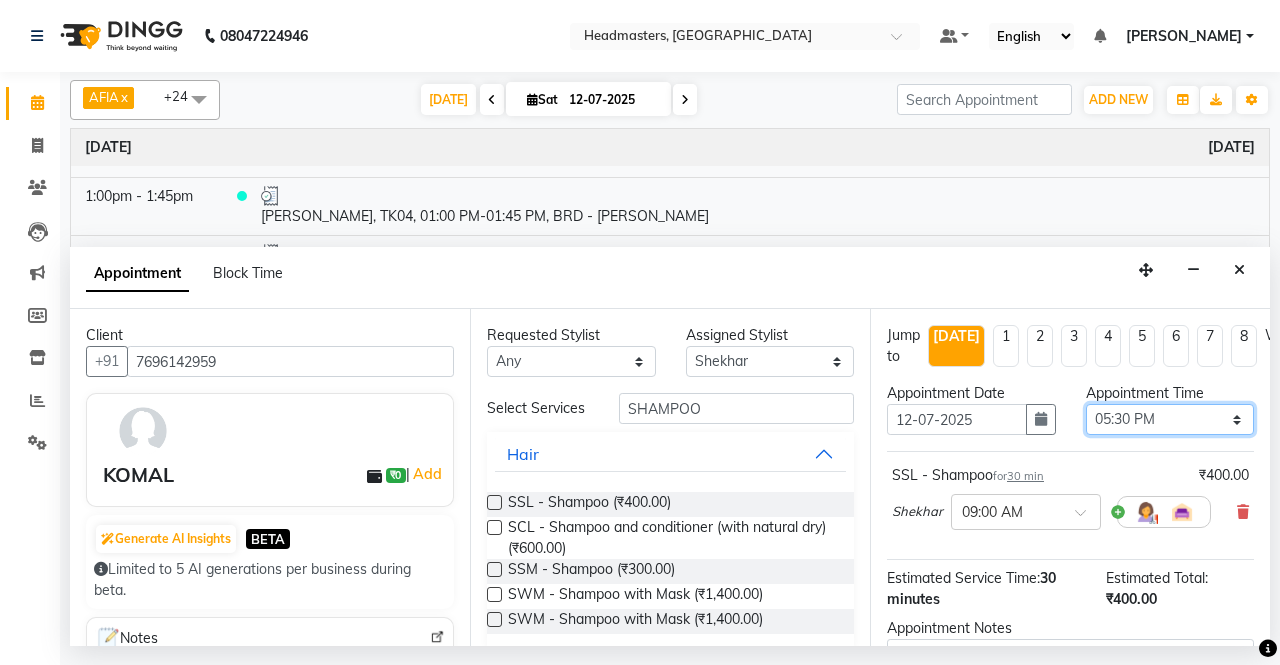click on "Select 09:00 AM 09:15 AM 09:30 AM 09:45 AM 10:00 AM 10:15 AM 10:30 AM 10:45 AM 11:00 AM 11:15 AM 11:30 AM 11:45 AM 12:00 PM 12:15 PM 12:30 PM 12:45 PM 01:00 PM 01:15 PM 01:30 PM 01:45 PM 02:00 PM 02:15 PM 02:30 PM 02:45 PM 03:00 PM 03:15 PM 03:30 PM 03:45 PM 04:00 PM 04:15 PM 04:30 PM 04:45 PM 05:00 PM 05:15 PM 05:30 PM 05:45 PM 06:00 PM 06:15 PM 06:30 PM 06:45 PM 07:00 PM 07:15 PM 07:30 PM 07:45 PM 08:00 PM" at bounding box center (1170, 419) 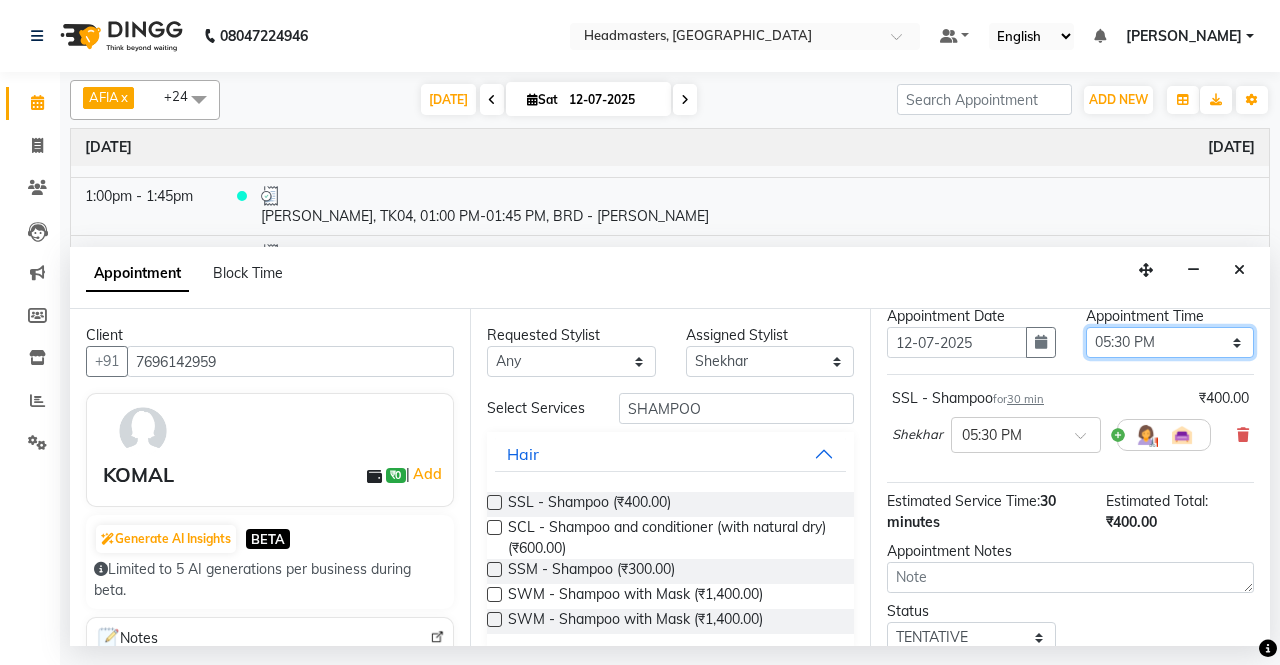 scroll, scrollTop: 192, scrollLeft: 0, axis: vertical 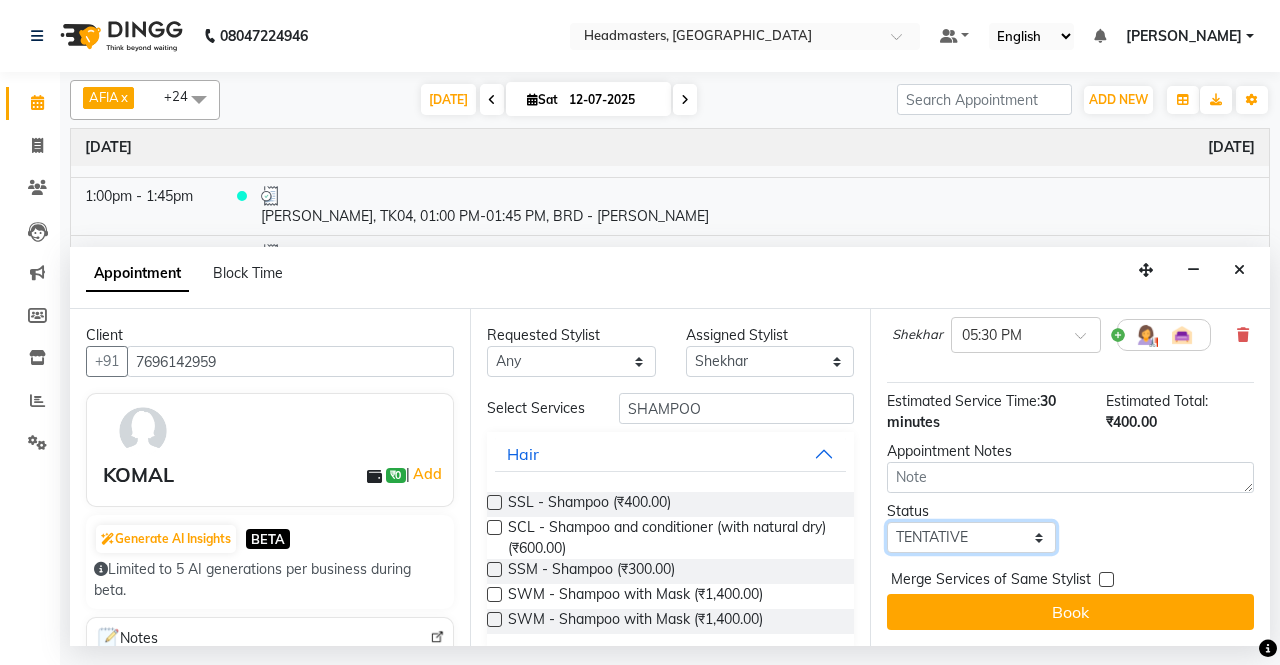 click on "Select TENTATIVE CONFIRM CHECK-IN UPCOMING" at bounding box center [971, 537] 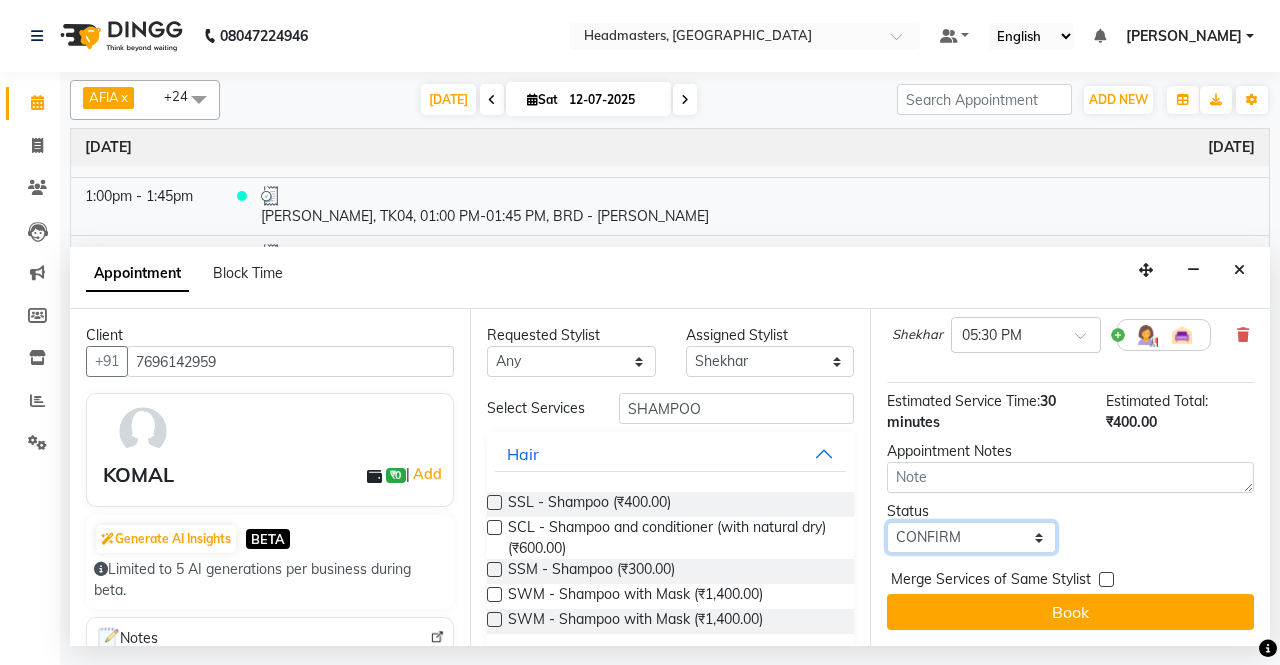 click on "Select TENTATIVE CONFIRM CHECK-IN UPCOMING" at bounding box center [971, 537] 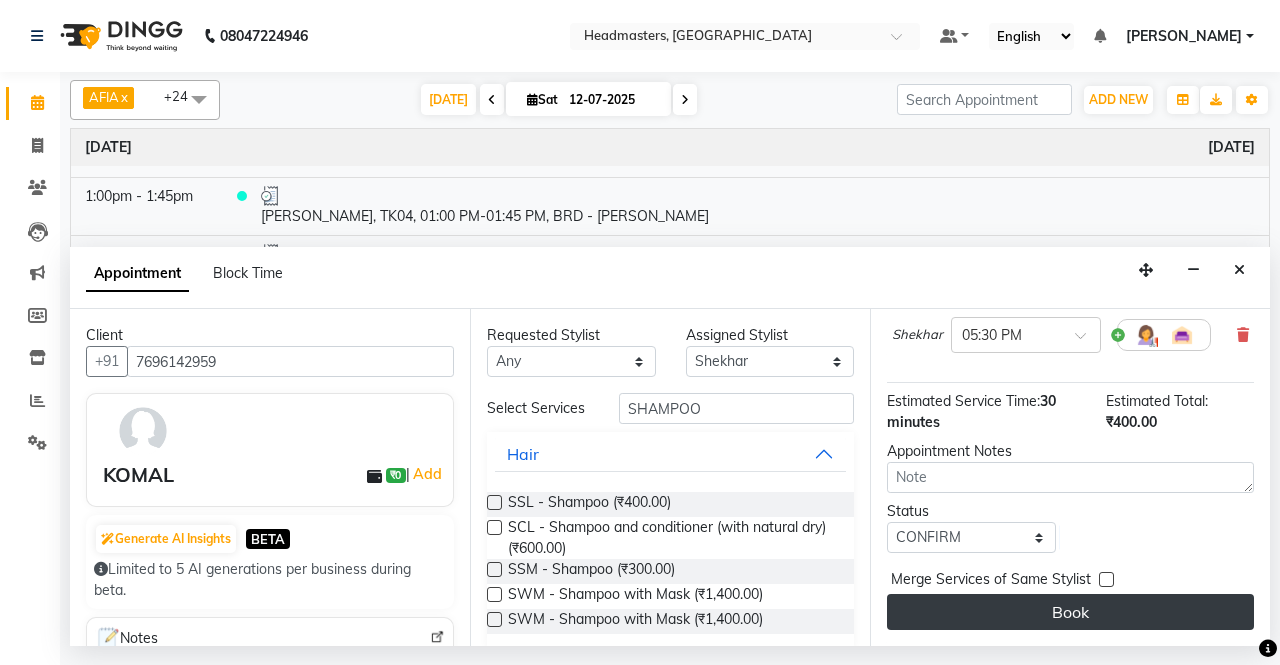 click on "Book" at bounding box center (1070, 612) 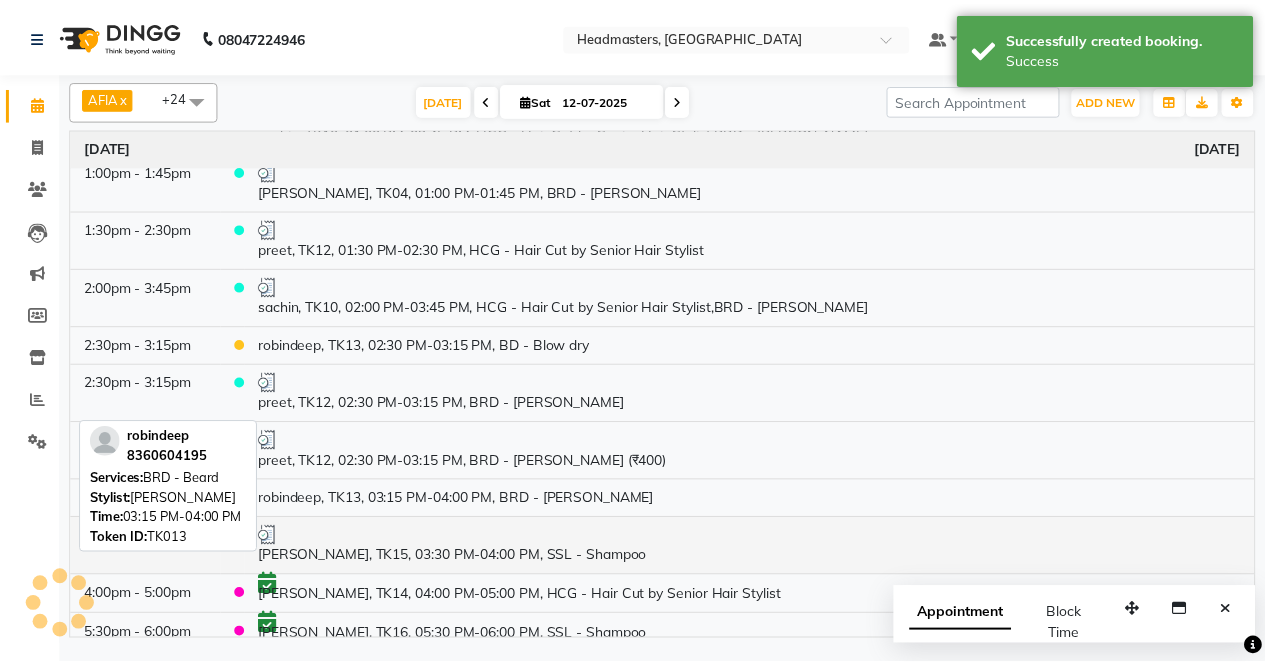 scroll, scrollTop: 898, scrollLeft: 0, axis: vertical 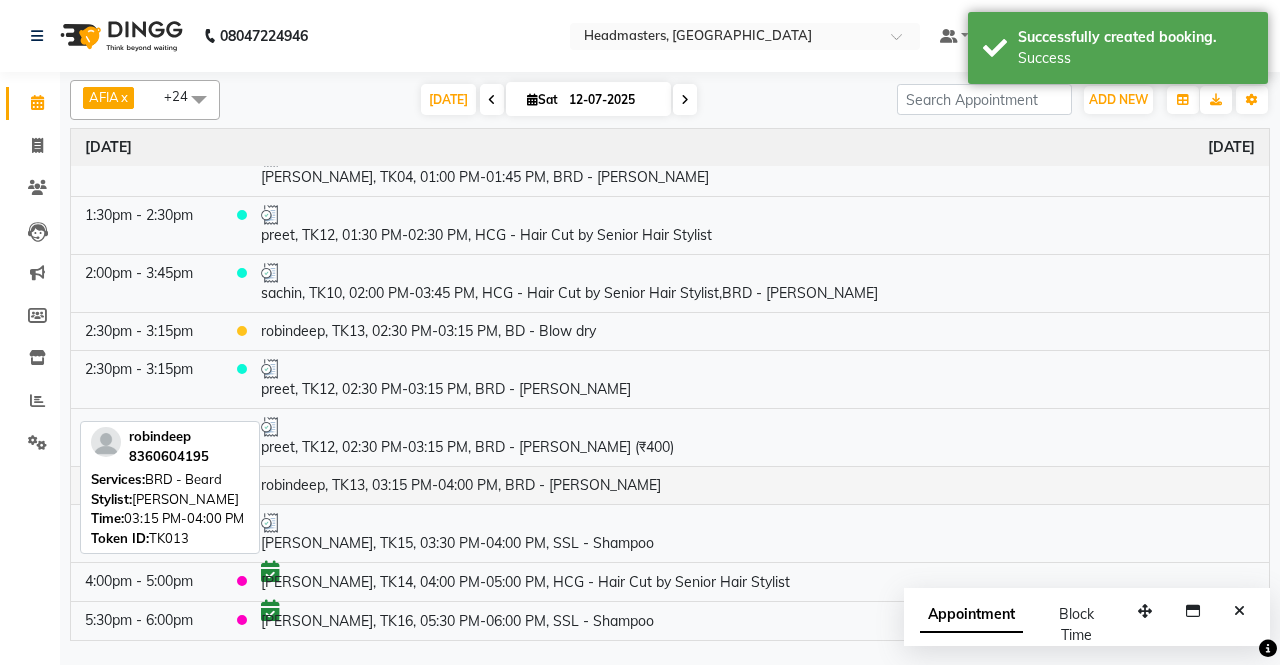 click on "robindeep, TK13, 03:15 PM-04:00 PM, BRD - [PERSON_NAME]" at bounding box center [758, 485] 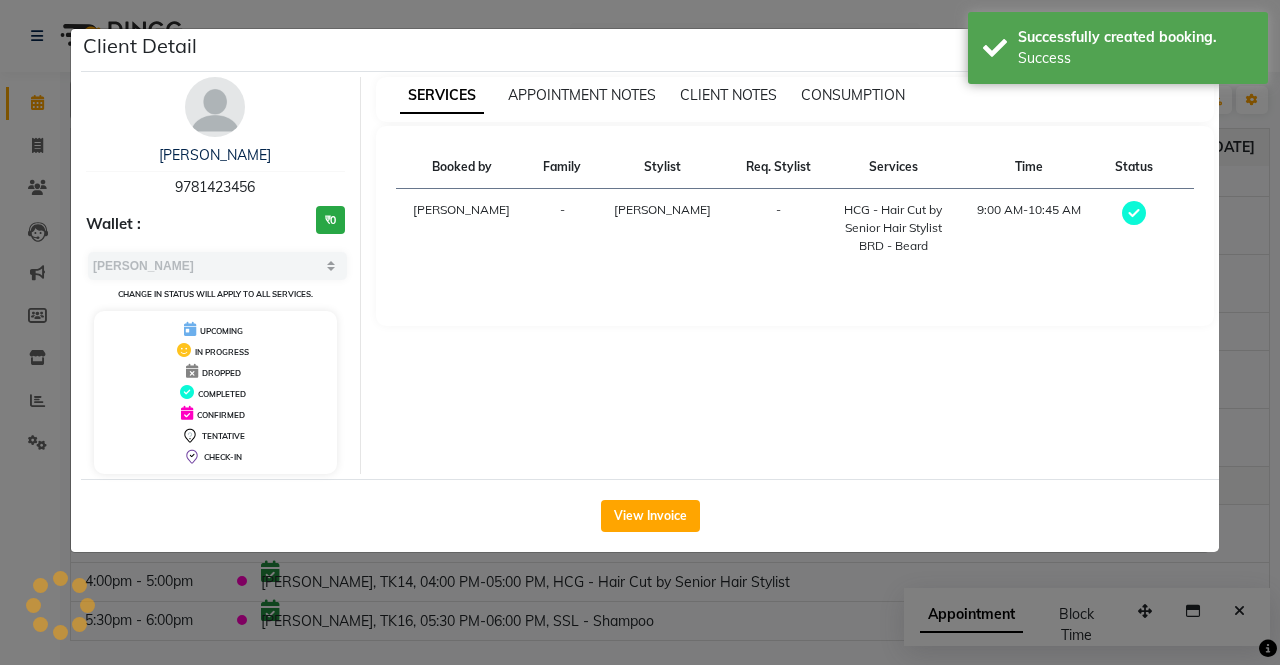 select on "1" 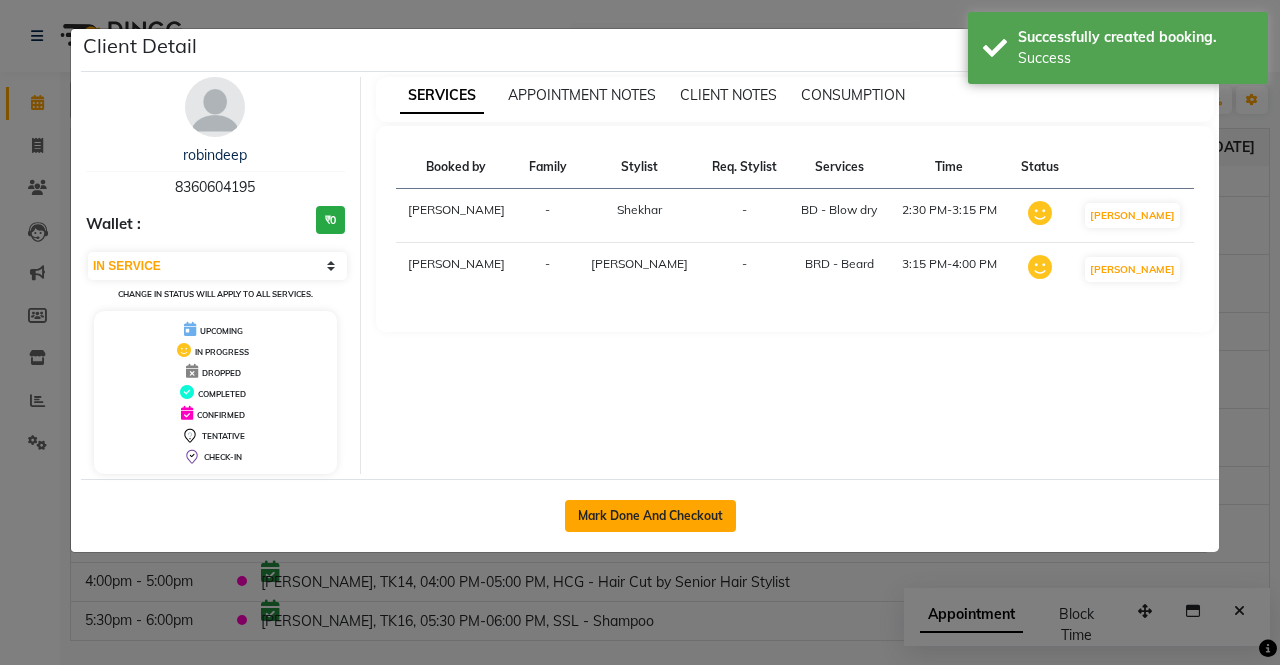 click on "Mark Done And Checkout" 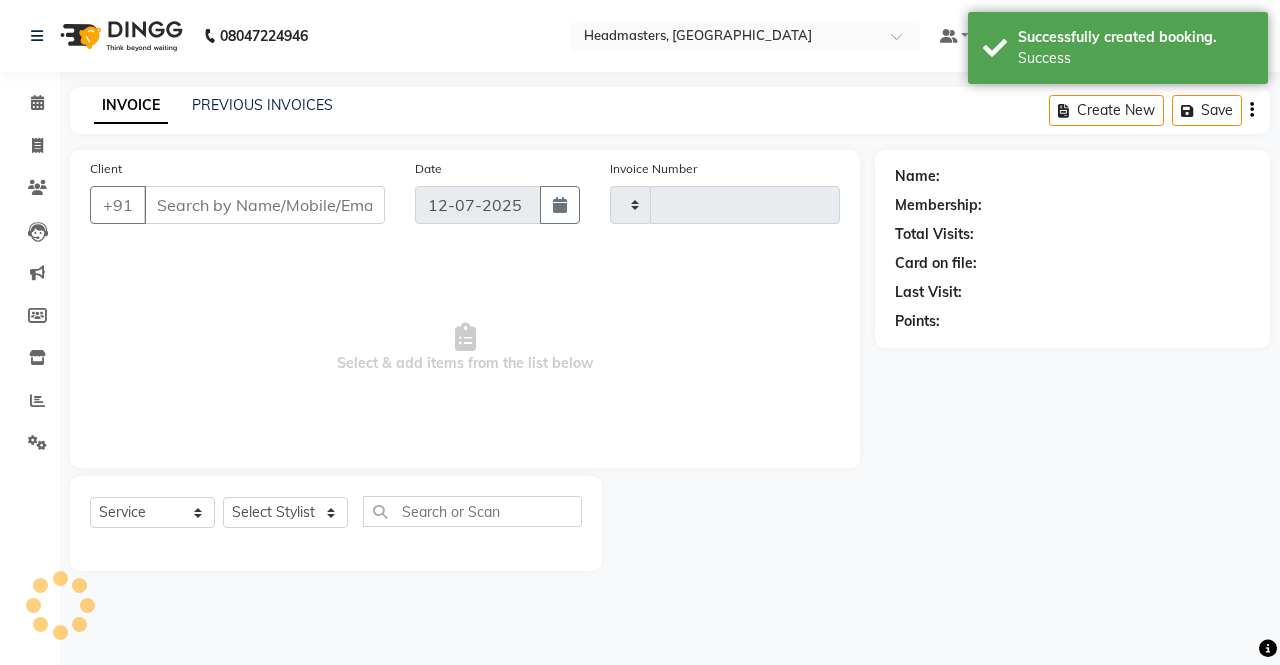 type on "2209" 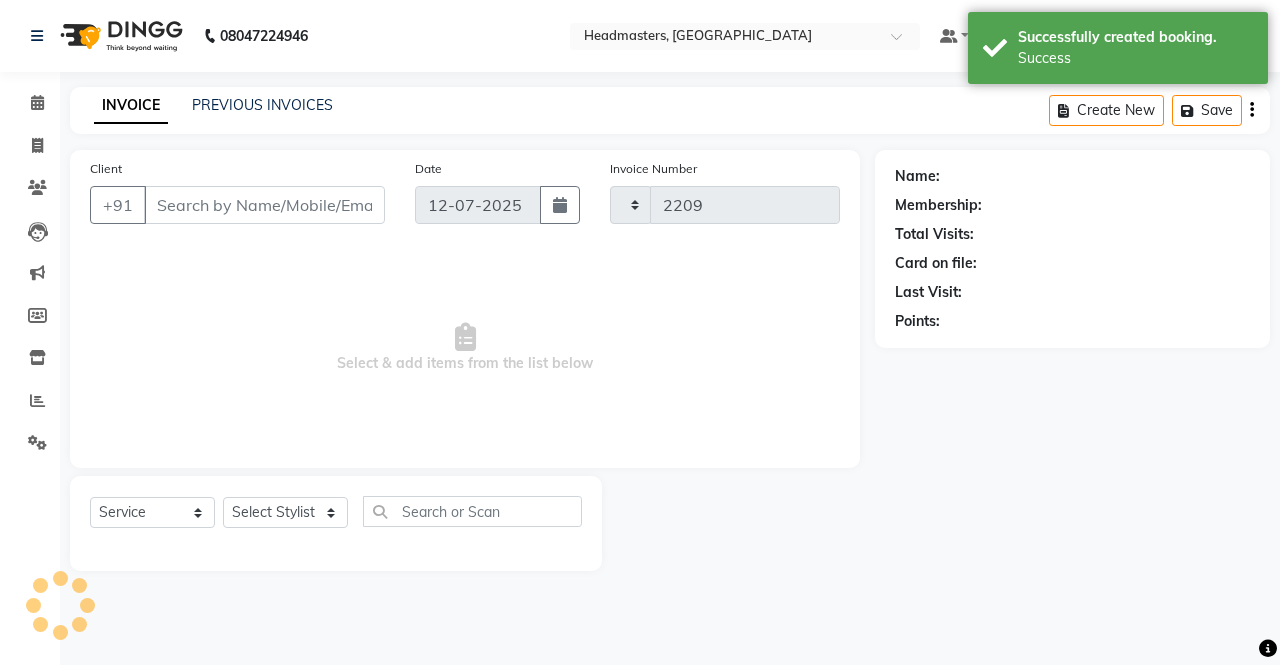 select on "7136" 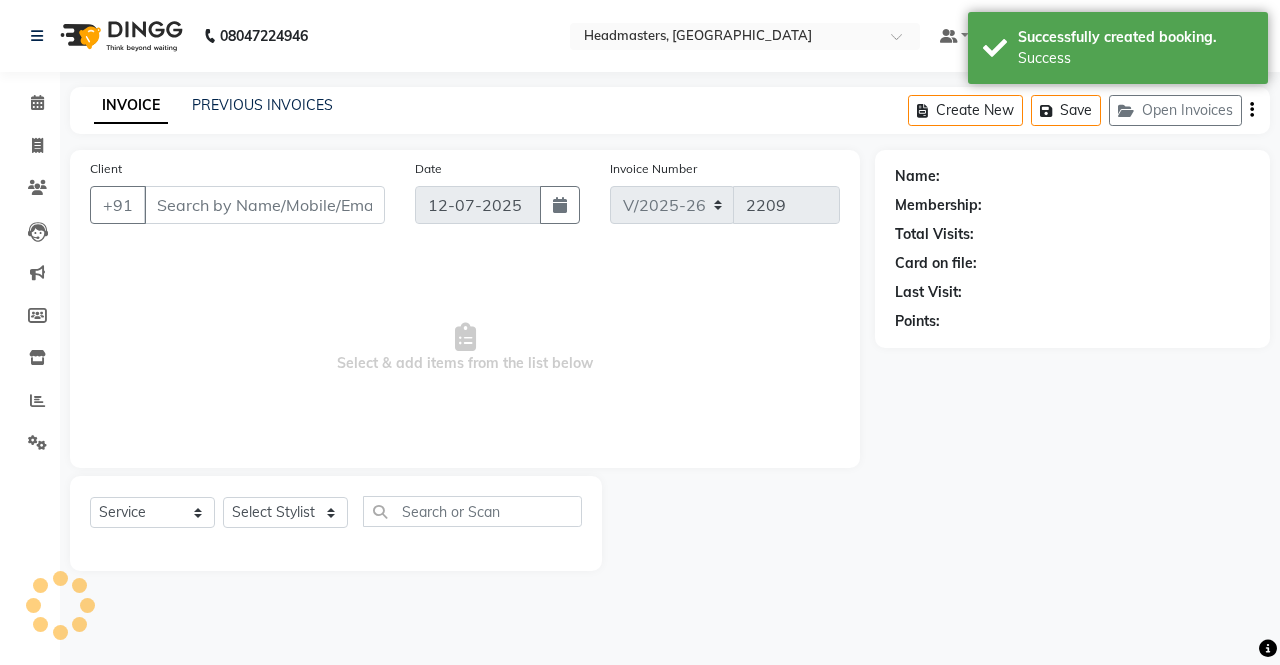 type on "8360604195" 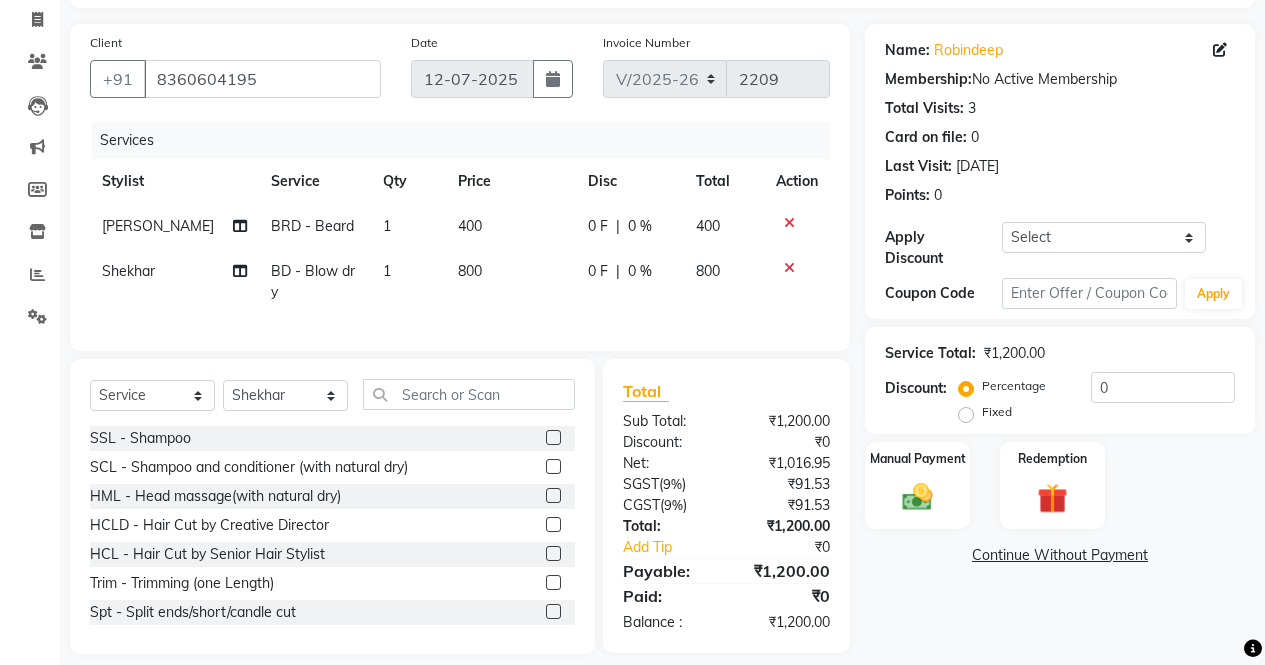 scroll, scrollTop: 139, scrollLeft: 0, axis: vertical 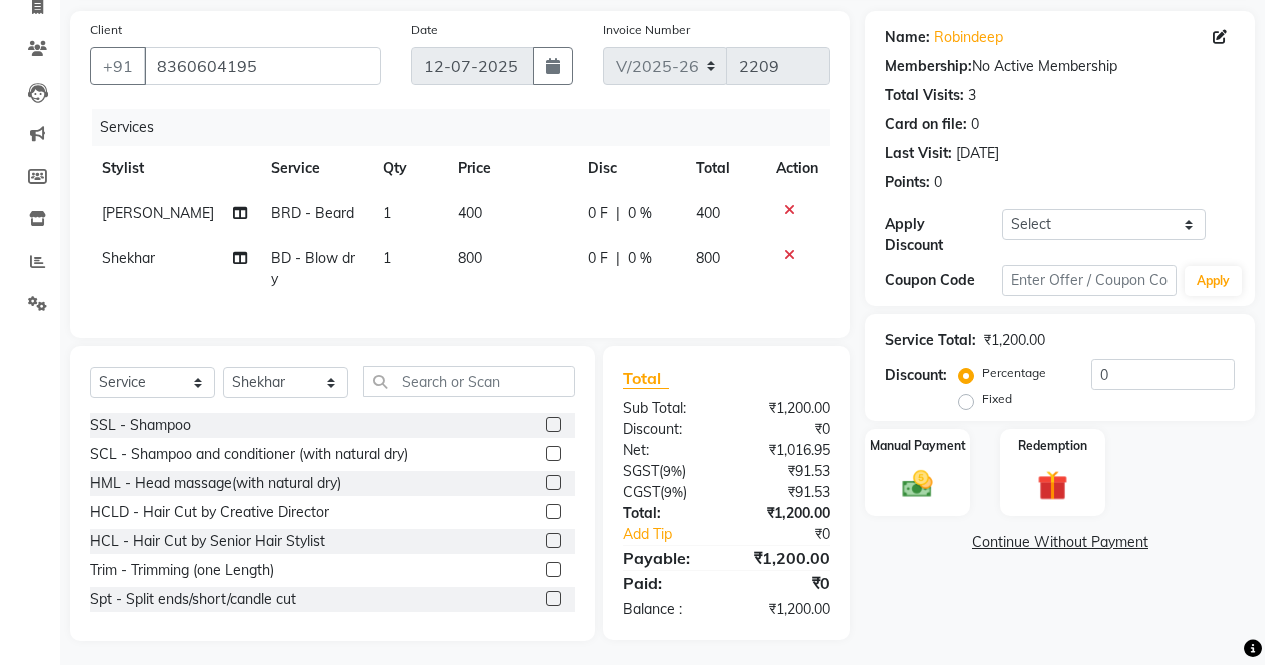 click on "0 F | 0 %" 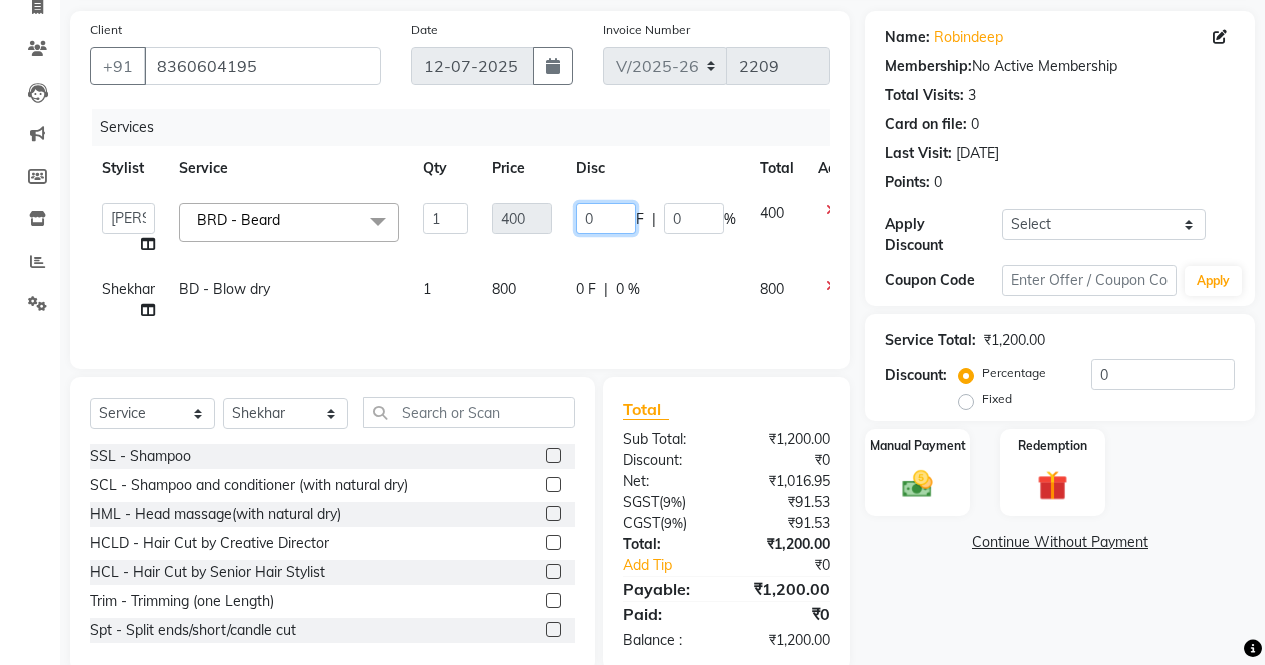 click on "0" 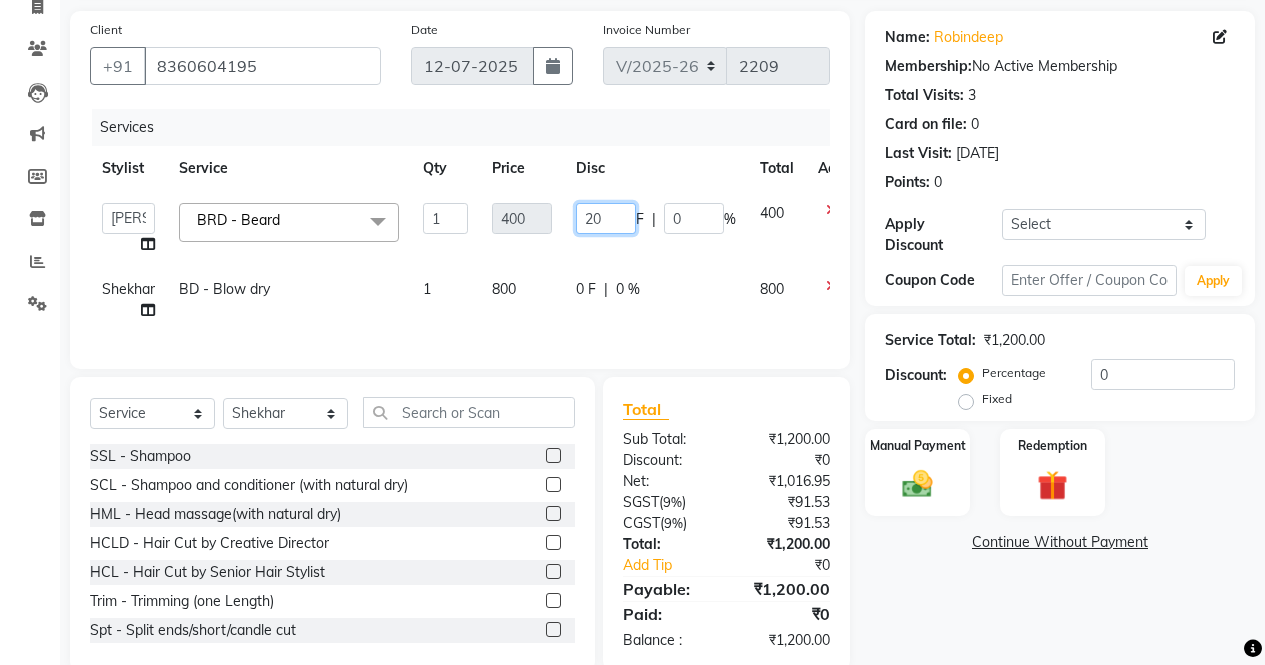 type on "200" 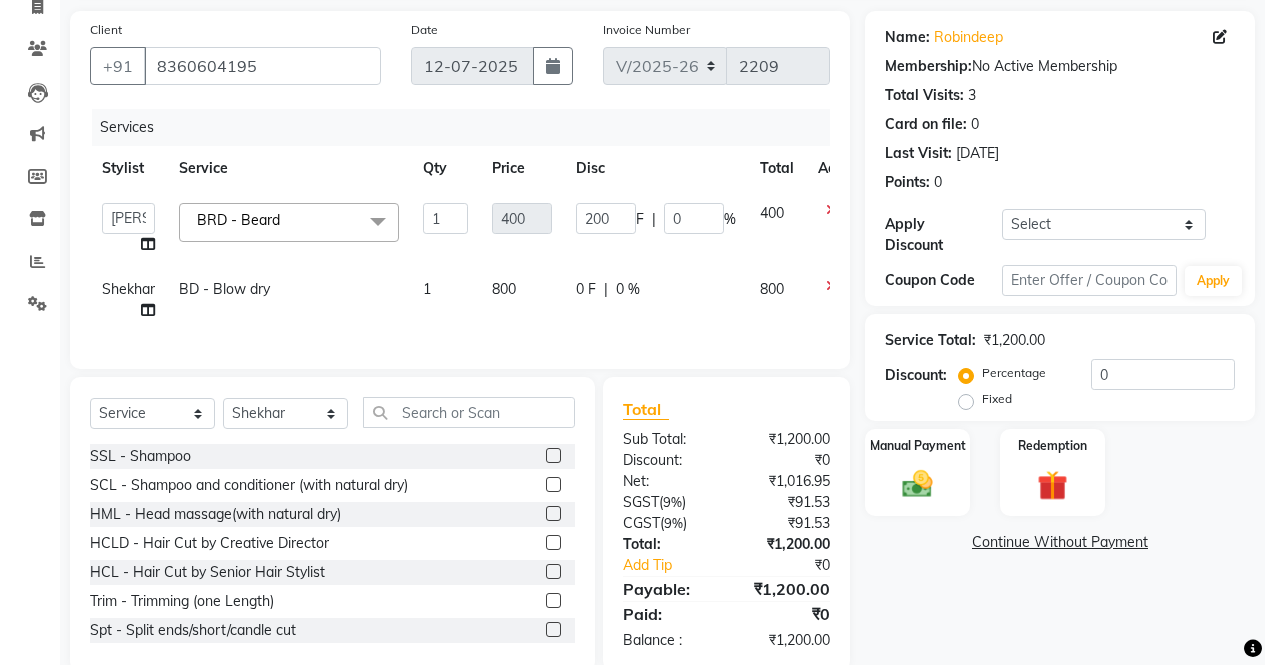click on "AFIA   Anjali   [PERSON_NAME]   [PERSON_NAME]    [PERSON_NAME]   HEAD [PERSON_NAME]    [PERSON_NAME]    [PERSON_NAME]    [PERSON_NAME]   Love   [PERSON_NAME]    [PERSON_NAME]    [PERSON_NAME]    [PERSON_NAME]   [PERSON_NAME]   [PERSON_NAME]    [PERSON_NAME]    Sunny    SURAJ    [PERSON_NAME]  BRD - [PERSON_NAME]  x SSL - Shampoo SCL - Shampoo and conditioner (with natural dry) HML - Head massage(with natural dry) HCLD - Hair Cut by Creative Director HCL - Hair Cut by Senior Hair Stylist Trim - Trimming (one Length) Spt - Split ends/short/candle cut BD - Blow dry OS - Open styling GL-igora - Igora Global GL-essensity - Essensity Global Hlts-L - Highlights [MEDICAL_DATA] - Balayage Chunks  - Chunks CR  - Color removal CRF - Color refresh Stk - Per streak RT-IG - Igora Root Touchup(one inch only) RT-ES - Essensity Root Touchup(one inch only) Reb - Rebonding ST  - Straight therapy Krt-L - Keratin Krt-BB -L - Keratin Blow Out HR-BTX -L  - Hair [MEDICAL_DATA] NanoP -L - Nanoplastia K-Bond -L  - Kerabond H-EXT - [MEDICAL_DATA] PH-EXT - Premium [MEDICAL_DATA] 1 400" 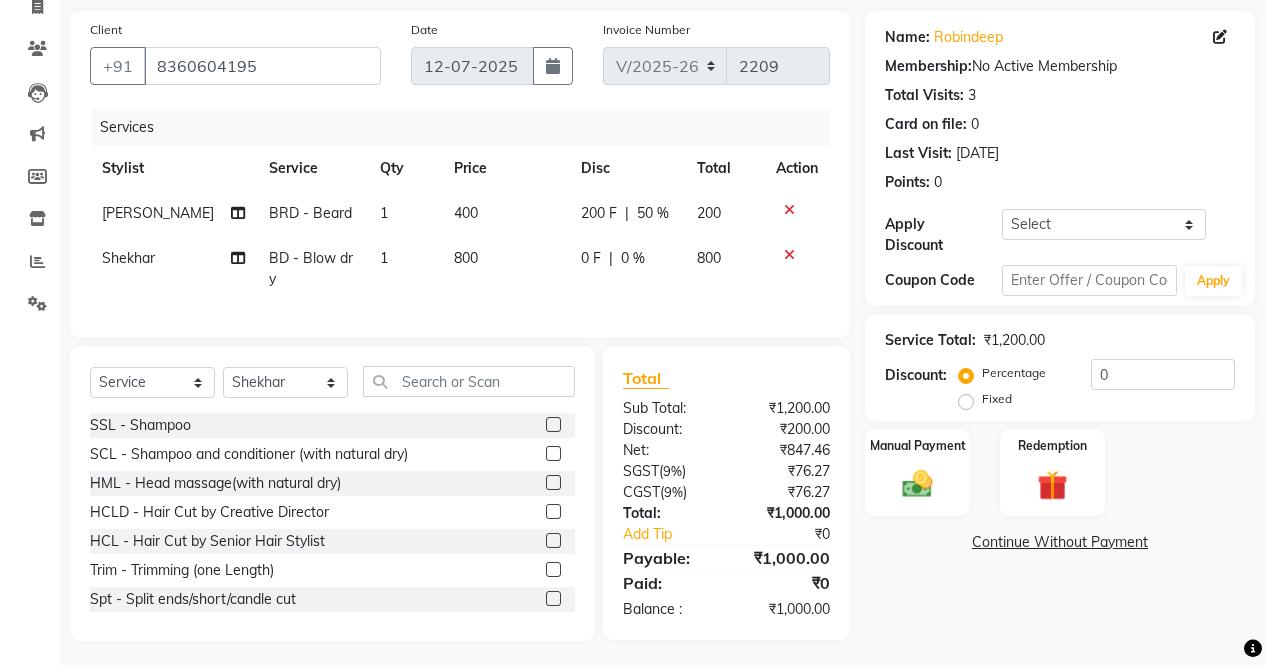 click on "0 F" 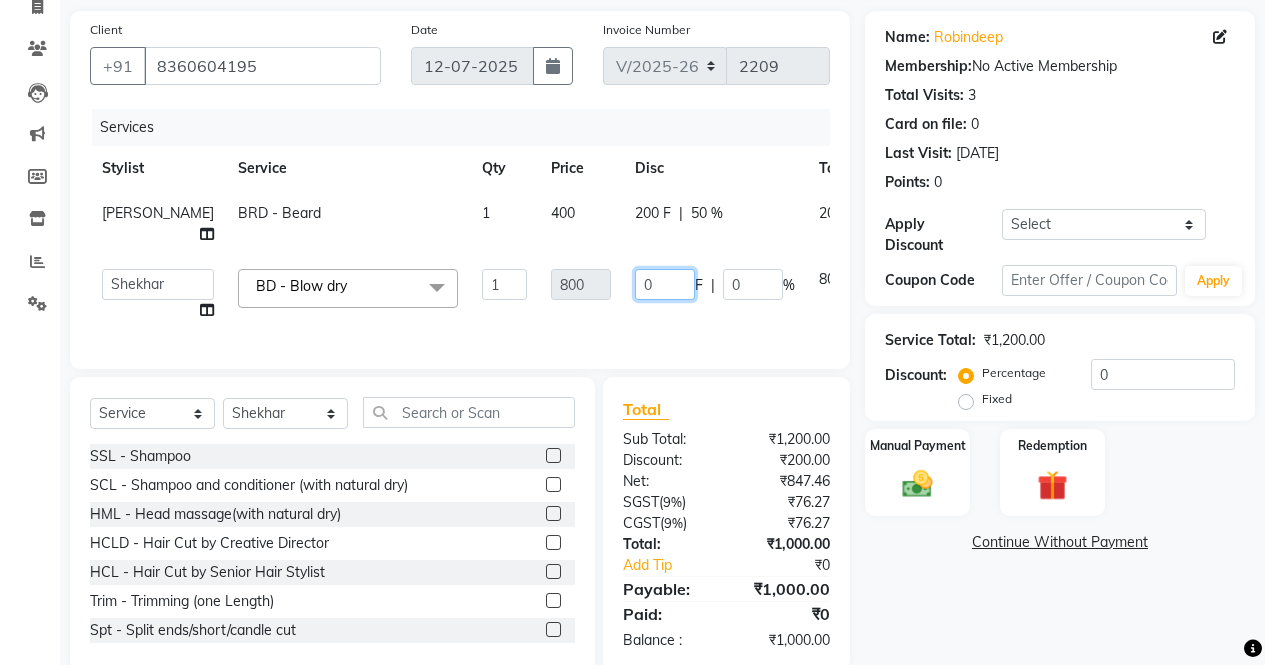 click on "0" 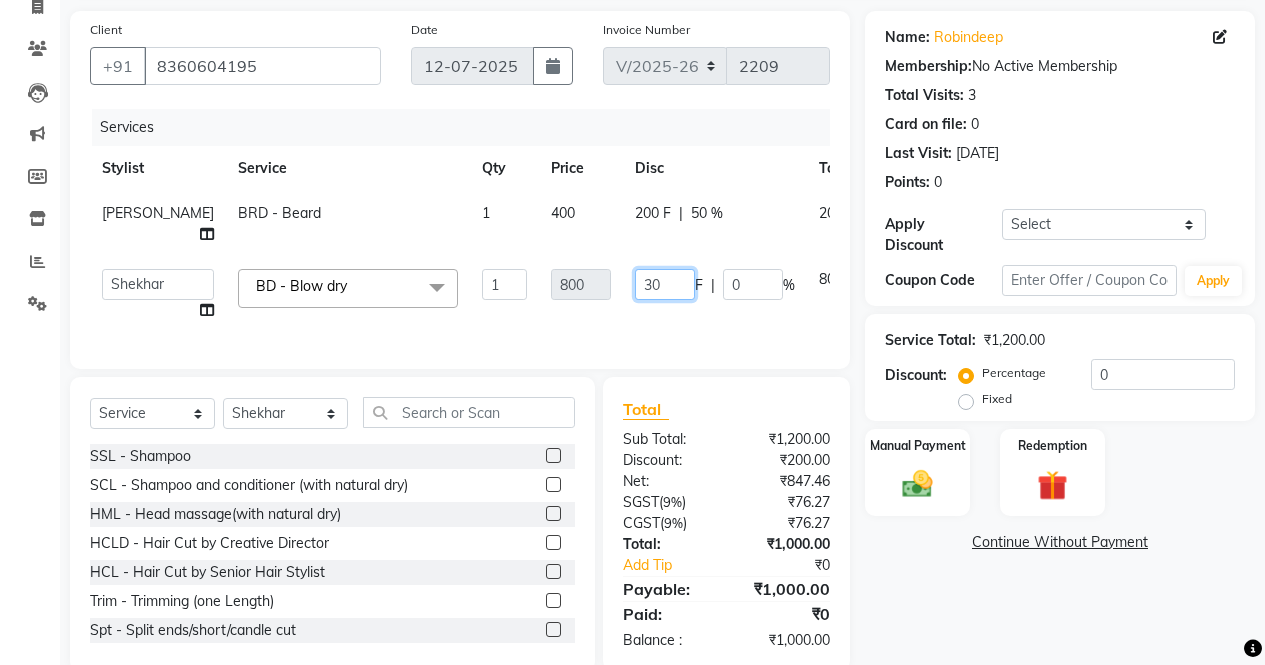 type on "300" 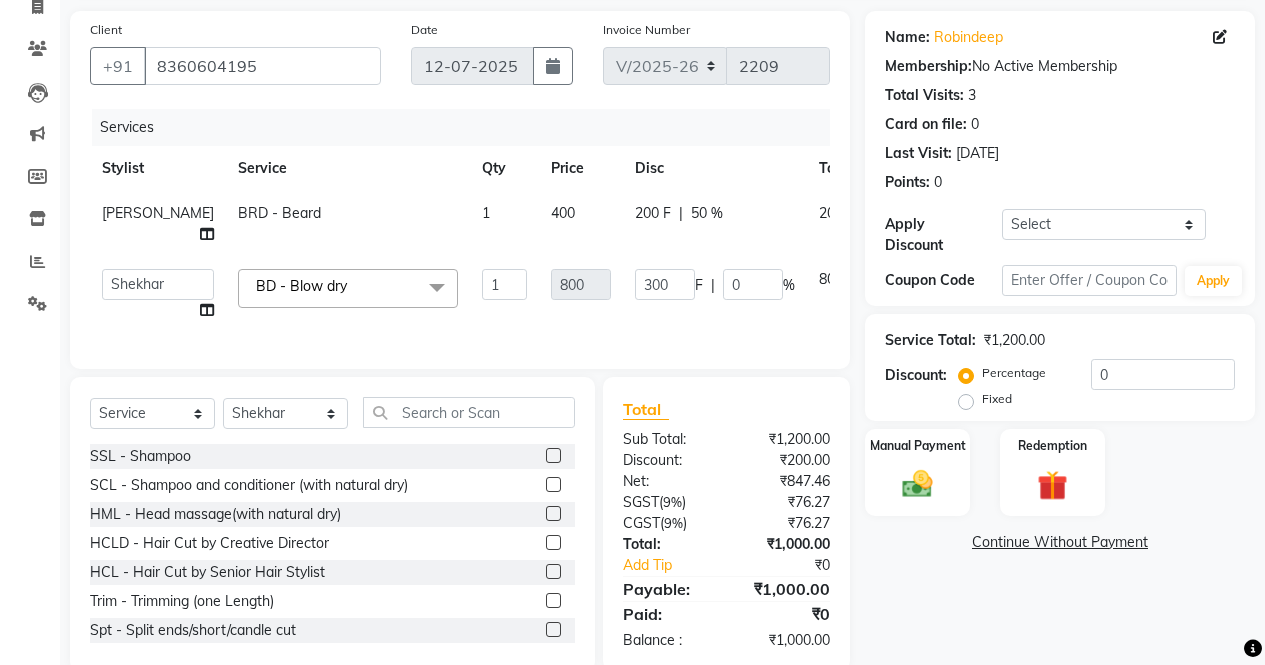 click on "Services Stylist Service Qty Price Disc Total Action [PERSON_NAME]  BRD - [PERSON_NAME] 1 400 200 F | 50 % 200  AFIA   Anjali   [PERSON_NAME]   [PERSON_NAME]    [PERSON_NAME]   HEAD [PERSON_NAME]    [PERSON_NAME]    [PERSON_NAME]    [PERSON_NAME]   Love   [PERSON_NAME]    [PERSON_NAME]    [PERSON_NAME]    [PERSON_NAME]   [PERSON_NAME]   [PERSON_NAME]    [PERSON_NAME]    Sunny    SURAJ    [PERSON_NAME]  BD - Blow dry  x SSL - Shampoo SCL - Shampoo and conditioner (with natural dry) HML - Head massage(with natural dry) HCLD - Hair Cut by Creative Director HCL - Hair Cut by Senior Hair Stylist Trim - Trimming (one Length) Spt - Split ends/short/candle cut BD - Blow dry OS - Open styling GL-igora - Igora Global GL-essensity - Essensity Global Hlts-L - Highlights [MEDICAL_DATA] - Balayage Chunks  - Chunks CR  - Color removal CRF - Color refresh Stk - Per streak RT-IG - Igora Root Touchup(one inch only) RT-ES - Essensity Root Touchup(one inch only) Reb - Rebonding ST  - Straight therapy Krt-L - Keratin Krt-BB -L - Keratin Blow Out HR-BTX -L  - Hair [MEDICAL_DATA] 1 800" 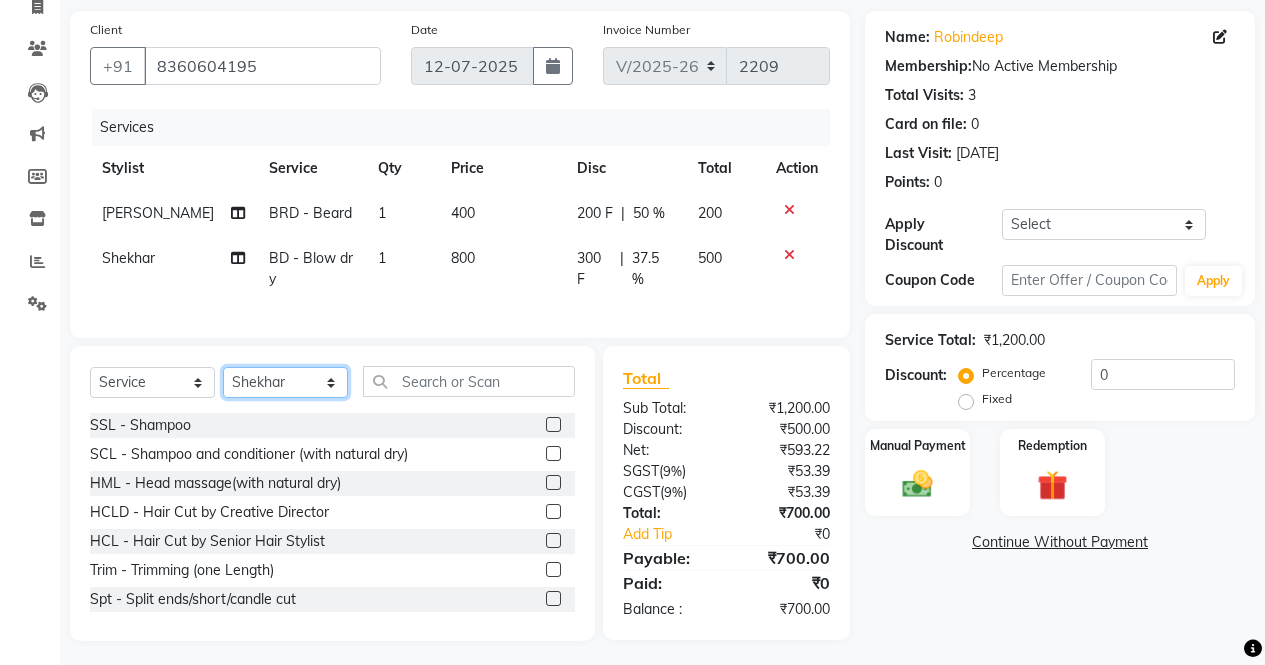 click on "Select Stylist AFIA Anjali [PERSON_NAME] [PERSON_NAME]  [PERSON_NAME] HEAD [PERSON_NAME]  [PERSON_NAME]  [PERSON_NAME]  [PERSON_NAME] Love [PERSON_NAME]  [PERSON_NAME]  [PERSON_NAME]  [PERSON_NAME] [PERSON_NAME] [PERSON_NAME]  [PERSON_NAME]  [PERSON_NAME]" 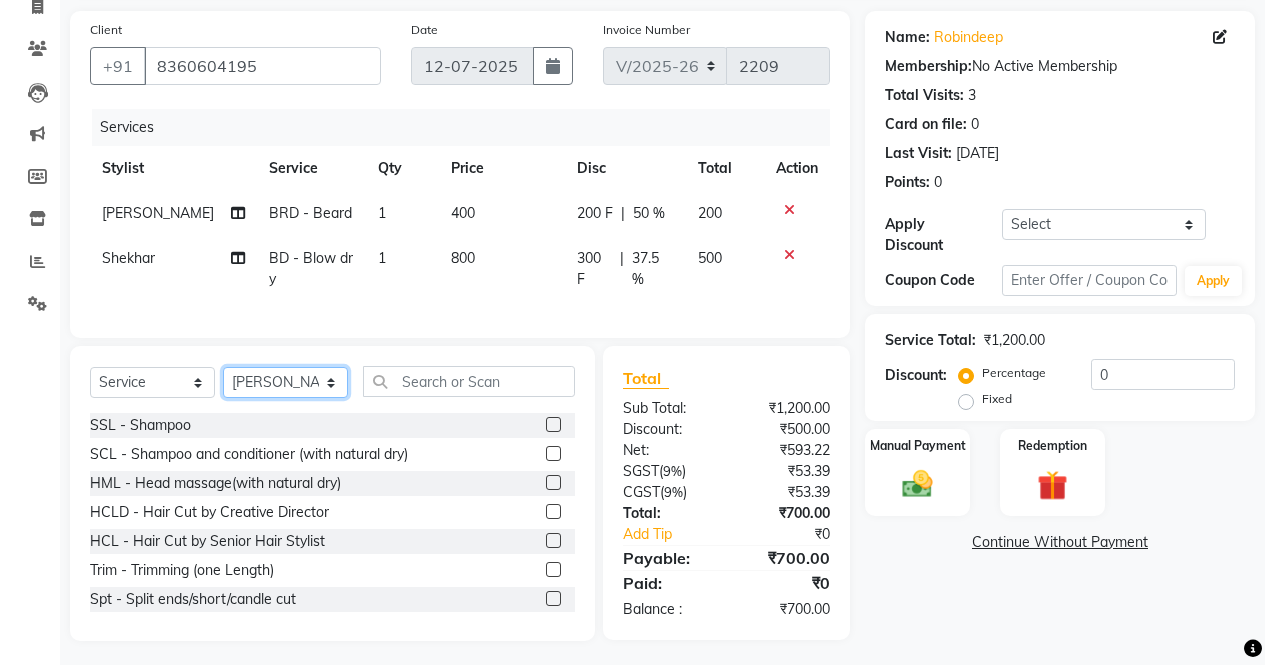 click on "Select Stylist AFIA Anjali [PERSON_NAME] [PERSON_NAME]  [PERSON_NAME] HEAD [PERSON_NAME]  [PERSON_NAME]  [PERSON_NAME]  [PERSON_NAME] Love [PERSON_NAME]  [PERSON_NAME]  [PERSON_NAME]  [PERSON_NAME] [PERSON_NAME] [PERSON_NAME]  [PERSON_NAME]  [PERSON_NAME]" 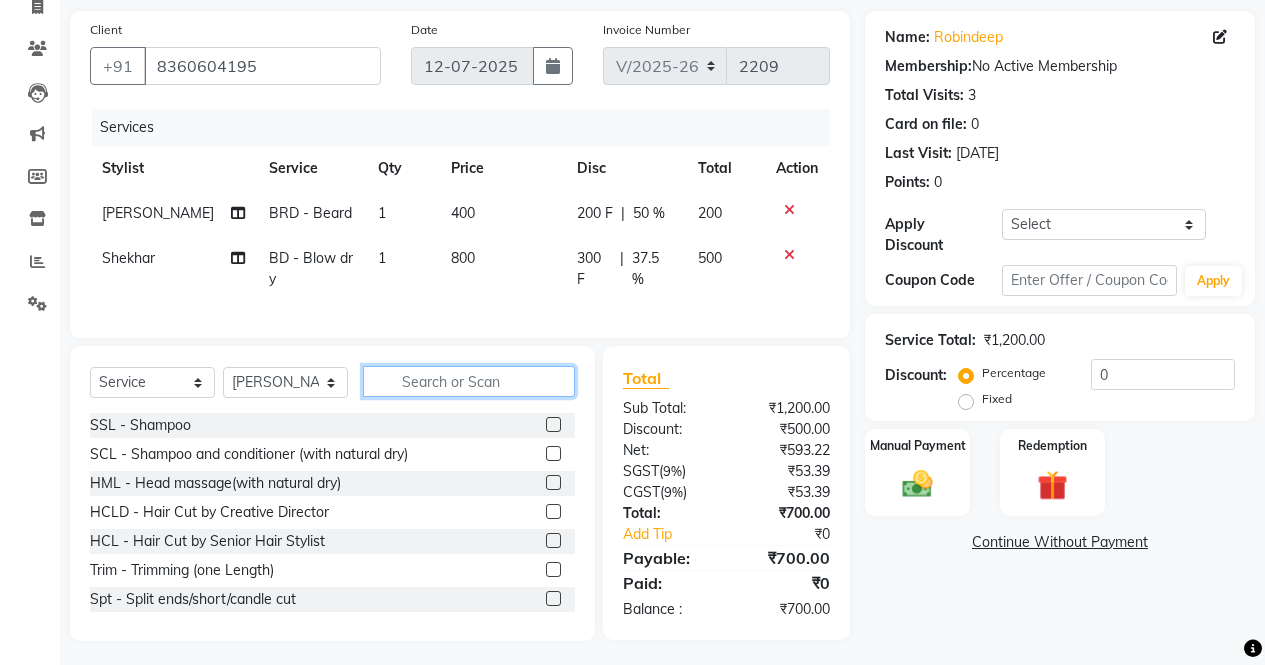 click 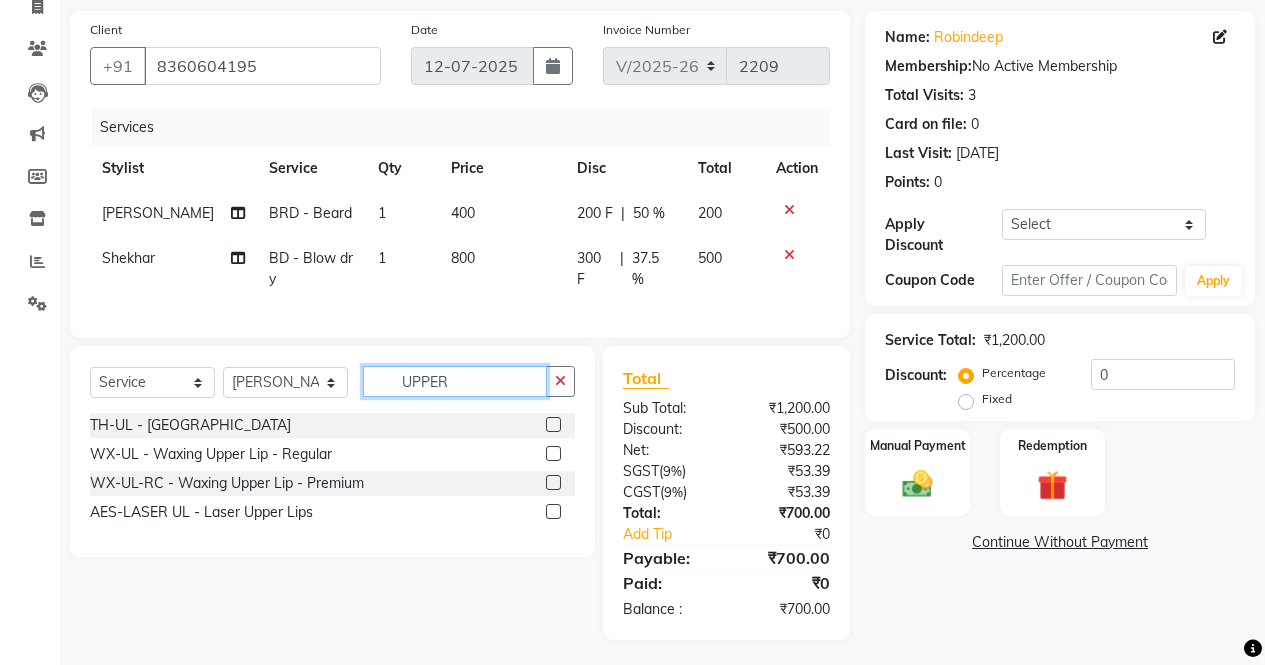 type on "UPPER" 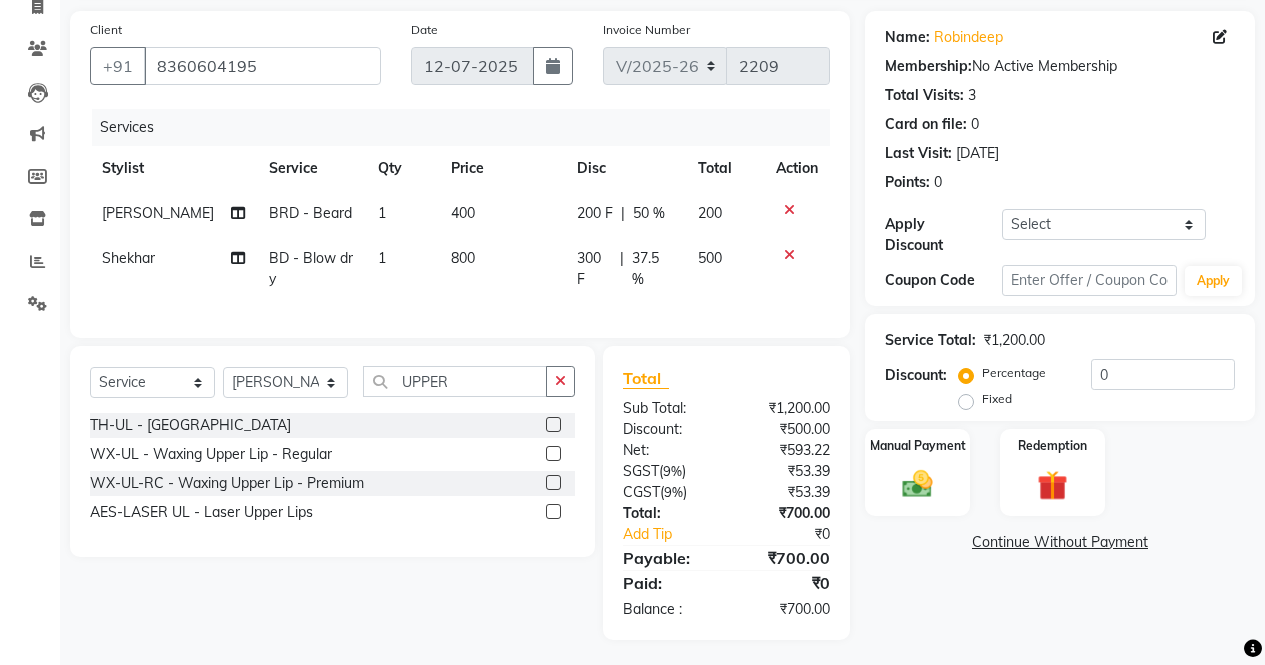 click 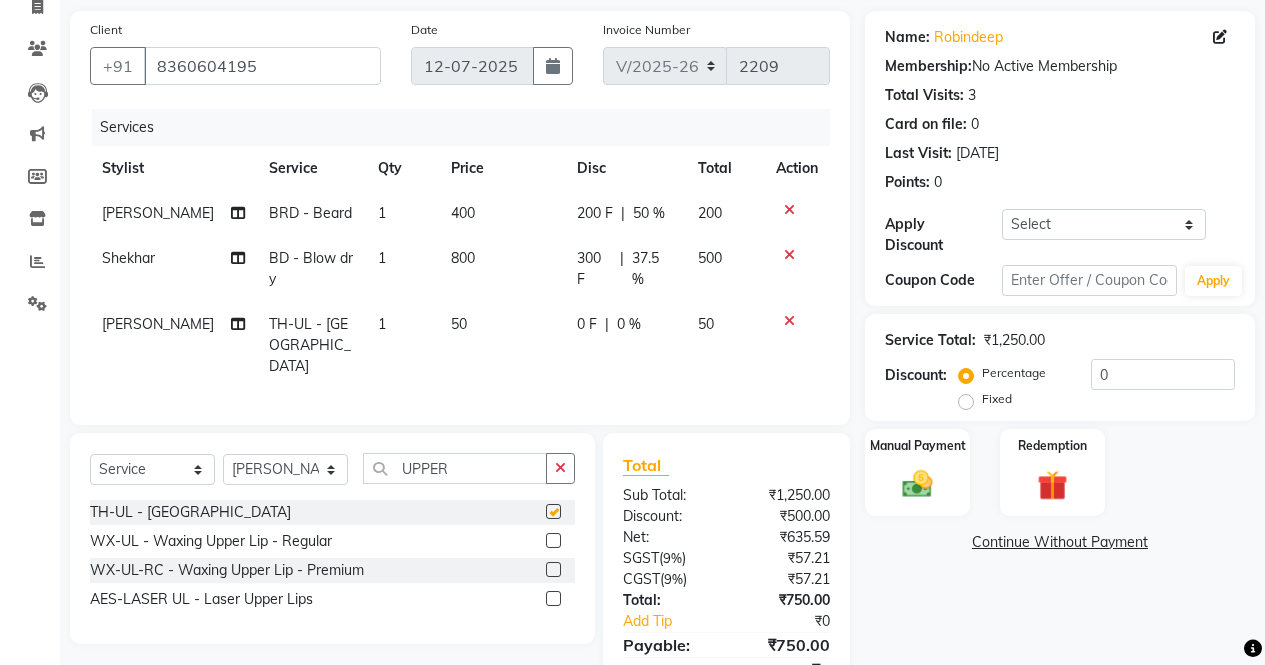 checkbox on "false" 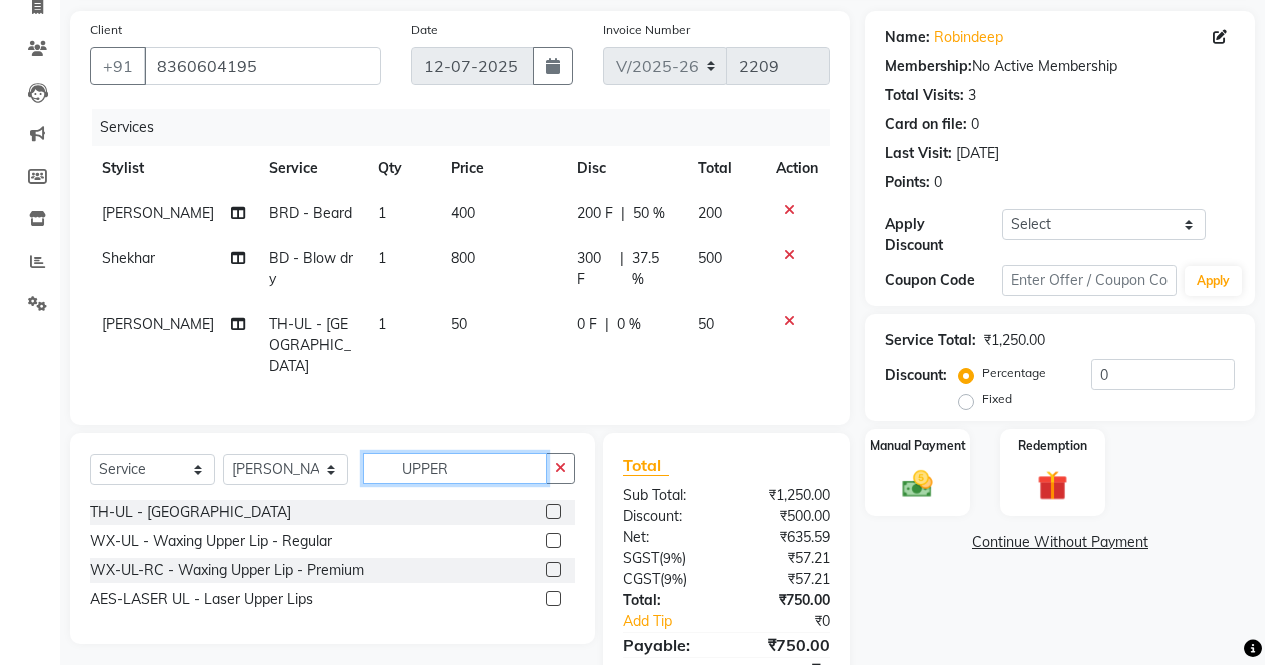 click on "UPPER" 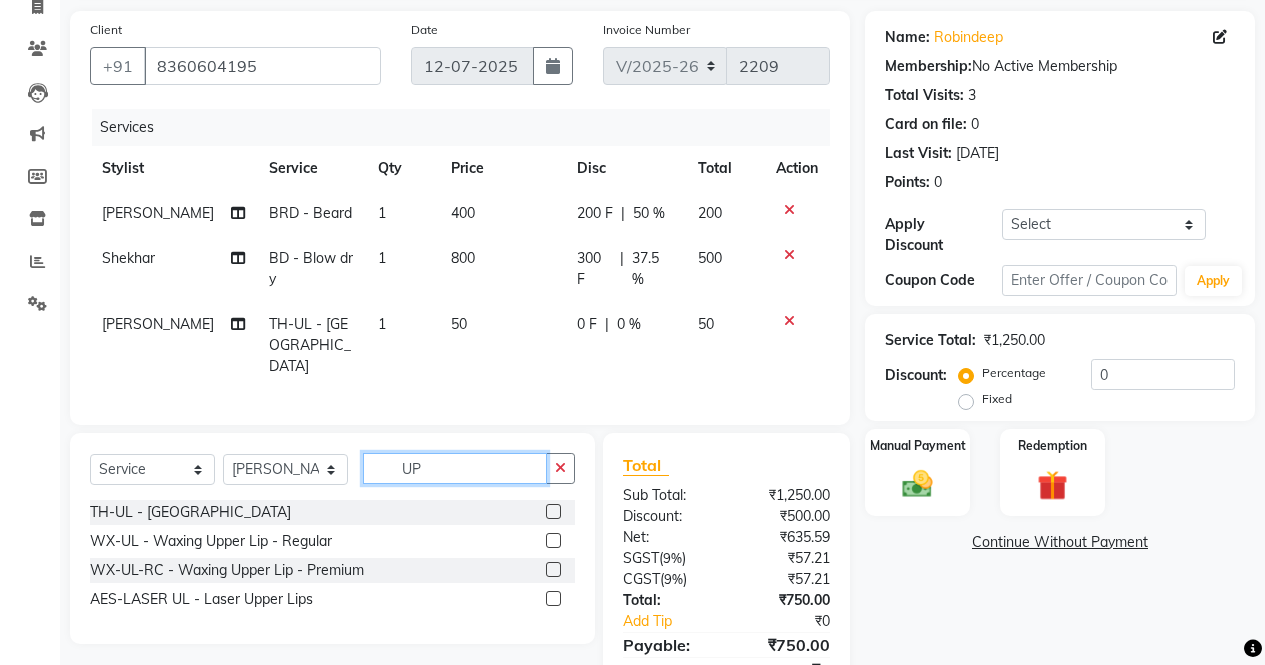 type on "U" 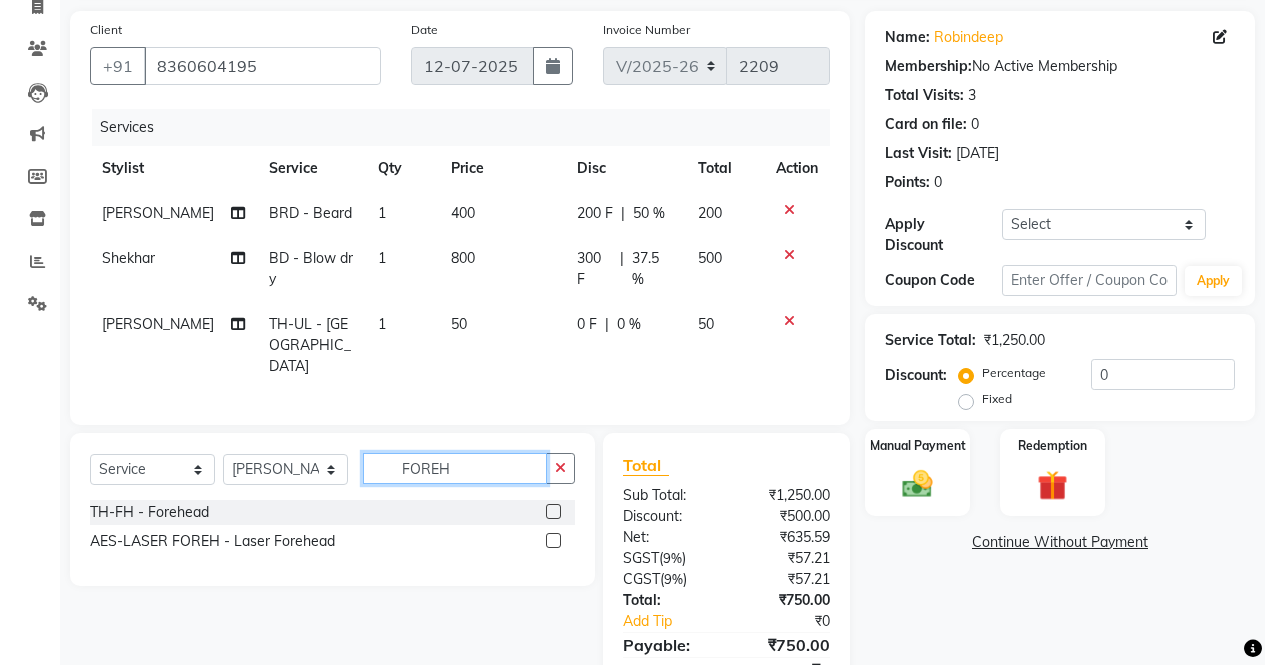 type on "FOREH" 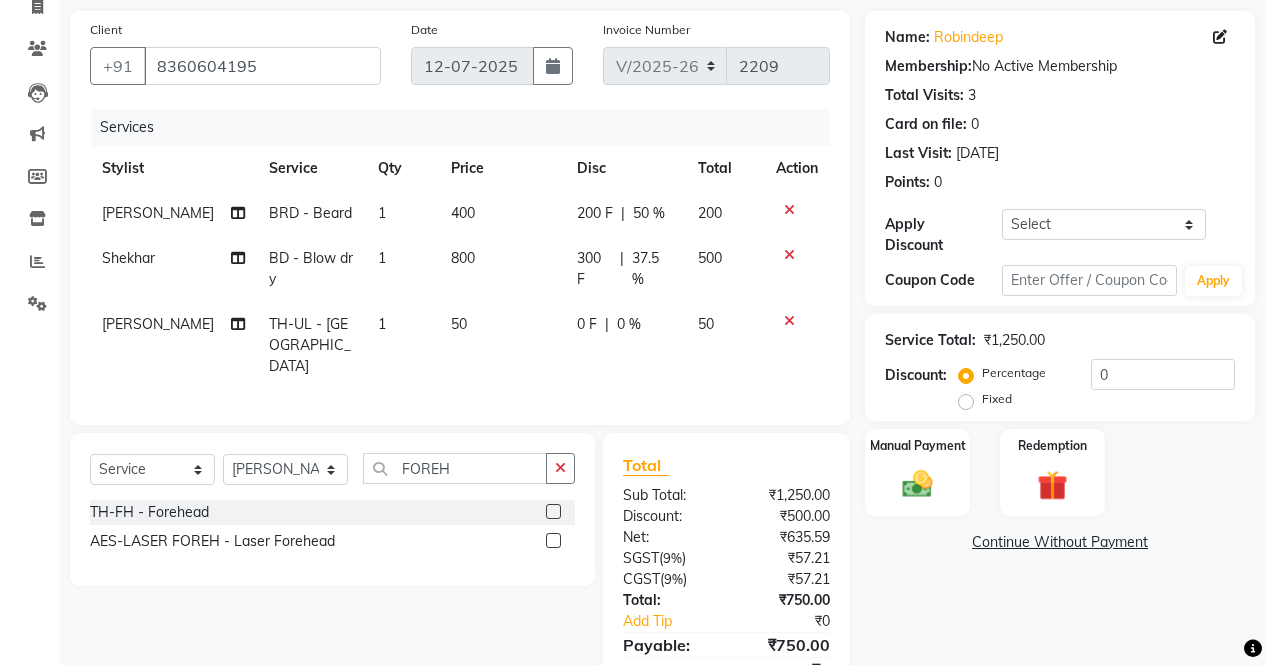 click 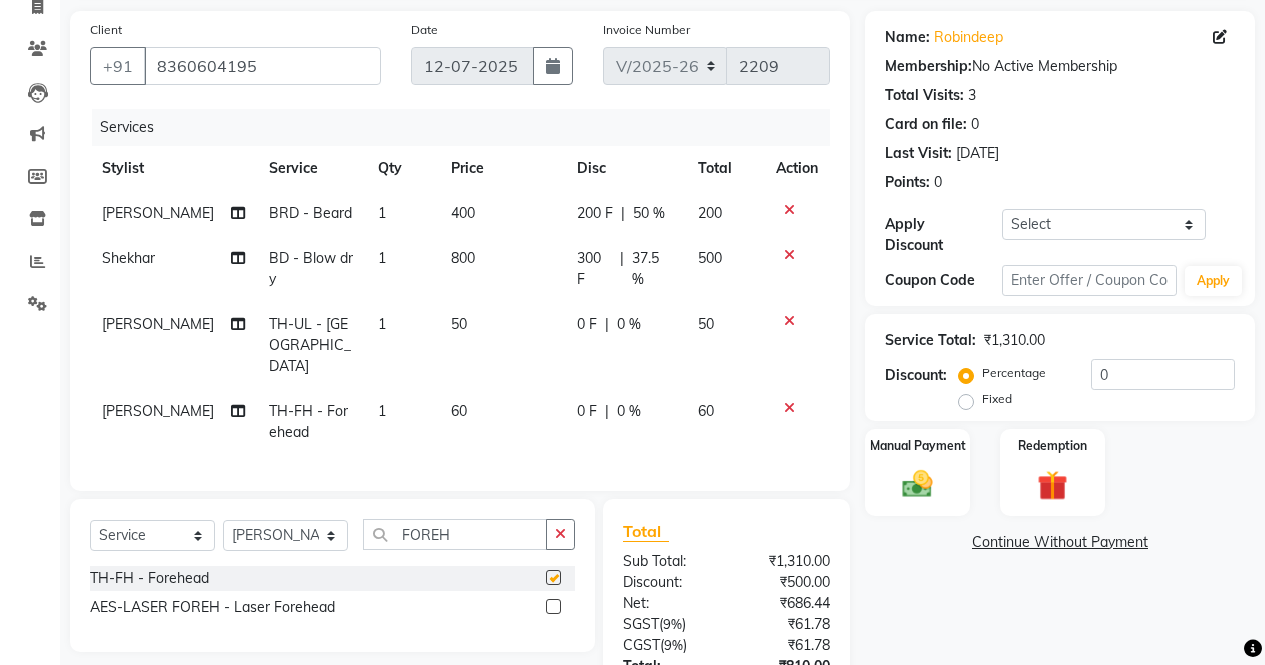 checkbox on "false" 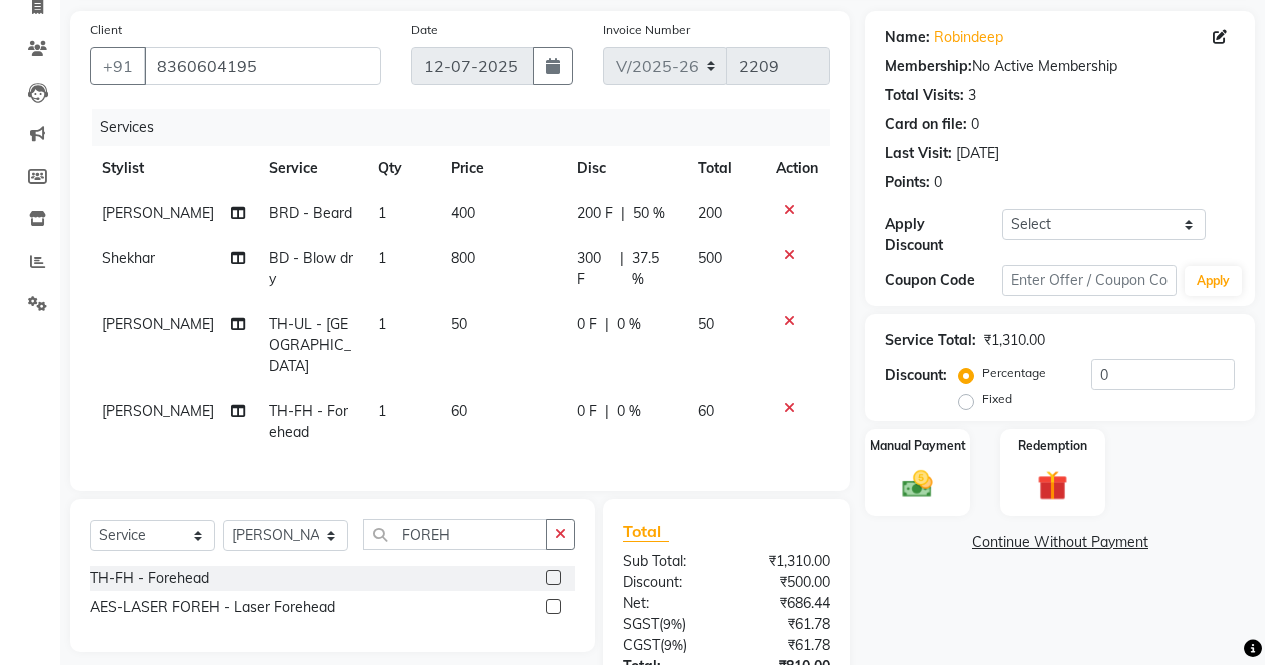 click on "0 F | 0 %" 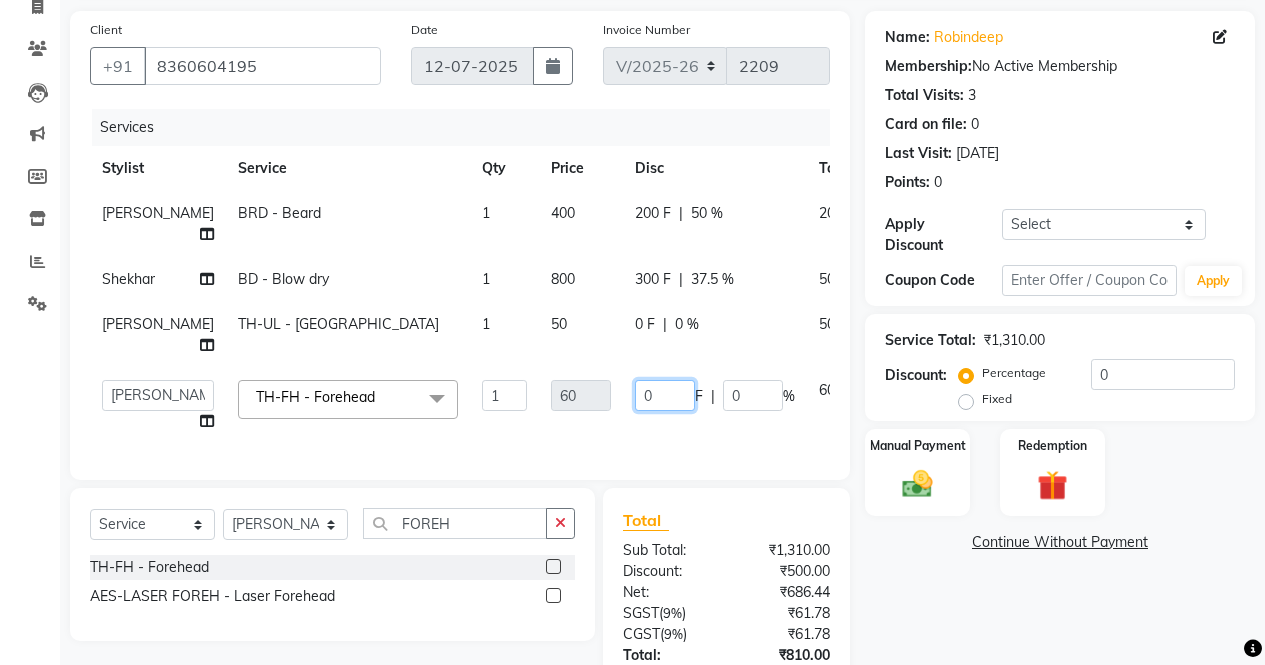 click on "0" 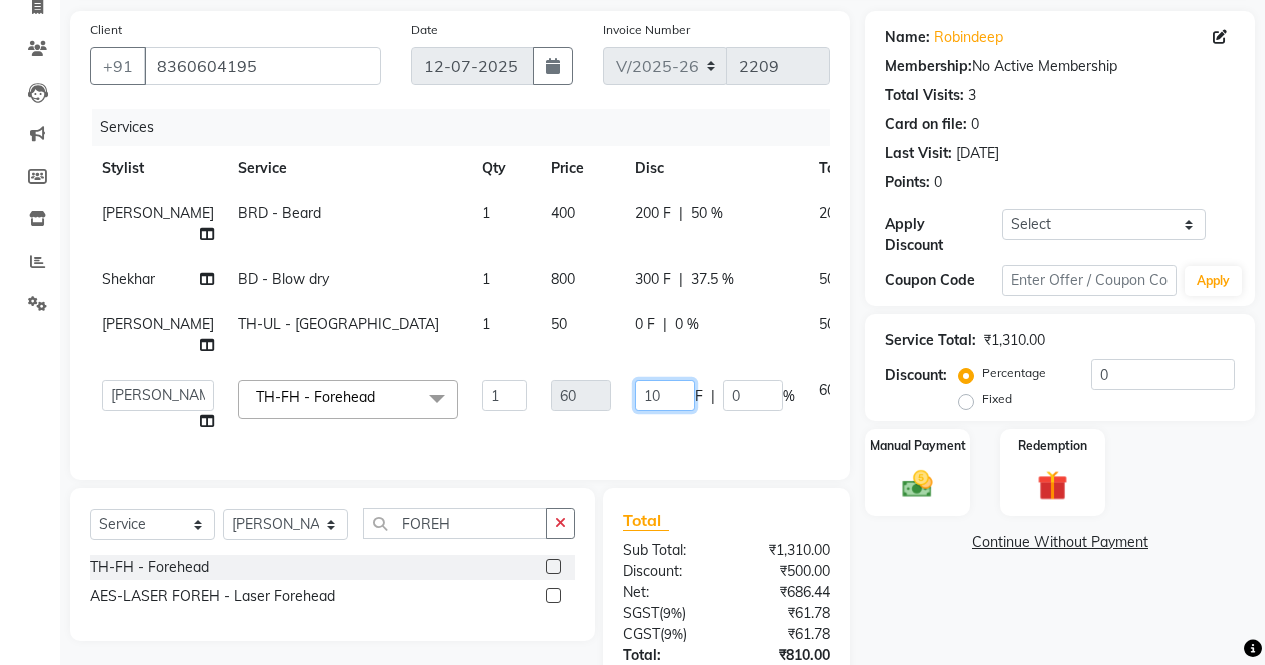 type on "100" 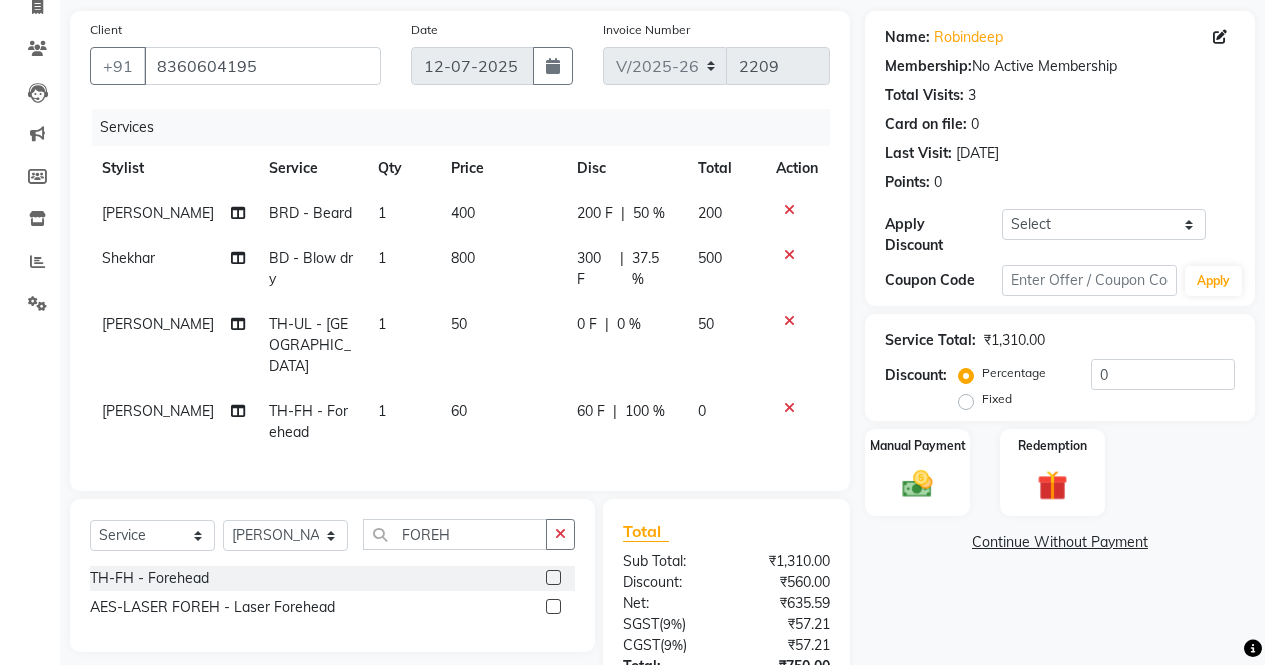 click on "Services Stylist Service Qty Price Disc Total Action [PERSON_NAME]  BRD - [PERSON_NAME] 1 400 200 F | 50 % 200 Shekhar  BD - Blow dry 1 800 300 F | 37.5 % 500 [PERSON_NAME]  TH-UL - Upper lips 1 50 0 F | 0 % 50 [PERSON_NAME]  TH-FH - Forehead 1 60 60 F | 100 % 0" 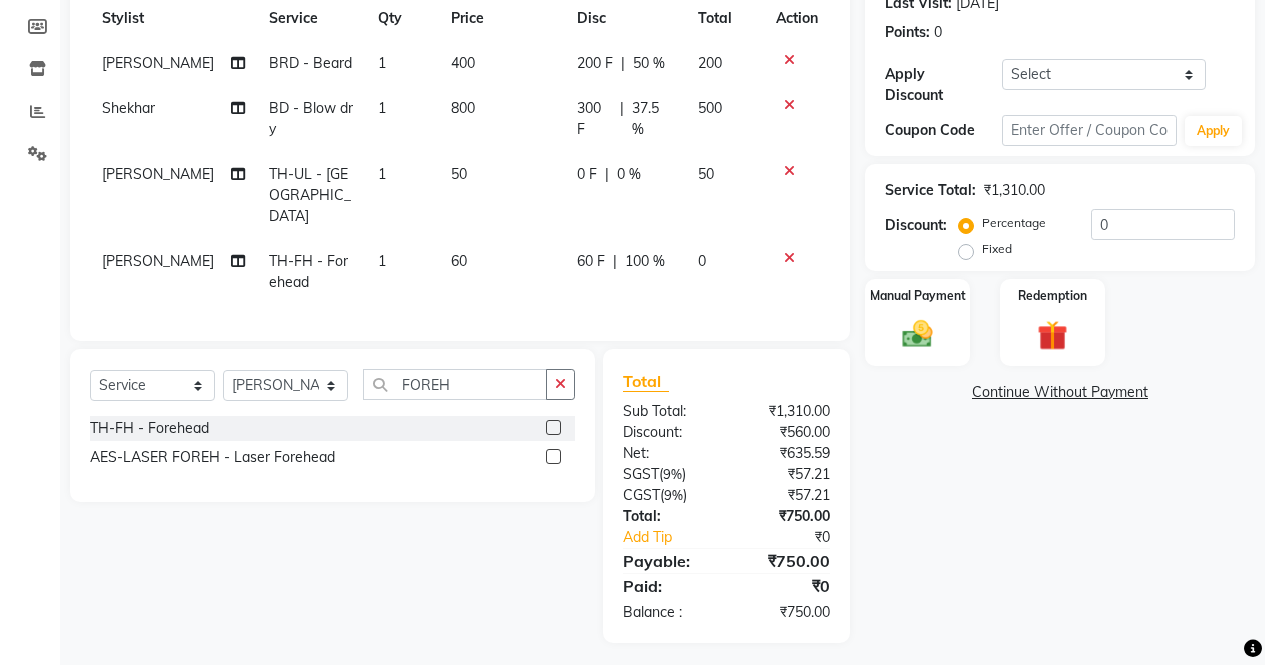 scroll, scrollTop: 291, scrollLeft: 0, axis: vertical 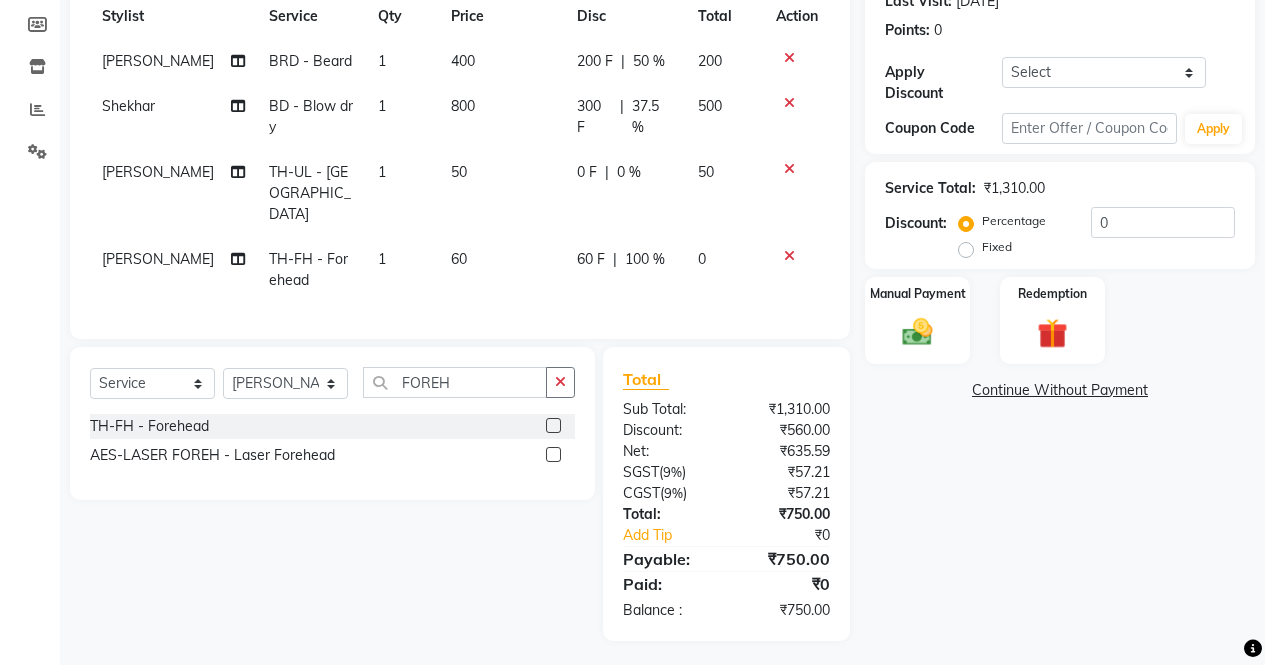 click on "60 F" 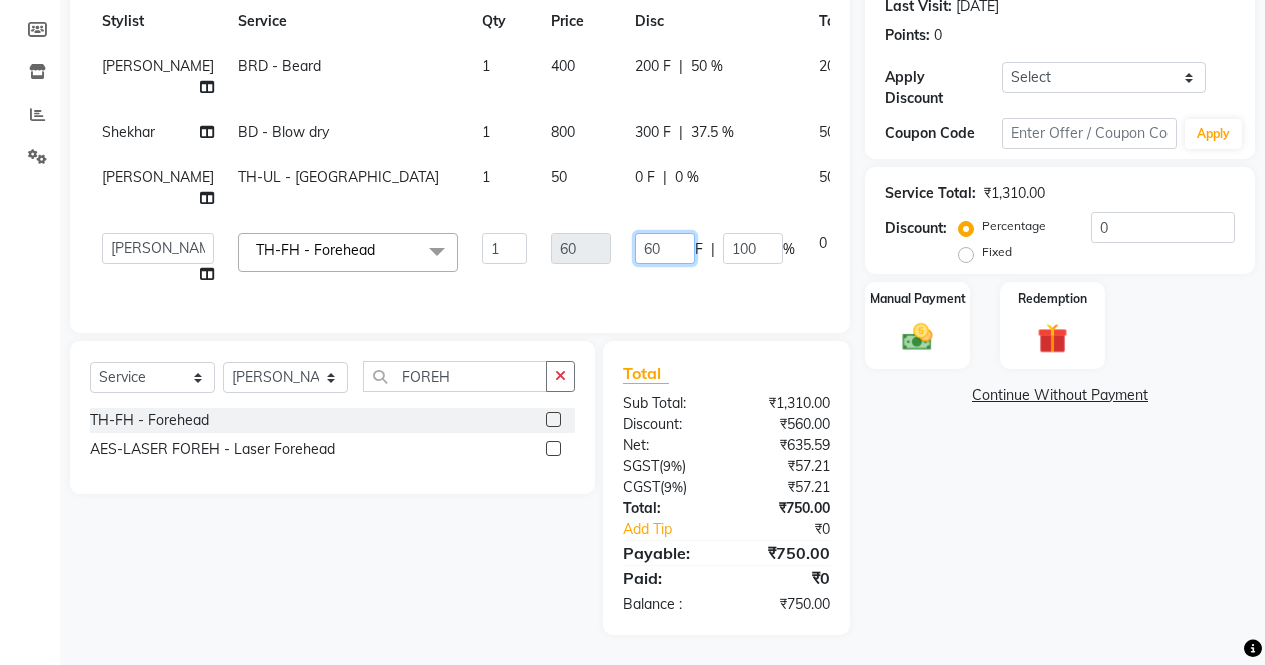 click on "60" 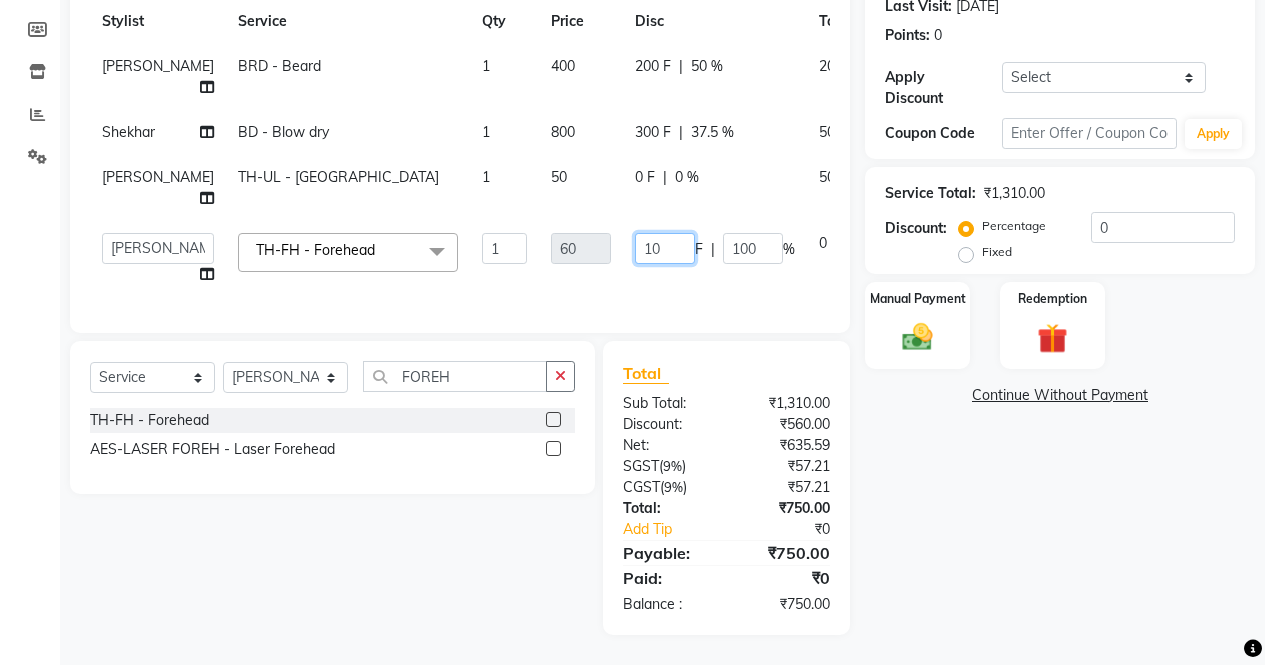 type on "100" 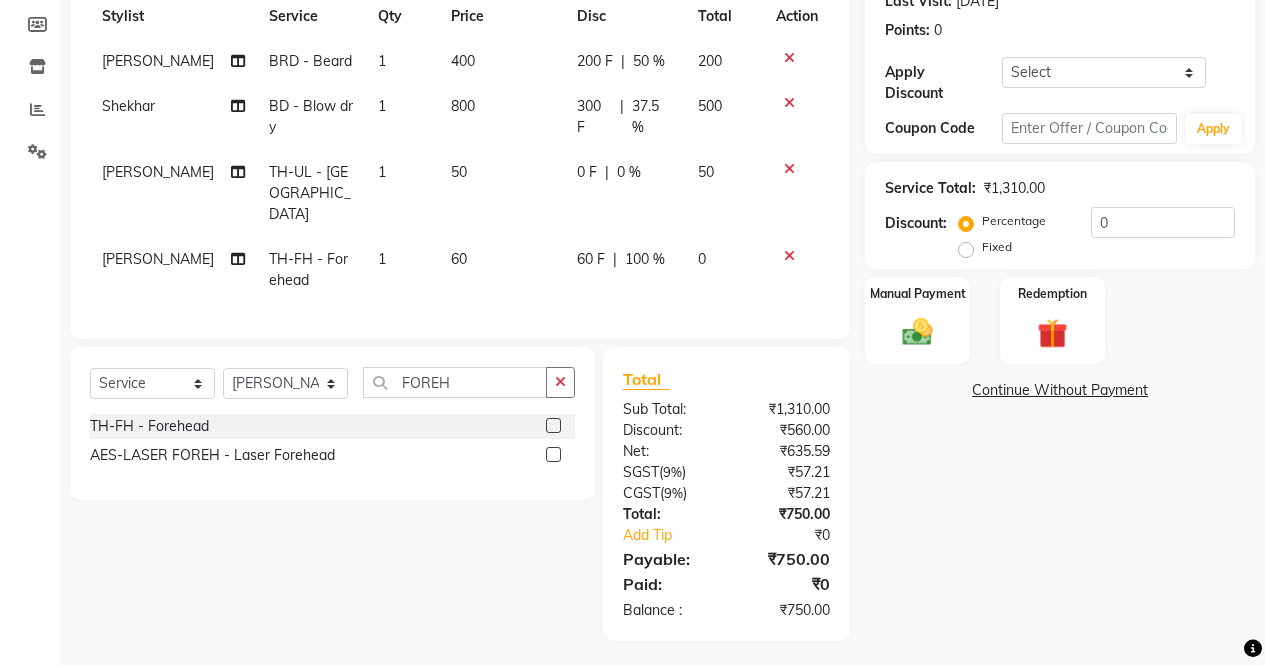 click on "Services Stylist Service Qty Price Disc Total Action [PERSON_NAME]  BRD - [PERSON_NAME] 1 400 200 F | 50 % 200 Shekhar  BD - Blow dry 1 800 300 F | 37.5 % 500 [PERSON_NAME]  TH-UL - Upper lips 1 50 0 F | 0 % 50 [PERSON_NAME]  TH-FH - Forehead 1 60 60 F | 100 % 0" 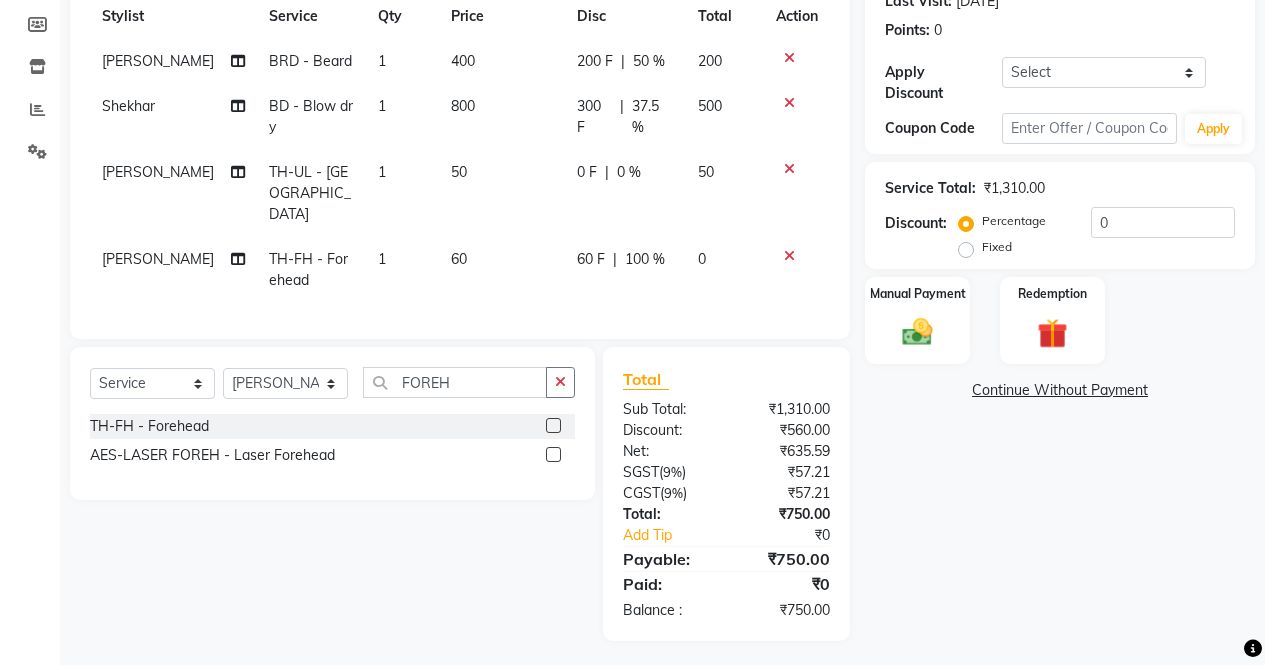 click on "60 F" 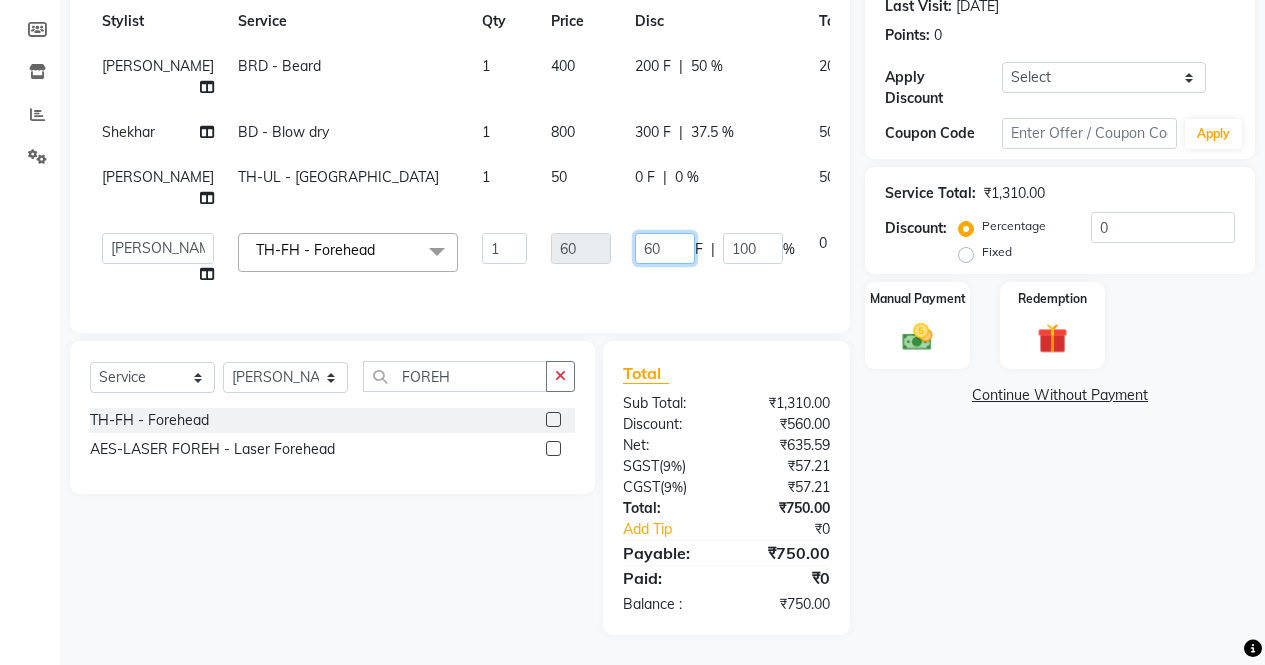 click on "60" 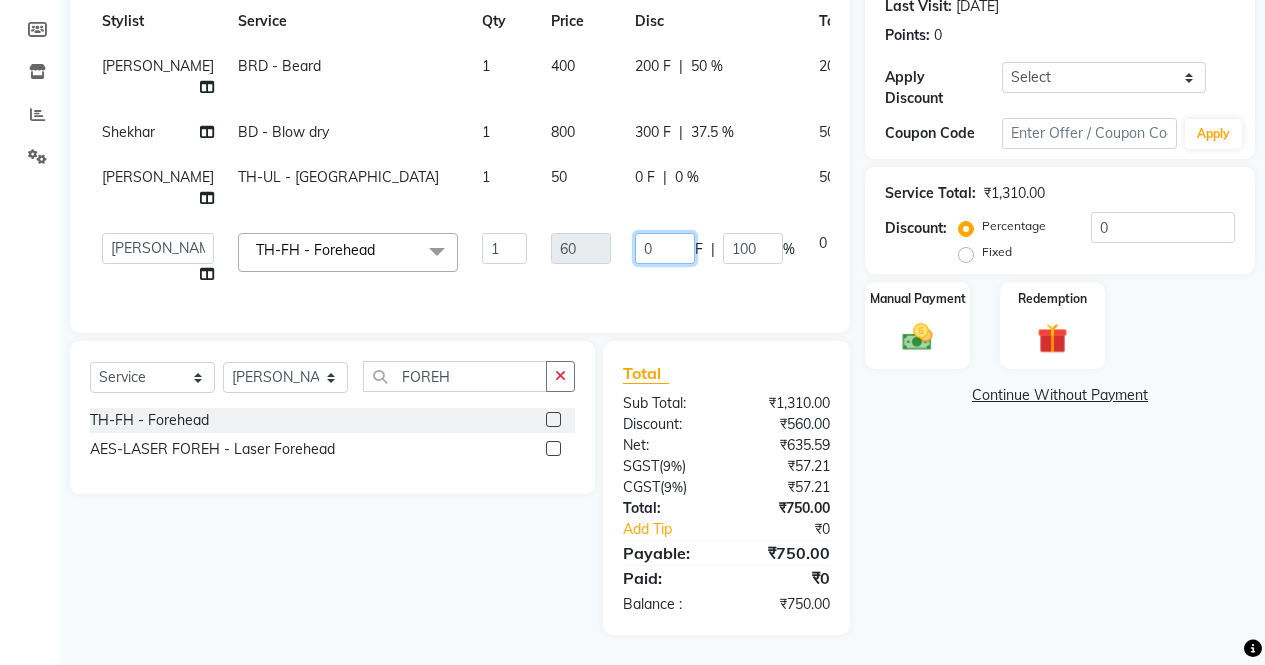 type on "10" 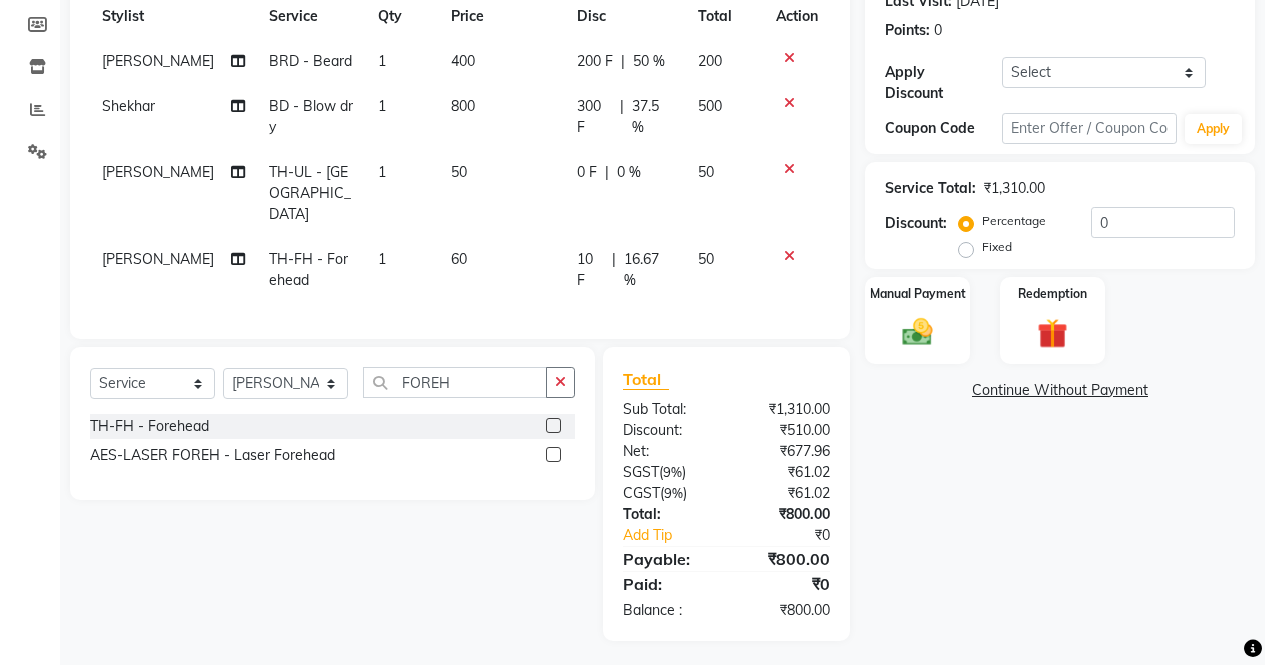 click on "Services Stylist Service Qty Price Disc Total Action [PERSON_NAME]  BRD - [PERSON_NAME] 1 400 200 F | 50 % 200 Shekhar  BD - Blow dry 1 800 300 F | 37.5 % 500 [PERSON_NAME]  TH-UL - Upper lips 1 50 0 F | 0 % 50 [PERSON_NAME]  TH-FH - Forehead 1 60 10 F | 16.67 % 50" 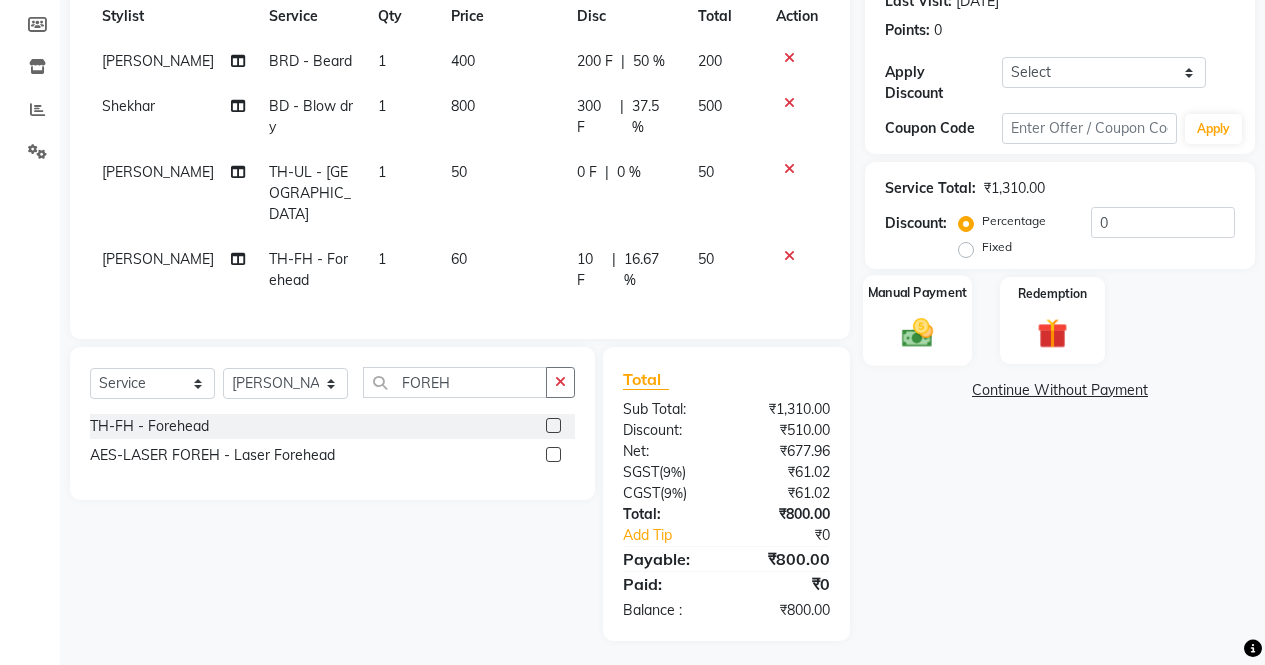 click on "Manual Payment" 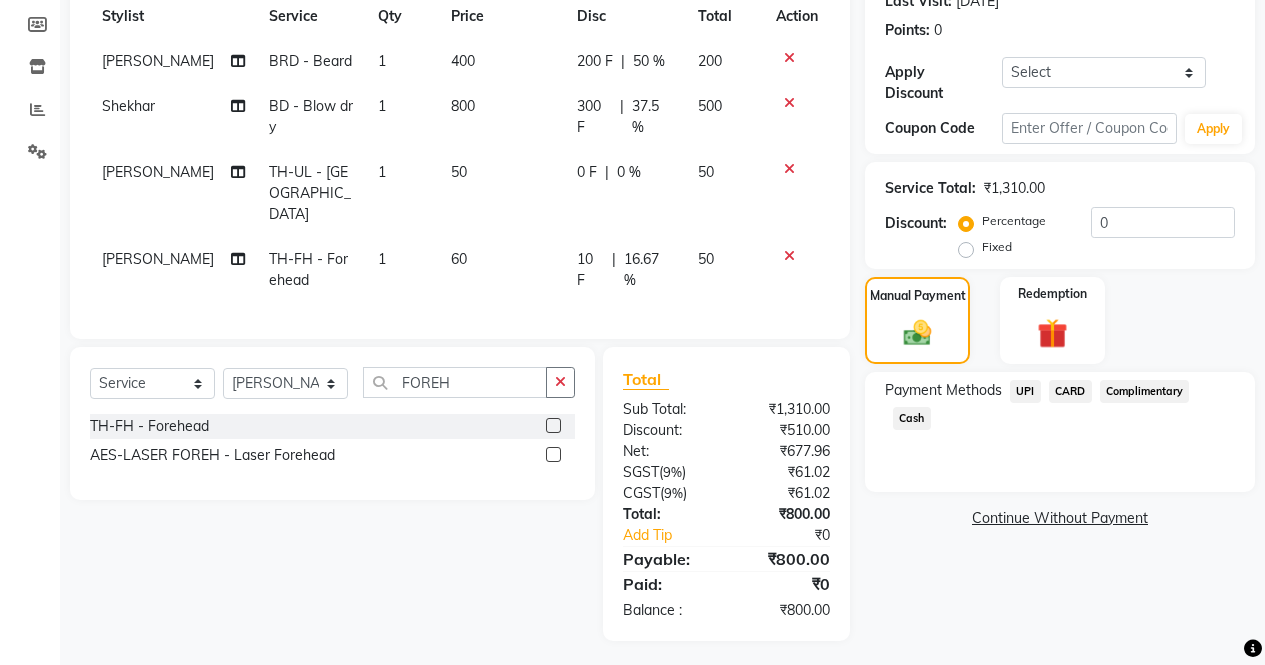 click on "Cash" 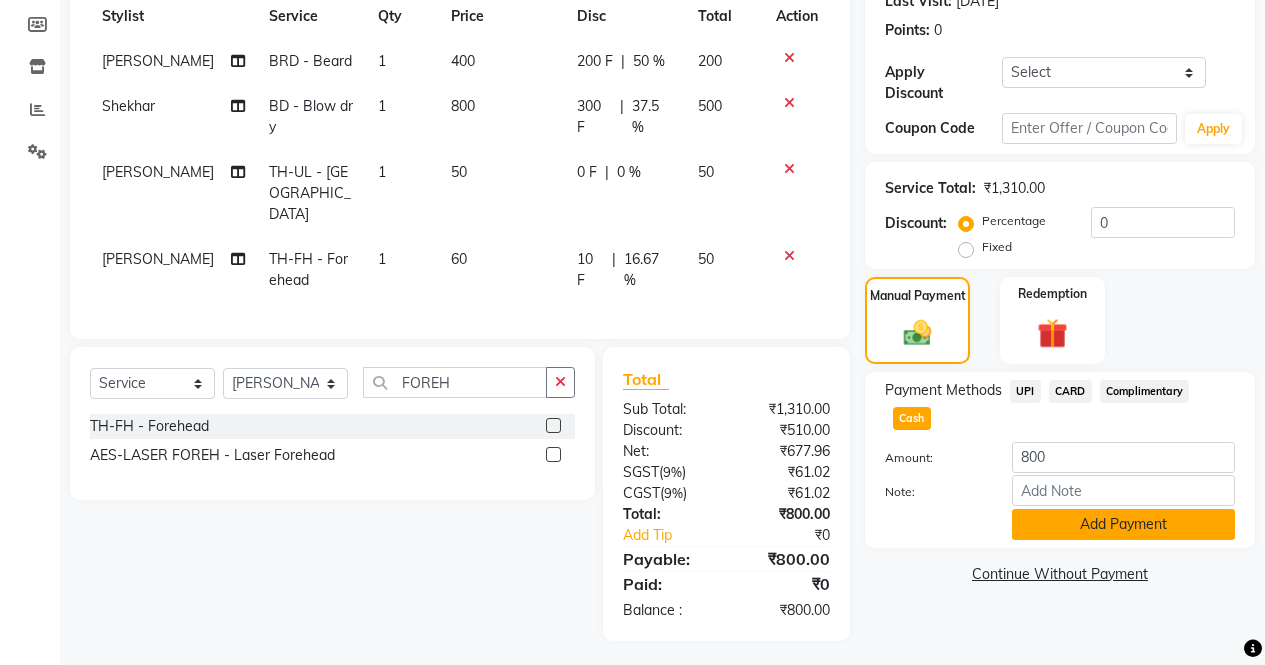 click on "Add Payment" 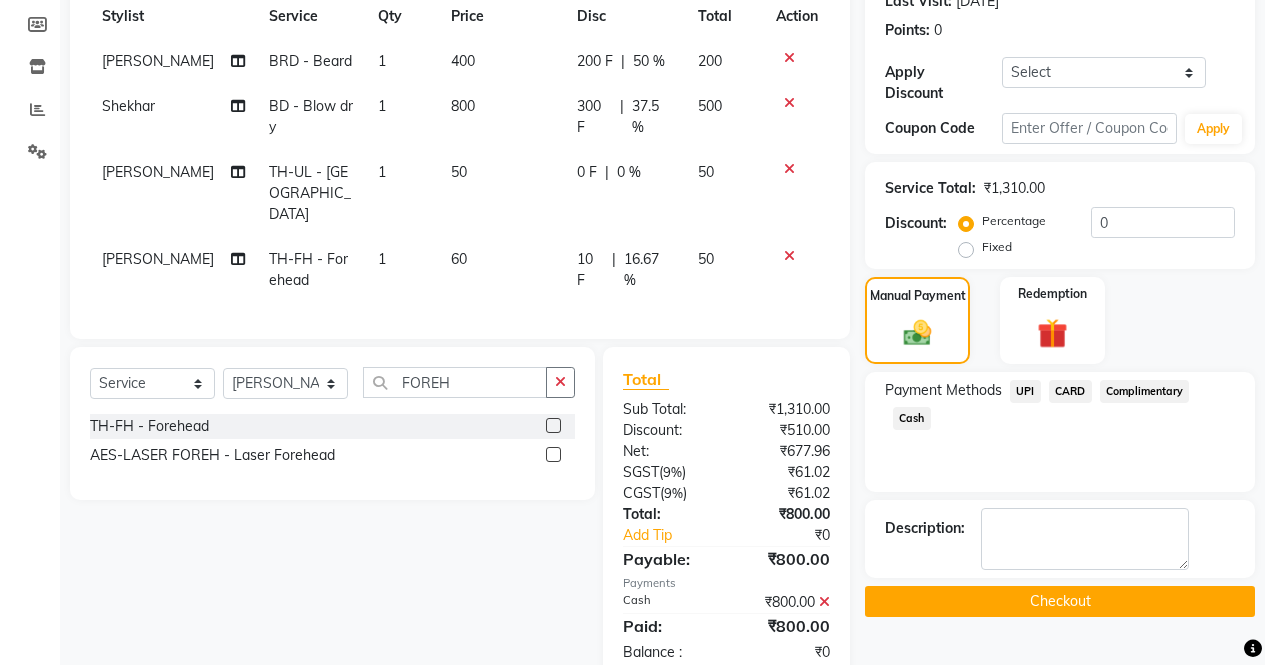 click on "Checkout" 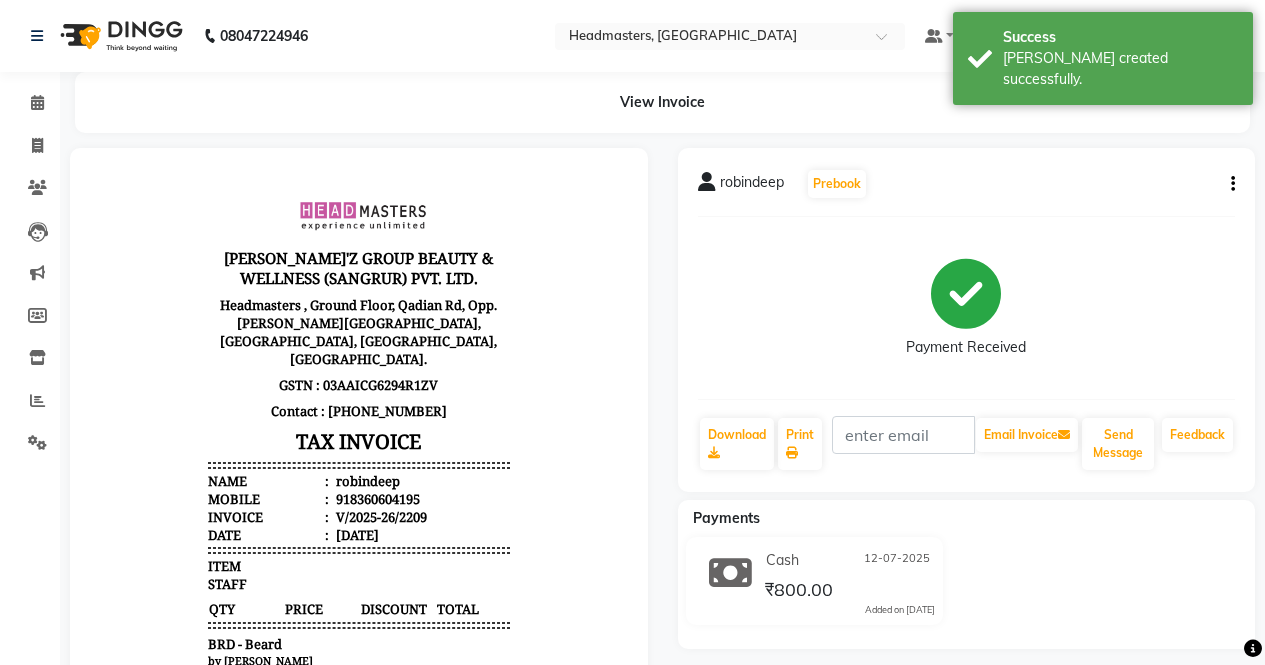 scroll, scrollTop: 0, scrollLeft: 0, axis: both 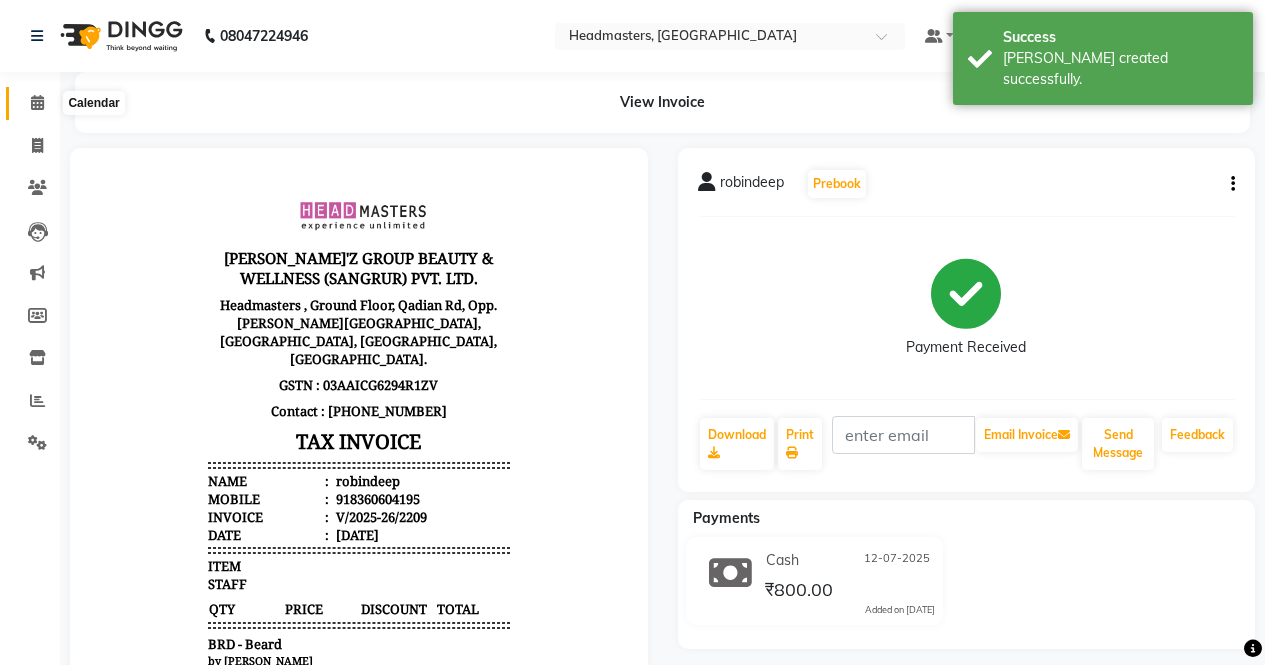 click 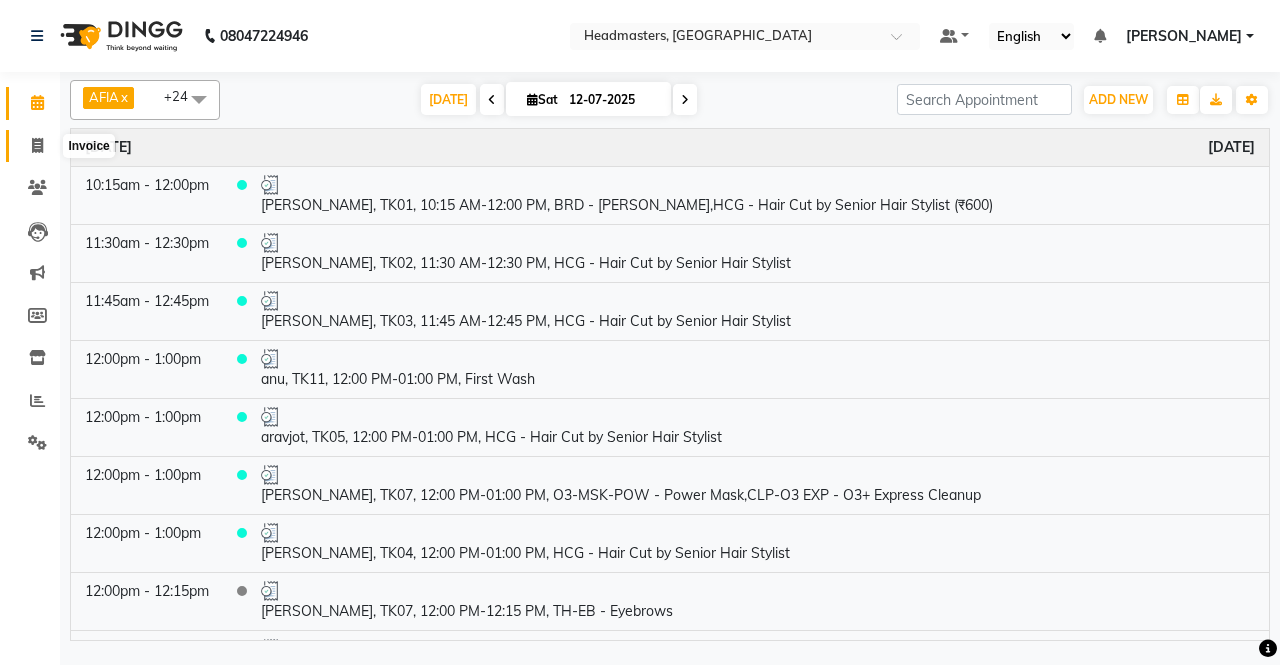 click 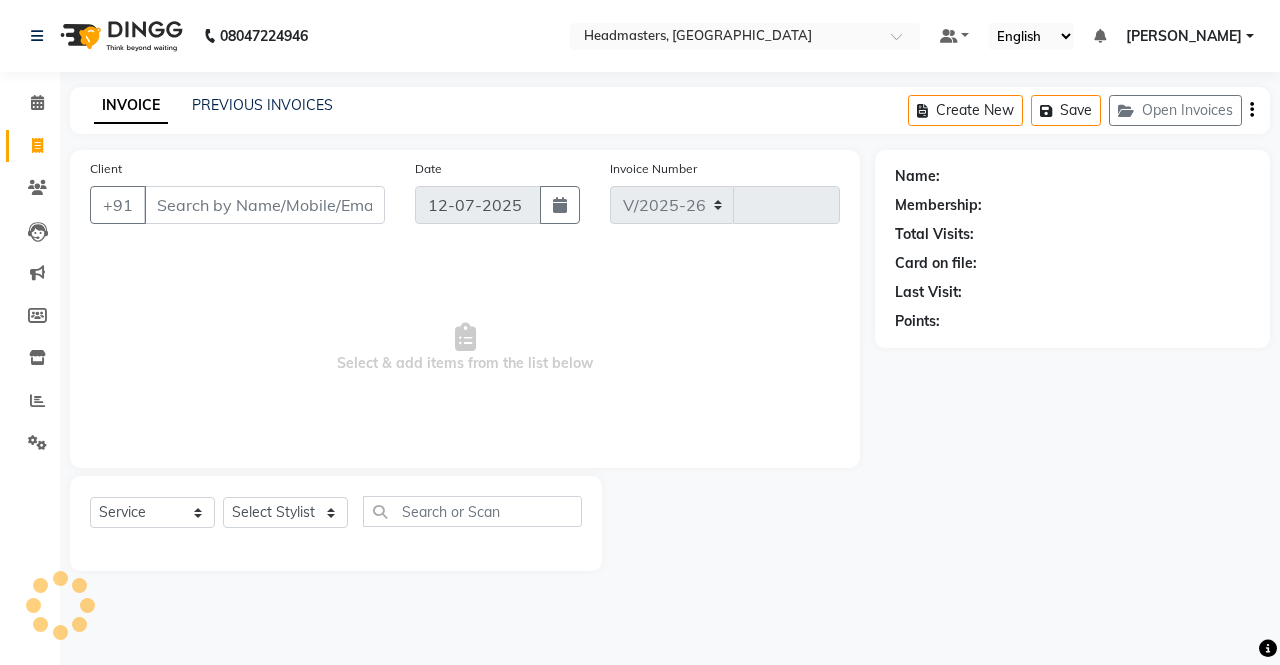 select on "7136" 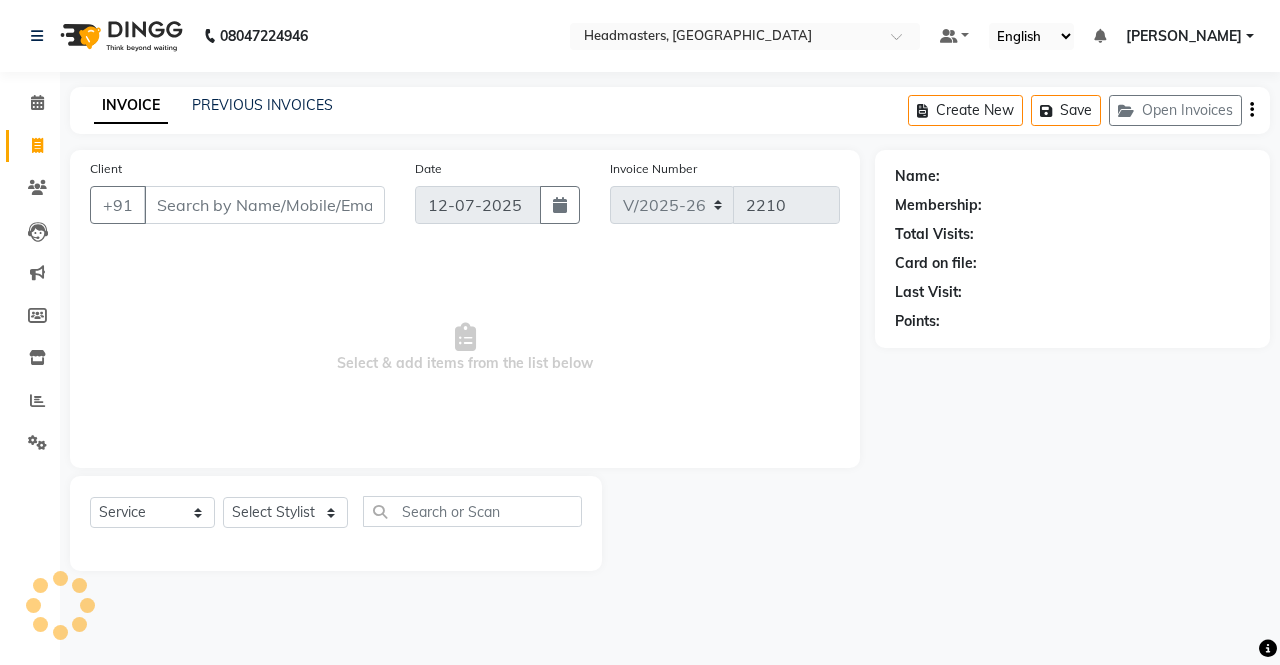 click on "Client" at bounding box center (264, 205) 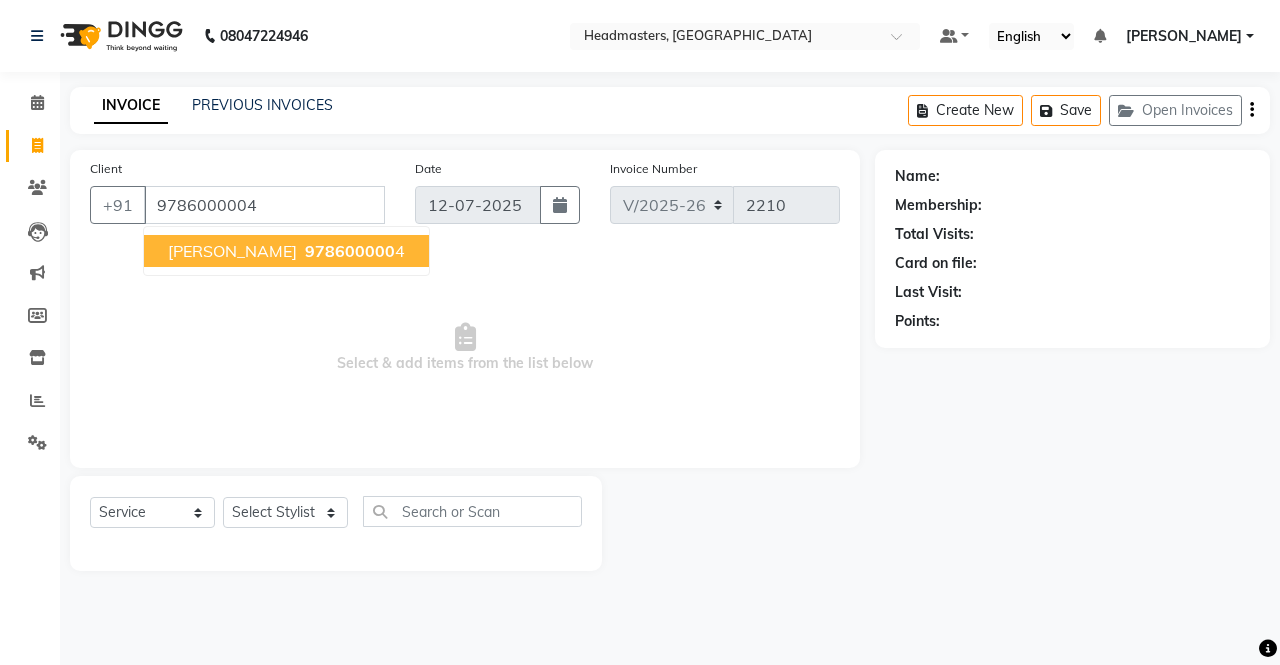 type on "9786000004" 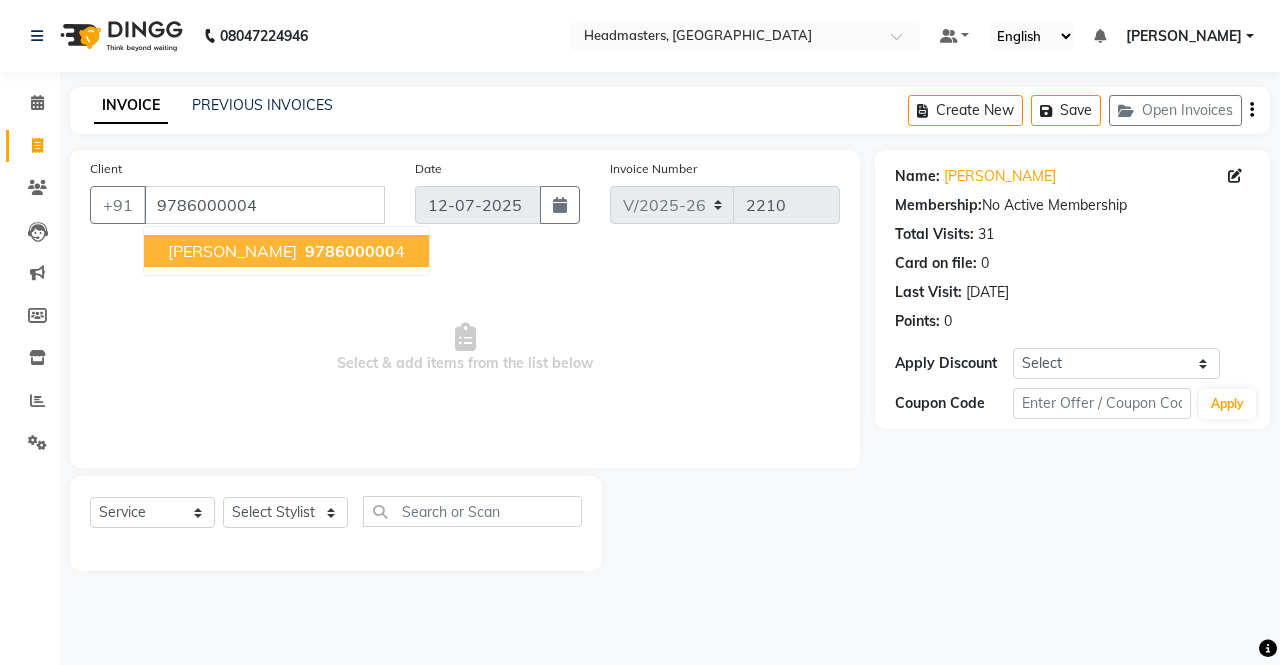 click on "978600000" at bounding box center [350, 251] 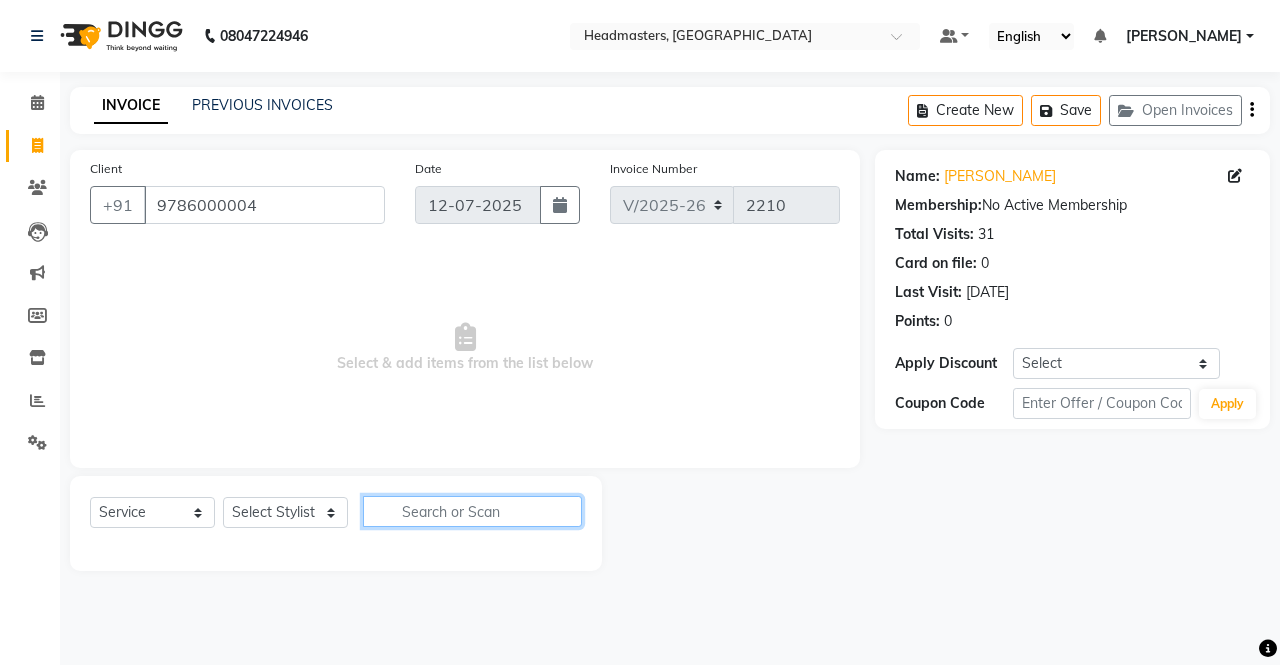 click 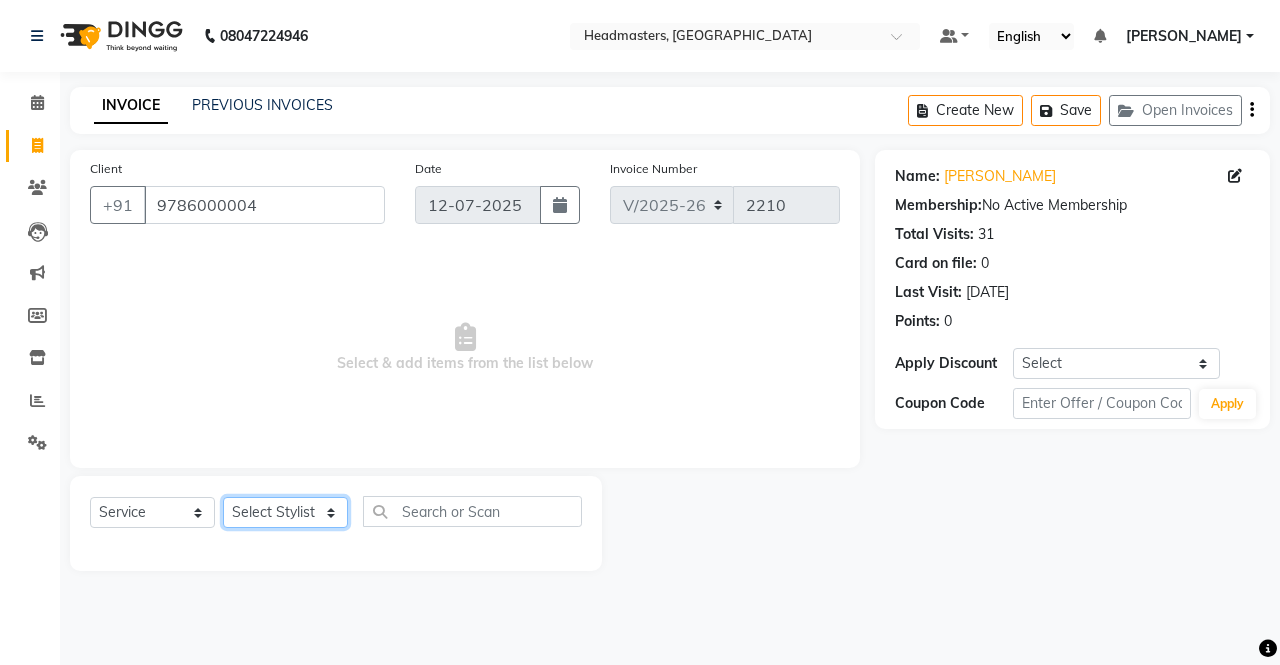 click on "Select Stylist AFIA Anjali [PERSON_NAME] [PERSON_NAME]  [PERSON_NAME] HEAD [PERSON_NAME]  [PERSON_NAME]  [PERSON_NAME]  [PERSON_NAME] Love [PERSON_NAME]  [PERSON_NAME]  [PERSON_NAME]  [PERSON_NAME] [PERSON_NAME] [PERSON_NAME]  [PERSON_NAME]  [PERSON_NAME]" 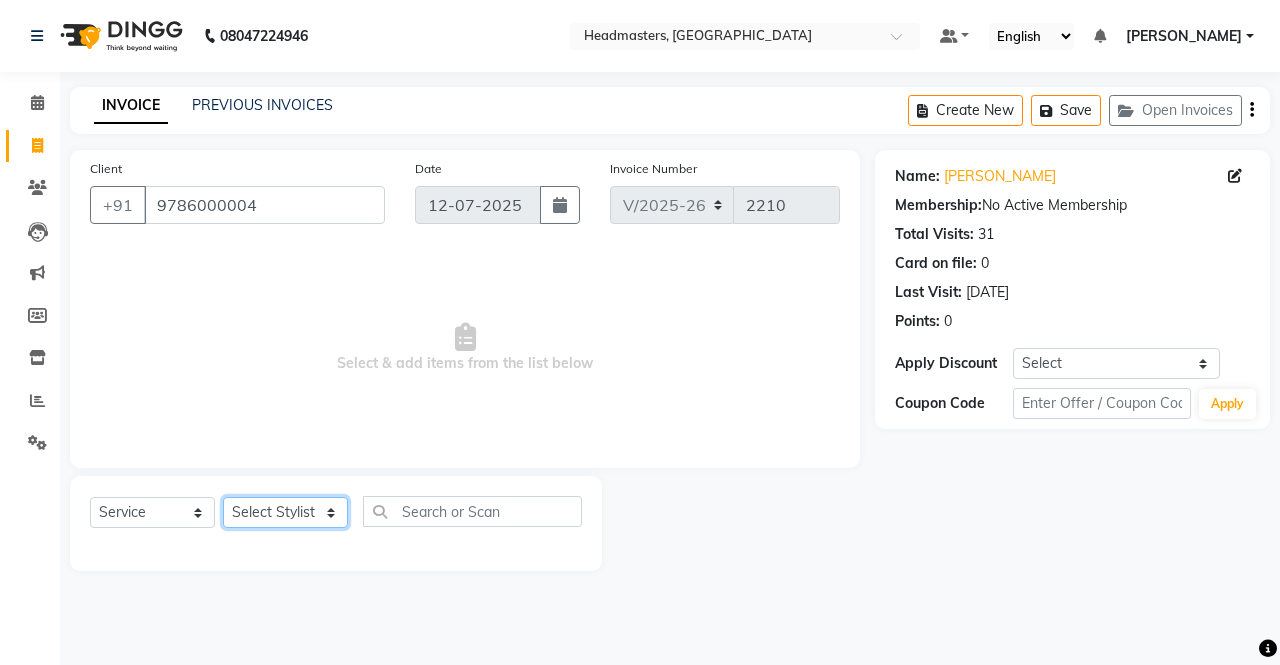 select on "60665" 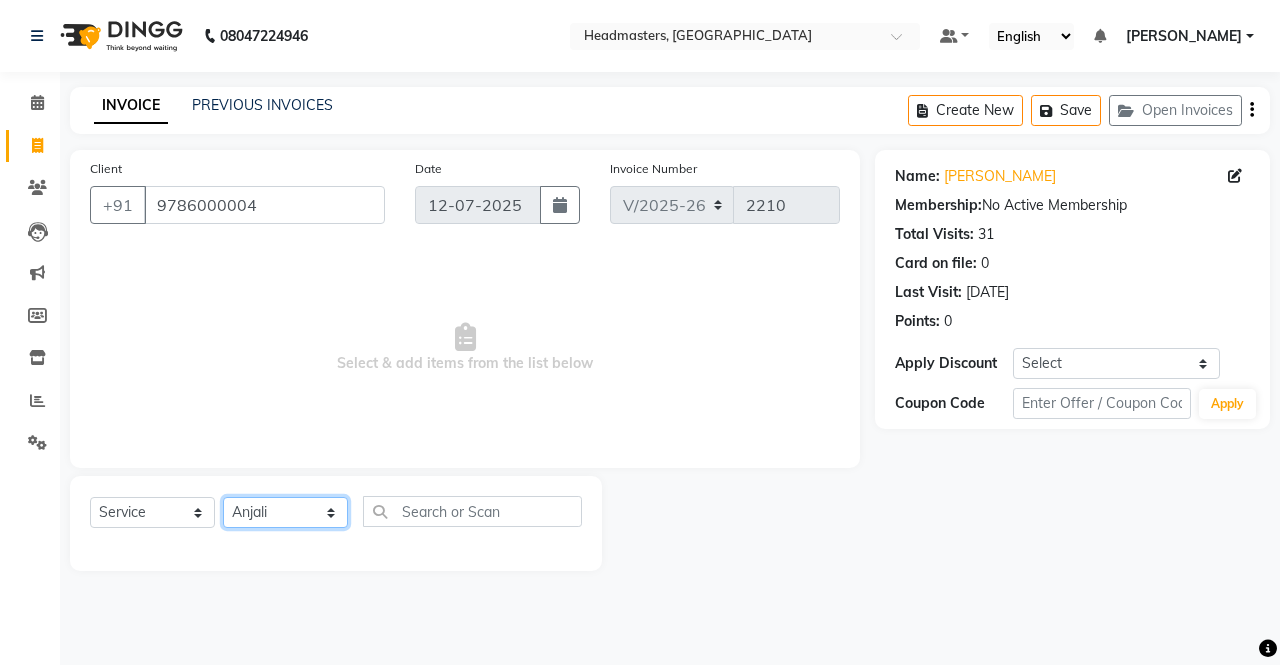click on "Select Stylist AFIA Anjali [PERSON_NAME] [PERSON_NAME]  [PERSON_NAME] HEAD [PERSON_NAME]  [PERSON_NAME]  [PERSON_NAME]  [PERSON_NAME] Love [PERSON_NAME]  [PERSON_NAME]  [PERSON_NAME]  [PERSON_NAME] [PERSON_NAME] [PERSON_NAME]  [PERSON_NAME]  [PERSON_NAME]" 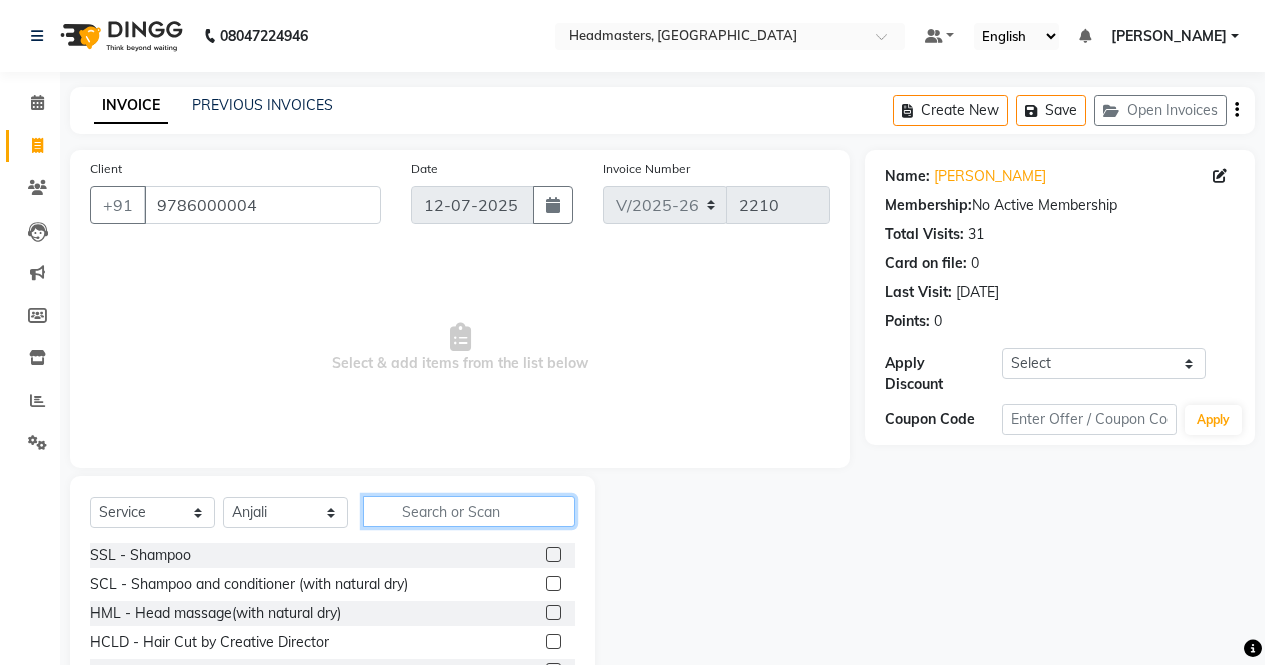 click 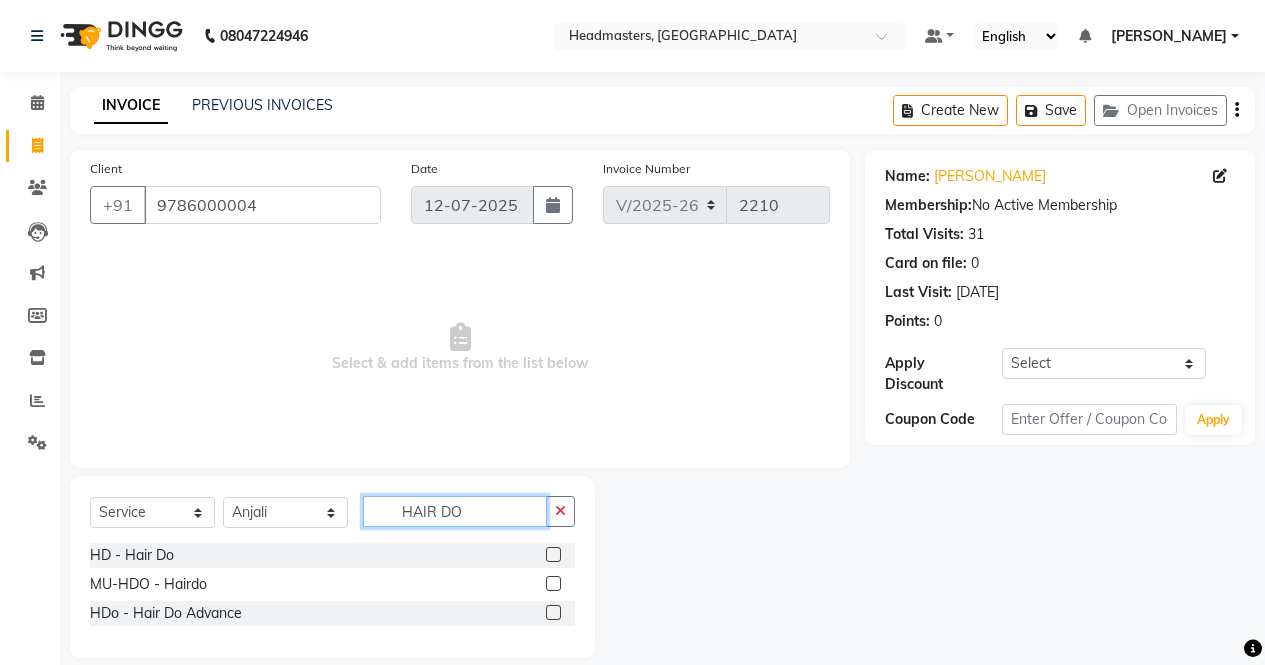 type on "HAIR DO" 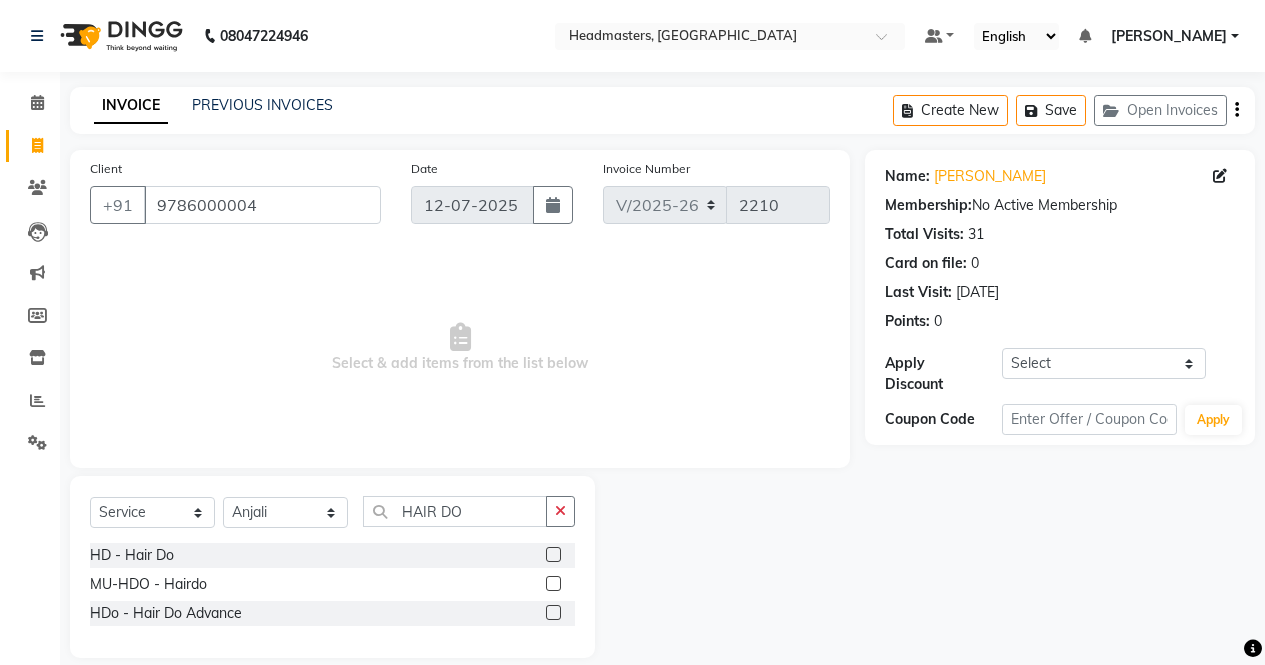 click 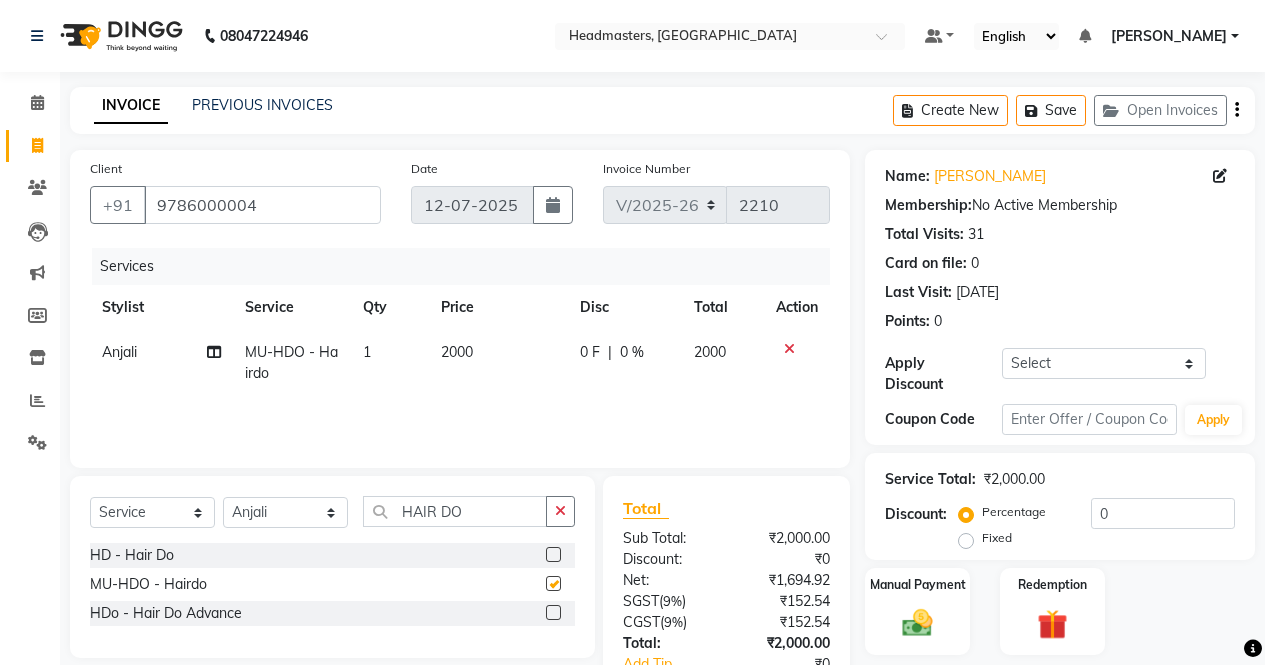checkbox on "false" 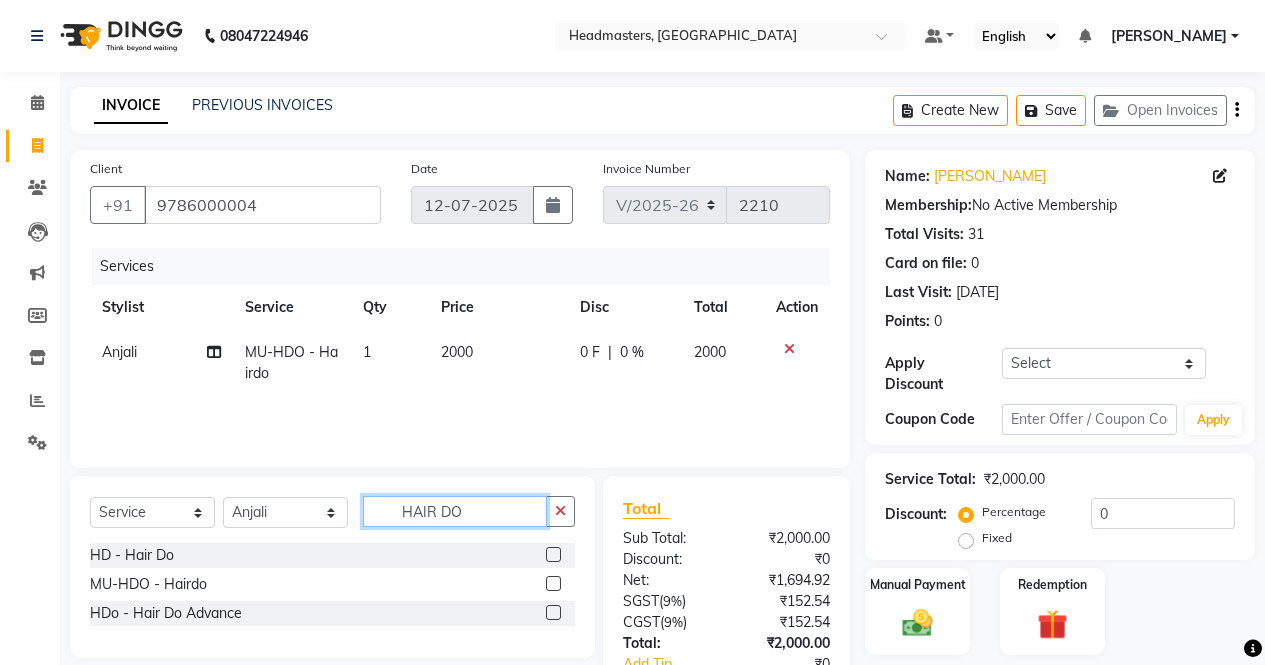 click on "HAIR DO" 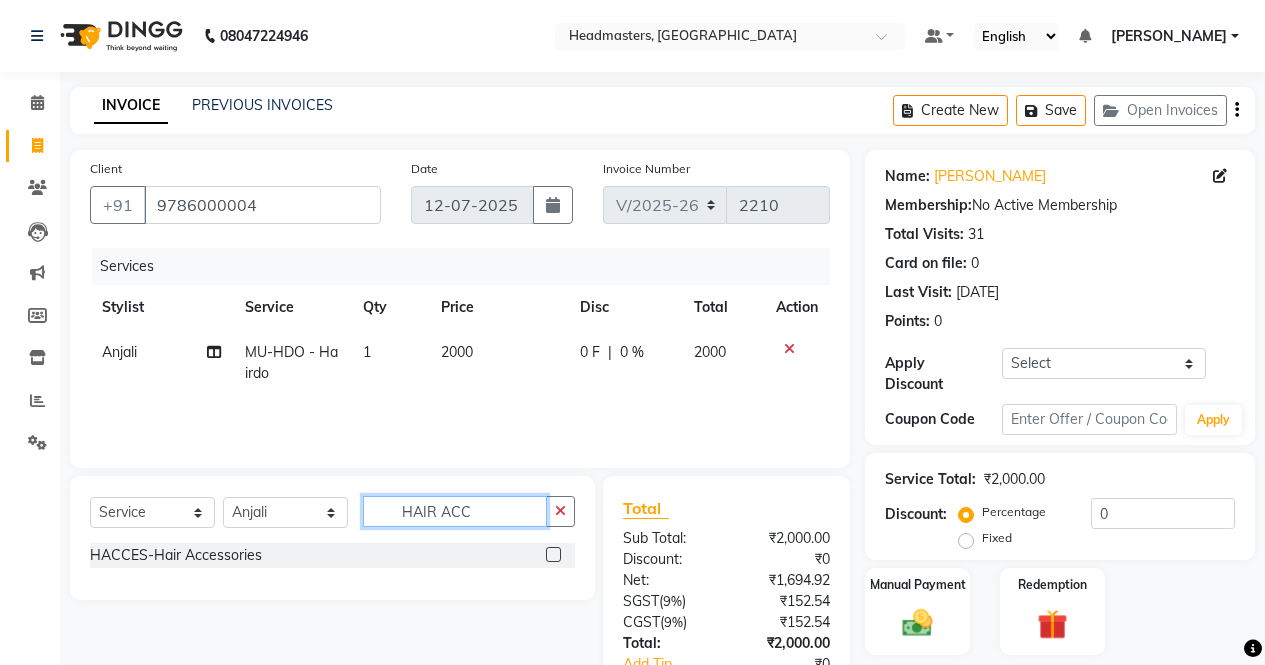 type on "HAIR ACC" 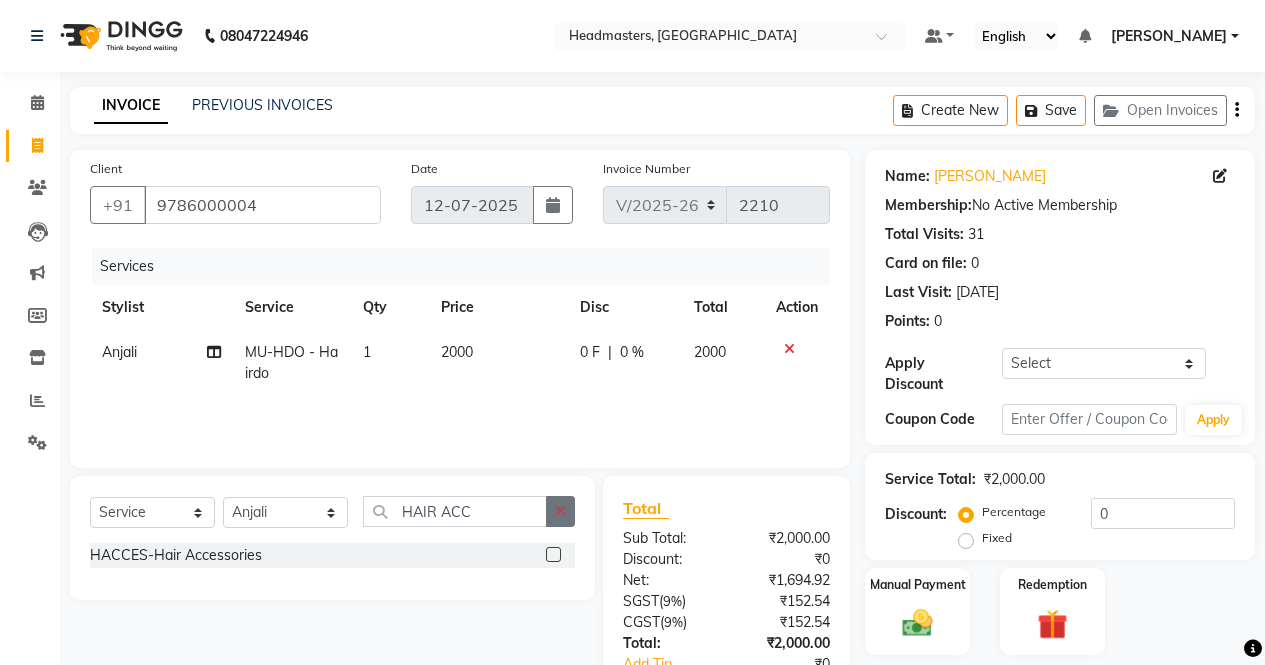 click 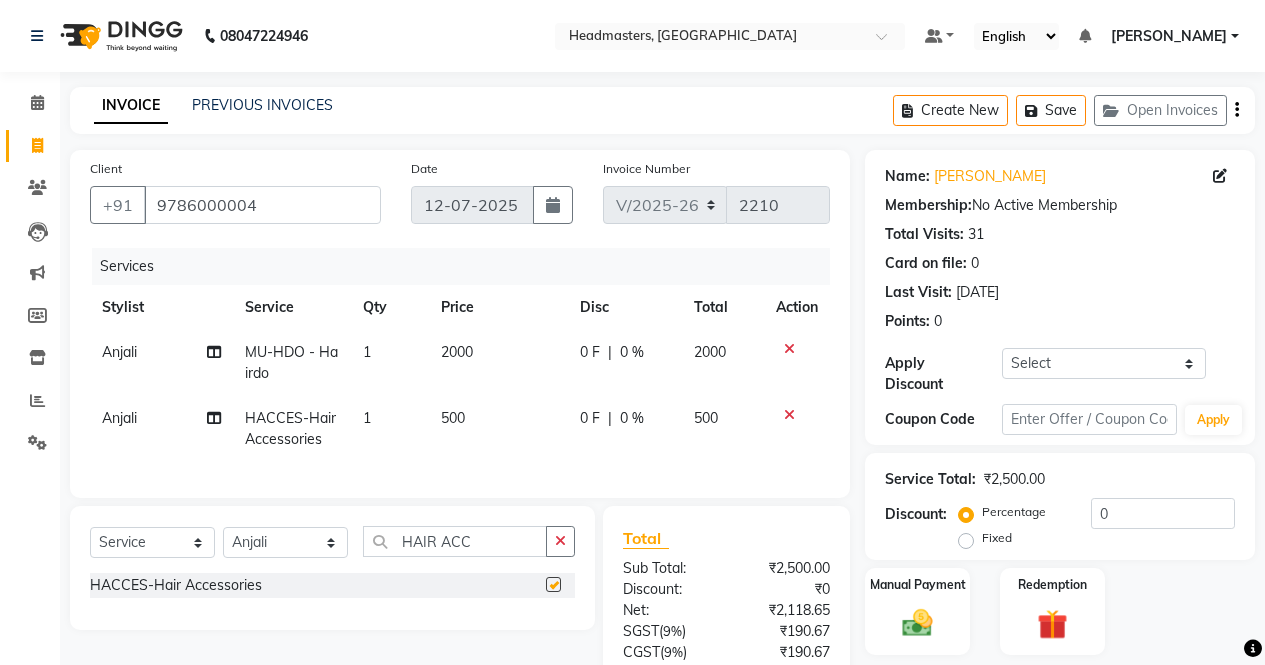 checkbox on "false" 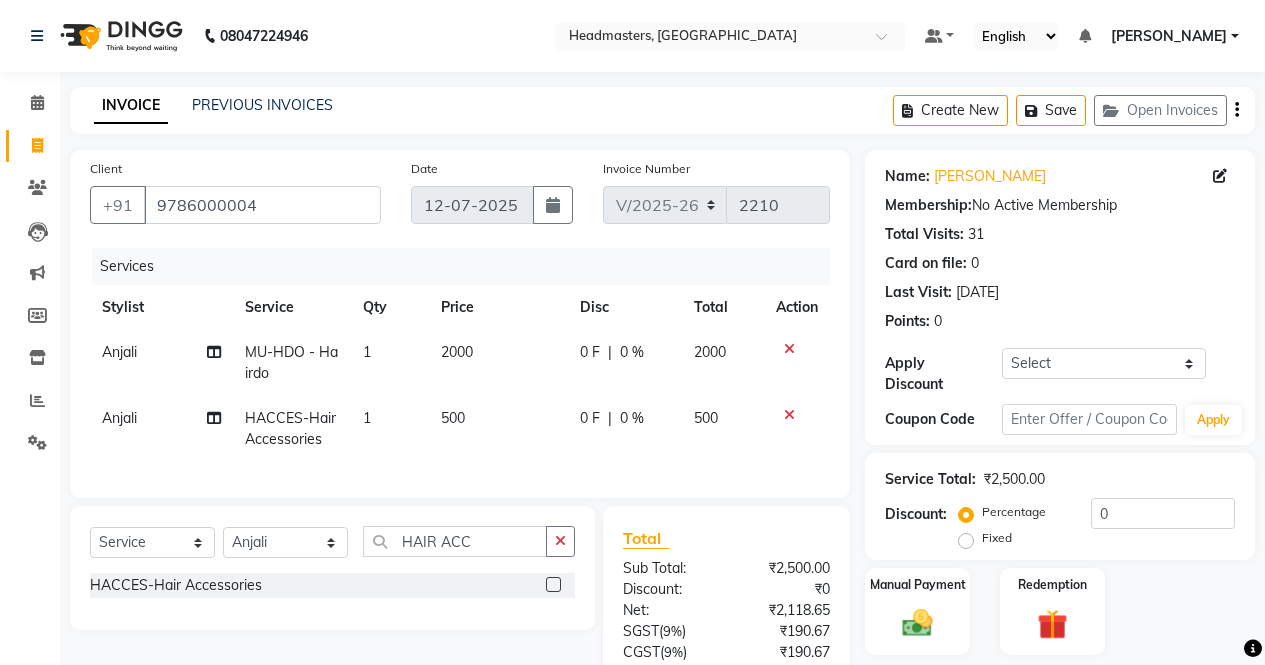 scroll, scrollTop: 180, scrollLeft: 0, axis: vertical 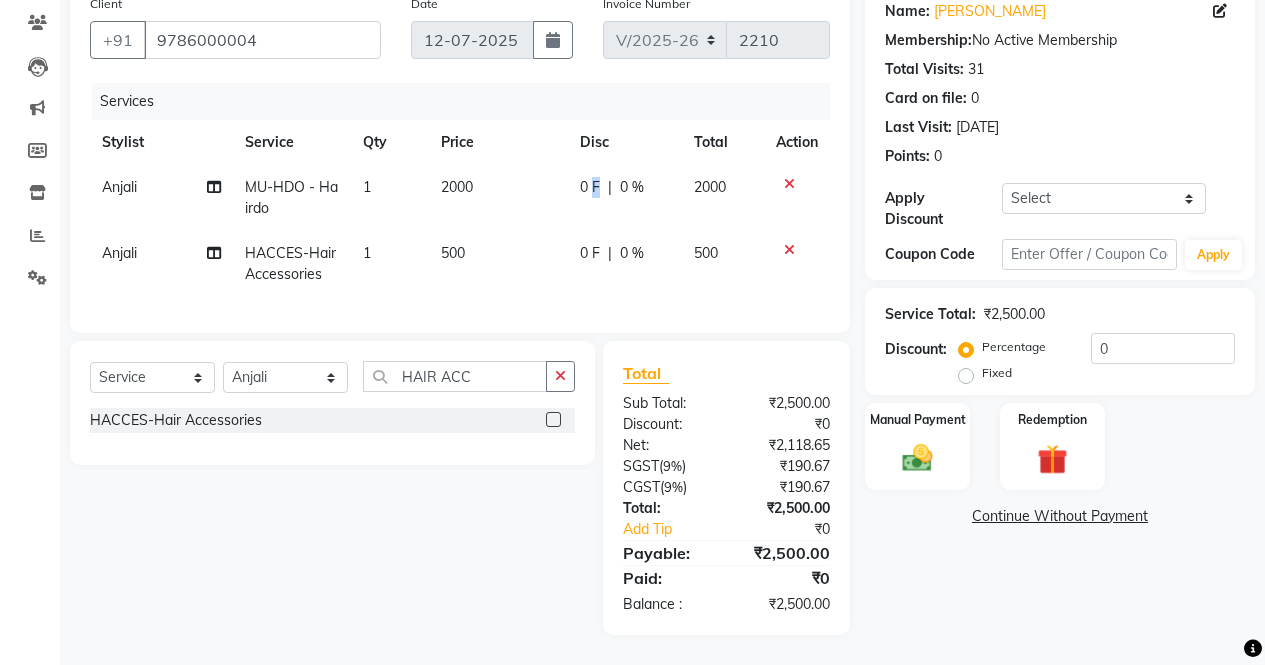 click on "0 F" 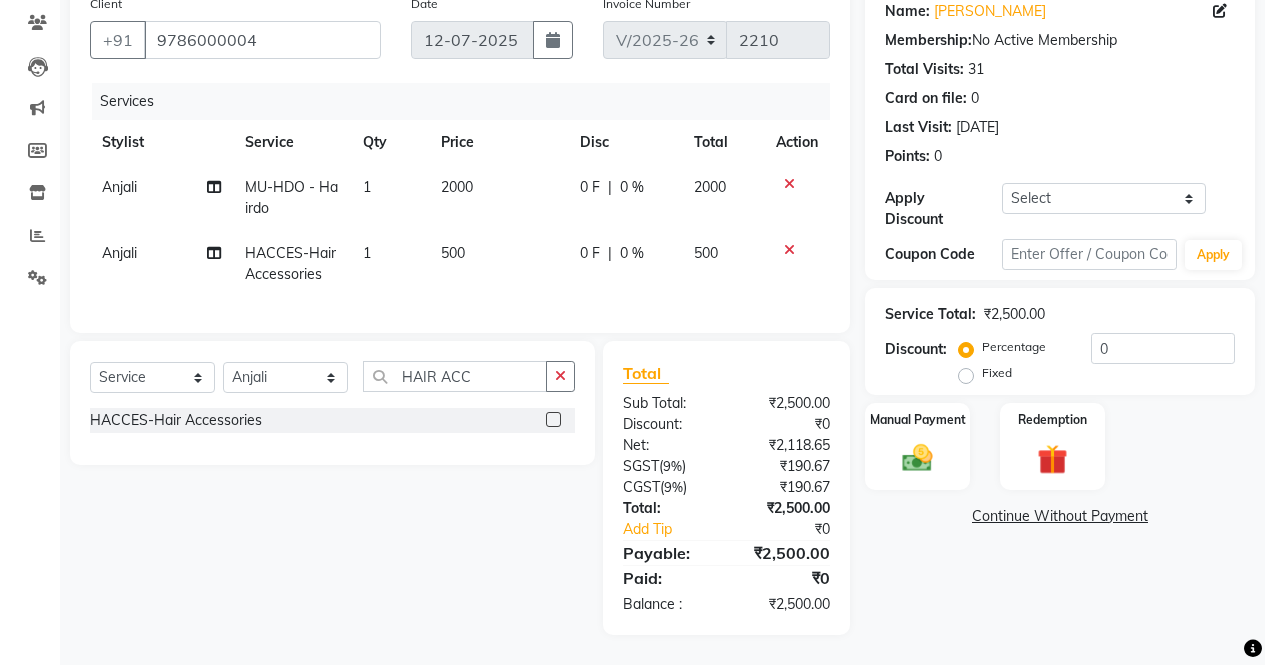 select on "60665" 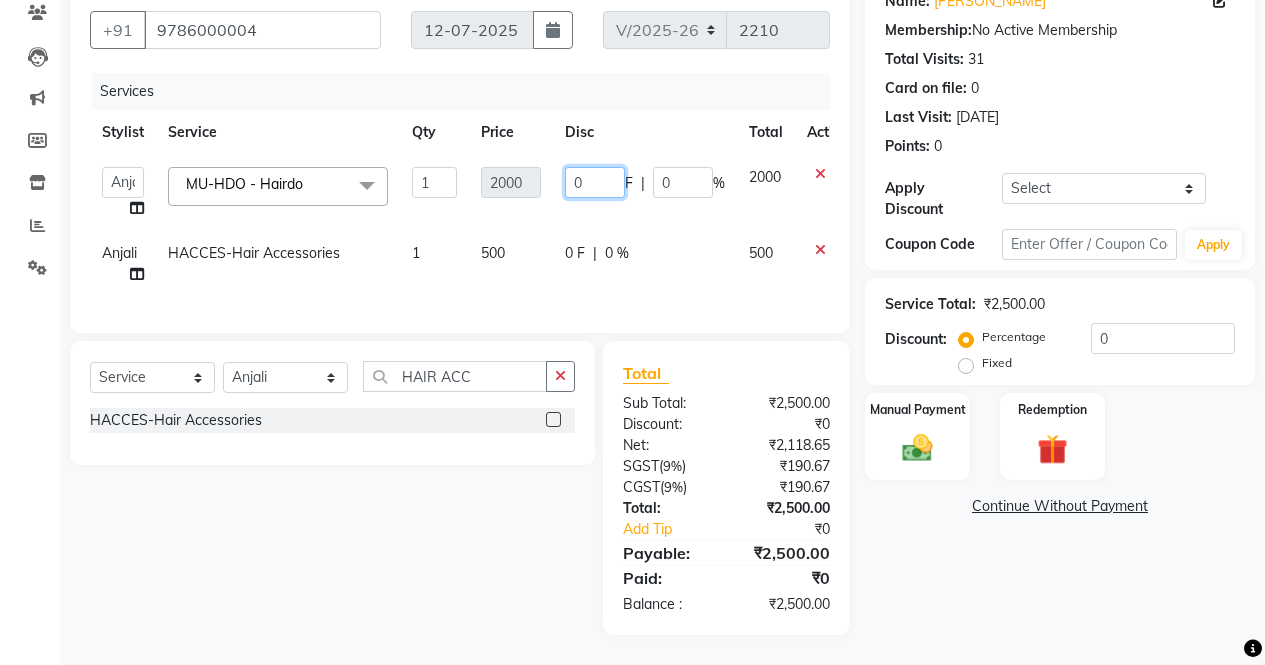 click on "0" 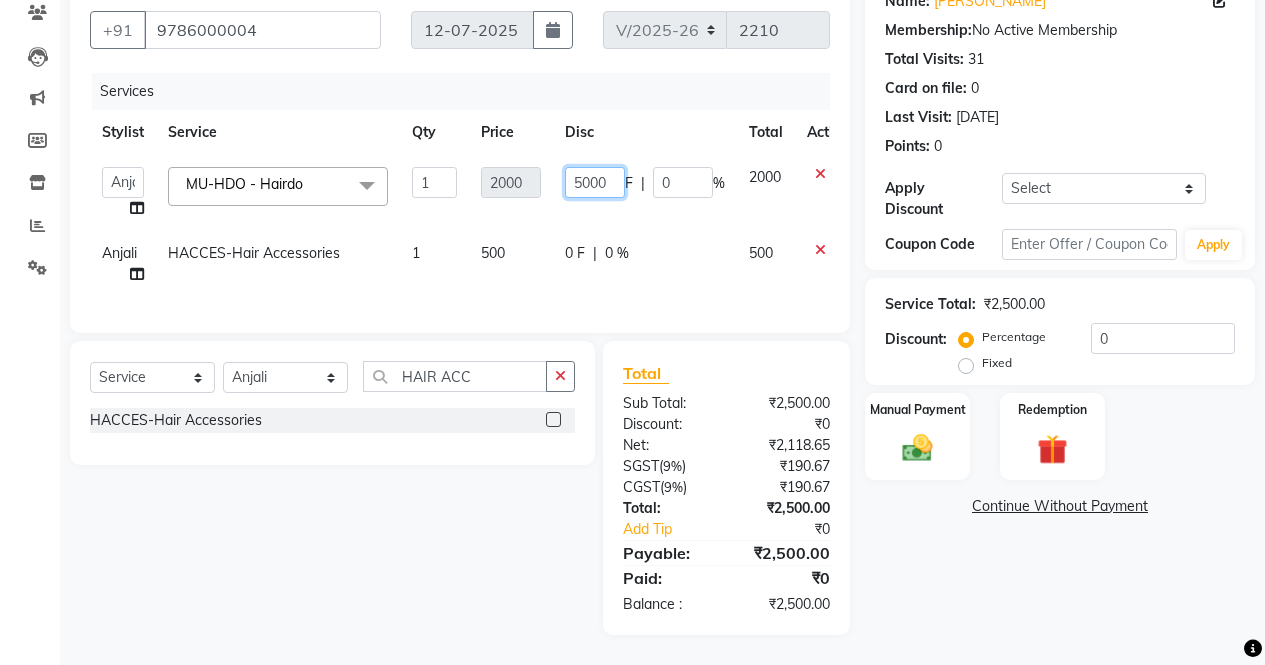 type on "500" 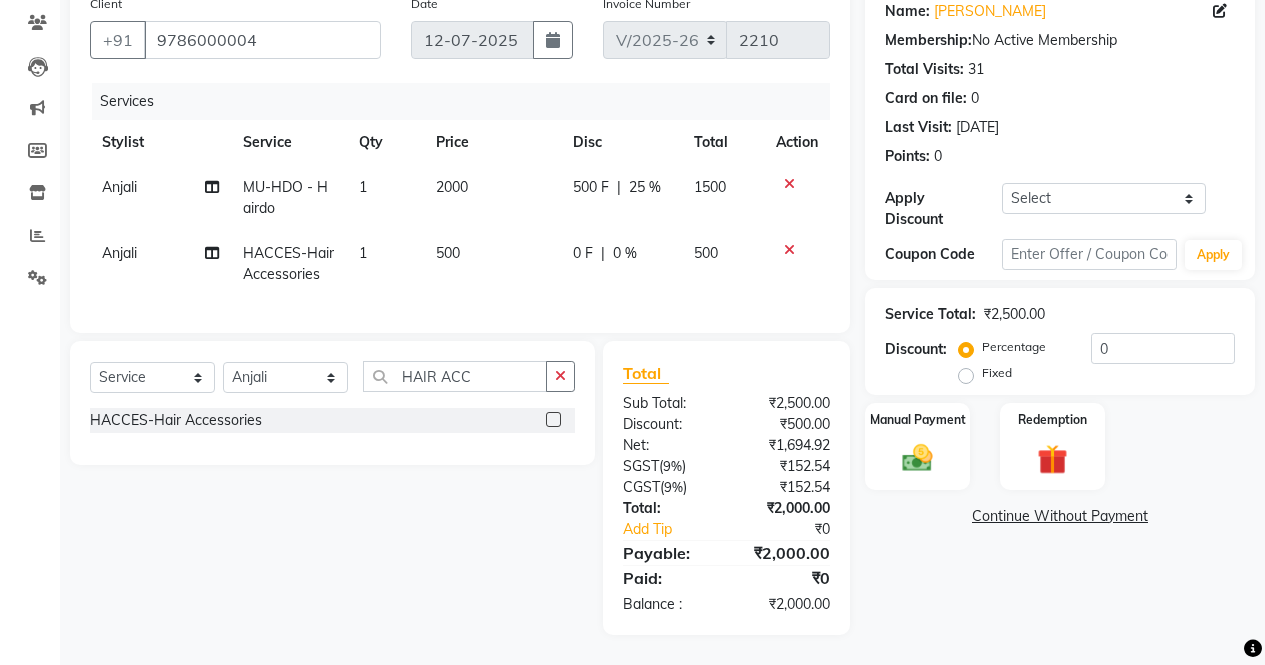 click on "Anjali HACCES-Hair Accessories 1 500 0 F | 0 % 500" 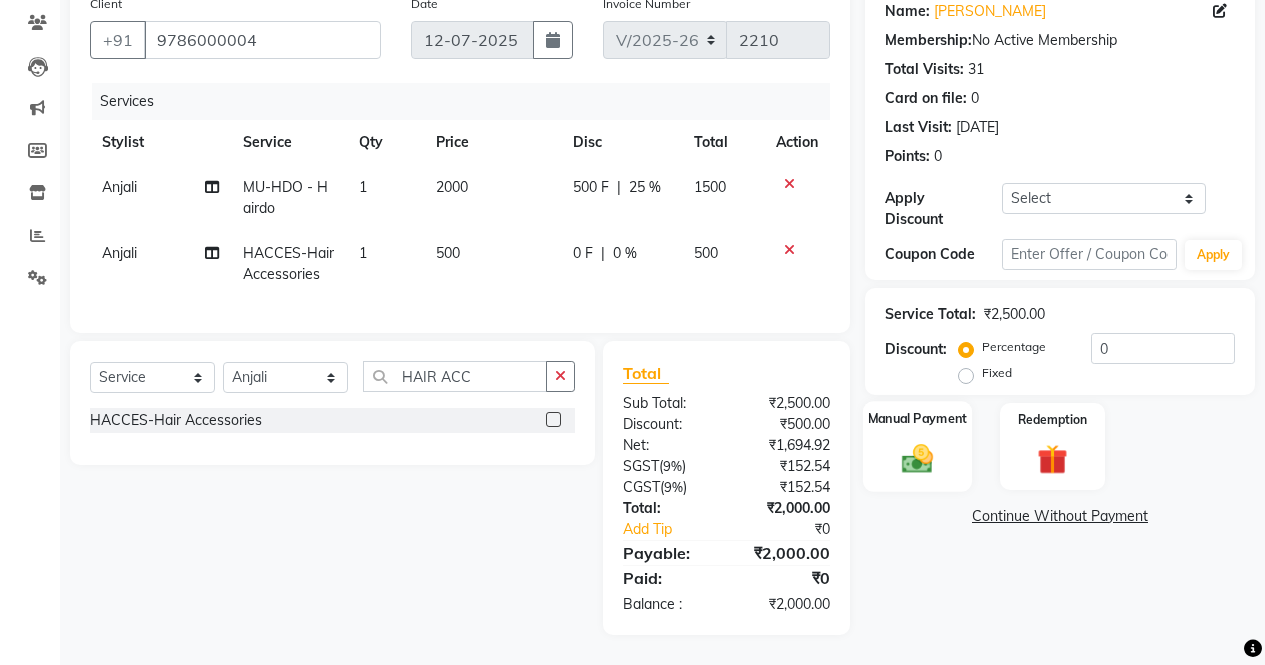 click 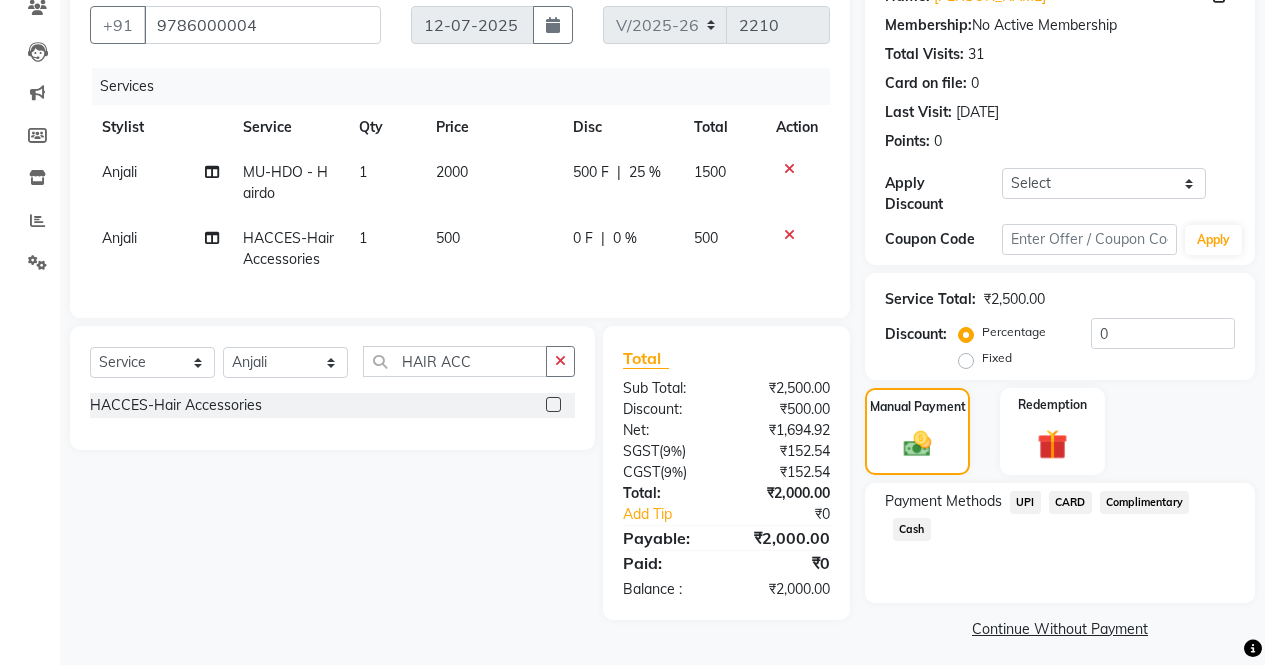 click on "Cash" 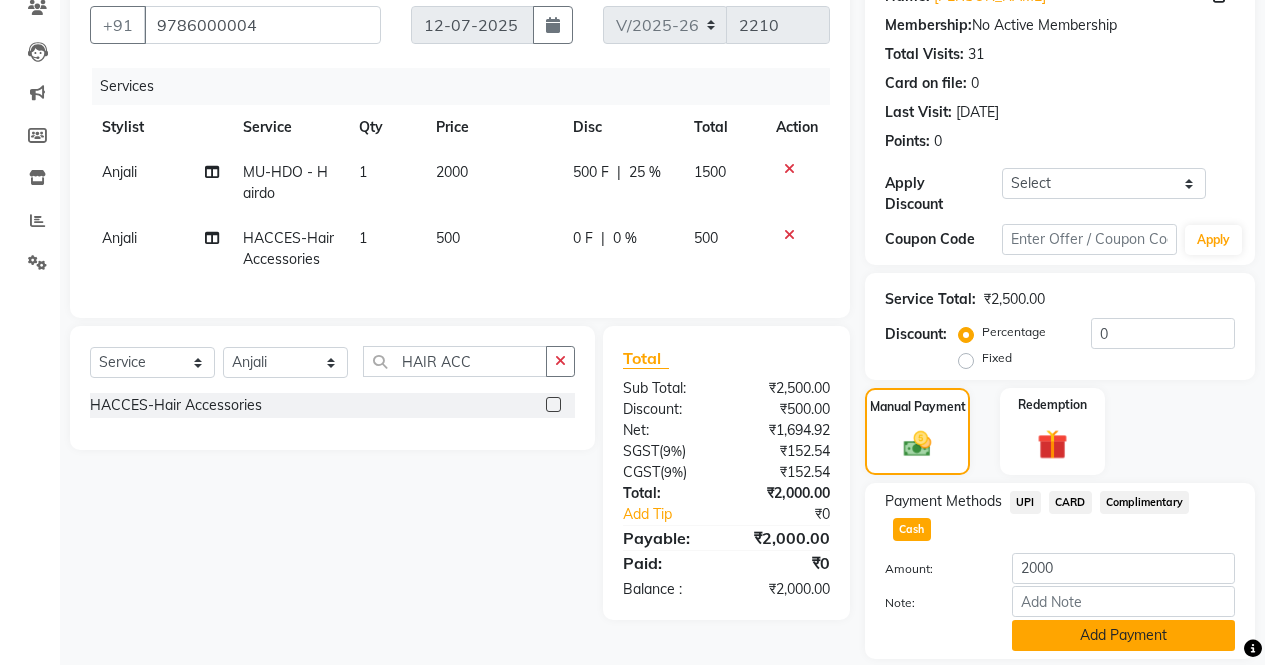 click on "Add Payment" 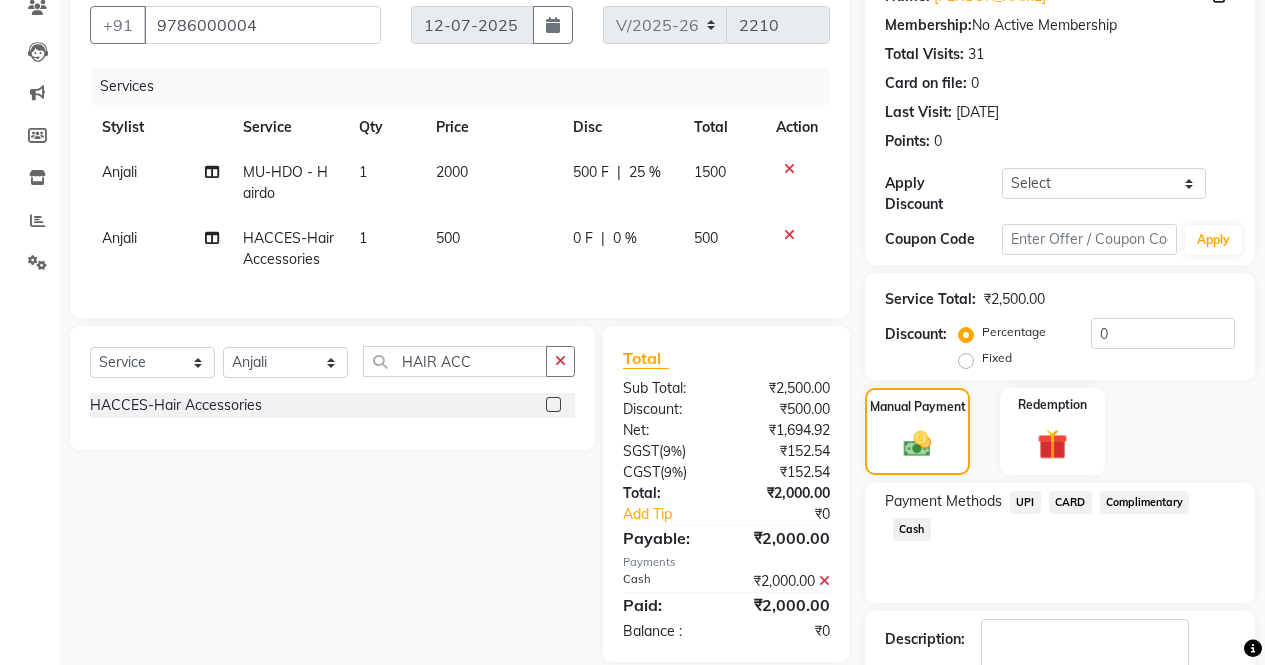 scroll, scrollTop: 257, scrollLeft: 0, axis: vertical 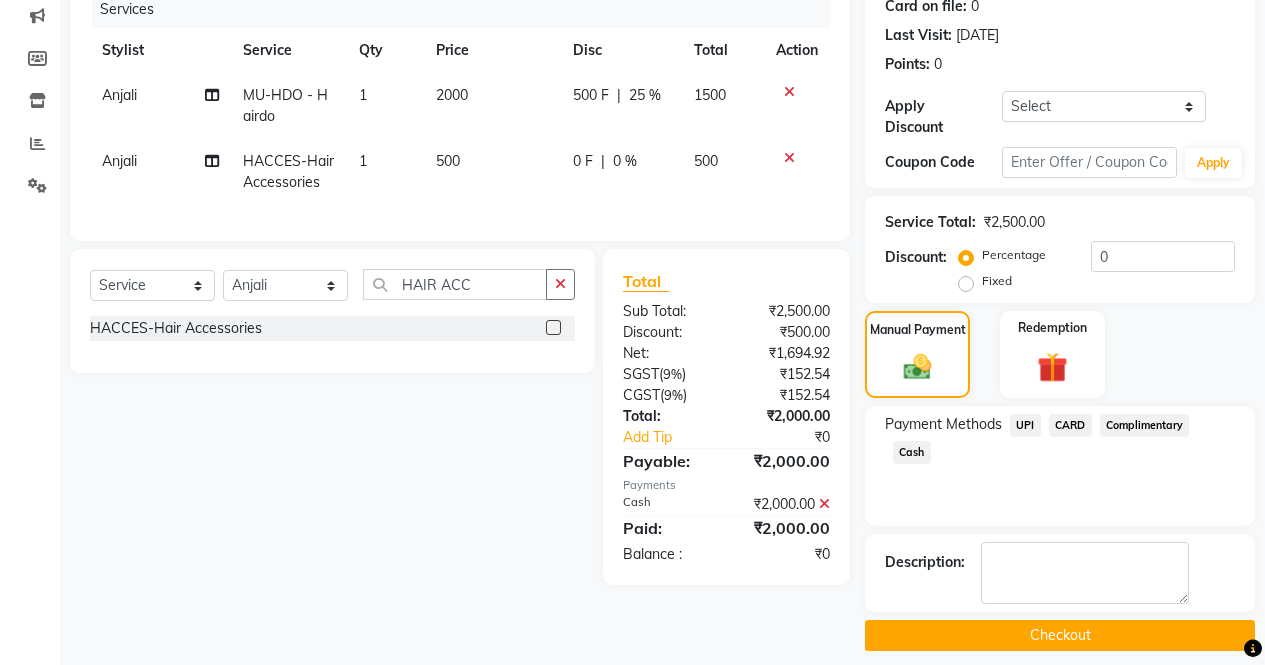 click on "Checkout" 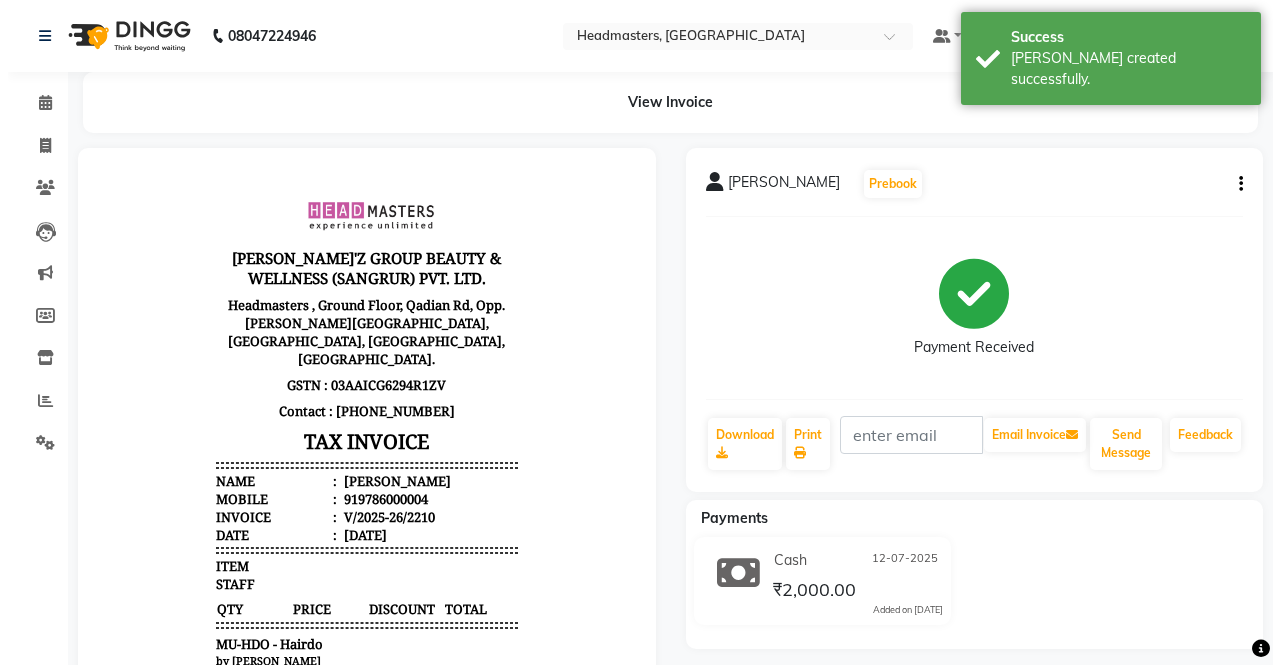 scroll, scrollTop: 0, scrollLeft: 0, axis: both 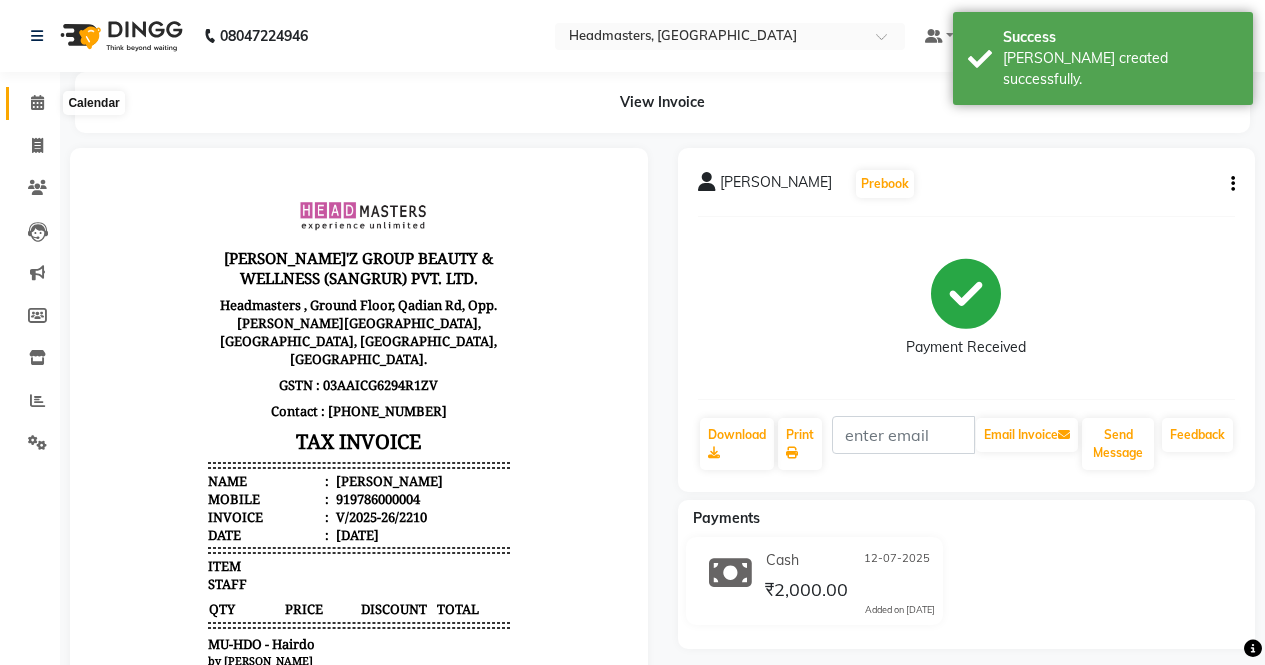 click 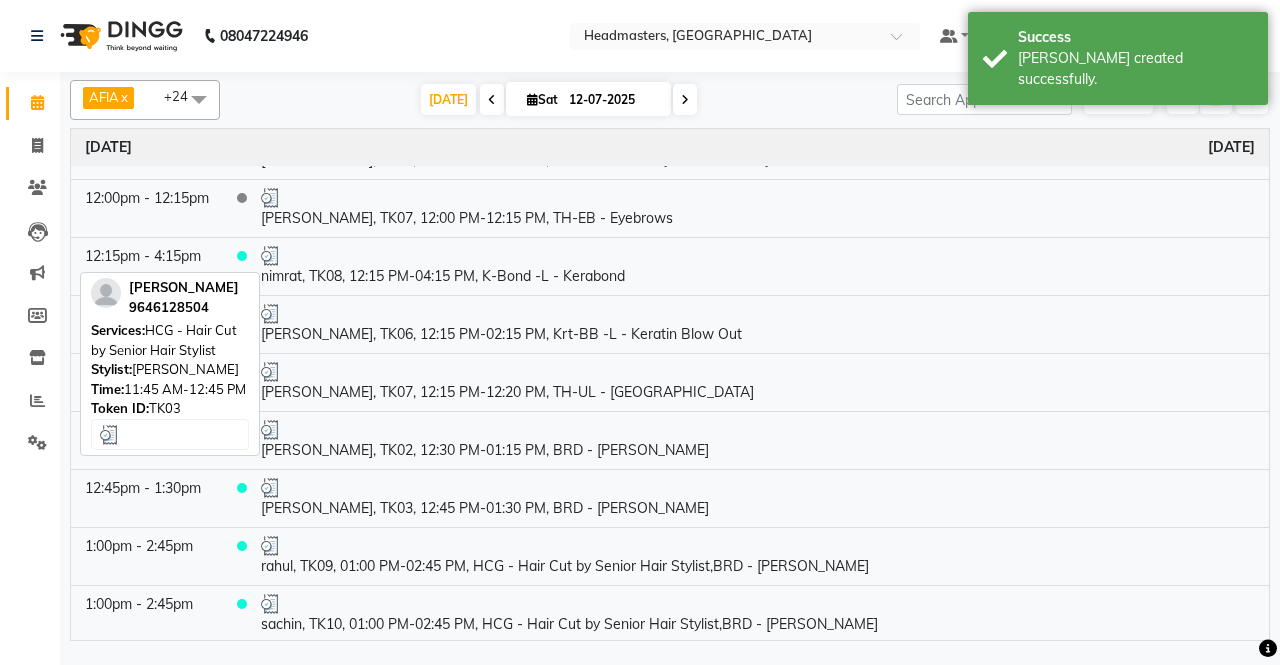 scroll, scrollTop: 400, scrollLeft: 0, axis: vertical 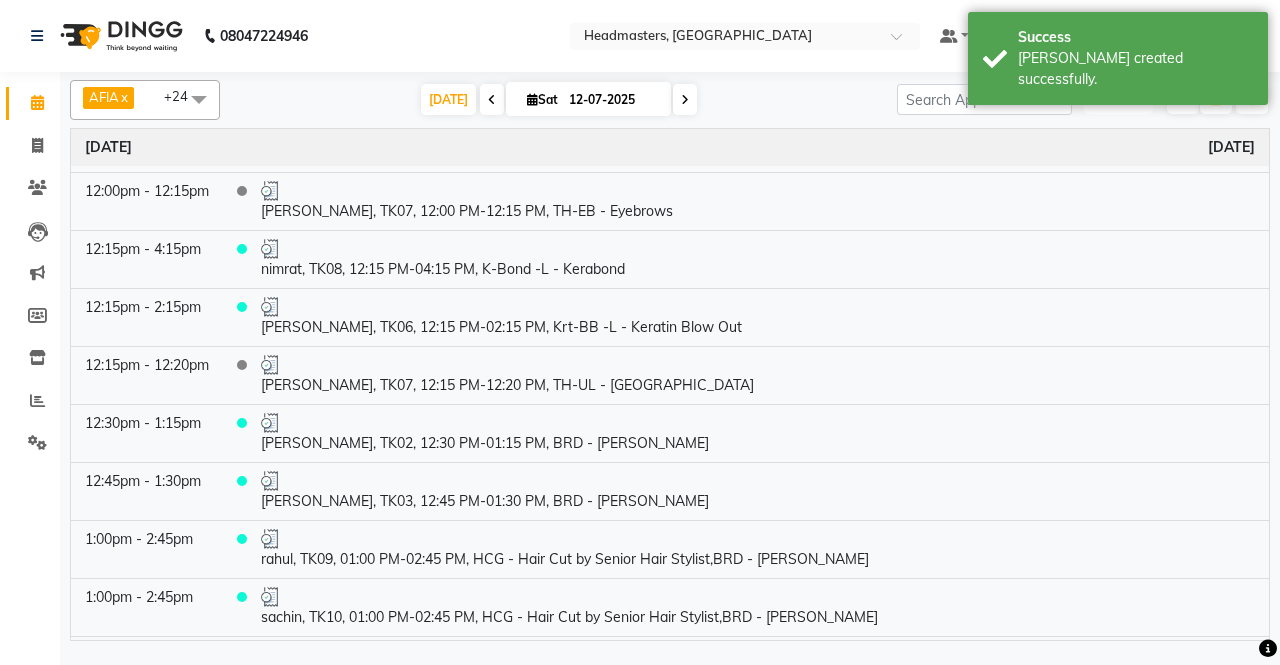 click on "ADD NEW" at bounding box center [1118, 99] 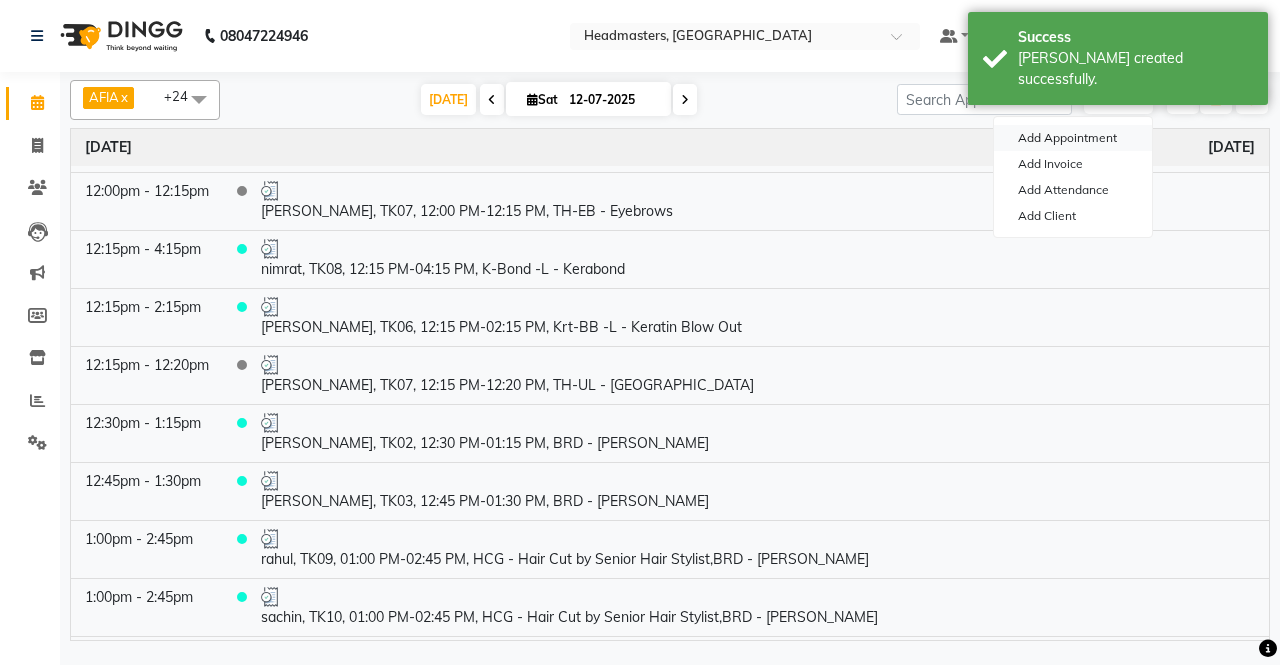 click on "Add Appointment" at bounding box center [1073, 138] 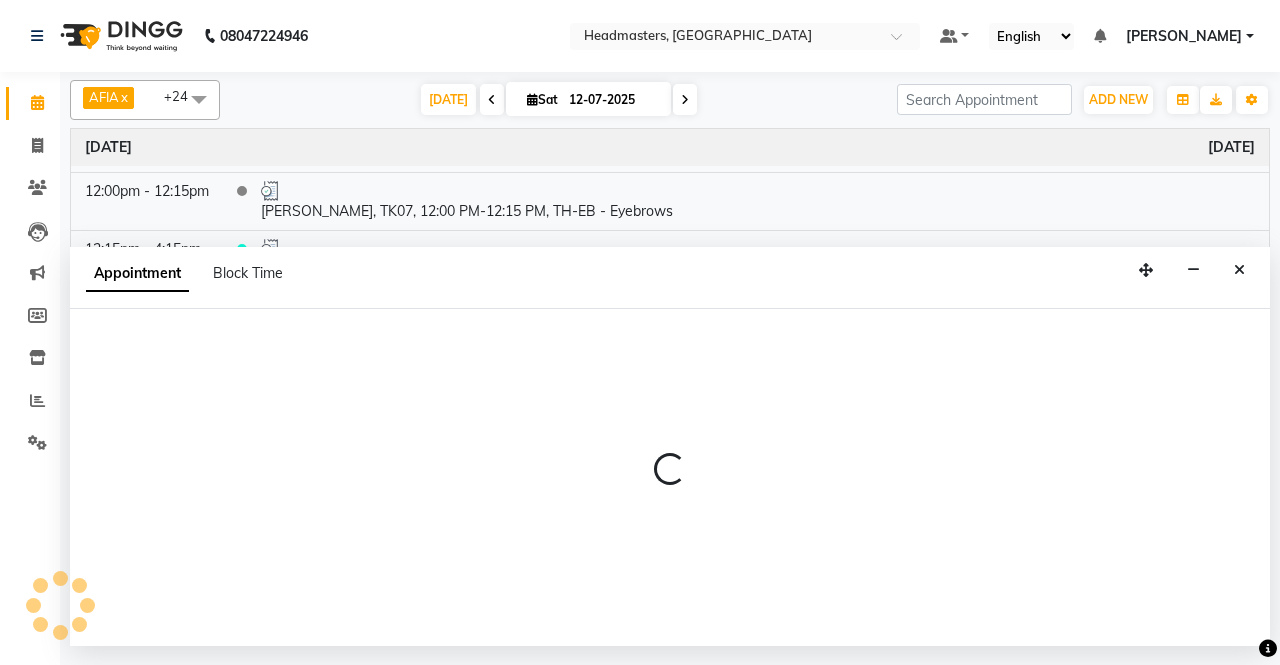 select on "540" 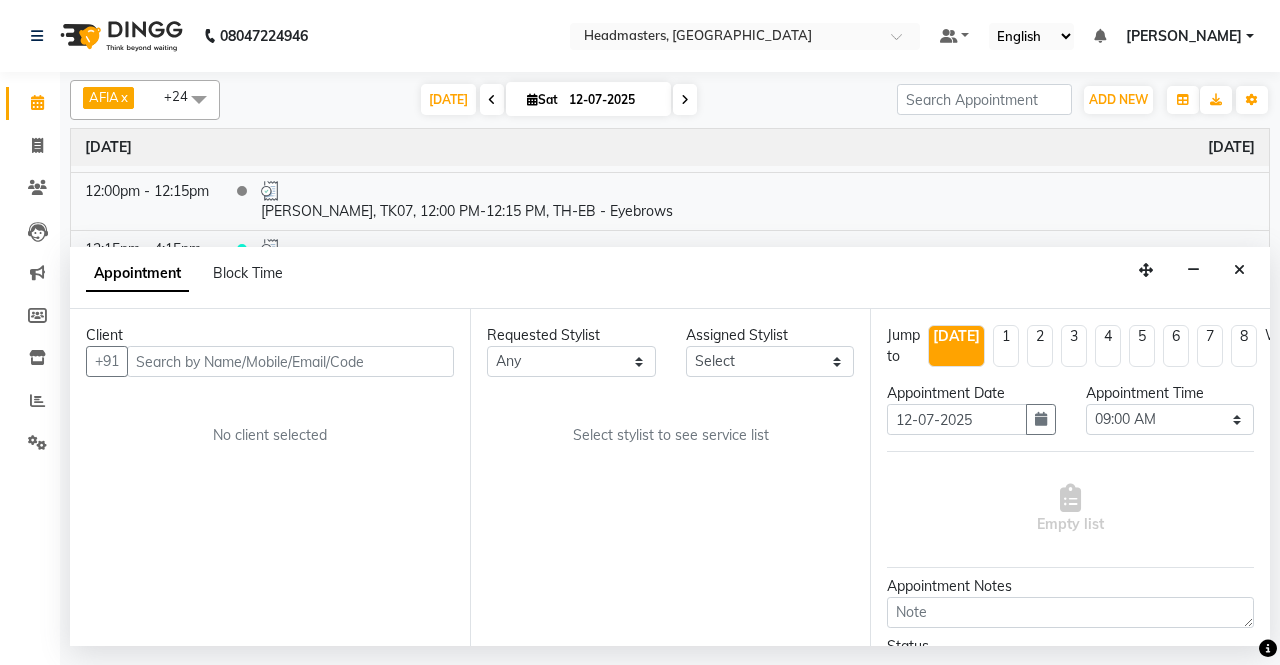 click at bounding box center [290, 361] 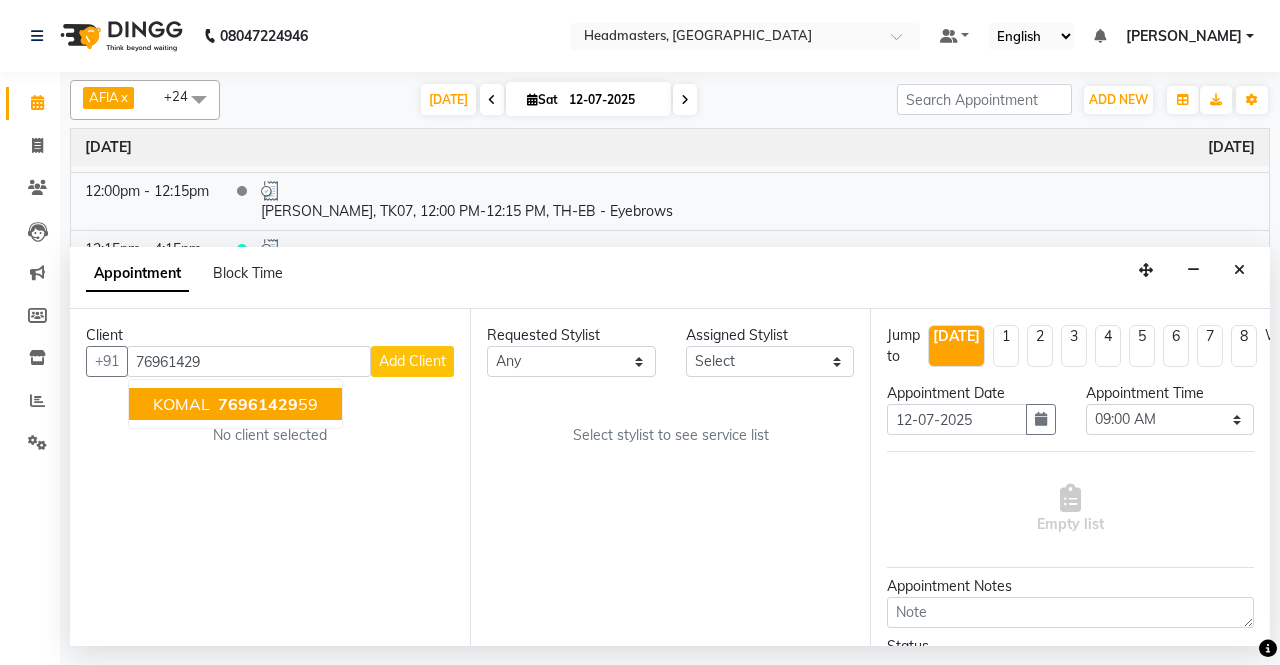 click on "76961429 59" at bounding box center [266, 404] 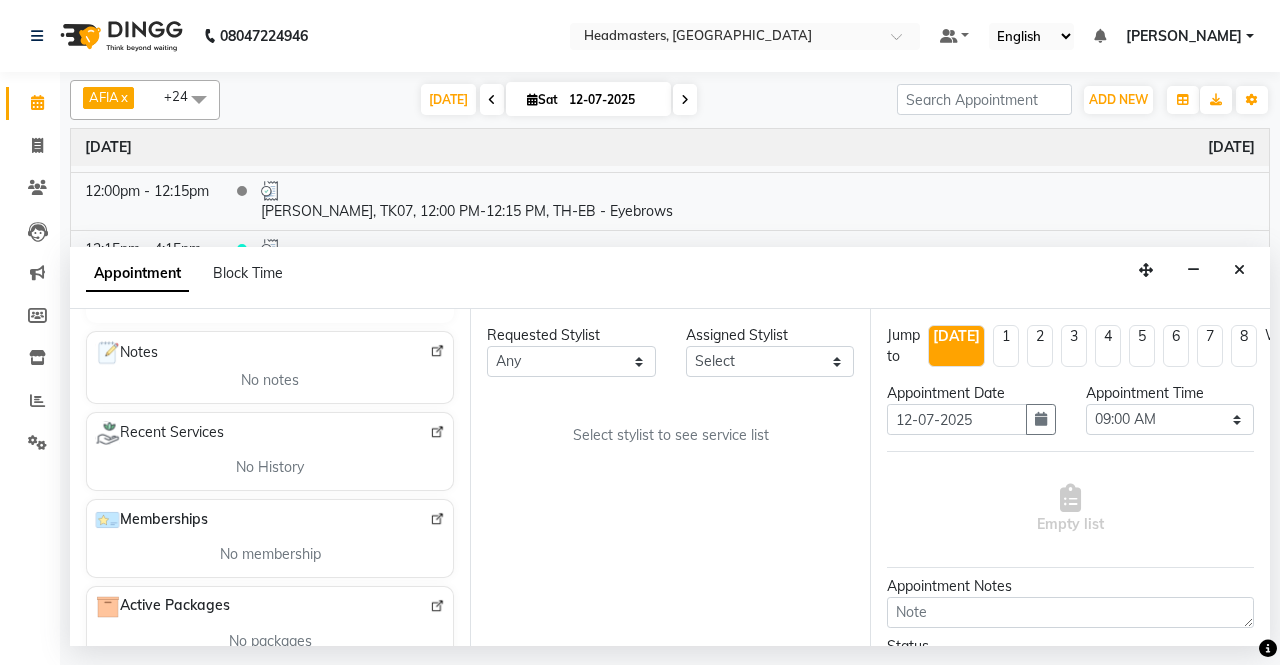 scroll, scrollTop: 100, scrollLeft: 0, axis: vertical 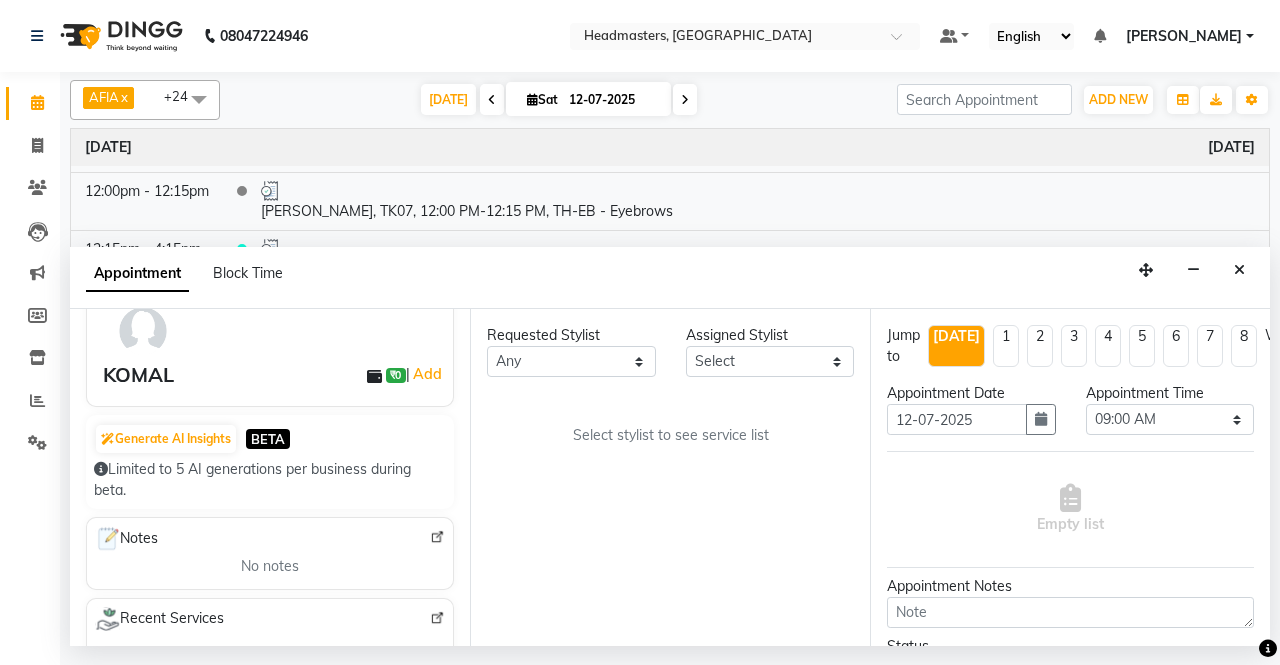 type on "7696142959" 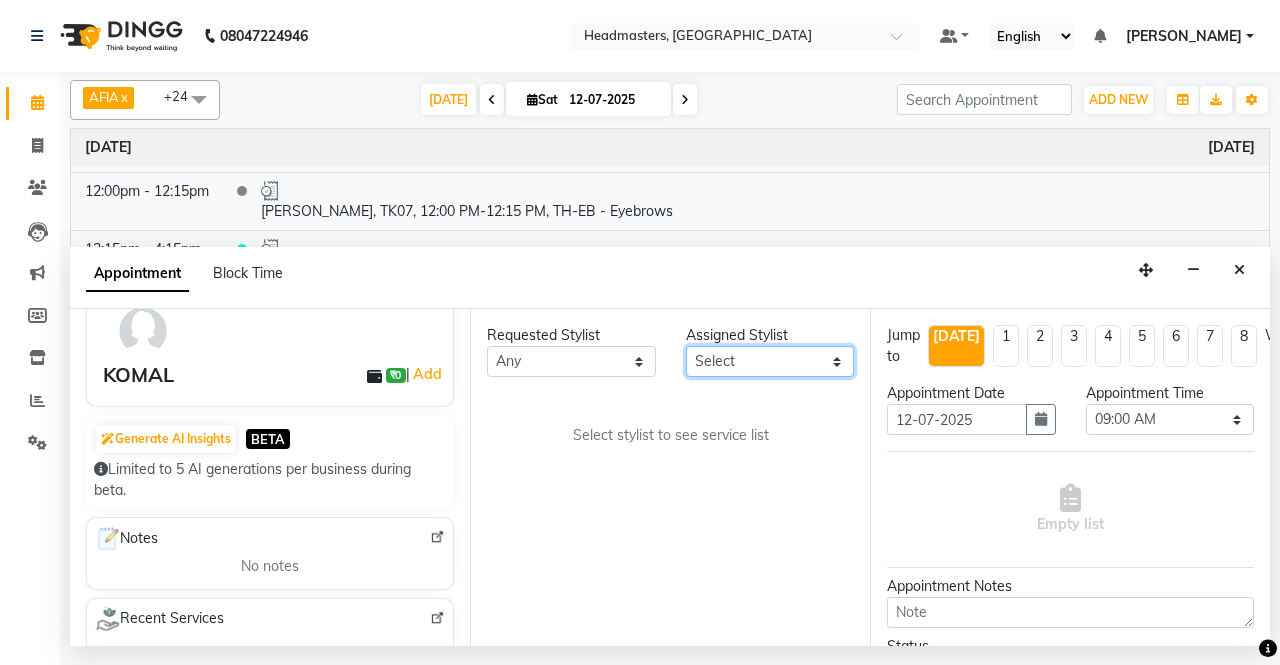 click on "Select AFIA Anjali [PERSON_NAME] [PERSON_NAME]  [PERSON_NAME] HEAD [PERSON_NAME]  [PERSON_NAME]  [PERSON_NAME]  [PERSON_NAME] Love [PERSON_NAME]  [PERSON_NAME]  [PERSON_NAME]  [PERSON_NAME] [PERSON_NAME] [PERSON_NAME]  [PERSON_NAME]  [PERSON_NAME]" at bounding box center (770, 361) 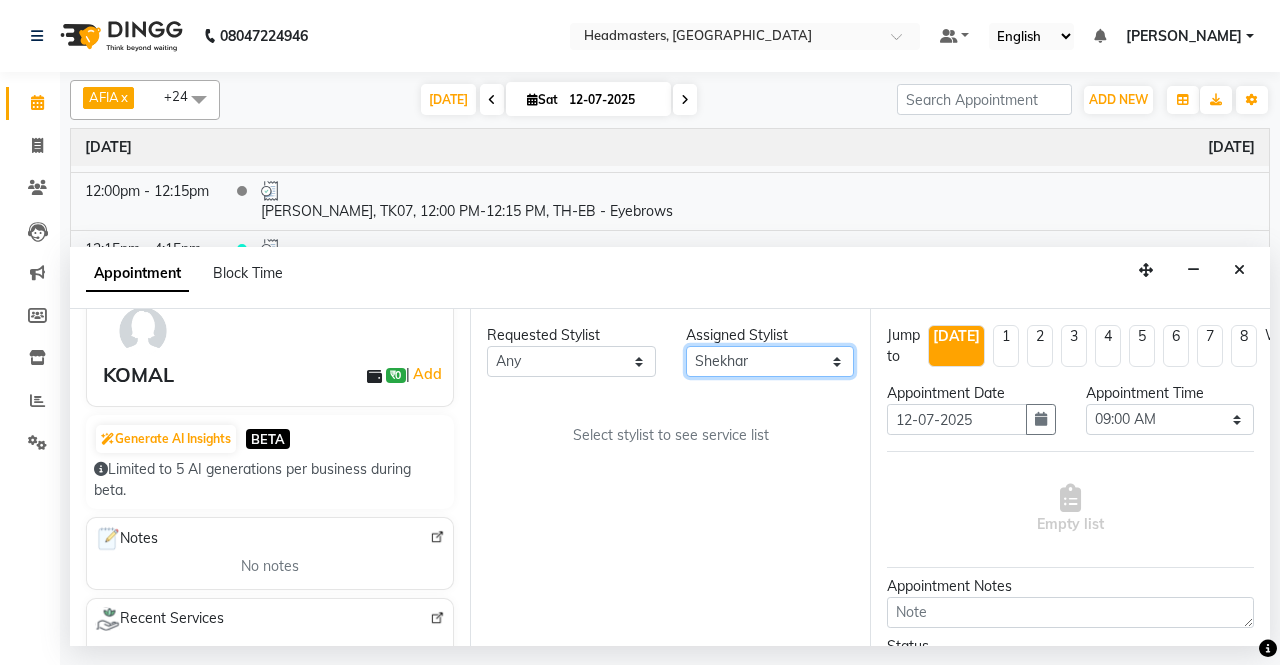 click on "Select AFIA Anjali [PERSON_NAME] [PERSON_NAME]  [PERSON_NAME] HEAD [PERSON_NAME]  [PERSON_NAME]  [PERSON_NAME]  [PERSON_NAME] Love [PERSON_NAME]  [PERSON_NAME]  [PERSON_NAME]  [PERSON_NAME] [PERSON_NAME] [PERSON_NAME]  [PERSON_NAME]  [PERSON_NAME]" at bounding box center (770, 361) 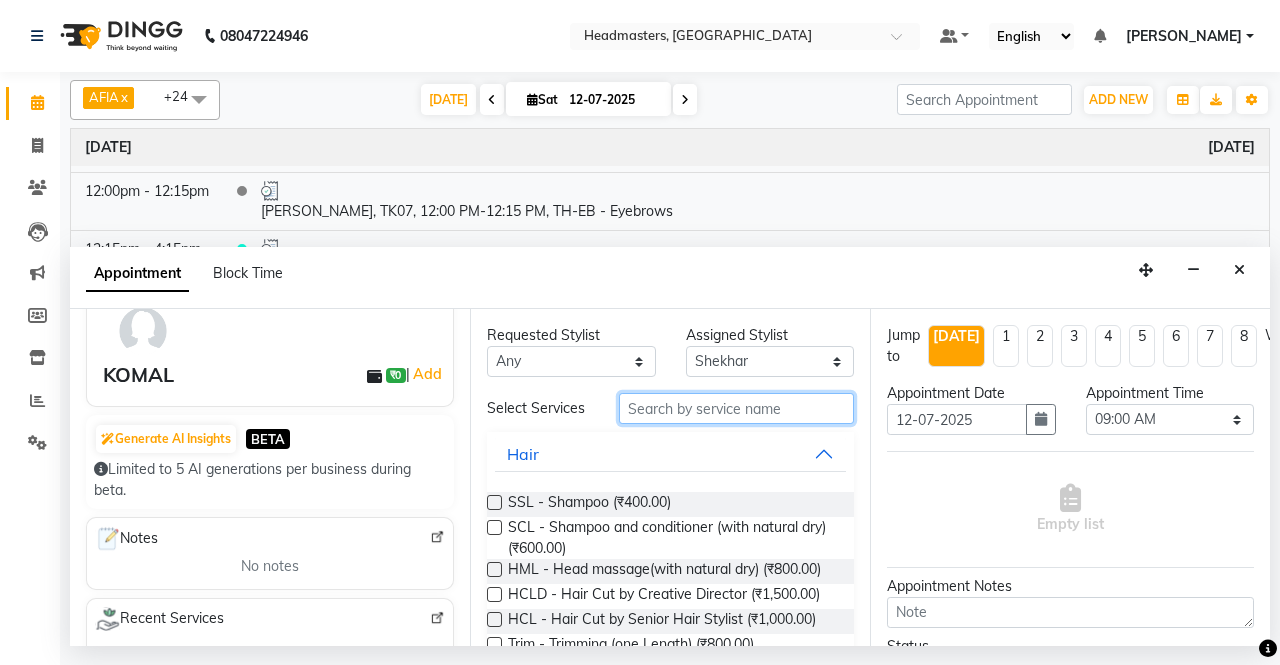 click at bounding box center (736, 408) 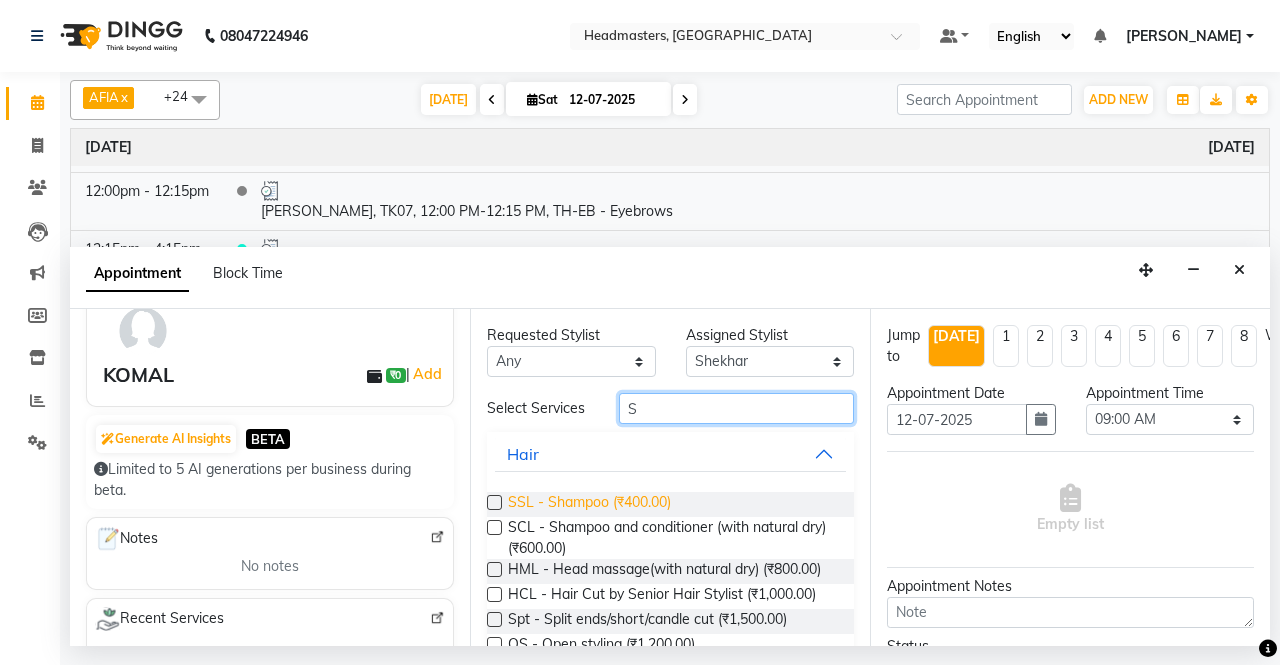 type on "S" 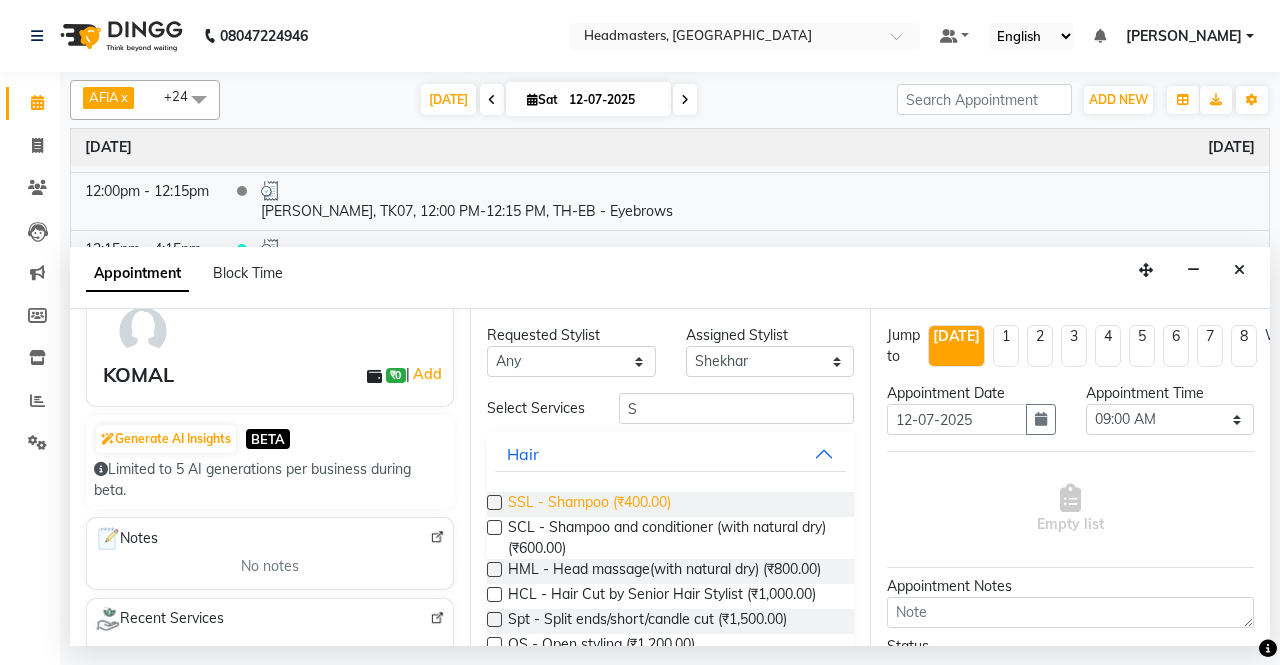 click on "SSL - Shampoo (₹400.00)" at bounding box center (589, 504) 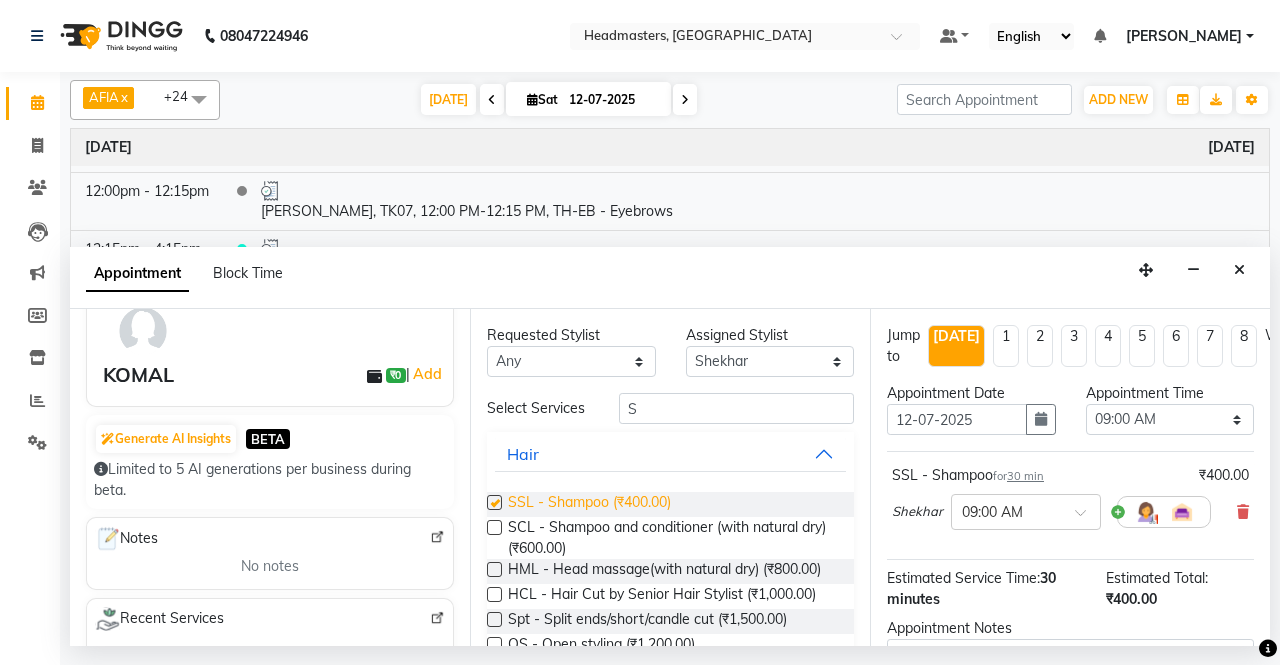 checkbox on "false" 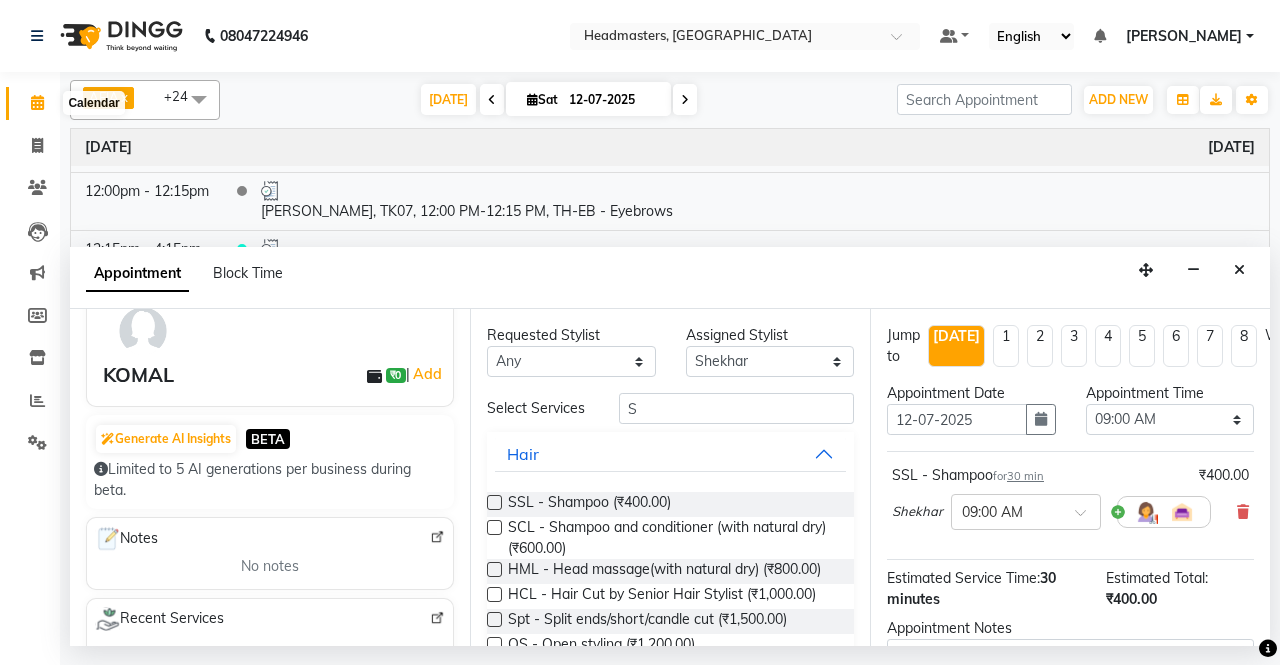 click 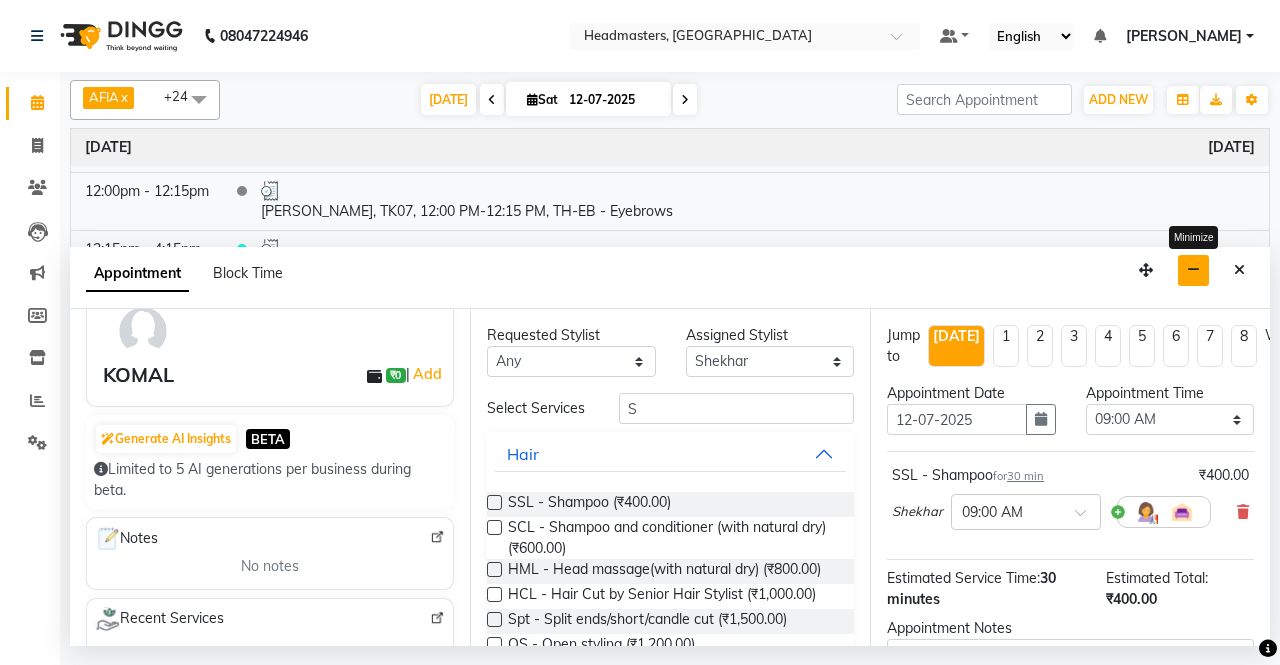 click at bounding box center (1193, 270) 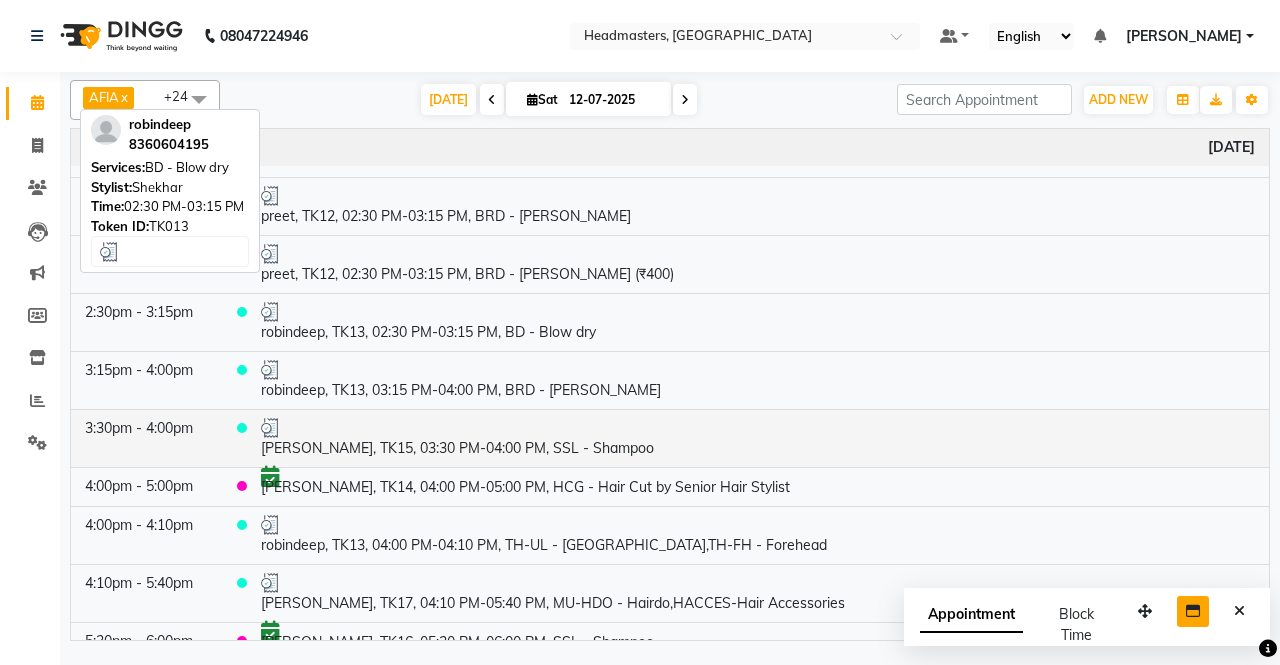 scroll, scrollTop: 1054, scrollLeft: 0, axis: vertical 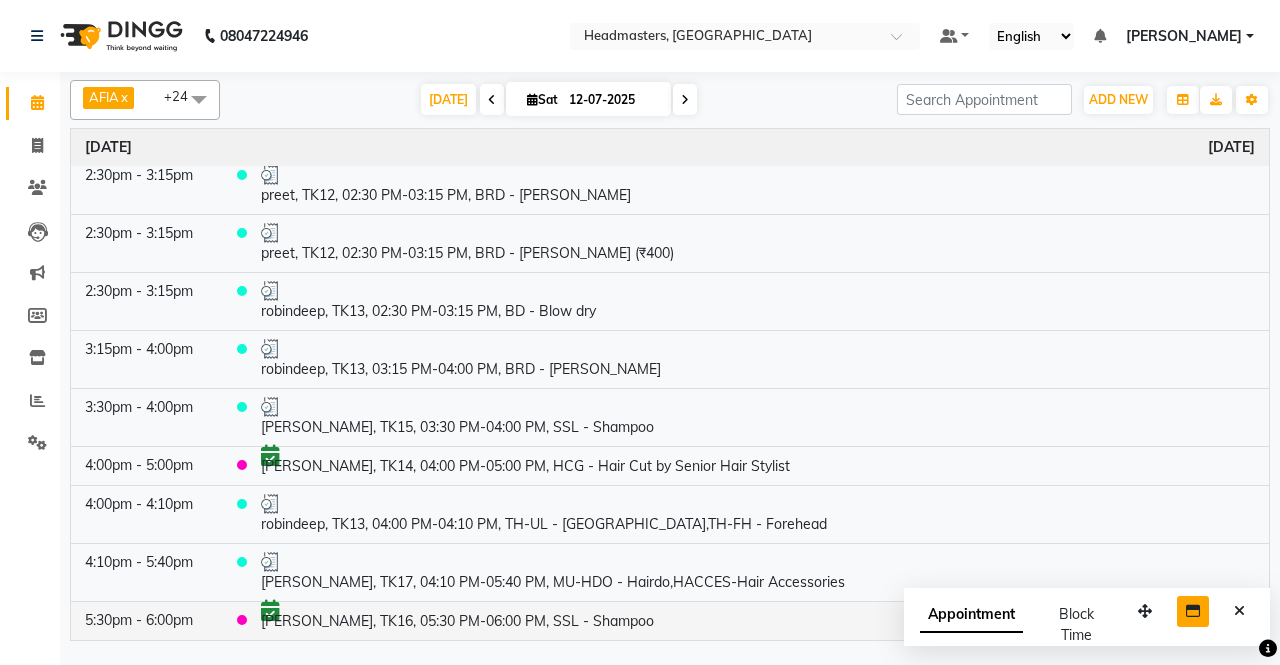 click at bounding box center (1239, 611) 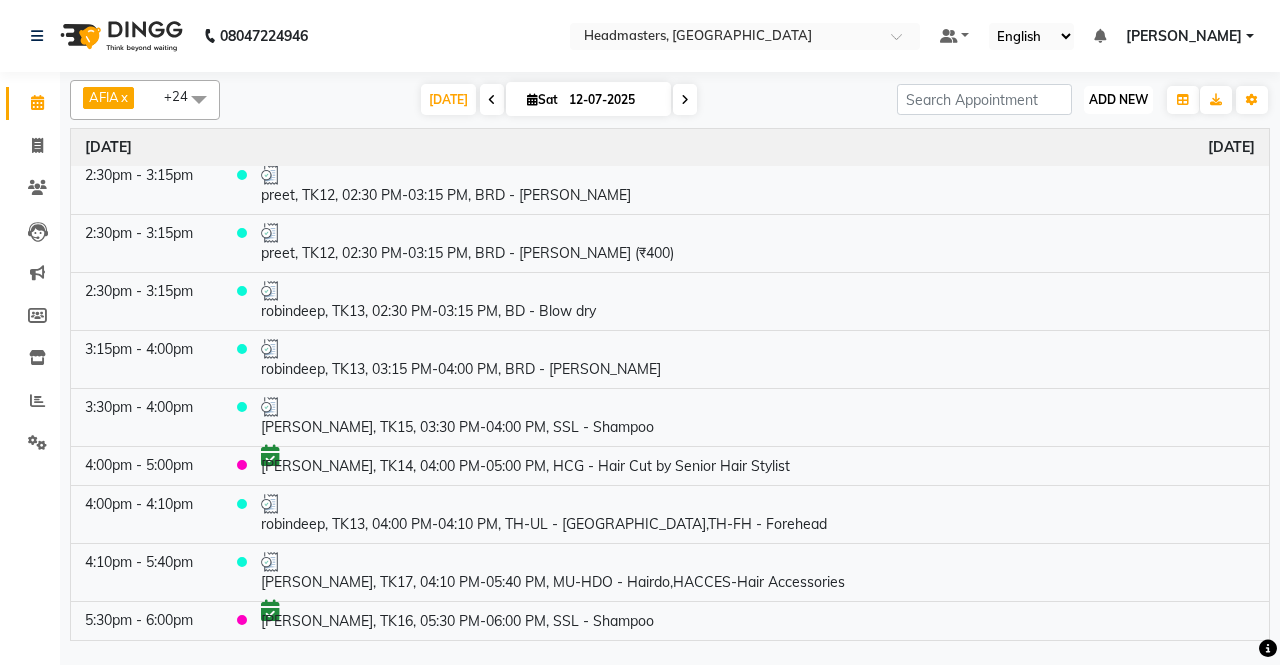 click on "ADD NEW" at bounding box center [1118, 99] 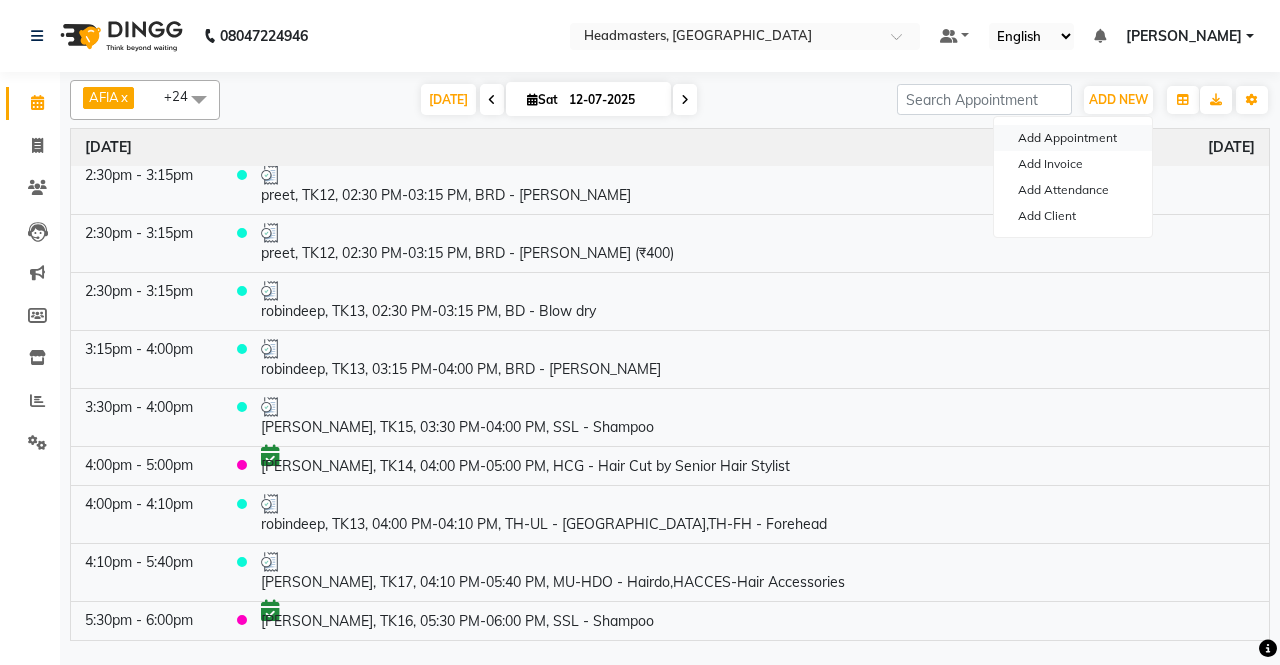 click on "Add Appointment" at bounding box center [1073, 138] 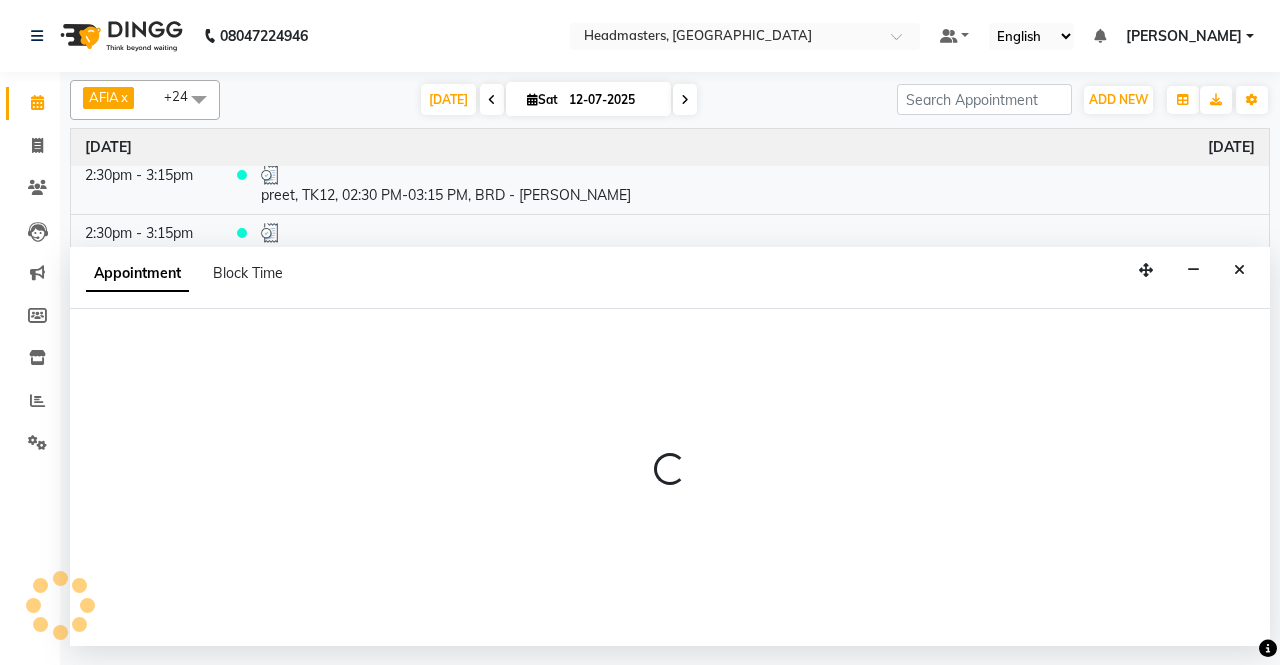 select on "540" 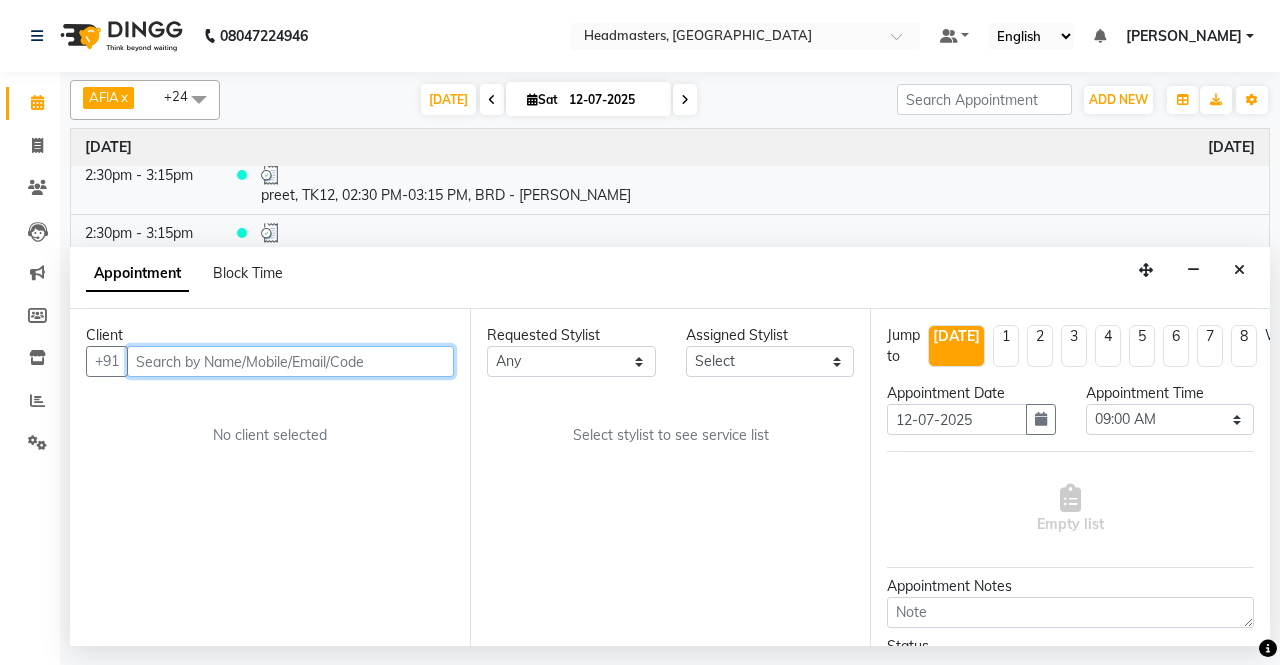 click at bounding box center (290, 361) 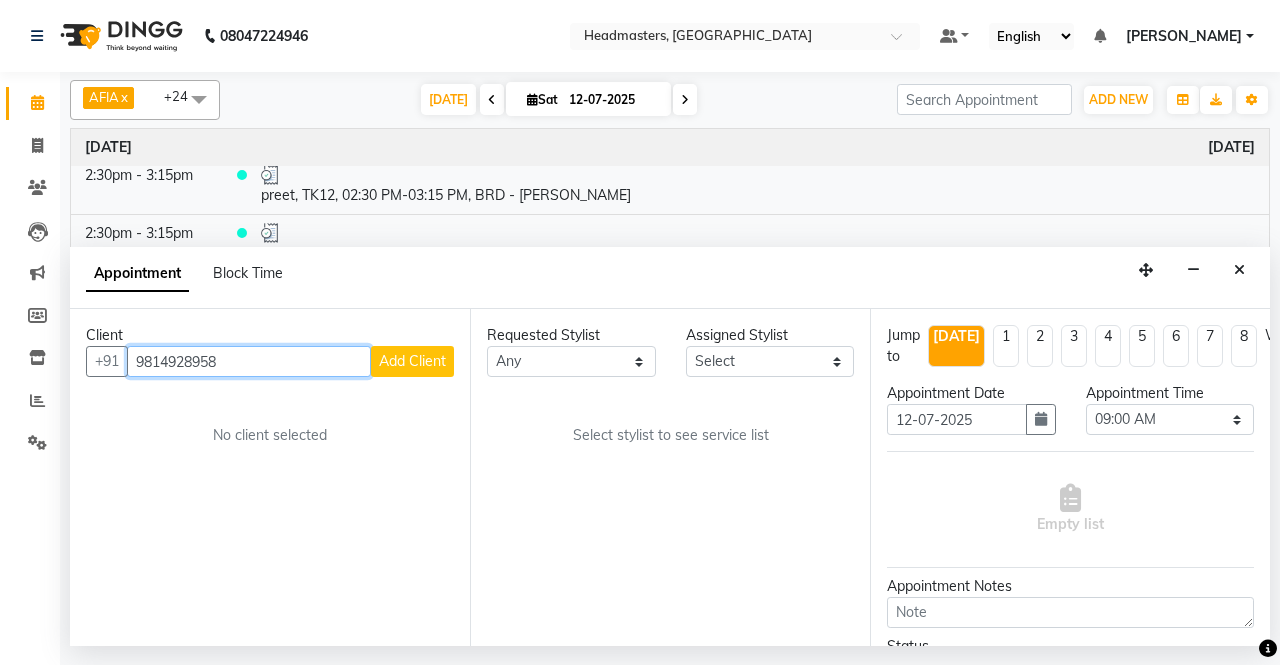 type on "9814928958" 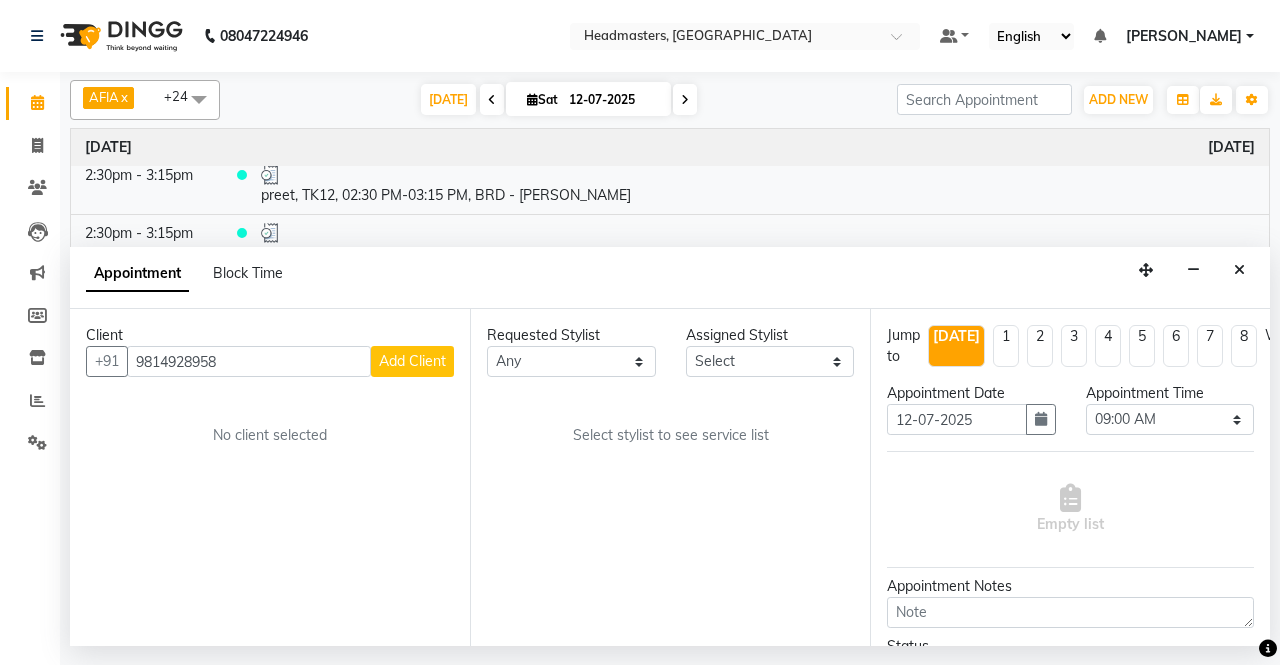 click on "Add Client" at bounding box center [412, 361] 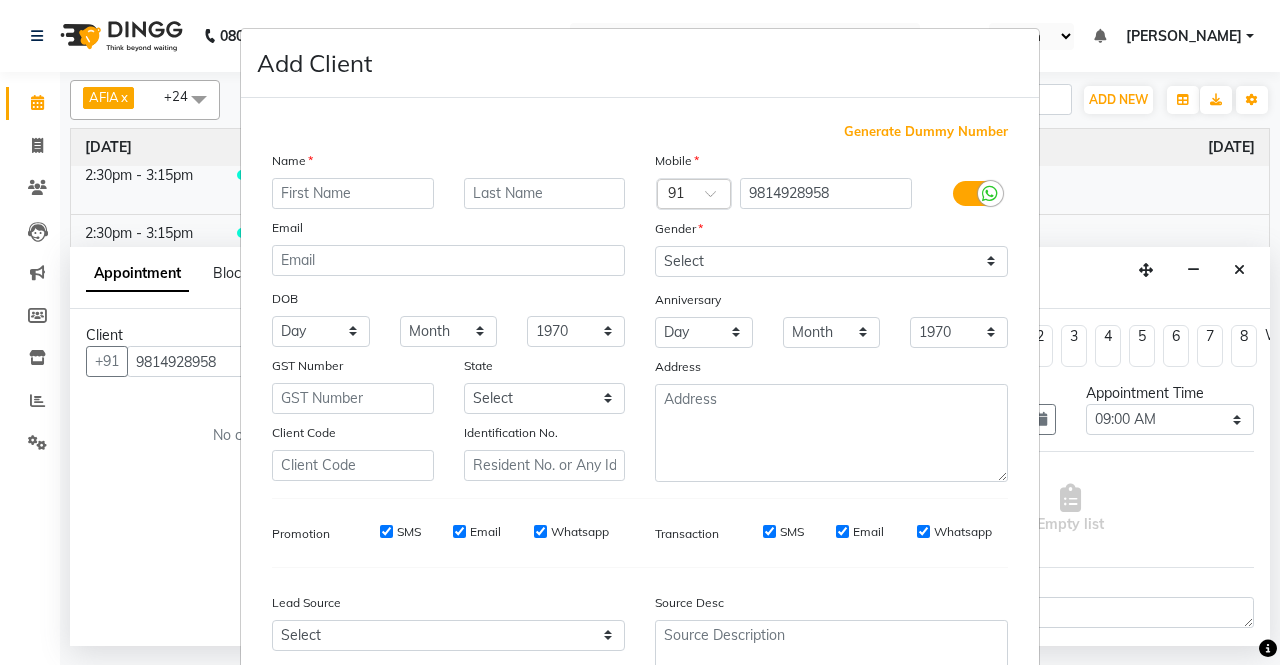 click at bounding box center (353, 193) 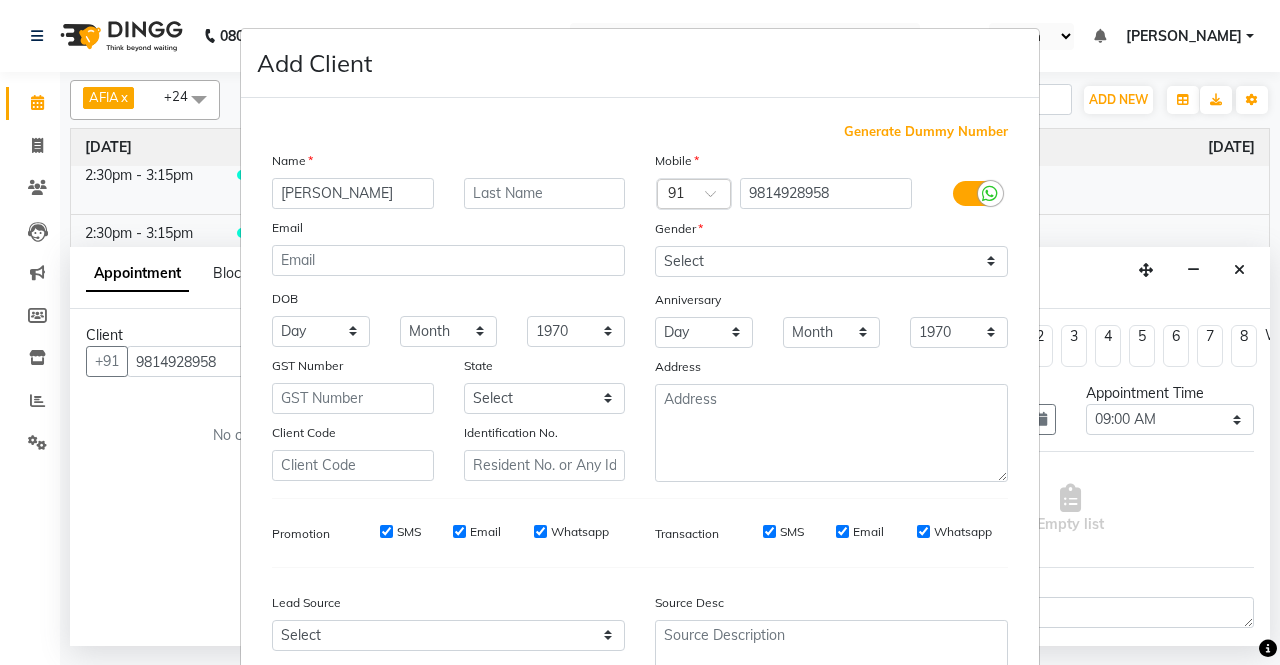 type on "[PERSON_NAME]" 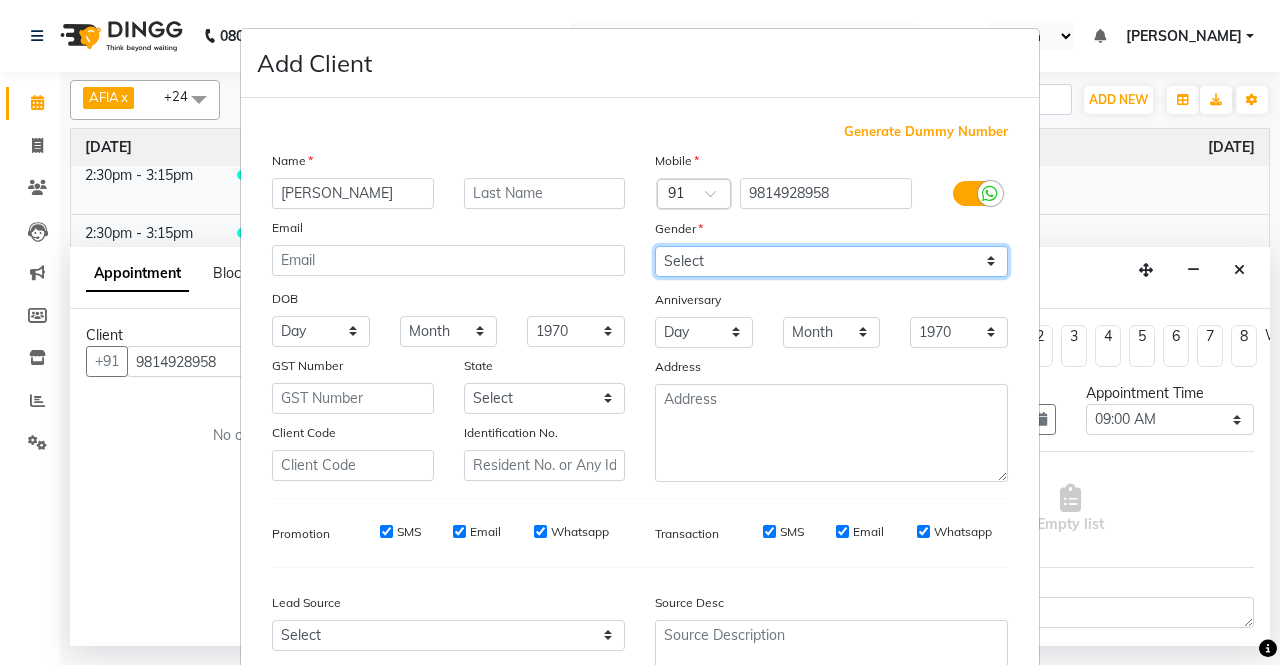 click on "Select [DEMOGRAPHIC_DATA] [DEMOGRAPHIC_DATA] Other Prefer Not To Say" at bounding box center [831, 261] 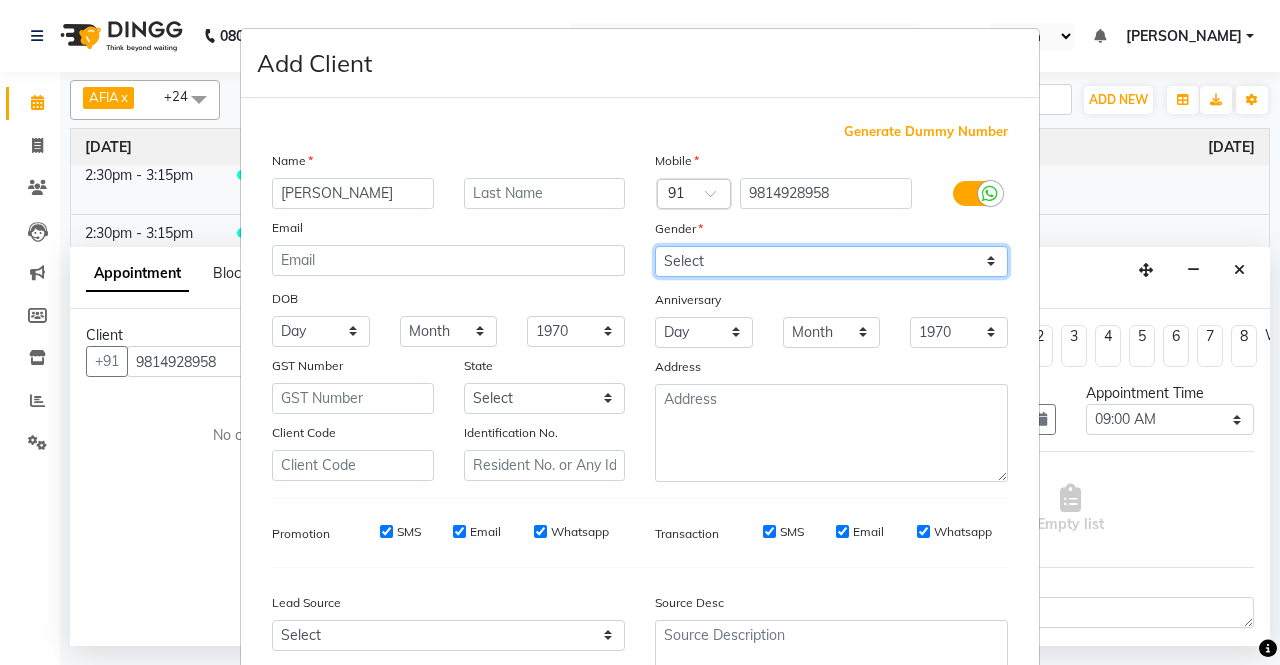 select on "[DEMOGRAPHIC_DATA]" 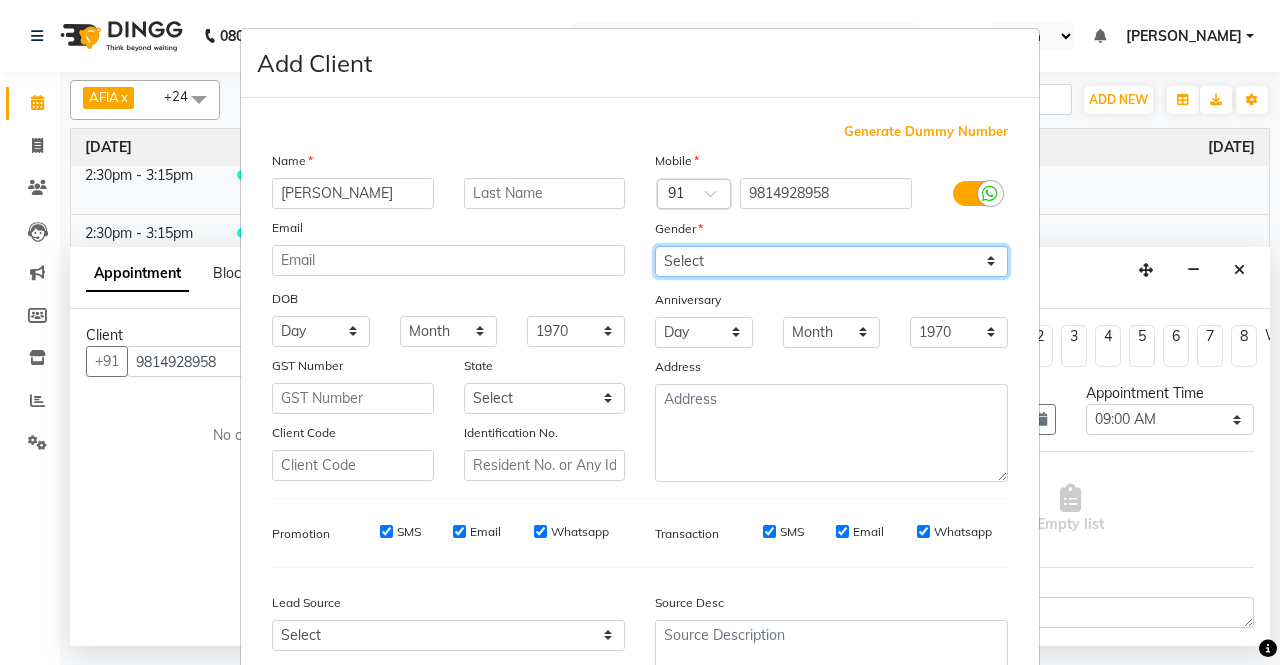 click on "Select [DEMOGRAPHIC_DATA] [DEMOGRAPHIC_DATA] Other Prefer Not To Say" at bounding box center [831, 261] 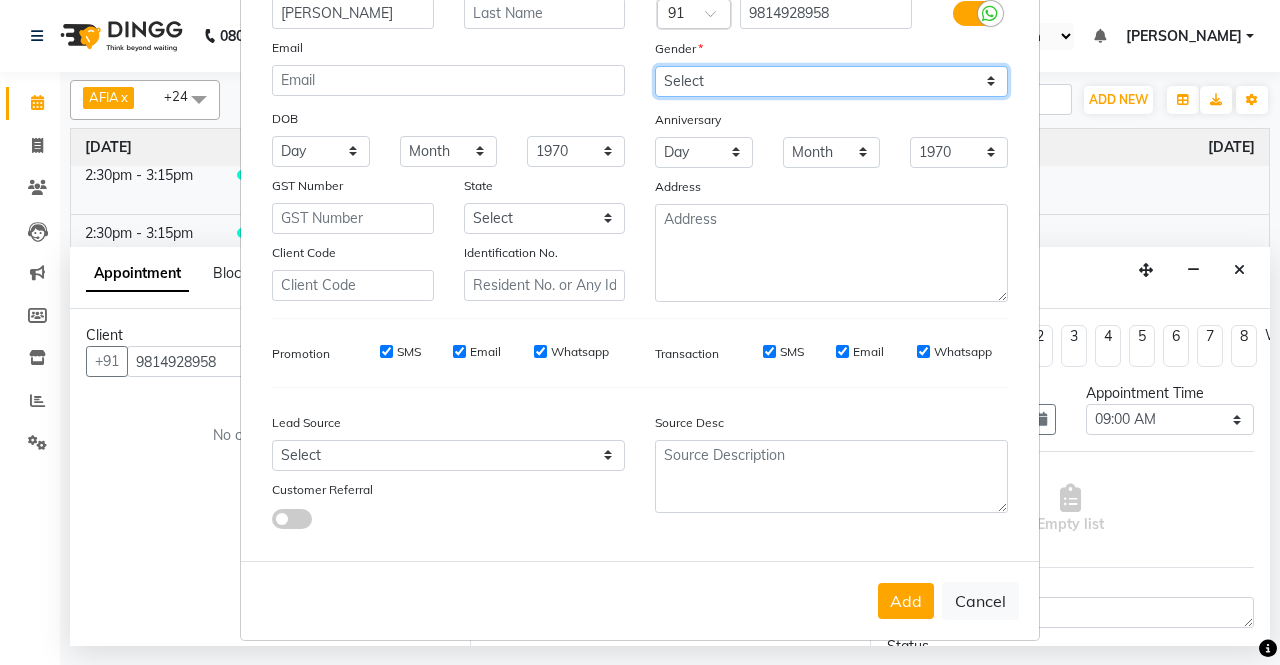 scroll, scrollTop: 184, scrollLeft: 0, axis: vertical 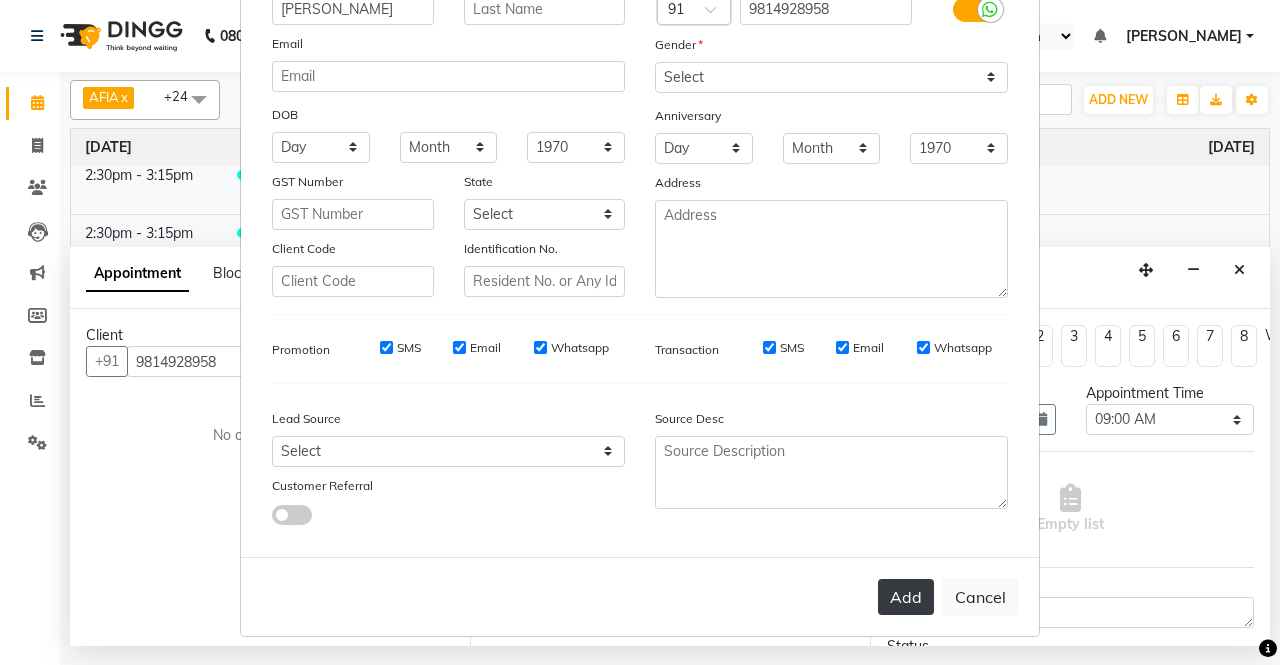 click on "Add" at bounding box center (906, 597) 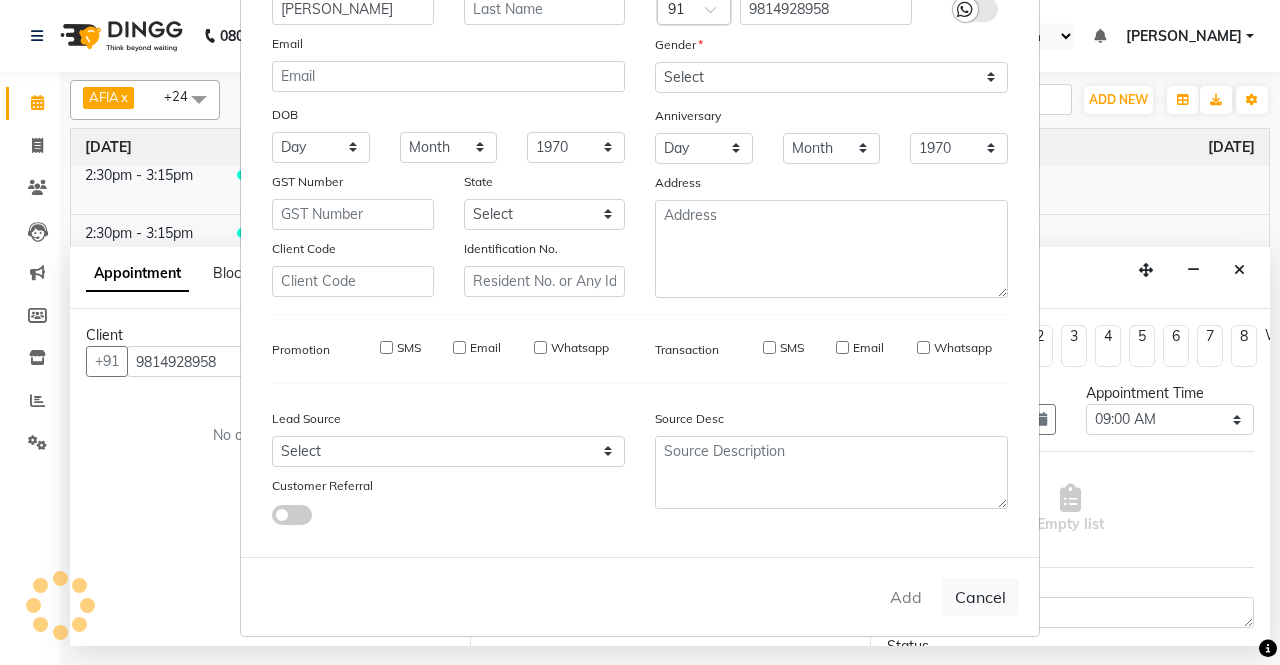 type 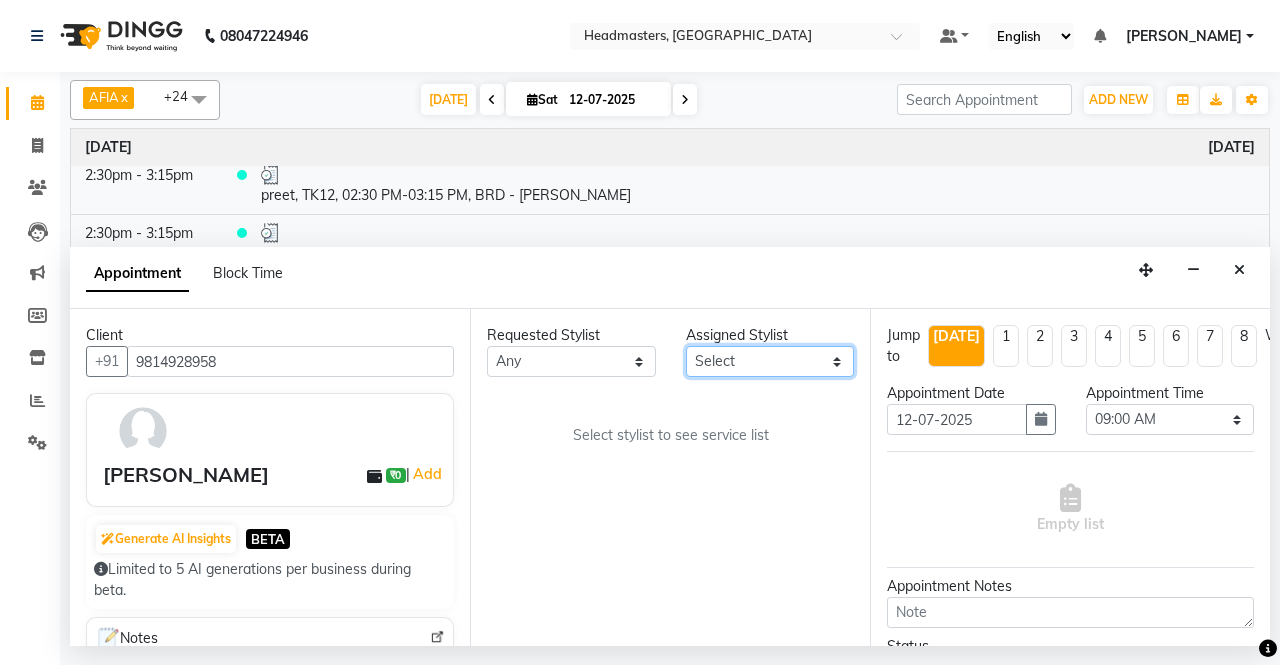 click on "Select AFIA Anjali [PERSON_NAME] [PERSON_NAME]  [PERSON_NAME] HEAD [PERSON_NAME]  [PERSON_NAME]  [PERSON_NAME]  [PERSON_NAME] Love [PERSON_NAME]  [PERSON_NAME]  [PERSON_NAME]  [PERSON_NAME] [PERSON_NAME] [PERSON_NAME]  [PERSON_NAME]  [PERSON_NAME]" at bounding box center (770, 361) 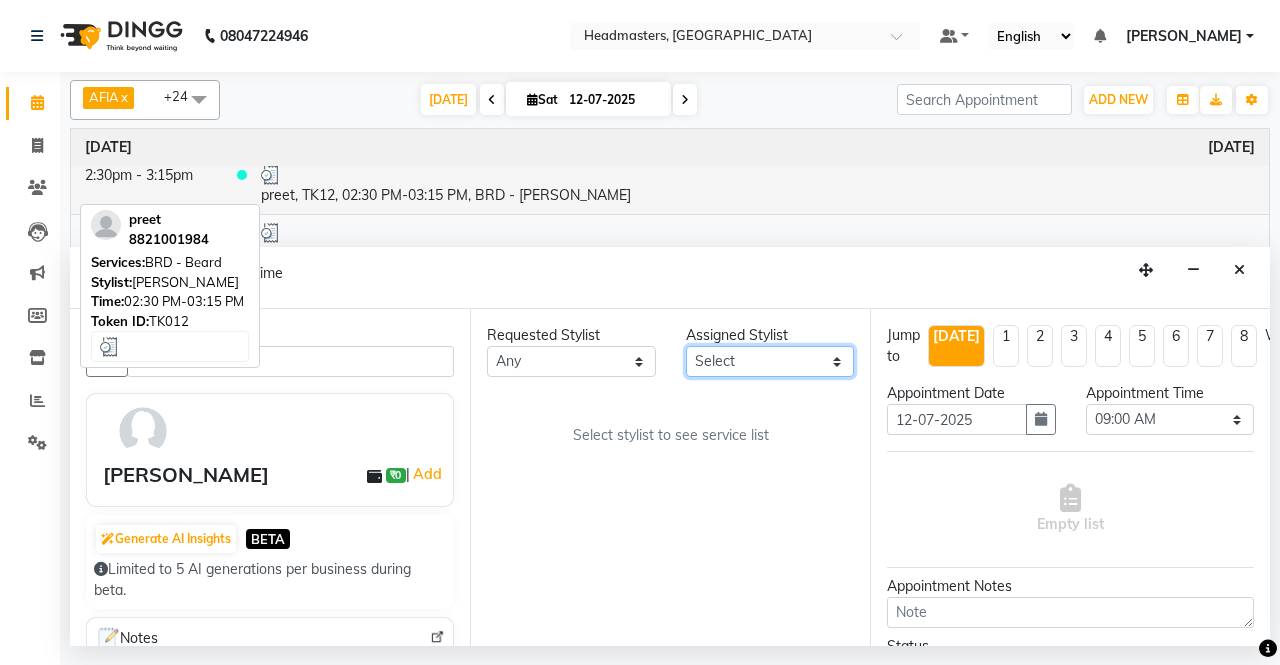 select on "60659" 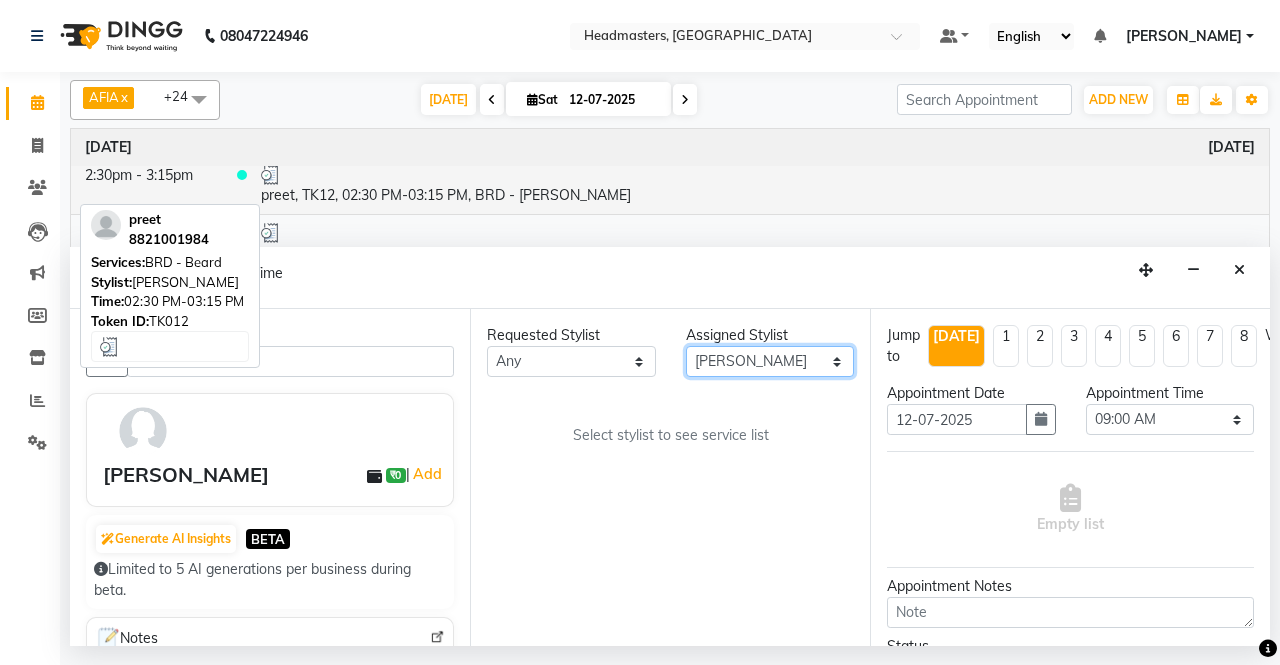 click on "Select AFIA Anjali [PERSON_NAME] [PERSON_NAME]  [PERSON_NAME] HEAD [PERSON_NAME]  [PERSON_NAME]  [PERSON_NAME]  [PERSON_NAME] Love [PERSON_NAME]  [PERSON_NAME]  [PERSON_NAME]  [PERSON_NAME] [PERSON_NAME] [PERSON_NAME]  [PERSON_NAME]  [PERSON_NAME]" at bounding box center [770, 361] 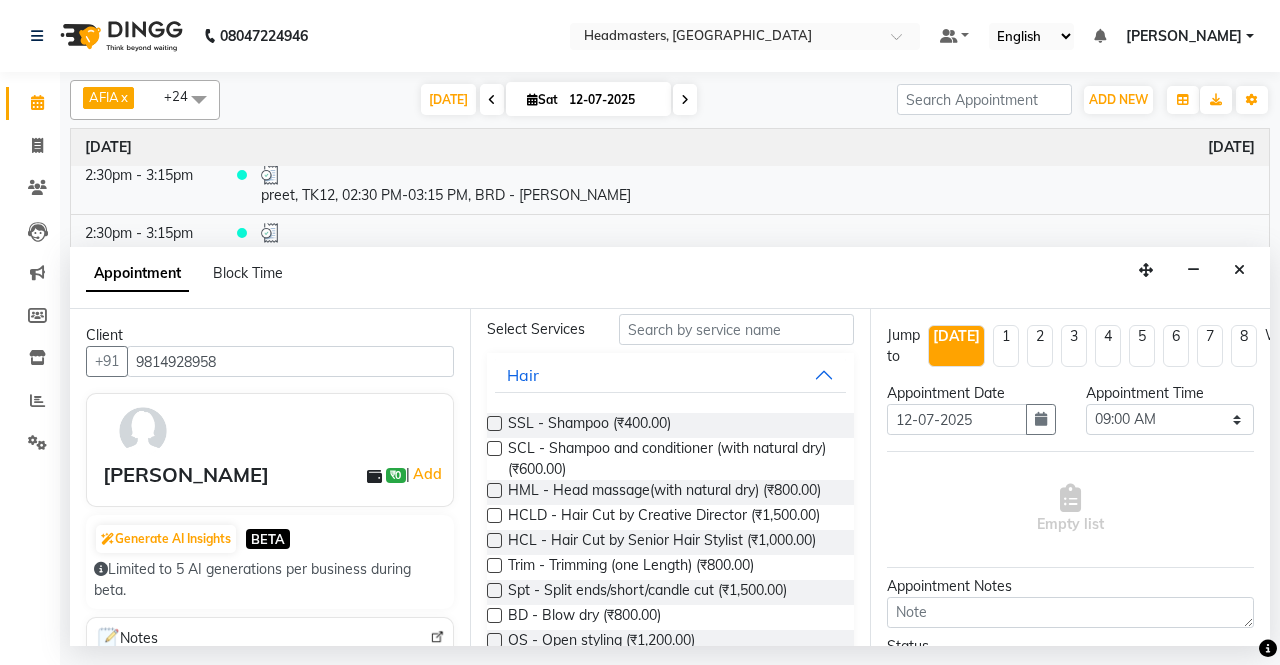 scroll, scrollTop: 200, scrollLeft: 0, axis: vertical 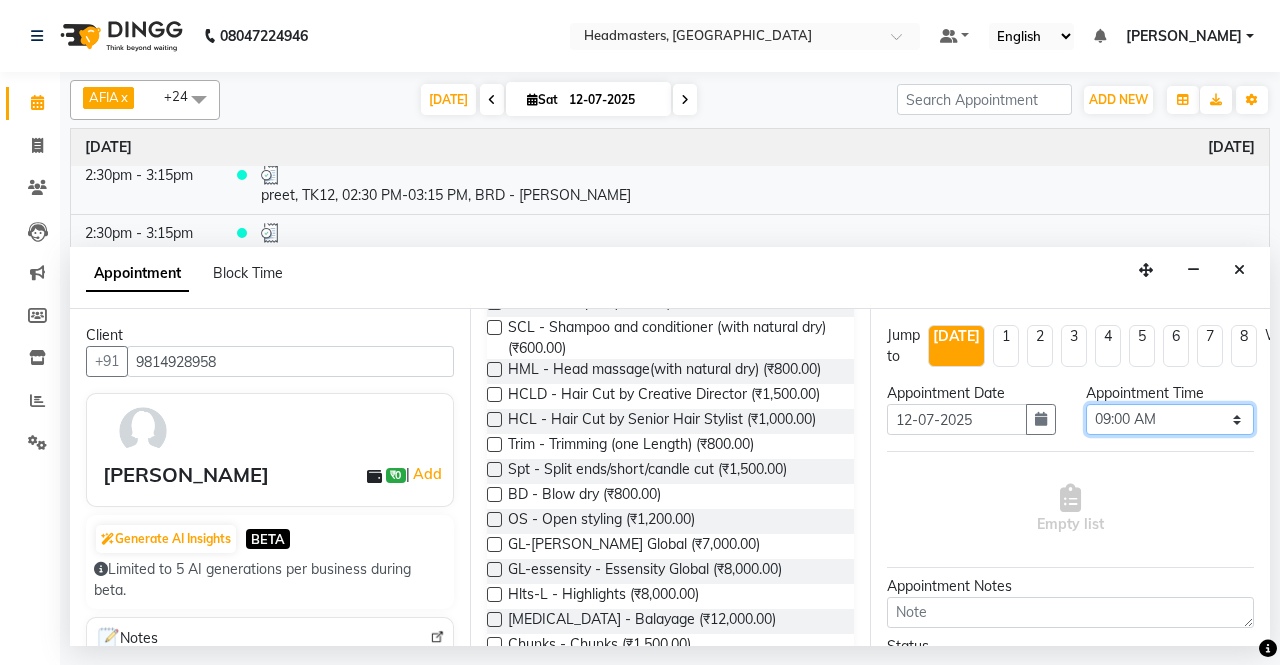 click on "Select 09:00 AM 09:15 AM 09:30 AM 09:45 AM 10:00 AM 10:15 AM 10:30 AM 10:45 AM 11:00 AM 11:15 AM 11:30 AM 11:45 AM 12:00 PM 12:15 PM 12:30 PM 12:45 PM 01:00 PM 01:15 PM 01:30 PM 01:45 PM 02:00 PM 02:15 PM 02:30 PM 02:45 PM 03:00 PM 03:15 PM 03:30 PM 03:45 PM 04:00 PM 04:15 PM 04:30 PM 04:45 PM 05:00 PM 05:15 PM 05:30 PM 05:45 PM 06:00 PM 06:15 PM 06:30 PM 06:45 PM 07:00 PM 07:15 PM 07:30 PM 07:45 PM 08:00 PM" at bounding box center (1170, 419) 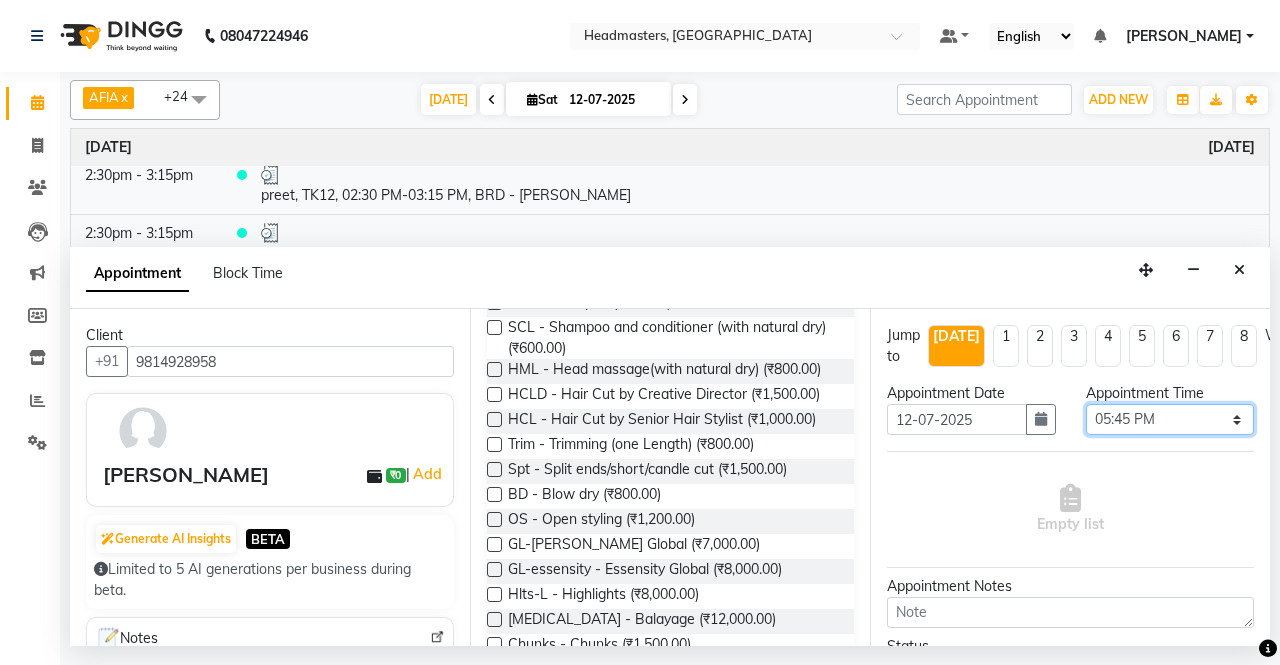 click on "Select 09:00 AM 09:15 AM 09:30 AM 09:45 AM 10:00 AM 10:15 AM 10:30 AM 10:45 AM 11:00 AM 11:15 AM 11:30 AM 11:45 AM 12:00 PM 12:15 PM 12:30 PM 12:45 PM 01:00 PM 01:15 PM 01:30 PM 01:45 PM 02:00 PM 02:15 PM 02:30 PM 02:45 PM 03:00 PM 03:15 PM 03:30 PM 03:45 PM 04:00 PM 04:15 PM 04:30 PM 04:45 PM 05:00 PM 05:15 PM 05:30 PM 05:45 PM 06:00 PM 06:15 PM 06:30 PM 06:45 PM 07:00 PM 07:15 PM 07:30 PM 07:45 PM 08:00 PM" at bounding box center [1170, 419] 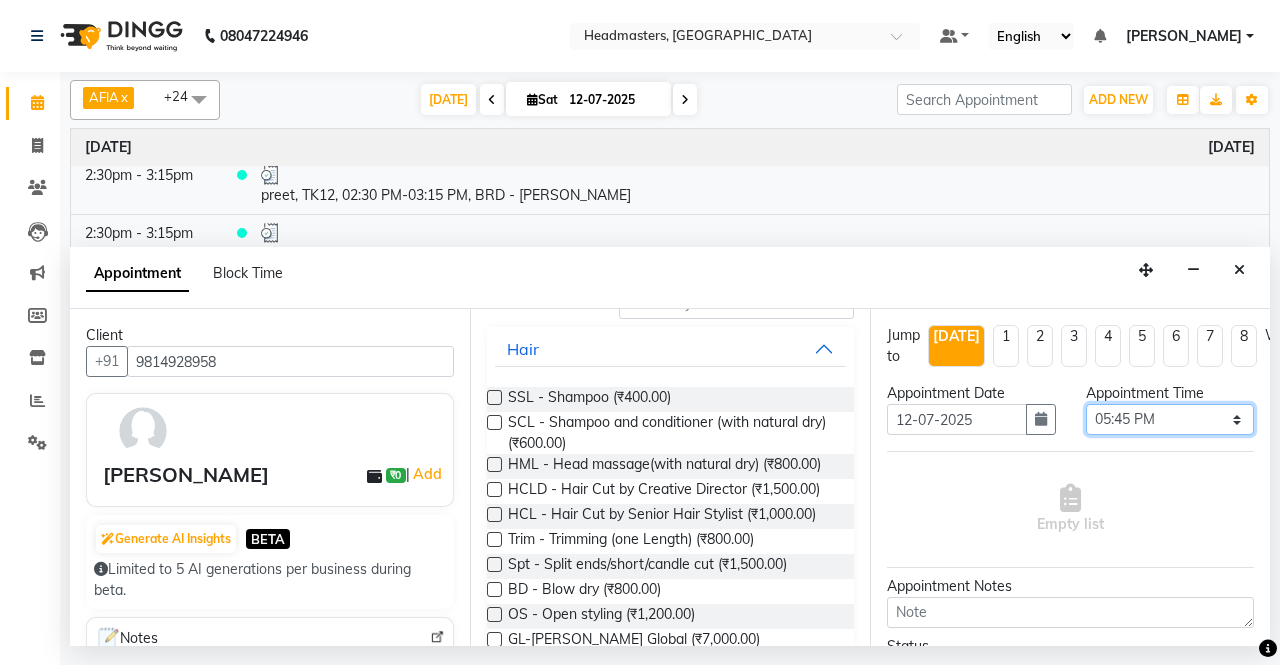 scroll, scrollTop: 0, scrollLeft: 0, axis: both 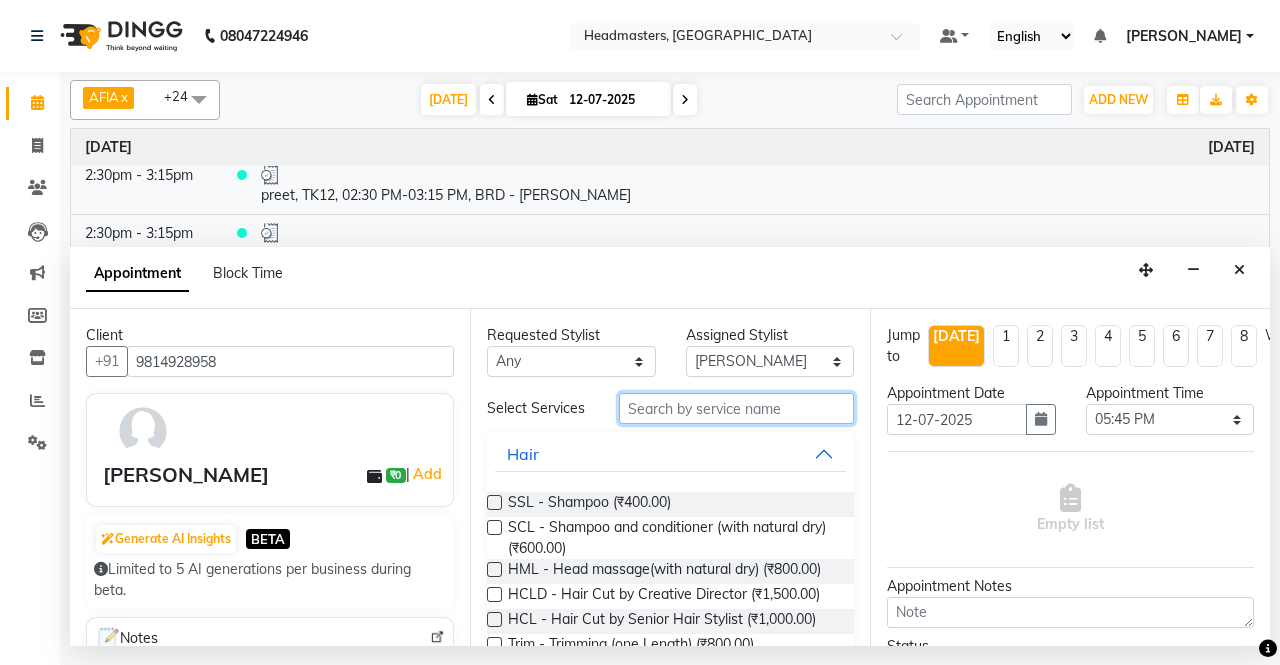 click at bounding box center (736, 408) 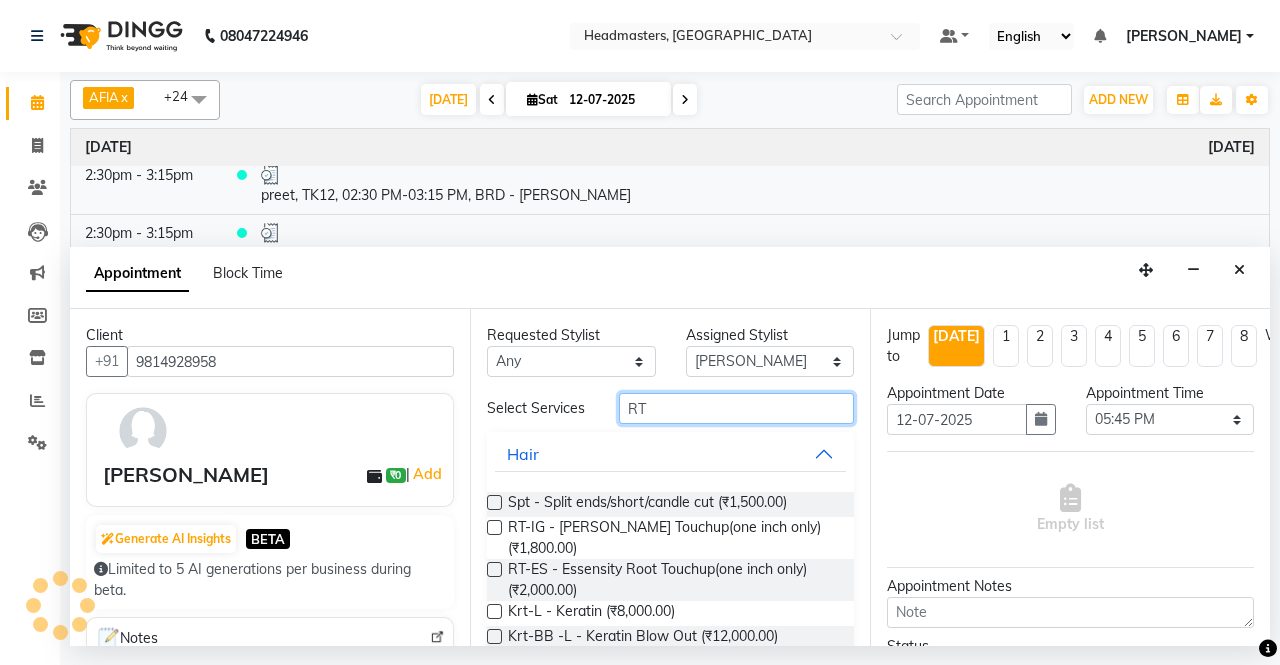 type on "RT" 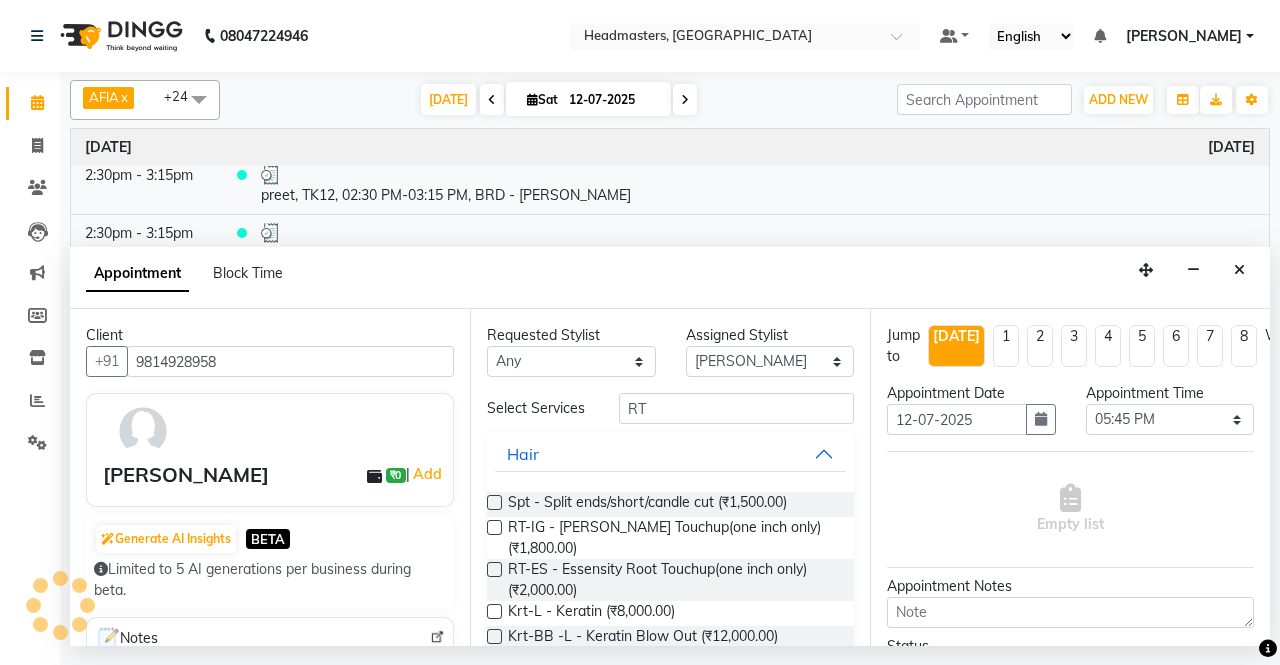 click at bounding box center [494, 527] 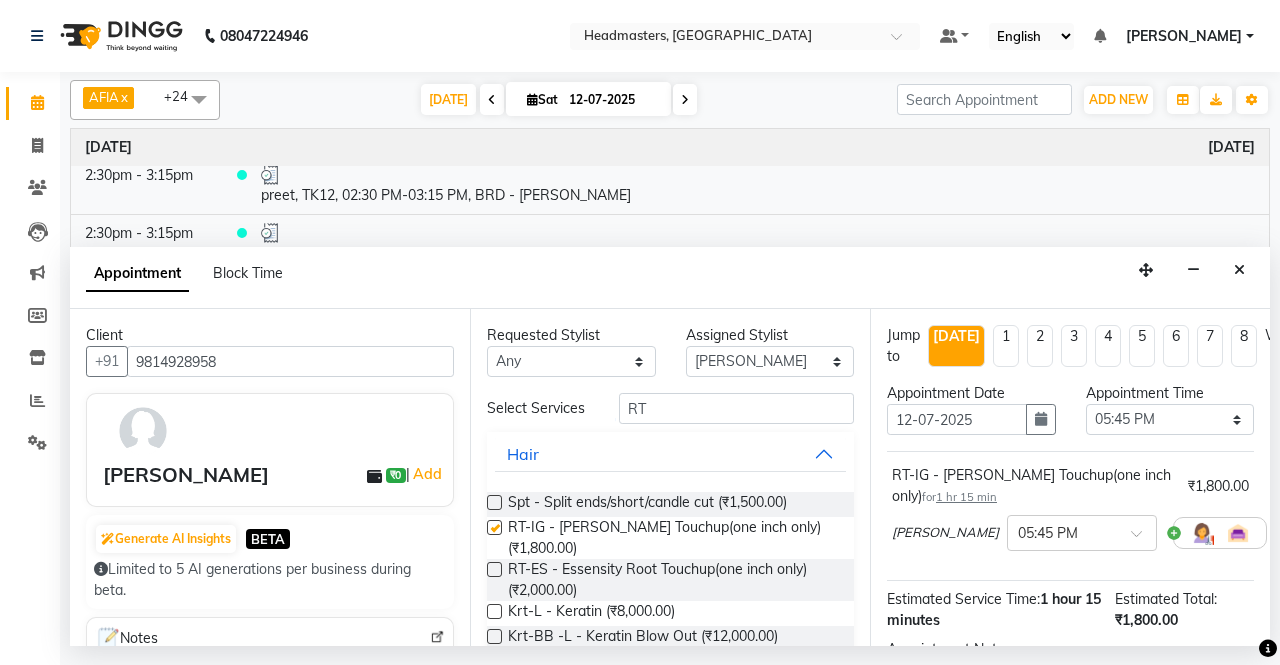 checkbox on "false" 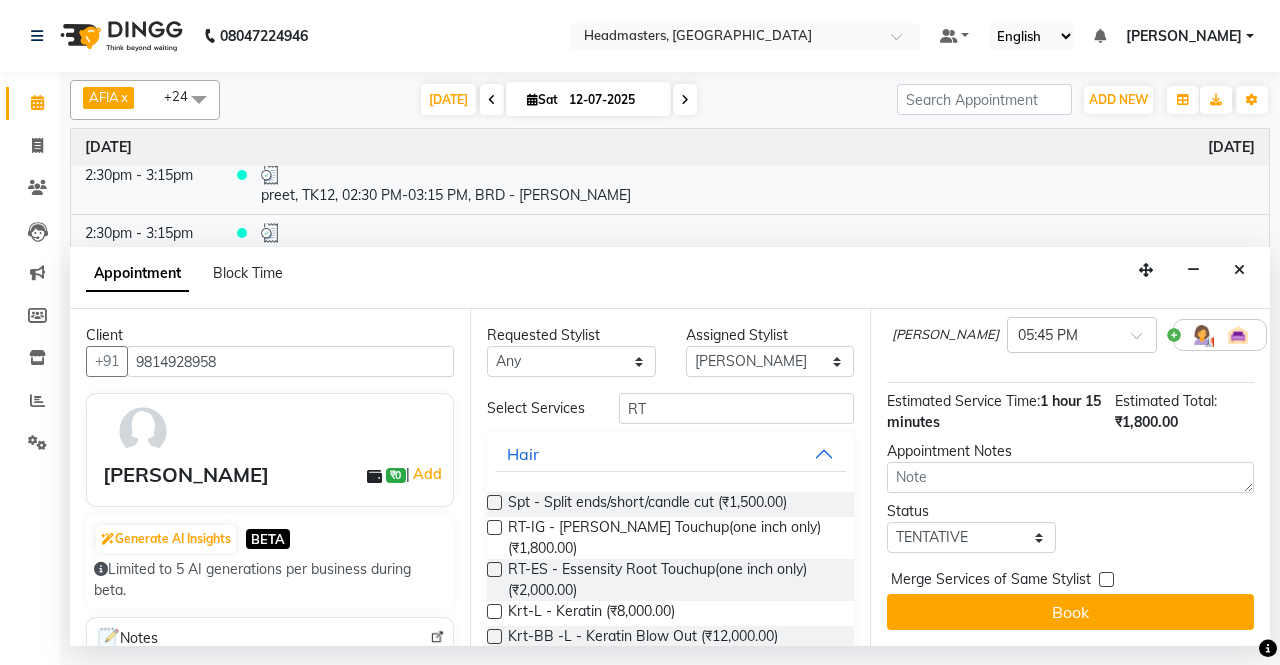 scroll, scrollTop: 216, scrollLeft: 0, axis: vertical 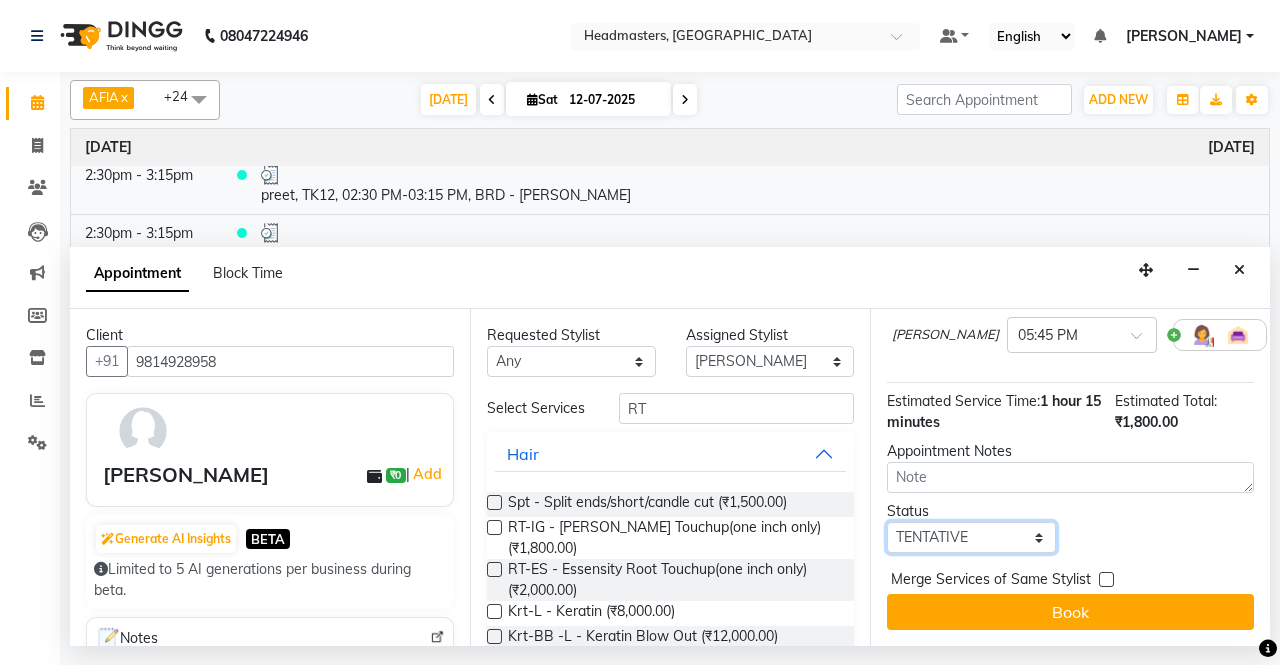click on "Select TENTATIVE CONFIRM CHECK-IN UPCOMING" at bounding box center [971, 537] 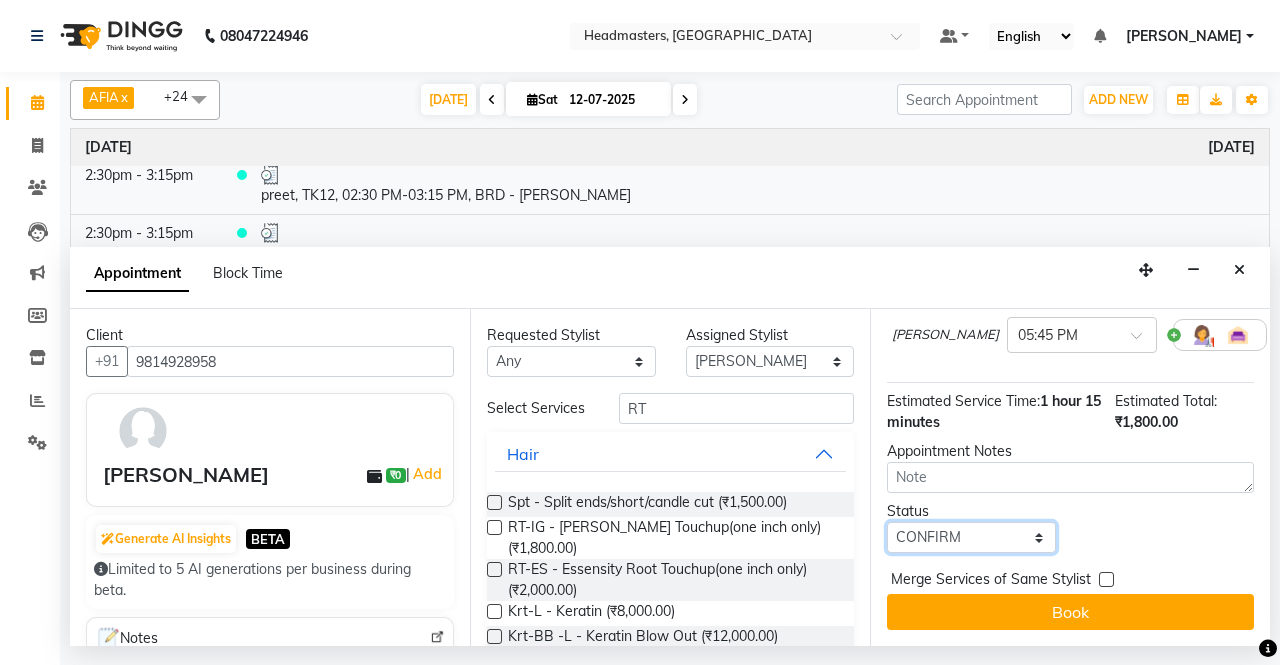 click on "Select TENTATIVE CONFIRM CHECK-IN UPCOMING" at bounding box center (971, 537) 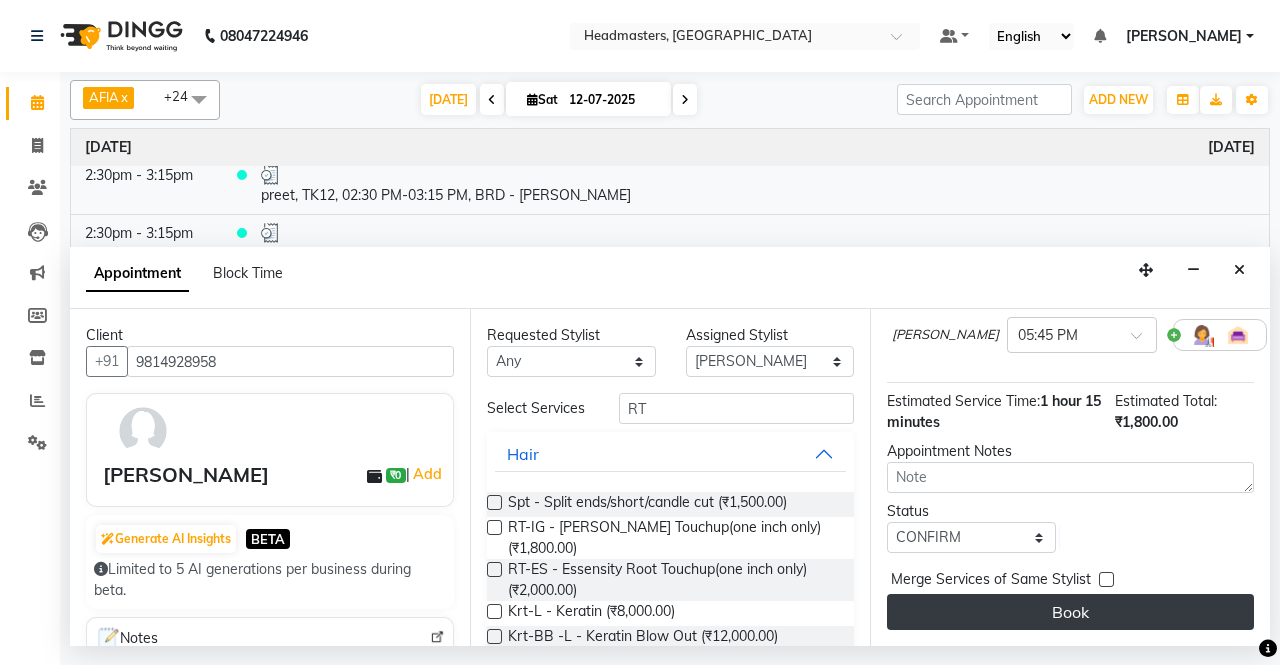 click on "Book" at bounding box center (1070, 612) 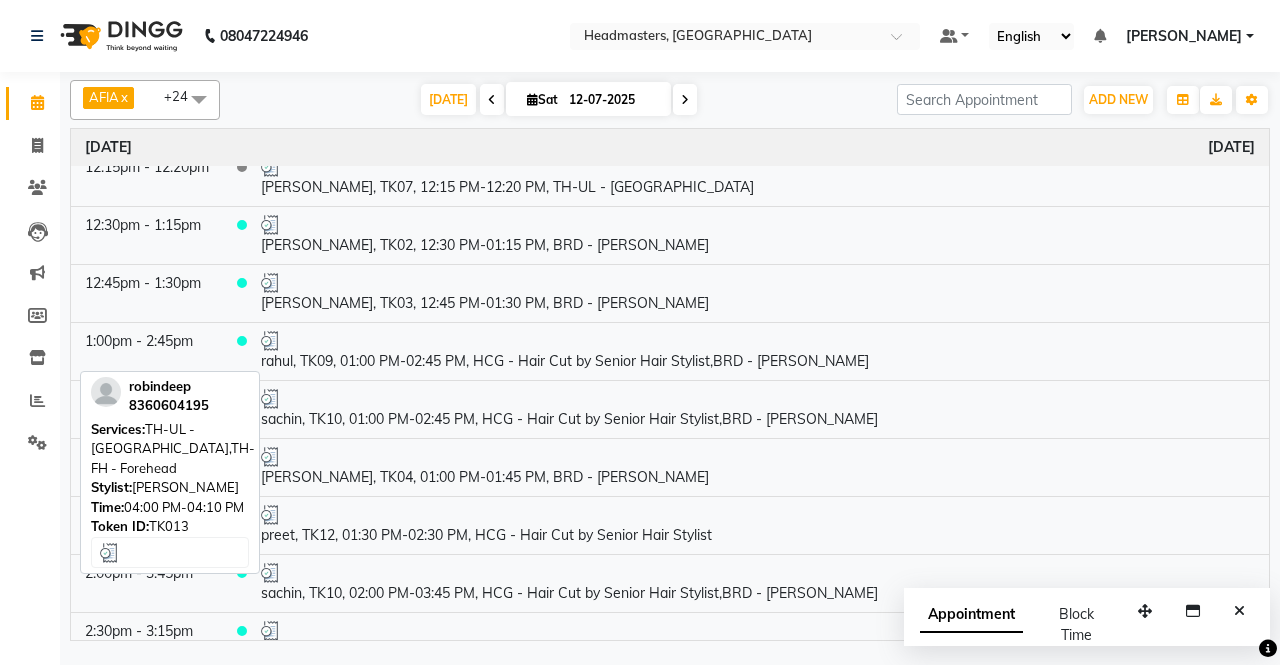 scroll, scrollTop: 592, scrollLeft: 0, axis: vertical 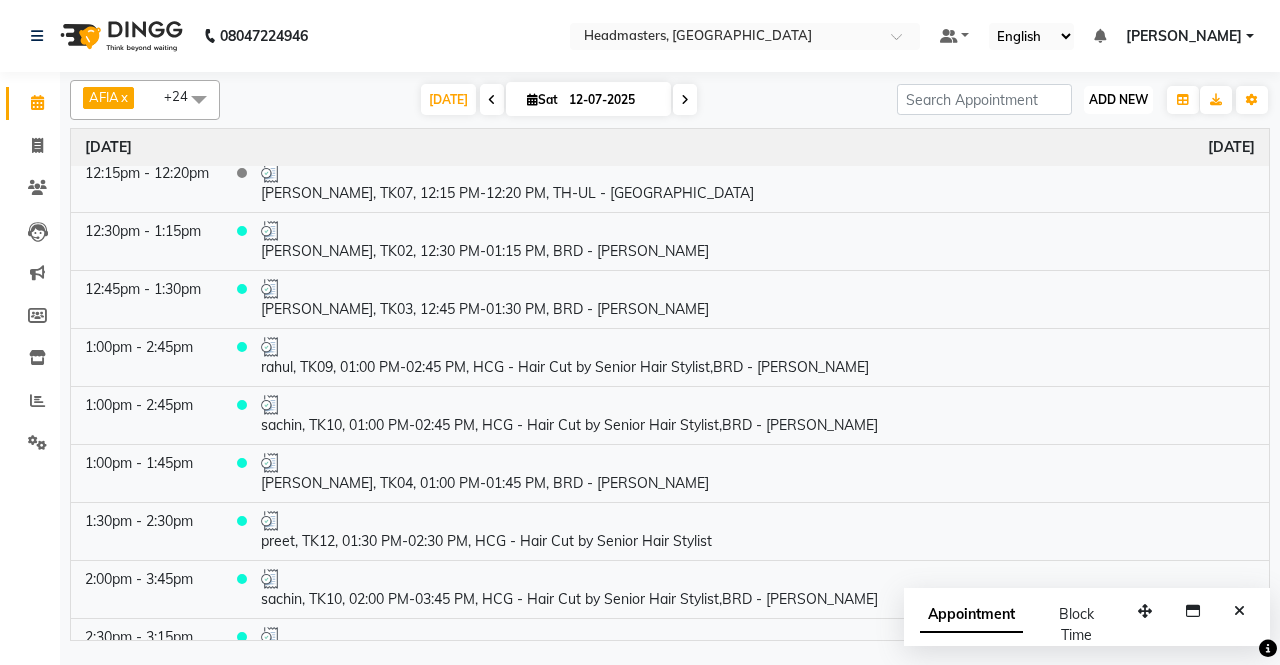 click on "ADD NEW" at bounding box center (1118, 99) 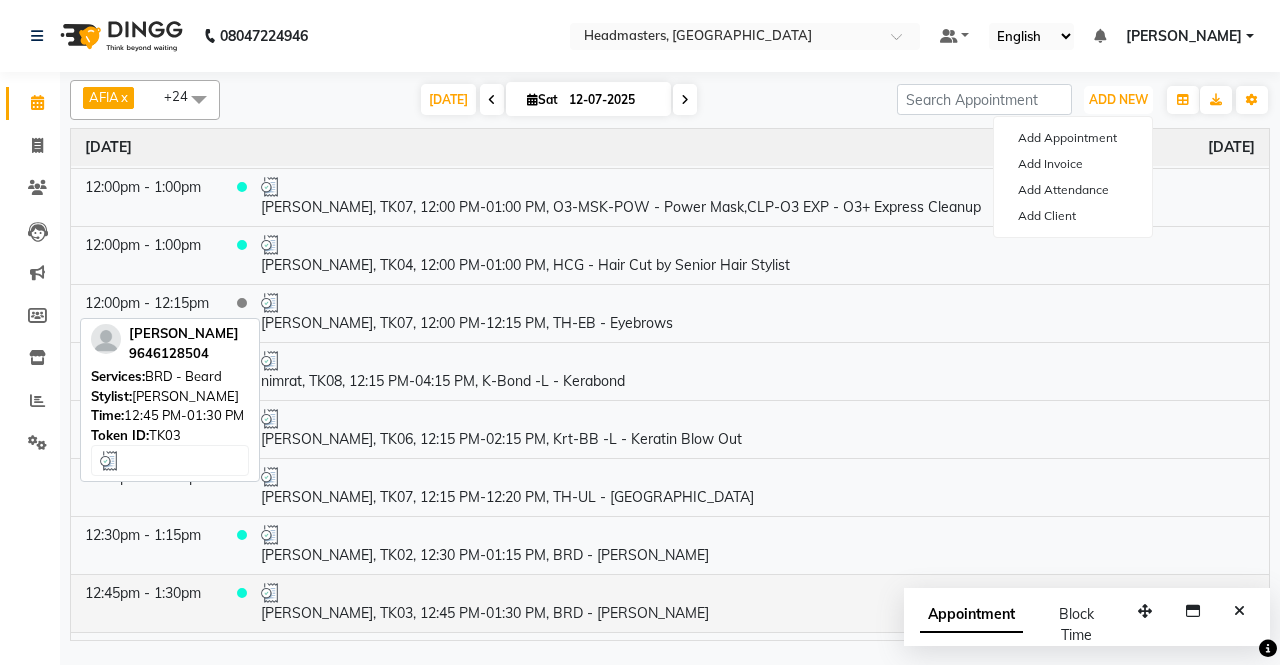 scroll, scrollTop: 0, scrollLeft: 0, axis: both 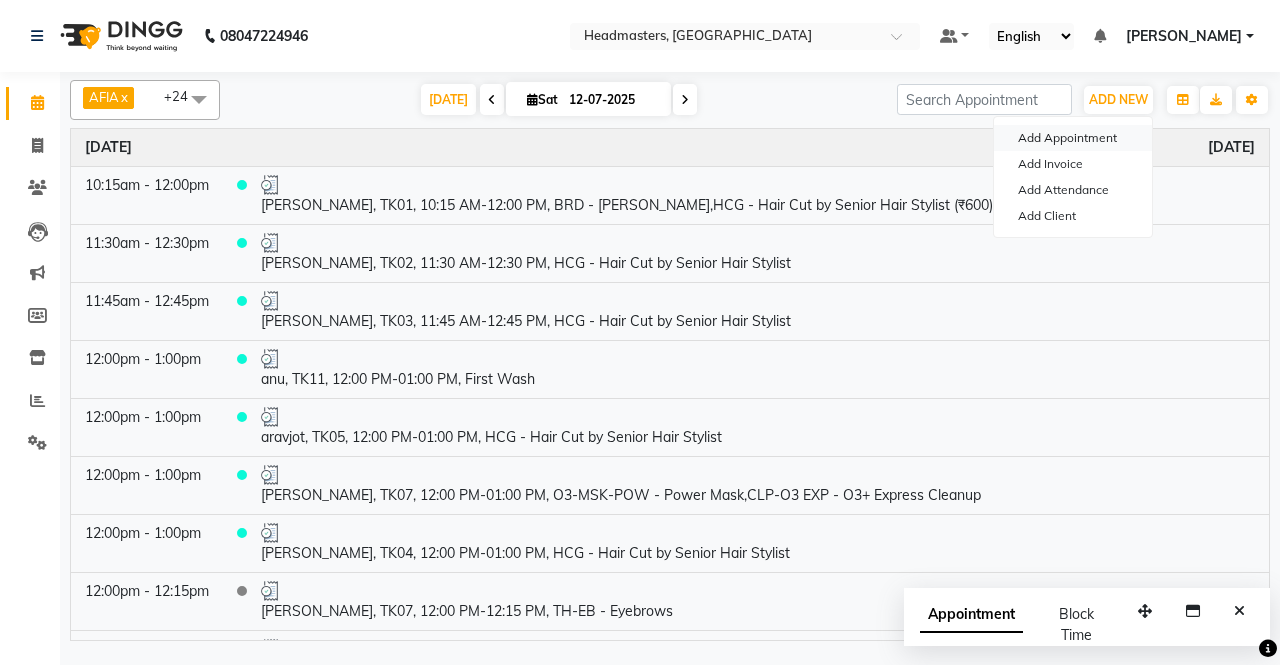 click on "Add Appointment" at bounding box center (1073, 138) 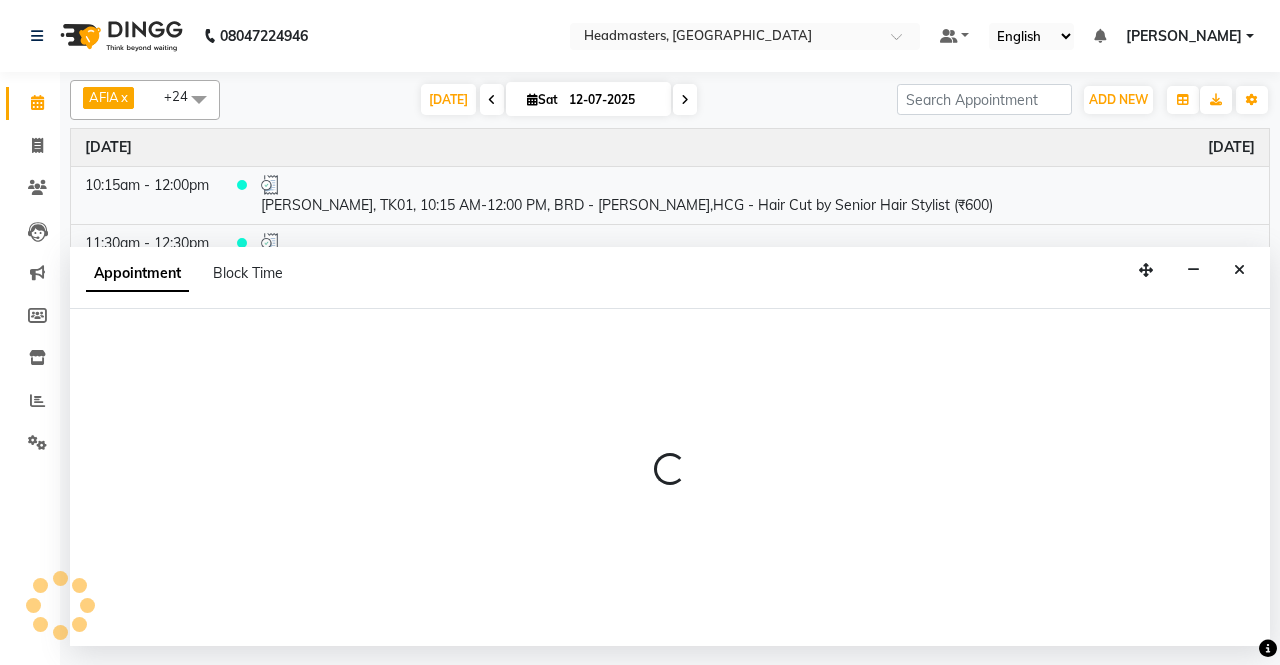 select on "540" 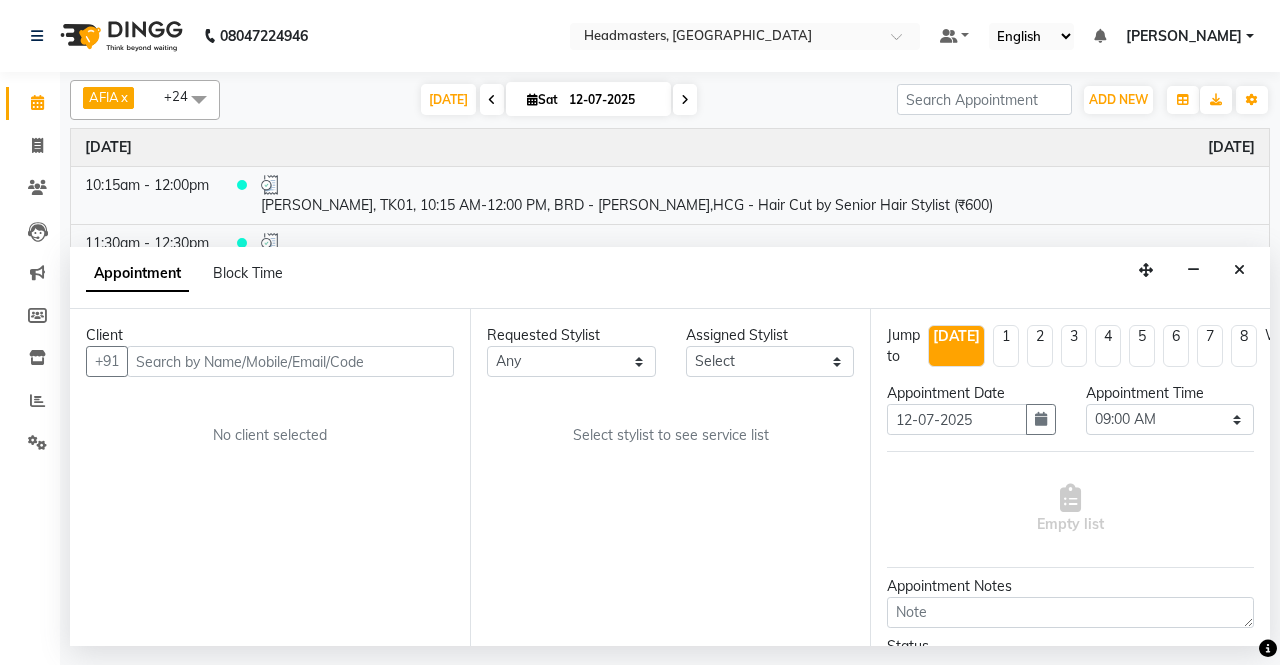 click at bounding box center (290, 361) 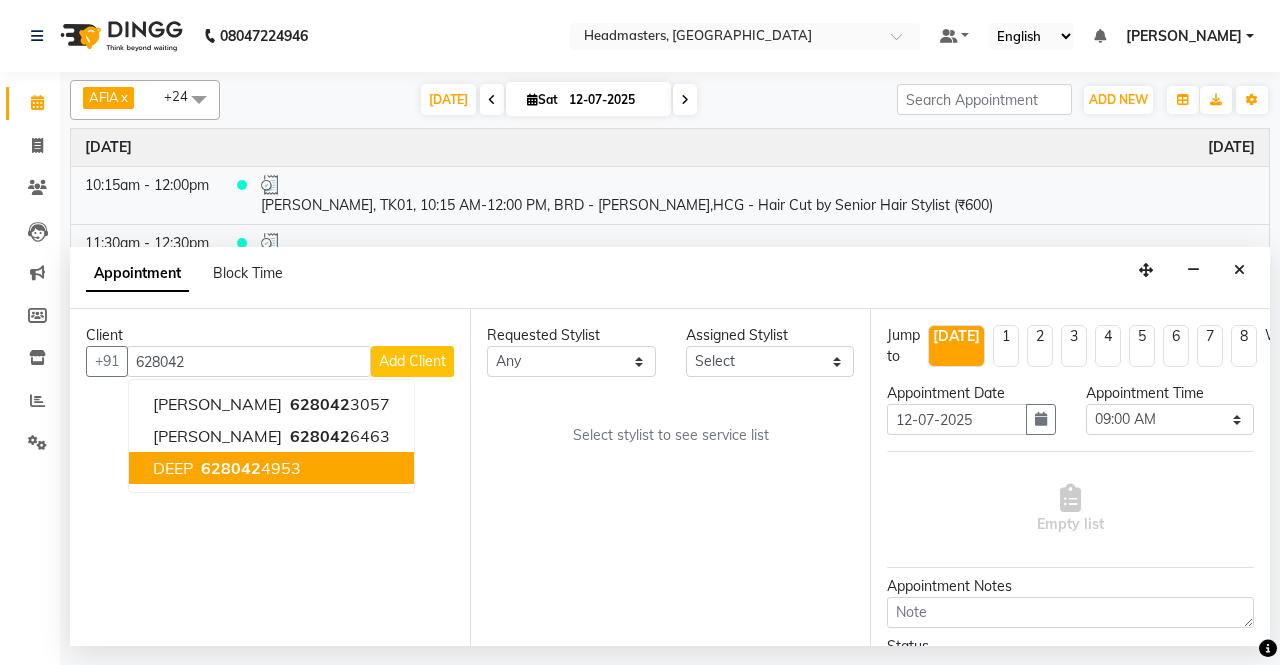 click on "DEEP   628042 4953" at bounding box center [271, 468] 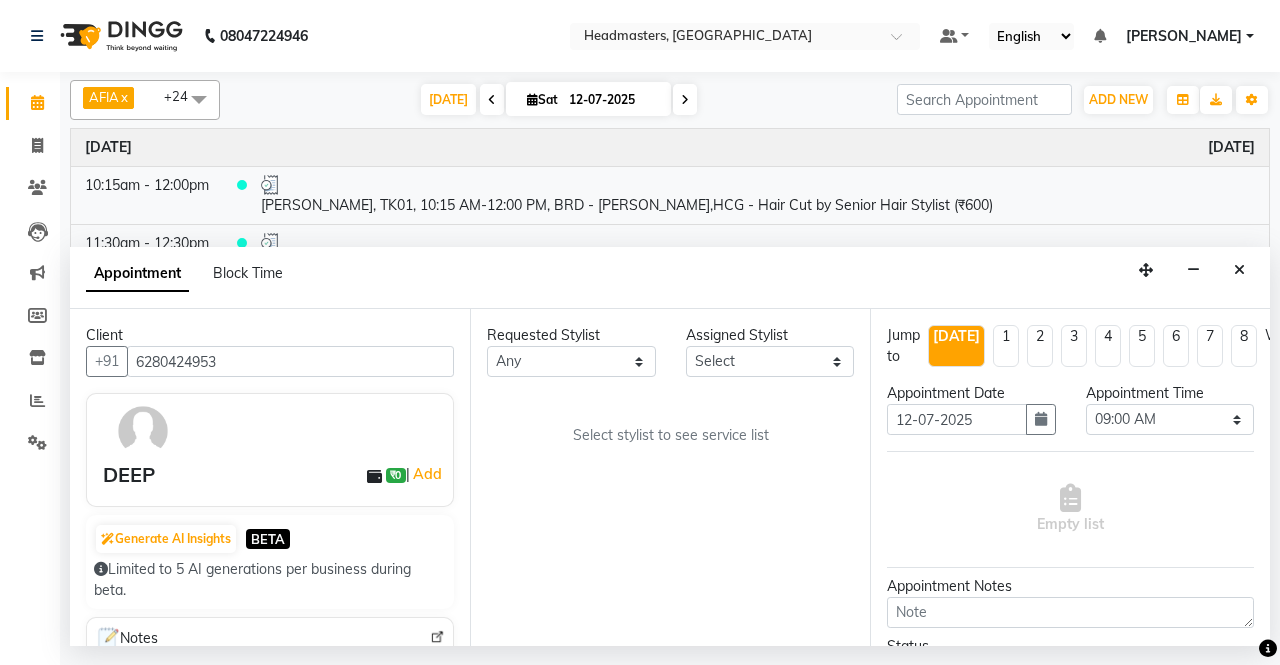 type on "6280424953" 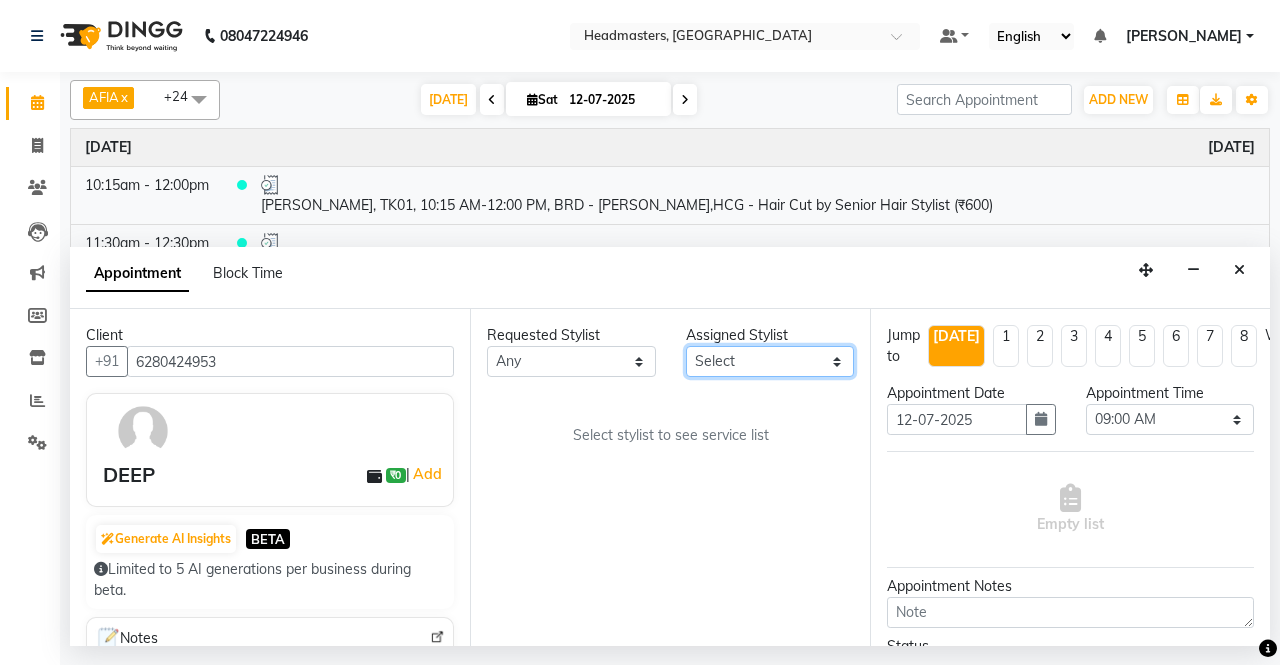 click on "Select AFIA Anjali [PERSON_NAME] [PERSON_NAME]  [PERSON_NAME] HEAD [PERSON_NAME]  [PERSON_NAME]  [PERSON_NAME]  [PERSON_NAME] Love [PERSON_NAME]  [PERSON_NAME]  [PERSON_NAME]  [PERSON_NAME] [PERSON_NAME] [PERSON_NAME]  [PERSON_NAME]  [PERSON_NAME]" at bounding box center [770, 361] 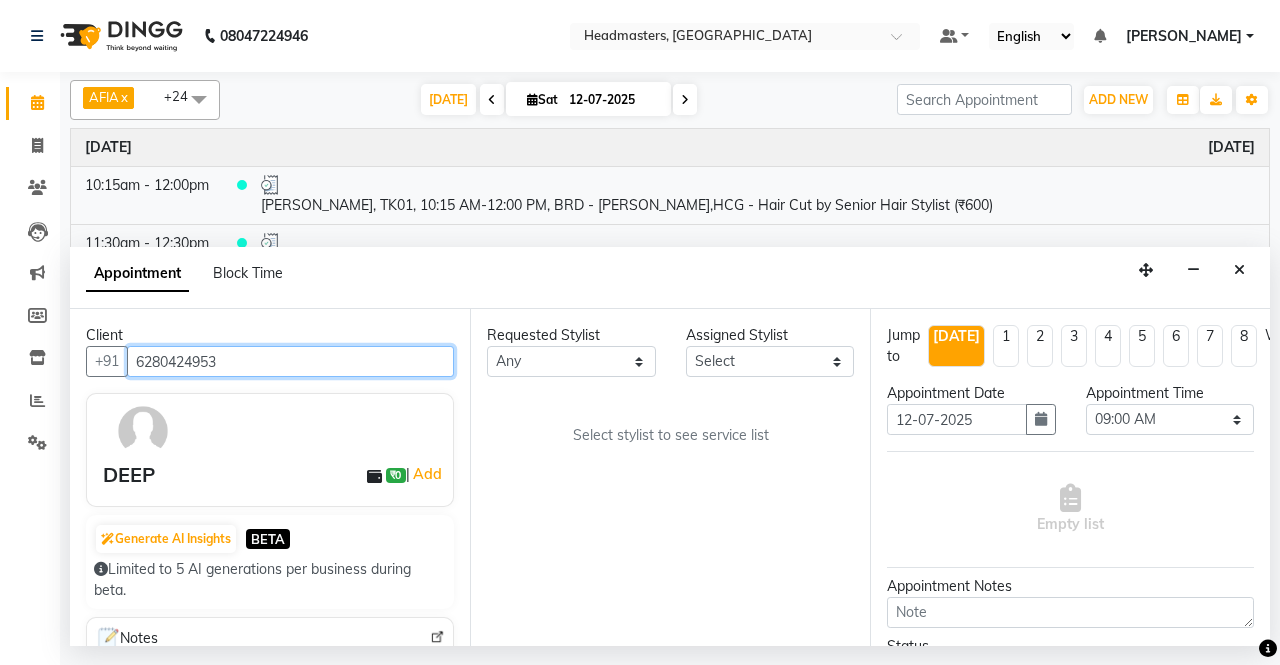 drag, startPoint x: 320, startPoint y: 364, endPoint x: 63, endPoint y: 352, distance: 257.28 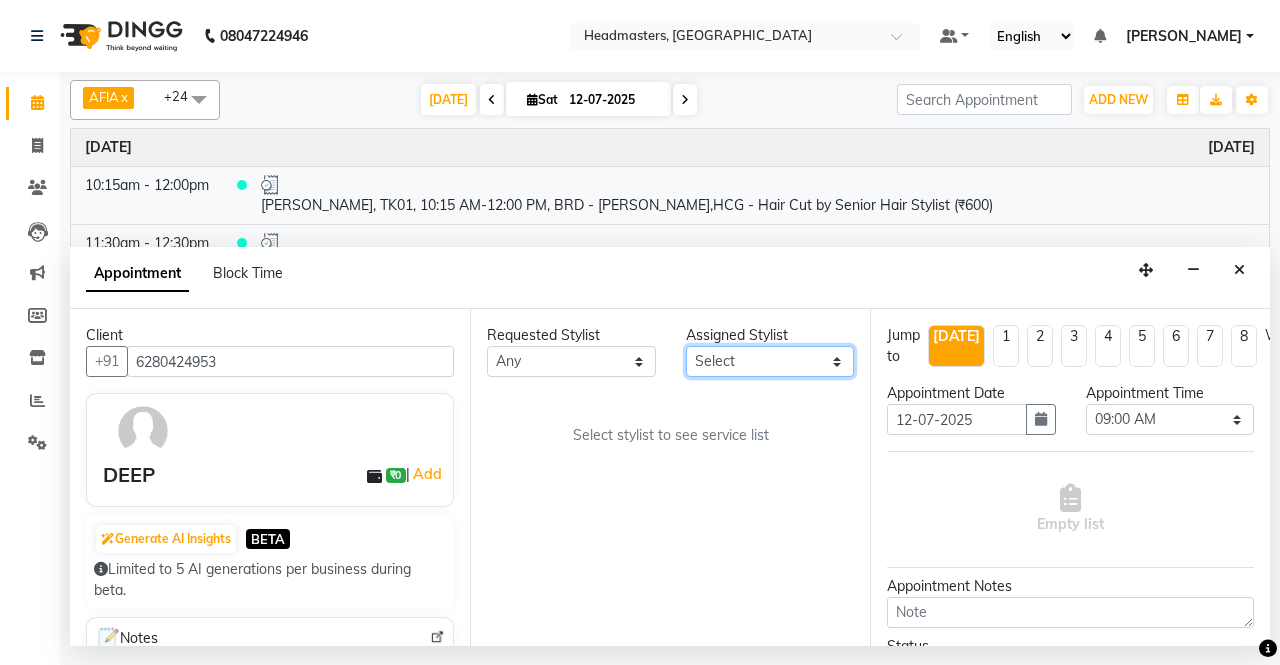 click on "Select AFIA Anjali [PERSON_NAME] [PERSON_NAME]  [PERSON_NAME] HEAD [PERSON_NAME]  [PERSON_NAME]  [PERSON_NAME]  [PERSON_NAME] Love [PERSON_NAME]  [PERSON_NAME]  [PERSON_NAME]  [PERSON_NAME] [PERSON_NAME] [PERSON_NAME]  [PERSON_NAME]  [PERSON_NAME]" at bounding box center [770, 361] 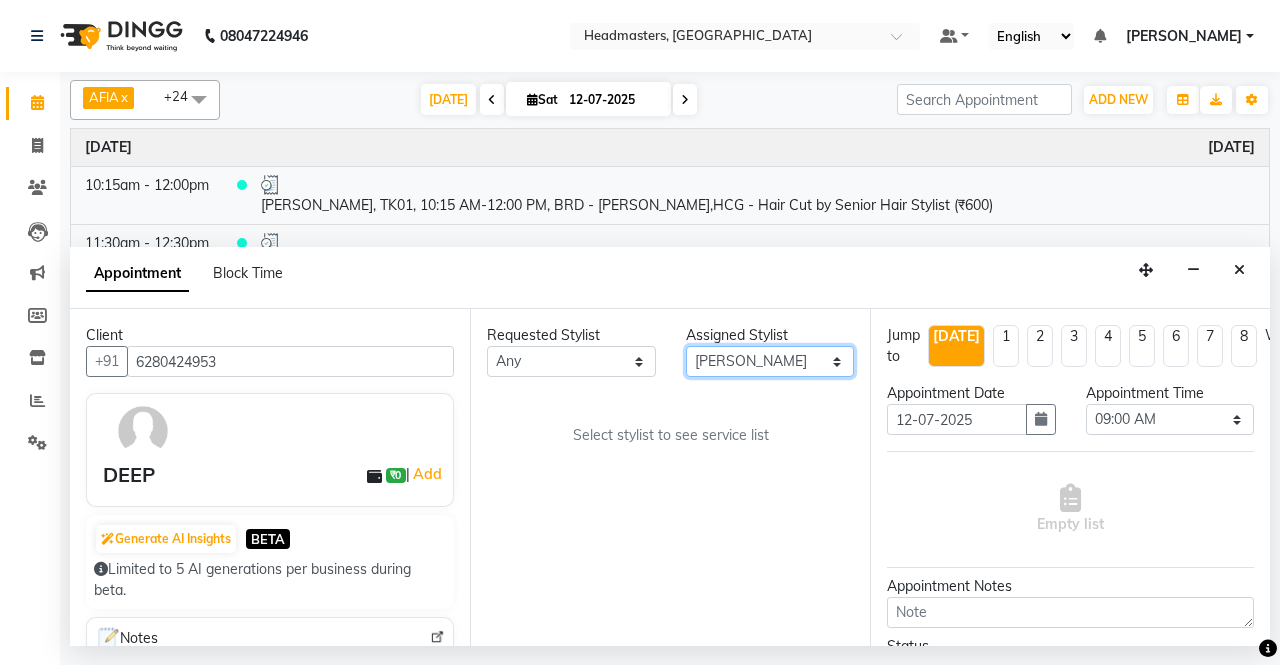 click on "Select AFIA Anjali [PERSON_NAME] [PERSON_NAME]  [PERSON_NAME] HEAD [PERSON_NAME]  [PERSON_NAME]  [PERSON_NAME]  [PERSON_NAME] Love [PERSON_NAME]  [PERSON_NAME]  [PERSON_NAME]  [PERSON_NAME] [PERSON_NAME] [PERSON_NAME]  [PERSON_NAME]  [PERSON_NAME]" at bounding box center [770, 361] 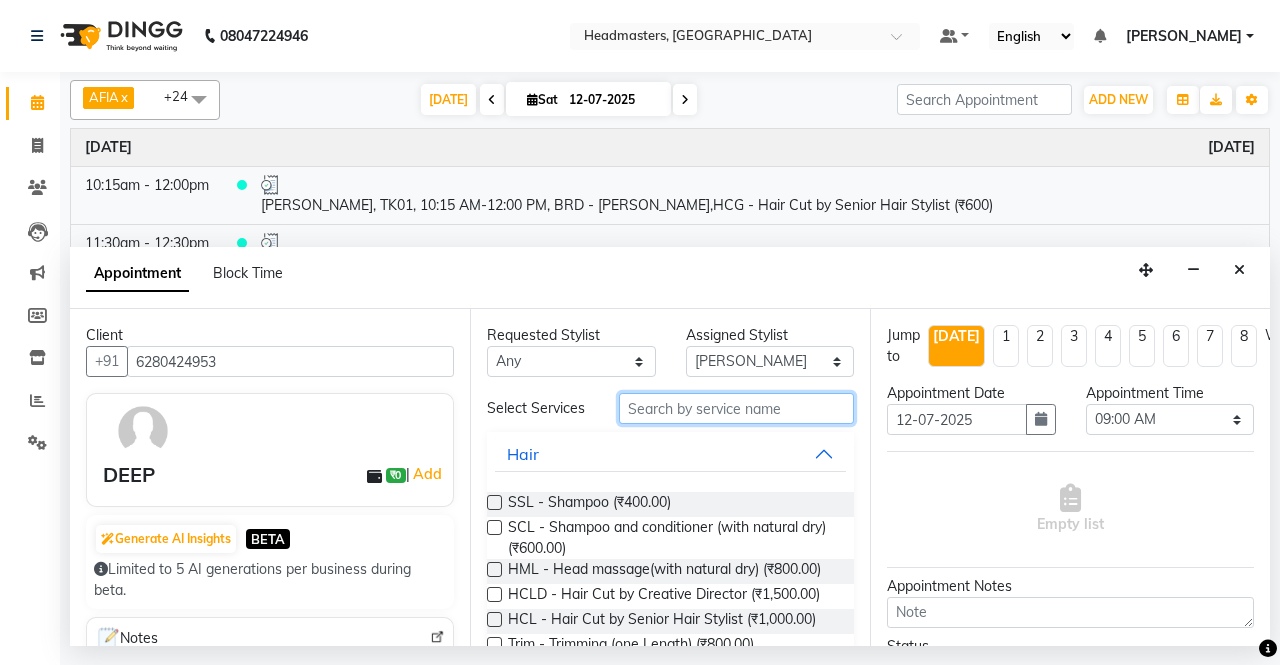 click at bounding box center (736, 408) 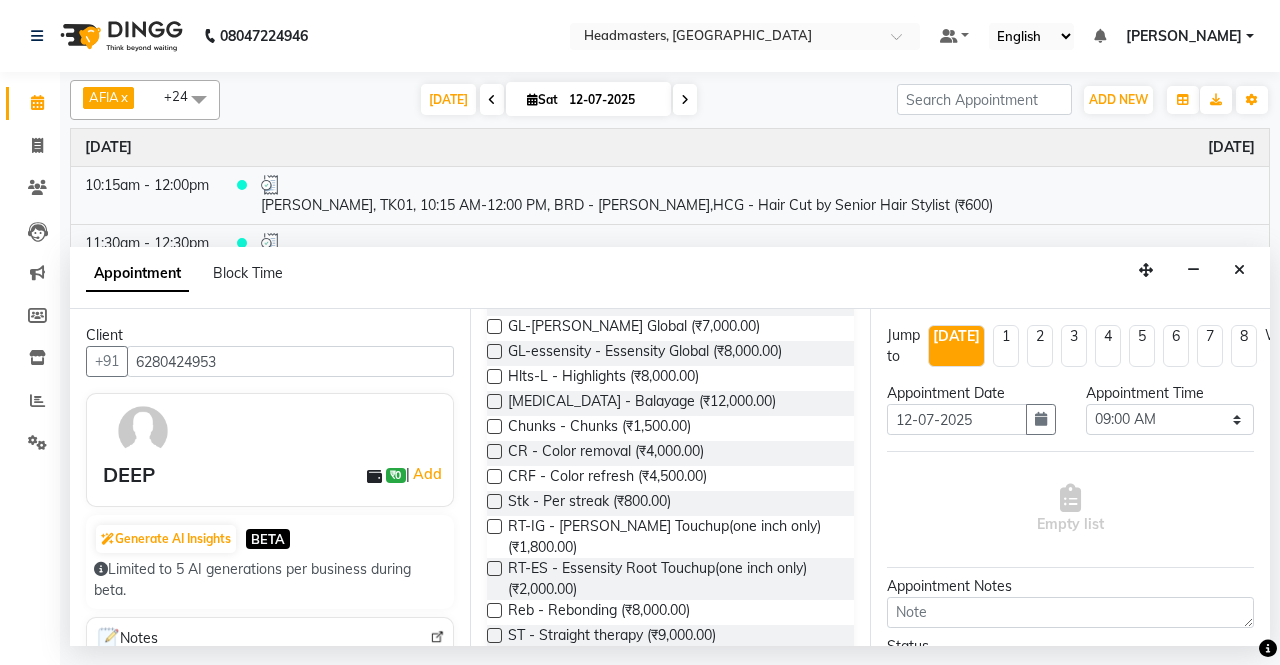 scroll, scrollTop: 0, scrollLeft: 0, axis: both 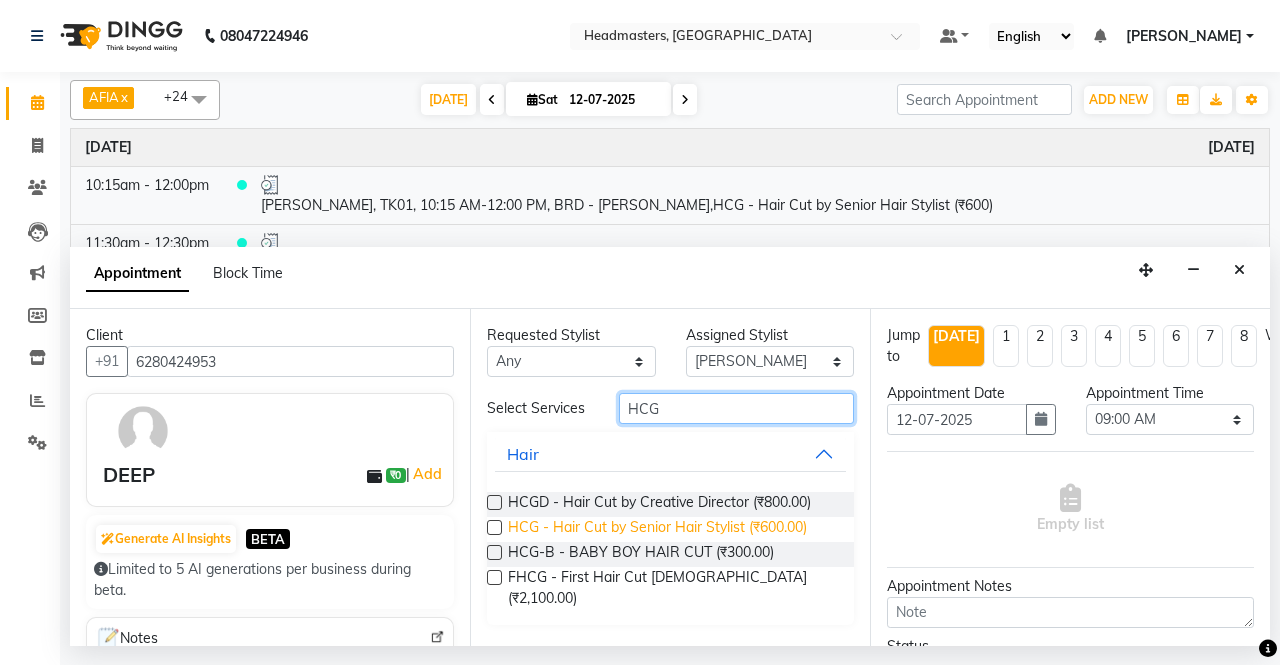 type on "HCG" 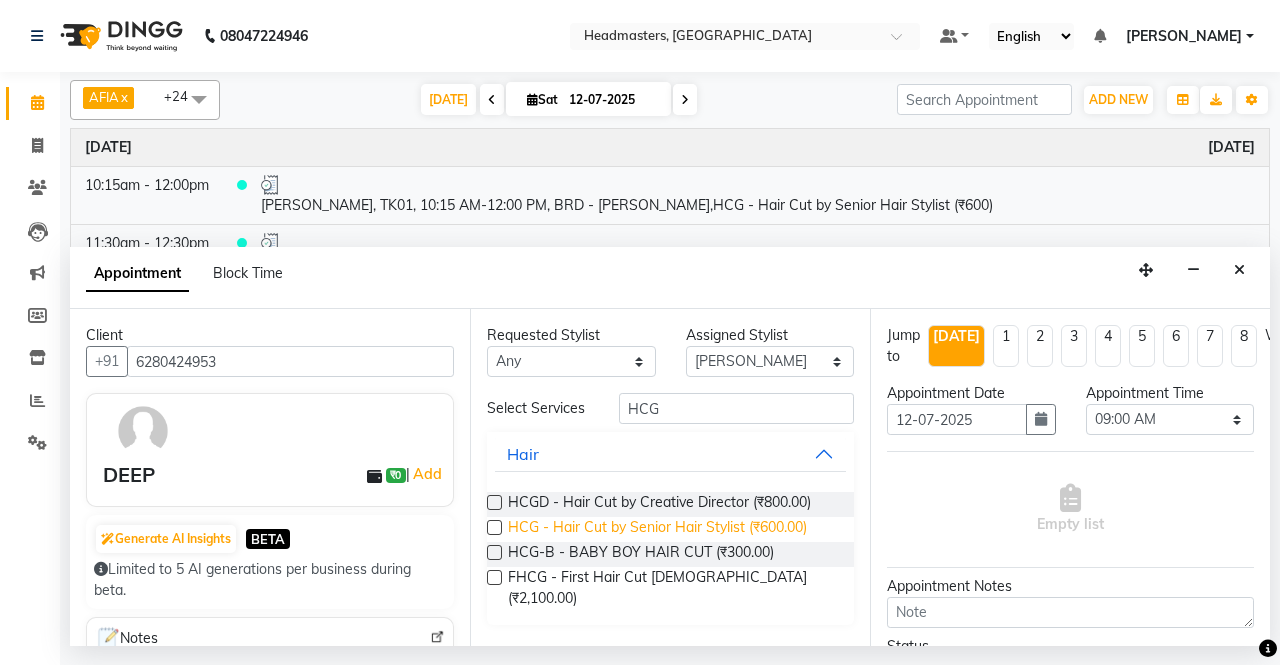 click on "HCG - Hair Cut by Senior Hair Stylist (₹600.00)" at bounding box center (657, 529) 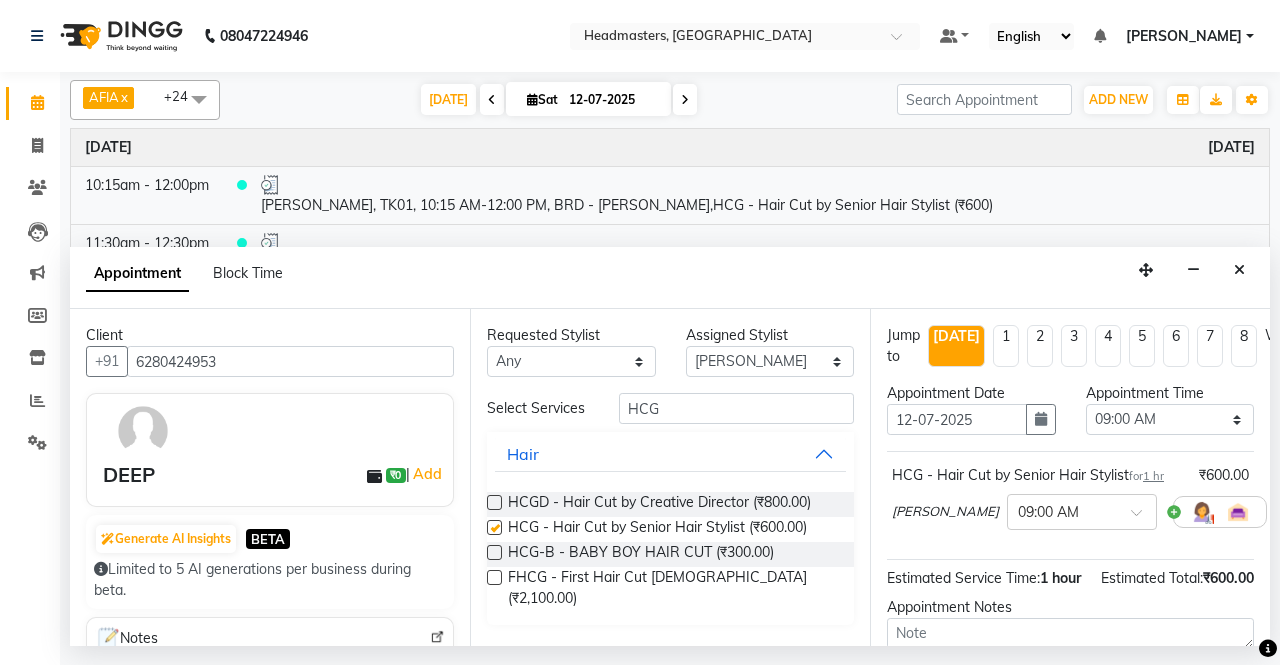 checkbox on "false" 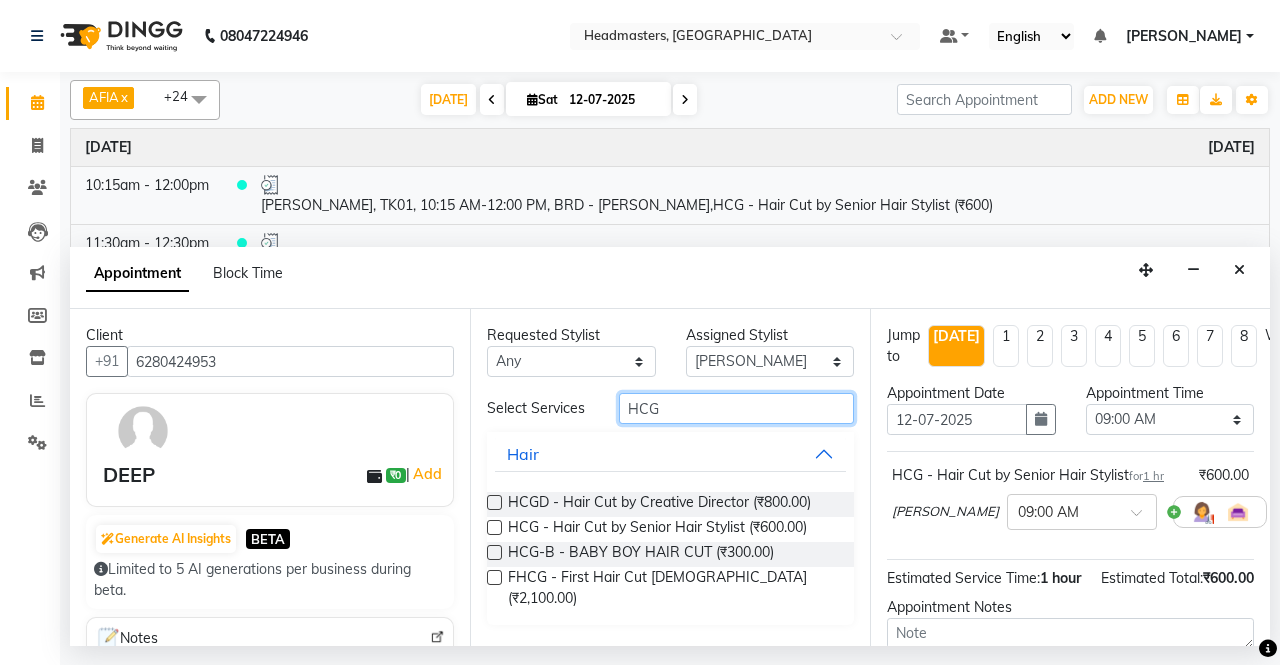 click on "HCG" at bounding box center [736, 408] 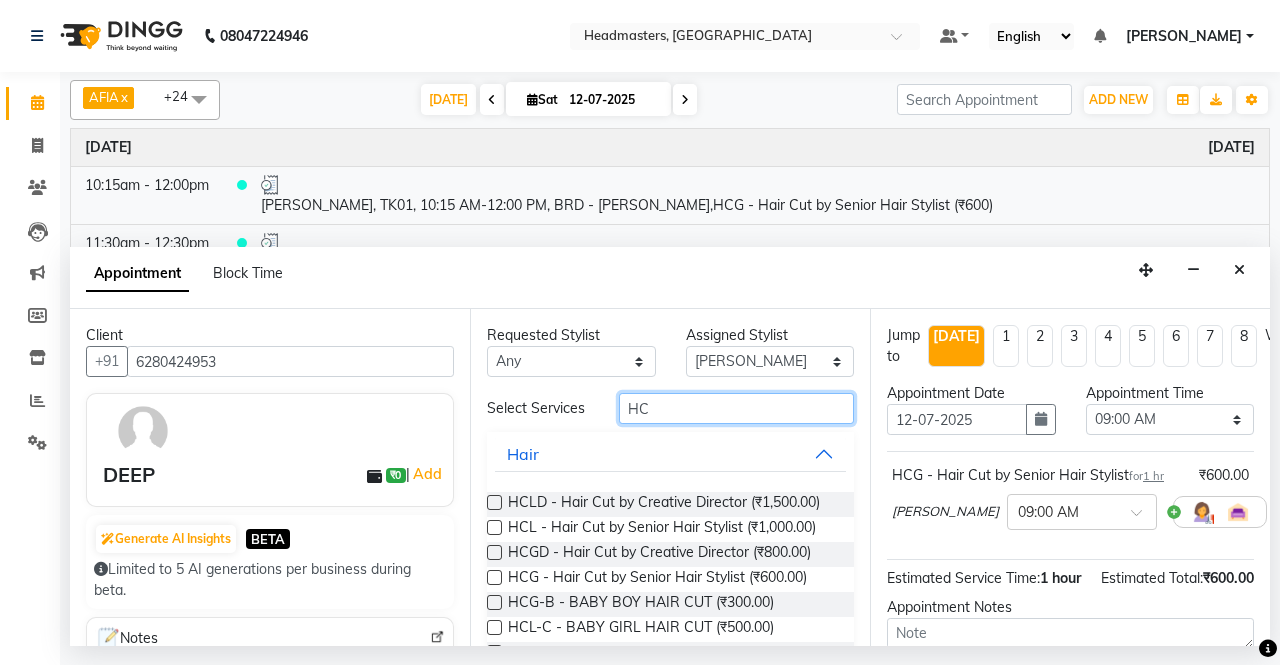 type on "H" 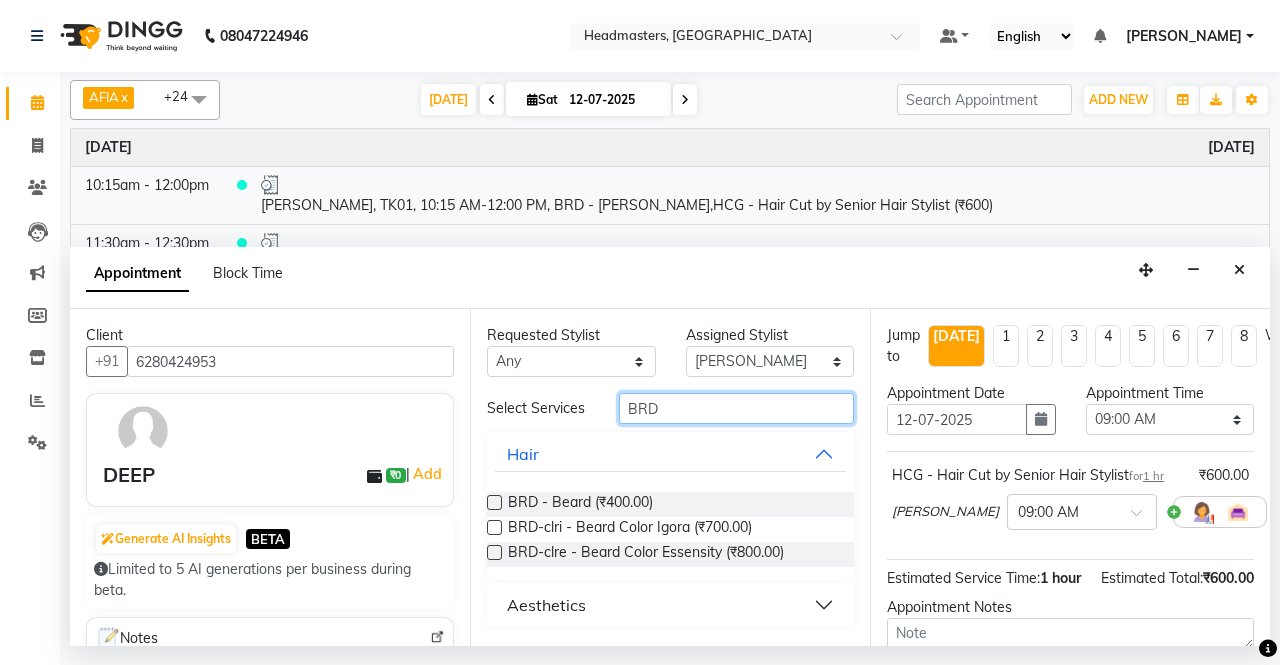 type on "BRD" 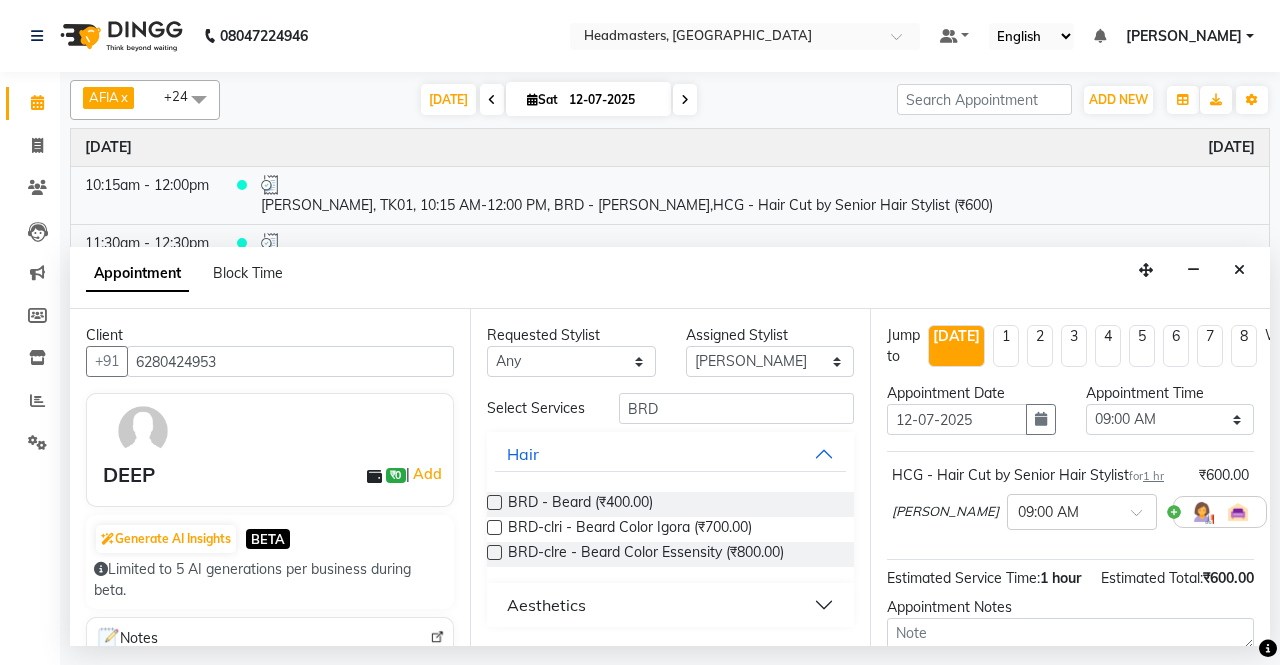drag, startPoint x: 491, startPoint y: 503, endPoint x: 501, endPoint y: 496, distance: 12.206555 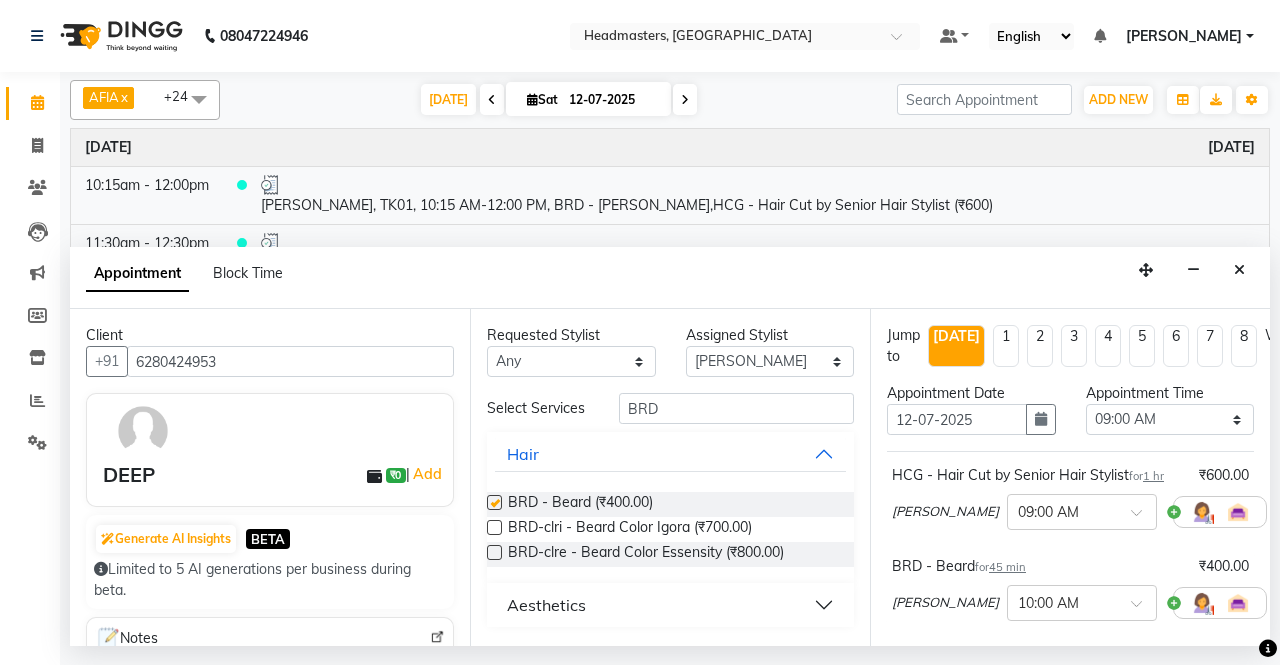checkbox on "false" 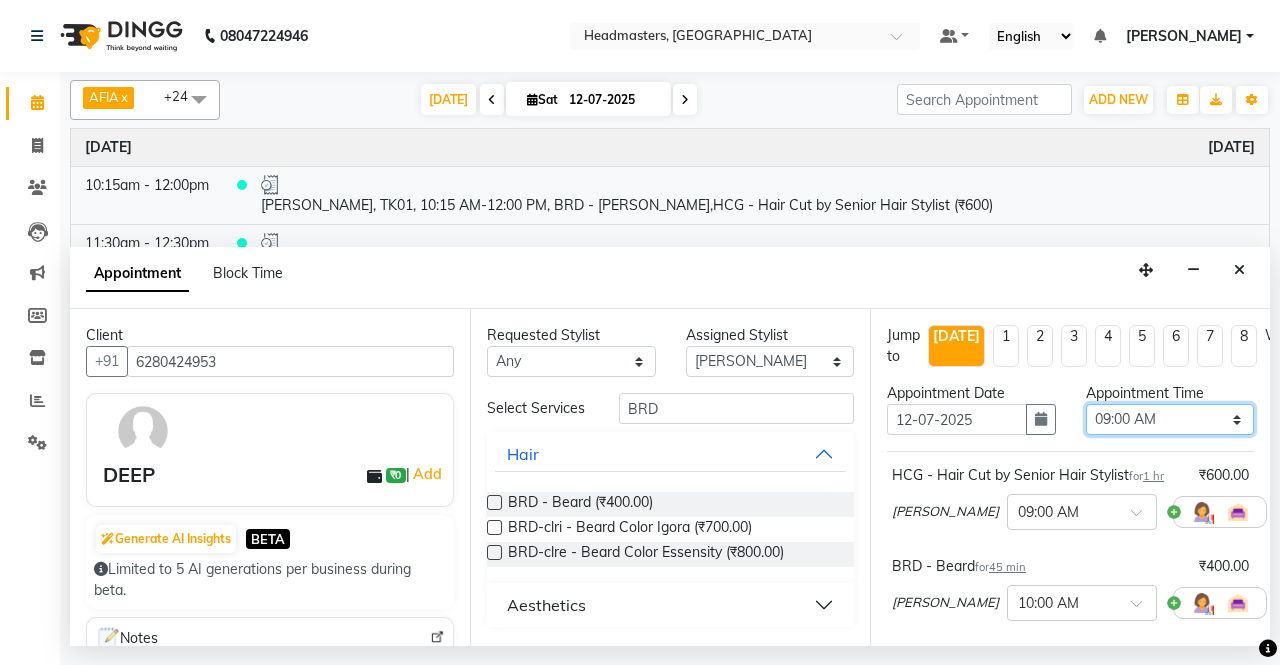 click on "Select 09:00 AM 09:15 AM 09:30 AM 09:45 AM 10:00 AM 10:15 AM 10:30 AM 10:45 AM 11:00 AM 11:15 AM 11:30 AM 11:45 AM 12:00 PM 12:15 PM 12:30 PM 12:45 PM 01:00 PM 01:15 PM 01:30 PM 01:45 PM 02:00 PM 02:15 PM 02:30 PM 02:45 PM 03:00 PM 03:15 PM 03:30 PM 03:45 PM 04:00 PM 04:15 PM 04:30 PM 04:45 PM 05:00 PM 05:15 PM 05:30 PM 05:45 PM 06:00 PM 06:15 PM 06:30 PM 06:45 PM 07:00 PM 07:15 PM 07:30 PM 07:45 PM 08:00 PM" at bounding box center (1170, 419) 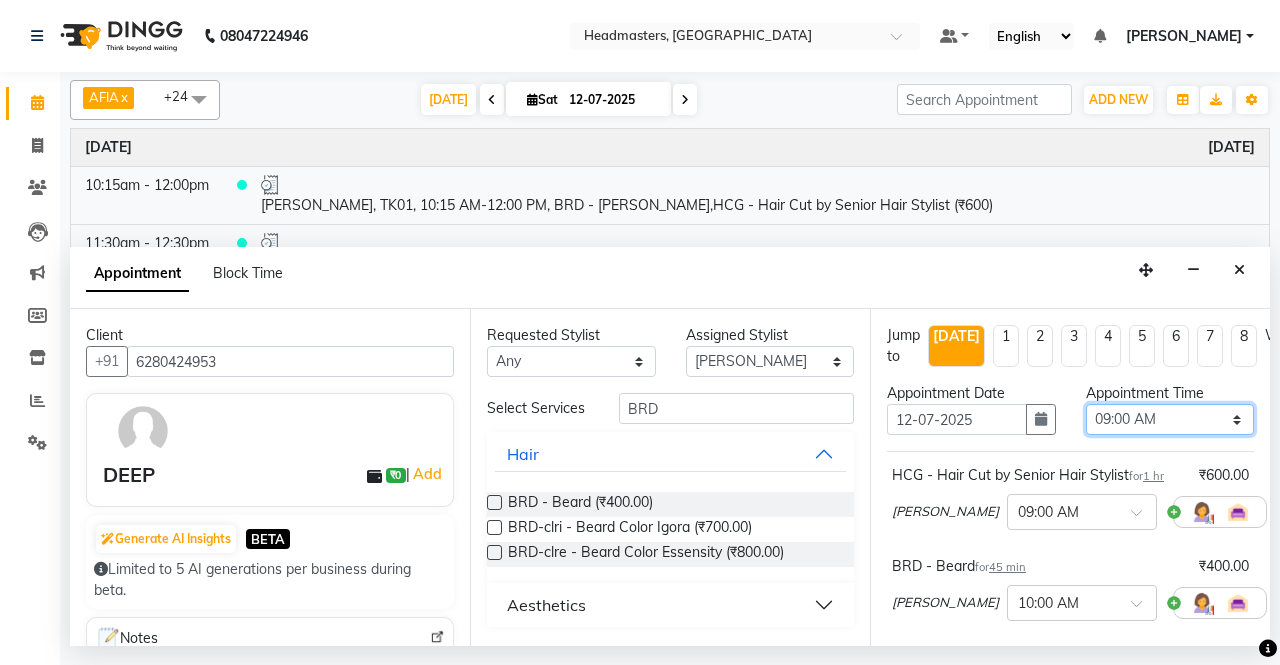 select on "1050" 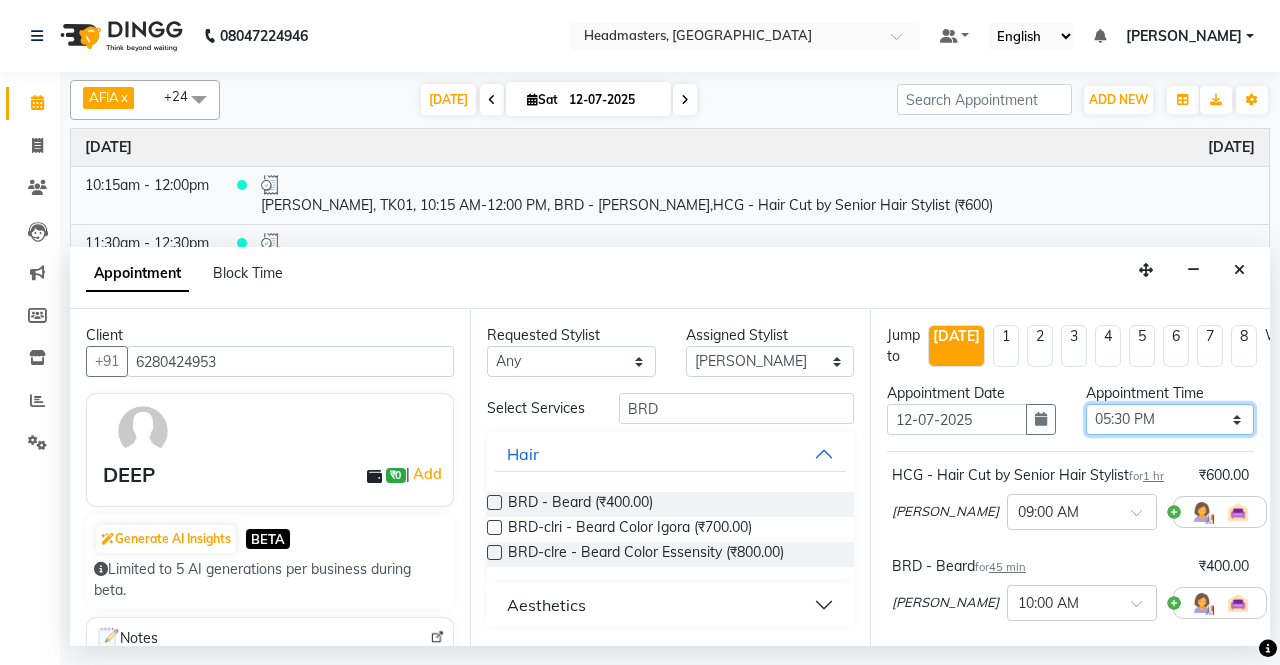 click on "Select 09:00 AM 09:15 AM 09:30 AM 09:45 AM 10:00 AM 10:15 AM 10:30 AM 10:45 AM 11:00 AM 11:15 AM 11:30 AM 11:45 AM 12:00 PM 12:15 PM 12:30 PM 12:45 PM 01:00 PM 01:15 PM 01:30 PM 01:45 PM 02:00 PM 02:15 PM 02:30 PM 02:45 PM 03:00 PM 03:15 PM 03:30 PM 03:45 PM 04:00 PM 04:15 PM 04:30 PM 04:45 PM 05:00 PM 05:15 PM 05:30 PM 05:45 PM 06:00 PM 06:15 PM 06:30 PM 06:45 PM 07:00 PM 07:15 PM 07:30 PM 07:45 PM 08:00 PM" at bounding box center (1170, 419) 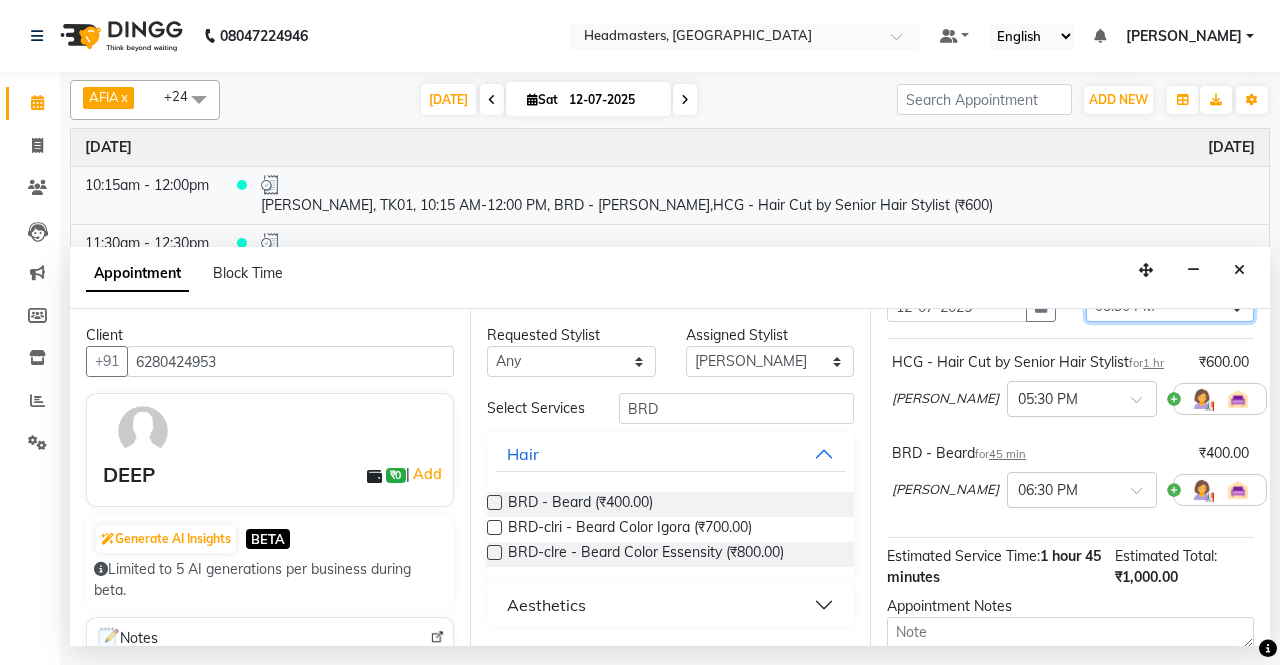 scroll, scrollTop: 283, scrollLeft: 0, axis: vertical 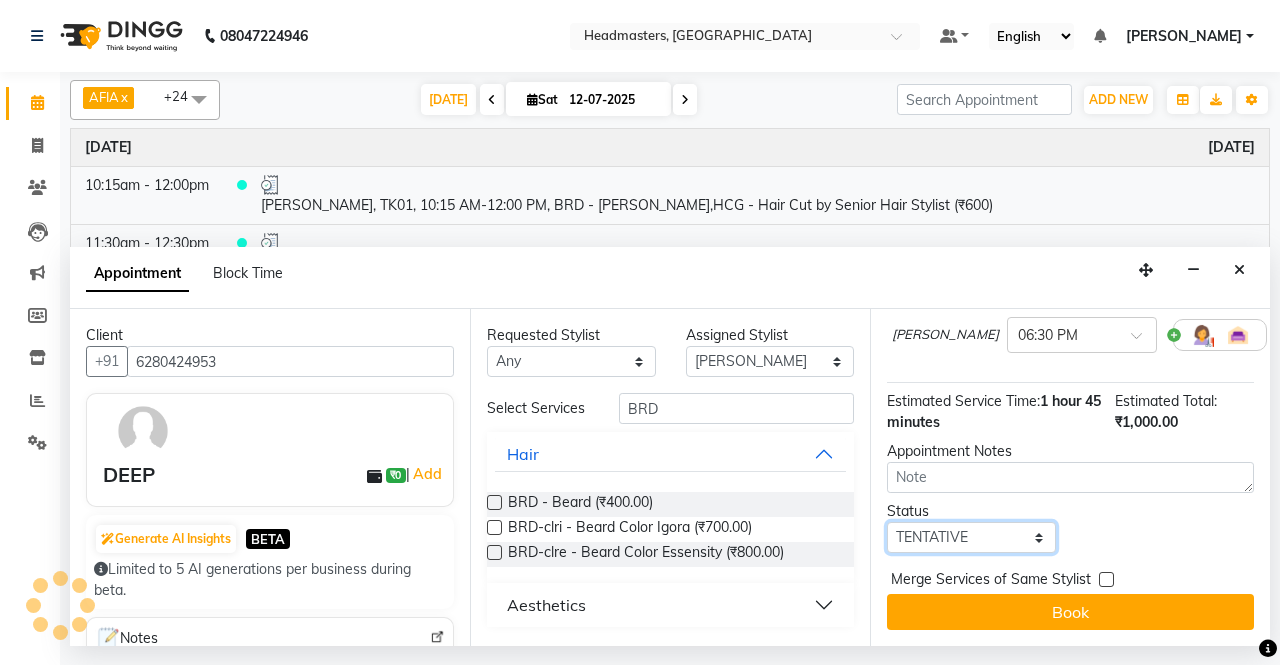 click on "Select TENTATIVE CONFIRM CHECK-IN UPCOMING" at bounding box center (971, 537) 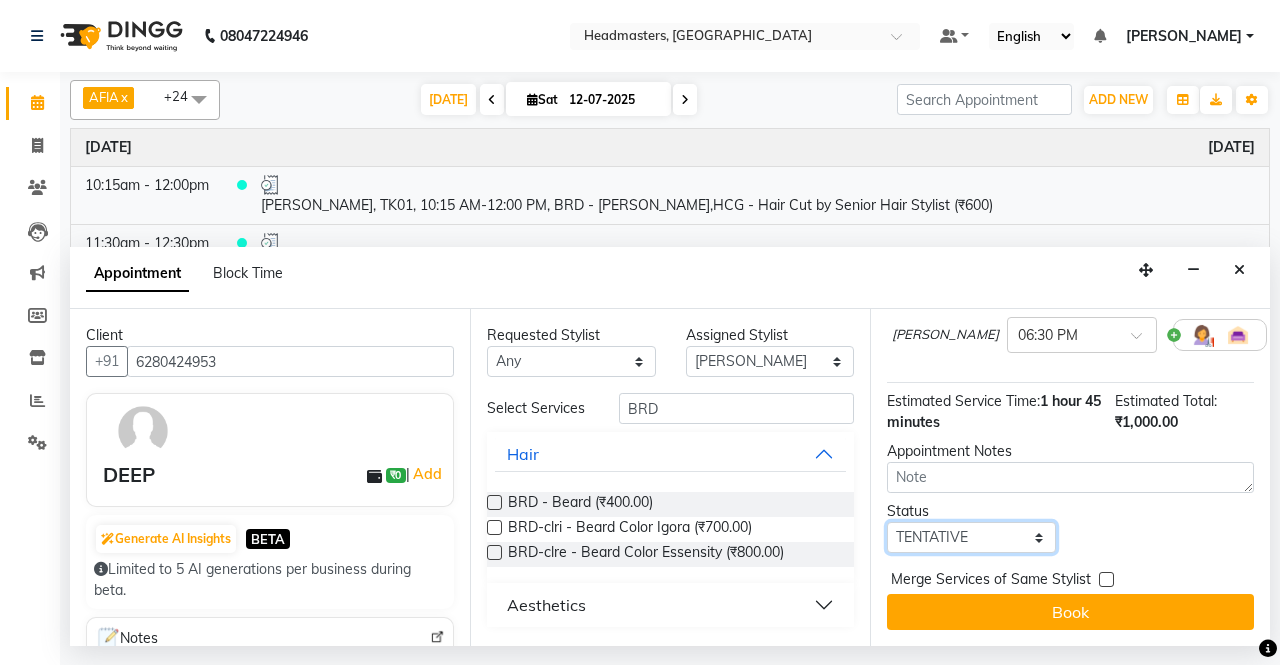 select on "confirm booking" 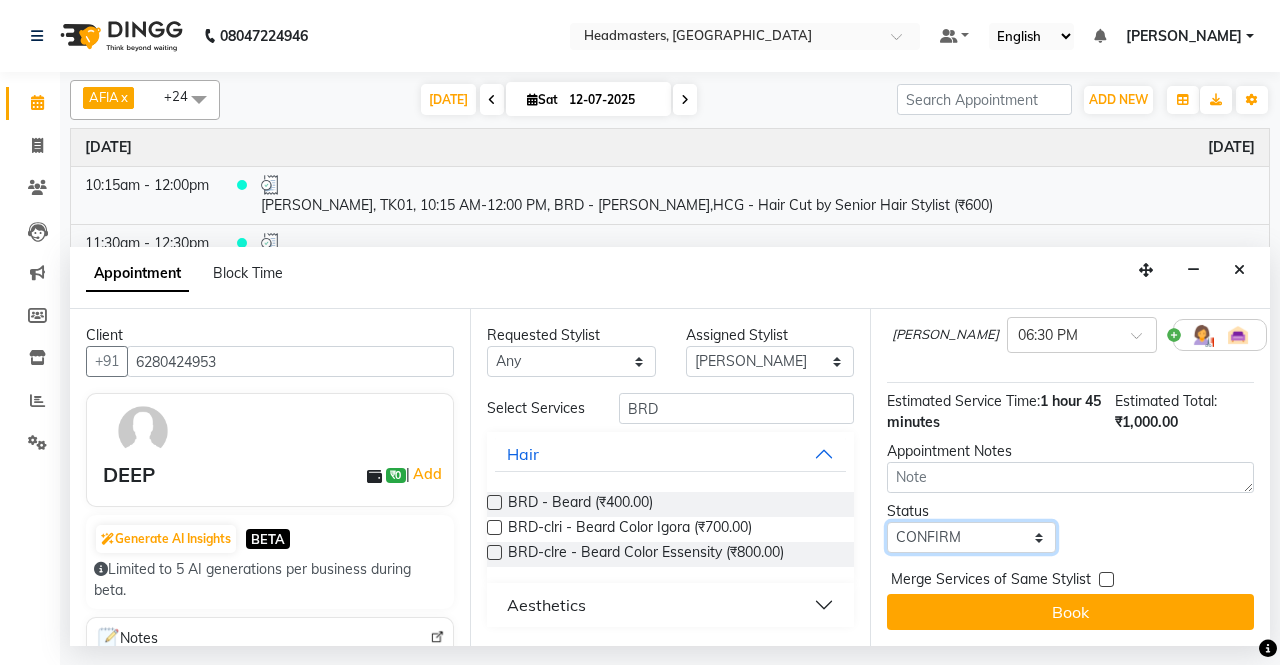 click on "Select TENTATIVE CONFIRM CHECK-IN UPCOMING" at bounding box center [971, 537] 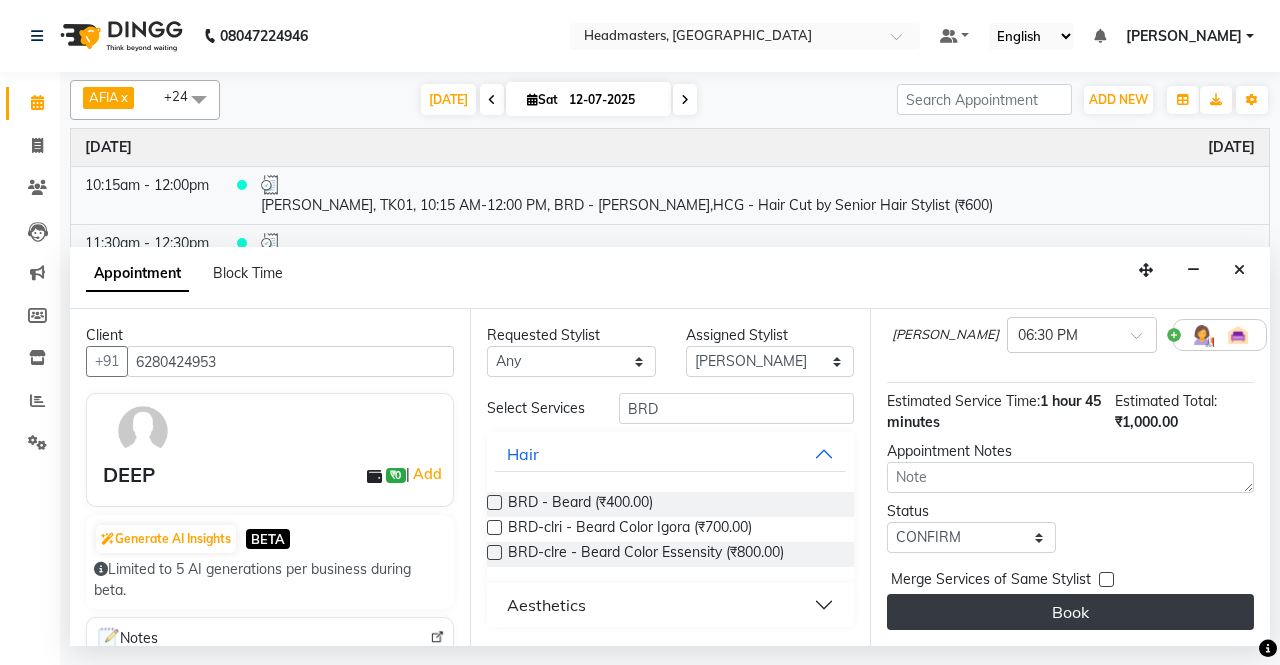 click on "Book" at bounding box center [1070, 612] 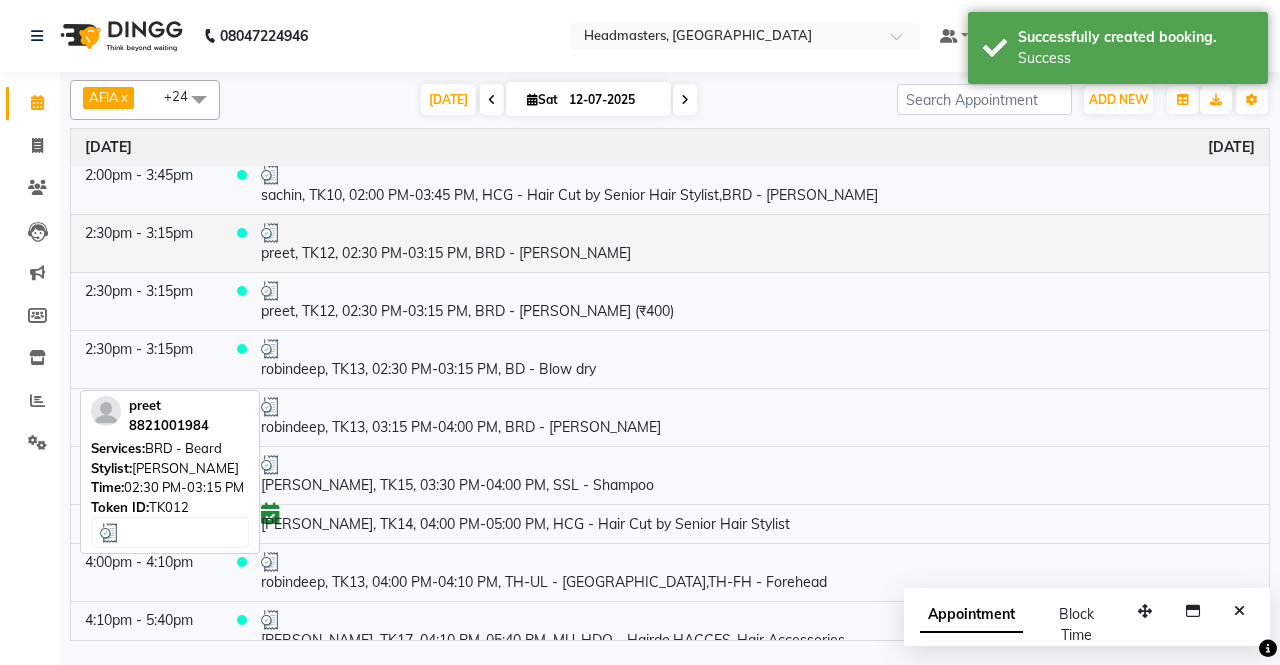 scroll, scrollTop: 1170, scrollLeft: 0, axis: vertical 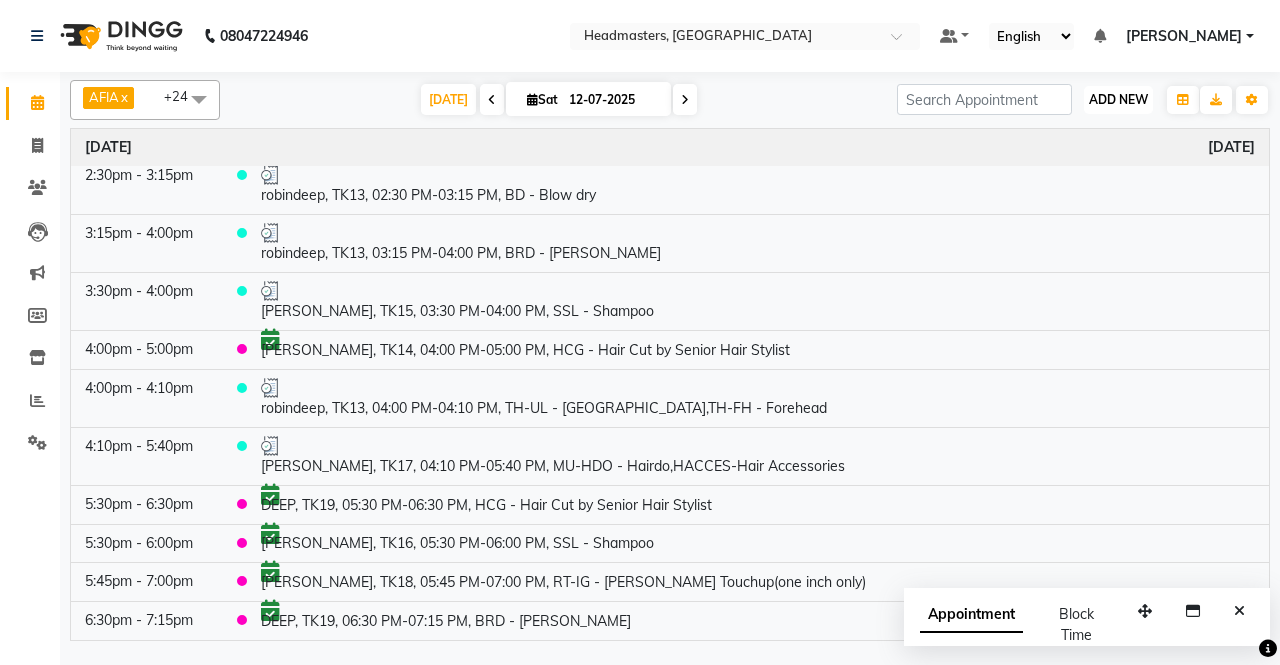 click on "ADD NEW" at bounding box center [1118, 99] 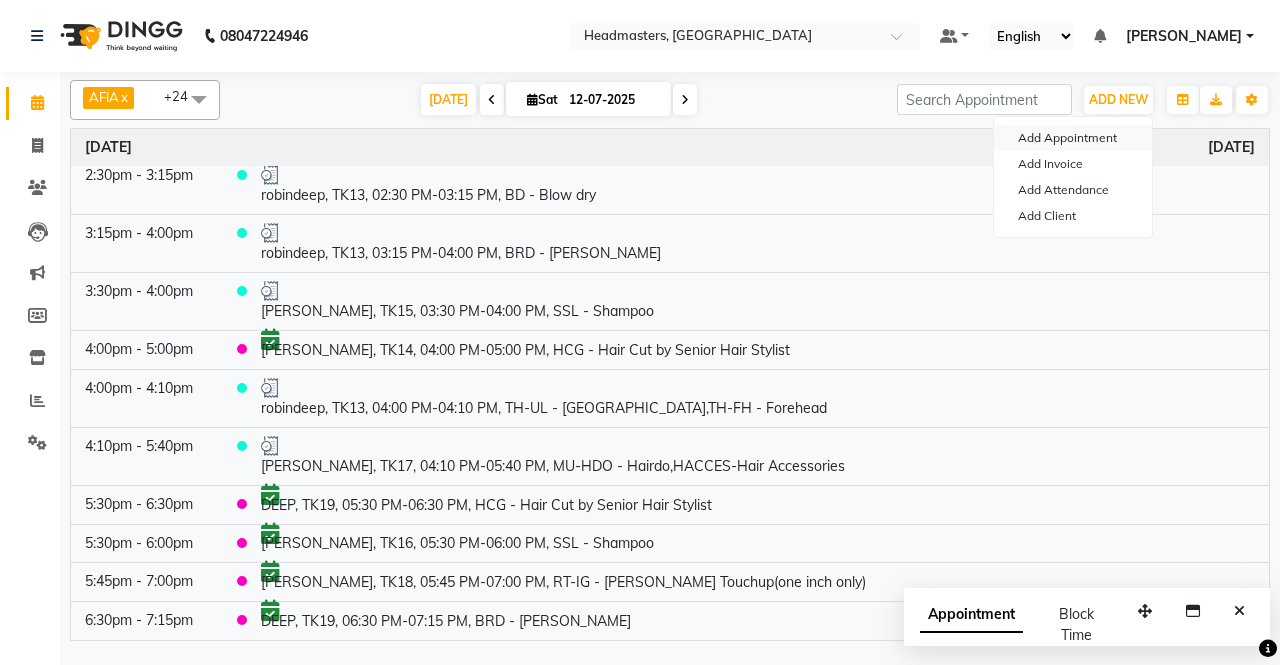 click on "Add Appointment" at bounding box center [1073, 138] 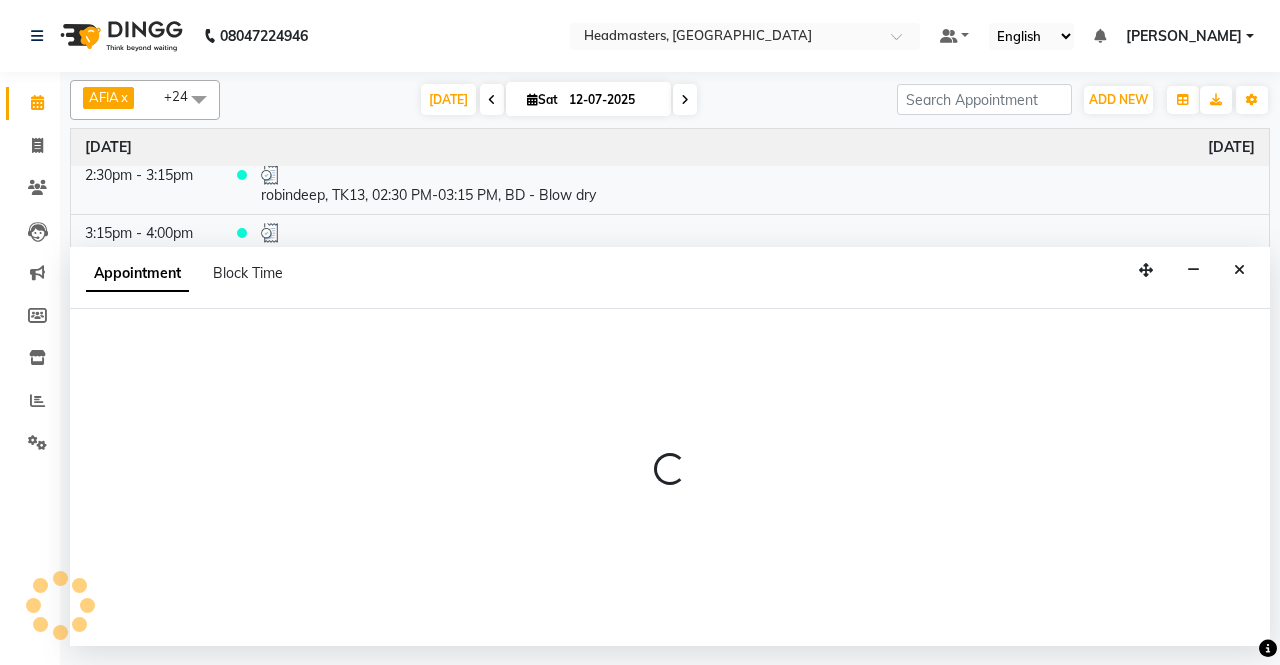 select on "540" 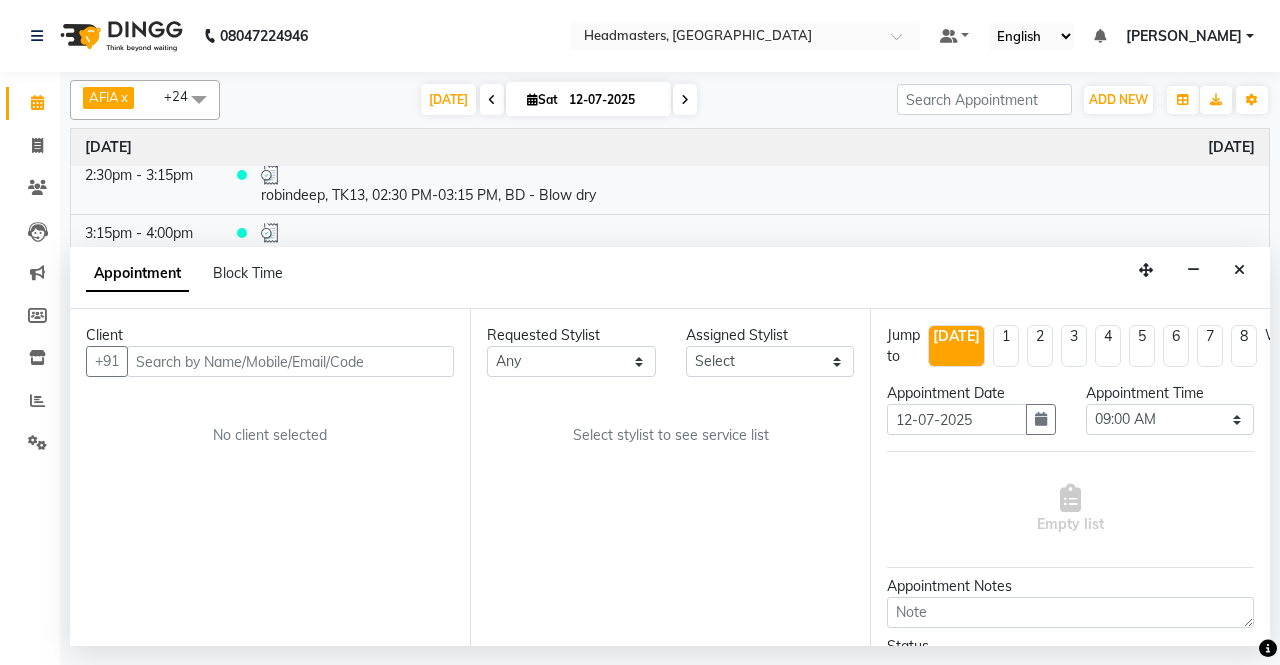click at bounding box center (290, 361) 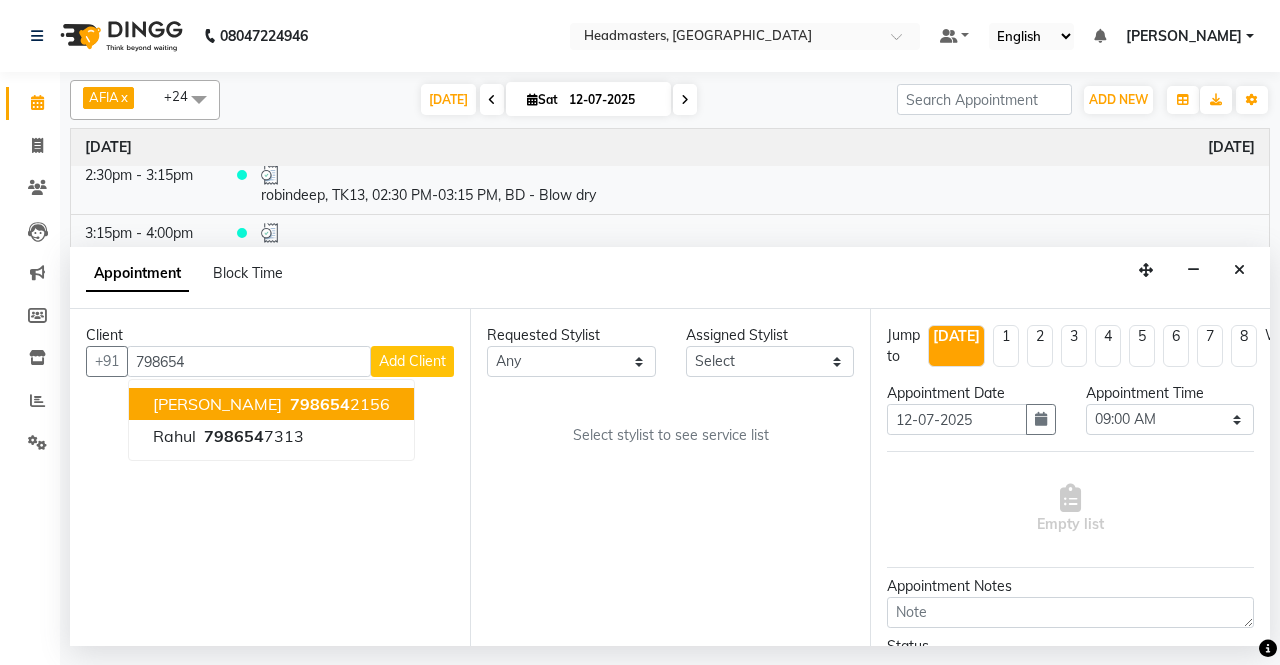 click on "[PERSON_NAME]" at bounding box center (217, 404) 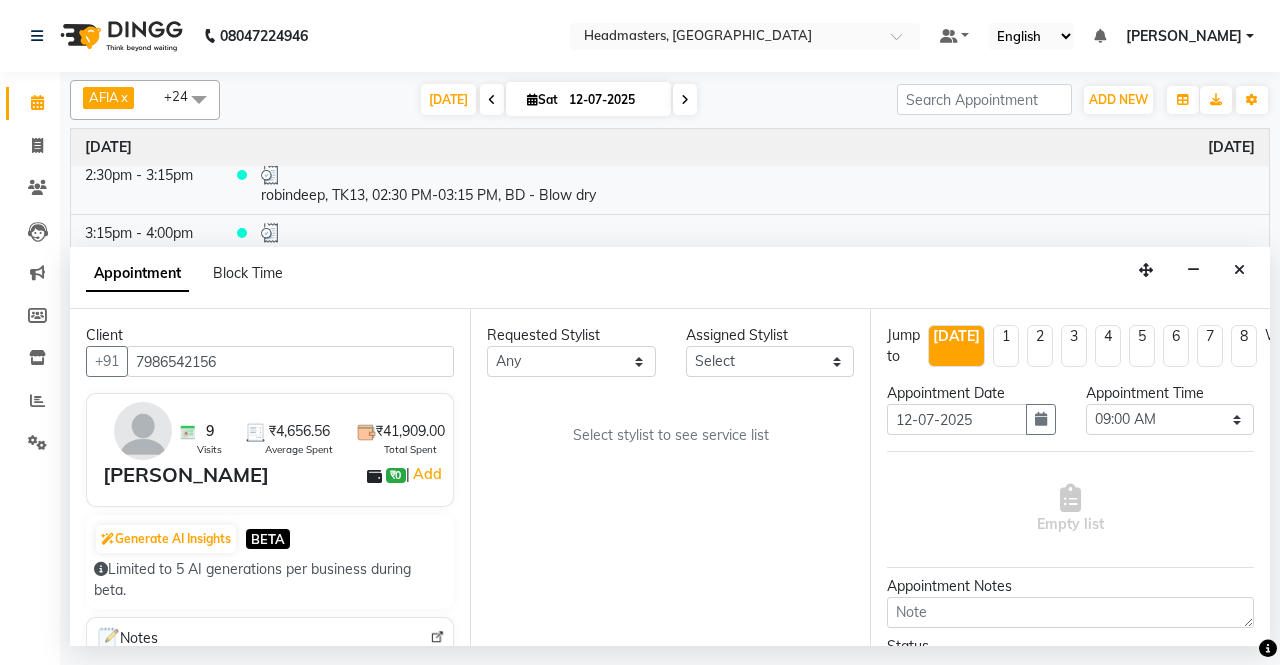 type on "7986542156" 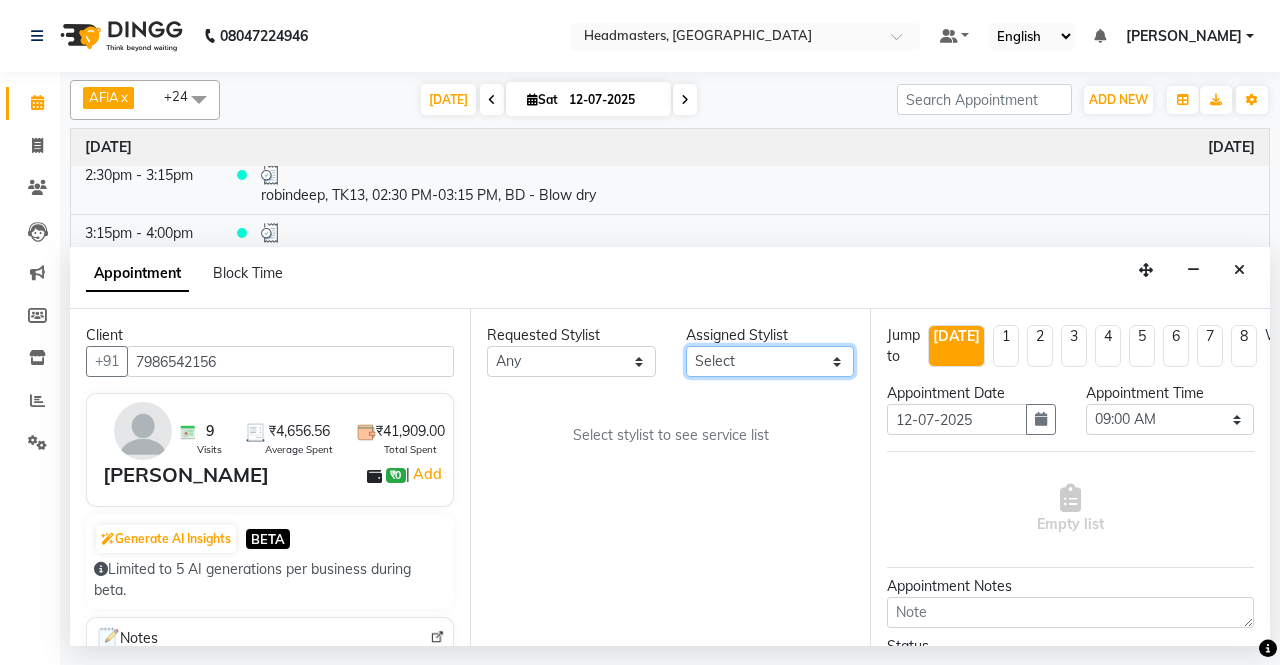 click on "Select AFIA Anjali [PERSON_NAME] [PERSON_NAME]  [PERSON_NAME] HEAD [PERSON_NAME]  [PERSON_NAME]  [PERSON_NAME]  [PERSON_NAME] Love [PERSON_NAME]  [PERSON_NAME]  [PERSON_NAME]  [PERSON_NAME] [PERSON_NAME] [PERSON_NAME]  [PERSON_NAME]  [PERSON_NAME]" at bounding box center (770, 361) 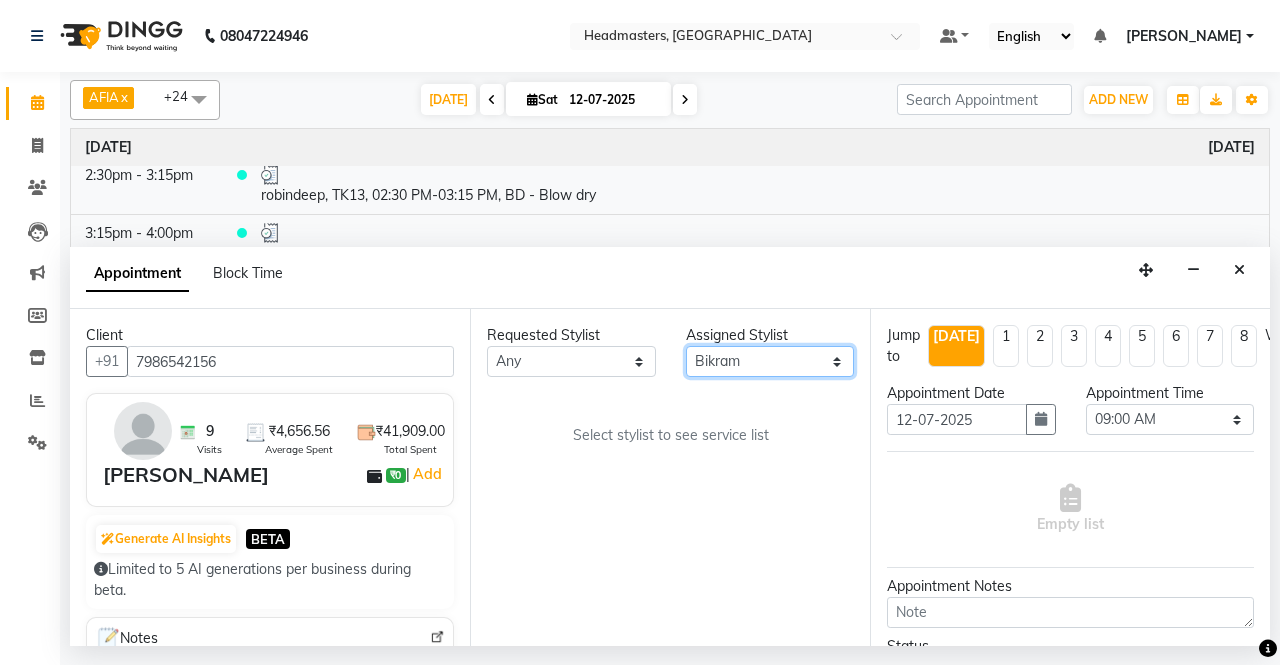 click on "Select AFIA Anjali [PERSON_NAME] [PERSON_NAME]  [PERSON_NAME] HEAD [PERSON_NAME]  [PERSON_NAME]  [PERSON_NAME]  [PERSON_NAME] Love [PERSON_NAME]  [PERSON_NAME]  [PERSON_NAME]  [PERSON_NAME] [PERSON_NAME] [PERSON_NAME]  [PERSON_NAME]  [PERSON_NAME]" at bounding box center (770, 361) 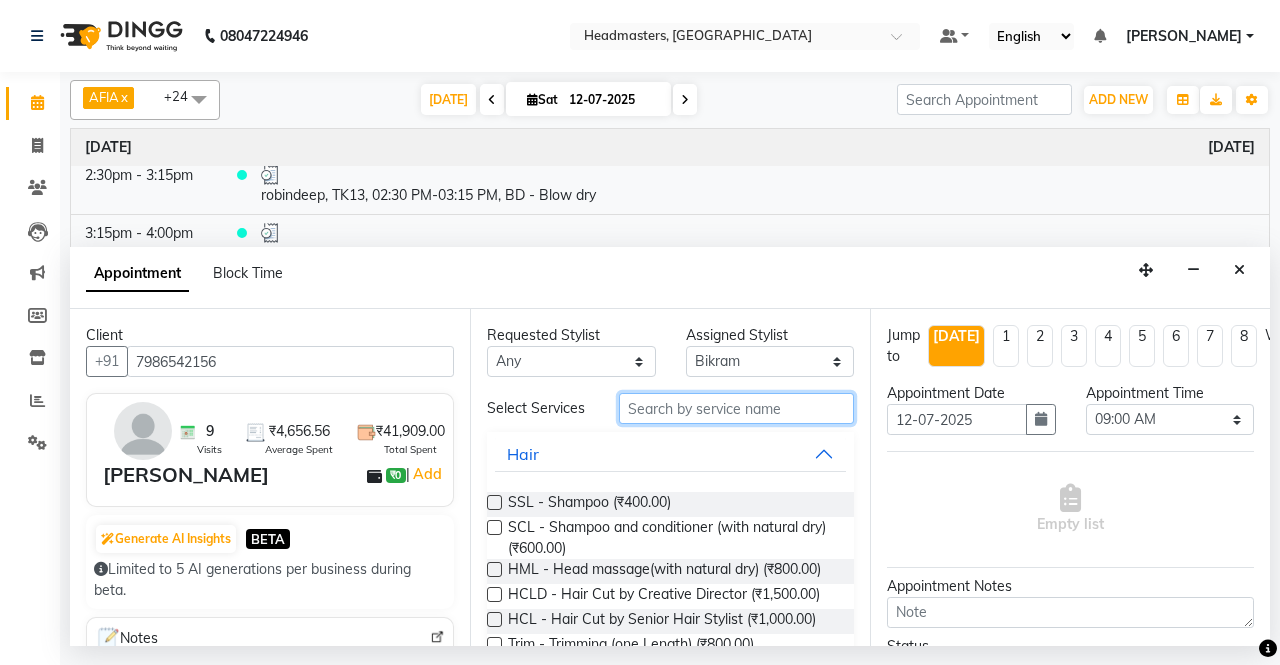 click at bounding box center (736, 408) 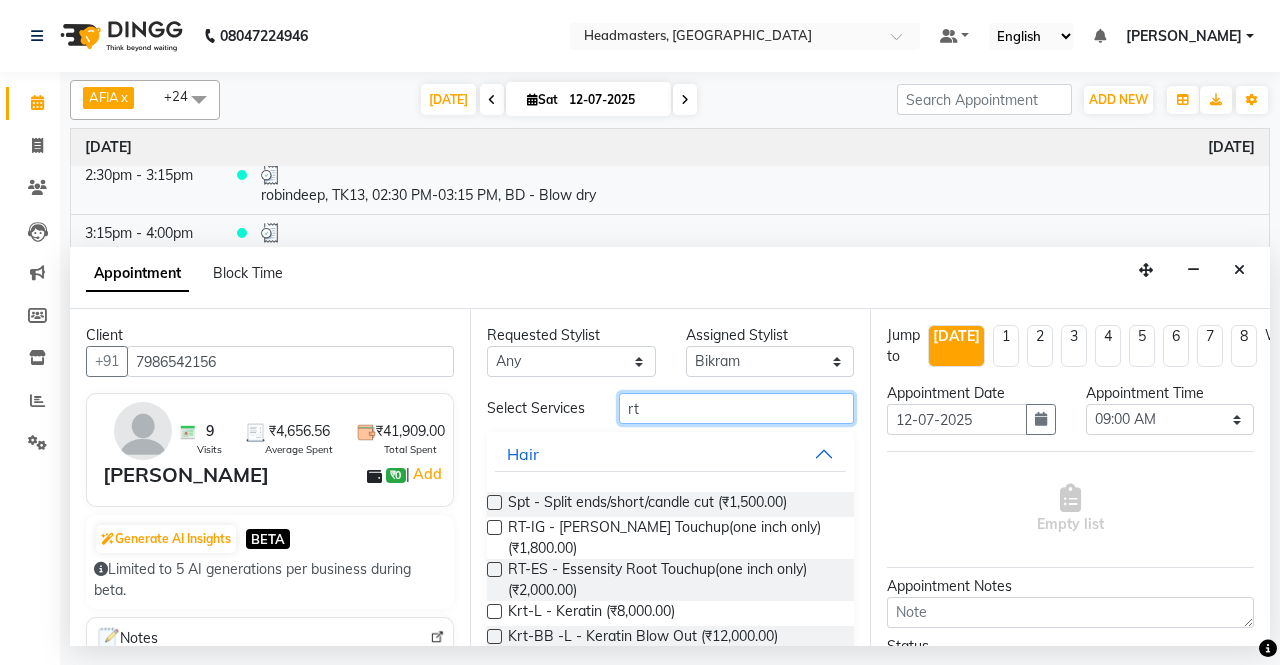 type on "rt" 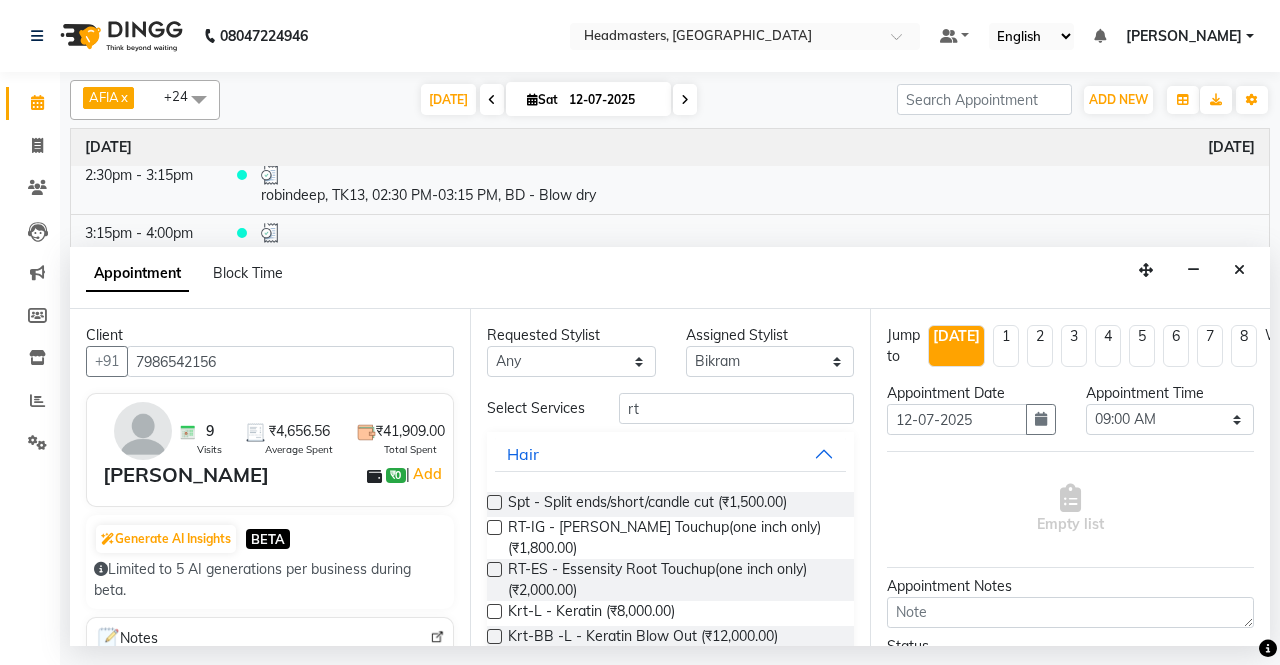 click on "Requested Stylist Any AFIA Anjali [PERSON_NAME] [PERSON_NAME]  [PERSON_NAME] HEAD [PERSON_NAME]  [PERSON_NAME]  [PERSON_NAME]  [PERSON_NAME] Love [PERSON_NAME]  [PERSON_NAME]  [PERSON_NAME]  [PERSON_NAME] [PERSON_NAME] [PERSON_NAME]  [PERSON_NAME]  [PERSON_NAME]  [PERSON_NAME] Assigned Stylist Select AFIA Anjali [PERSON_NAME] [PERSON_NAME]  [PERSON_NAME] HEAD [PERSON_NAME]  [PERSON_NAME]  [PERSON_NAME]  [PERSON_NAME] Love [PERSON_NAME]  [PERSON_NAME]  [PERSON_NAME]  [PERSON_NAME] [PERSON_NAME] [PERSON_NAME]  Shilpa Simaratpal  Sunny  SURAJ  [PERSON_NAME] Select Services rt    Hair Spt - Split ends/short/candle cut (₹1,500.00) RT-IG - Igora Root Touchup(one inch only) (₹1,800.00) RT-ES - Essensity Root Touchup(one inch only) (₹2,000.00) Krt-L - Keratin (₹8,000.00) Krt-BB -L - Keratin Blow Out (₹12,000.00)    Beauty    Nail    Makeup    Dermalogica    Treatment    Aesthetics" at bounding box center (670, 477) 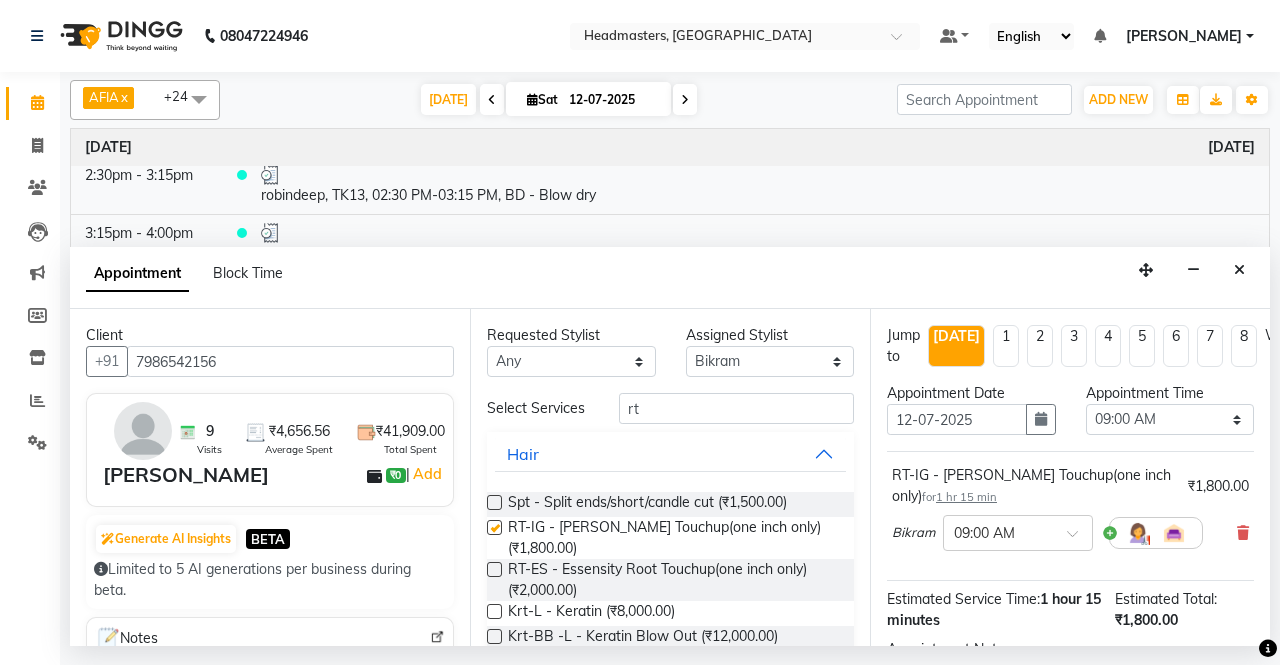 checkbox on "false" 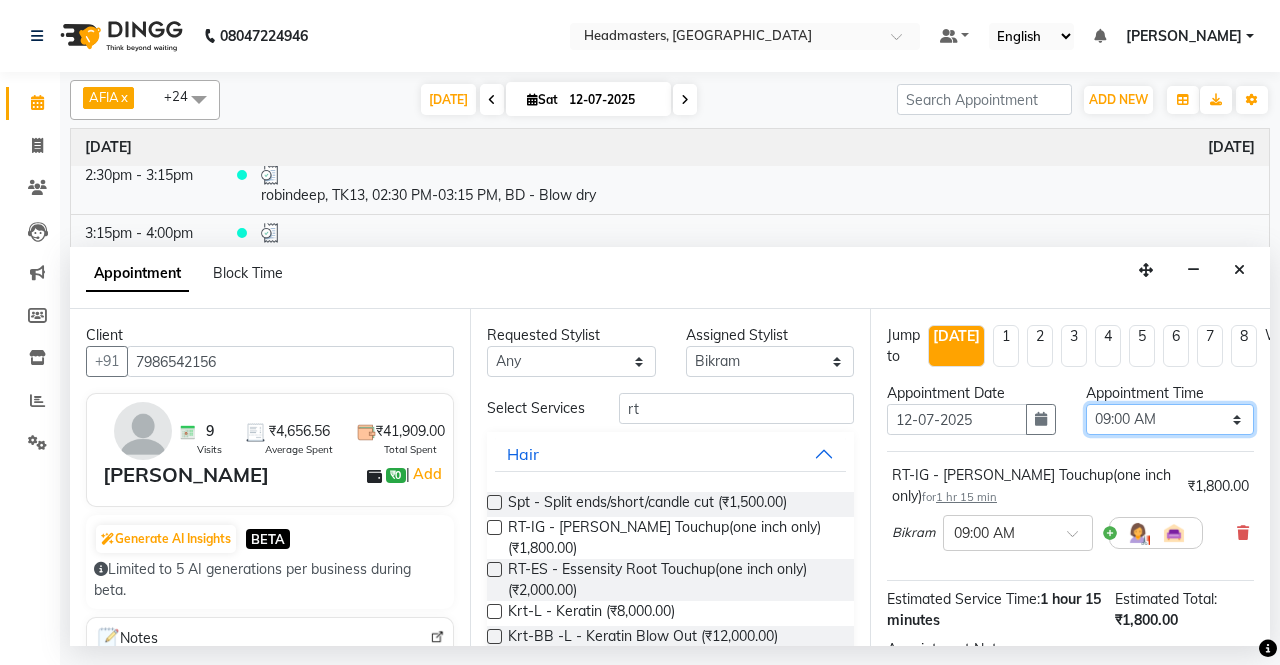 click on "Select 09:00 AM 09:15 AM 09:30 AM 09:45 AM 10:00 AM 10:15 AM 10:30 AM 10:45 AM 11:00 AM 11:15 AM 11:30 AM 11:45 AM 12:00 PM 12:15 PM 12:30 PM 12:45 PM 01:00 PM 01:15 PM 01:30 PM 01:45 PM 02:00 PM 02:15 PM 02:30 PM 02:45 PM 03:00 PM 03:15 PM 03:30 PM 03:45 PM 04:00 PM 04:15 PM 04:30 PM 04:45 PM 05:00 PM 05:15 PM 05:30 PM 05:45 PM 06:00 PM 06:15 PM 06:30 PM 06:45 PM 07:00 PM 07:15 PM 07:30 PM 07:45 PM 08:00 PM" at bounding box center (1170, 419) 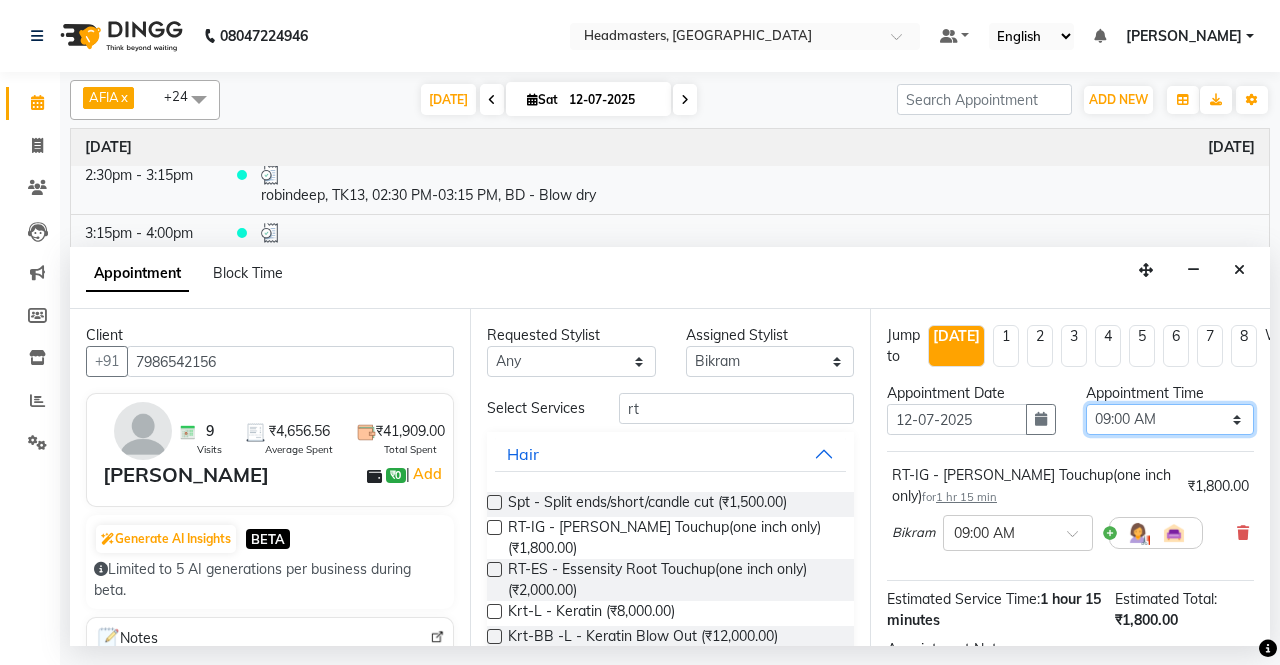 select on "1080" 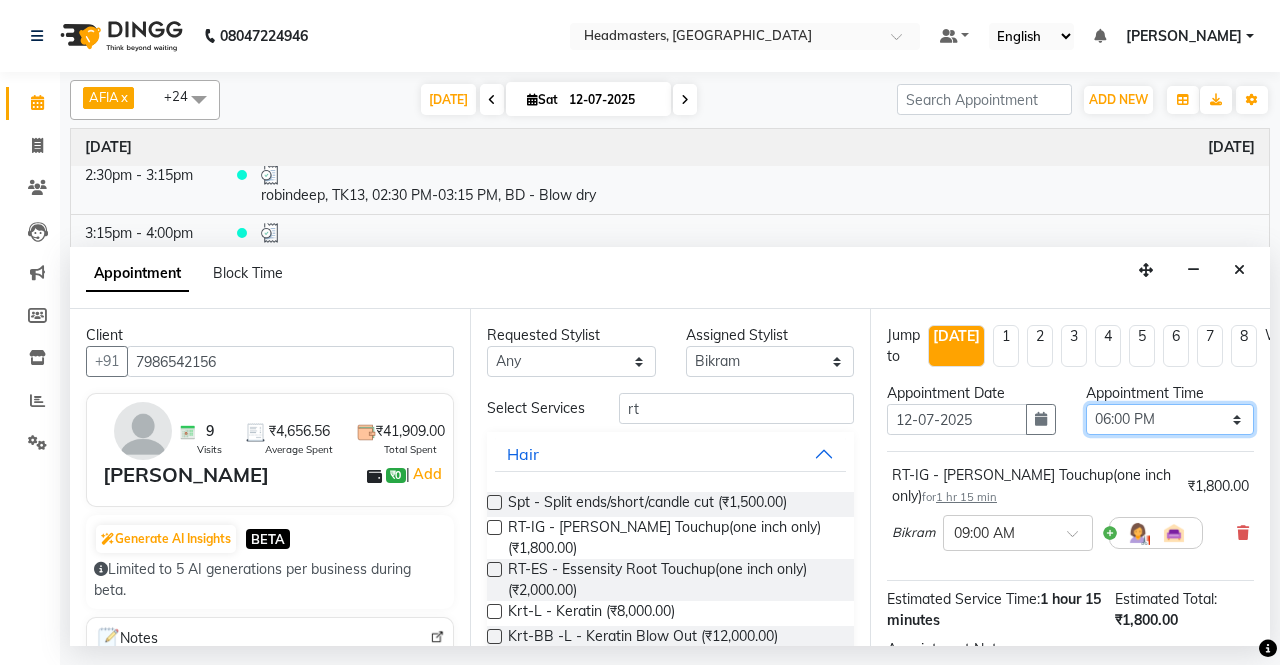 click on "Select 09:00 AM 09:15 AM 09:30 AM 09:45 AM 10:00 AM 10:15 AM 10:30 AM 10:45 AM 11:00 AM 11:15 AM 11:30 AM 11:45 AM 12:00 PM 12:15 PM 12:30 PM 12:45 PM 01:00 PM 01:15 PM 01:30 PM 01:45 PM 02:00 PM 02:15 PM 02:30 PM 02:45 PM 03:00 PM 03:15 PM 03:30 PM 03:45 PM 04:00 PM 04:15 PM 04:30 PM 04:45 PM 05:00 PM 05:15 PM 05:30 PM 05:45 PM 06:00 PM 06:15 PM 06:30 PM 06:45 PM 07:00 PM 07:15 PM 07:30 PM 07:45 PM 08:00 PM" at bounding box center (1170, 419) 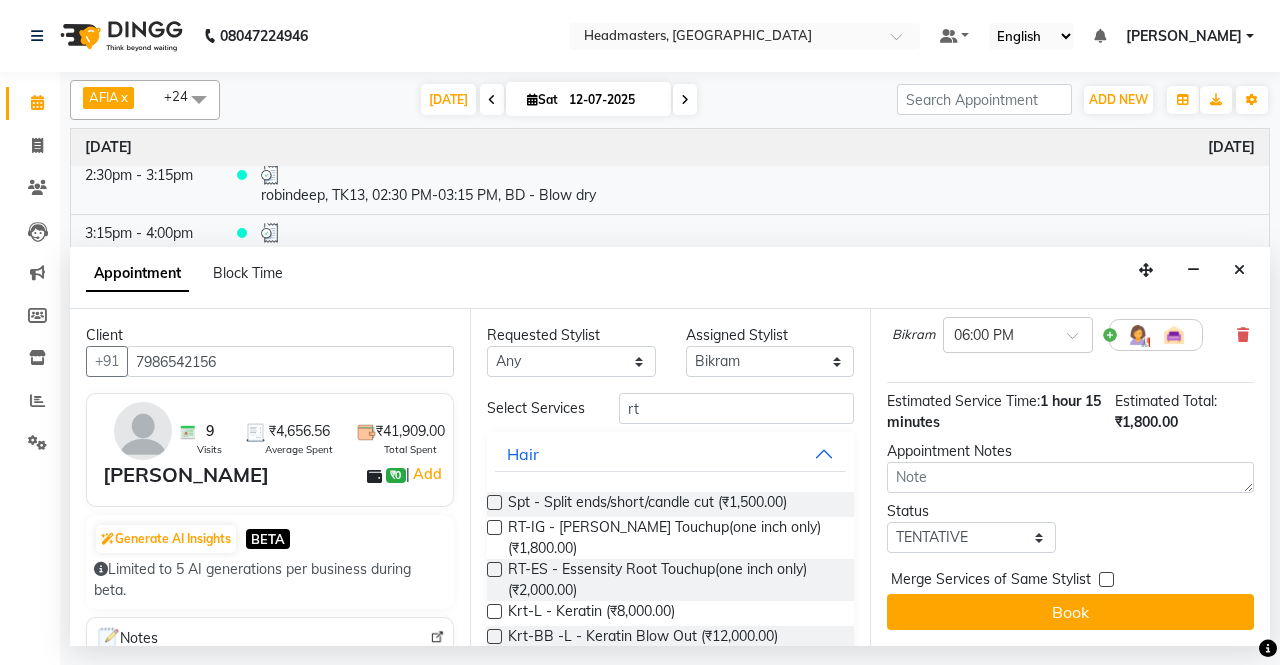 scroll, scrollTop: 200, scrollLeft: 0, axis: vertical 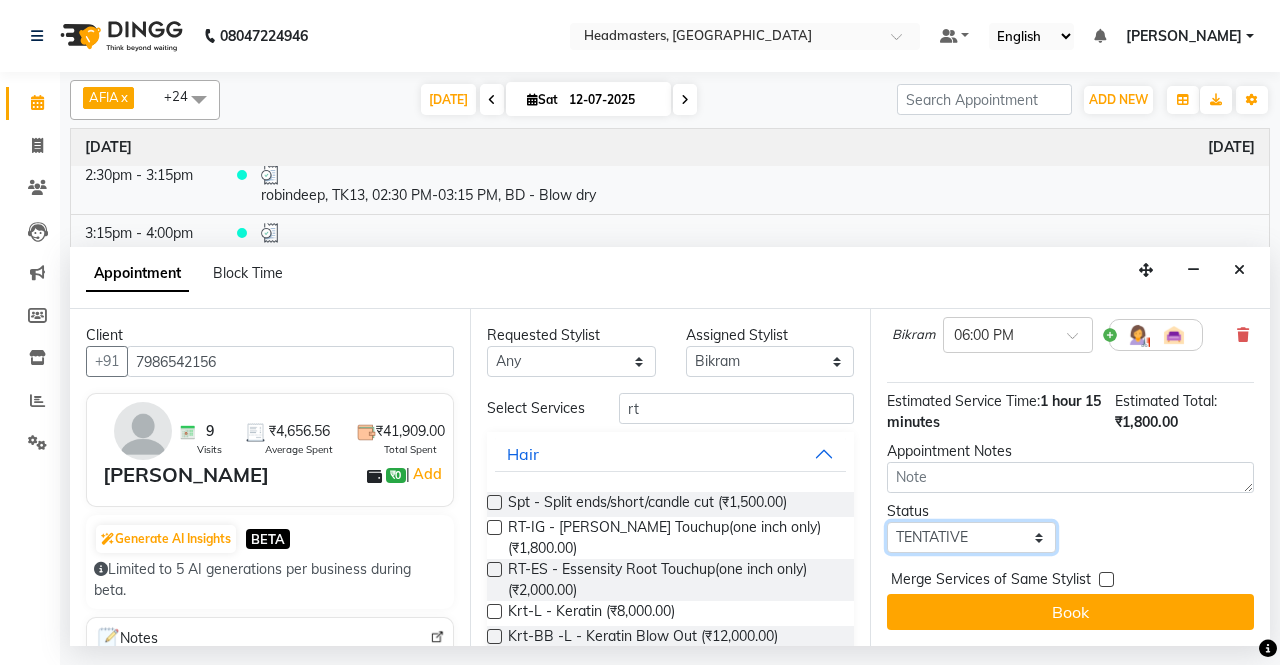 click on "Select TENTATIVE CONFIRM CHECK-IN UPCOMING" at bounding box center [971, 537] 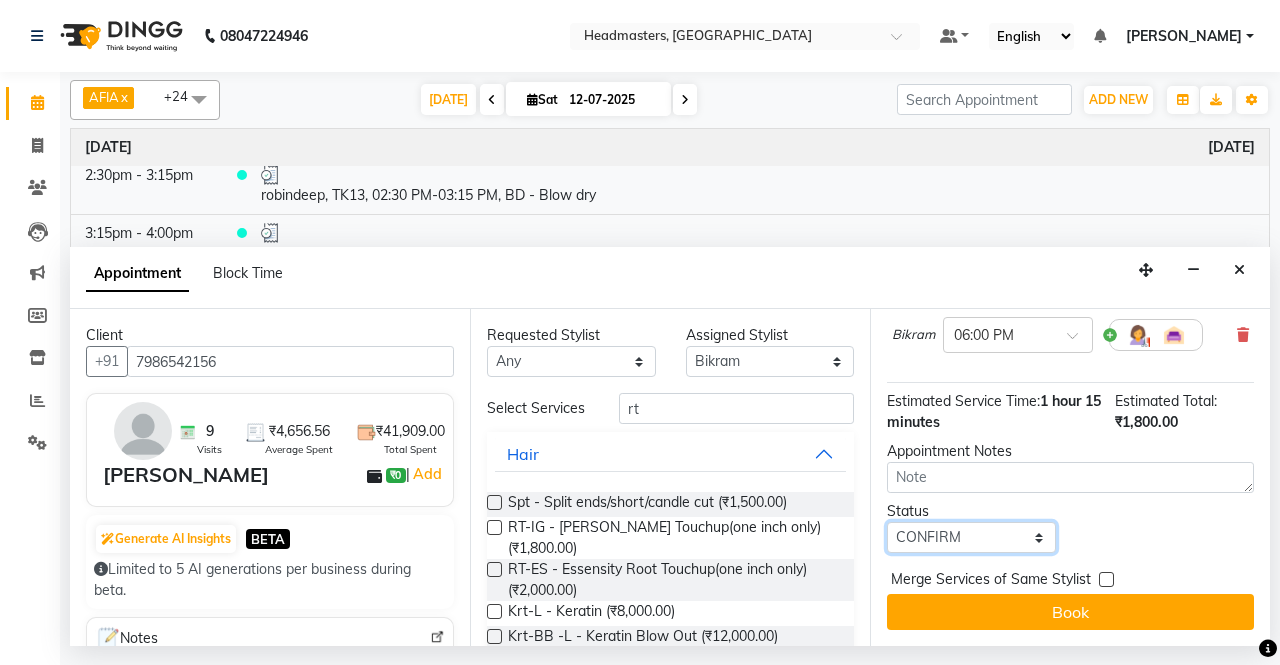 click on "Select TENTATIVE CONFIRM CHECK-IN UPCOMING" at bounding box center [971, 537] 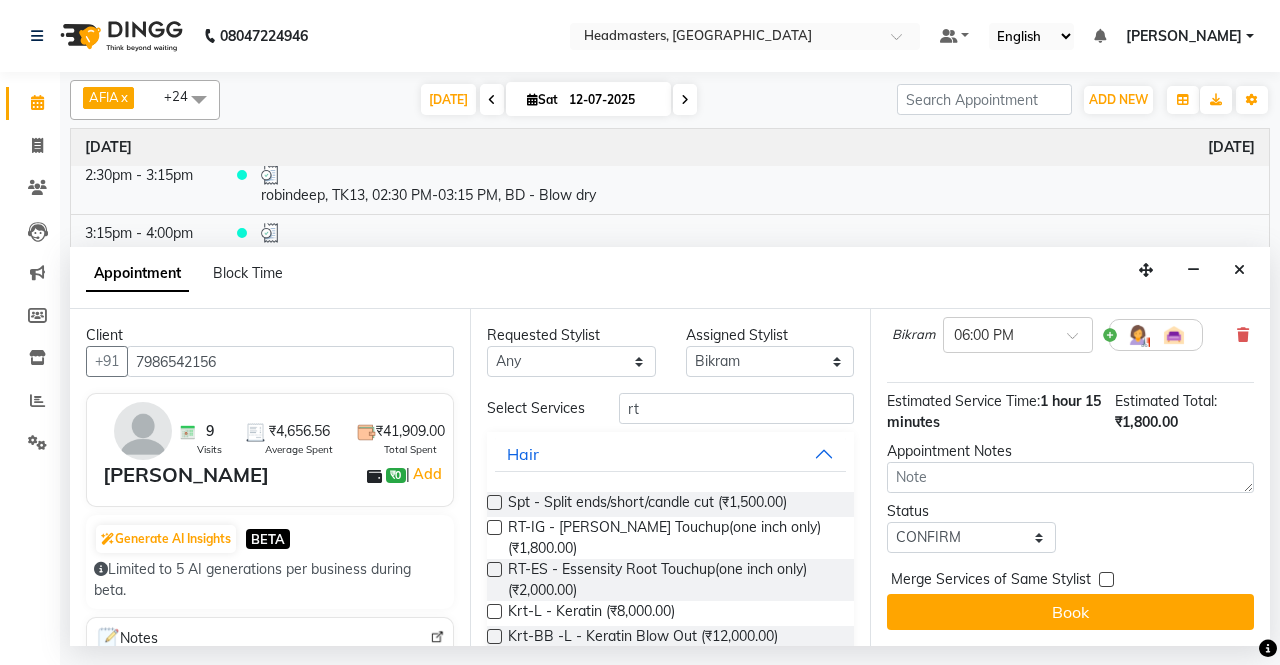 click on "Book" at bounding box center [1070, 612] 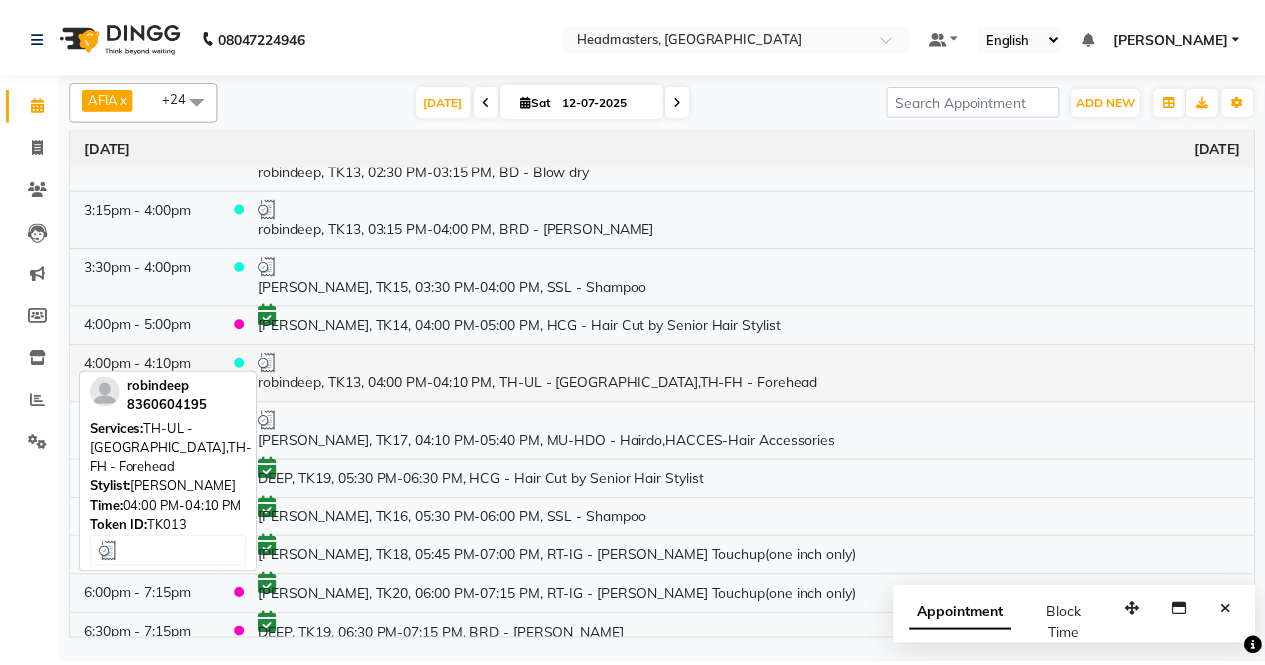 scroll, scrollTop: 1209, scrollLeft: 0, axis: vertical 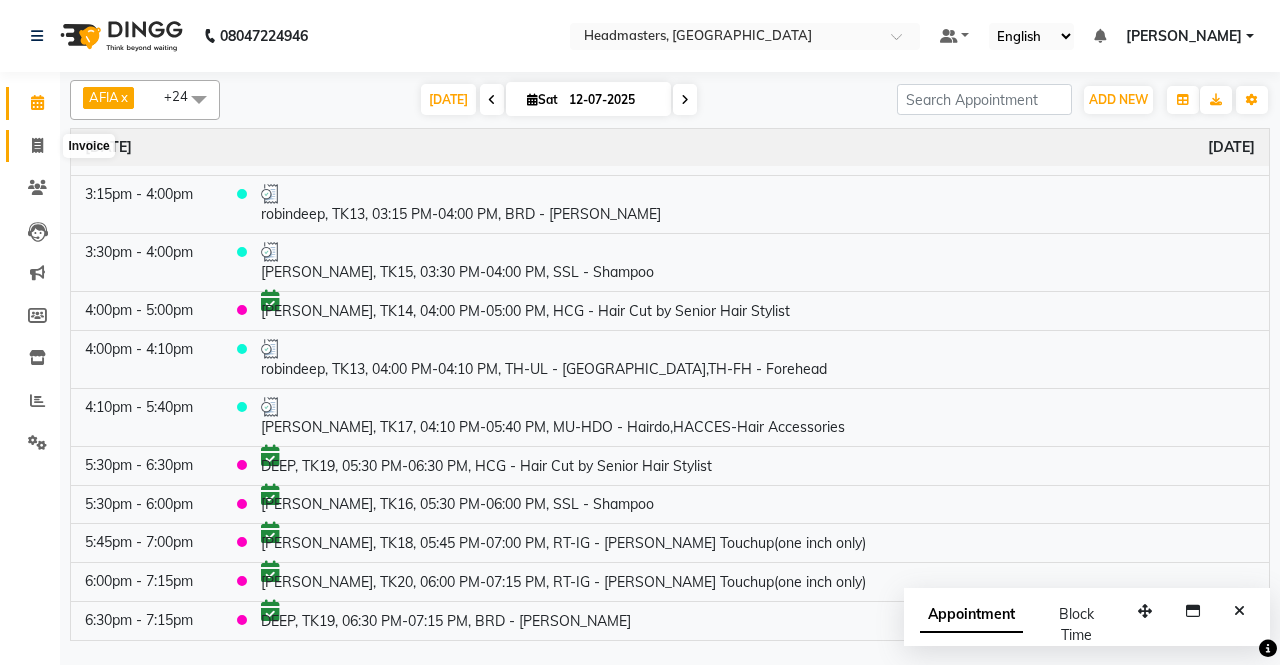 click 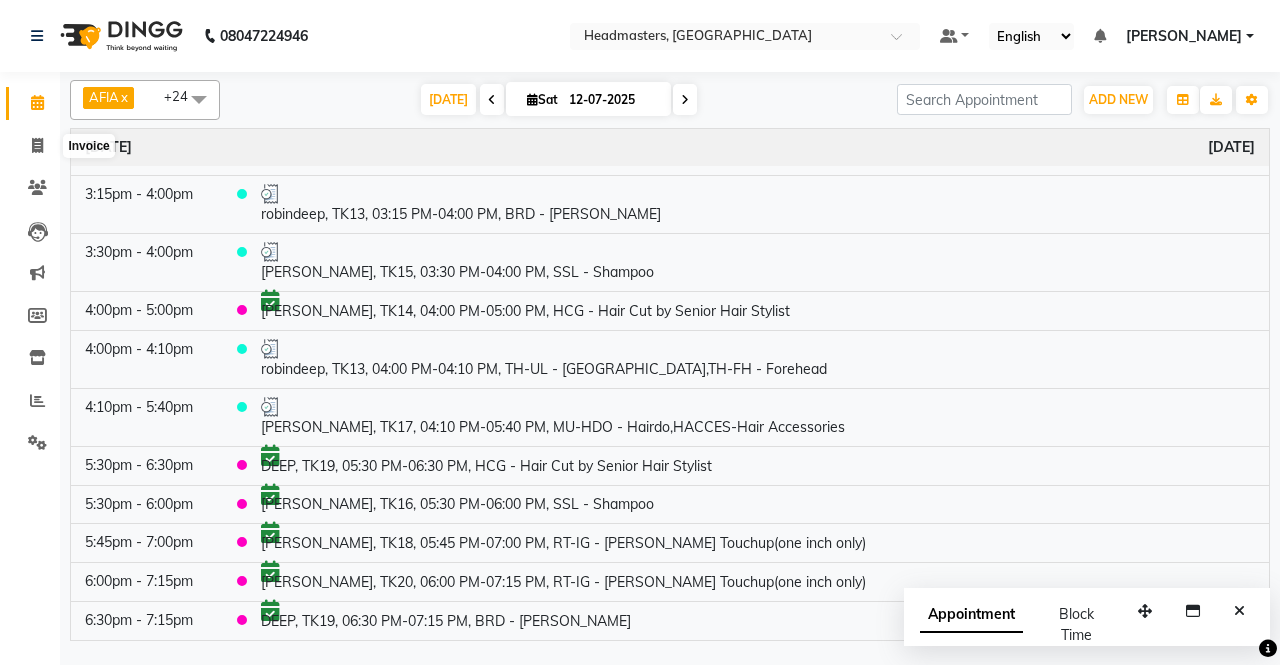 select on "service" 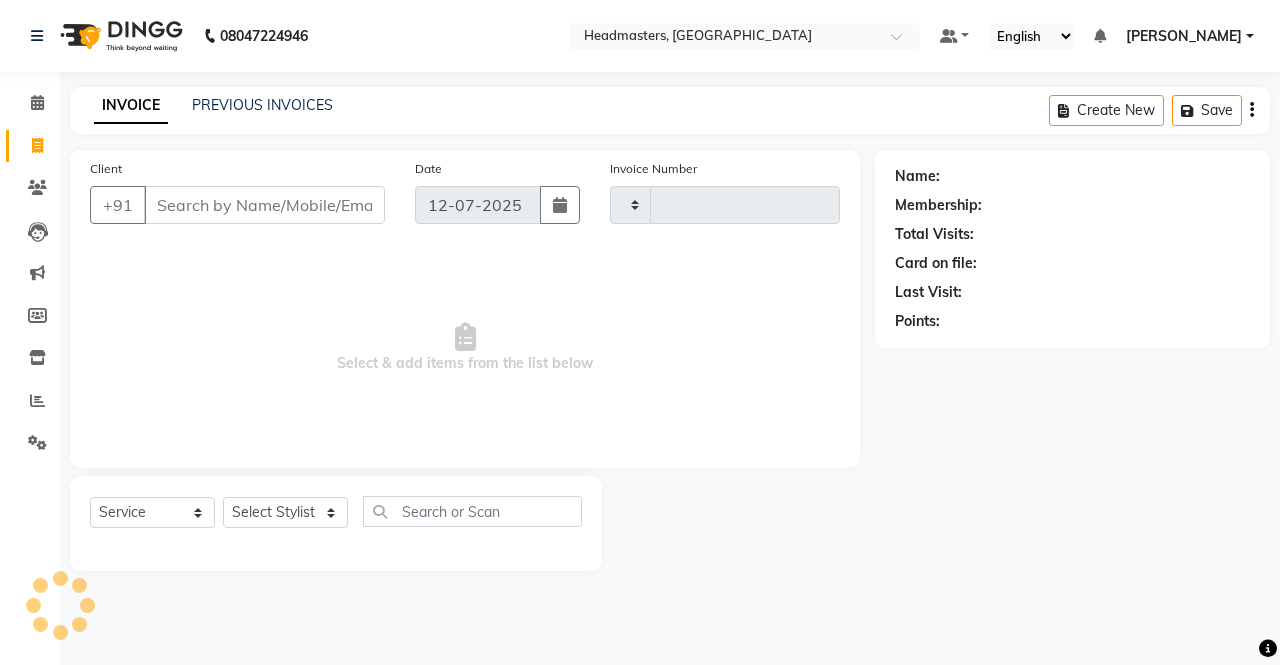 type on "2211" 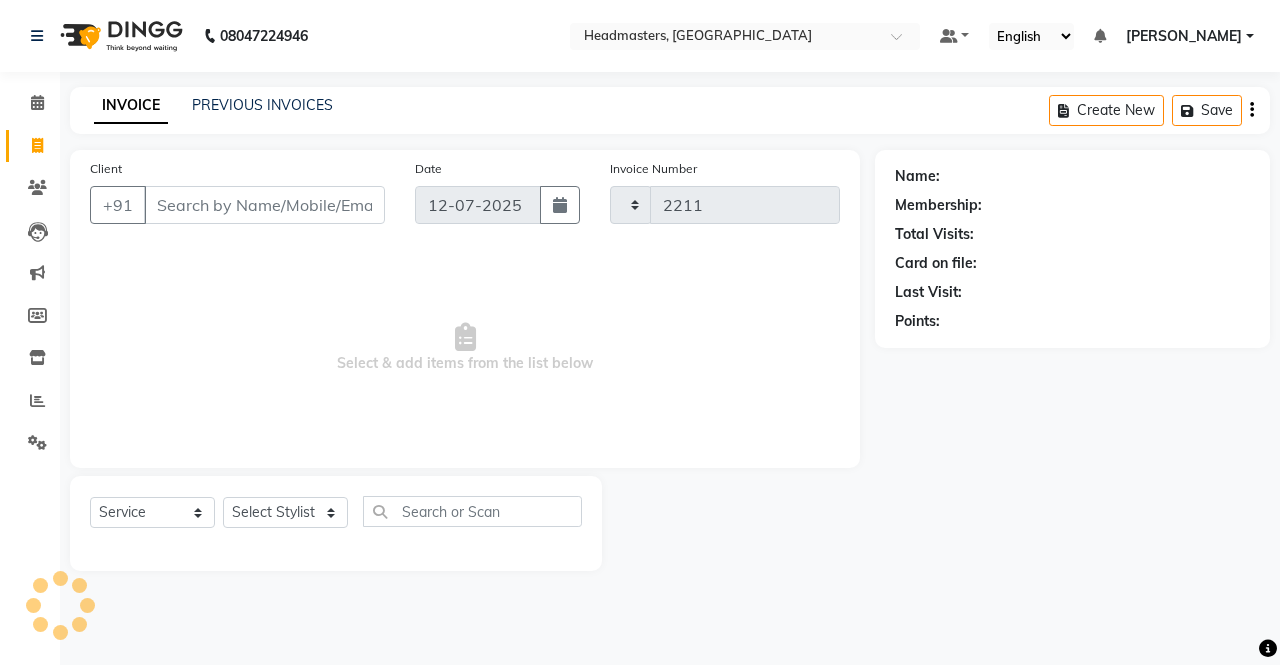 select on "7136" 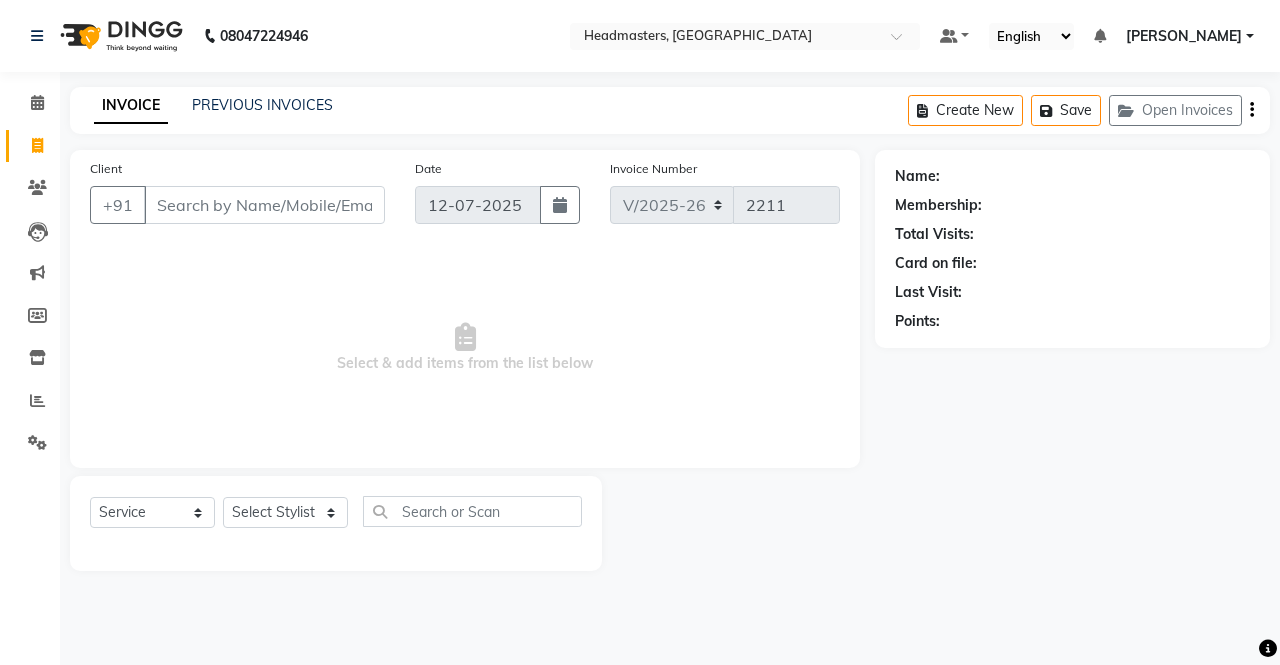 click on "Client" at bounding box center (264, 205) 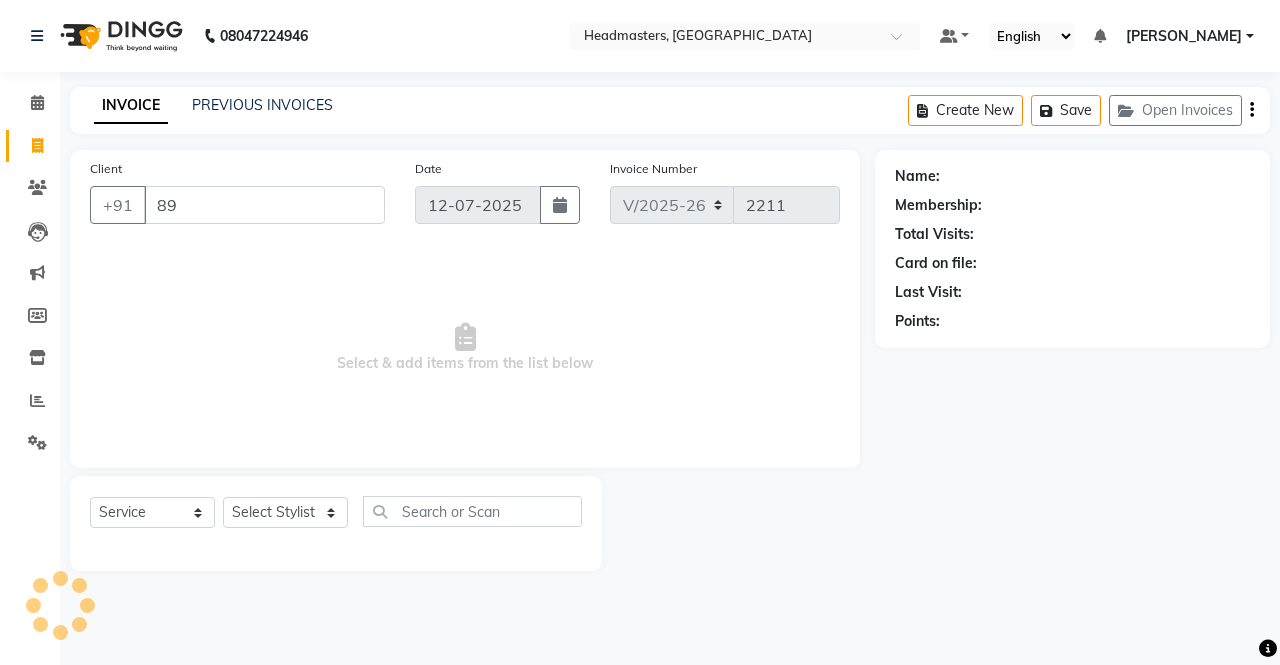 type on "8" 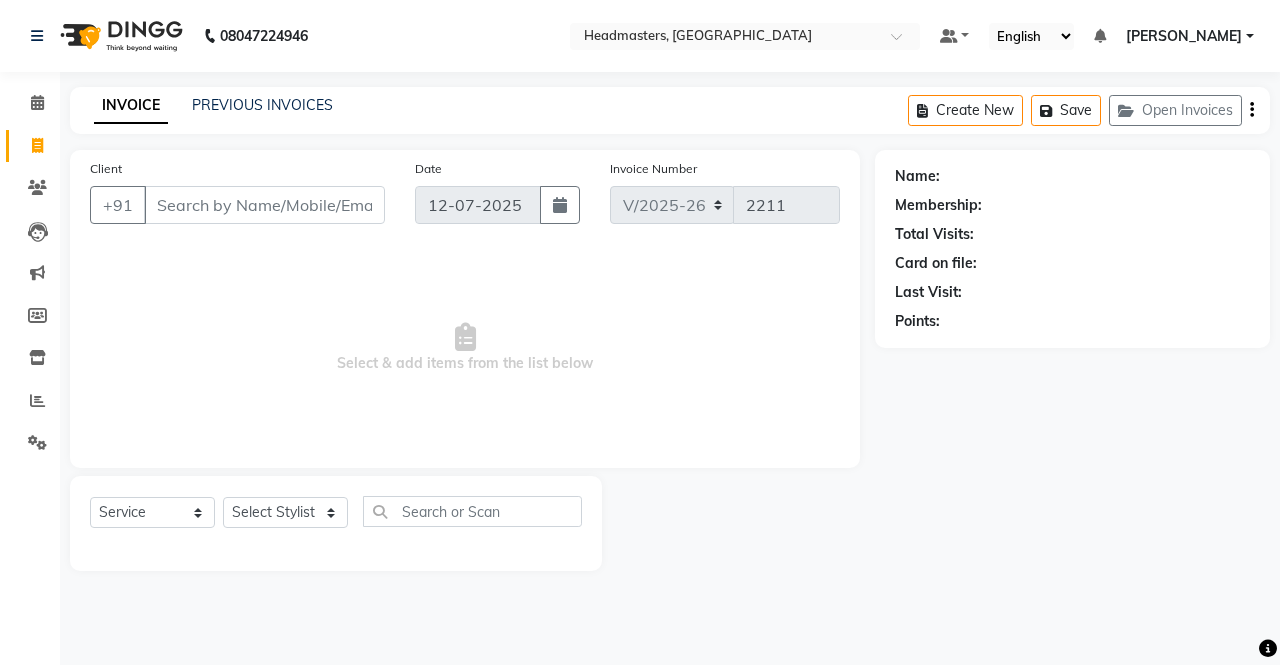 click on "Client" at bounding box center (264, 205) 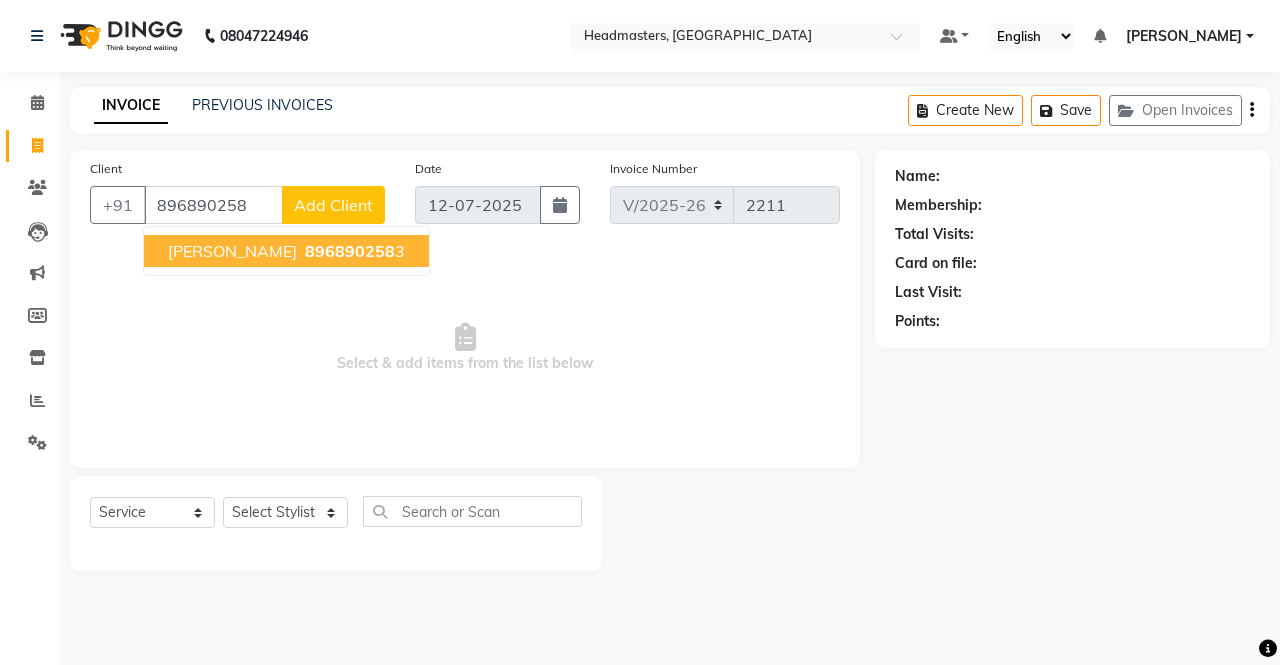 click on "896890258" at bounding box center (350, 251) 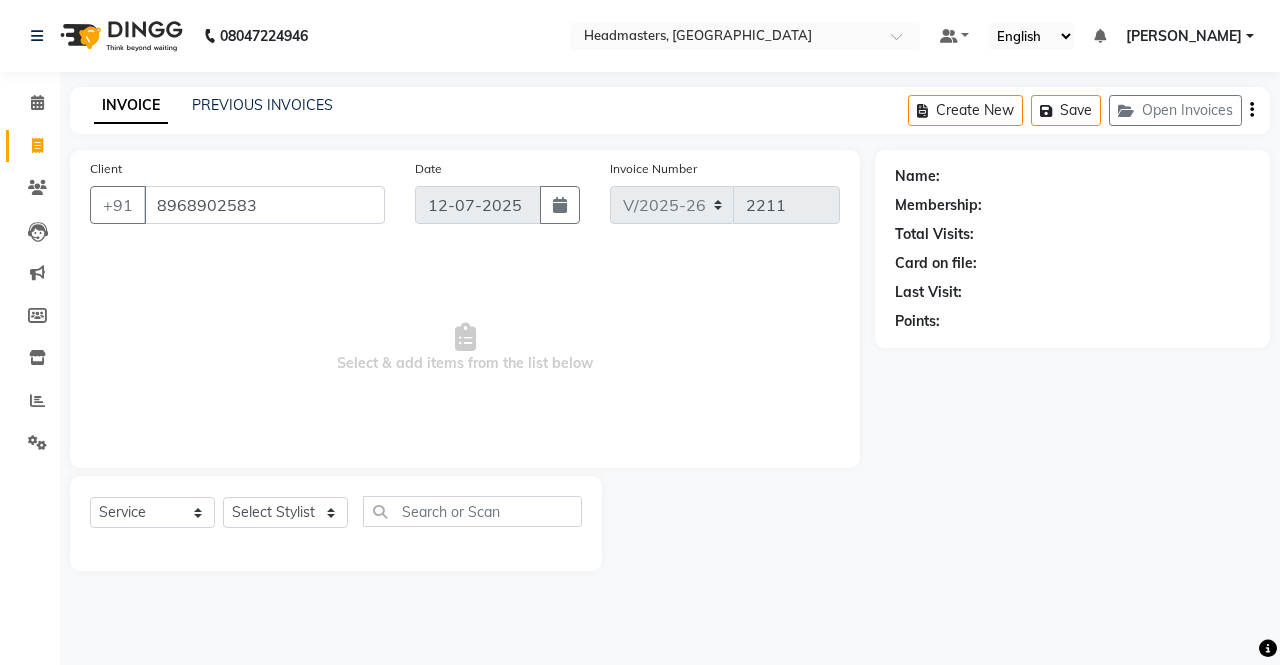 type on "8968902583" 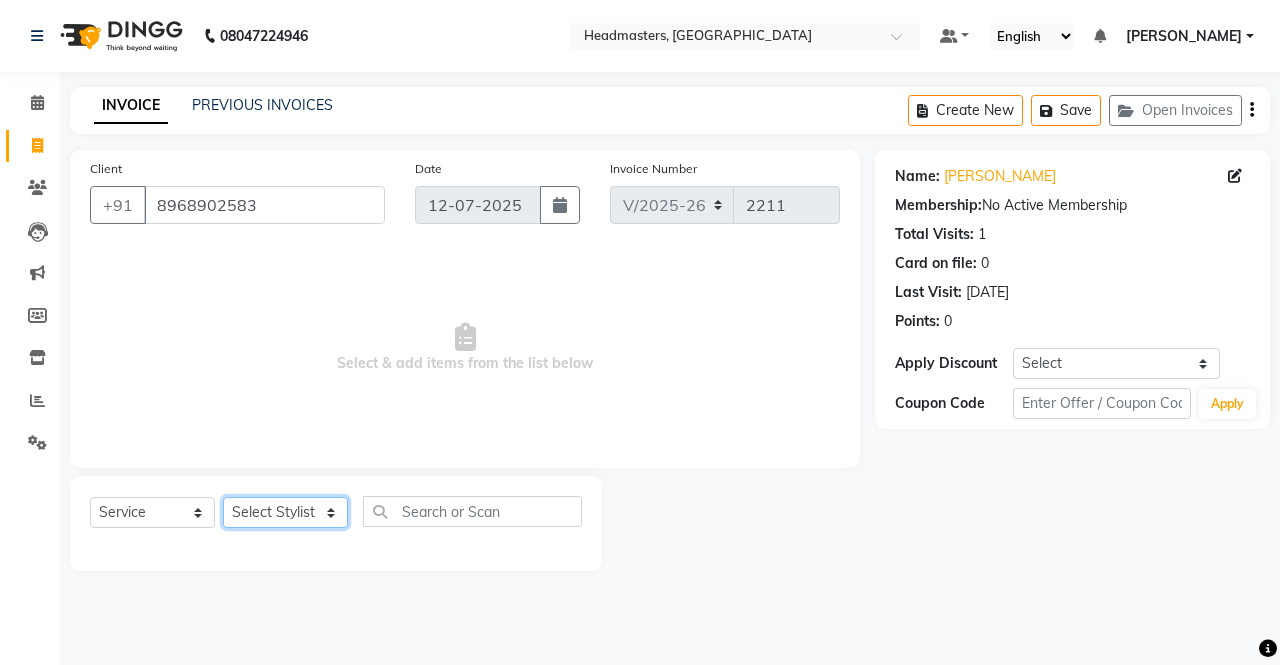 click on "Select Stylist AFIA Anjali [PERSON_NAME] [PERSON_NAME]  [PERSON_NAME] HEAD [PERSON_NAME]  [PERSON_NAME]  [PERSON_NAME]  [PERSON_NAME] Love [PERSON_NAME]  [PERSON_NAME]  [PERSON_NAME]  [PERSON_NAME] [PERSON_NAME] [PERSON_NAME]  [PERSON_NAME]  [PERSON_NAME]" 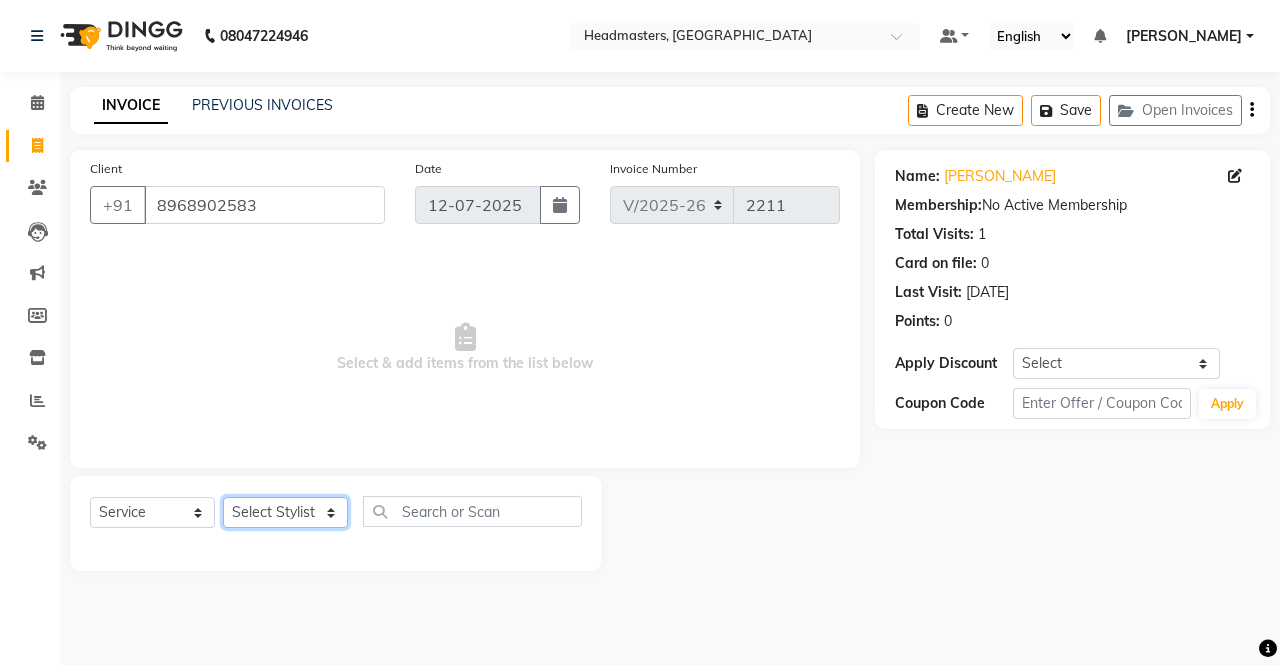 select on "60661" 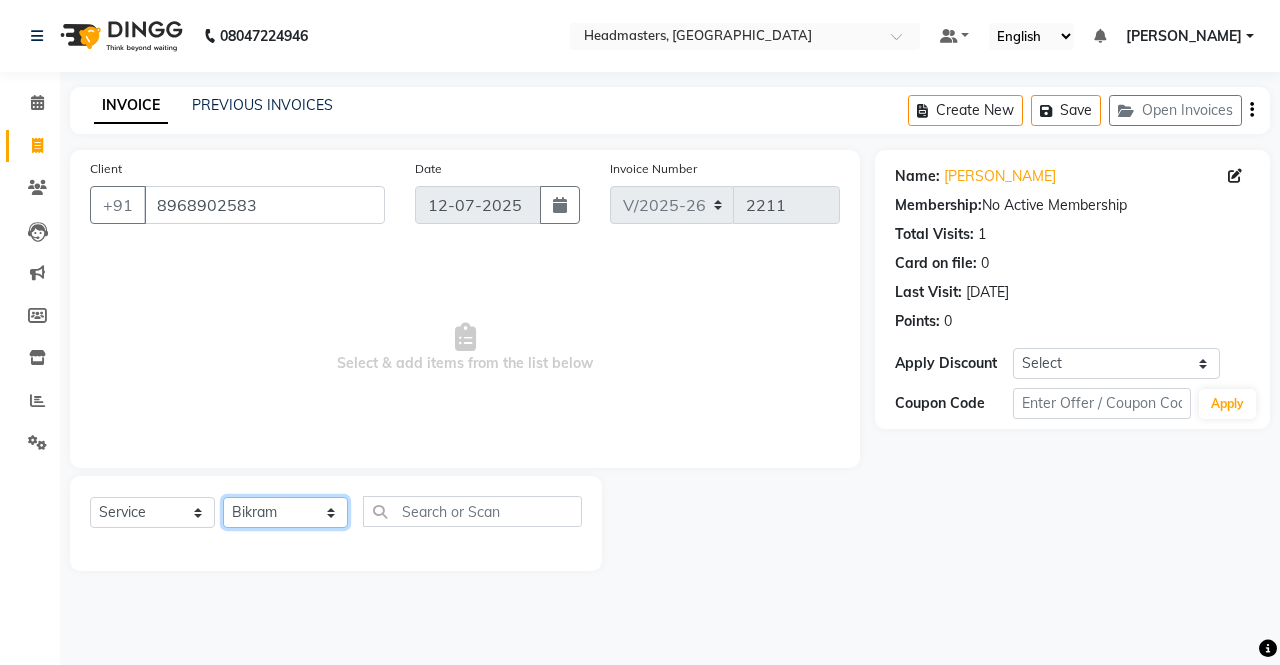 click on "Select Stylist AFIA Anjali [PERSON_NAME] [PERSON_NAME]  [PERSON_NAME] HEAD [PERSON_NAME]  [PERSON_NAME]  [PERSON_NAME]  [PERSON_NAME] Love [PERSON_NAME]  [PERSON_NAME]  [PERSON_NAME]  [PERSON_NAME] [PERSON_NAME] [PERSON_NAME]  [PERSON_NAME]  [PERSON_NAME]" 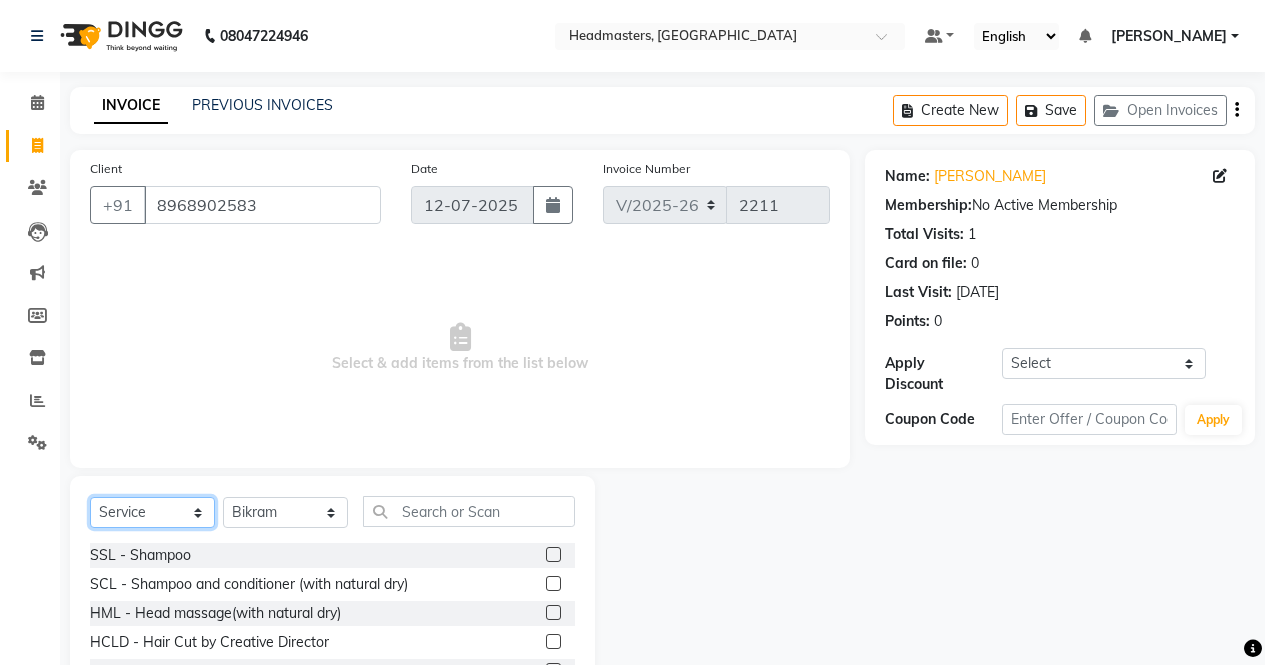 click on "Select  Service  Product  Membership  Package Voucher Prepaid Gift Card" 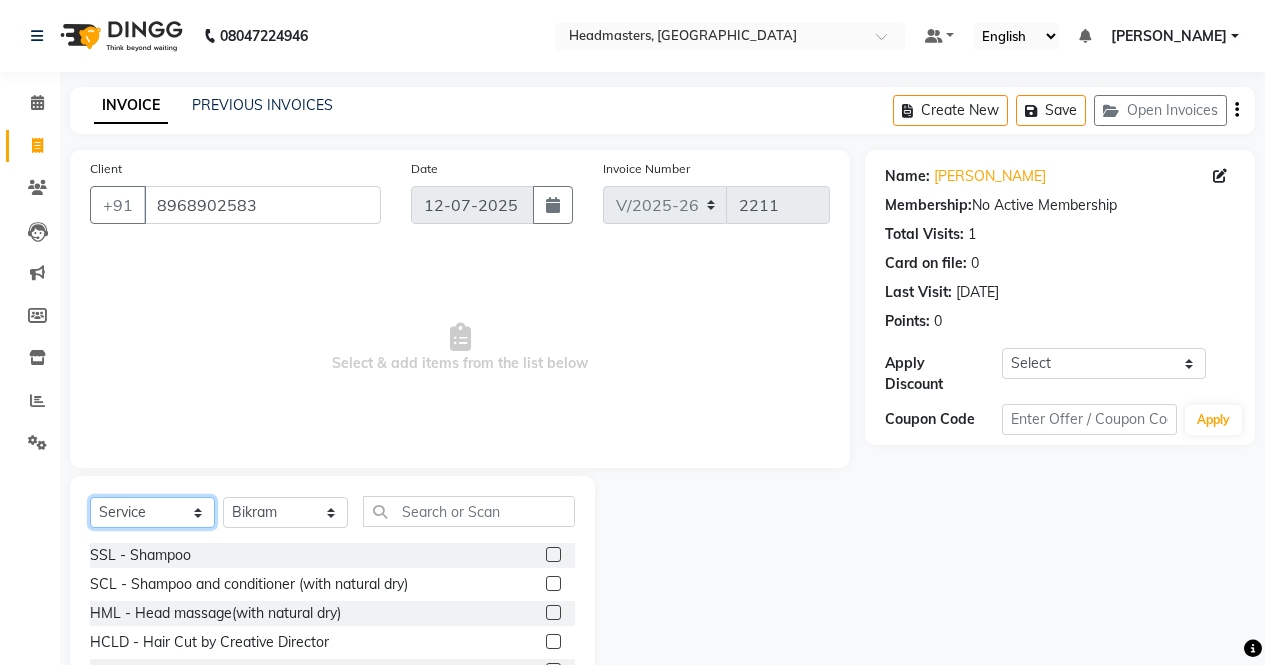 select on "product" 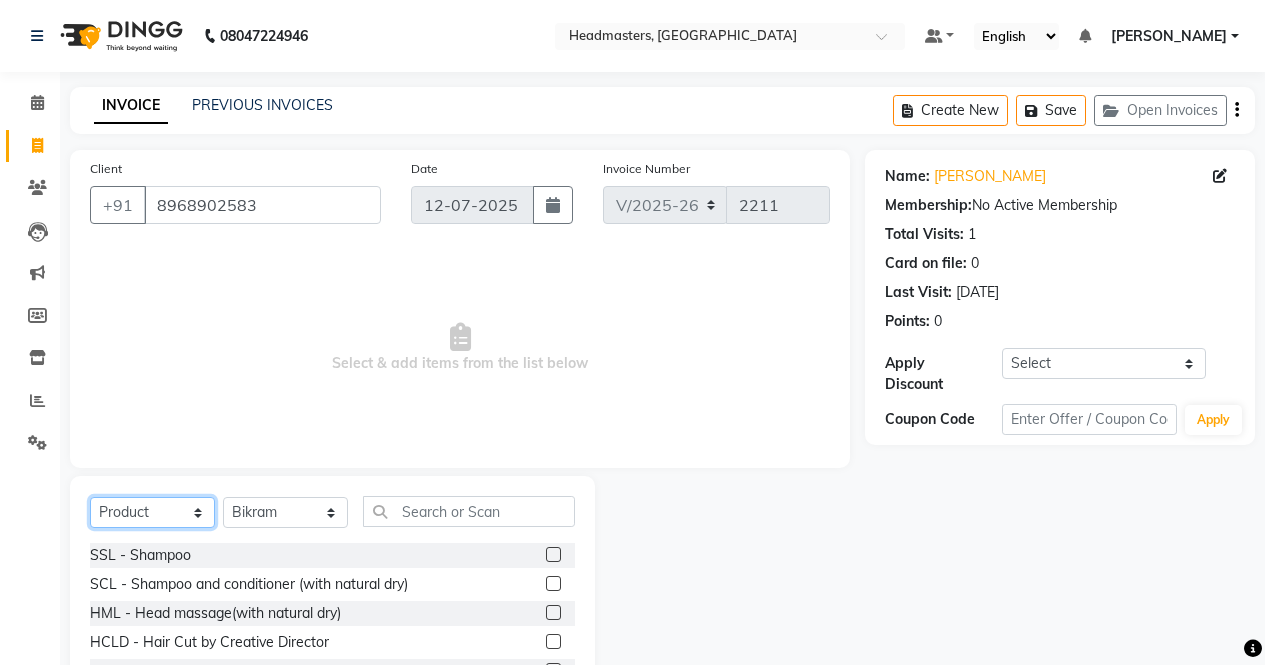 click on "Select  Service  Product  Membership  Package Voucher Prepaid Gift Card" 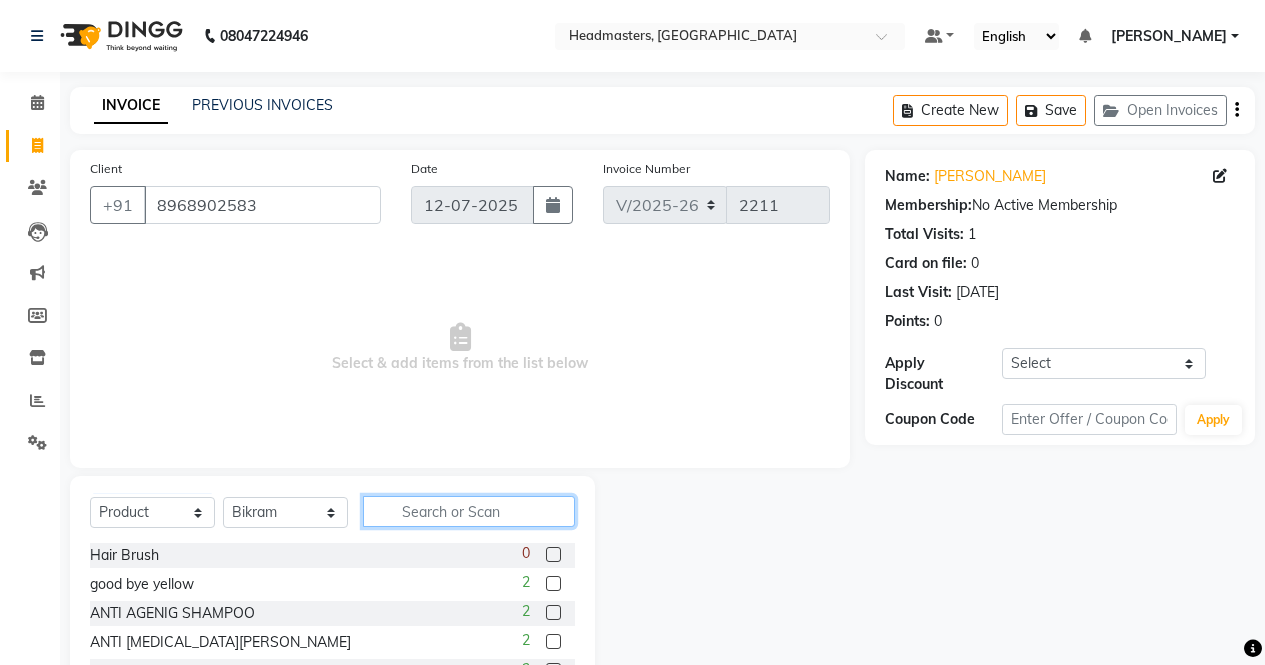click 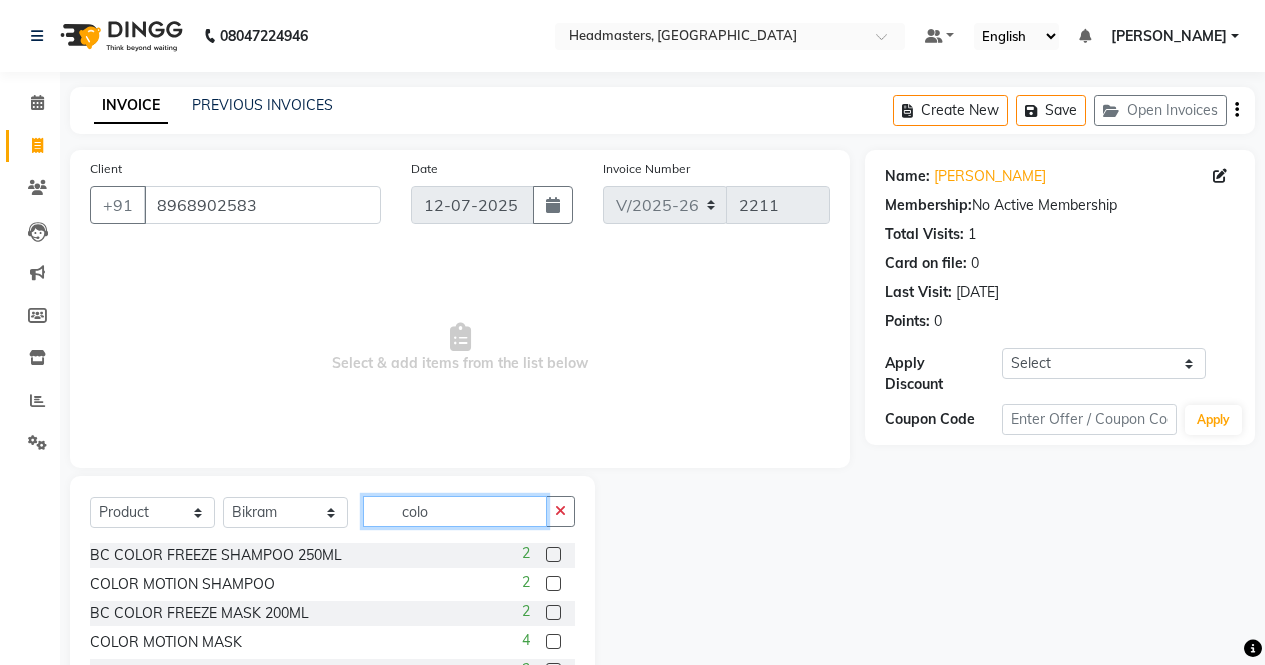type on "colo" 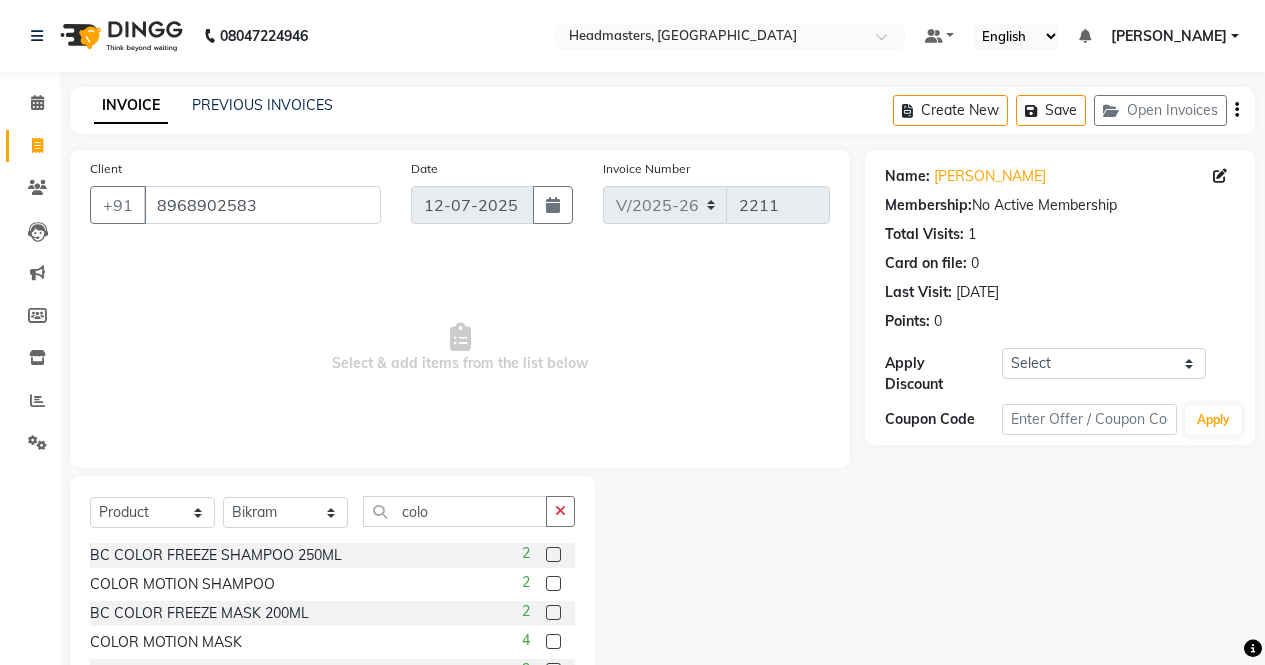click on "2" 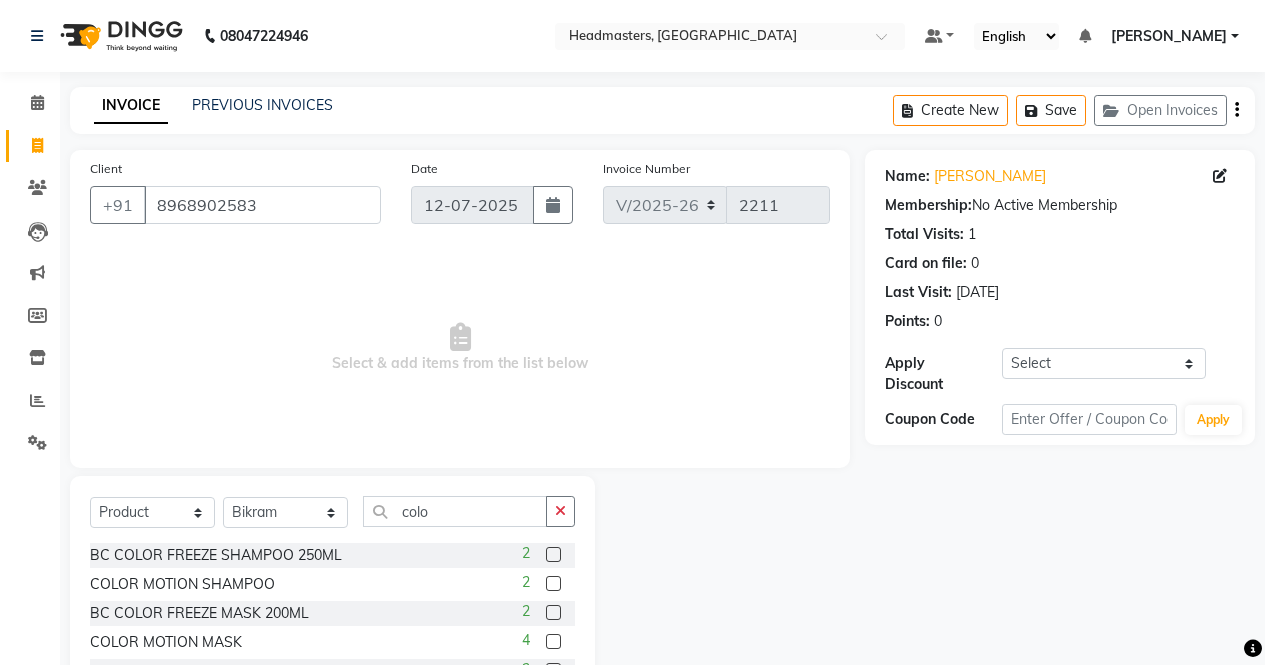 click on "2" 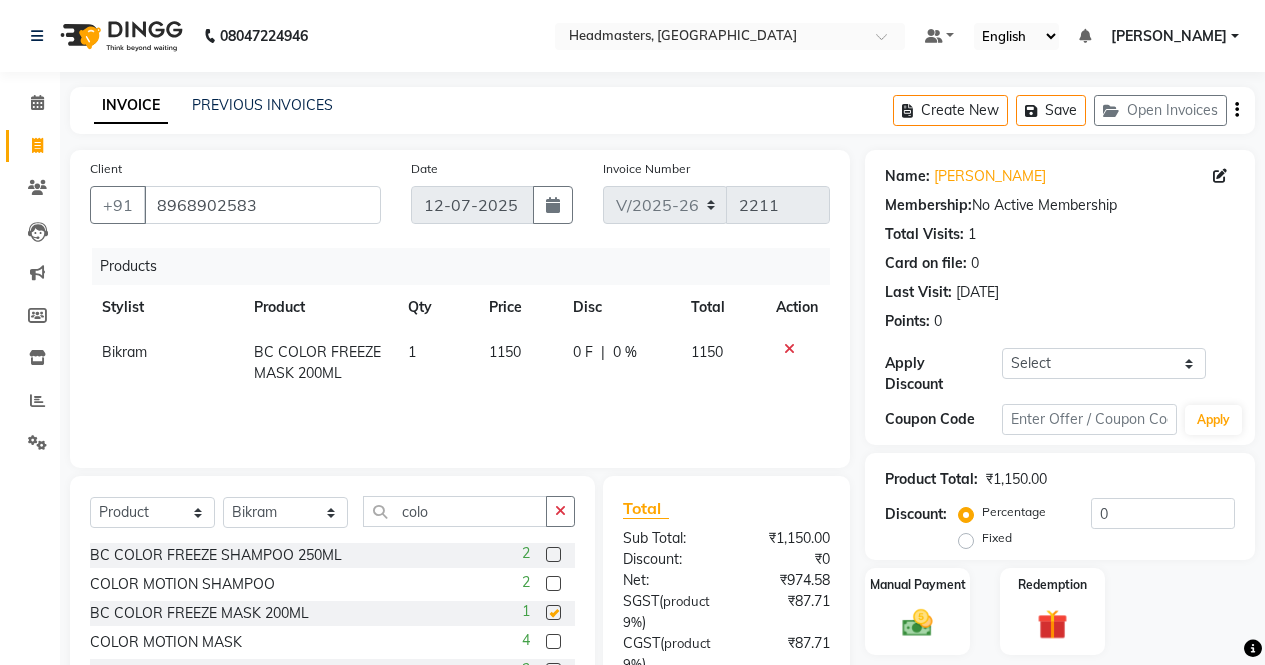 checkbox on "false" 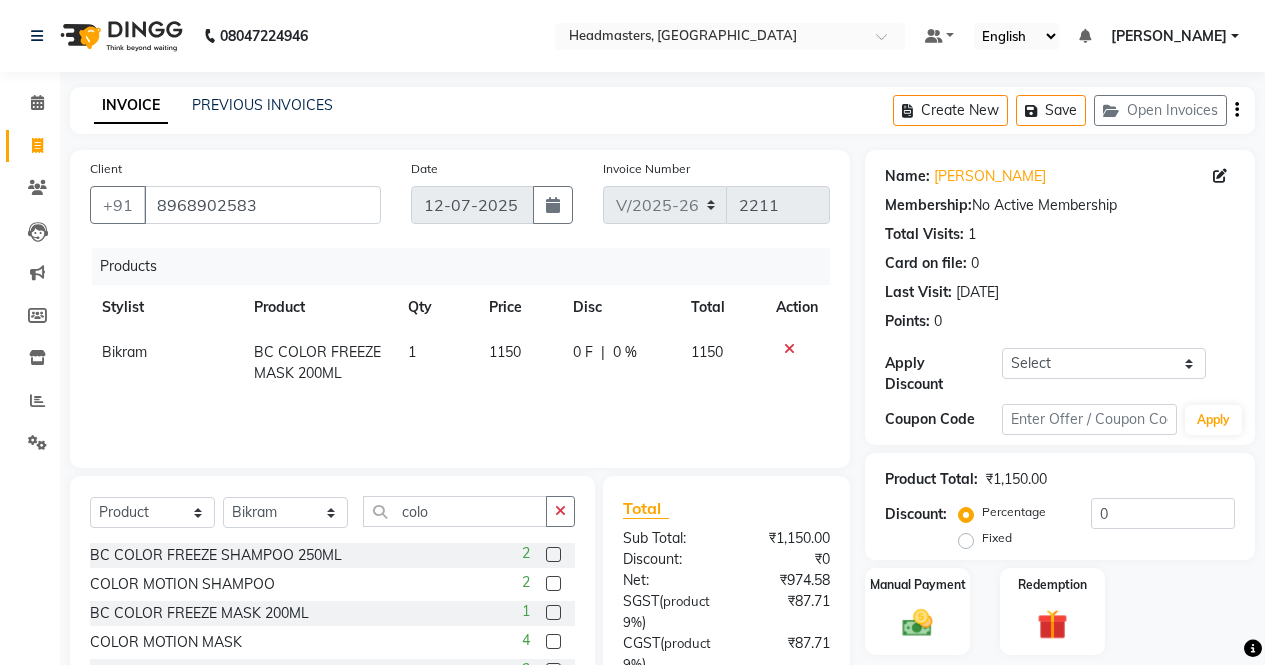 click on "2" 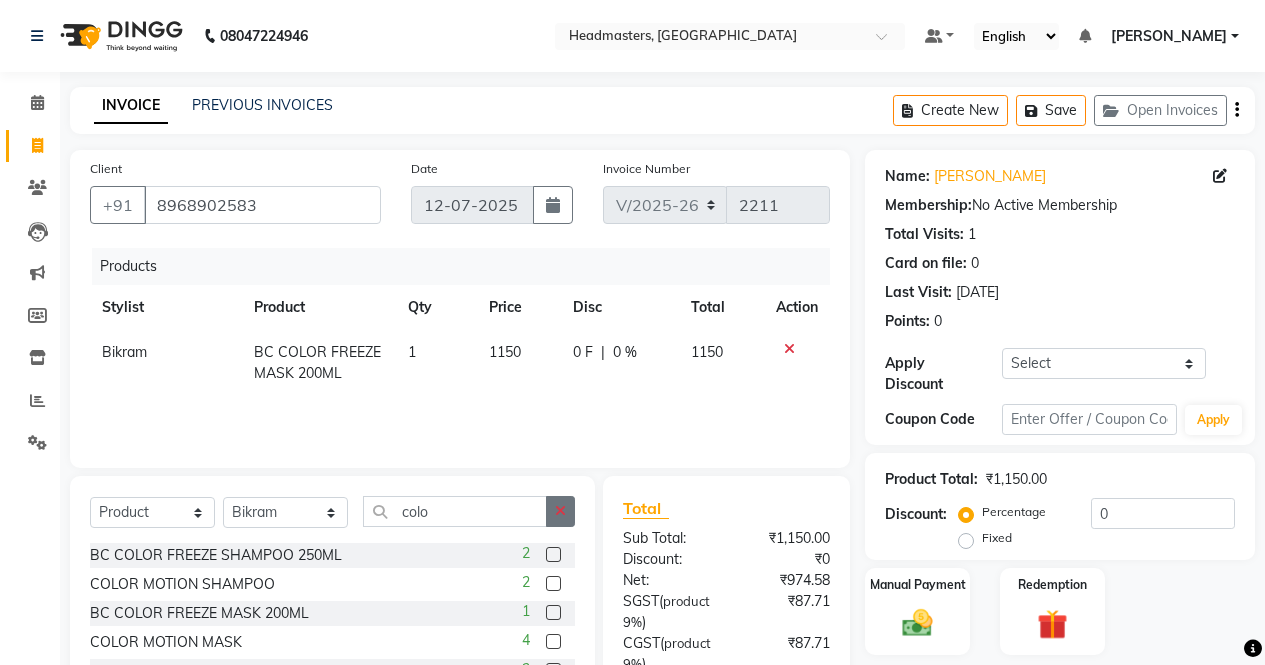click 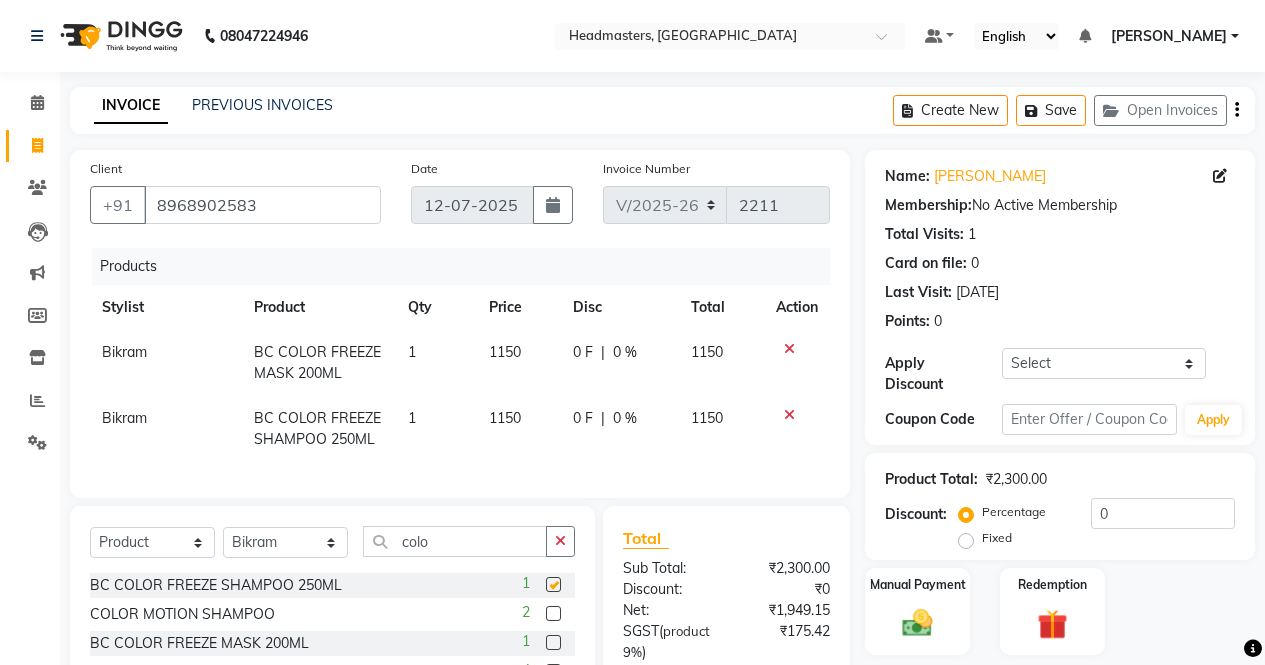 checkbox on "false" 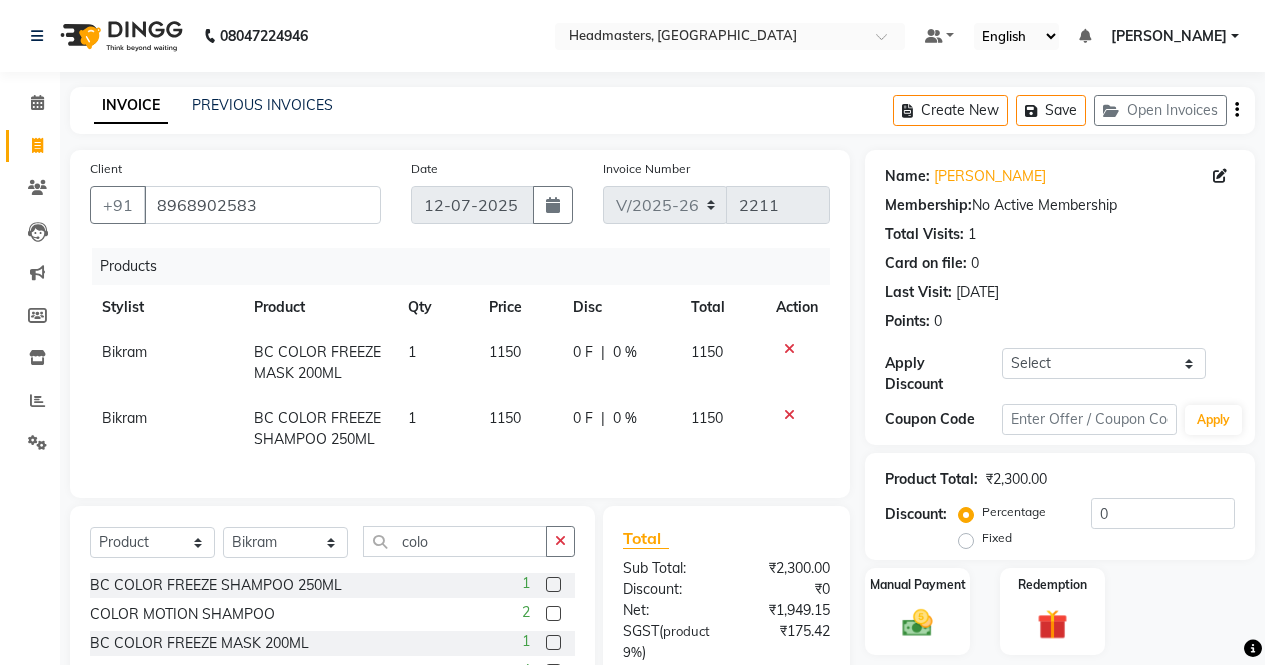 drag, startPoint x: 971, startPoint y: 528, endPoint x: 1012, endPoint y: 528, distance: 41 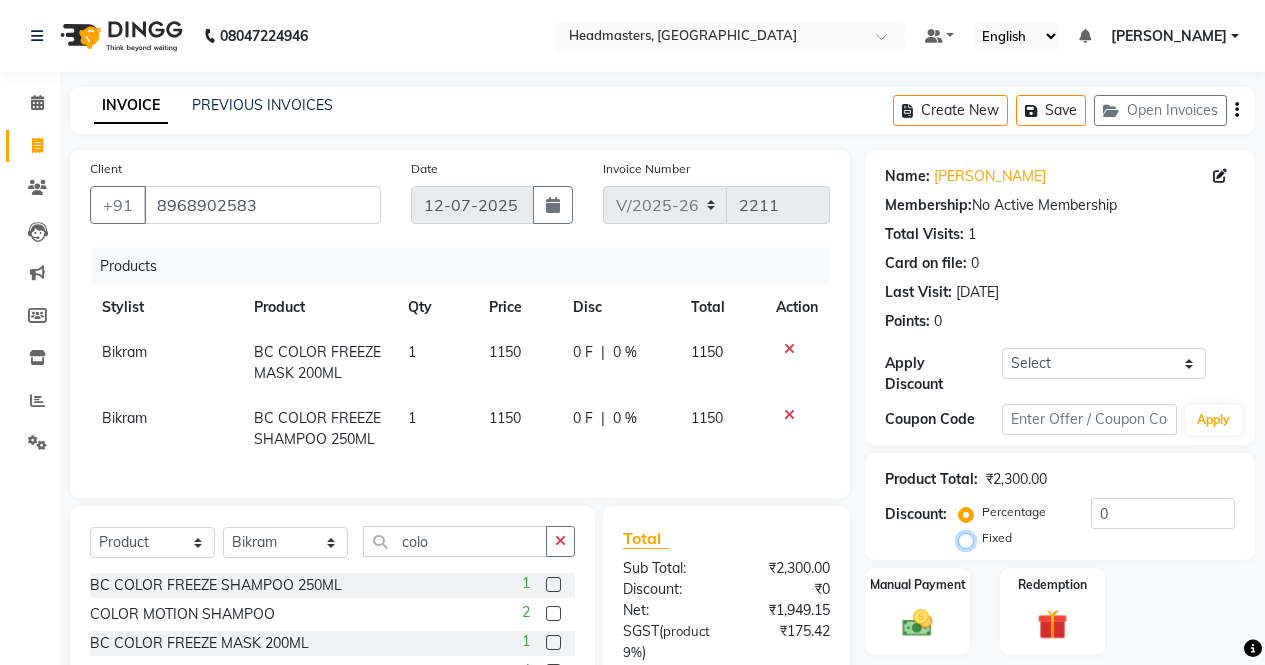 click on "Fixed" at bounding box center [970, 538] 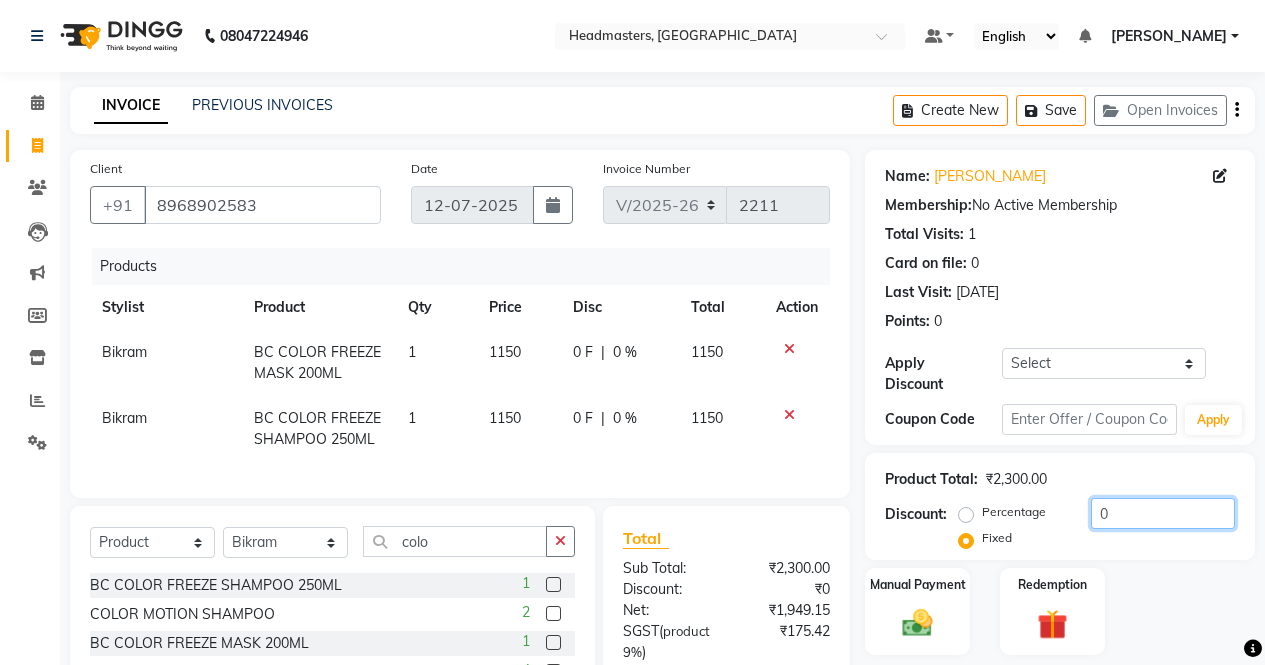 click on "0" 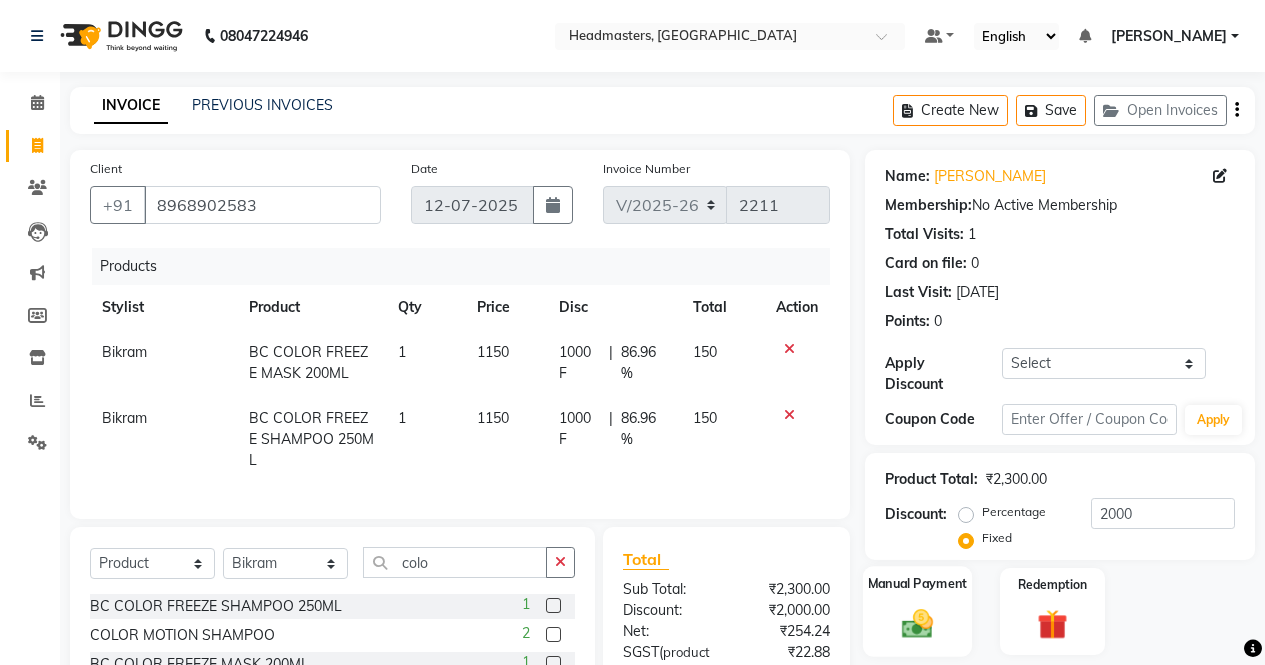 click 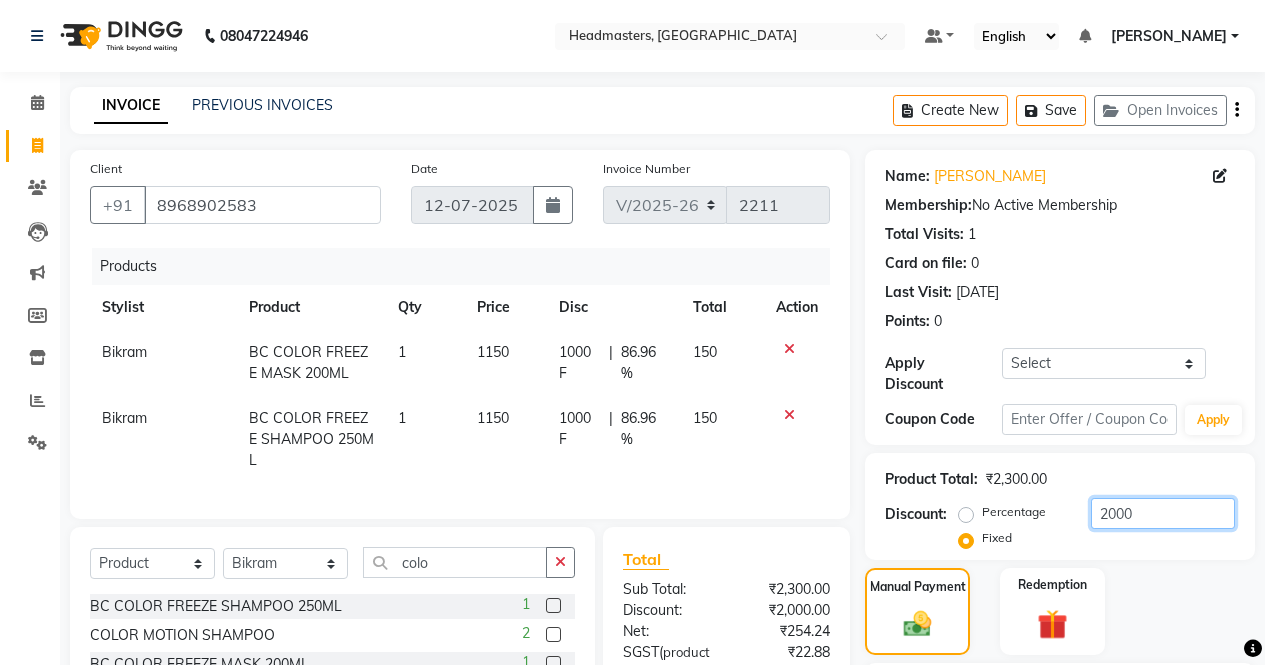 click on "2000" 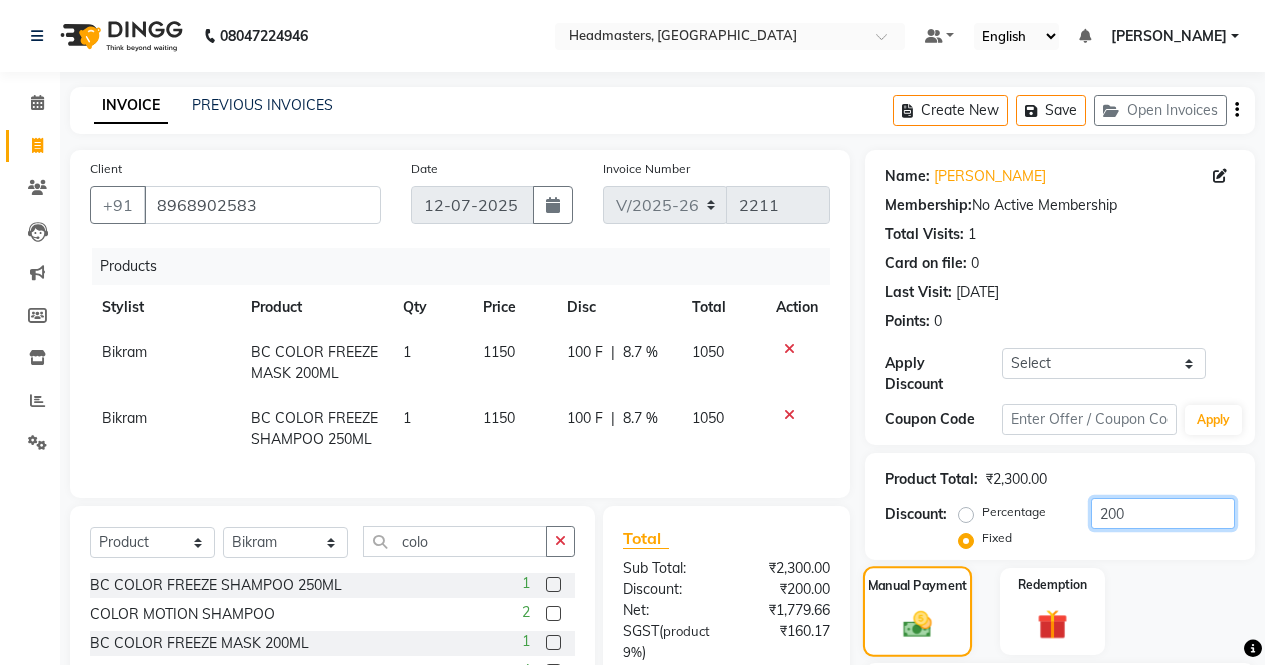 type on "200" 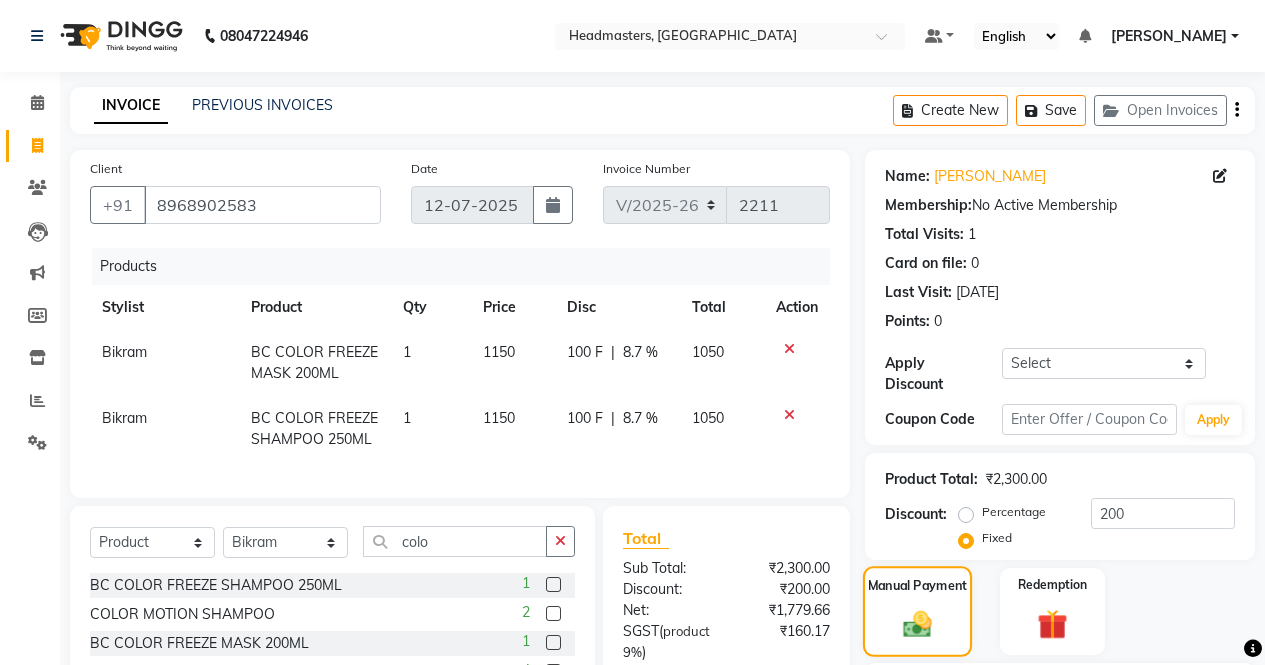 click on "Manual Payment" 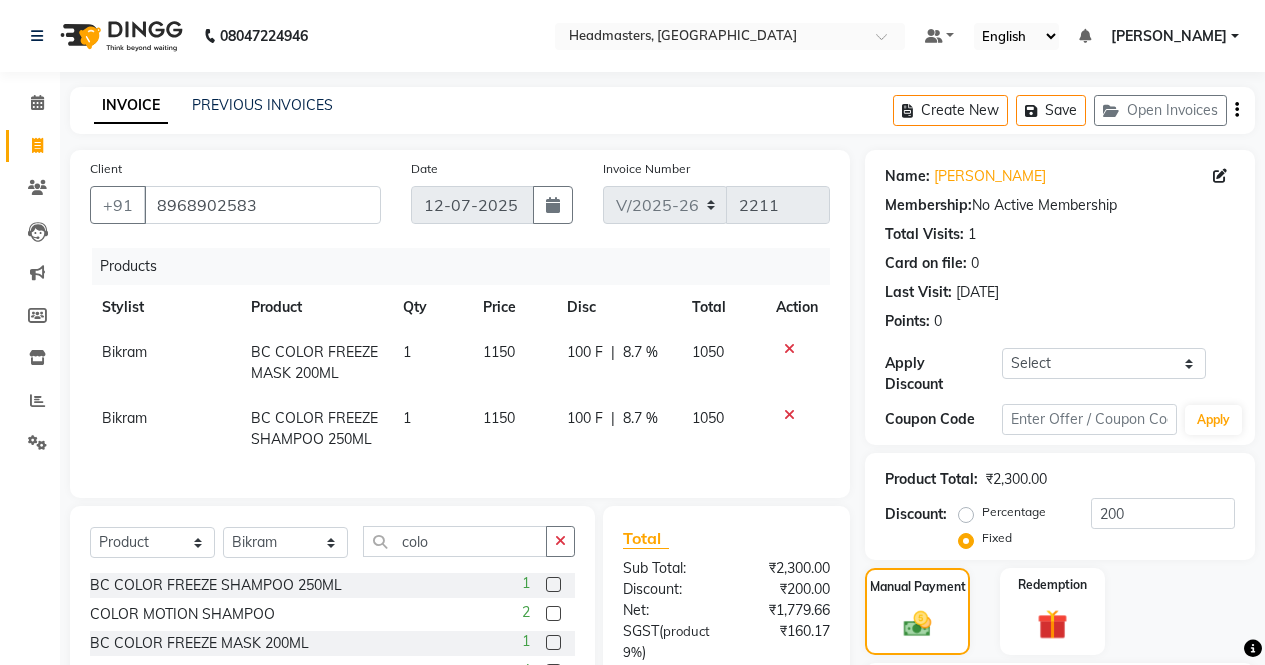 scroll, scrollTop: 201, scrollLeft: 0, axis: vertical 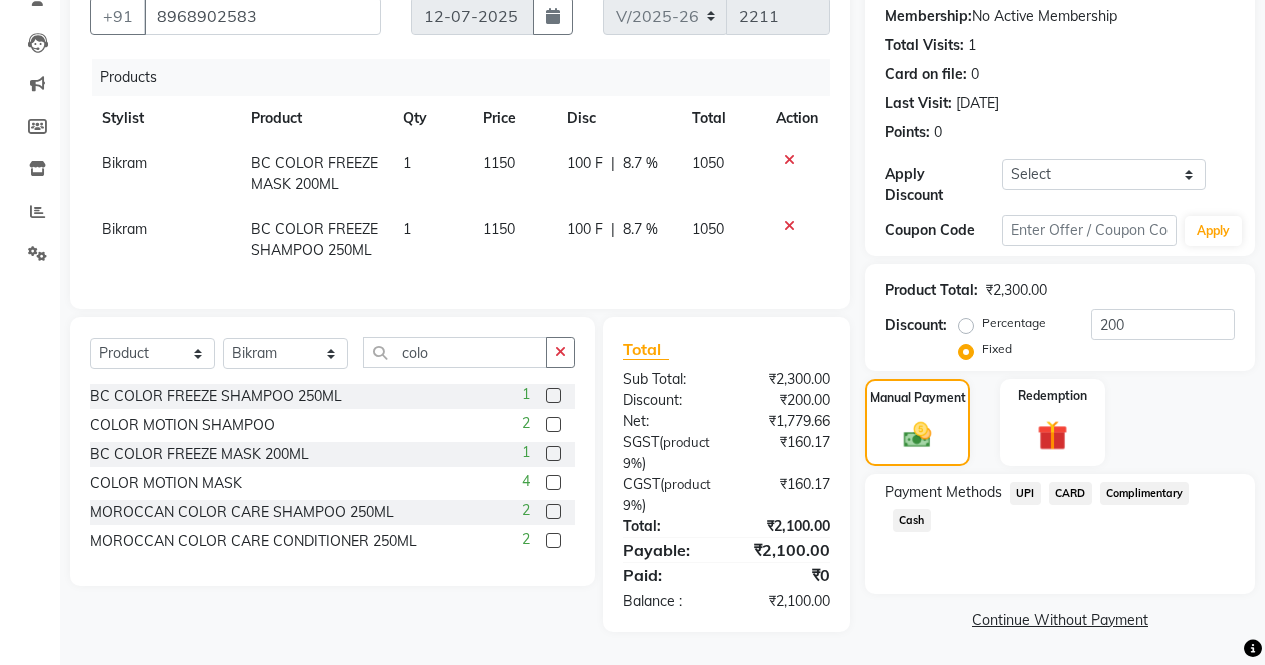 click on "Continue Without Payment" 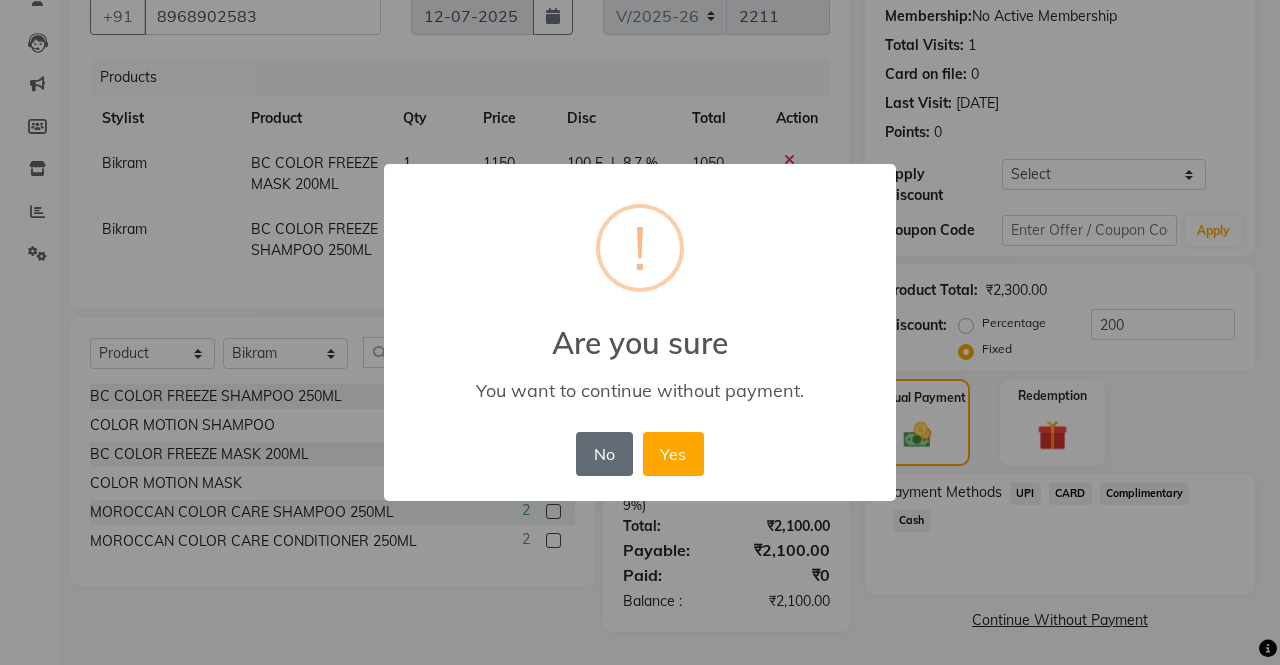 click on "No No Yes" at bounding box center (639, 454) 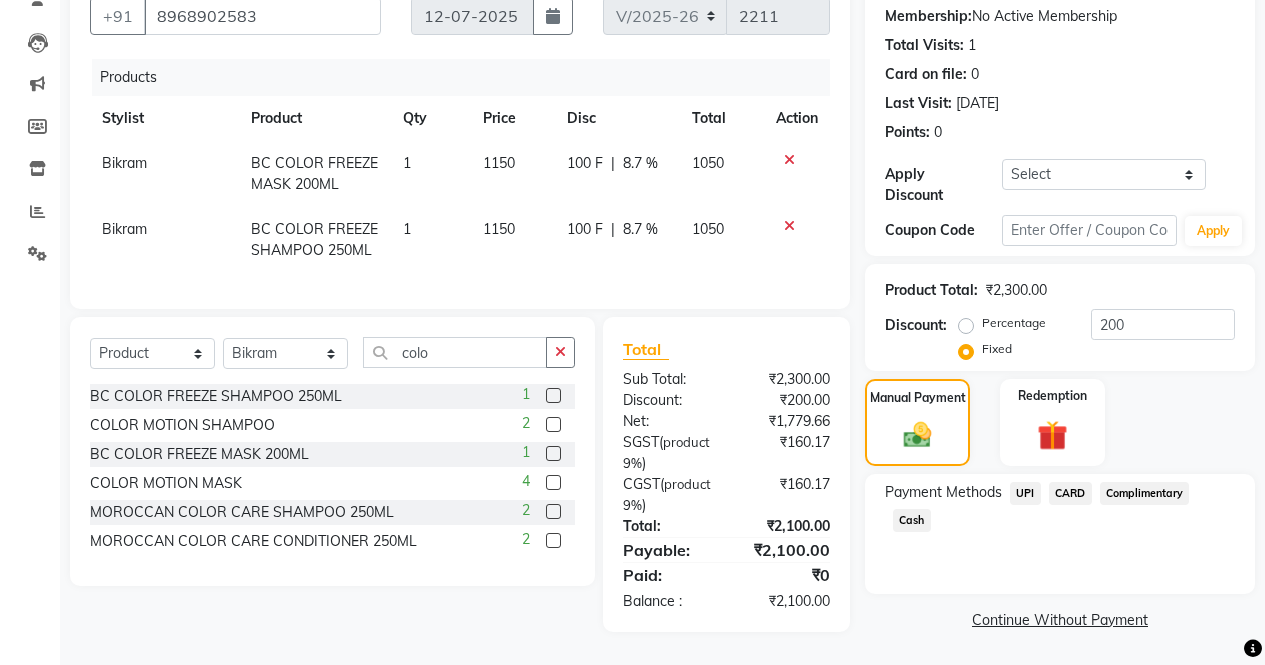 click on "UPI" 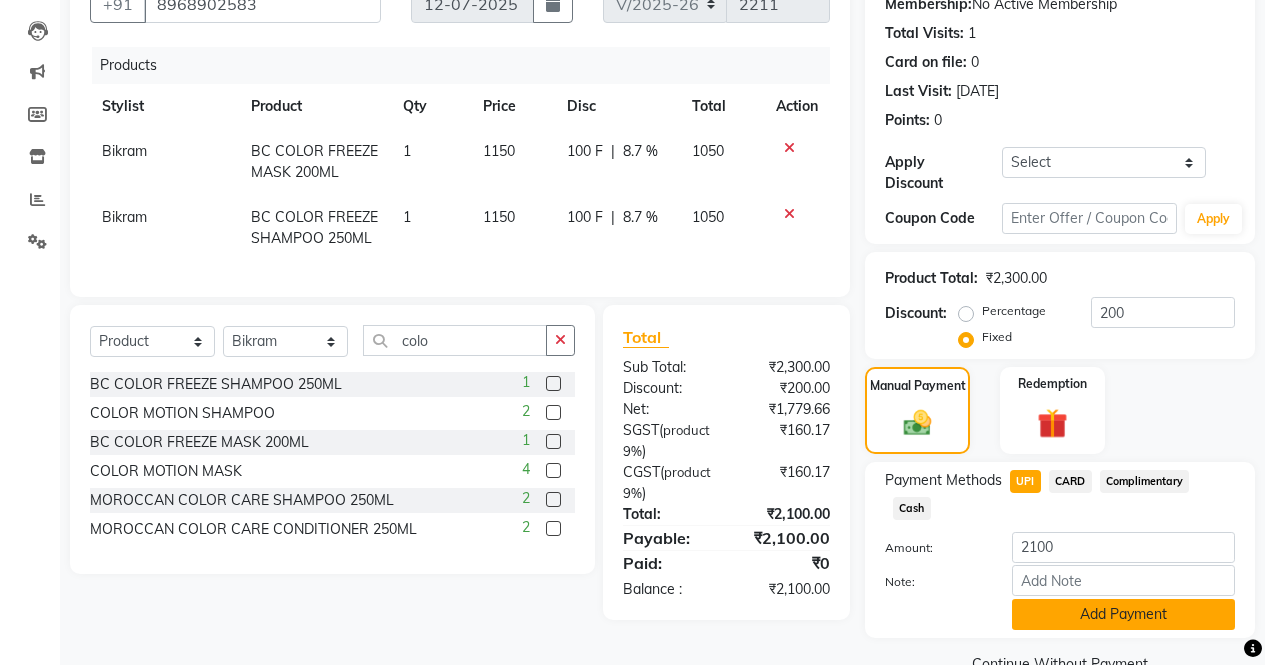 click on "Add Payment" 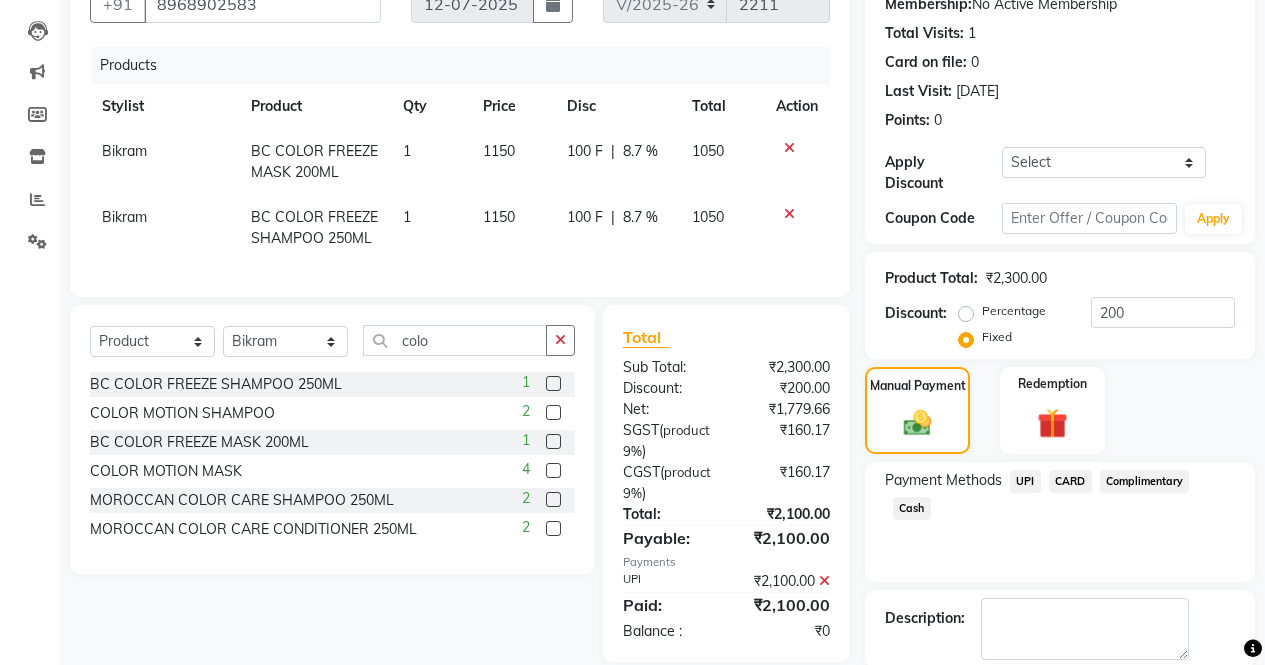 scroll, scrollTop: 257, scrollLeft: 0, axis: vertical 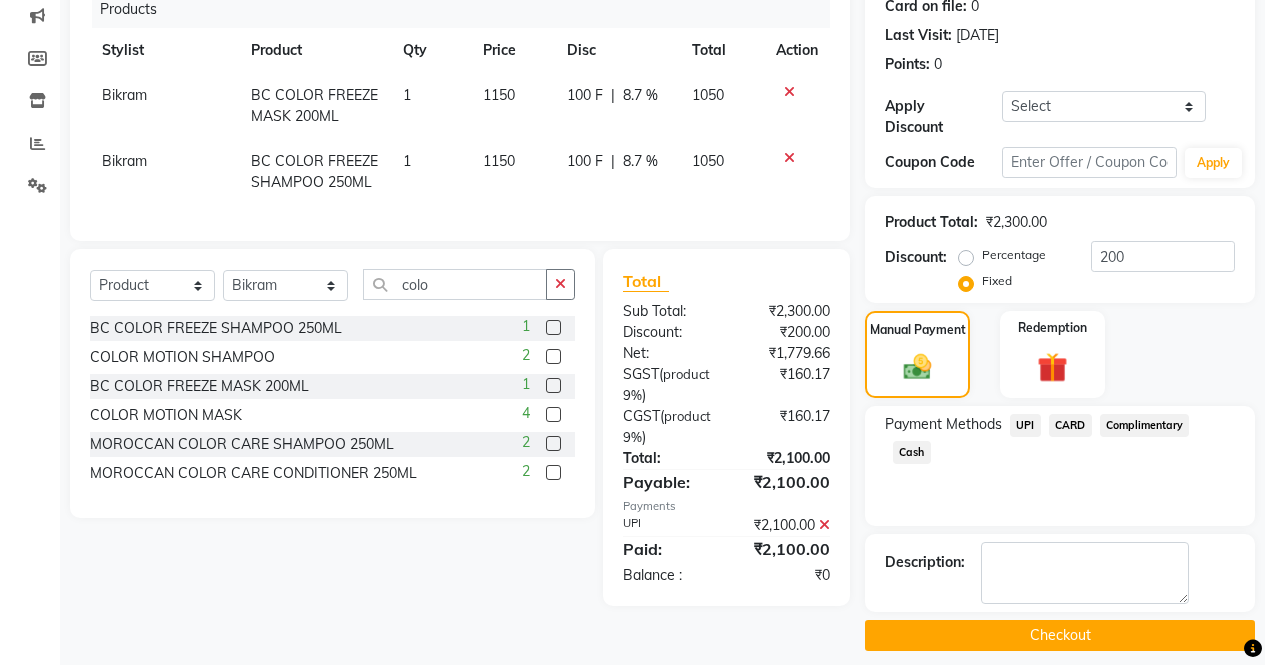 click on "Checkout" 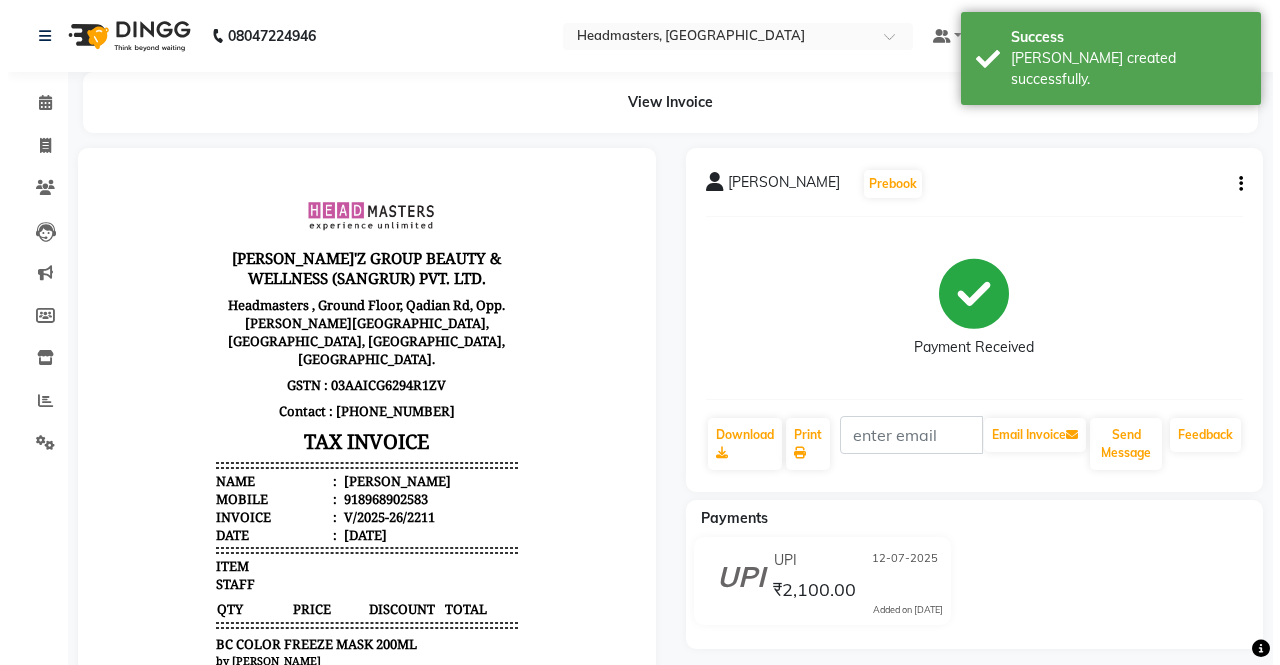 scroll, scrollTop: 0, scrollLeft: 0, axis: both 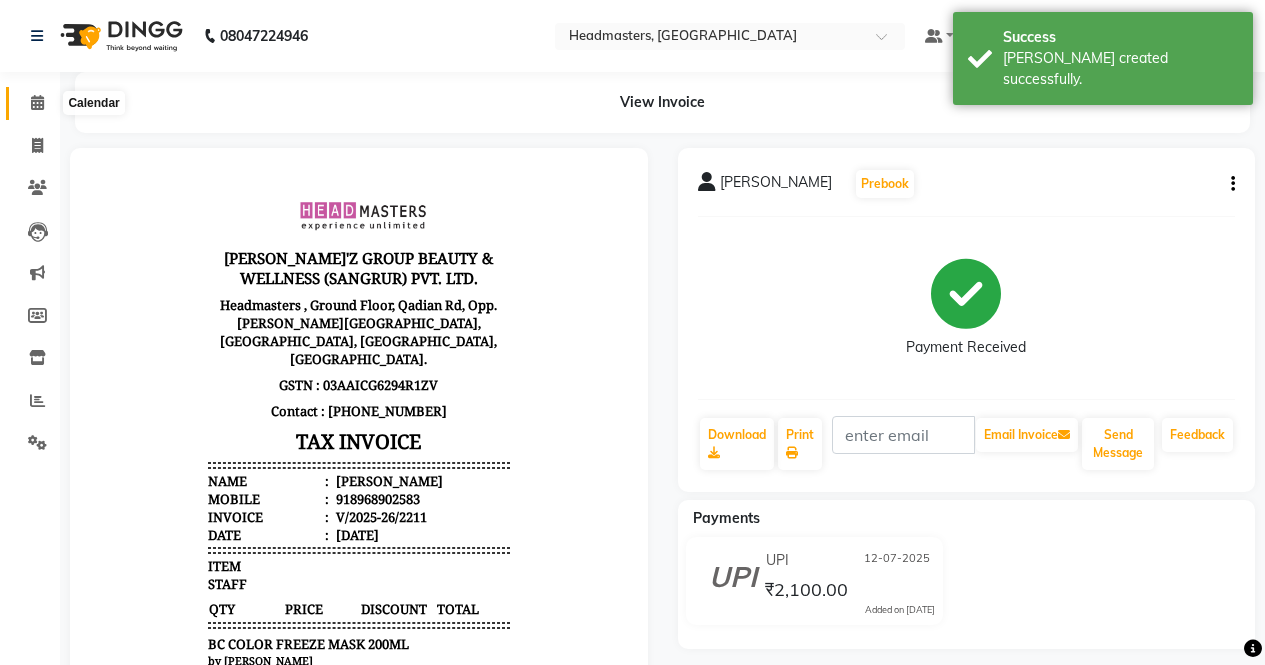 click 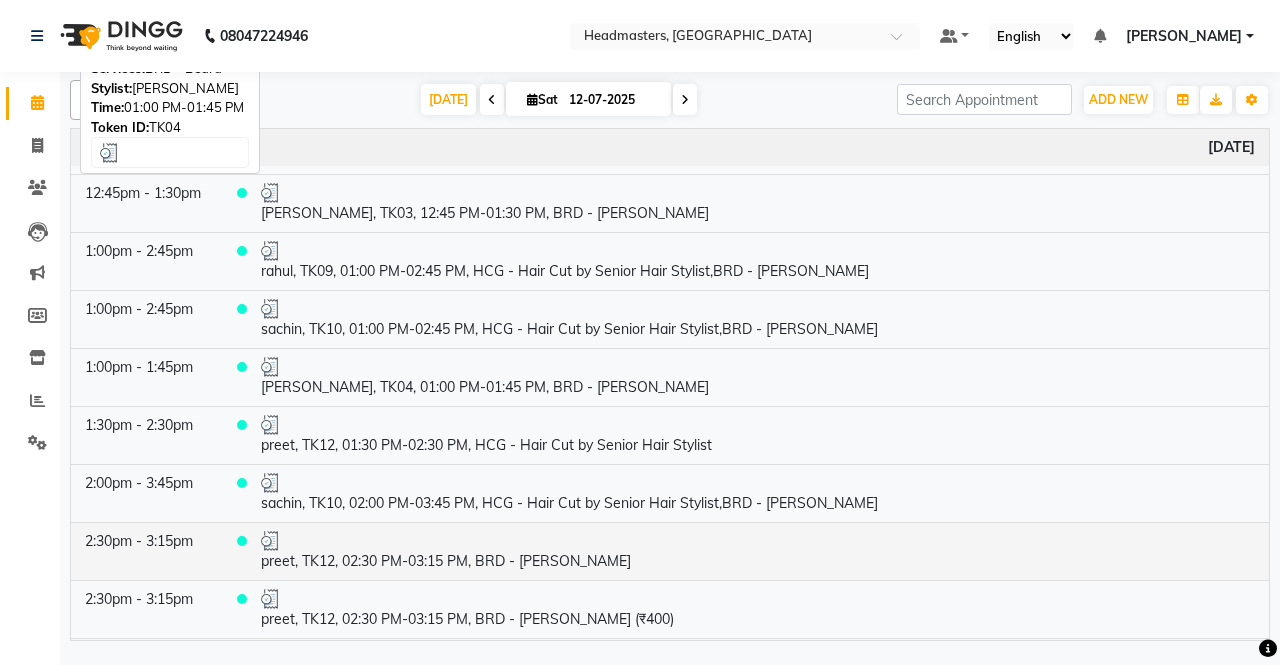 scroll, scrollTop: 700, scrollLeft: 0, axis: vertical 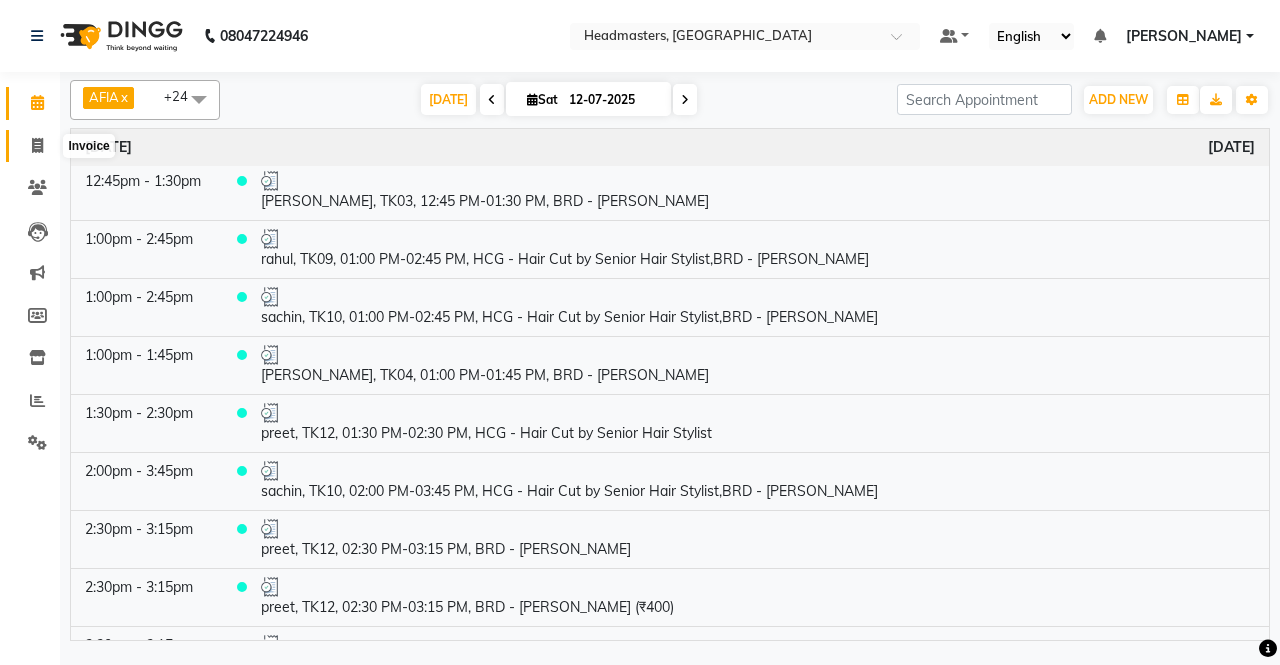 click 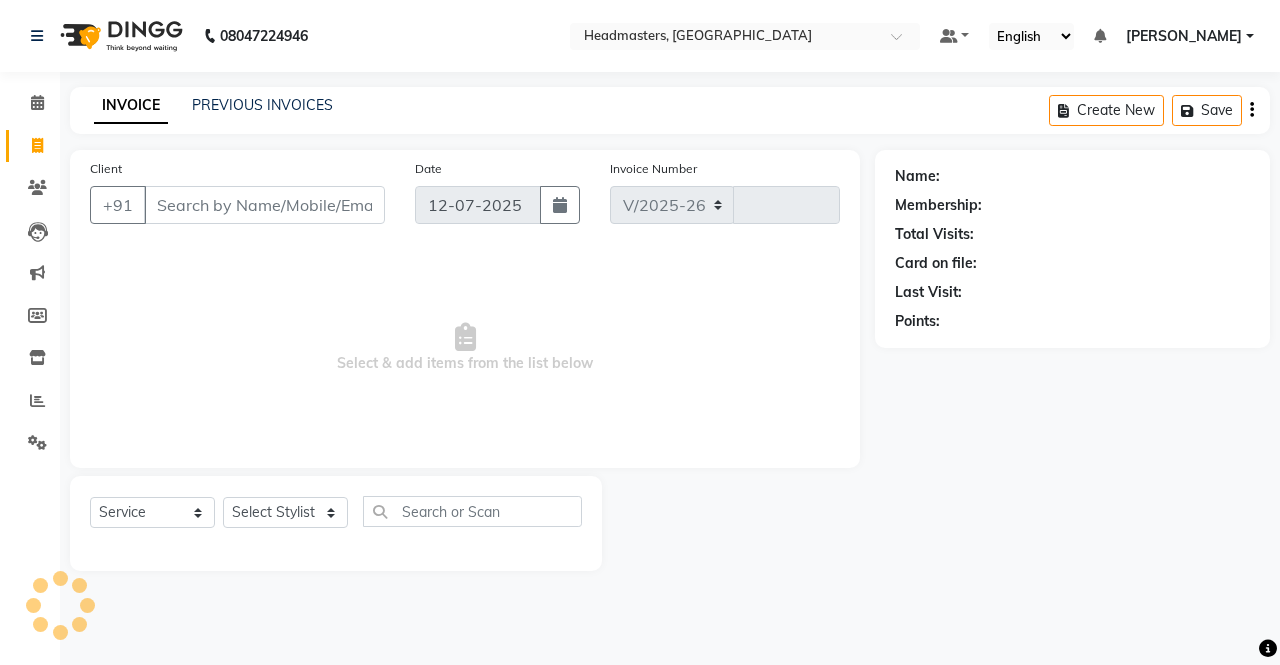 select on "7136" 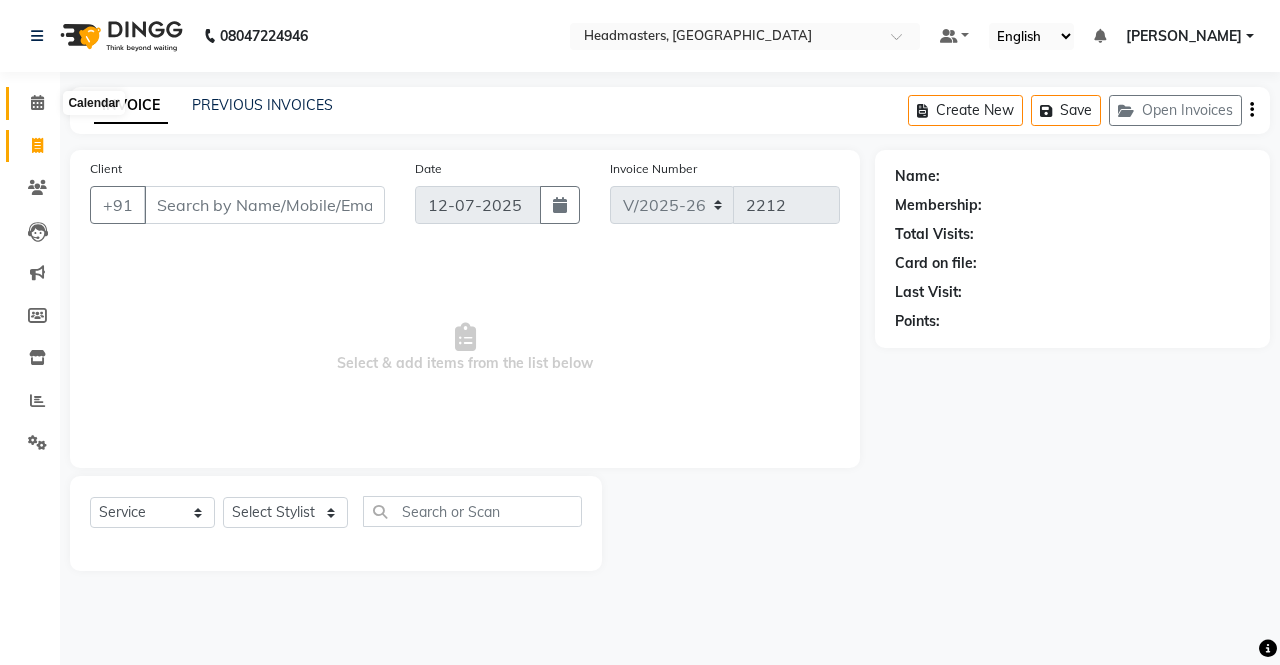 click 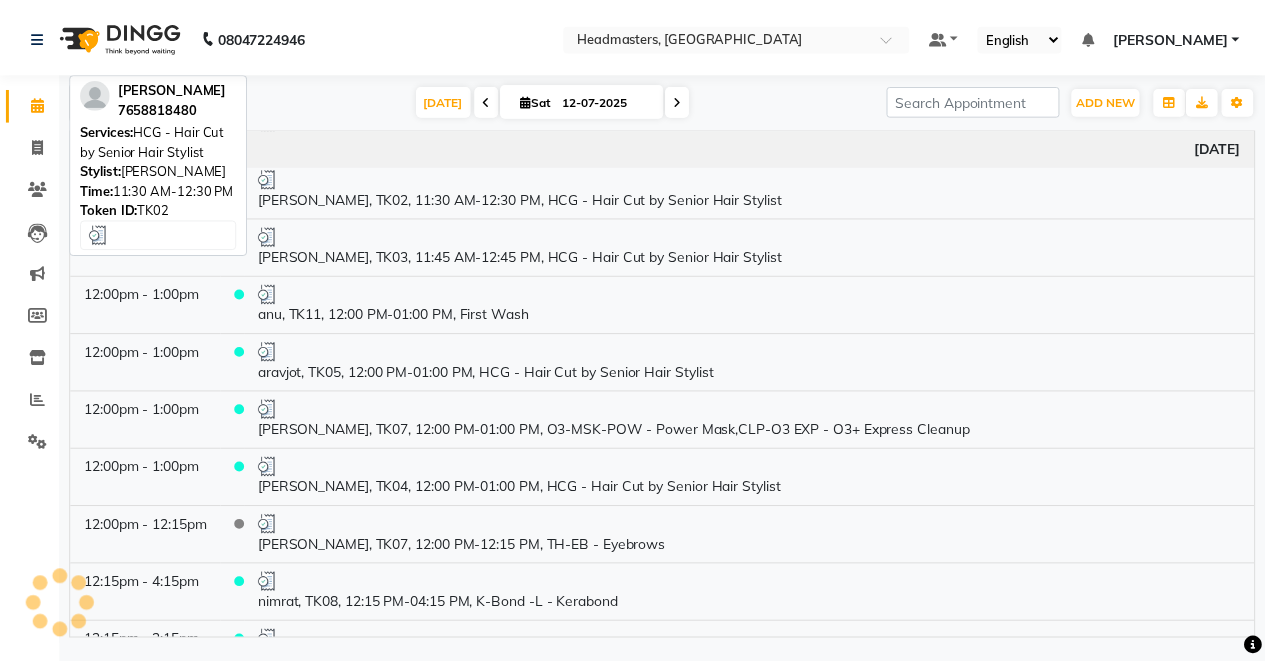 scroll, scrollTop: 100, scrollLeft: 0, axis: vertical 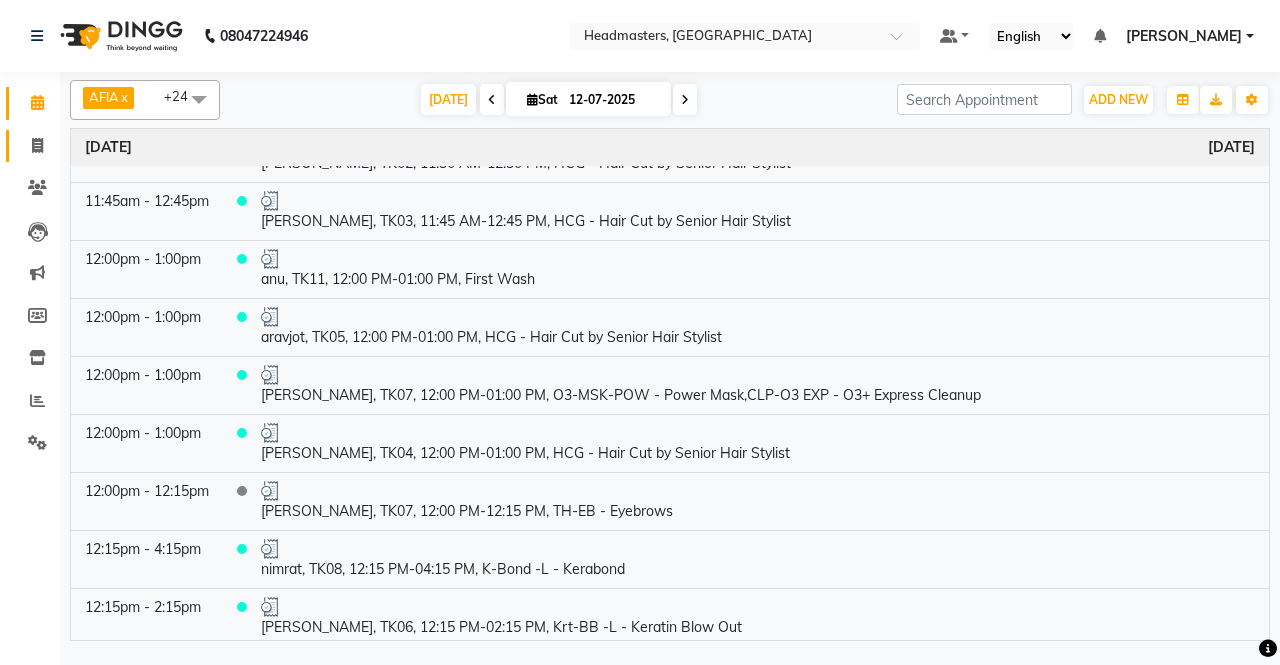 click on "Invoice" 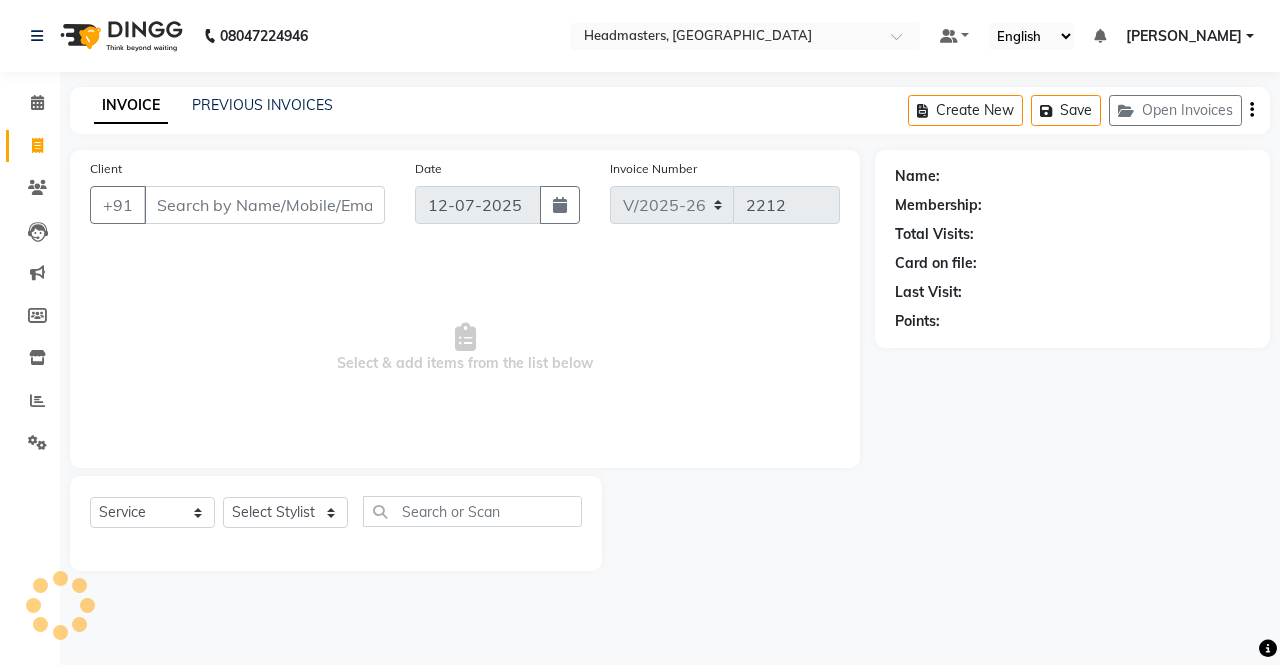 click on "Client" at bounding box center (264, 205) 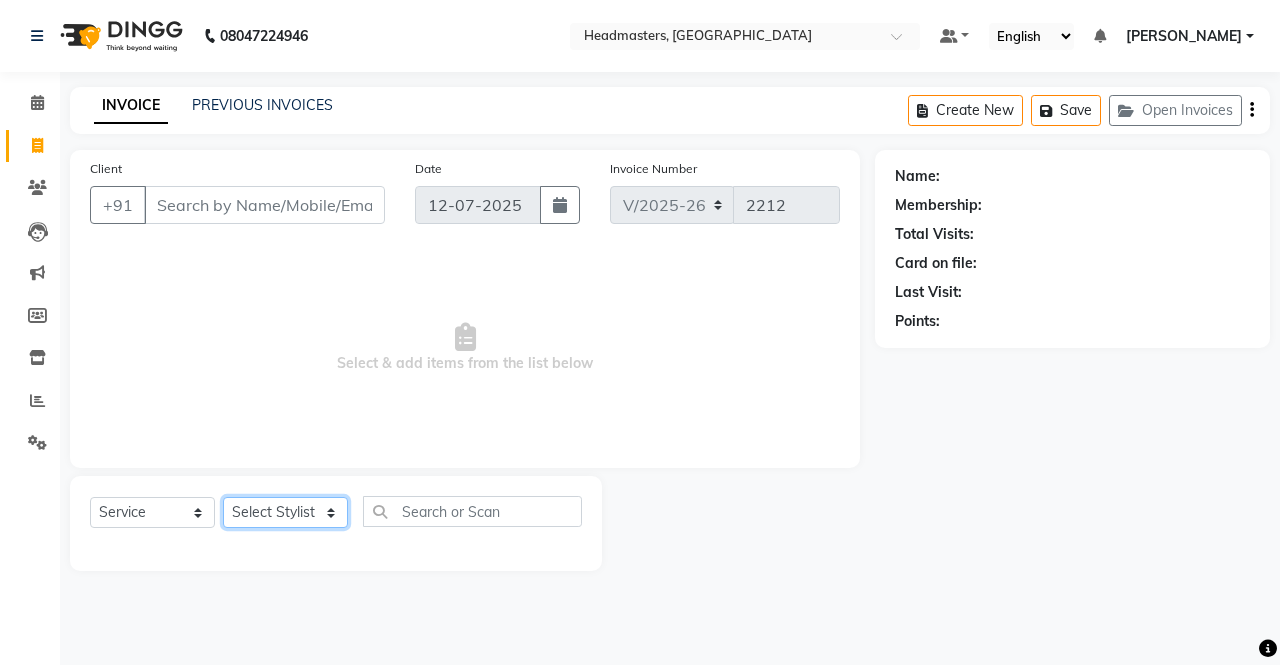 click on "Select Stylist AFIA Anjali [PERSON_NAME] [PERSON_NAME]  [PERSON_NAME] HEAD [PERSON_NAME]  [PERSON_NAME]  [PERSON_NAME]  [PERSON_NAME] Love [PERSON_NAME]  [PERSON_NAME]  [PERSON_NAME]  [PERSON_NAME] [PERSON_NAME] [PERSON_NAME]  [PERSON_NAME]  [PERSON_NAME]" 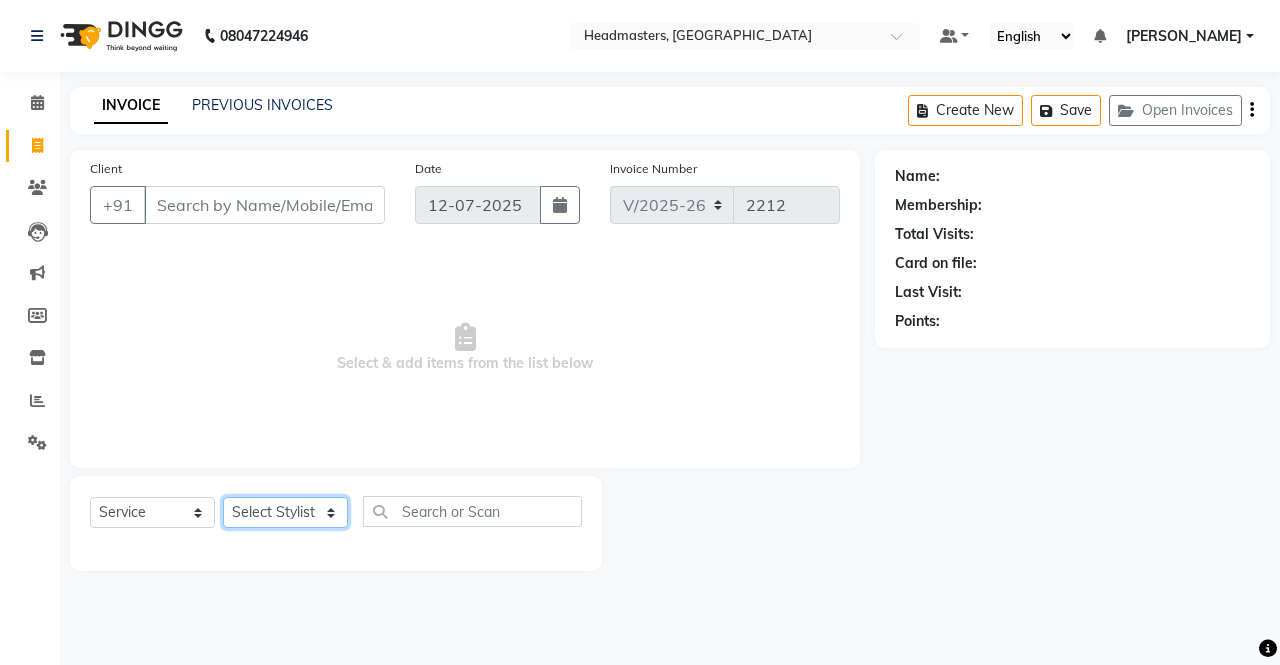 select on "60670" 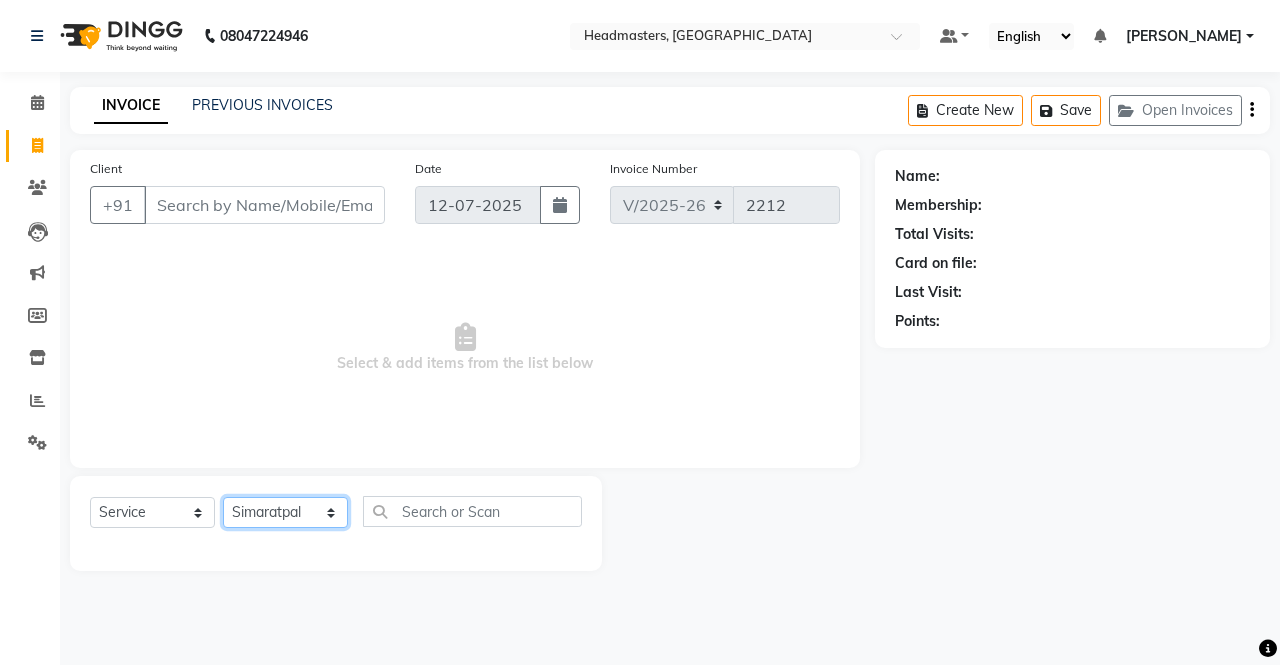click on "Select Stylist AFIA Anjali [PERSON_NAME] [PERSON_NAME]  [PERSON_NAME] HEAD [PERSON_NAME]  [PERSON_NAME]  [PERSON_NAME]  [PERSON_NAME] Love [PERSON_NAME]  [PERSON_NAME]  [PERSON_NAME]  [PERSON_NAME] [PERSON_NAME] [PERSON_NAME]  [PERSON_NAME]  [PERSON_NAME]" 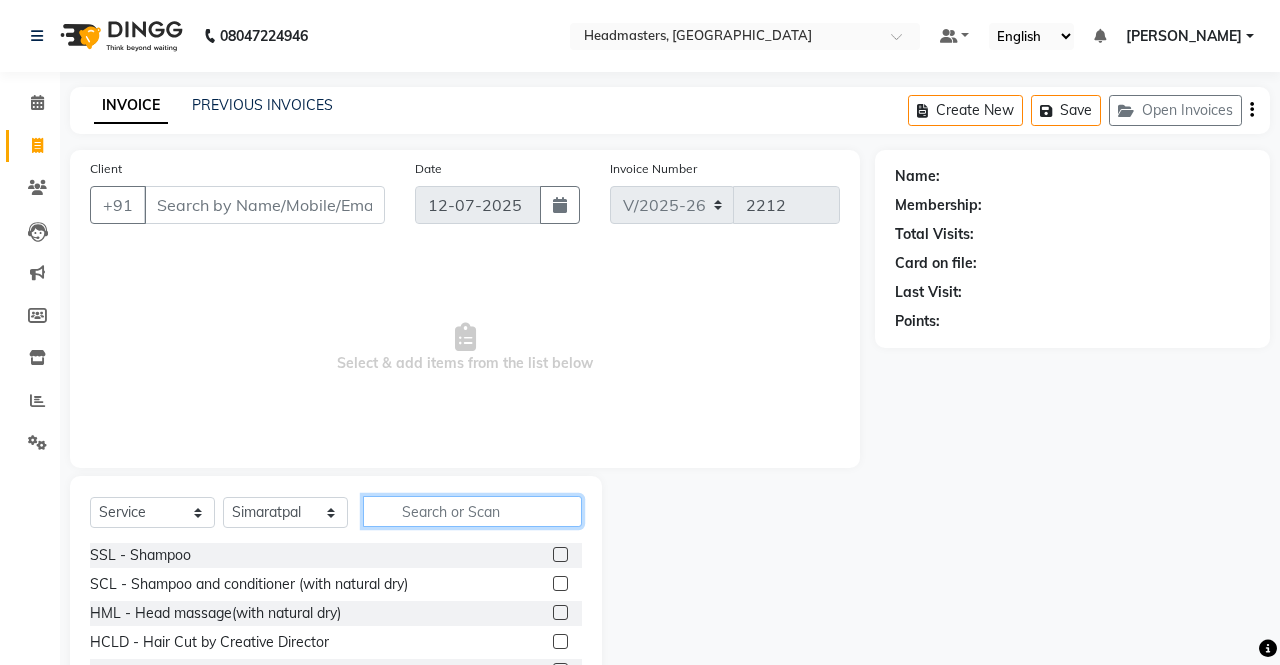 click 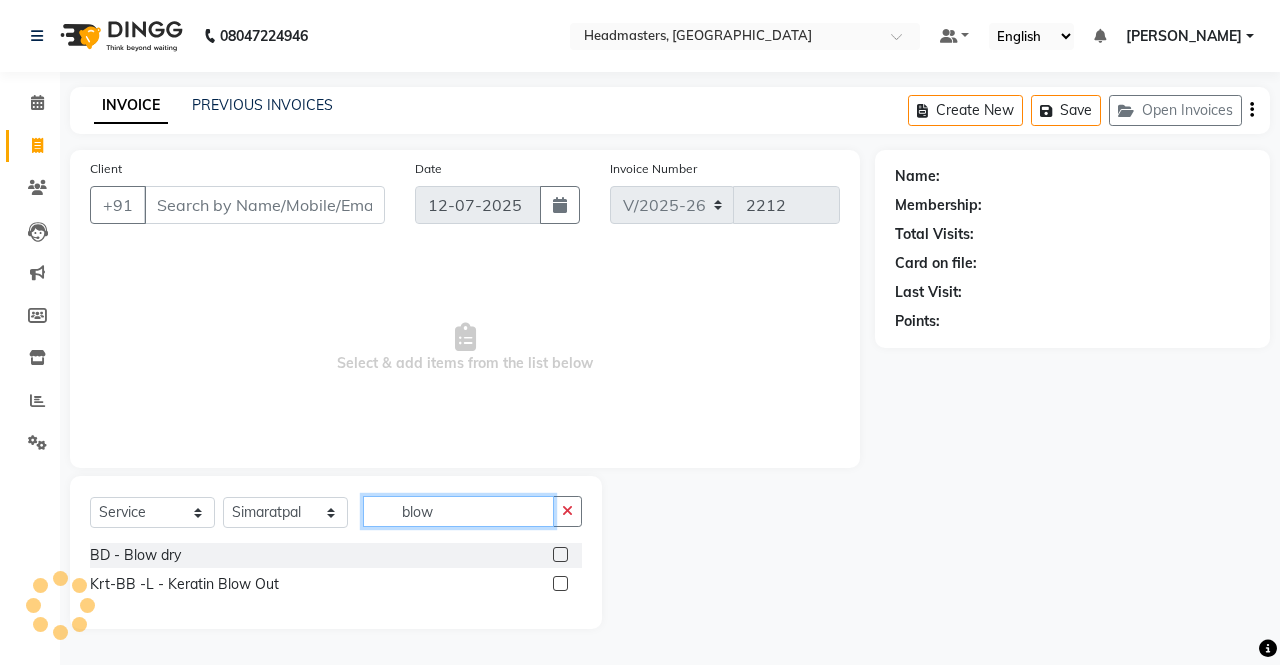 type on "blow" 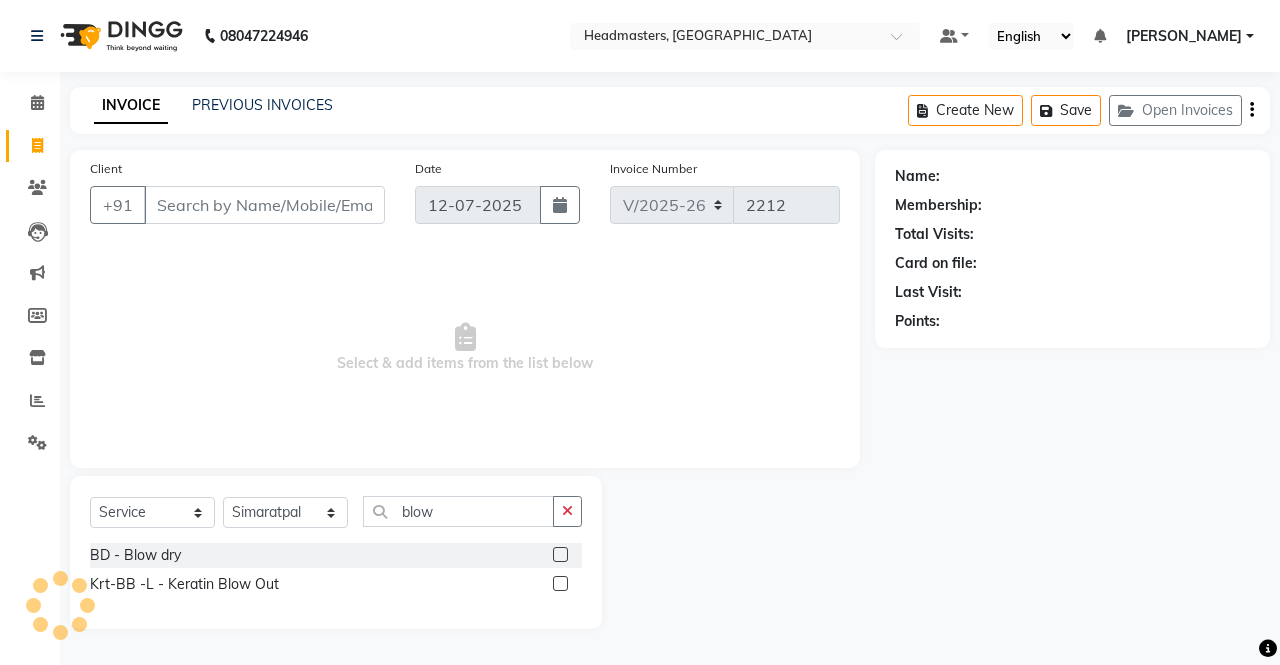 click 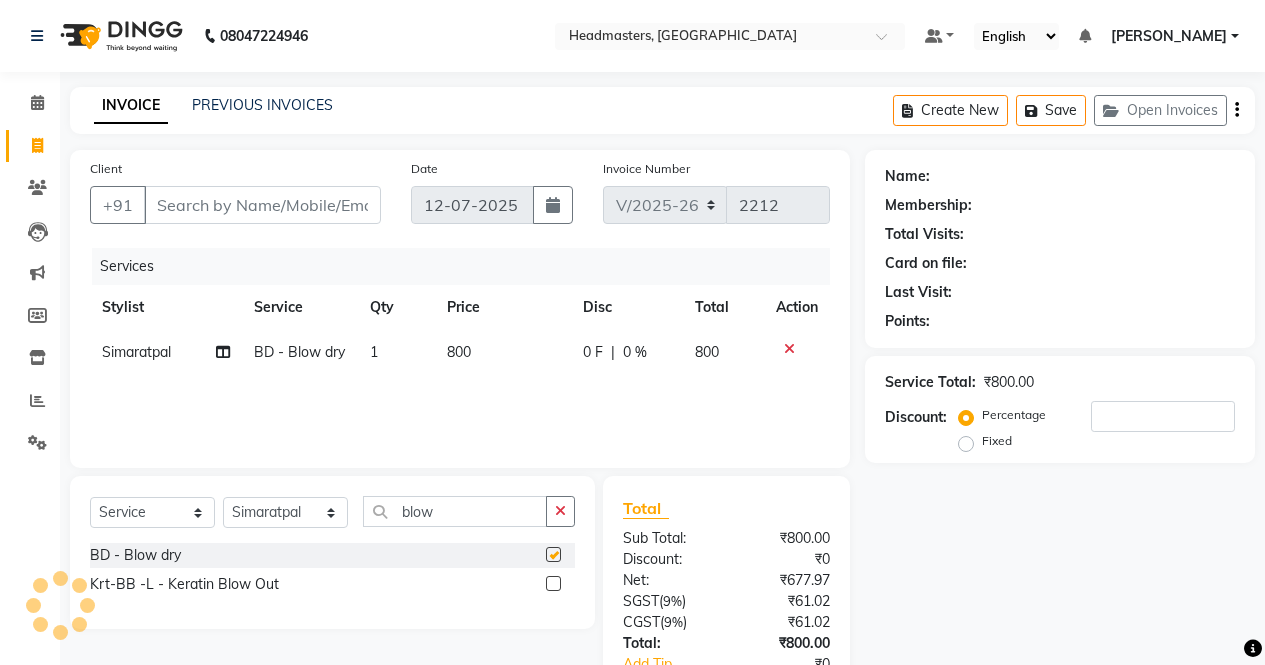 checkbox on "false" 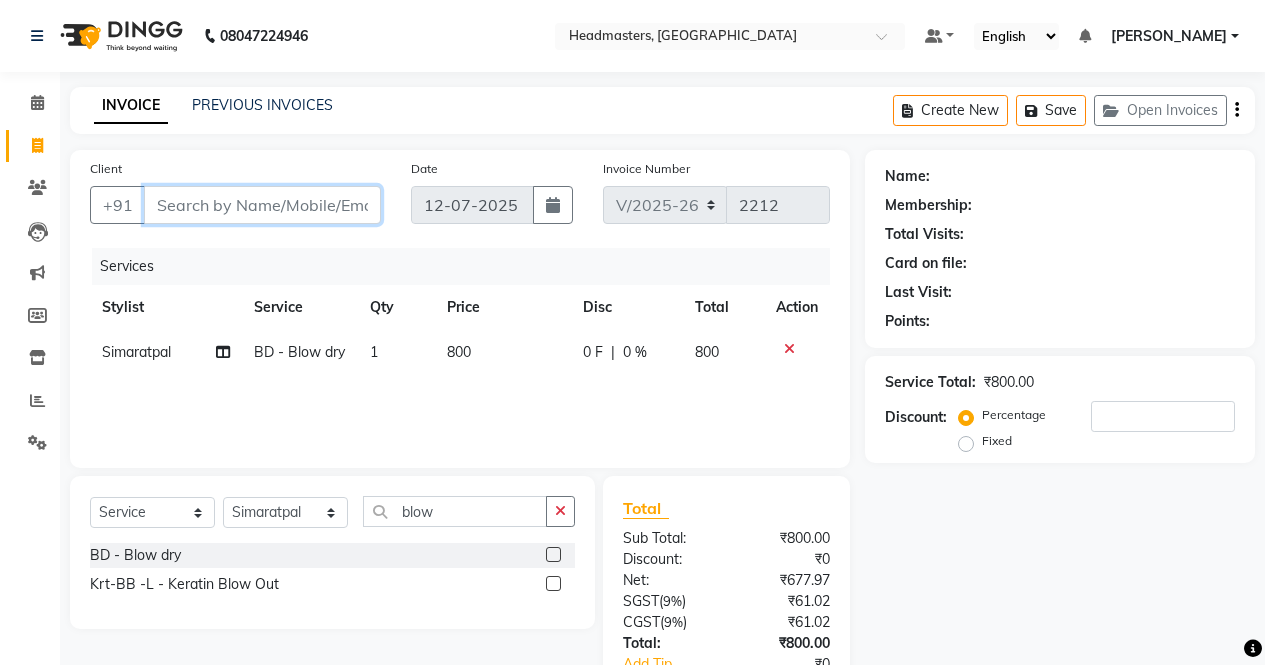 click on "Client" at bounding box center [262, 205] 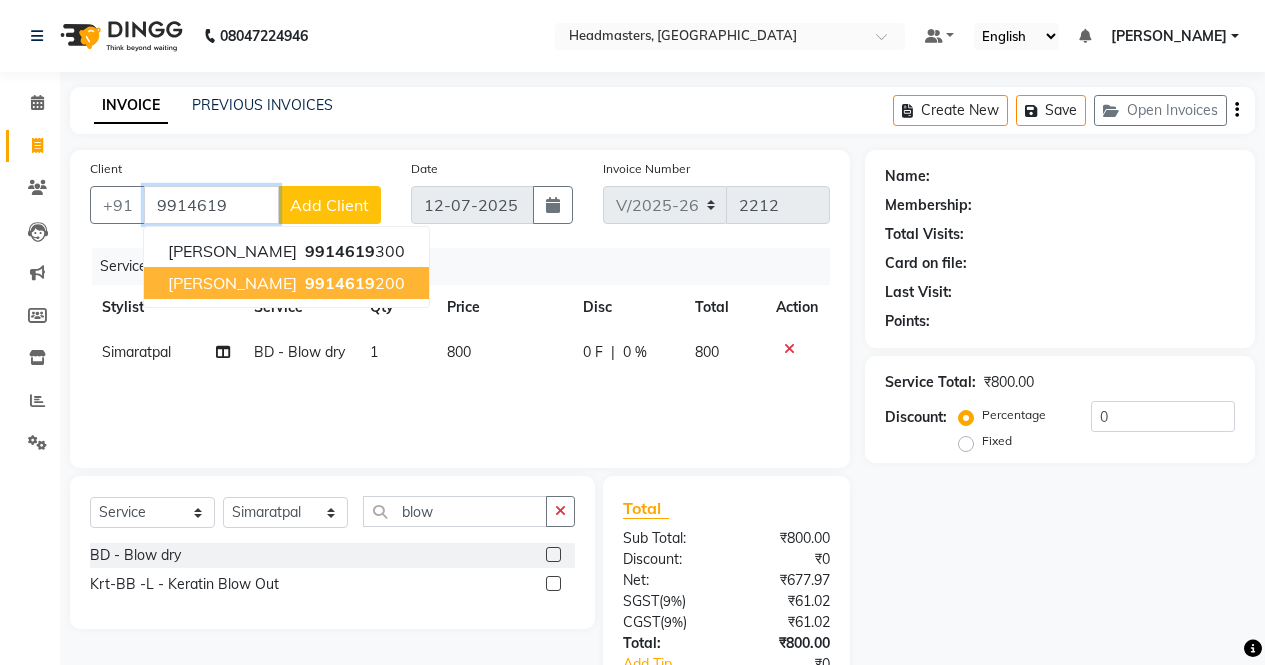 click on "9914619" at bounding box center (340, 283) 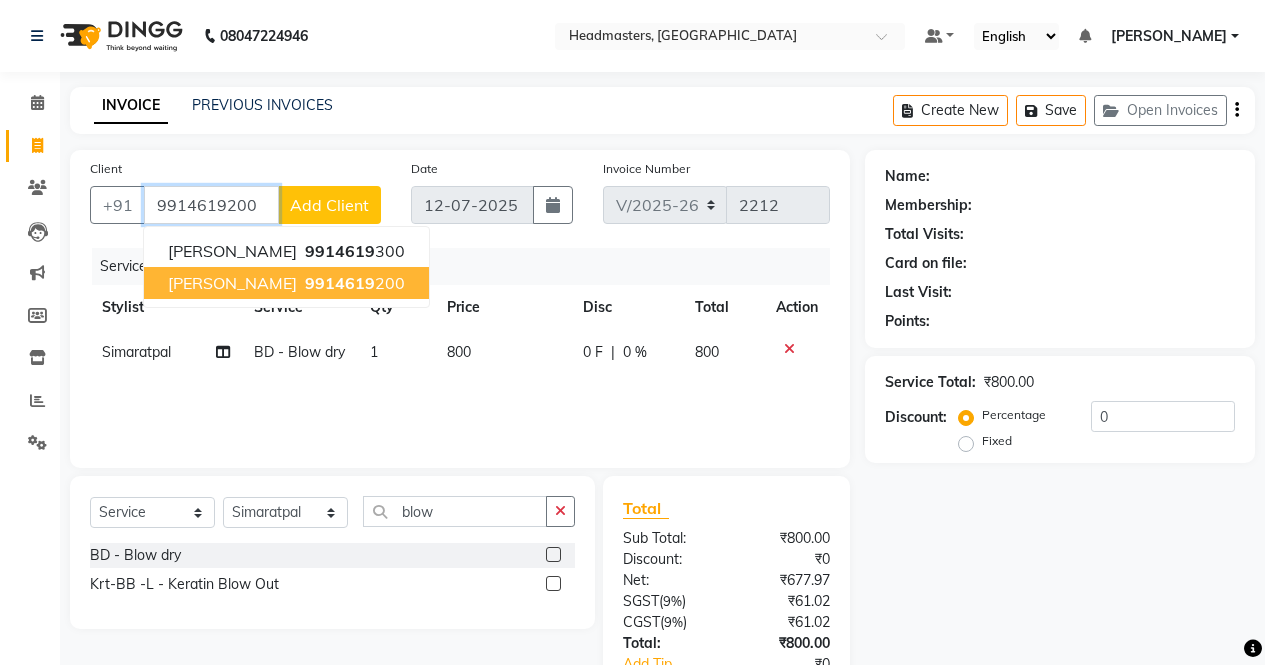 type on "9914619200" 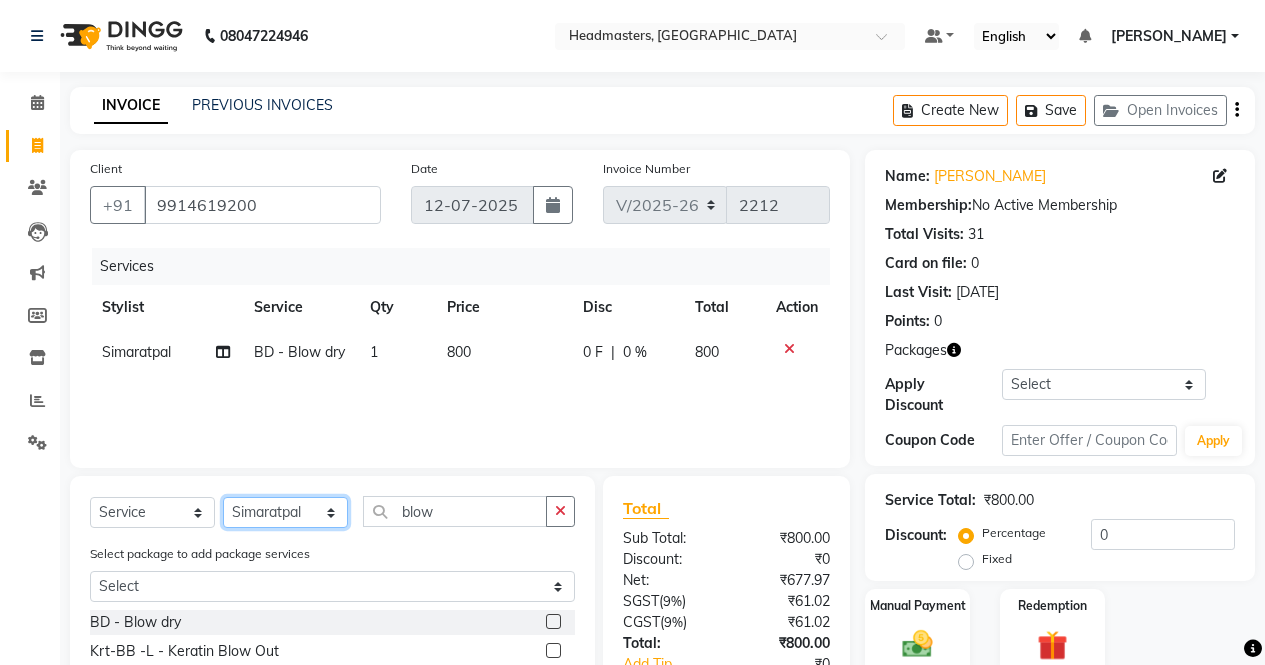 click on "Select Stylist AFIA Anjali [PERSON_NAME] [PERSON_NAME]  [PERSON_NAME] HEAD [PERSON_NAME]  [PERSON_NAME]  [PERSON_NAME]  [PERSON_NAME] Love [PERSON_NAME]  [PERSON_NAME]  [PERSON_NAME]  [PERSON_NAME] [PERSON_NAME] [PERSON_NAME]  [PERSON_NAME]  [PERSON_NAME]" 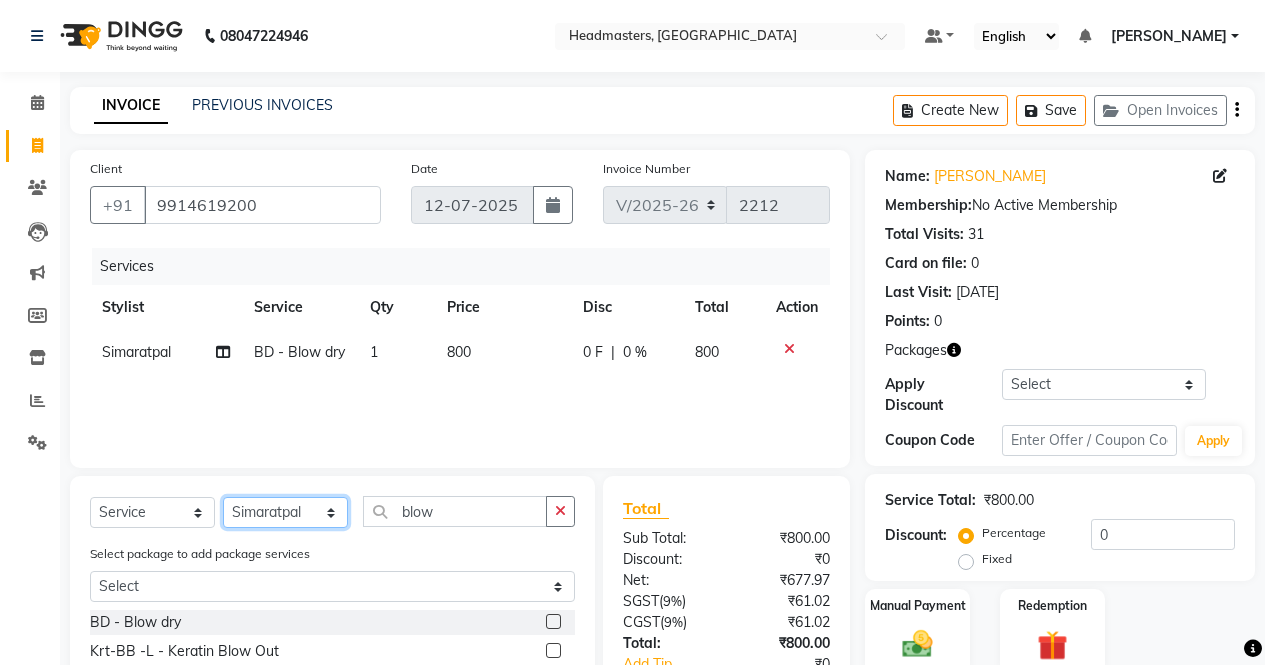 select on "60665" 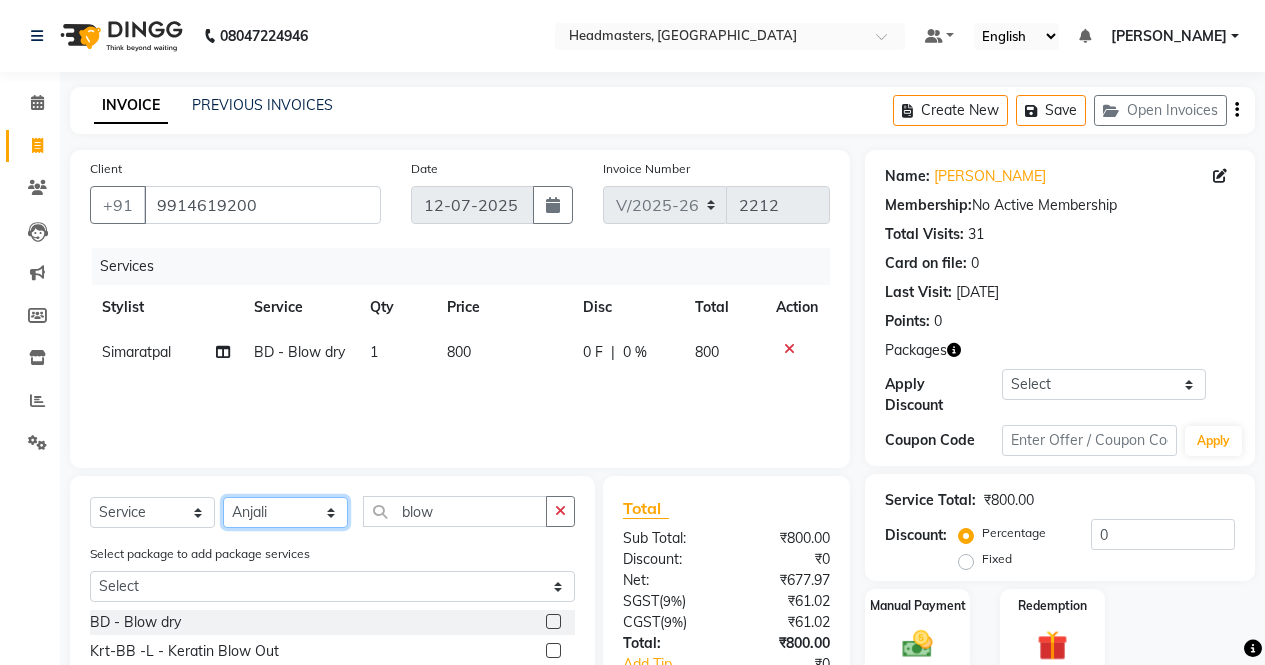 click on "Select Stylist AFIA Anjali [PERSON_NAME] [PERSON_NAME]  [PERSON_NAME] HEAD [PERSON_NAME]  [PERSON_NAME]  [PERSON_NAME]  [PERSON_NAME] Love [PERSON_NAME]  [PERSON_NAME]  [PERSON_NAME]  [PERSON_NAME] [PERSON_NAME] [PERSON_NAME]  [PERSON_NAME]  [PERSON_NAME]" 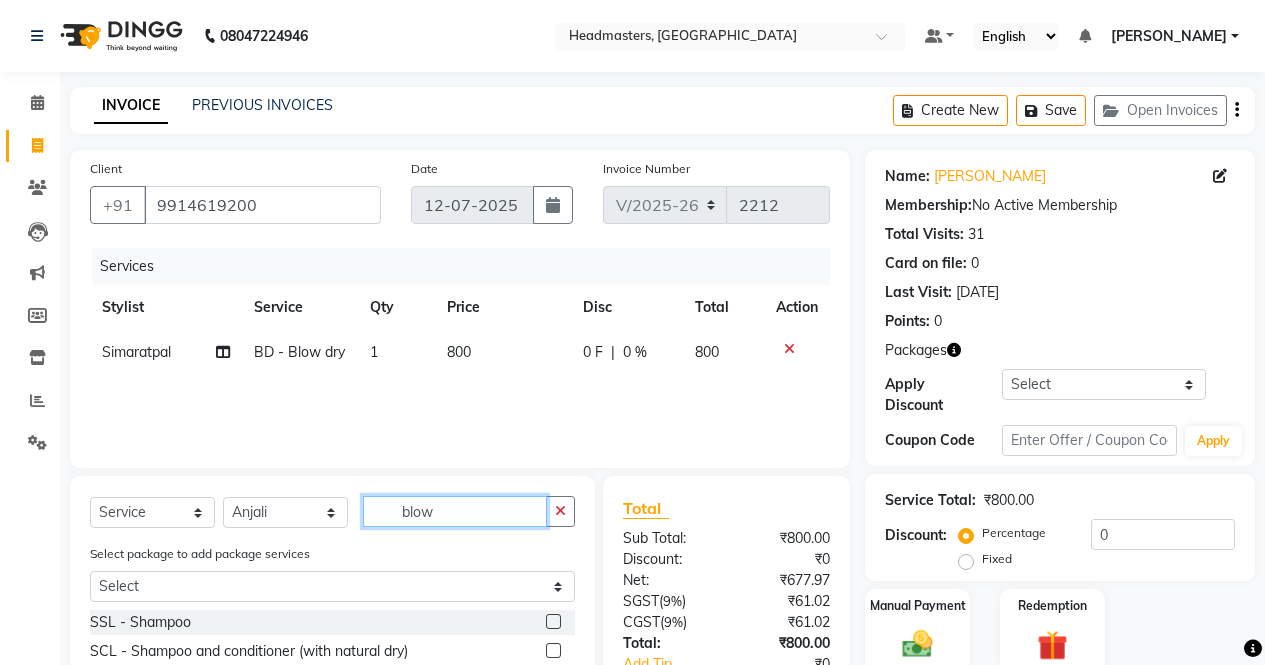 click on "blow" 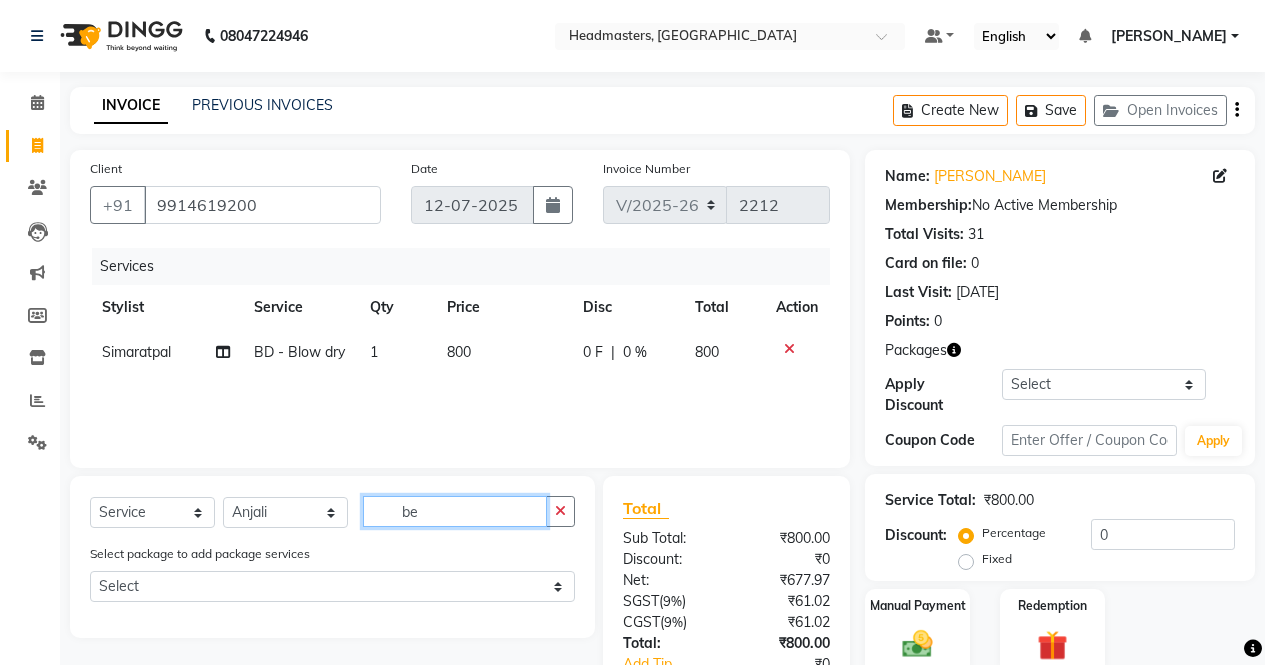 type on "b" 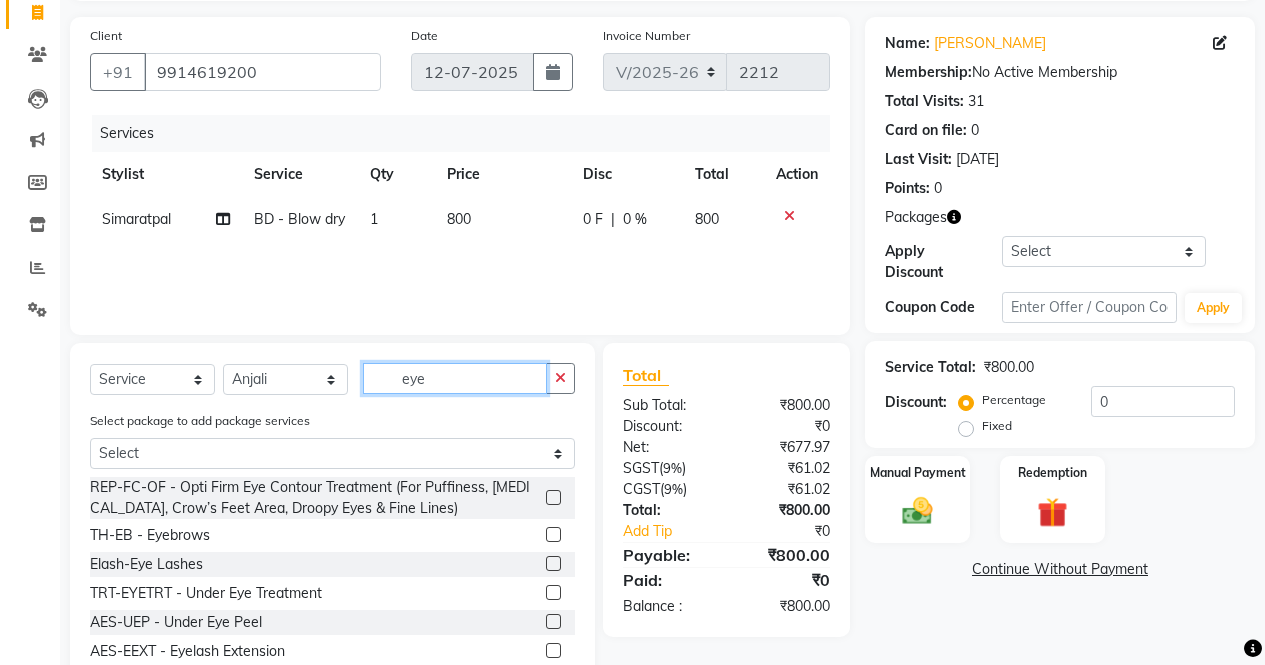 scroll, scrollTop: 194, scrollLeft: 0, axis: vertical 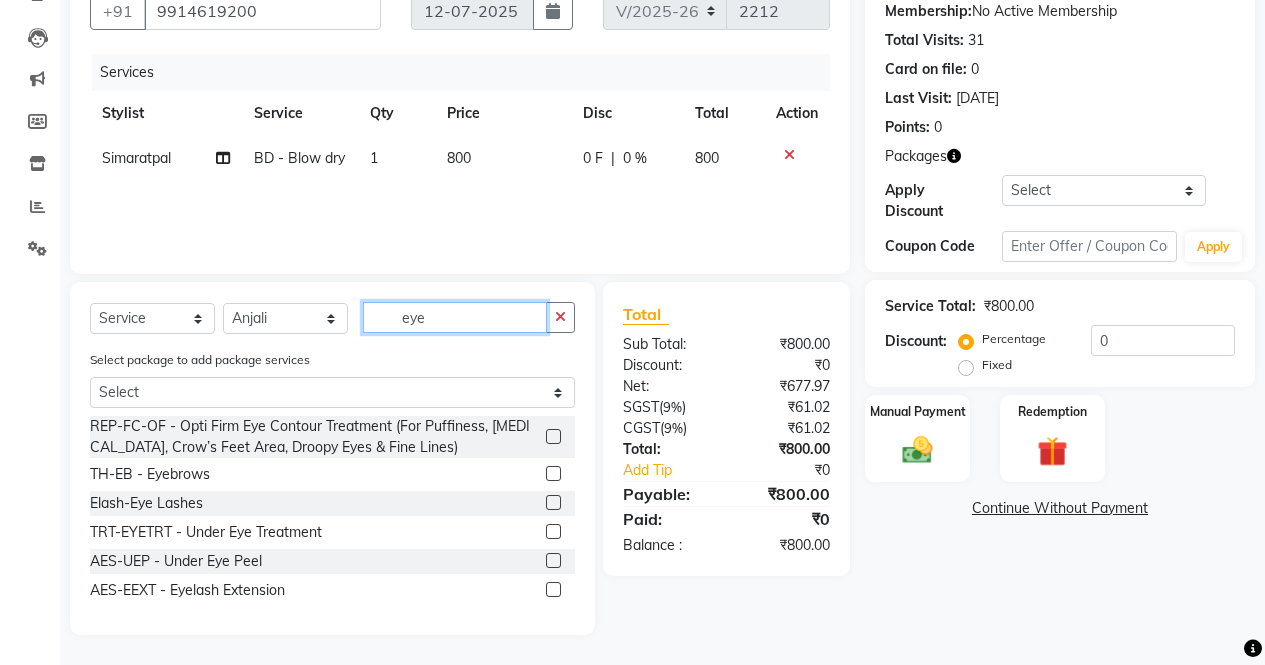 type on "eye" 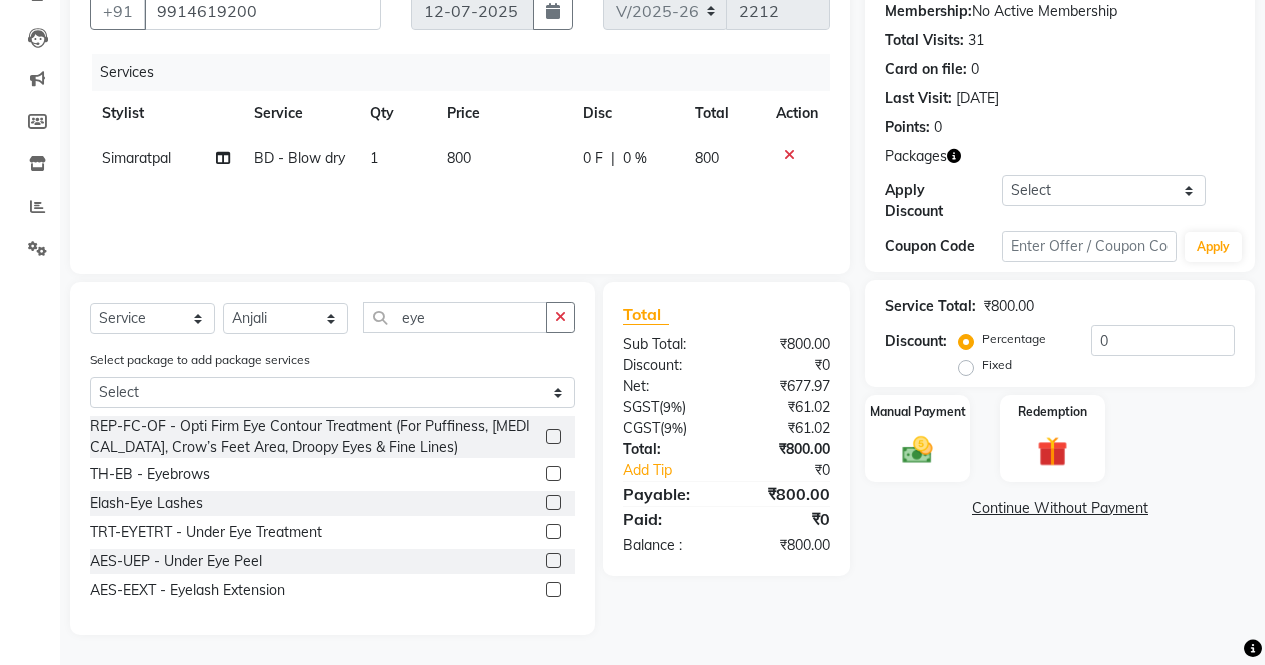 click 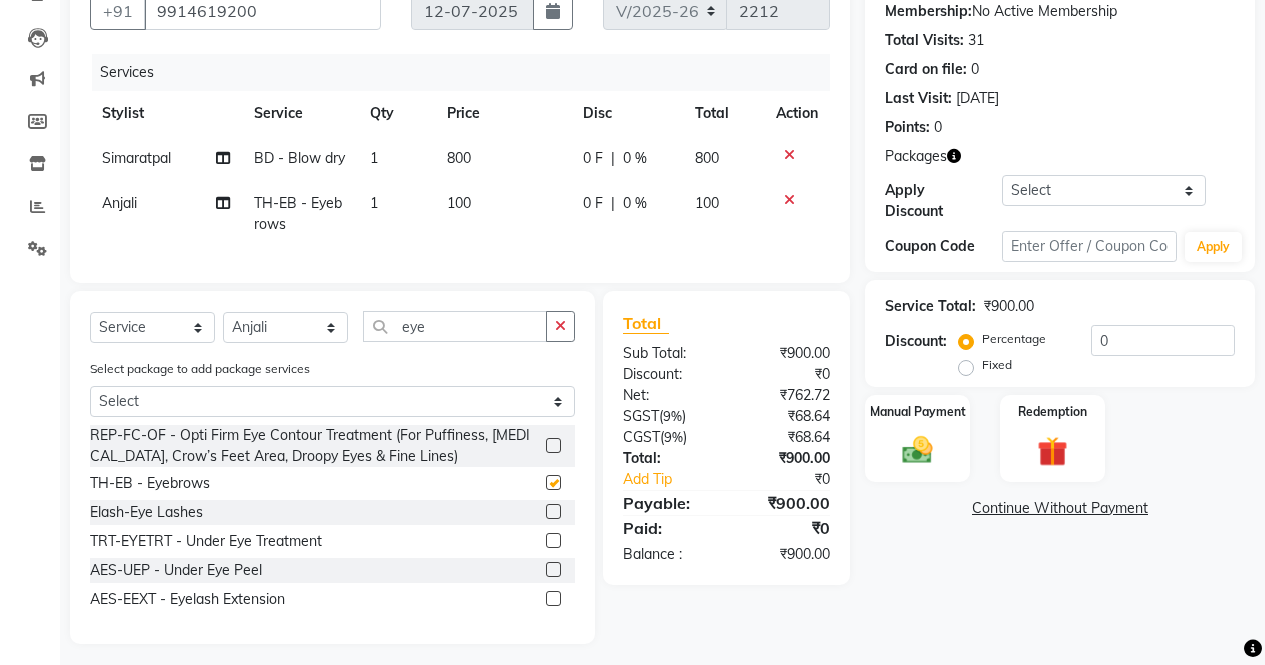 checkbox on "false" 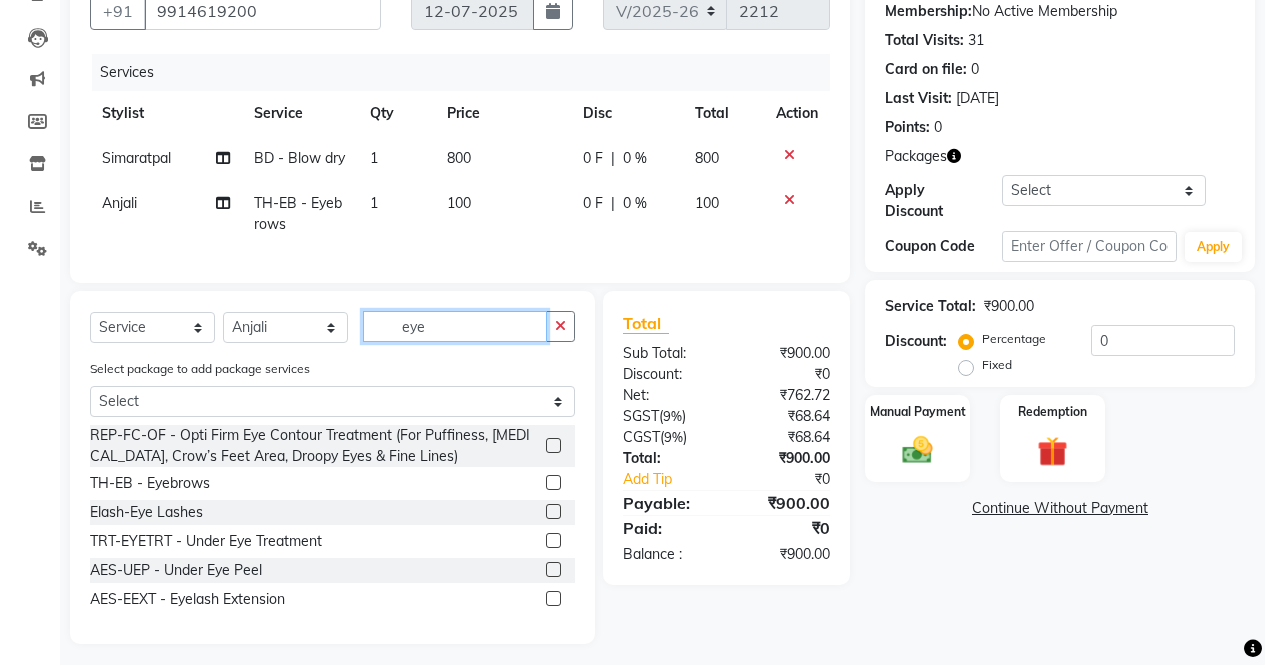 click on "eye" 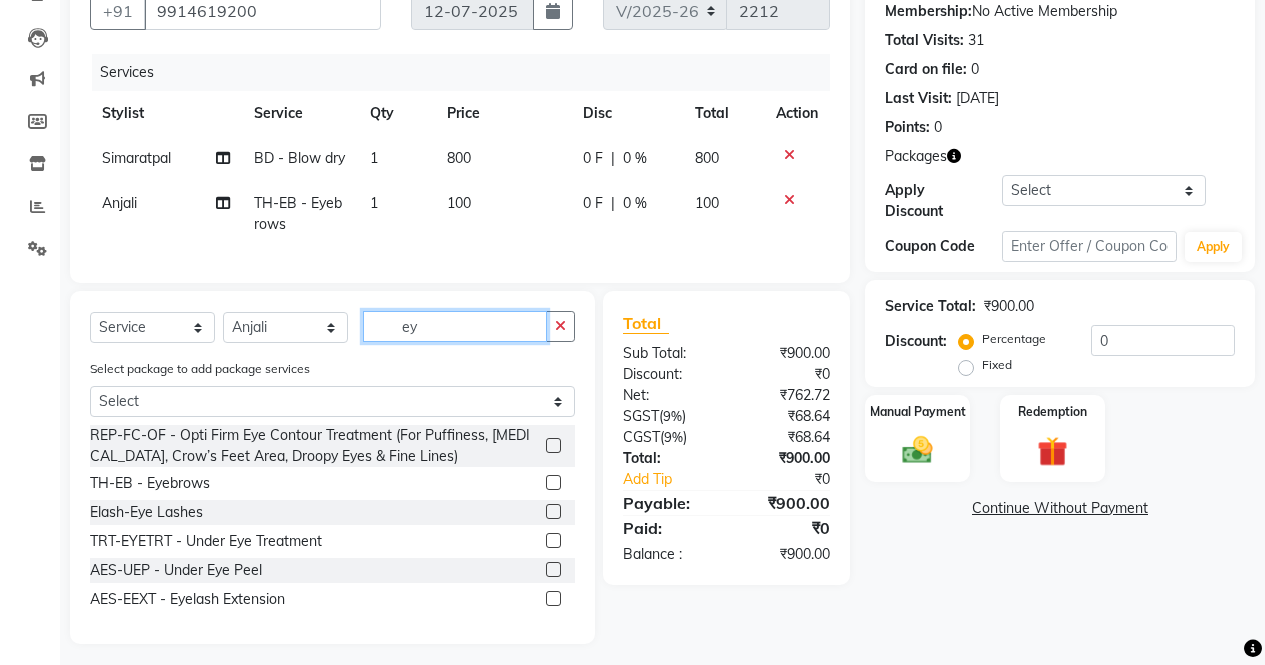 type on "e" 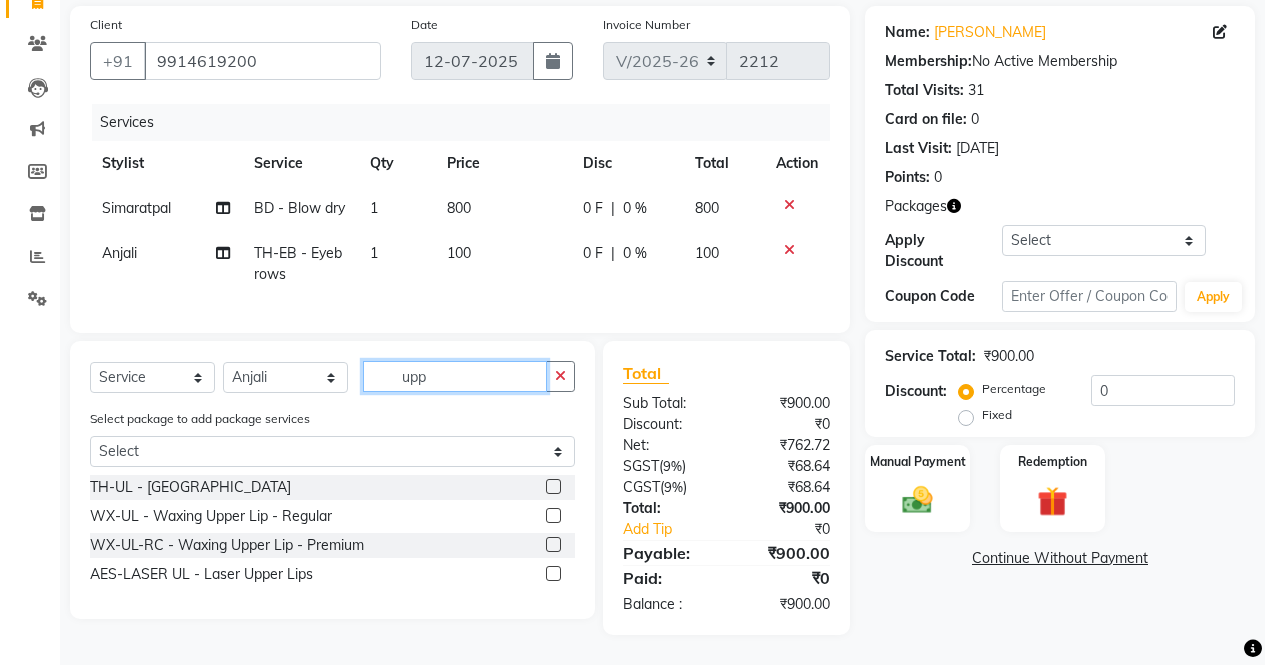scroll, scrollTop: 159, scrollLeft: 0, axis: vertical 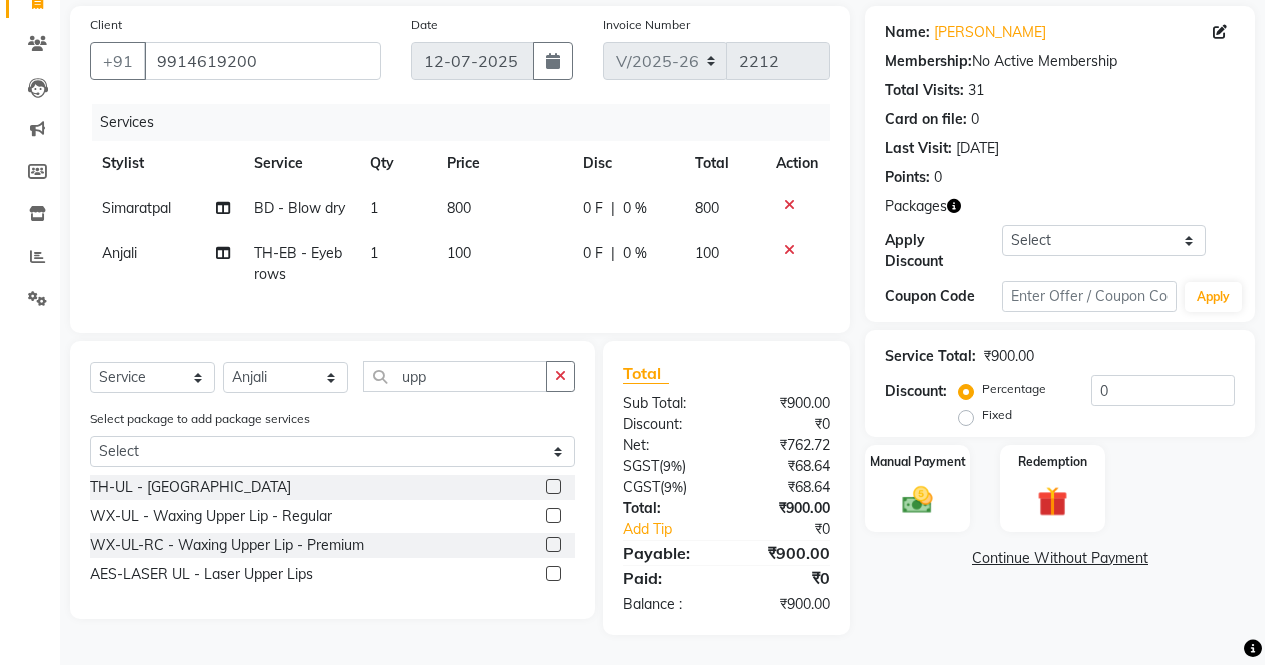 click 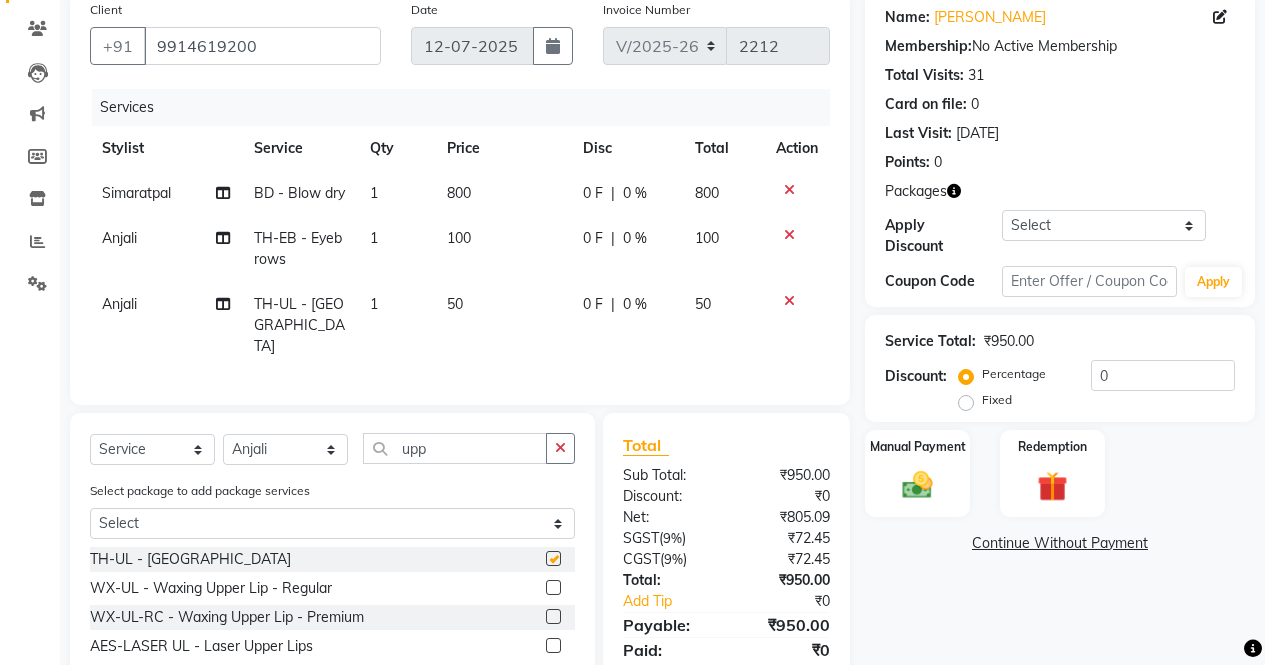 checkbox on "false" 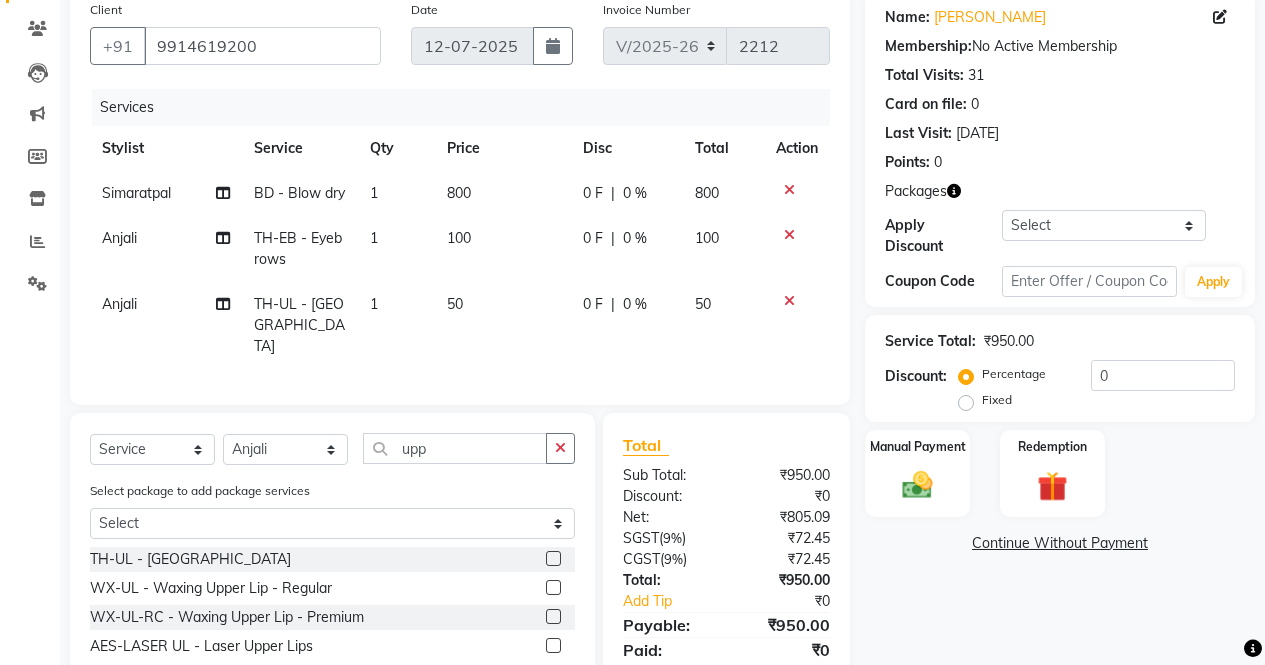 click on "0 F" 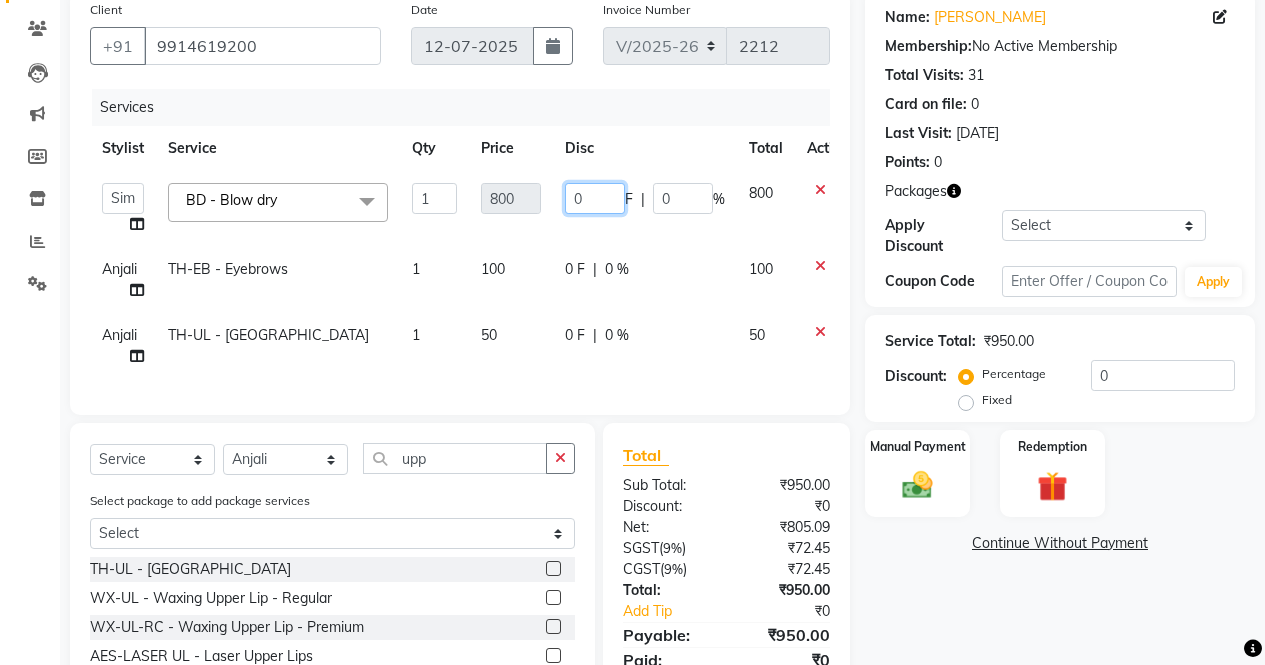 click on "0" 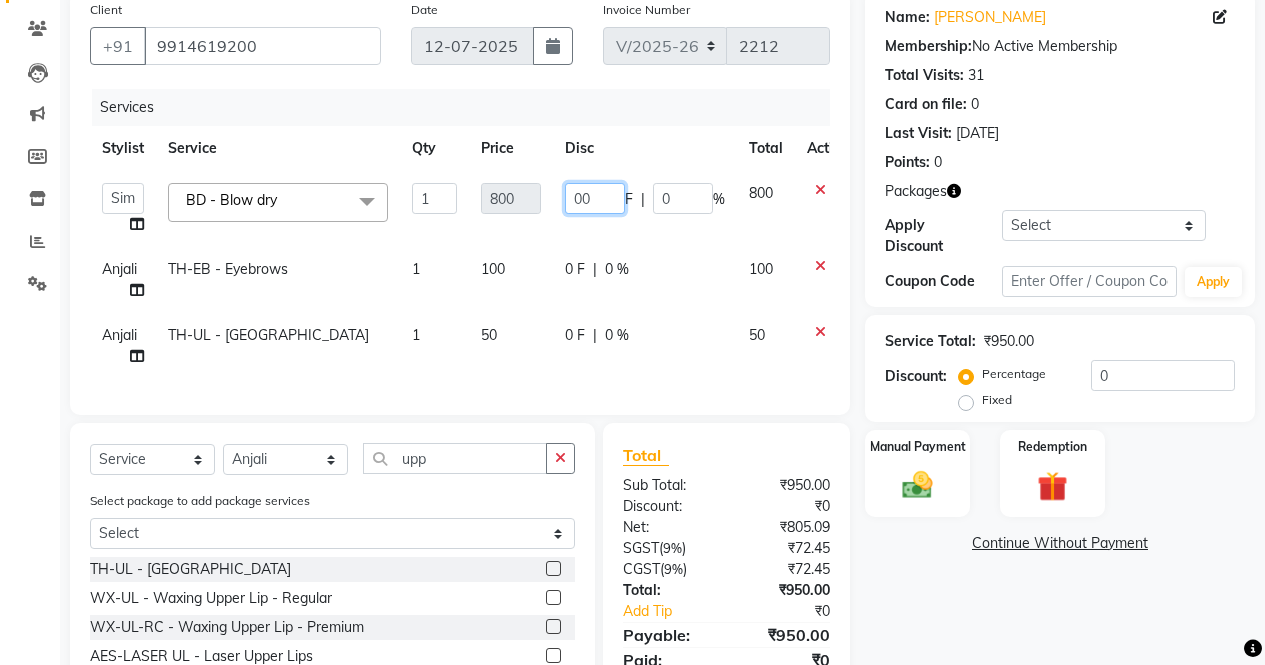 type on "0" 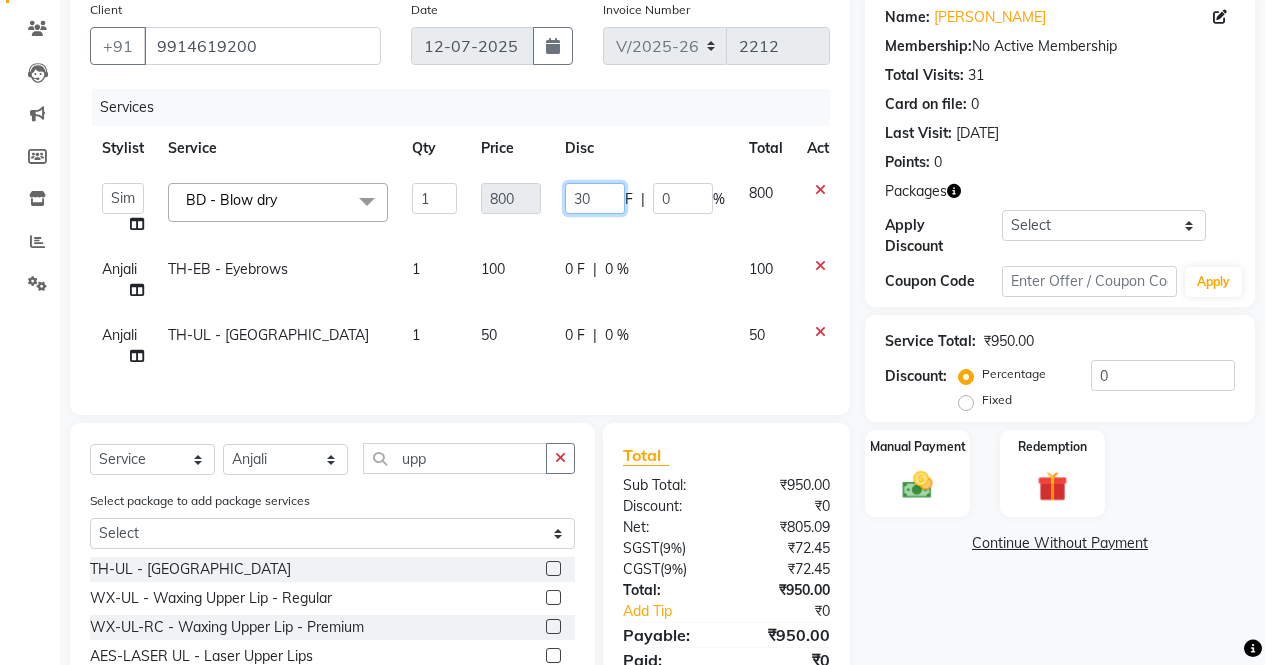 type on "300" 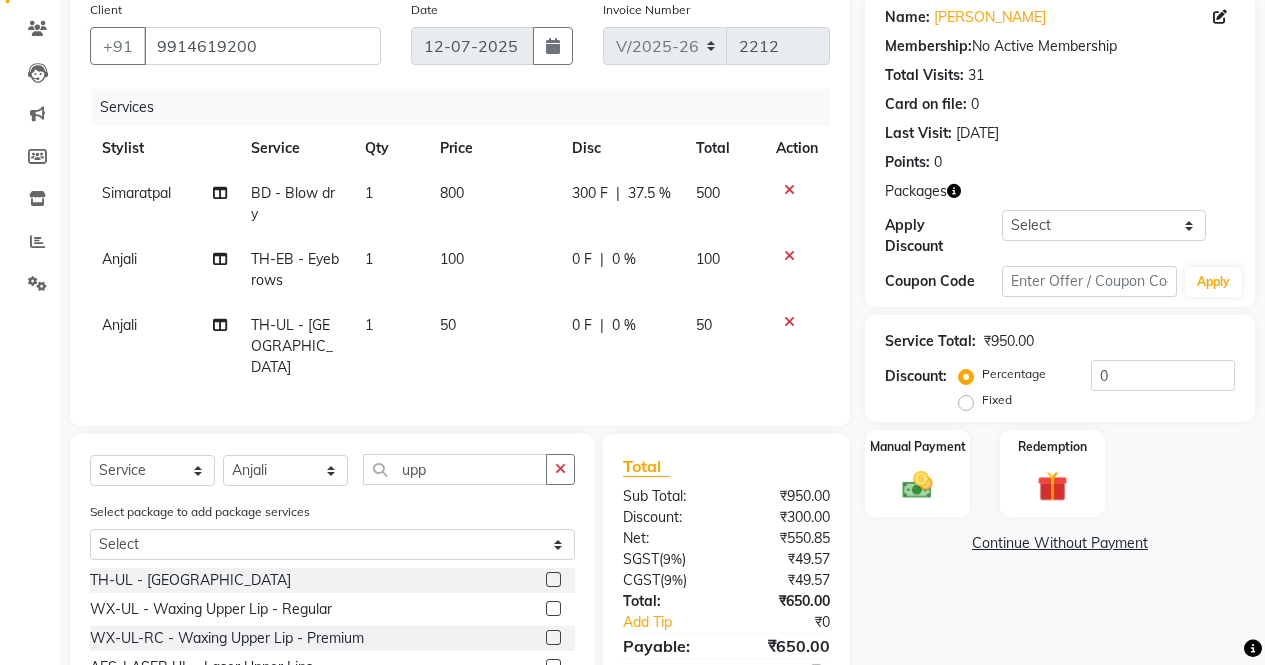 click on "300 F | 37.5 %" 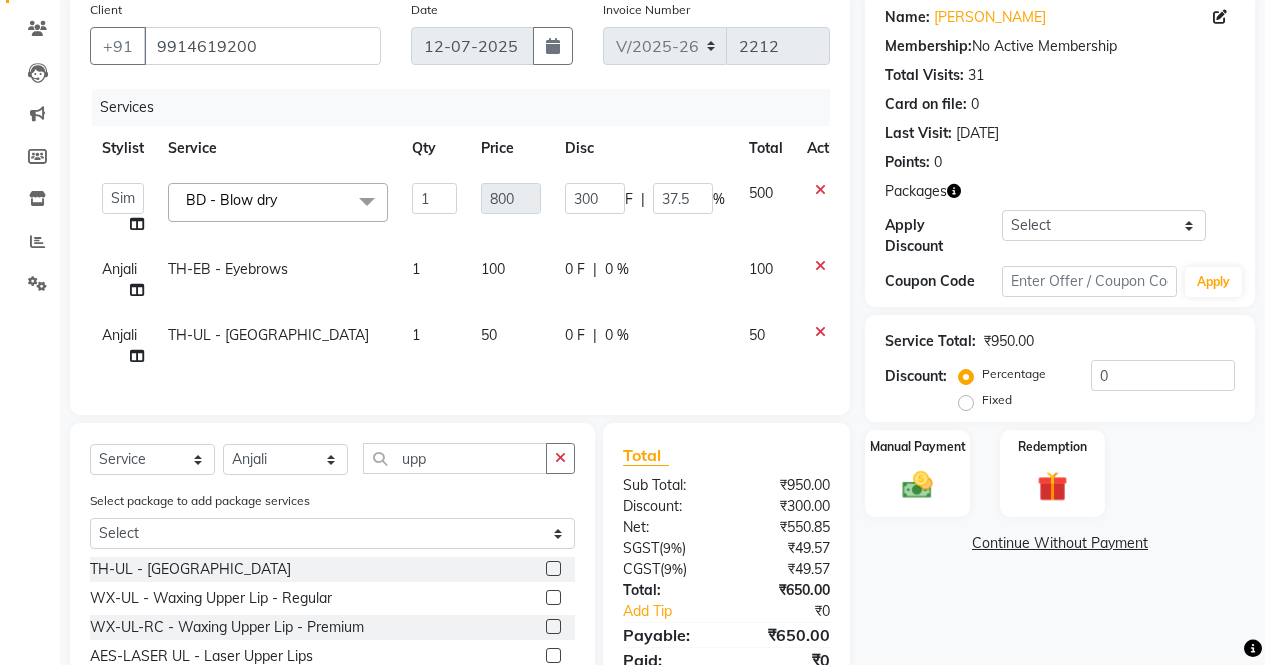 scroll, scrollTop: 256, scrollLeft: 0, axis: vertical 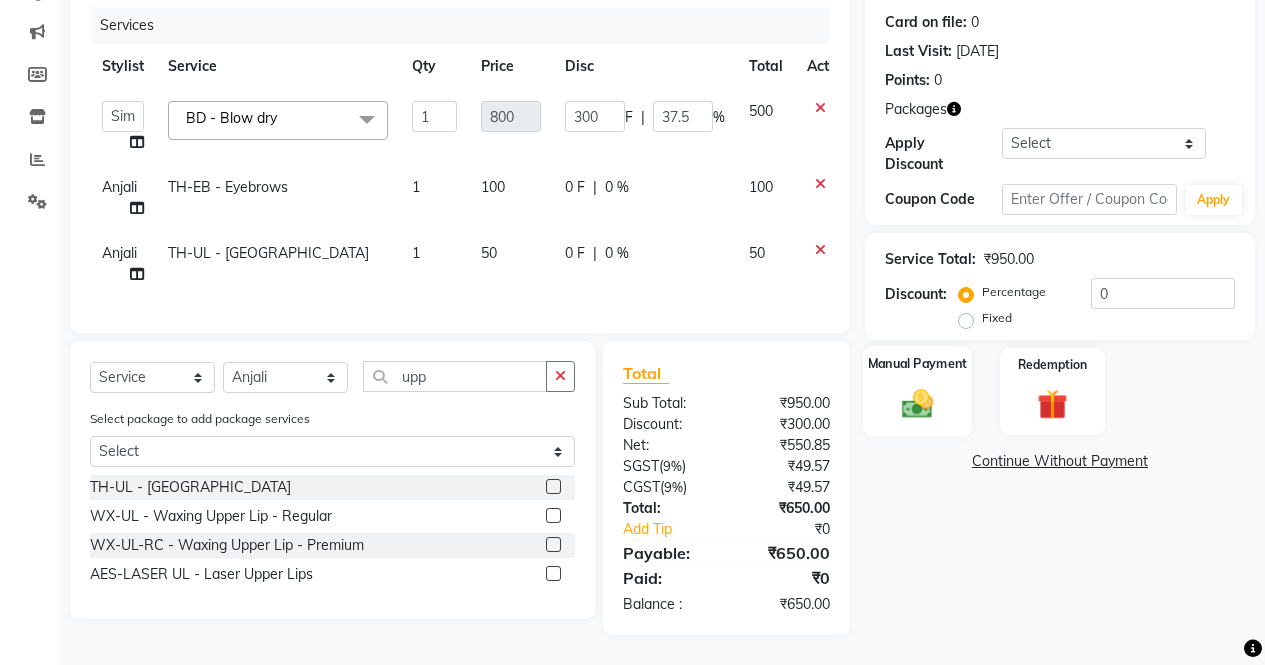 click 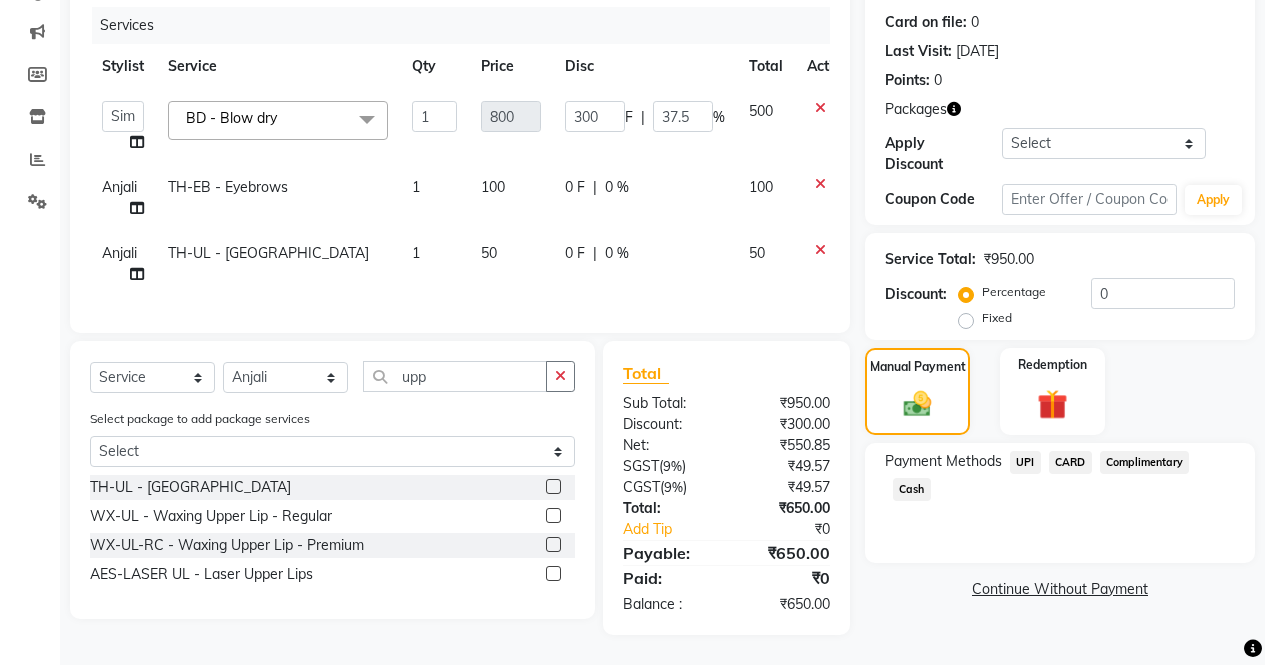 click on "Cash" 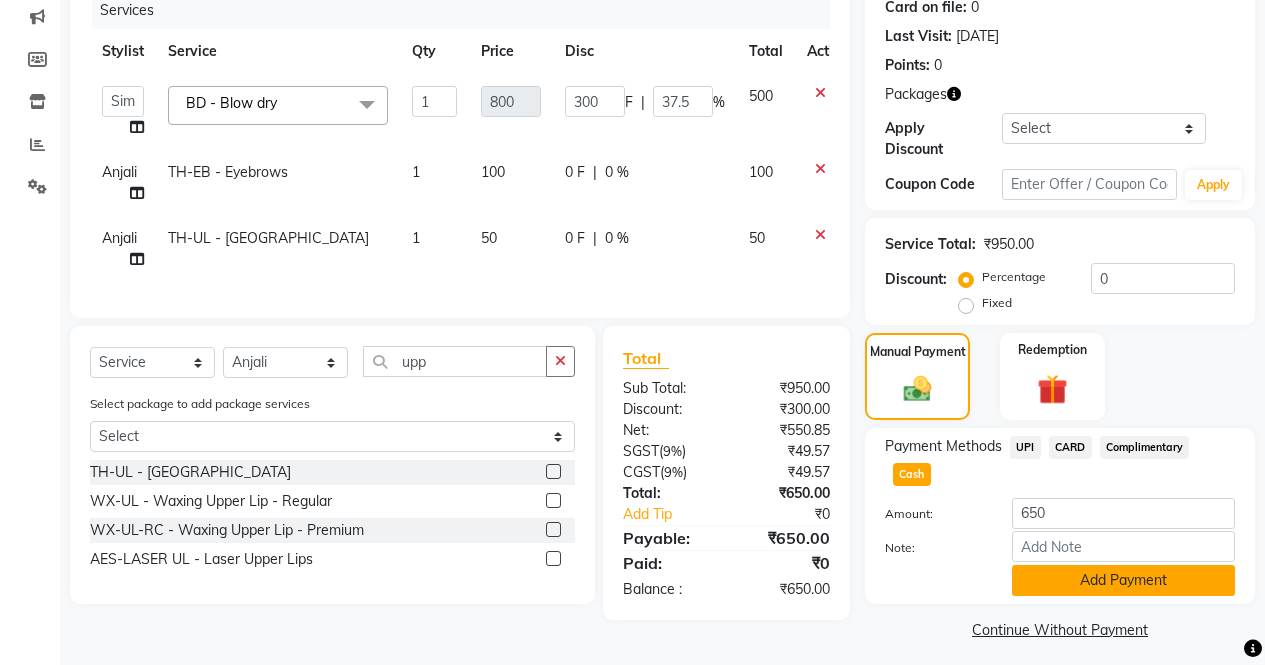 click on "Add Payment" 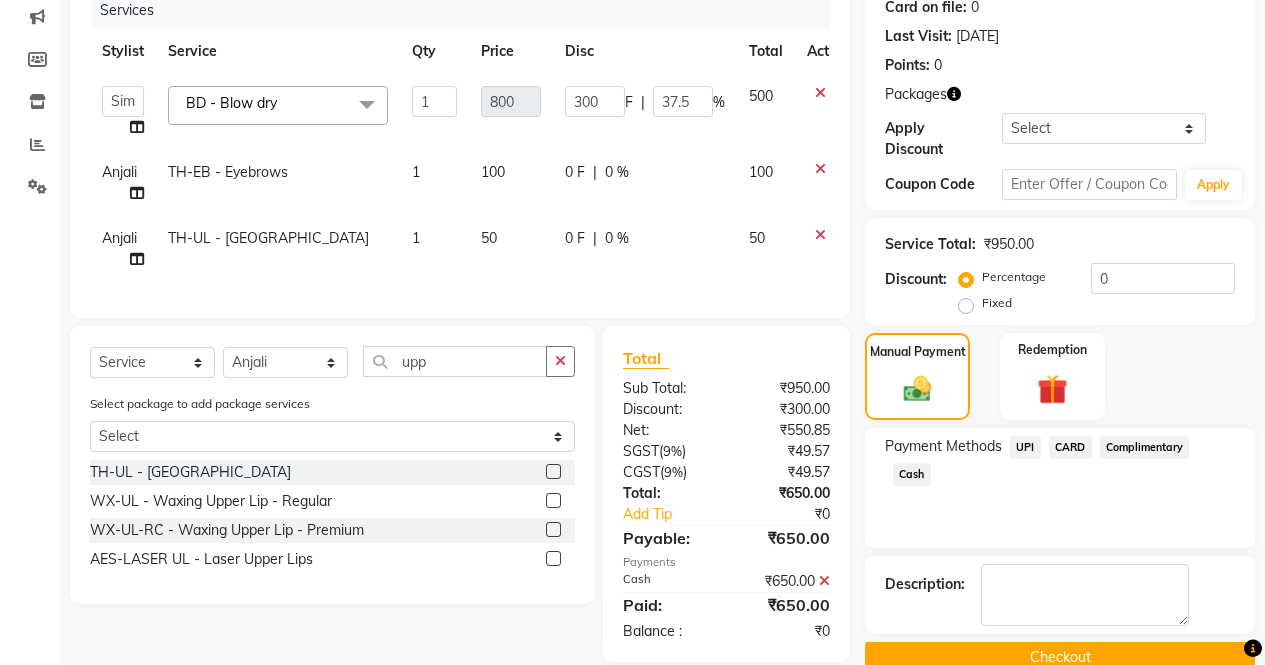 click on "Checkout" 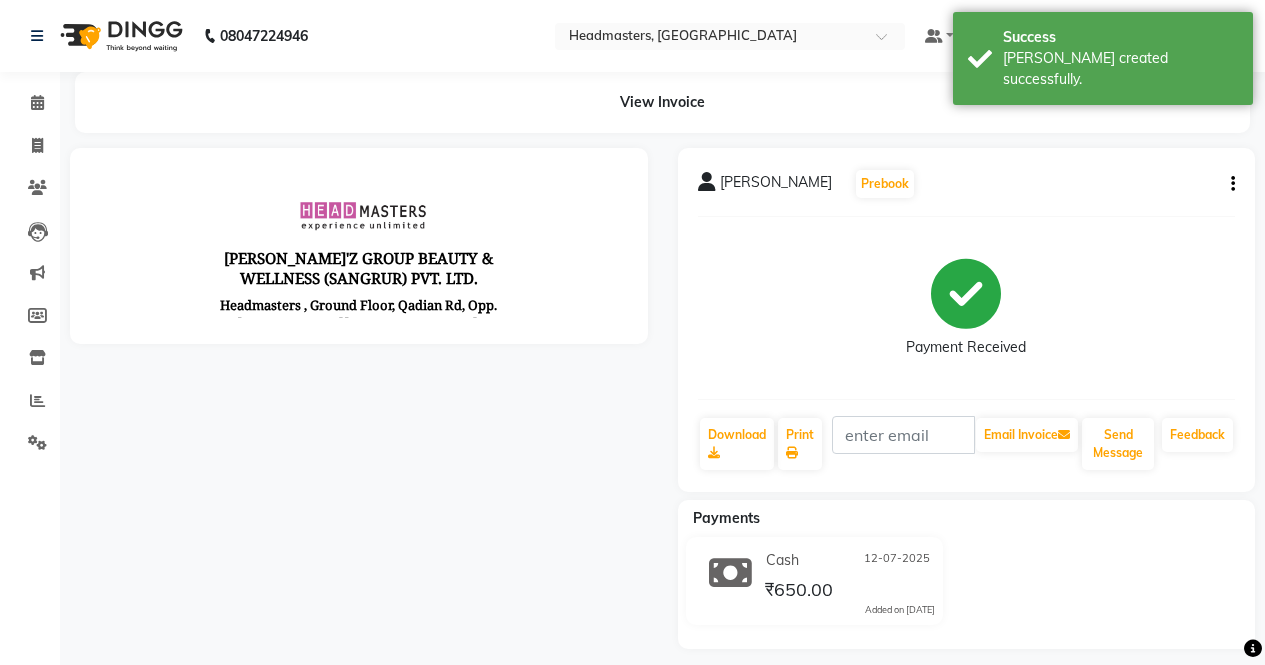 scroll, scrollTop: 0, scrollLeft: 0, axis: both 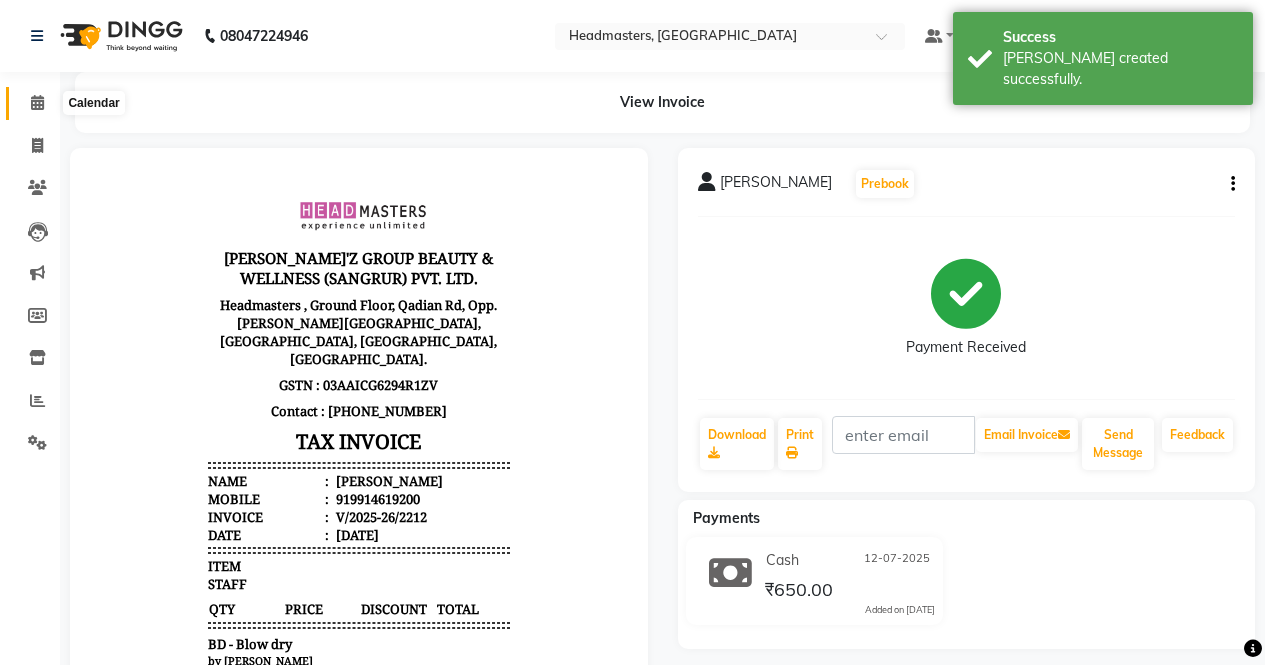 click 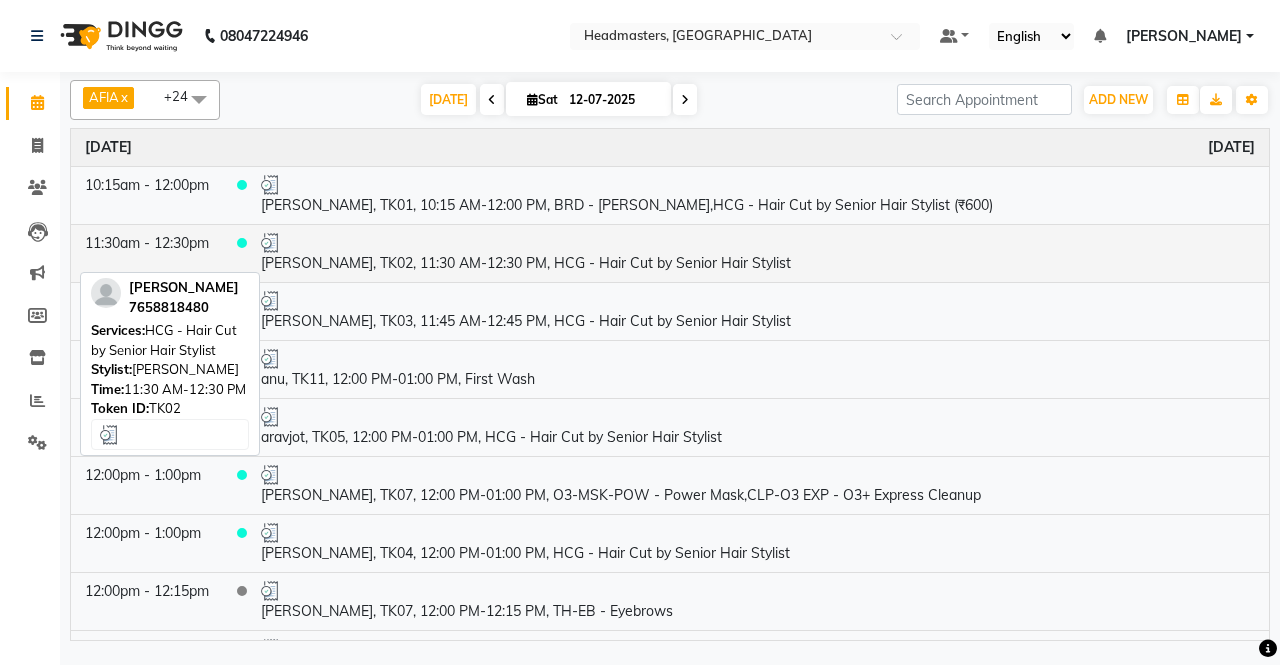 click on "[PERSON_NAME], TK02, 11:30 AM-12:30 PM, HCG - Hair Cut by Senior Hair Stylist" at bounding box center (758, 253) 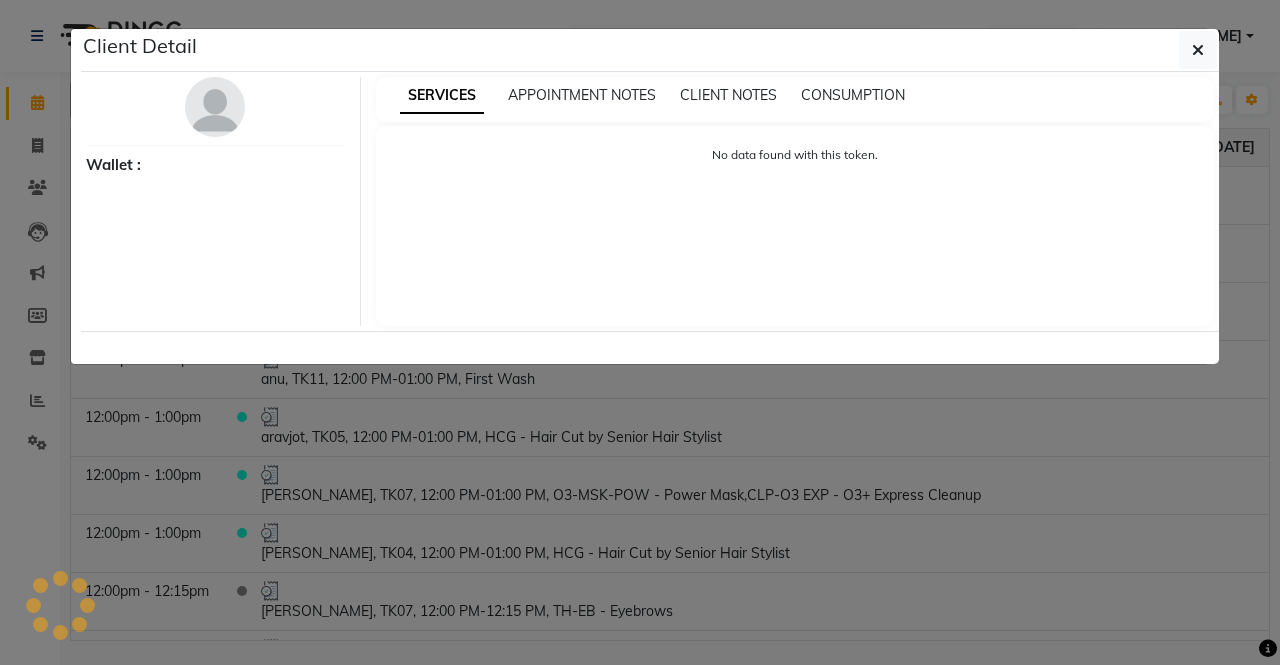 select on "3" 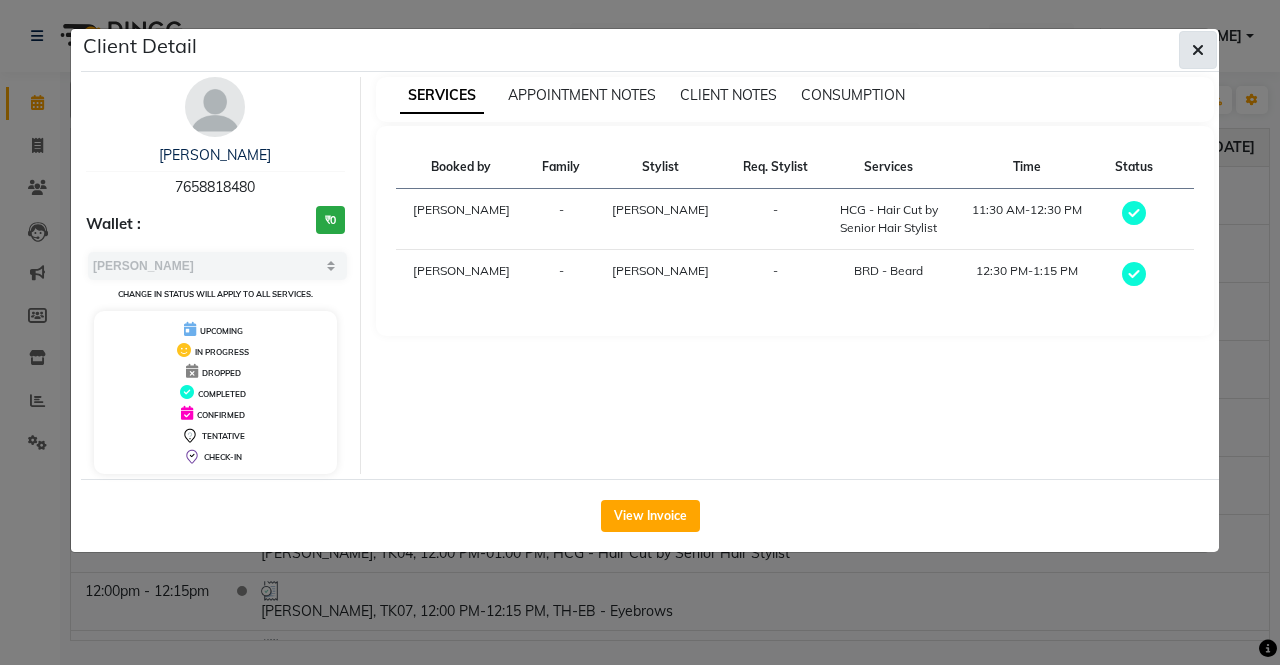 click 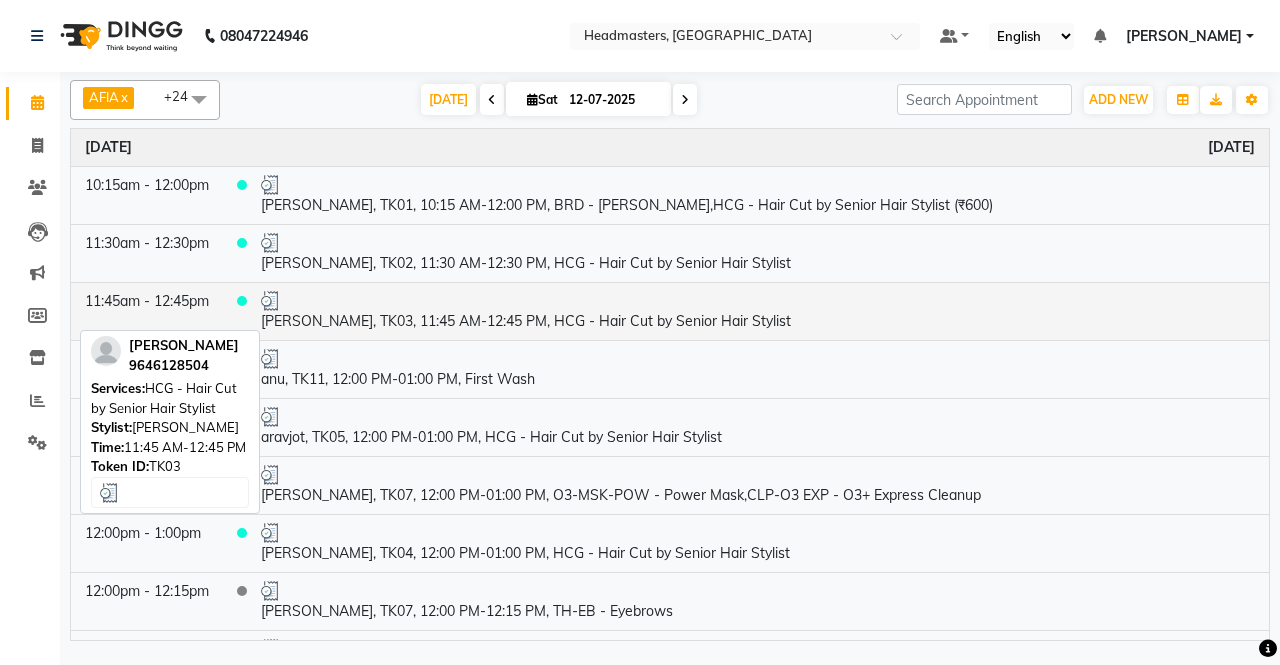 click on "[PERSON_NAME], TK03, 11:45 AM-12:45 PM, HCG - Hair Cut by Senior Hair Stylist" at bounding box center [758, 311] 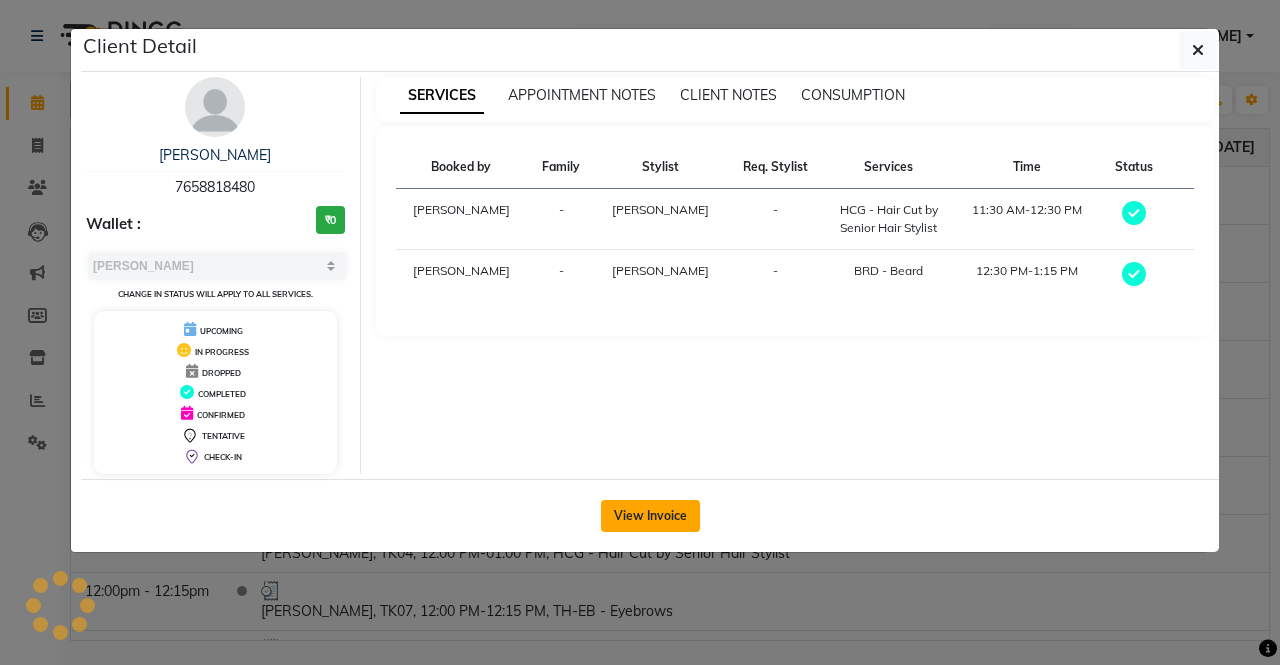 click on "View Invoice" 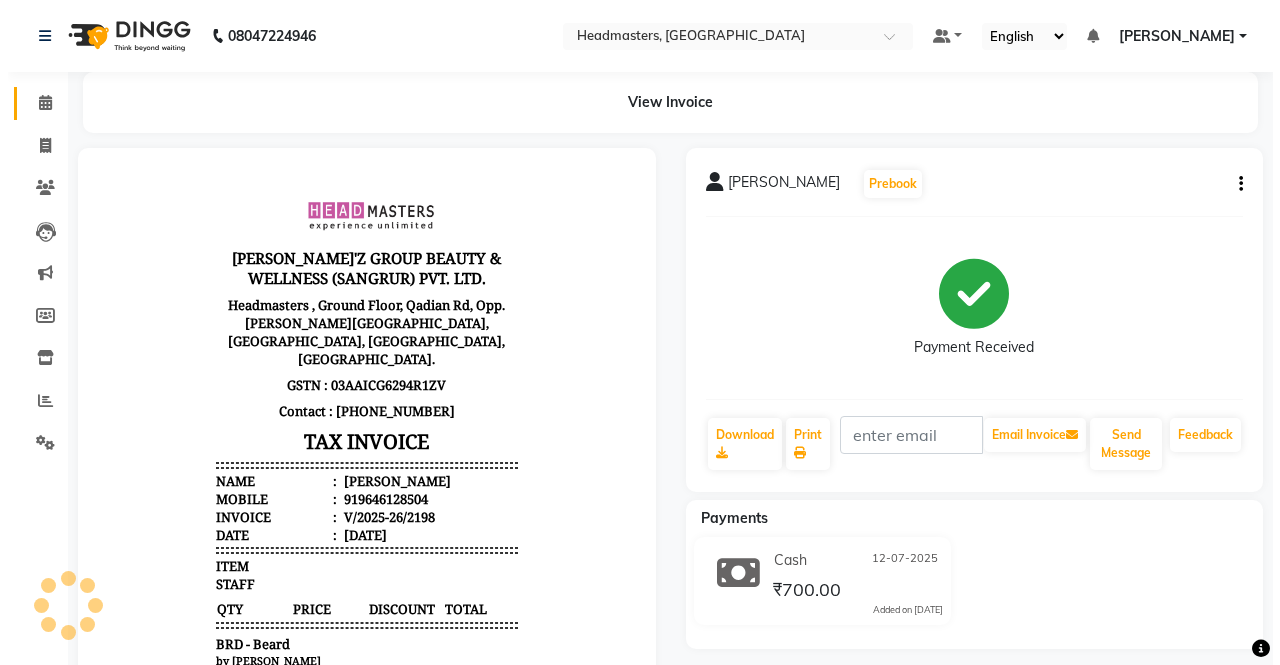 scroll, scrollTop: 0, scrollLeft: 0, axis: both 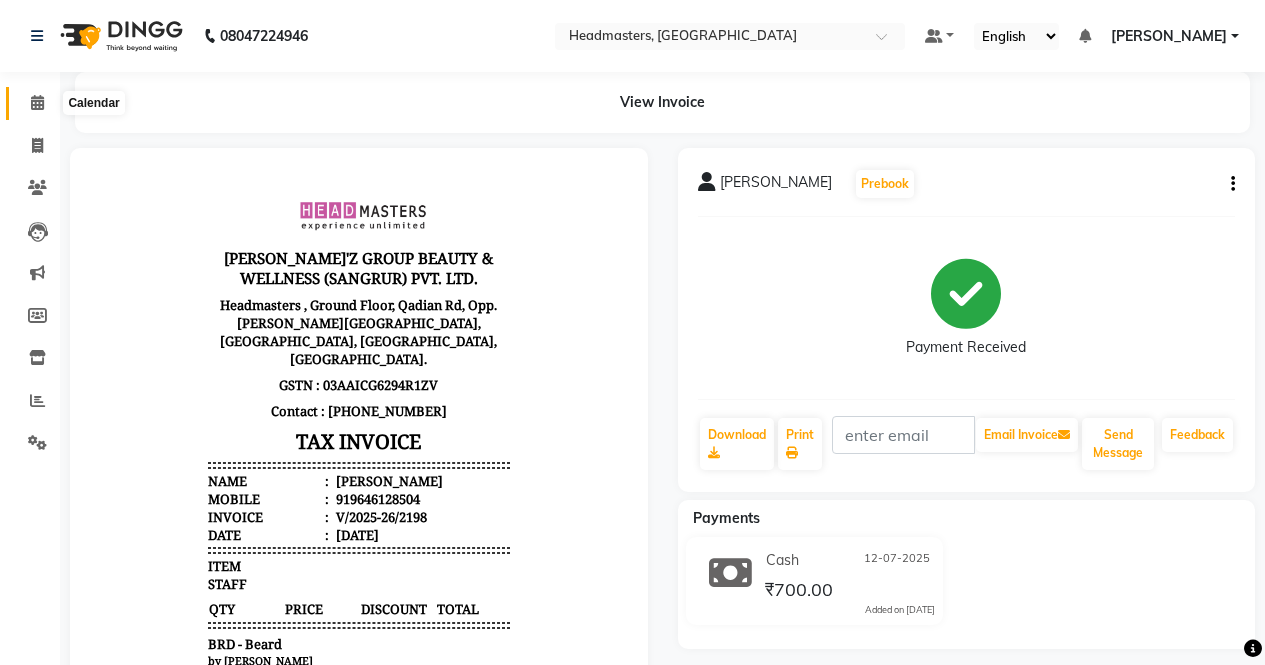 click 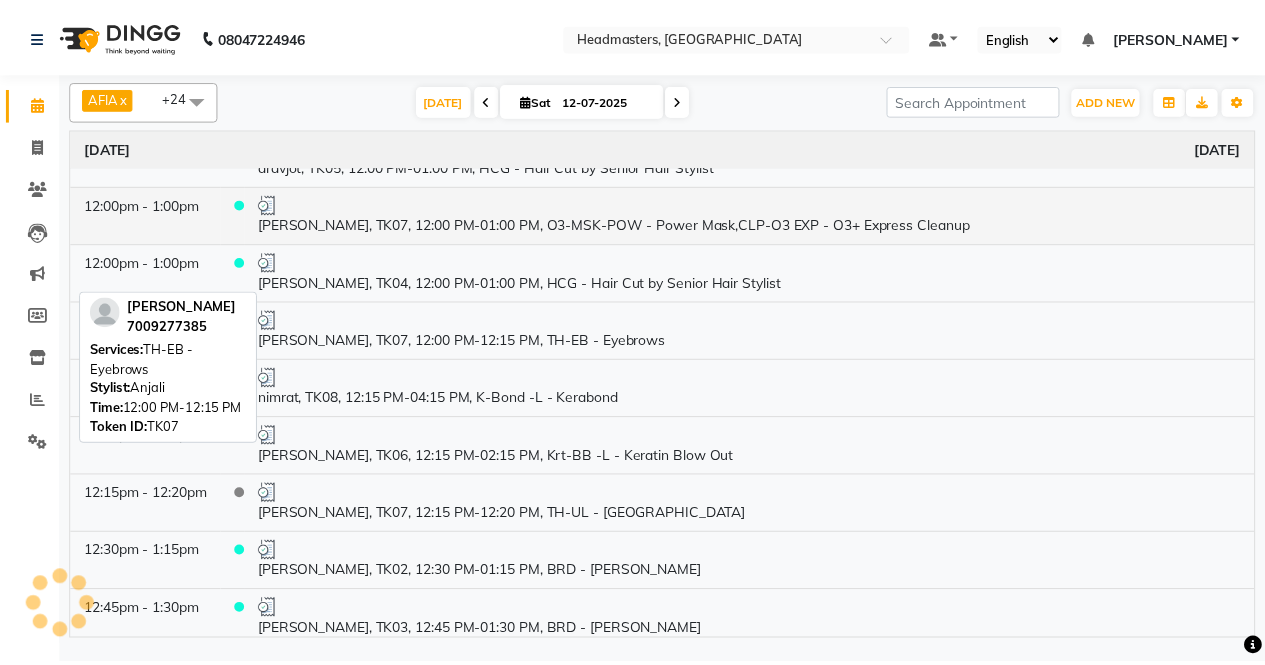 scroll, scrollTop: 300, scrollLeft: 0, axis: vertical 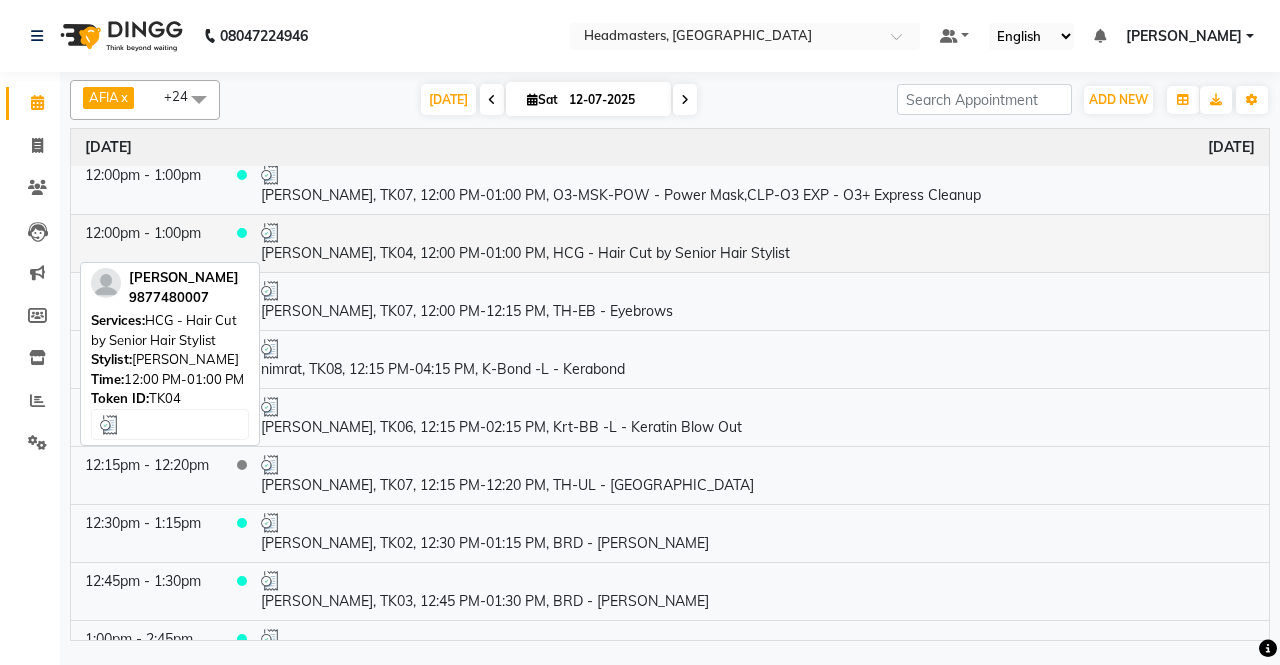 click on "[PERSON_NAME], TK04, 12:00 PM-01:00 PM, HCG - Hair Cut by Senior Hair Stylist" at bounding box center [758, 243] 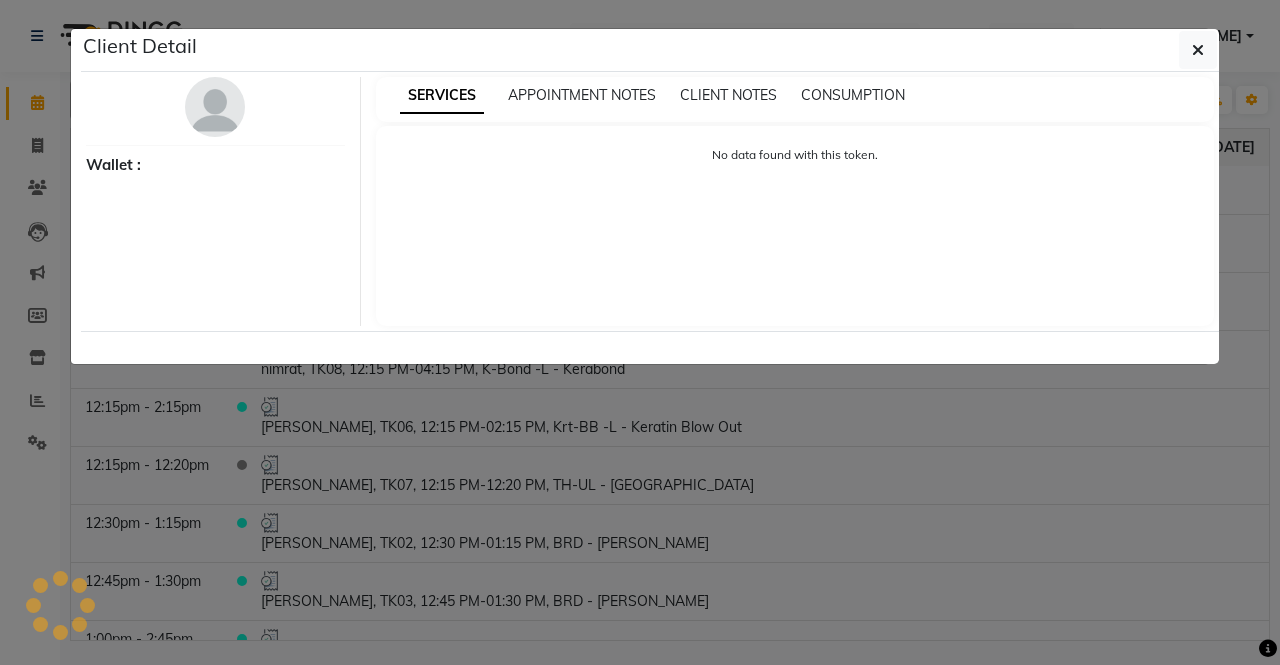 select on "3" 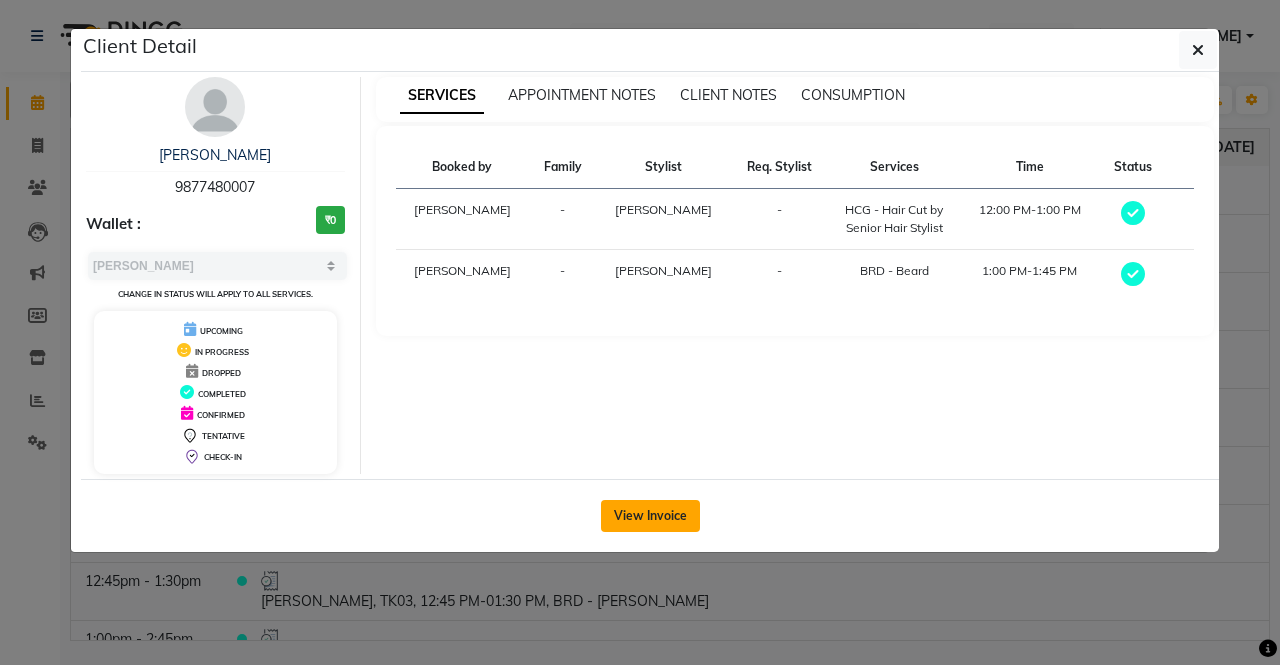 click on "View Invoice" 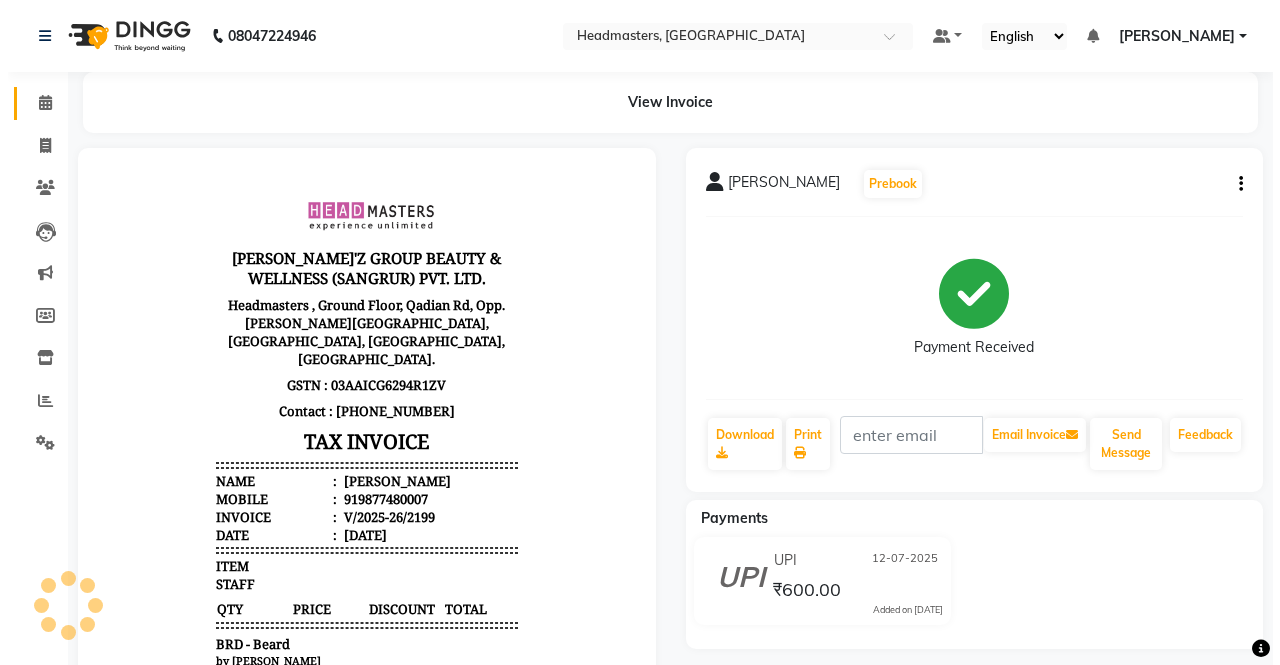 scroll, scrollTop: 0, scrollLeft: 0, axis: both 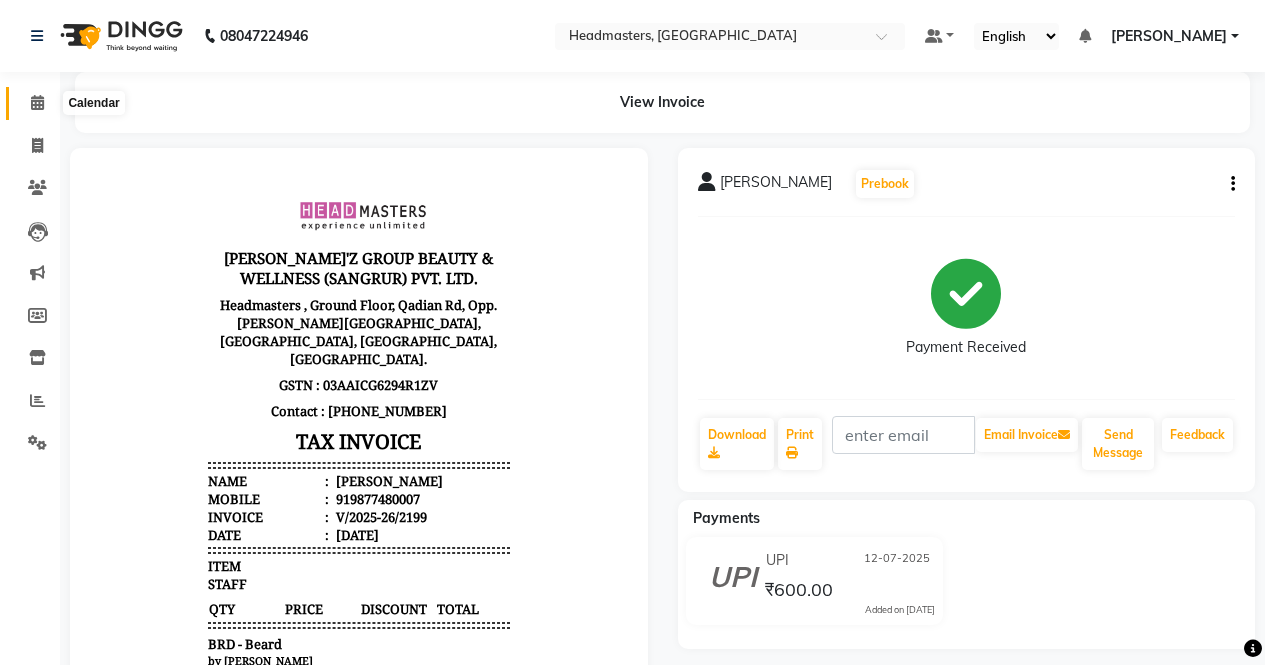 click 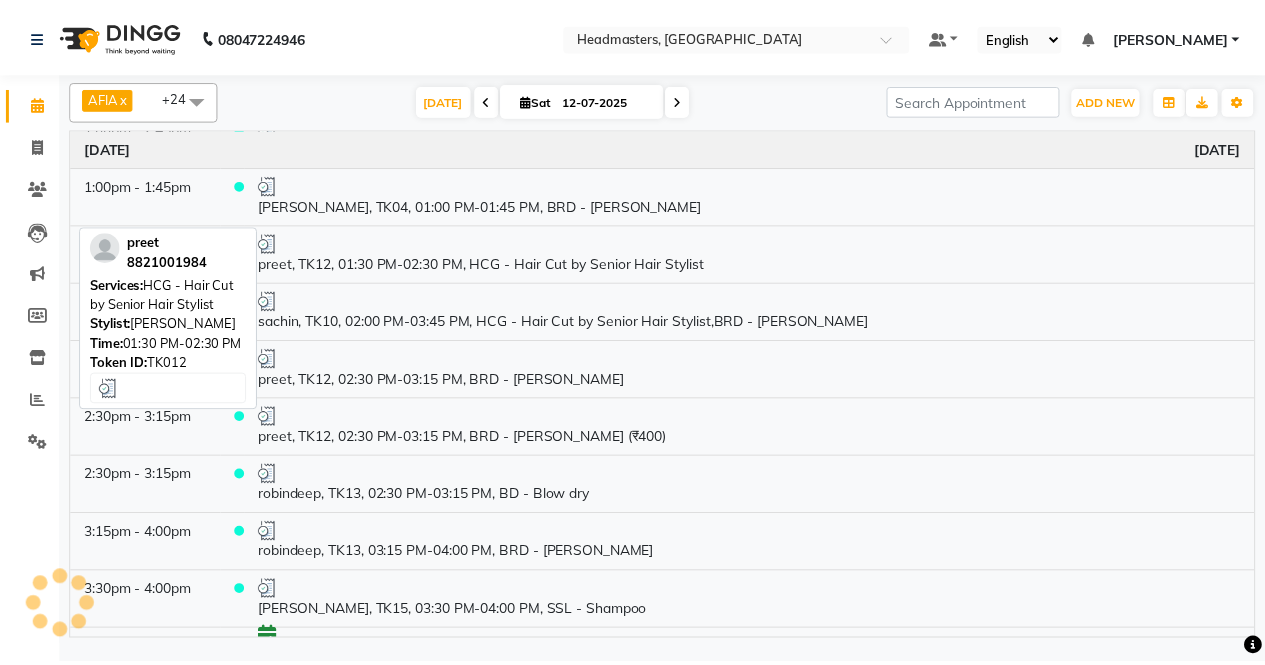 scroll, scrollTop: 900, scrollLeft: 0, axis: vertical 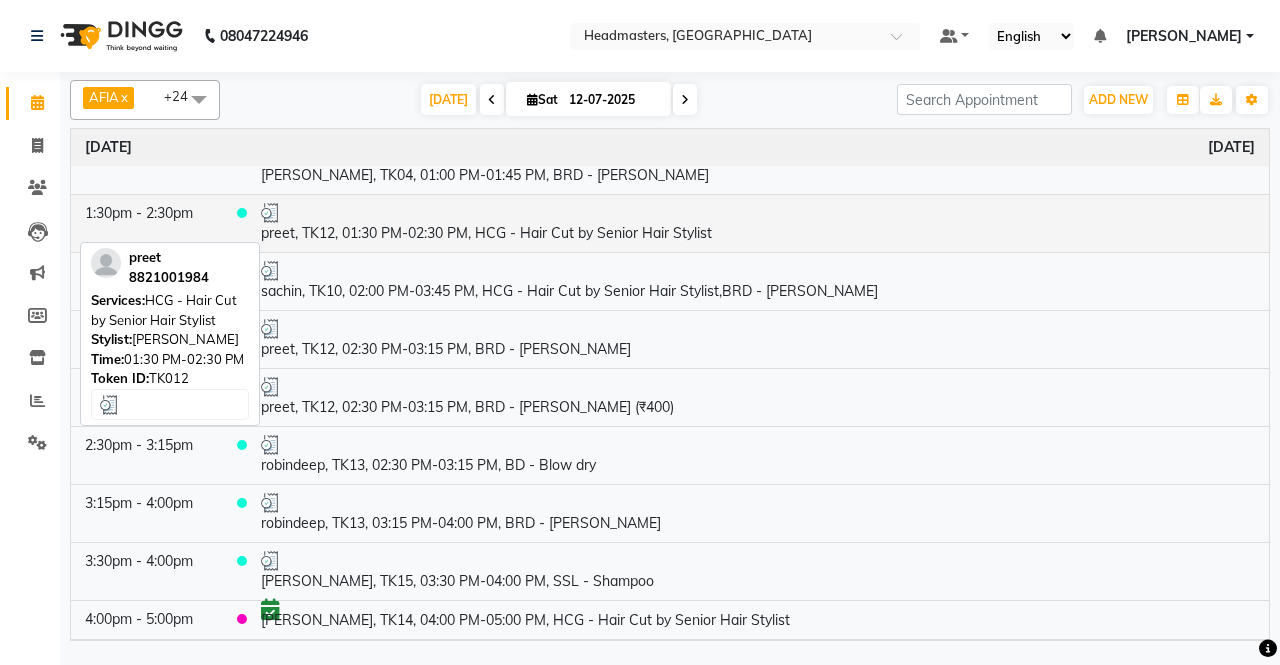 click on "preet, TK12, 01:30 PM-02:30 PM, HCG - Hair Cut by Senior Hair Stylist" at bounding box center [758, 223] 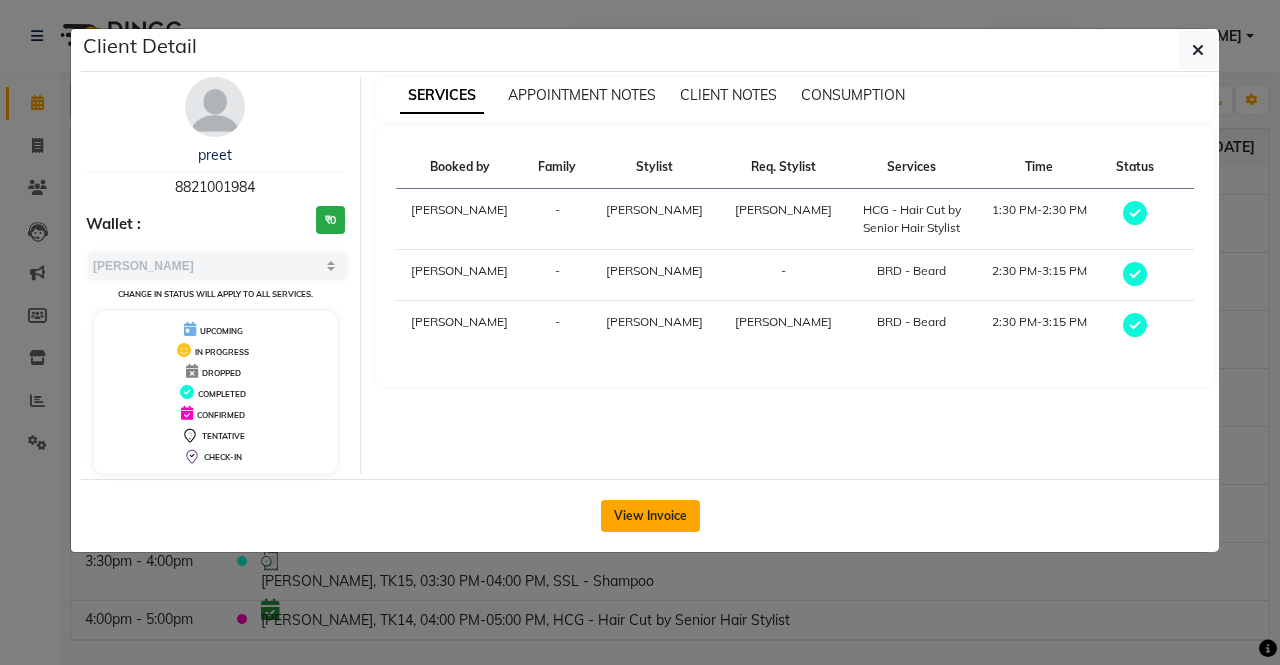 click on "View Invoice" 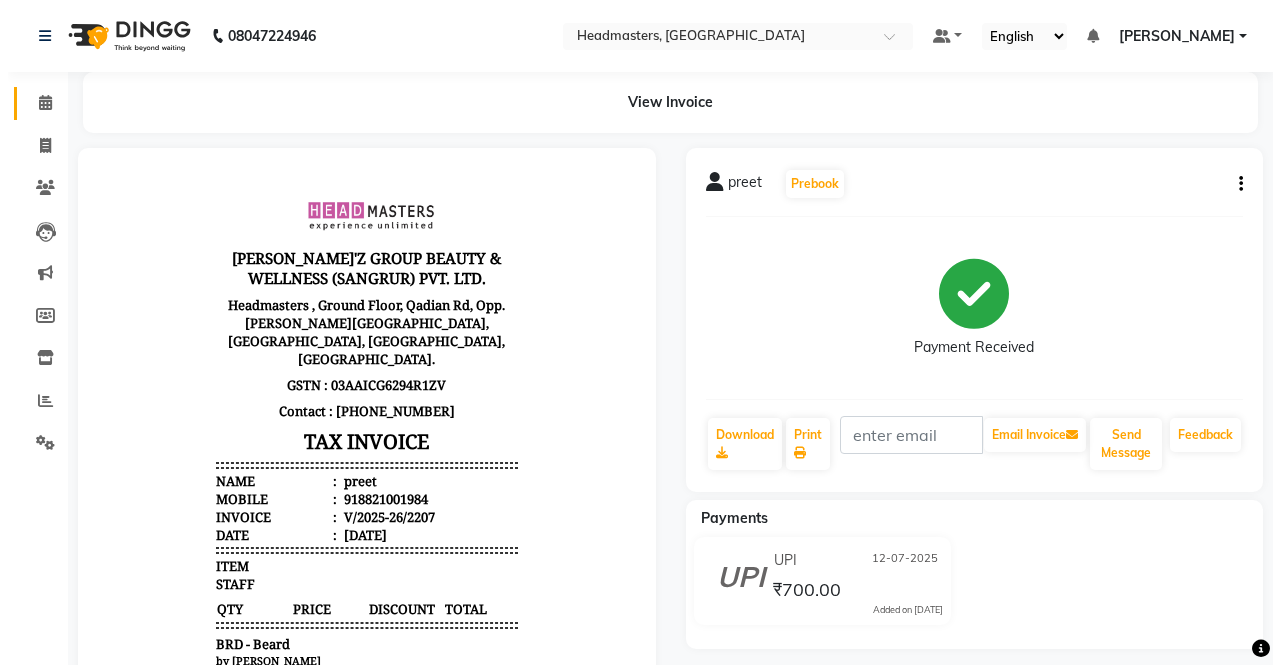 scroll, scrollTop: 0, scrollLeft: 0, axis: both 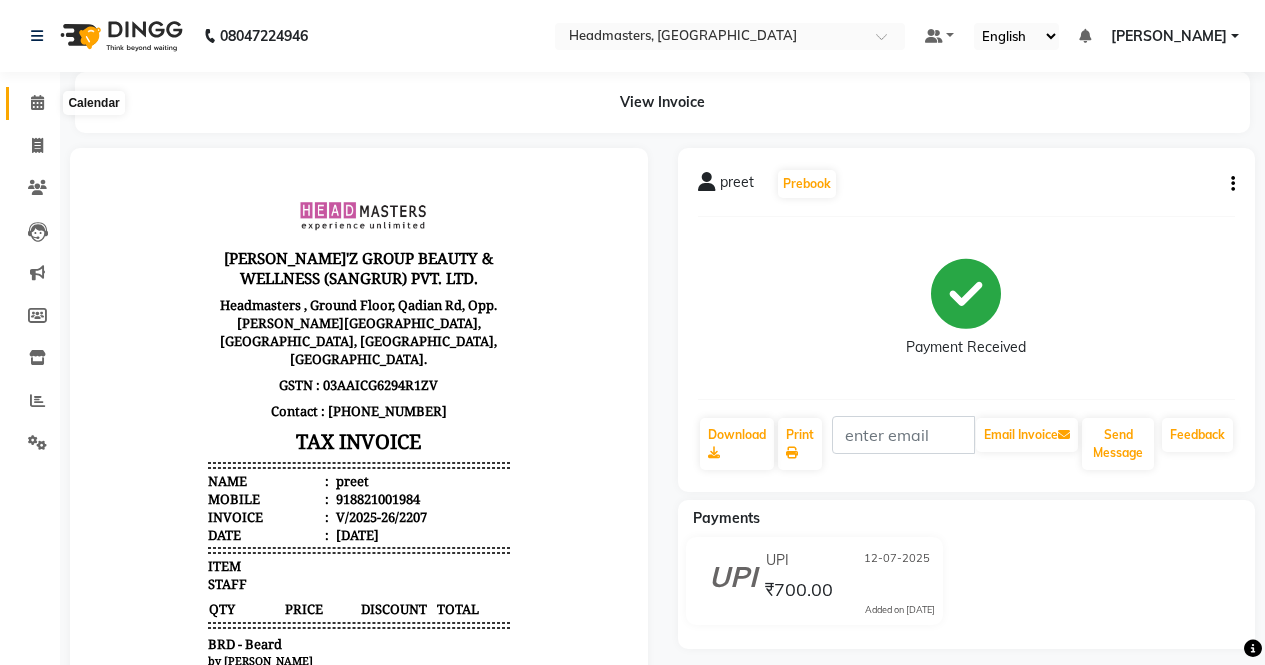 click 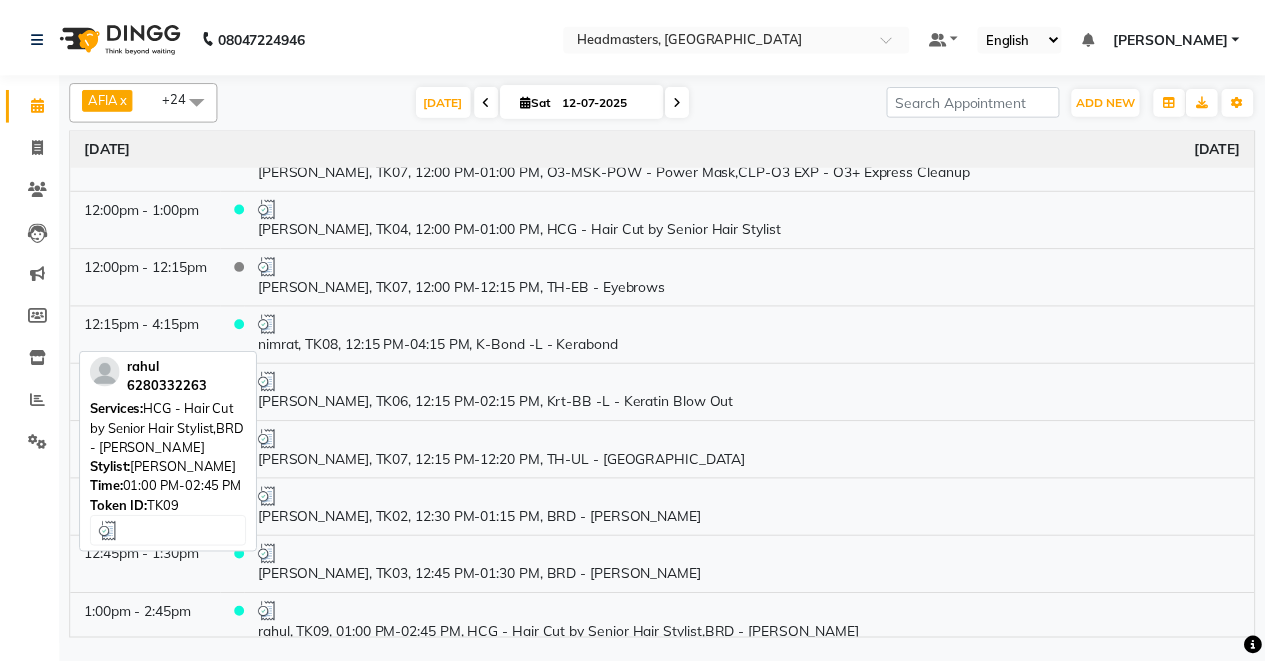 scroll, scrollTop: 525, scrollLeft: 0, axis: vertical 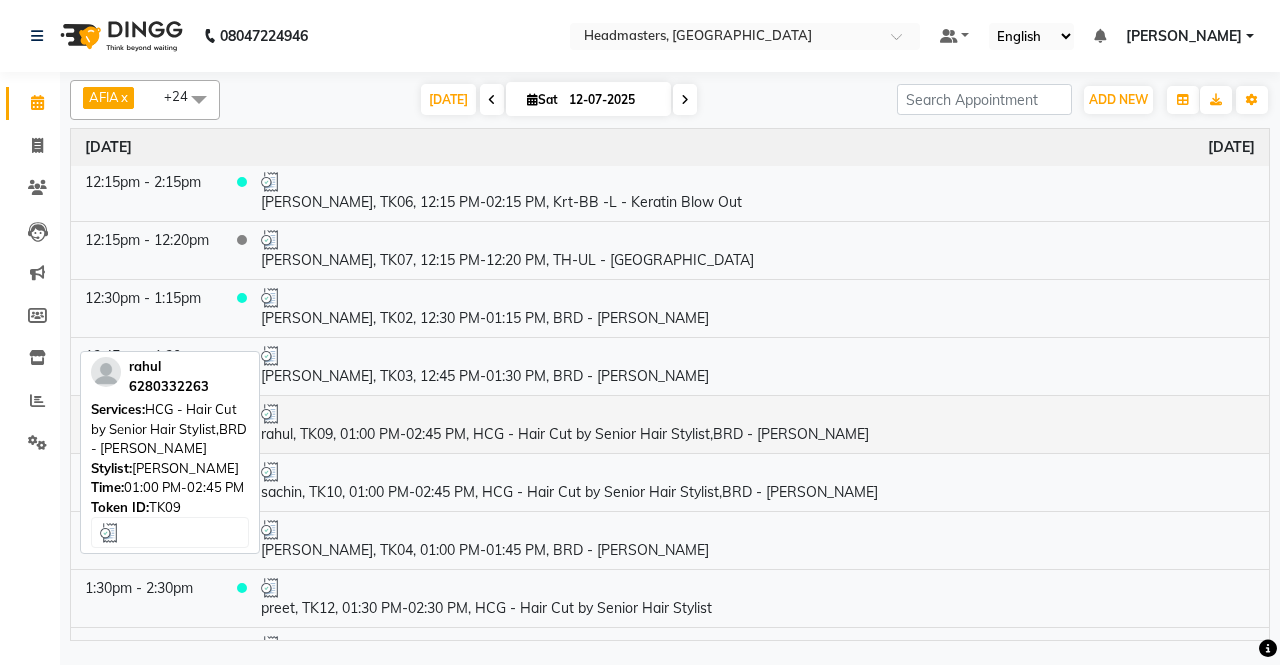 click on "rahul, TK09, 01:00 PM-02:45 PM, HCG - Hair Cut by Senior Hair Stylist,BRD - [PERSON_NAME]" at bounding box center [758, 424] 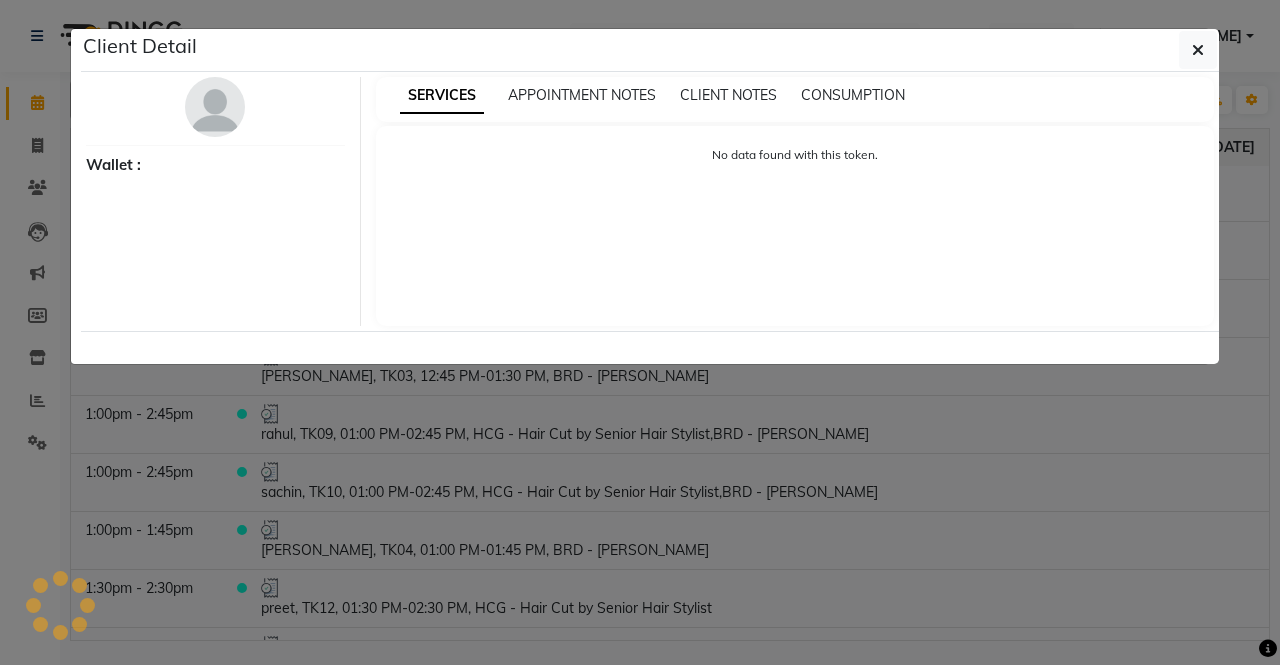 select on "3" 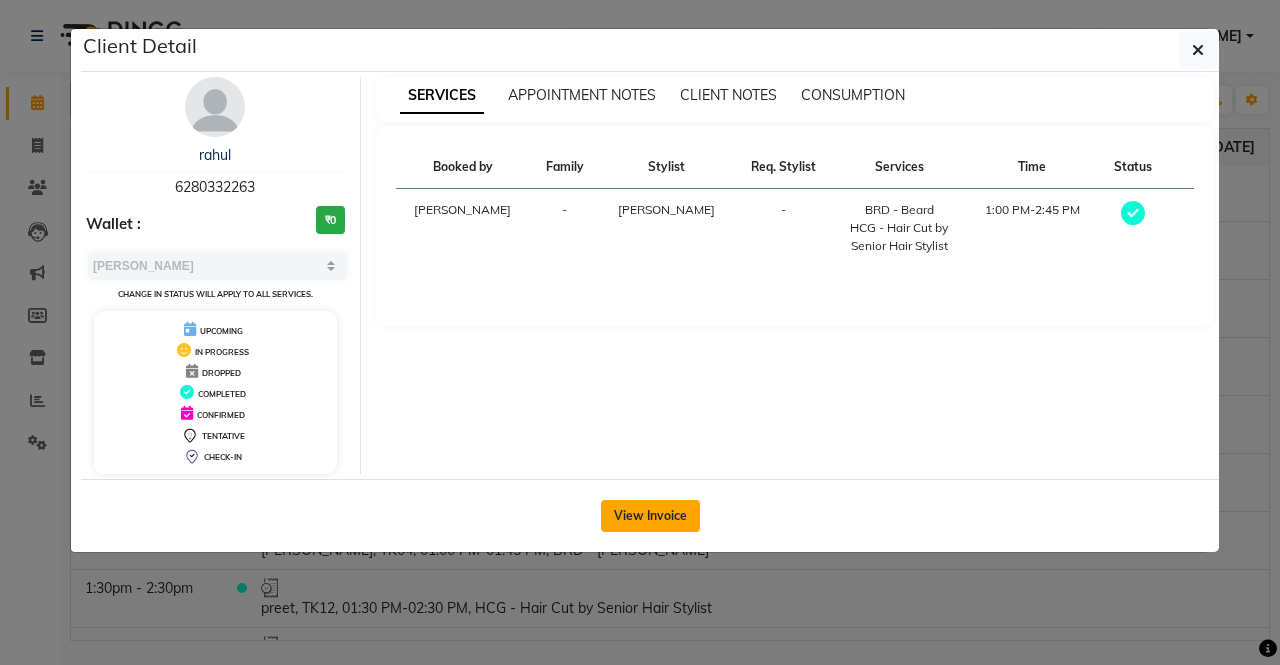 click on "View Invoice" 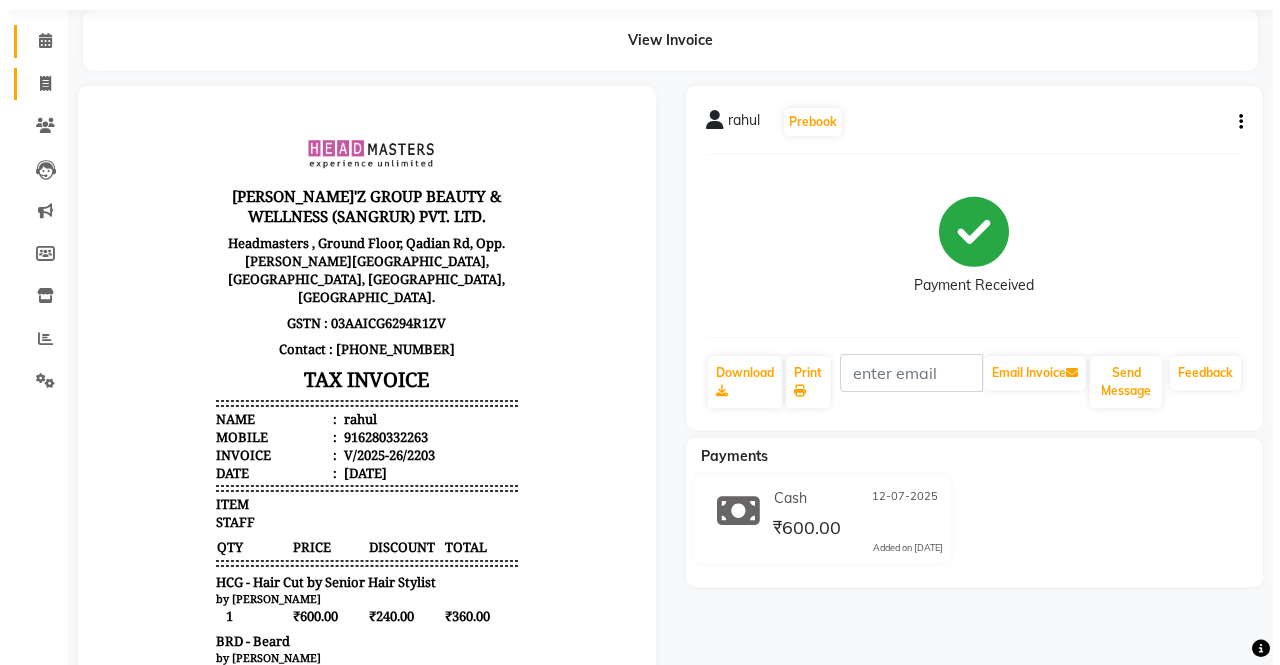 scroll, scrollTop: 0, scrollLeft: 0, axis: both 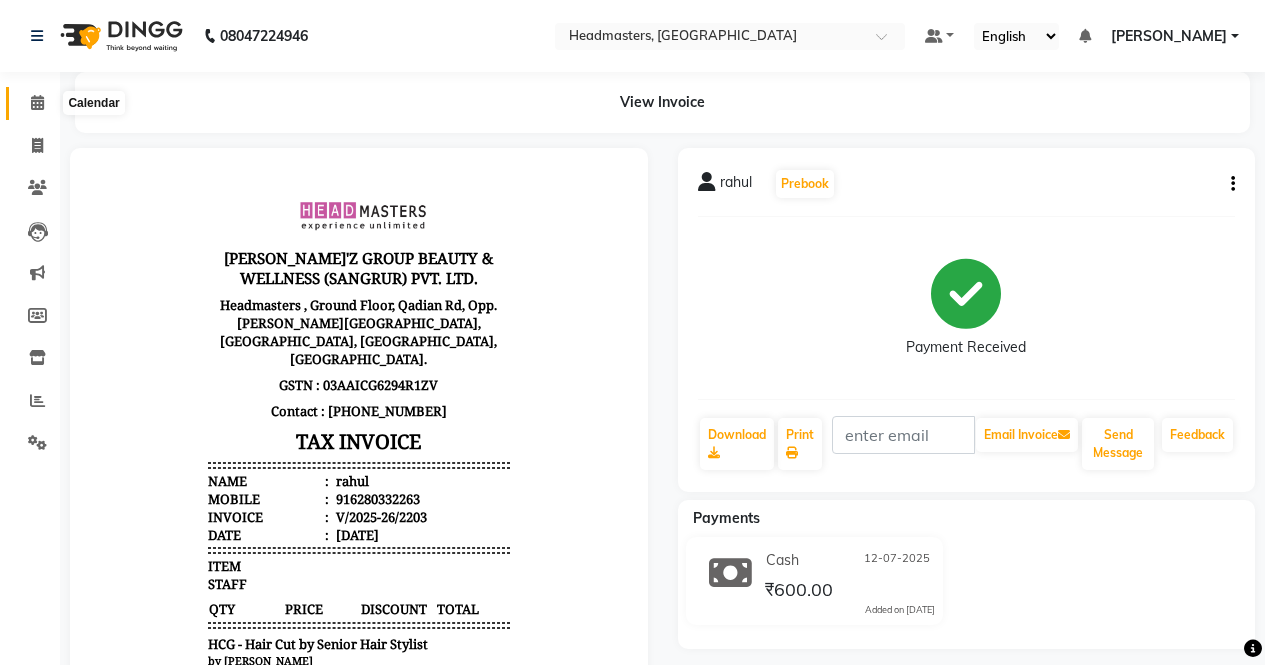 click 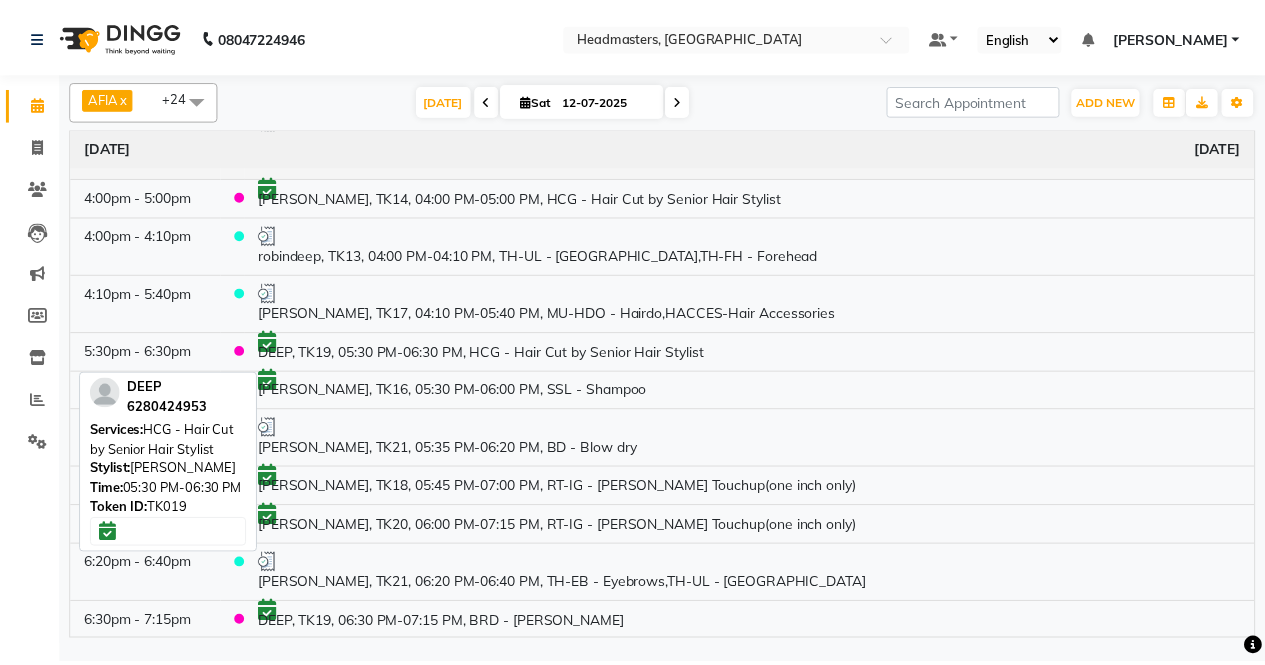 scroll, scrollTop: 1325, scrollLeft: 0, axis: vertical 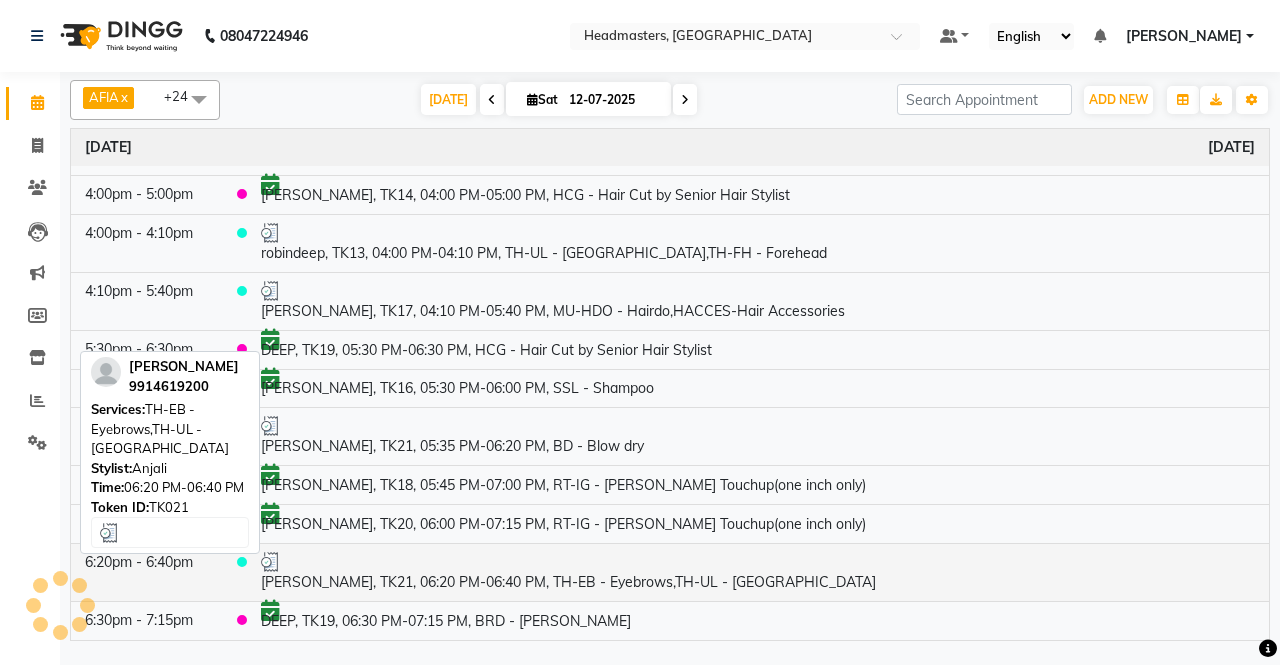 click at bounding box center [758, 562] 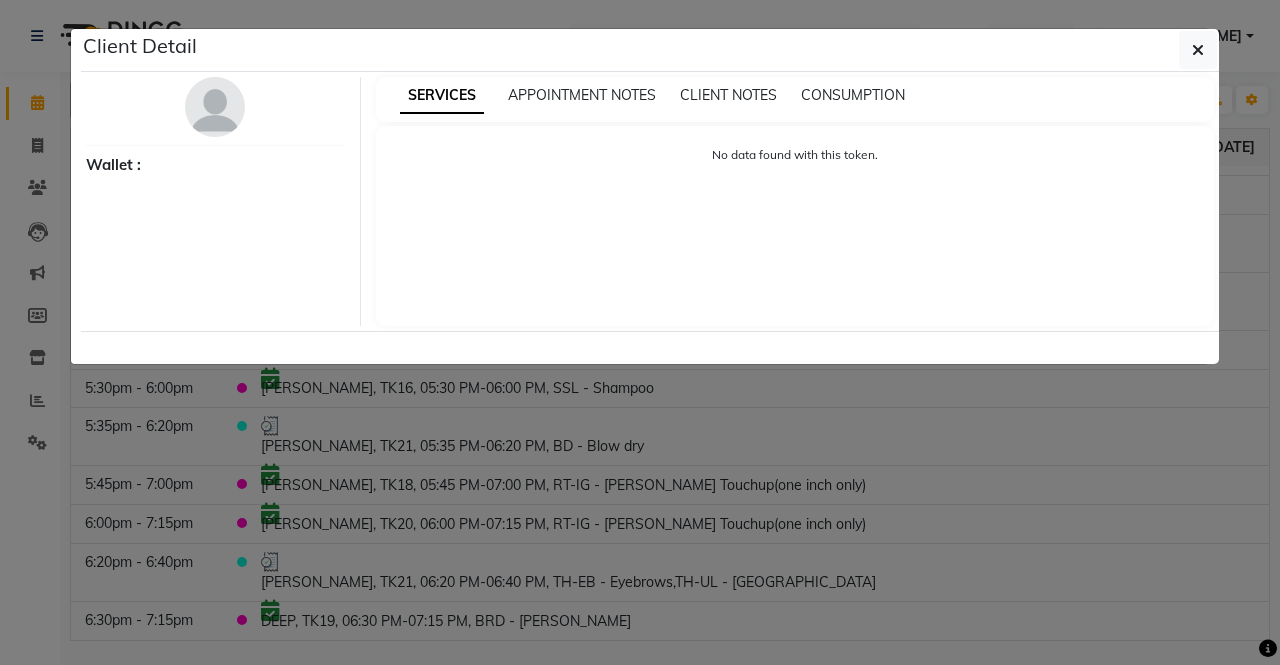 select on "3" 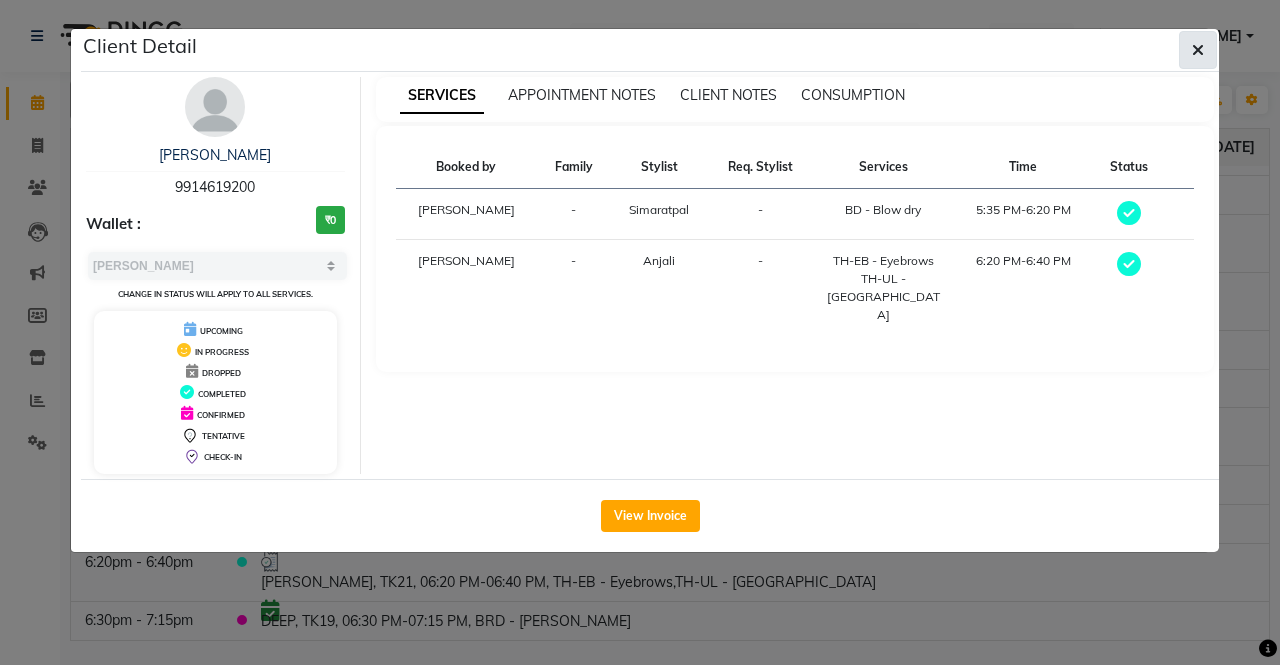 click 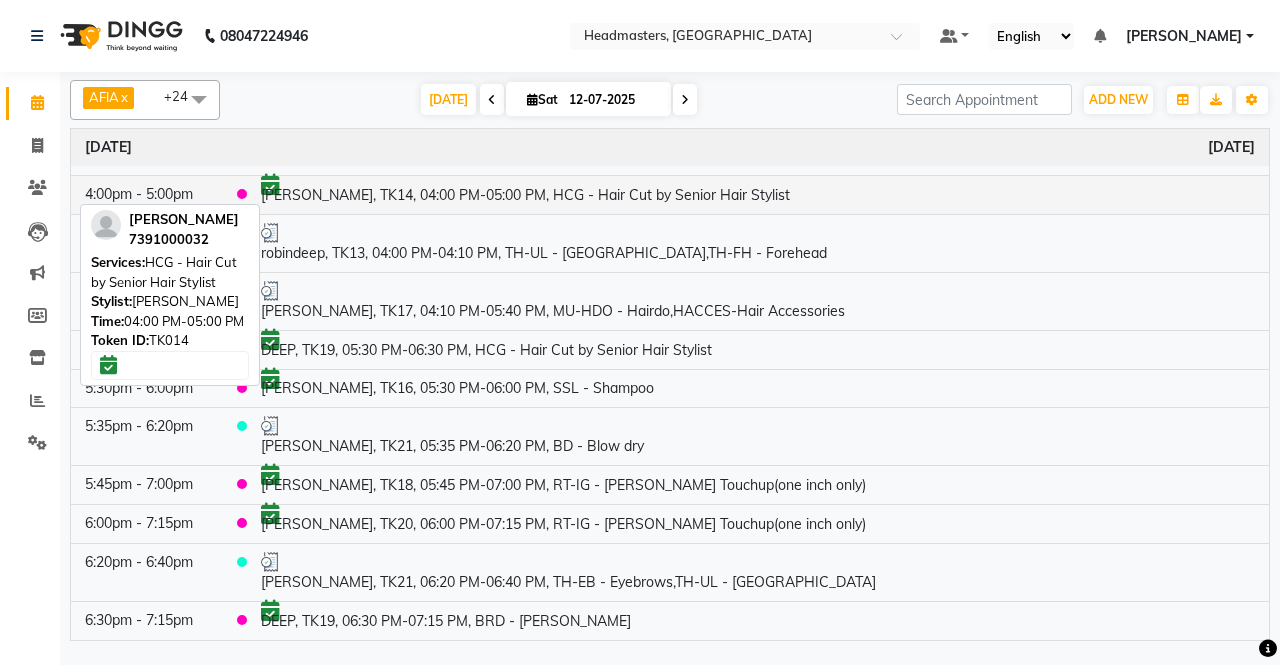 click at bounding box center [758, 184] 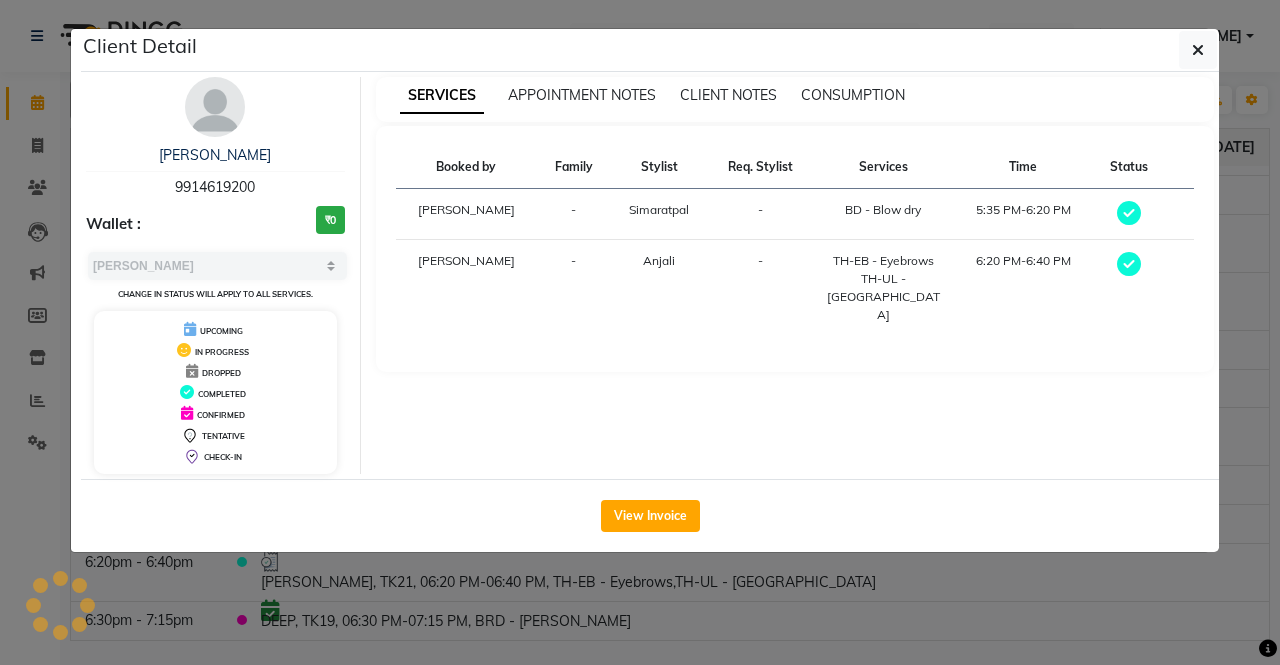 select on "6" 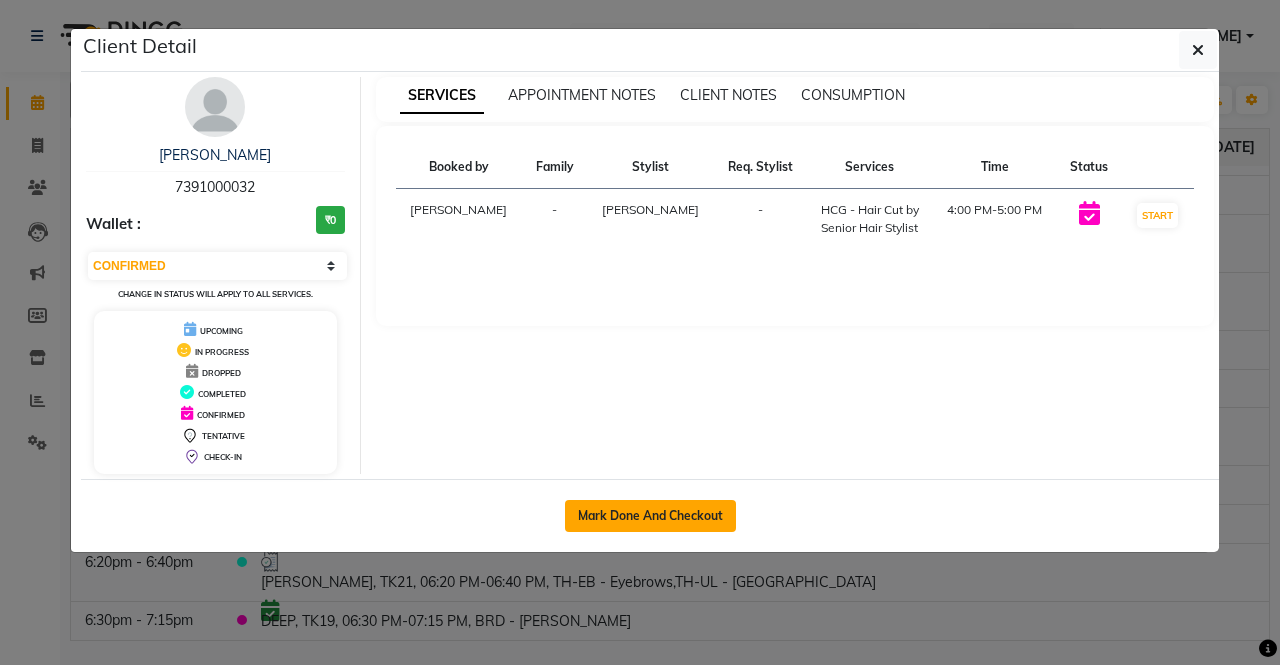 click on "Mark Done And Checkout" 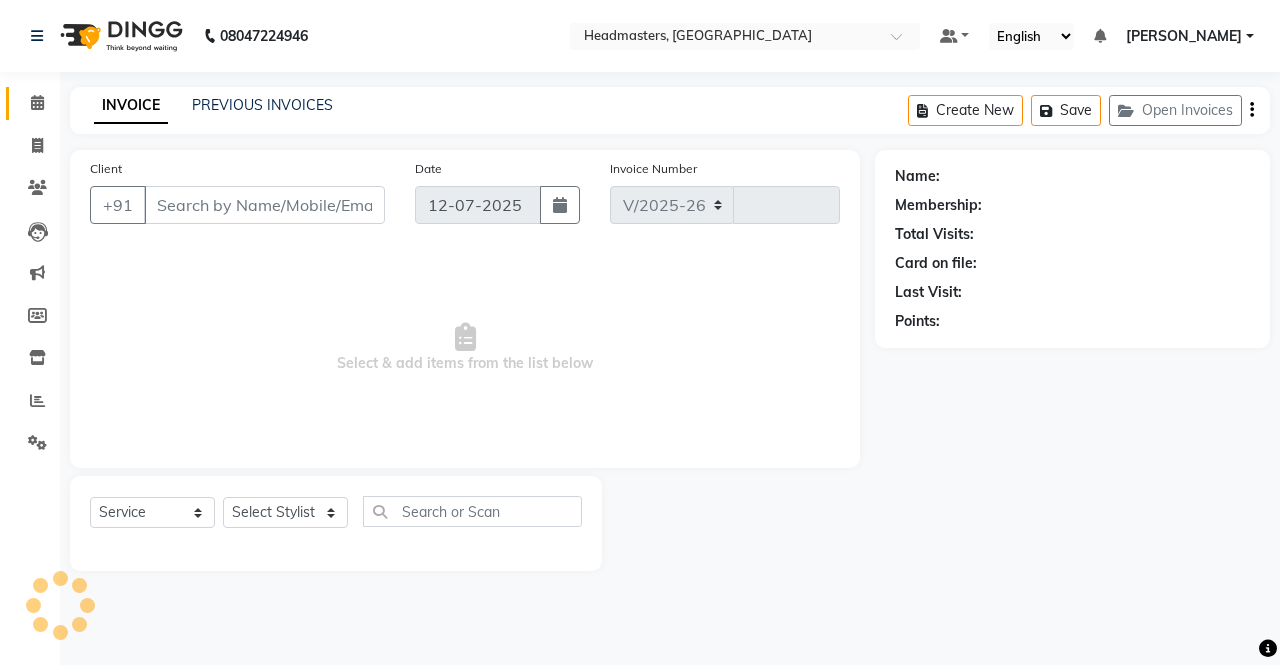 select on "7136" 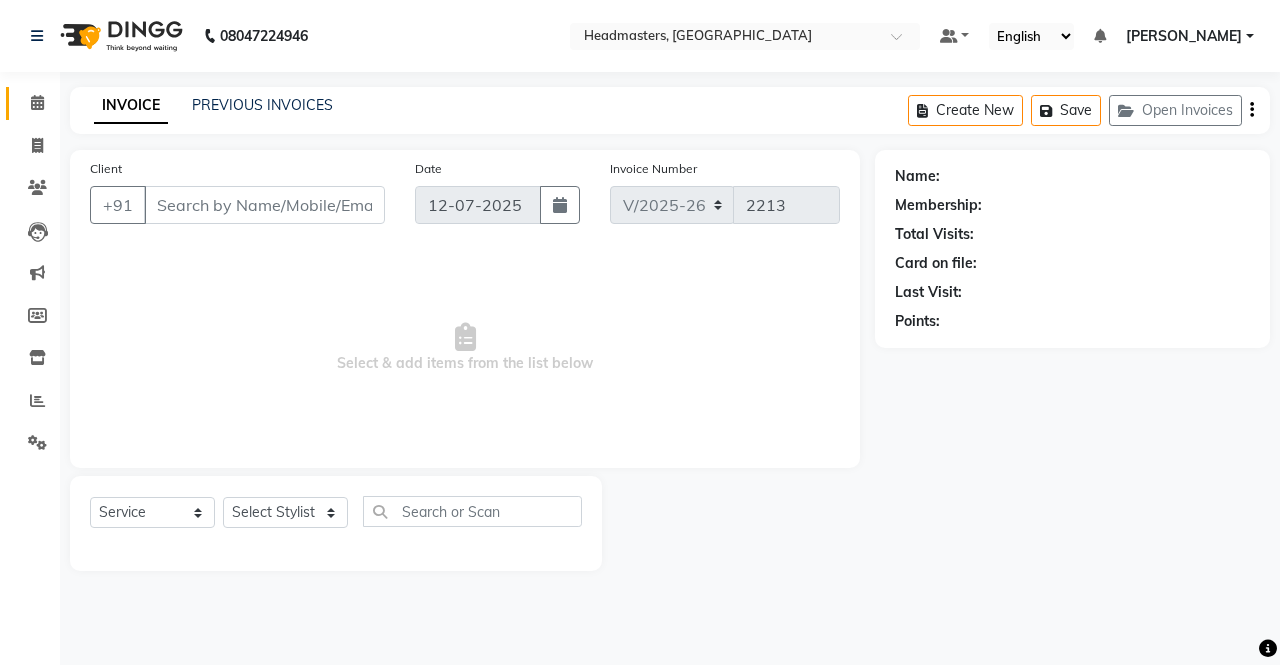 type on "7391000032" 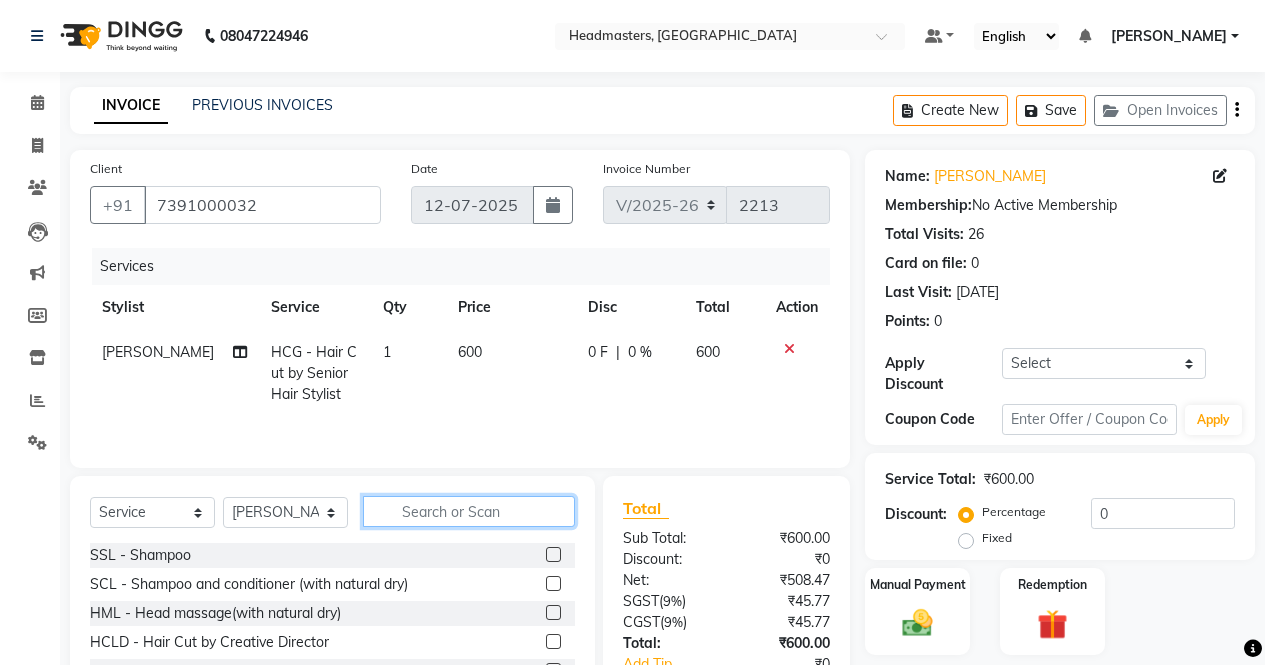 click 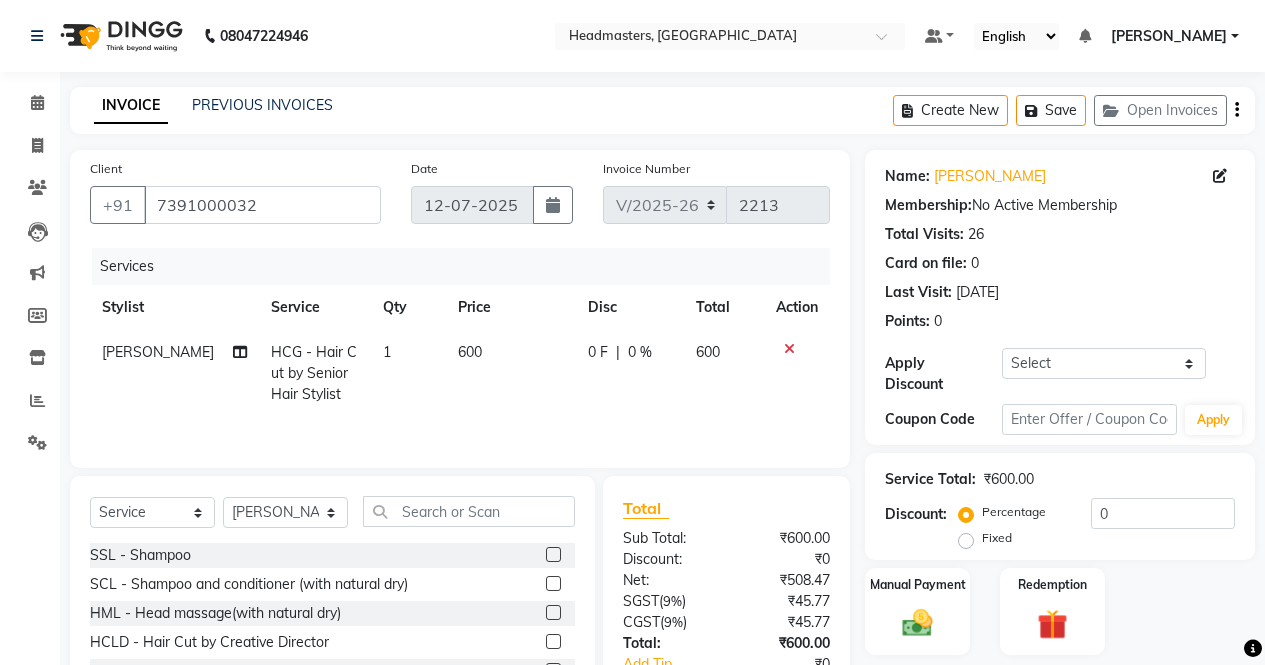 click on "1" 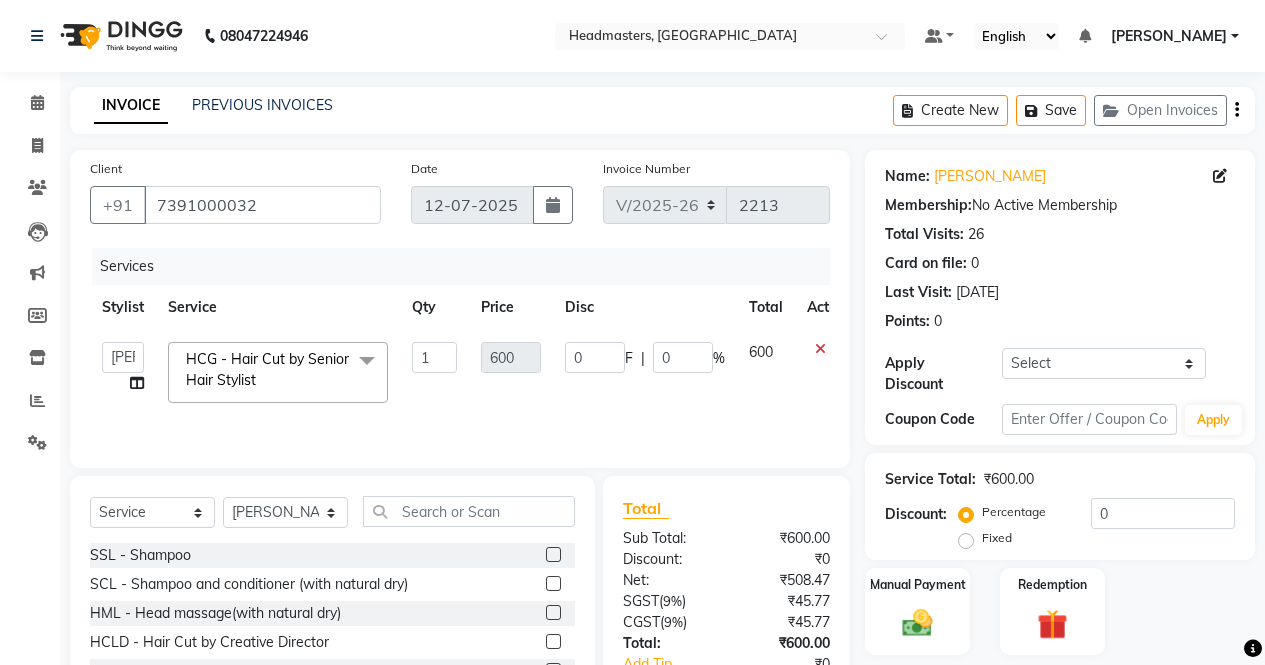 click on "AFIA   Anjali   [PERSON_NAME]   [PERSON_NAME]    [PERSON_NAME]   HEAD [PERSON_NAME]    [PERSON_NAME]    [PERSON_NAME]    [PERSON_NAME]   Love   [PERSON_NAME]    [PERSON_NAME]    [PERSON_NAME]    [PERSON_NAME]   [PERSON_NAME]   [PERSON_NAME]    [PERSON_NAME]    Sunny    SURAJ    [PERSON_NAME]  HCG - Hair Cut by Senior Hair Stylist  x SSL - Shampoo SCL - Shampoo and conditioner (with natural dry) HML - Head massage(with natural dry) HCLD - Hair Cut by Creative Director HCL - Hair Cut by Senior Hair Stylist Trim - Trimming (one Length) Spt - Split ends/short/candle cut BD - Blow dry OS - Open styling GL-igora - Igora Global GL-essensity - Essensity Global Hlts-L - Highlights [MEDICAL_DATA] - Balayage Chunks  - Chunks CR  - Color removal CRF - Color refresh Stk - Per streak RT-IG - Igora Root Touchup(one inch only) RT-ES - Essensity Root Touchup(one inch only) Reb - Rebonding ST  - Straight therapy Krt-L - Keratin Krt-BB -L - Keratin Blow Out HR-BTX -L  - Hair [MEDICAL_DATA] NanoP -L - Nanoplastia K-Bond -L  - Kerabond H-EXT - [MEDICAL_DATA] HS - Styling" 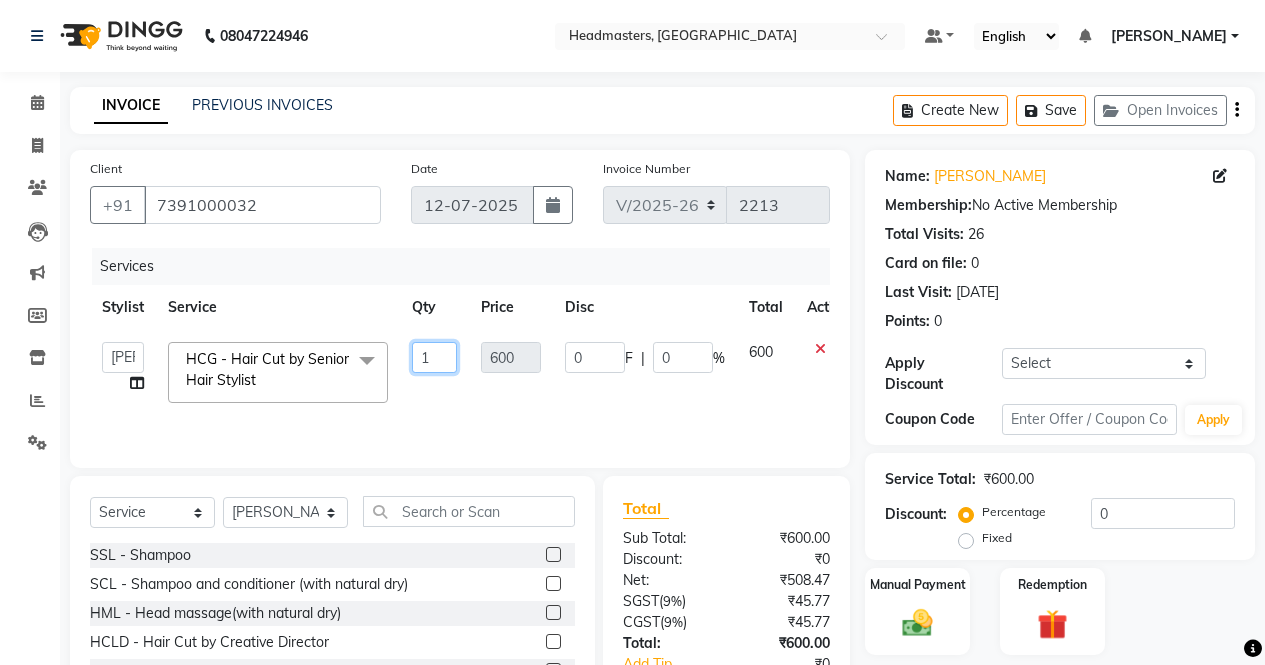 click on "1" 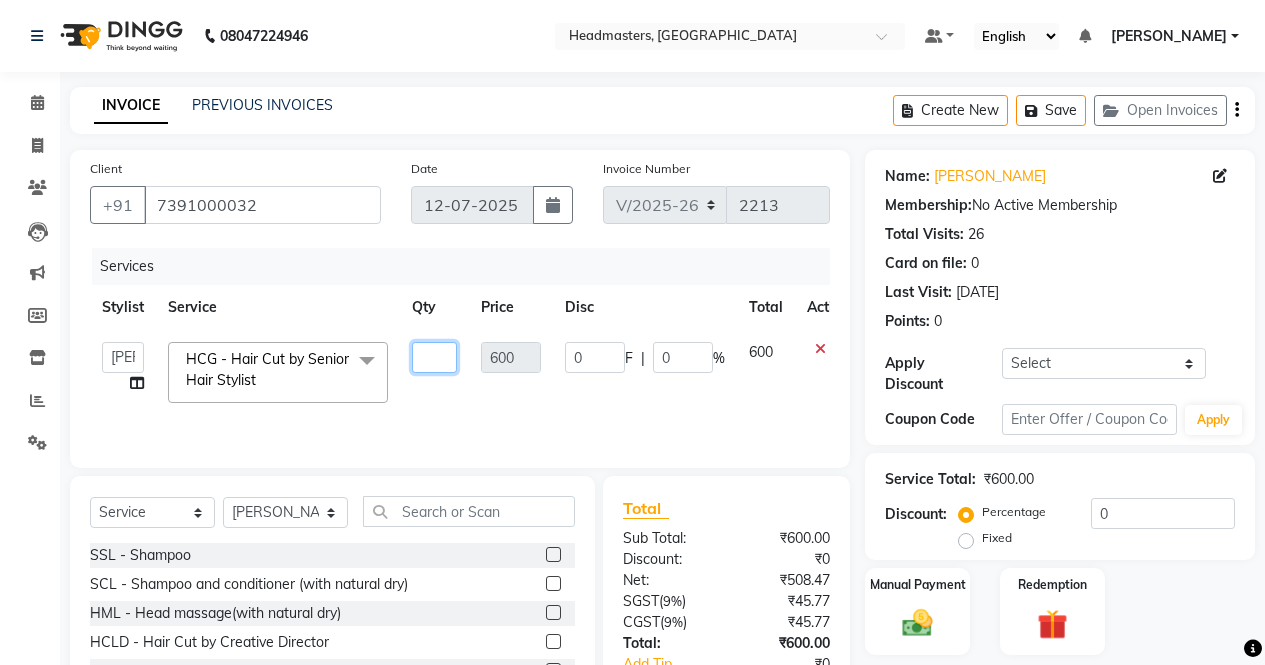 type on "2" 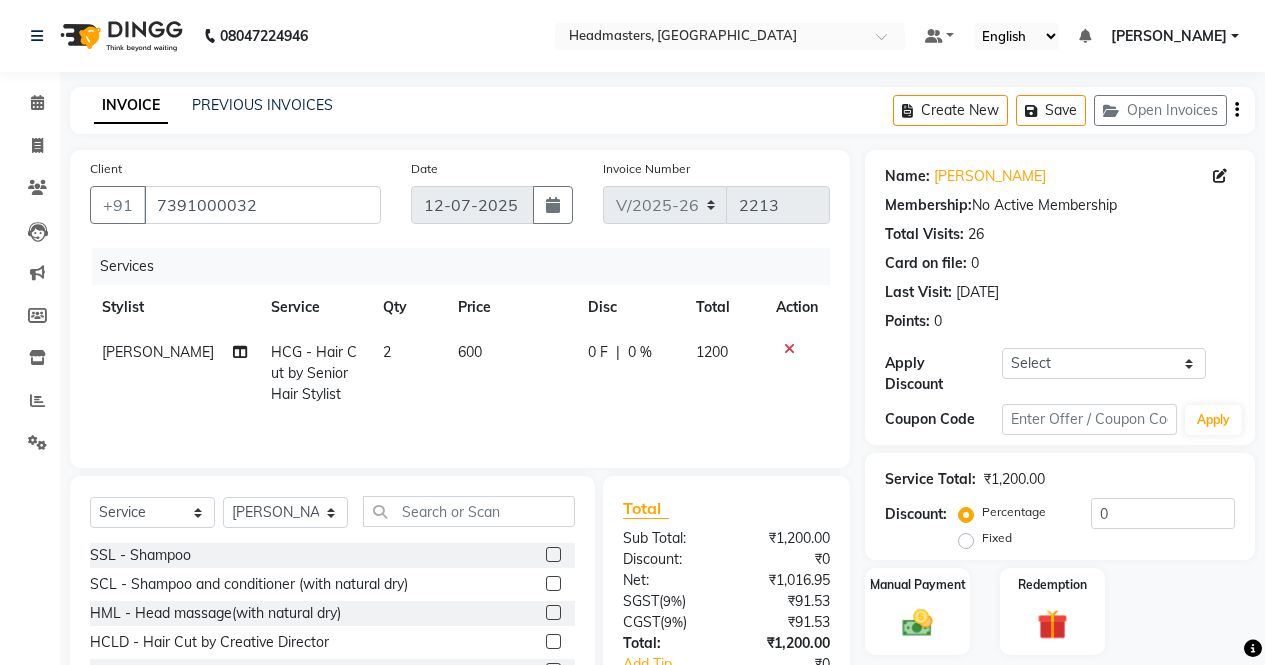 click on "Services Stylist Service Qty Price Disc Total Action [PERSON_NAME]  HCG - Hair Cut by Senior Hair Stylist 2 600 0 F | 0 % 1200" 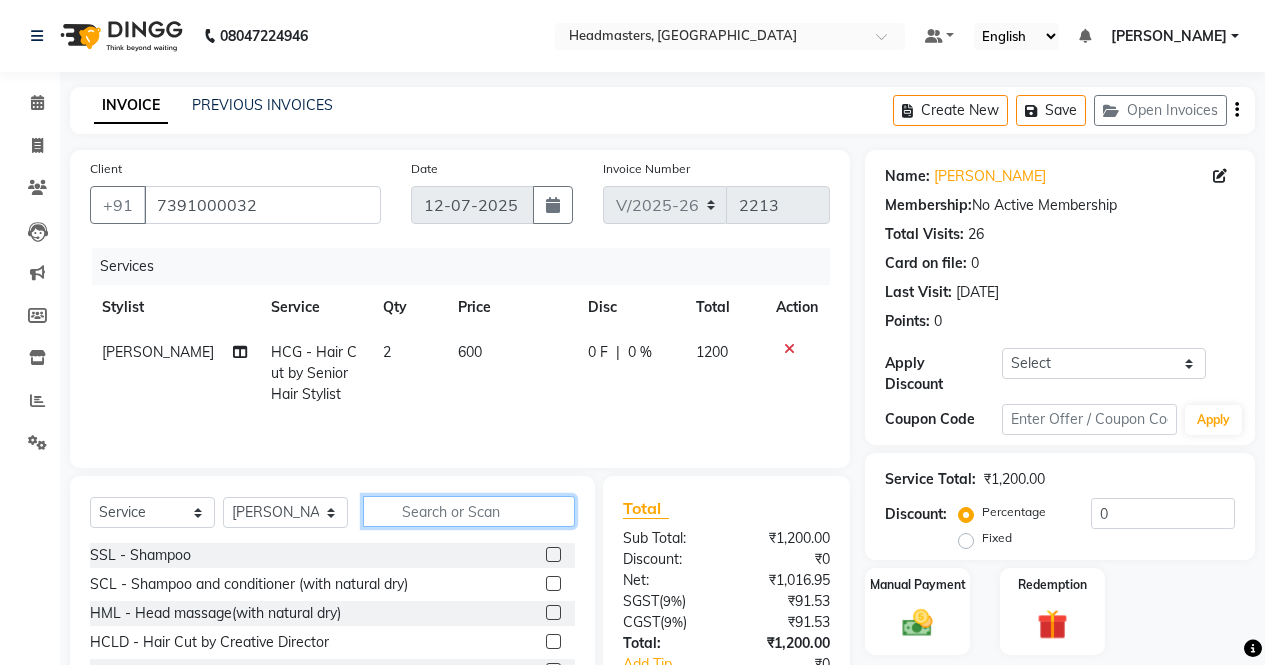 click 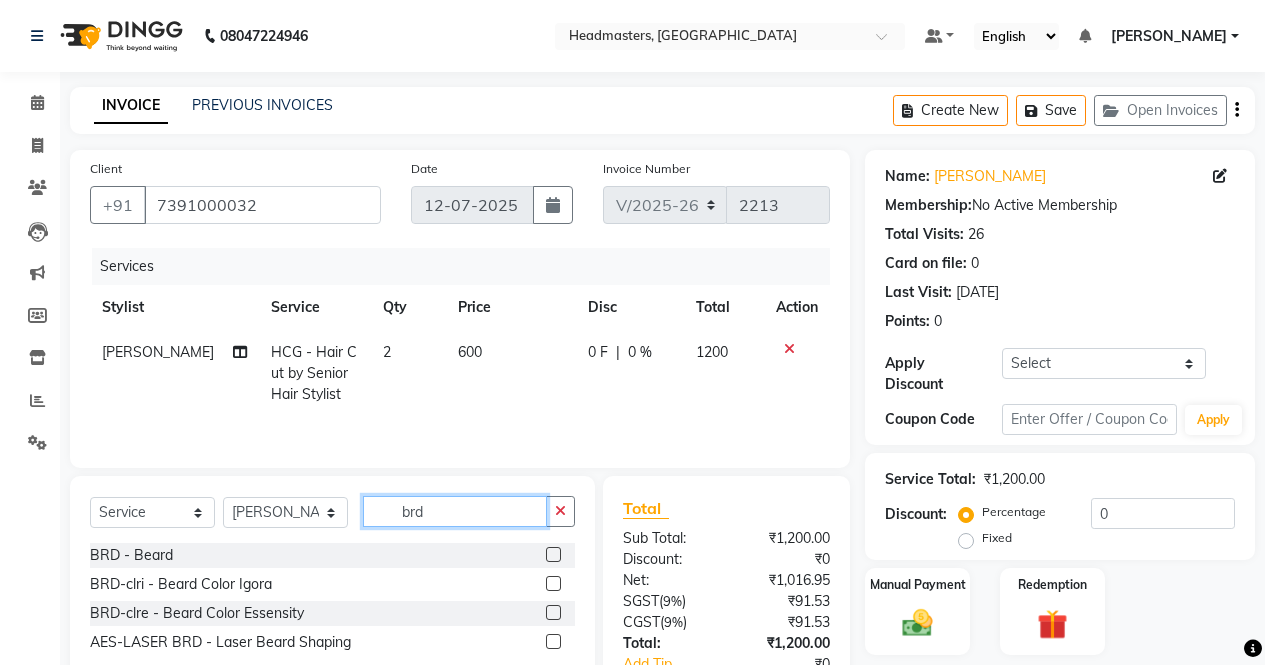 type on "brd" 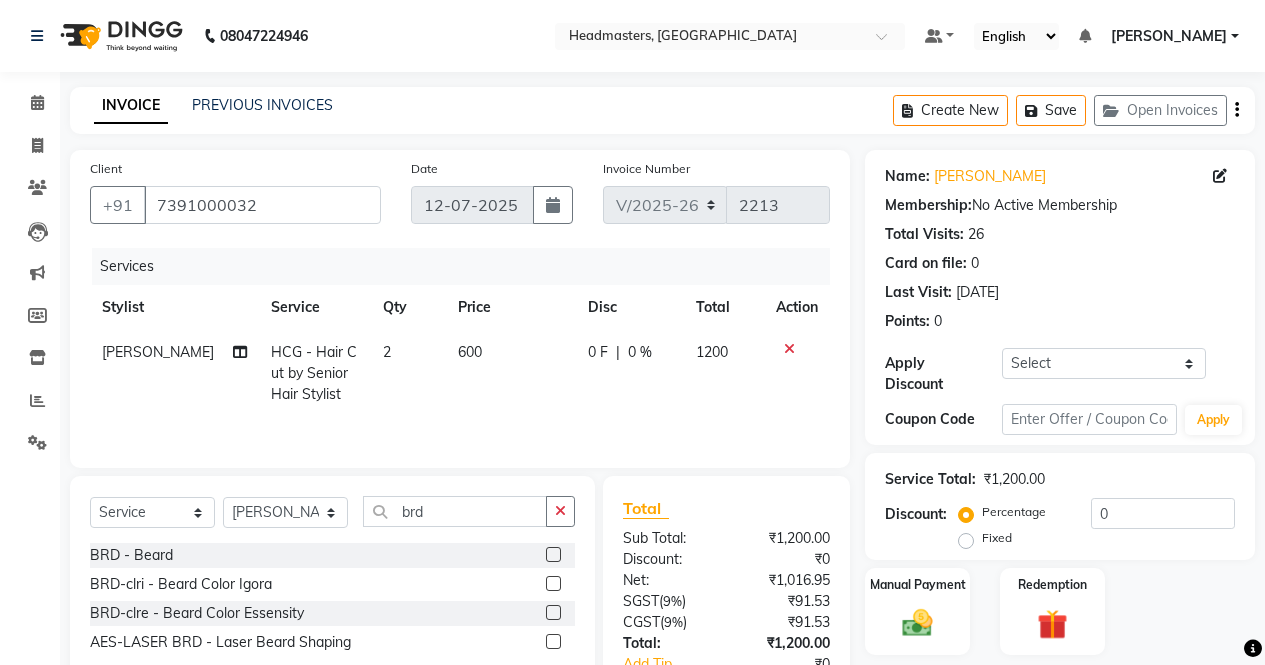 click 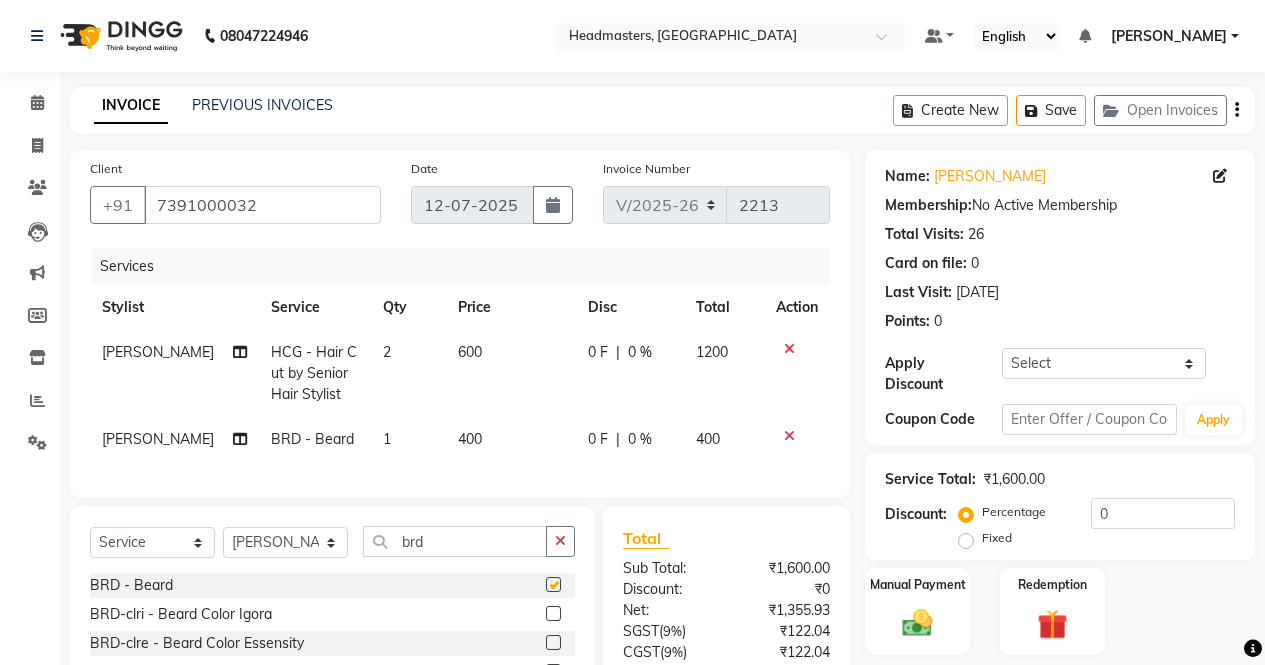 checkbox on "false" 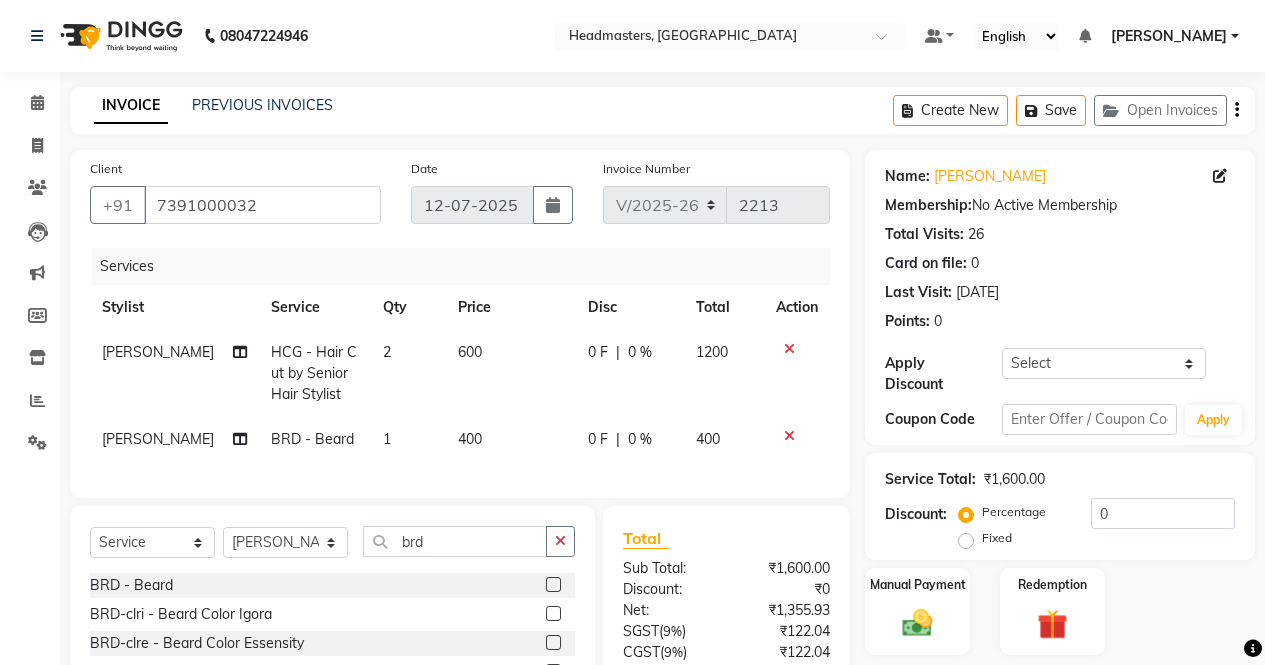 click on "1" 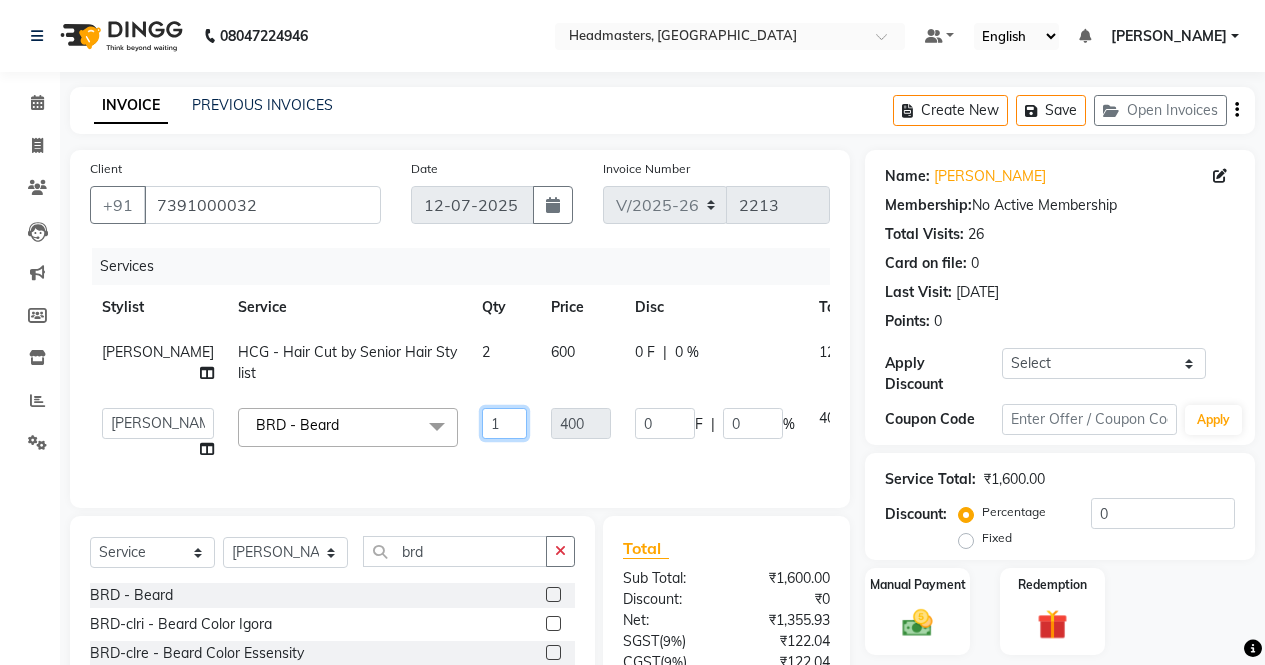 click on "1" 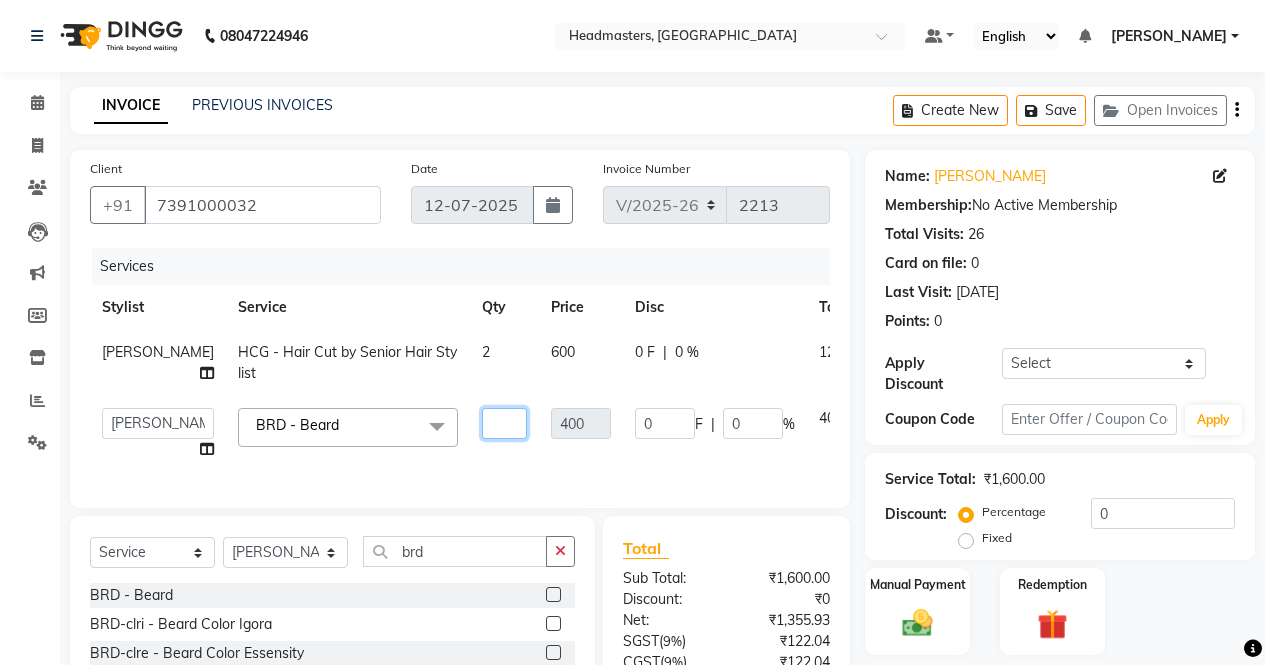 type on "2" 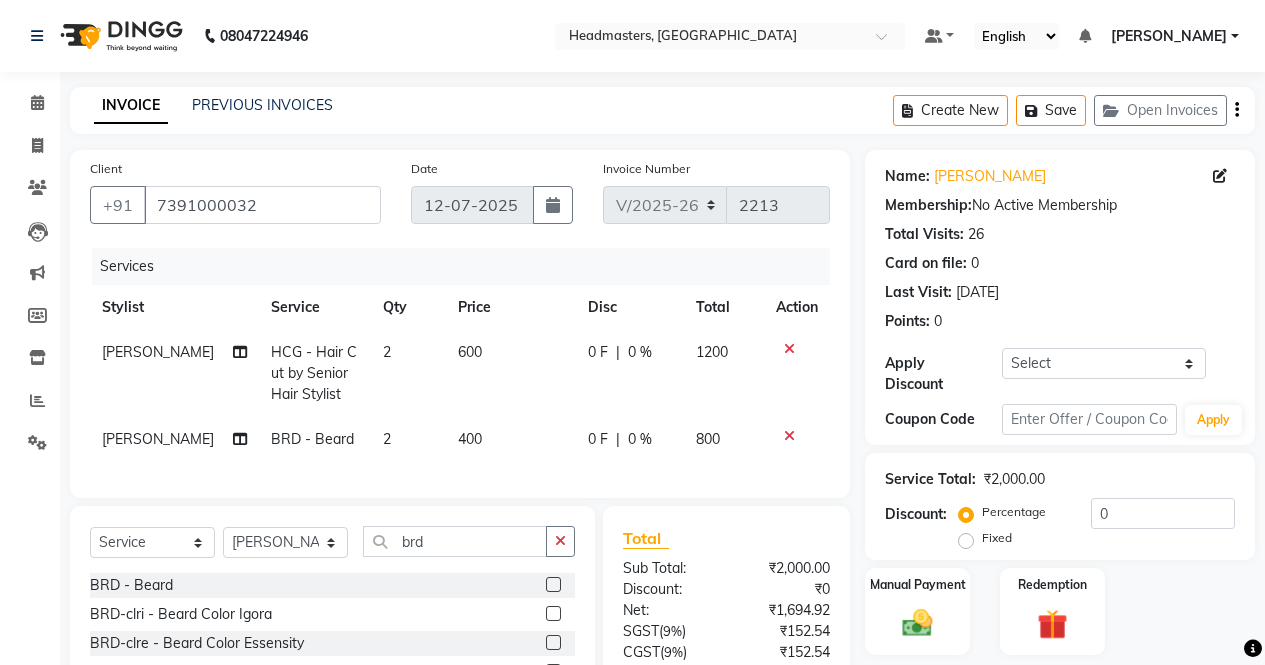 click on "Services Stylist Service Qty Price Disc Total Action [PERSON_NAME]  HCG - Hair Cut by Senior Hair Stylist 2 600 0 F | 0 % 1200 [PERSON_NAME]  BRD - [PERSON_NAME] 2 400 0 F | 0 % 800" 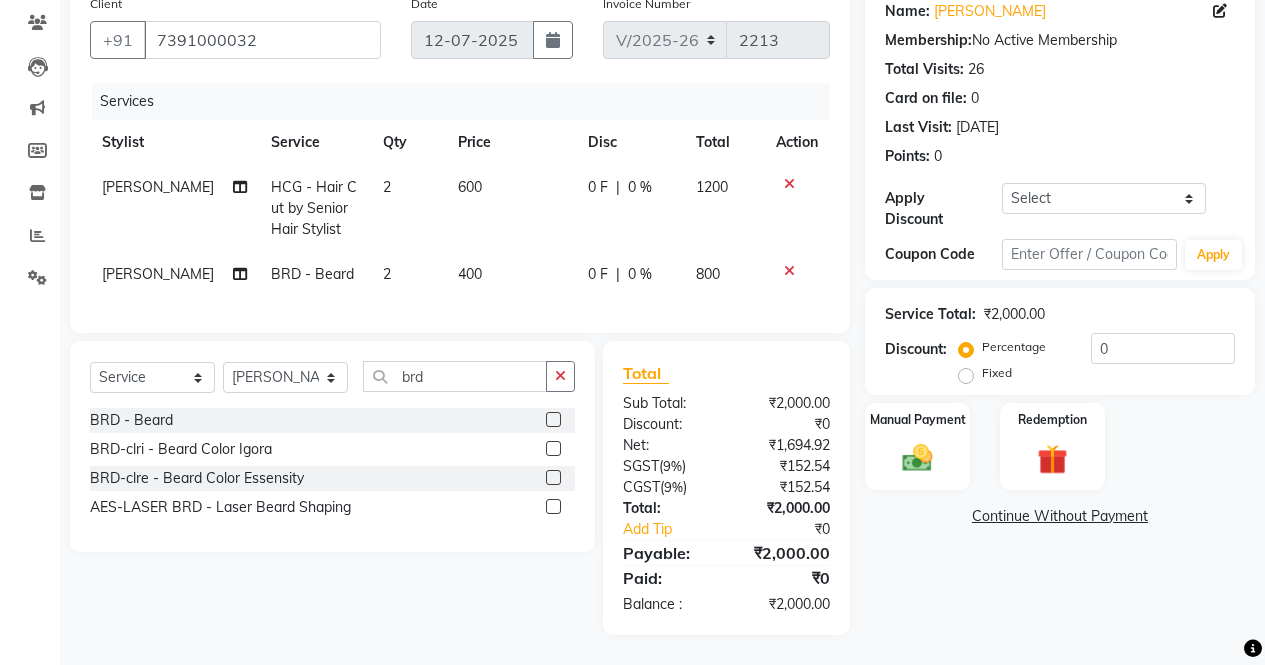 scroll, scrollTop: 180, scrollLeft: 0, axis: vertical 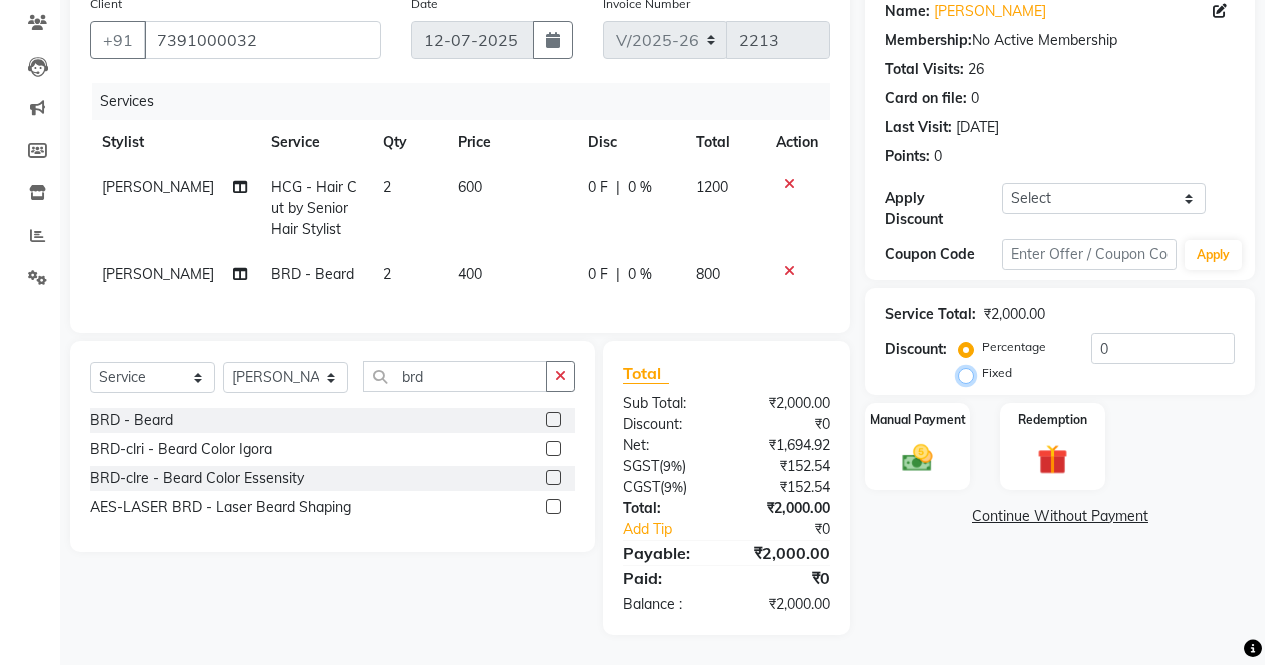 click on "Fixed" at bounding box center (970, 373) 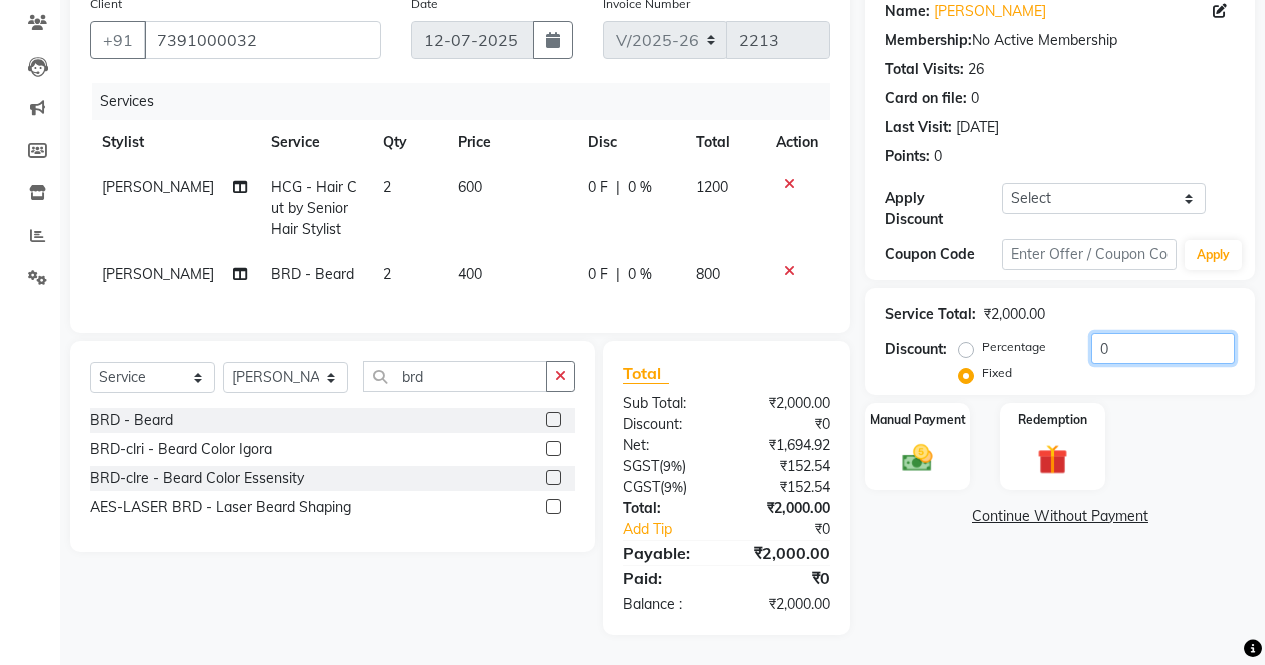 click on "0" 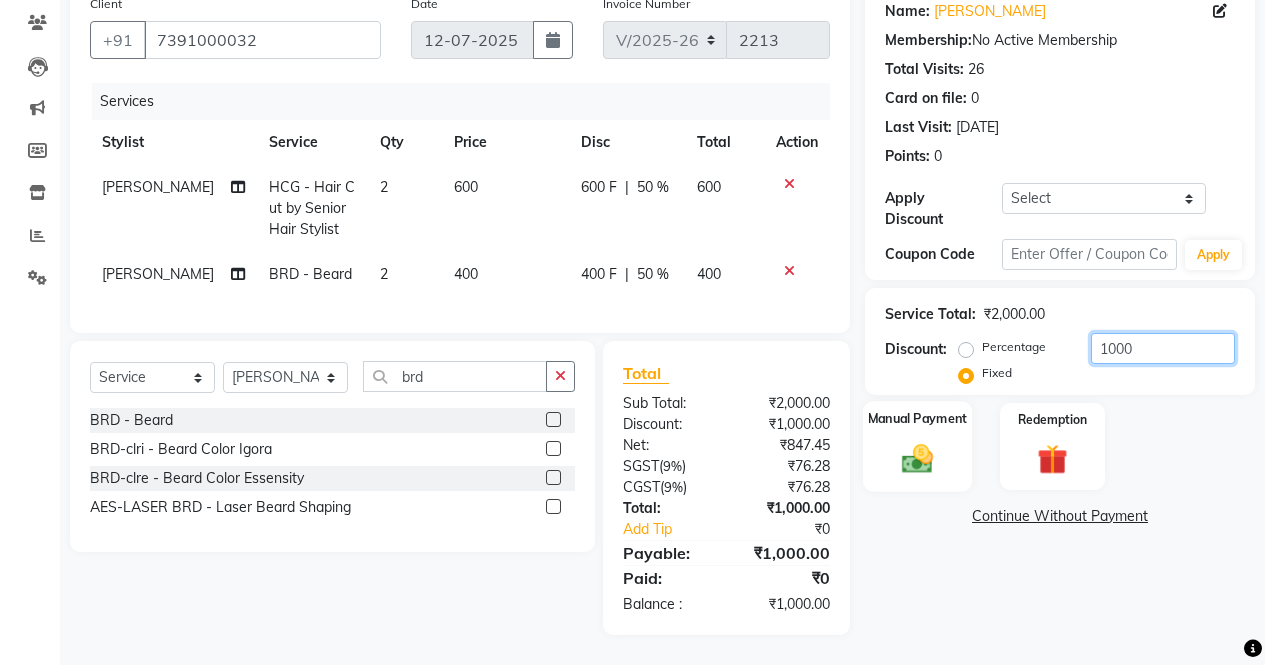type on "1000" 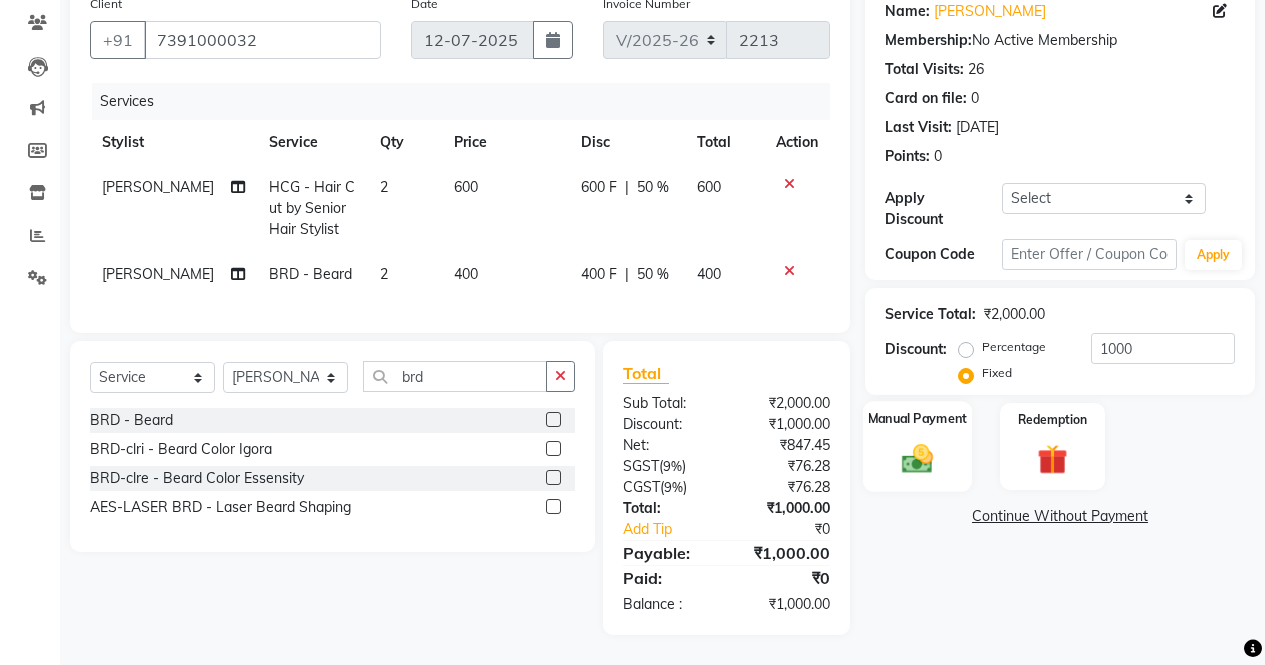 click 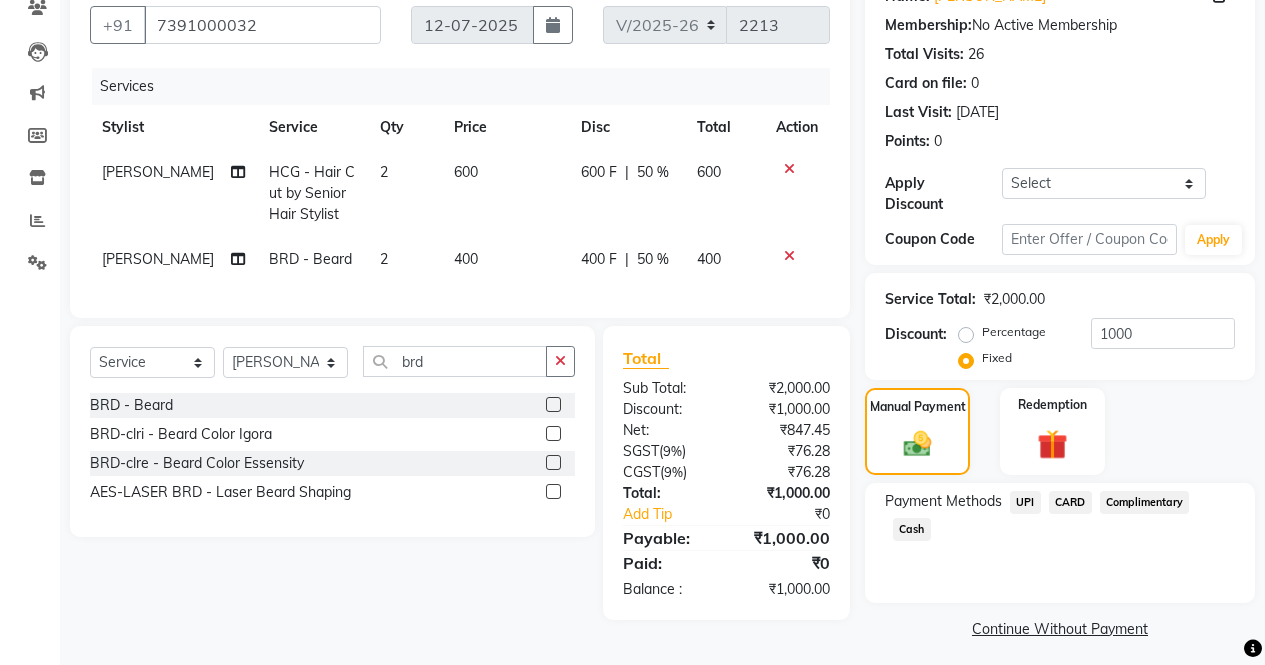 click on "CARD" 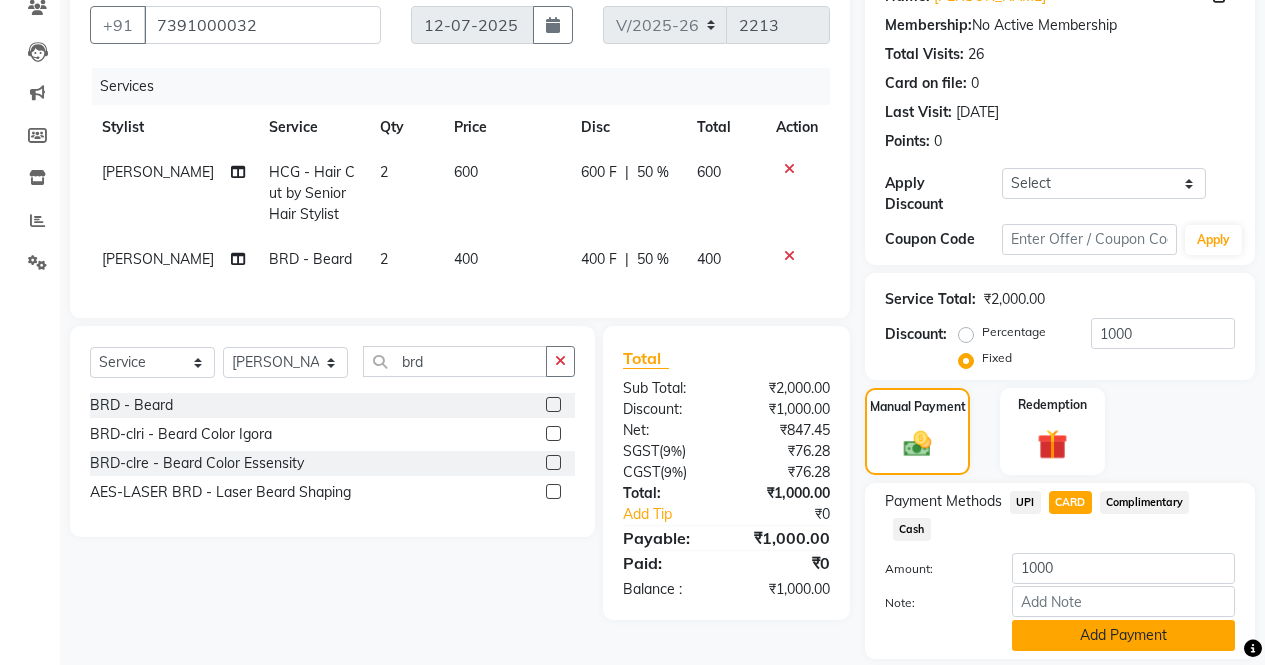 click on "Add Payment" 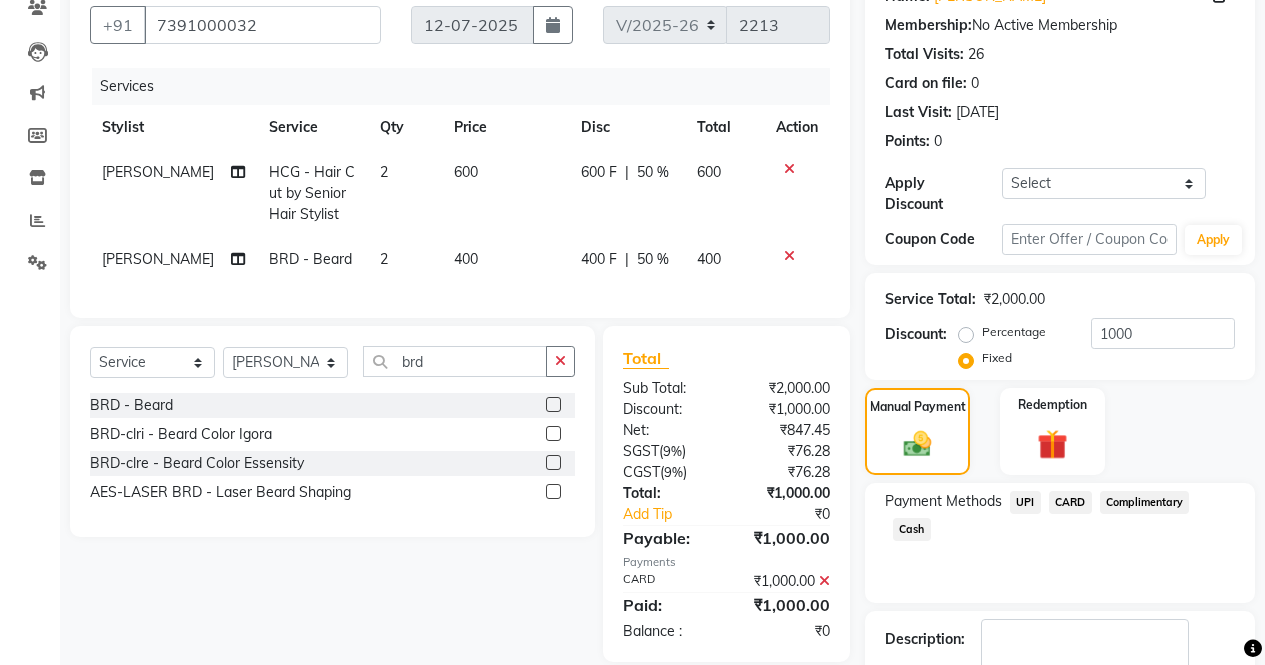 scroll, scrollTop: 257, scrollLeft: 0, axis: vertical 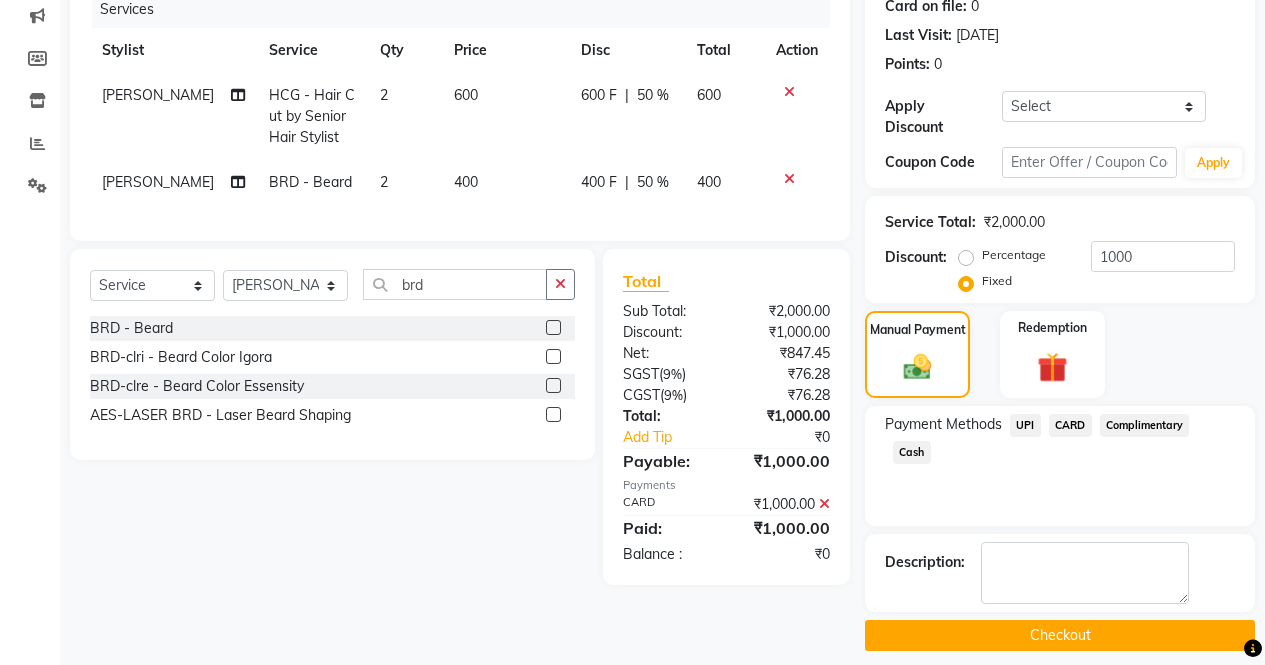 click on "Checkout" 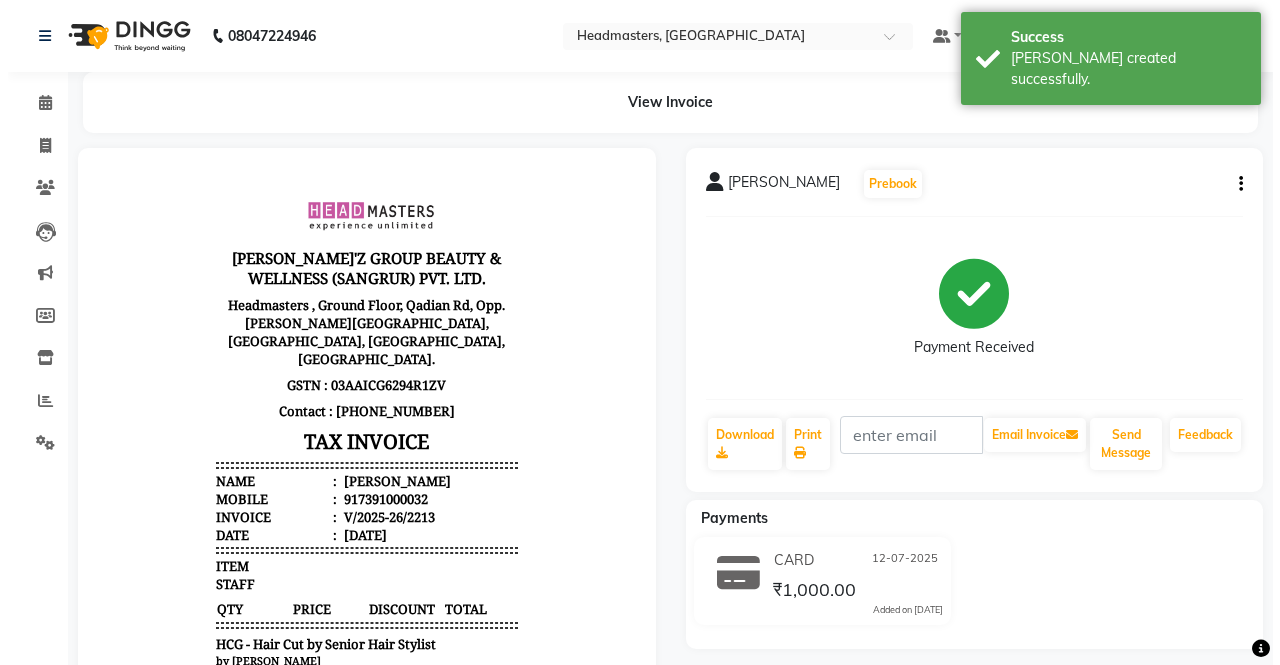 scroll, scrollTop: 0, scrollLeft: 0, axis: both 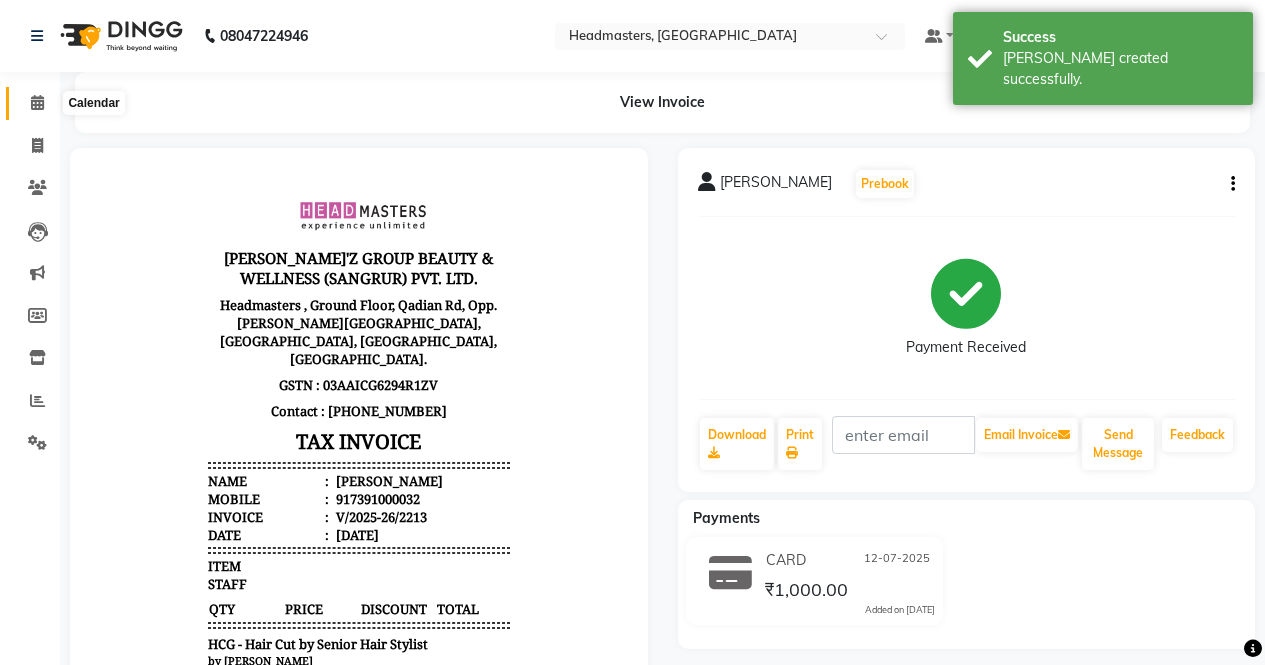 click 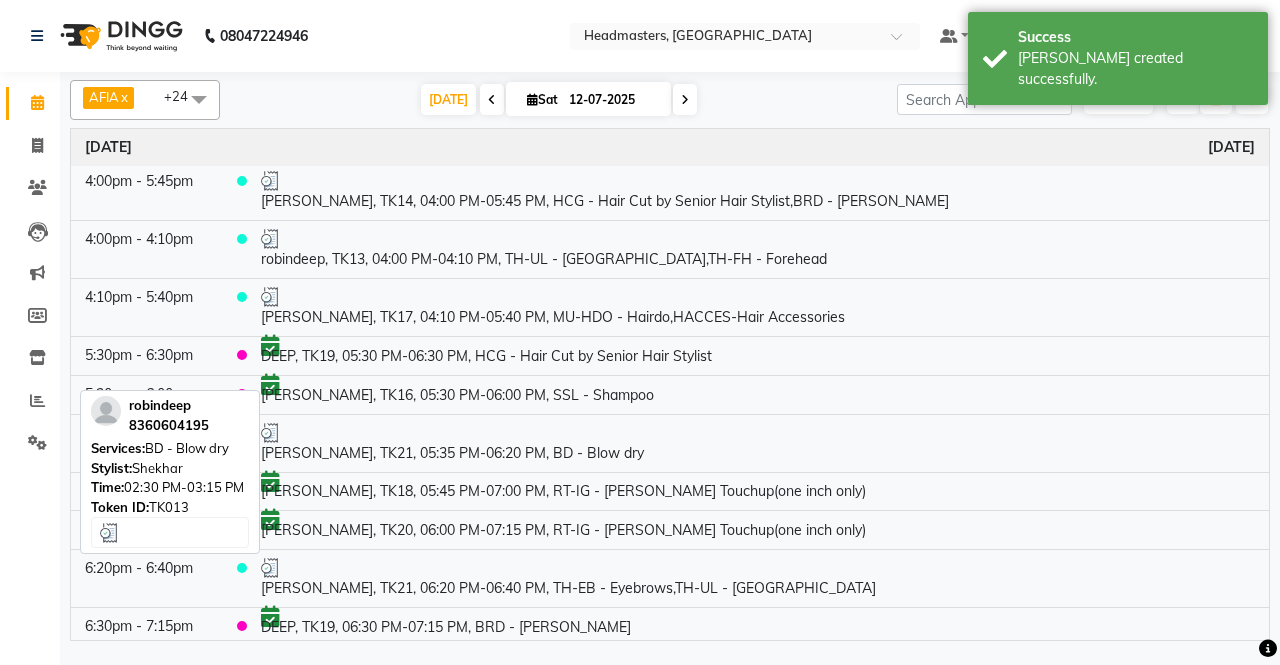 scroll, scrollTop: 1344, scrollLeft: 0, axis: vertical 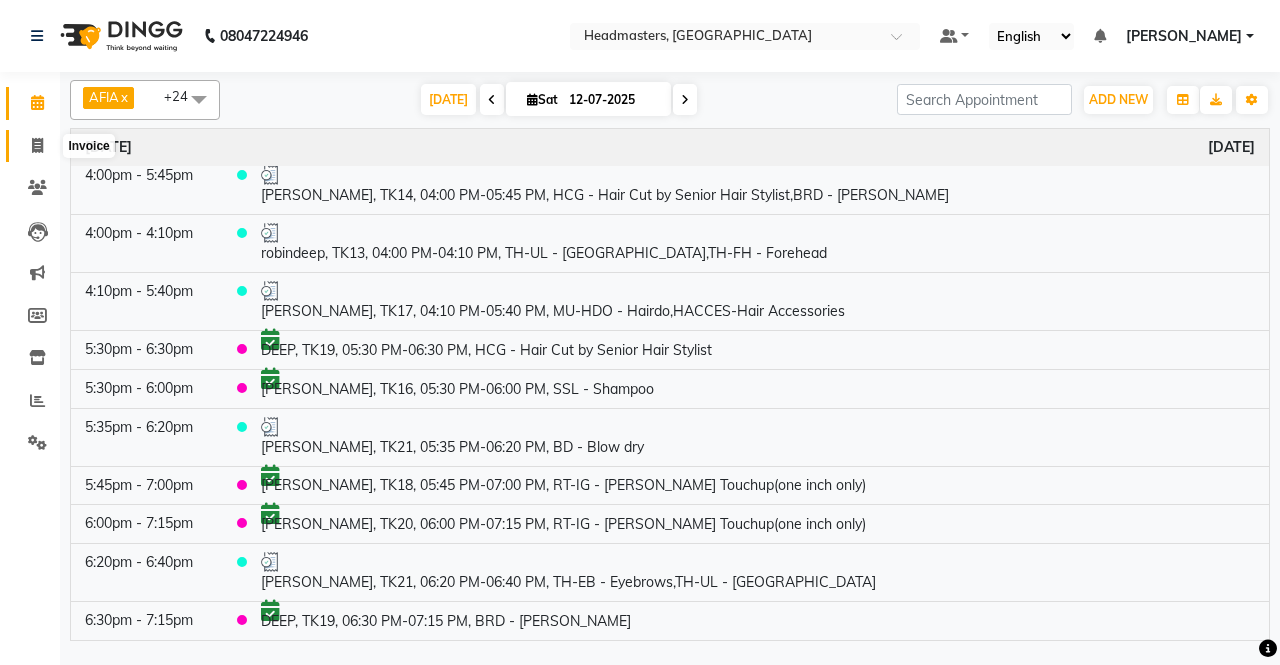 click 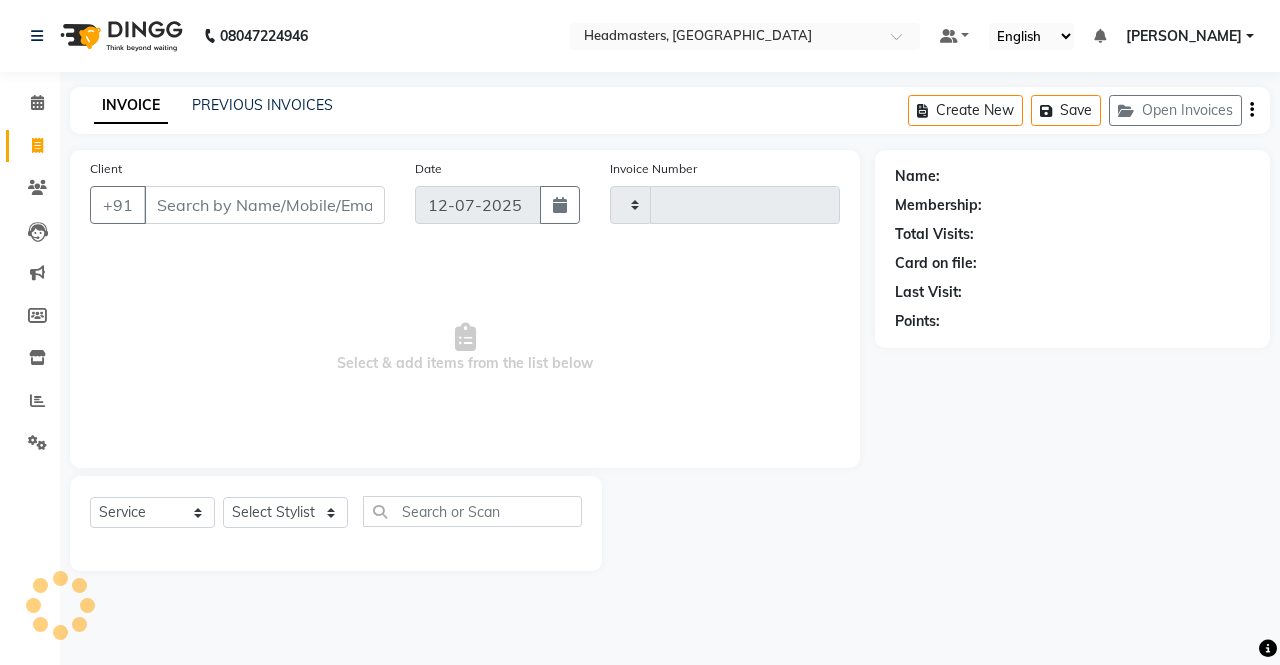 click on "Client" at bounding box center [264, 205] 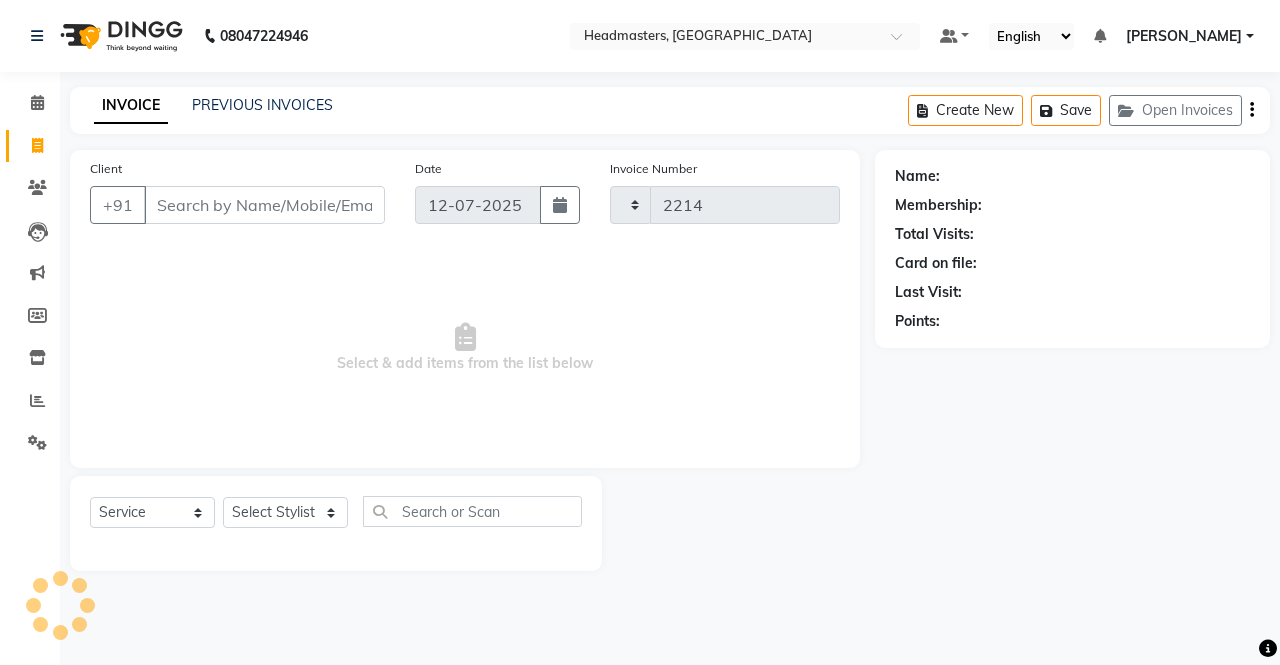 select on "7136" 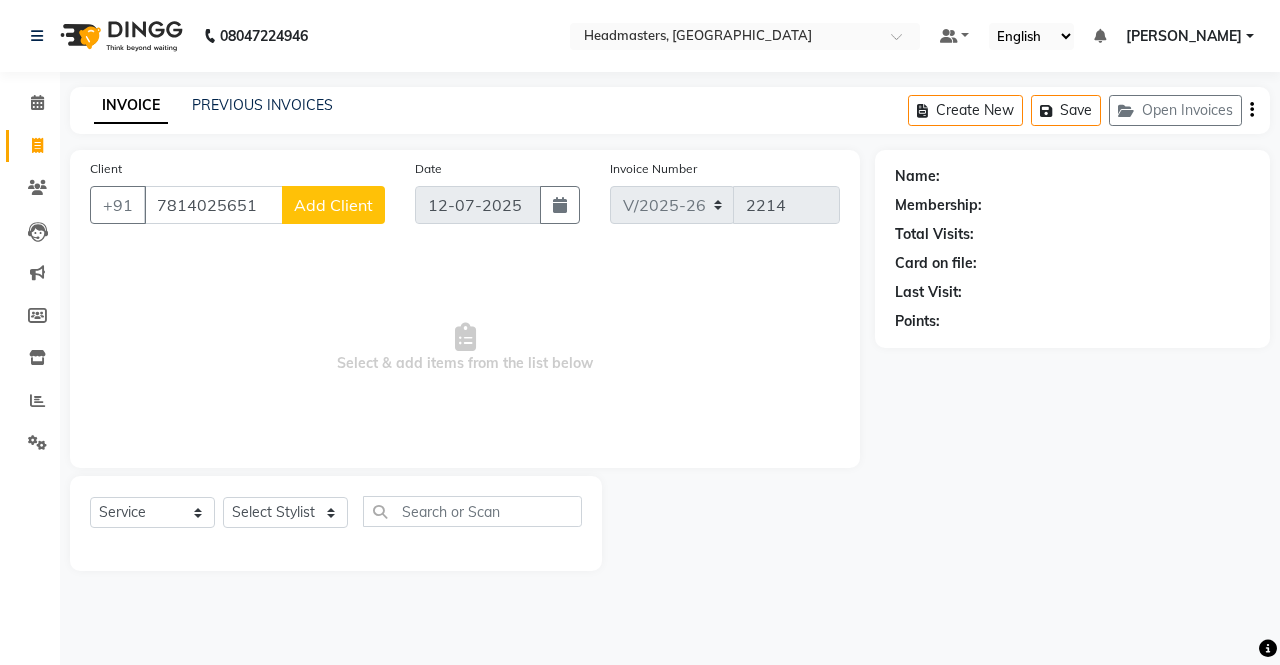 type on "7814025651" 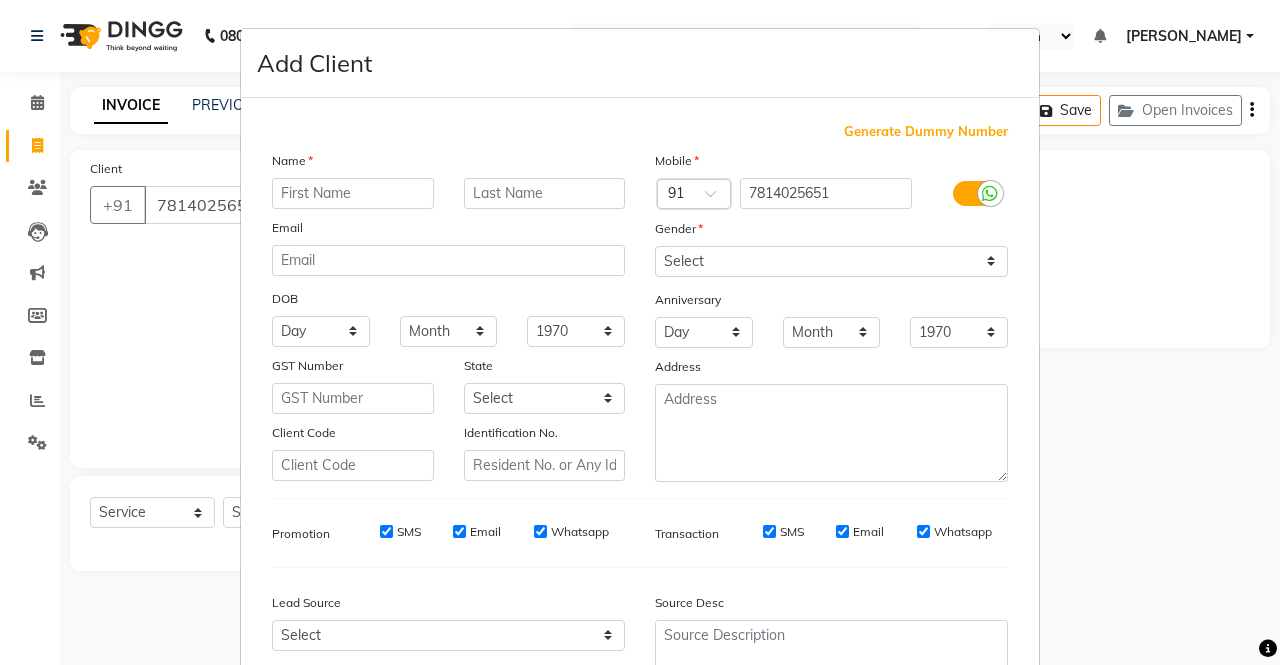 click at bounding box center [353, 193] 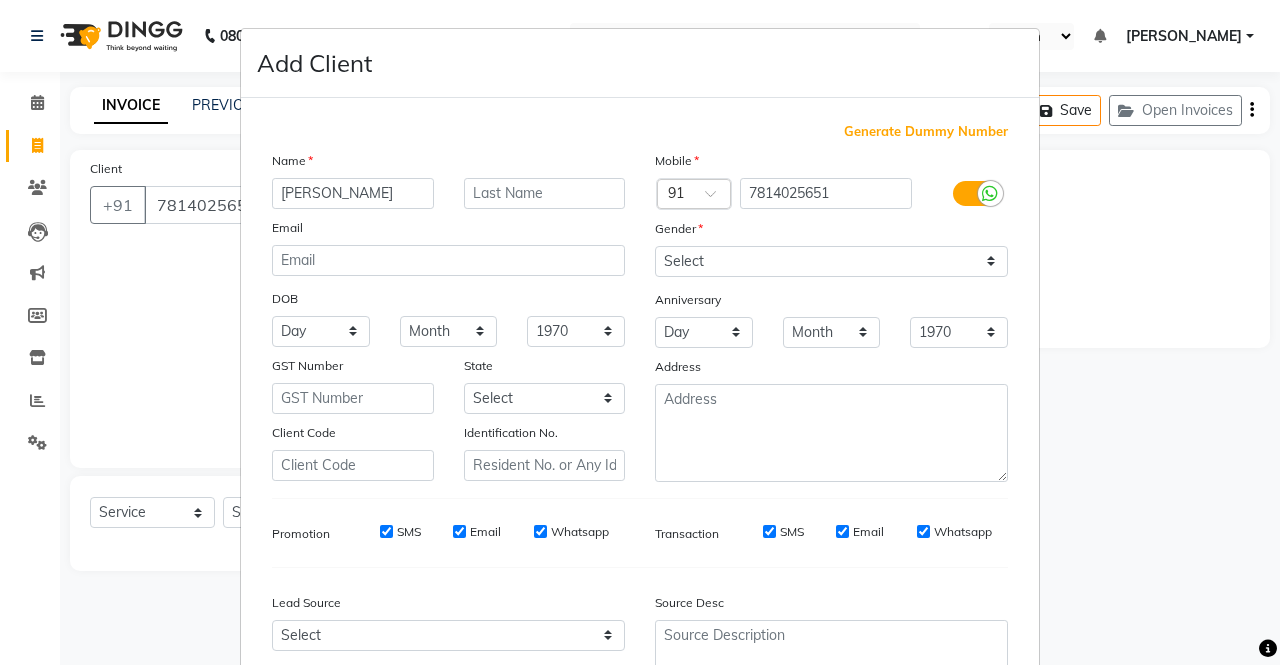 type on "[PERSON_NAME]" 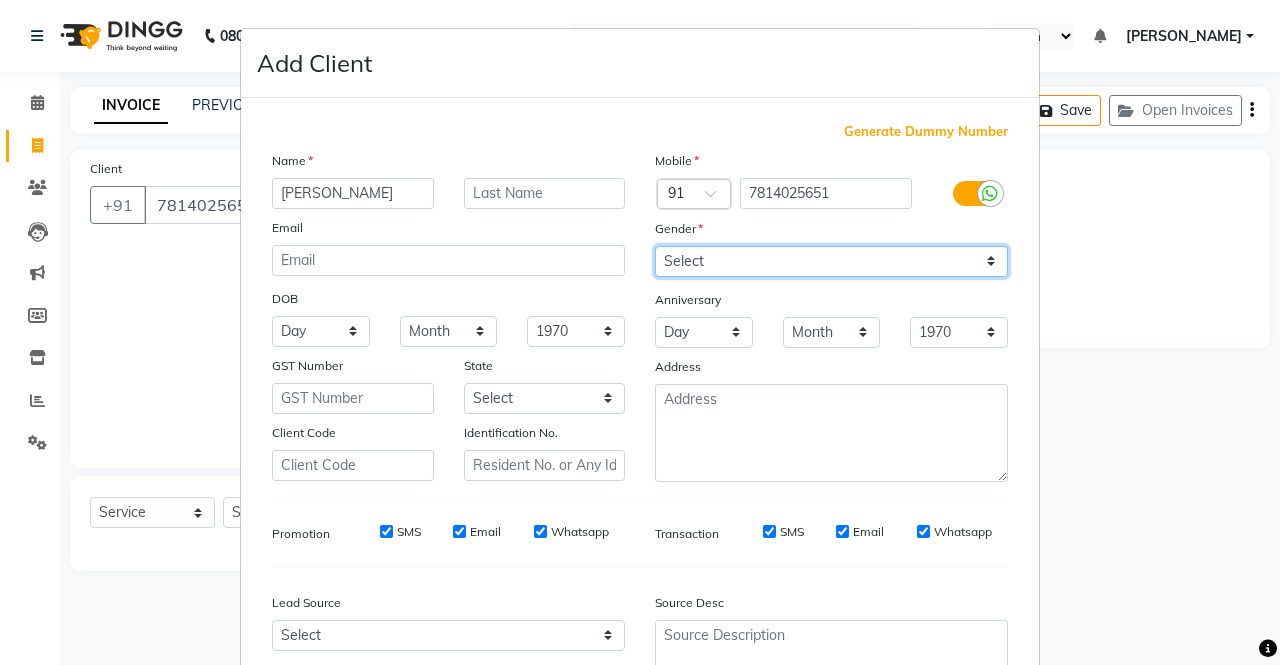 click on "Select [DEMOGRAPHIC_DATA] [DEMOGRAPHIC_DATA] Other Prefer Not To Say" at bounding box center (831, 261) 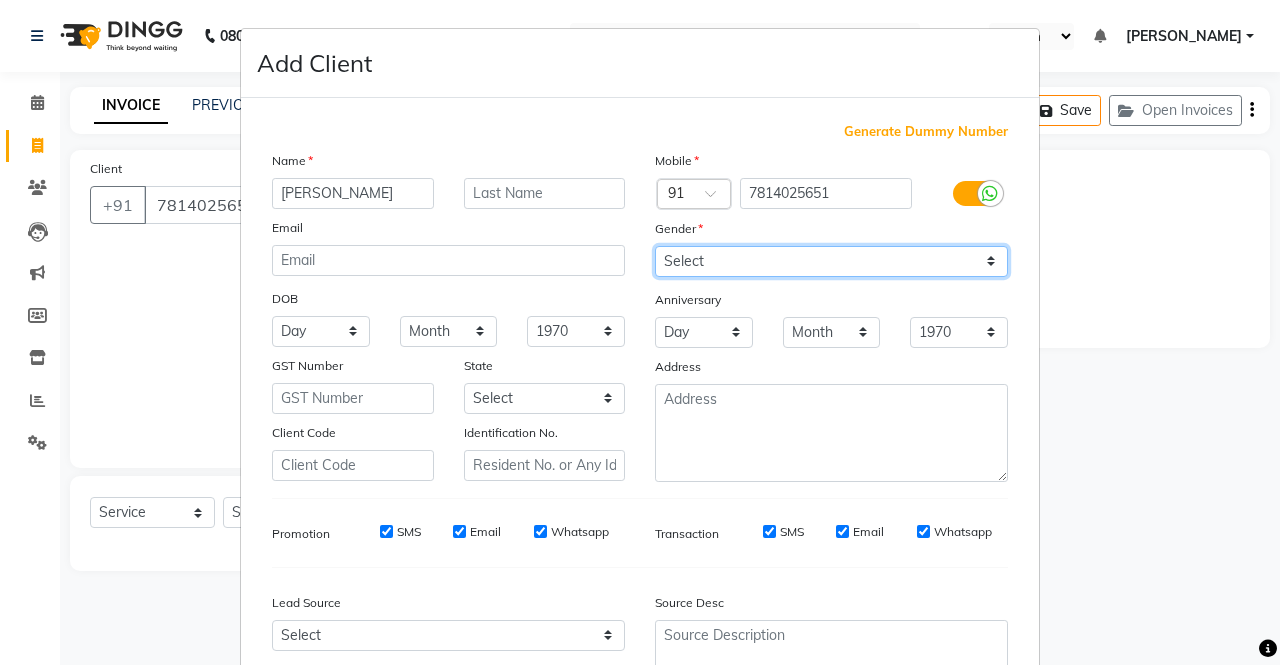 select on "[DEMOGRAPHIC_DATA]" 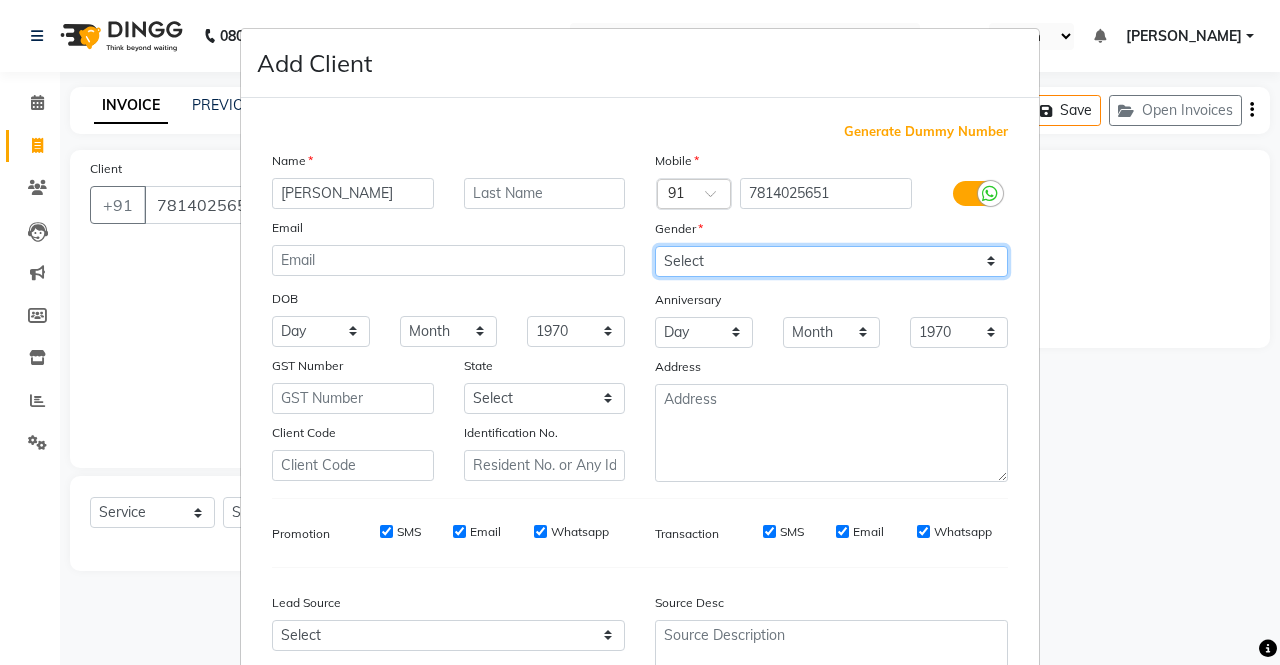 click on "Select [DEMOGRAPHIC_DATA] [DEMOGRAPHIC_DATA] Other Prefer Not To Say" at bounding box center [831, 261] 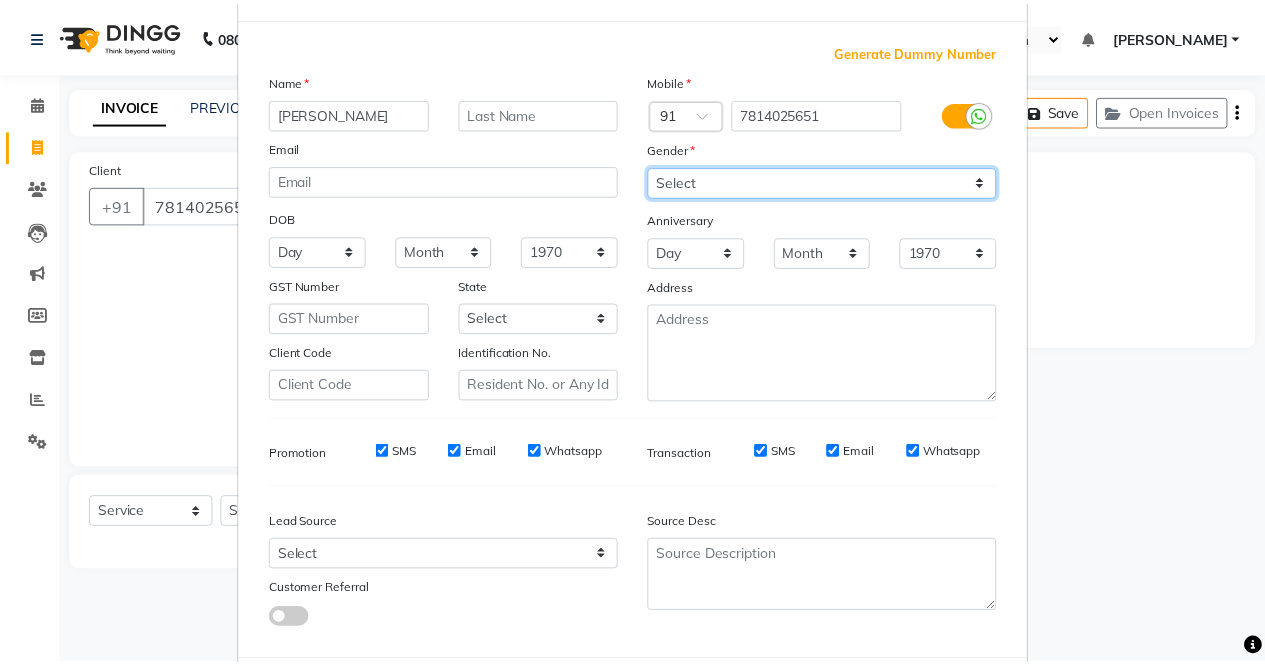 scroll, scrollTop: 184, scrollLeft: 0, axis: vertical 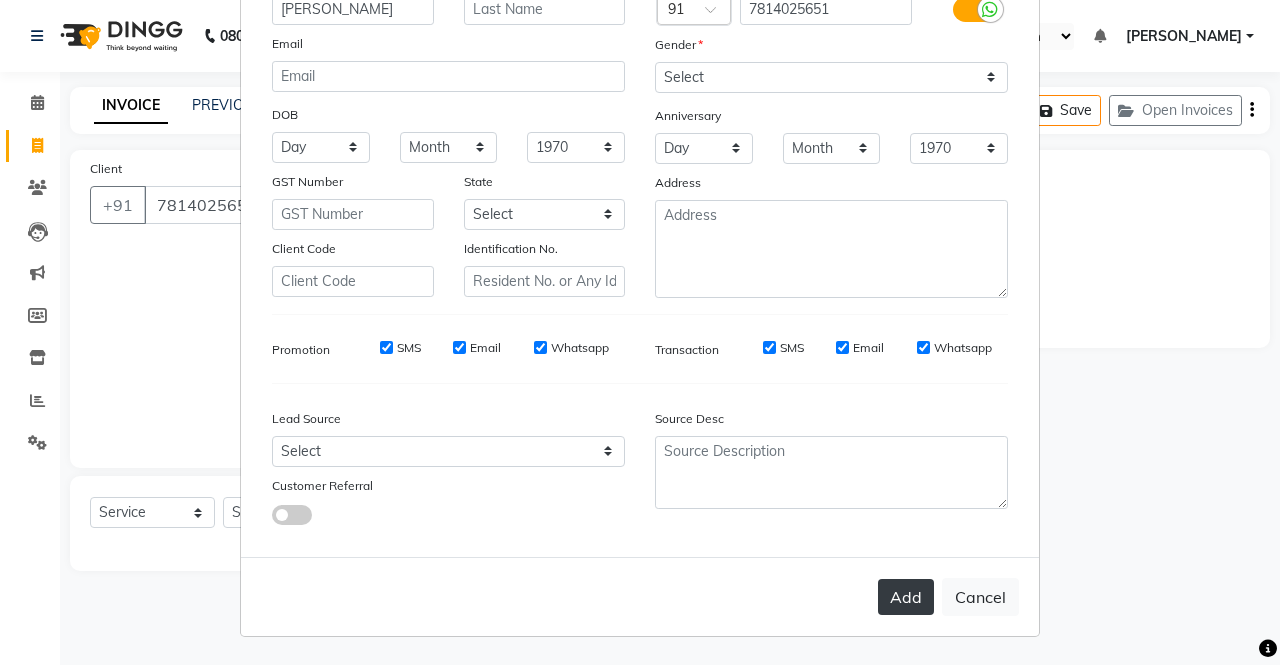 click on "Add" at bounding box center [906, 597] 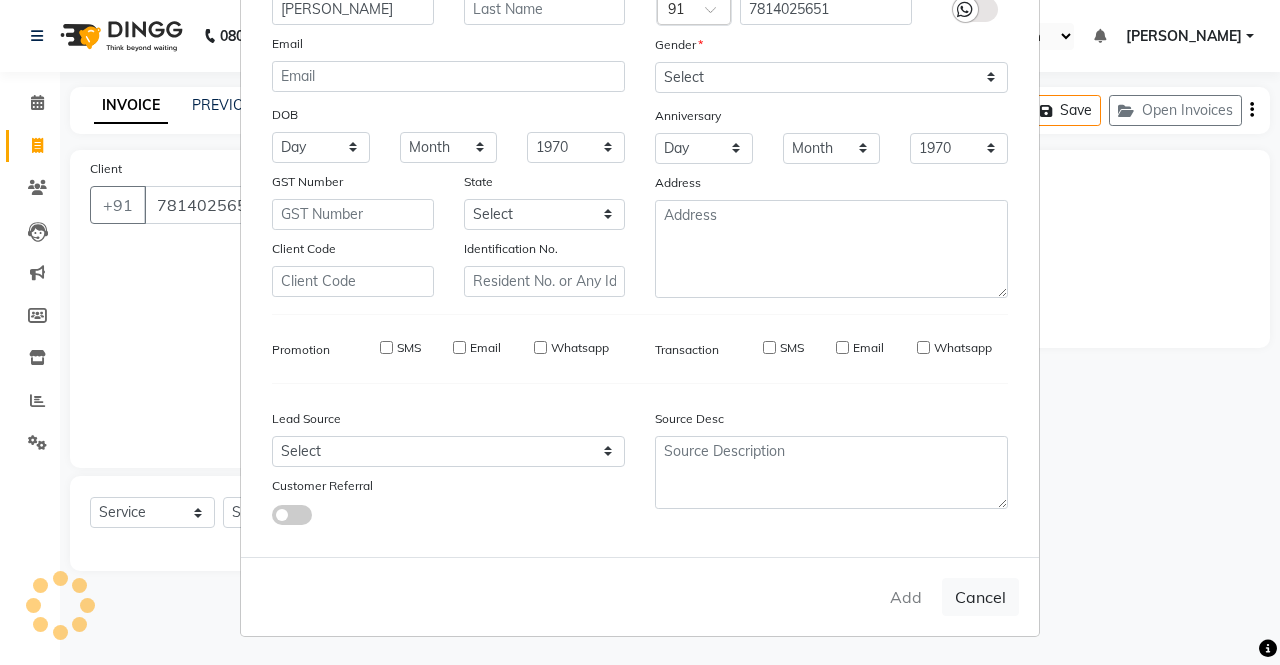 type 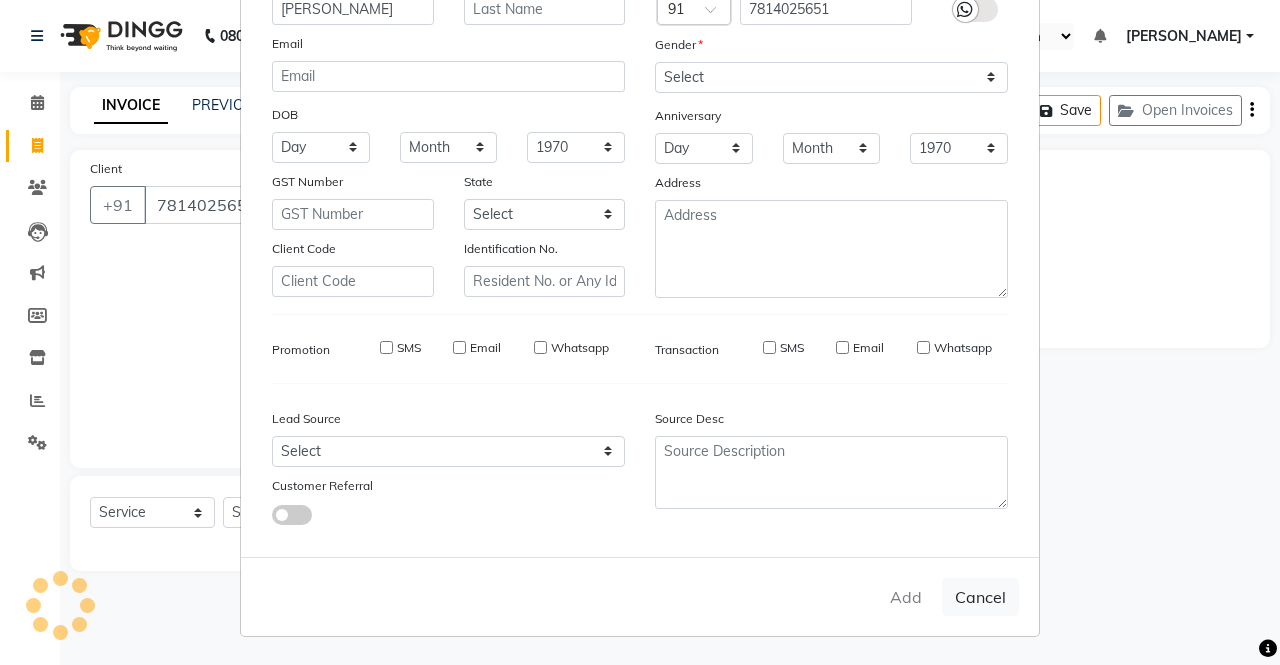 select 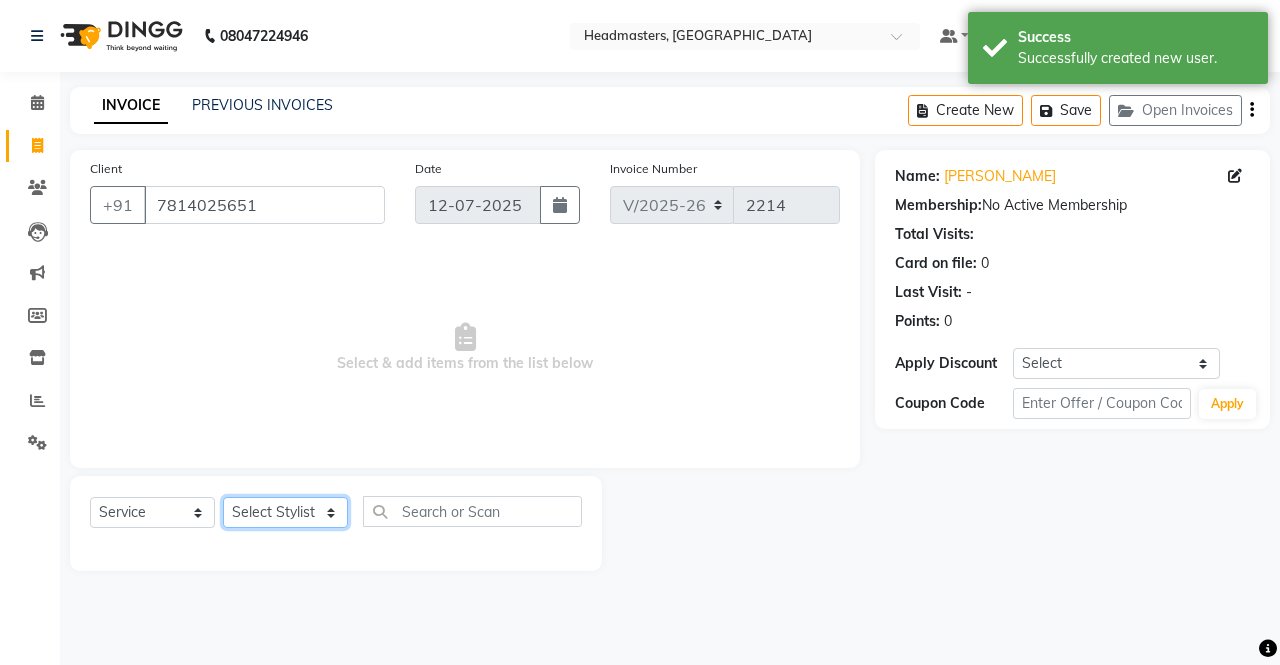 click on "Select Stylist AFIA Anjali [PERSON_NAME] [PERSON_NAME]  [PERSON_NAME] HEAD [PERSON_NAME]  [PERSON_NAME]  [PERSON_NAME]  [PERSON_NAME] Love [PERSON_NAME]  [PERSON_NAME]  [PERSON_NAME]  [PERSON_NAME] [PERSON_NAME] [PERSON_NAME]  [PERSON_NAME]  [PERSON_NAME]" 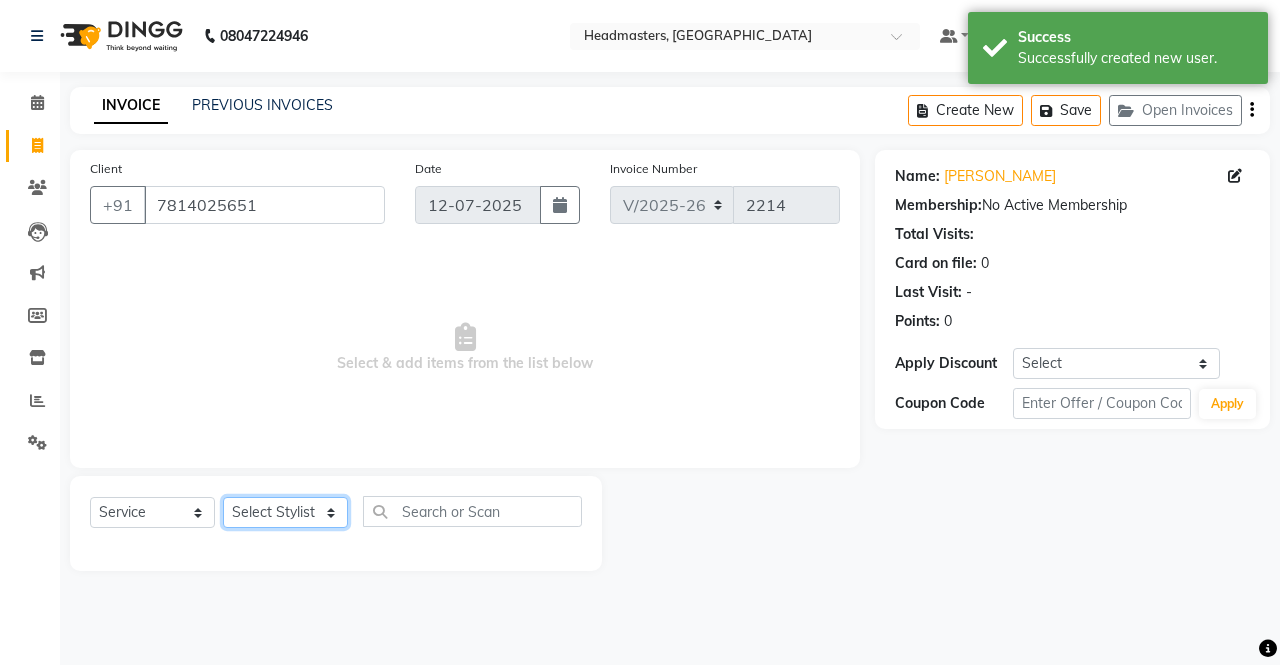 select on "60663" 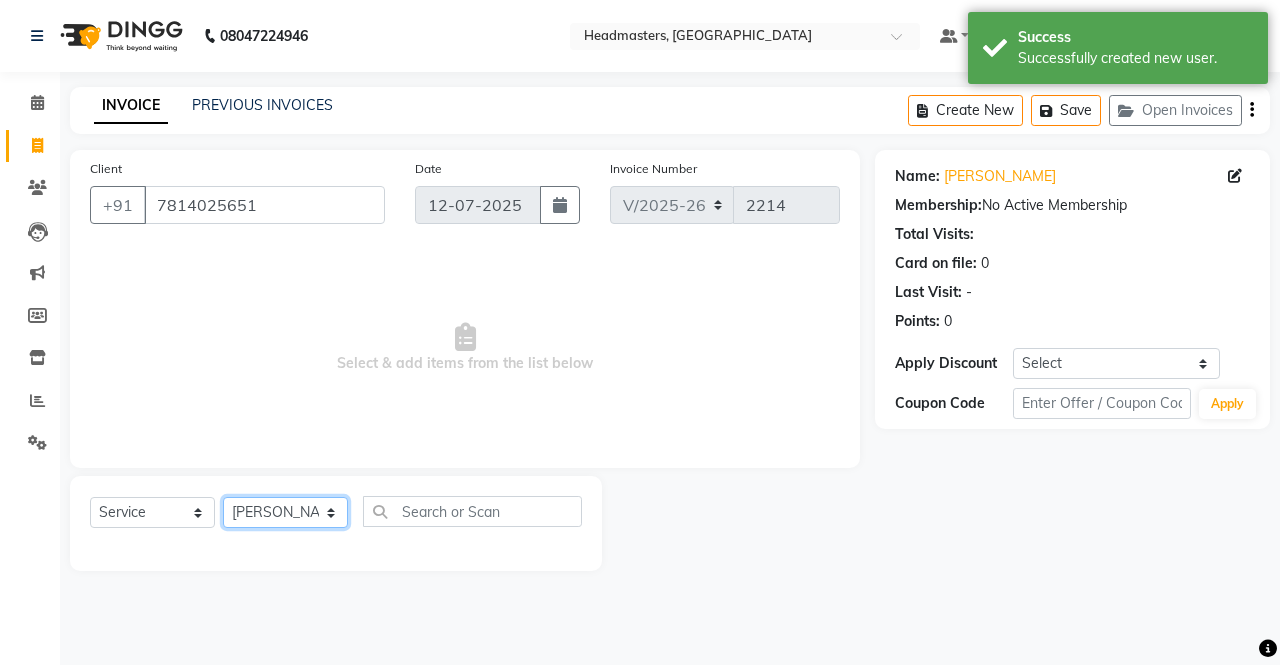 click on "Select Stylist AFIA Anjali [PERSON_NAME] [PERSON_NAME]  [PERSON_NAME] HEAD [PERSON_NAME]  [PERSON_NAME]  [PERSON_NAME]  [PERSON_NAME] Love [PERSON_NAME]  [PERSON_NAME]  [PERSON_NAME]  [PERSON_NAME] [PERSON_NAME] [PERSON_NAME]  [PERSON_NAME]  [PERSON_NAME]" 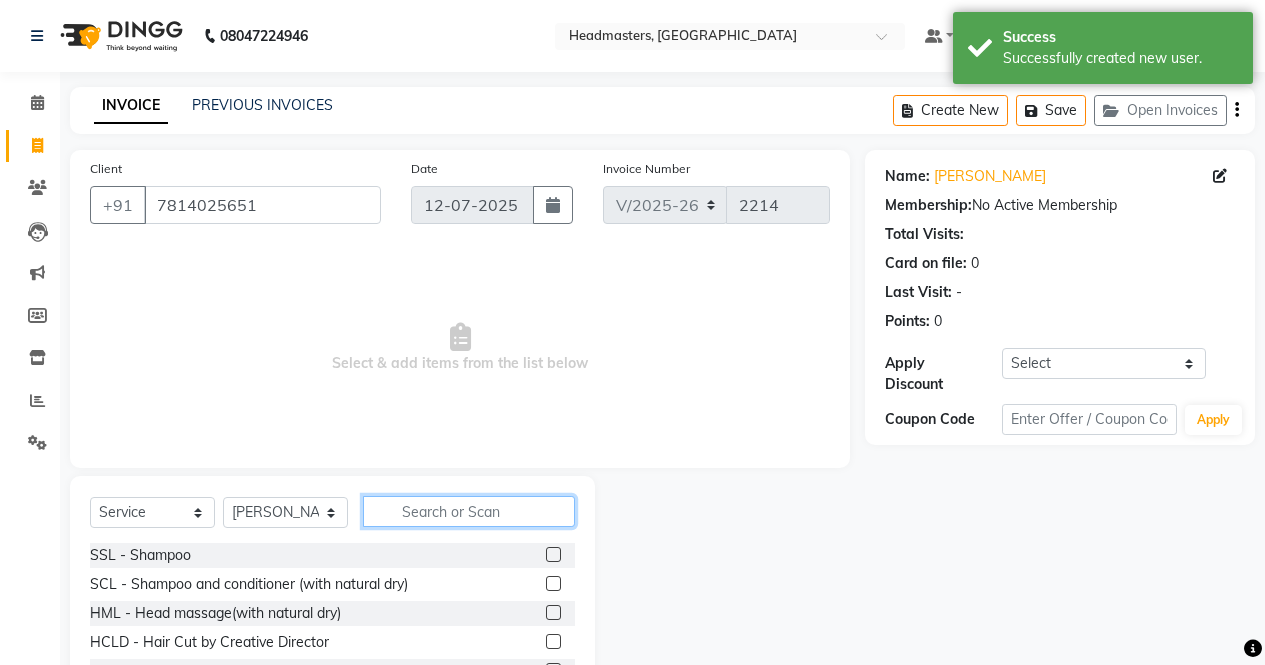 click 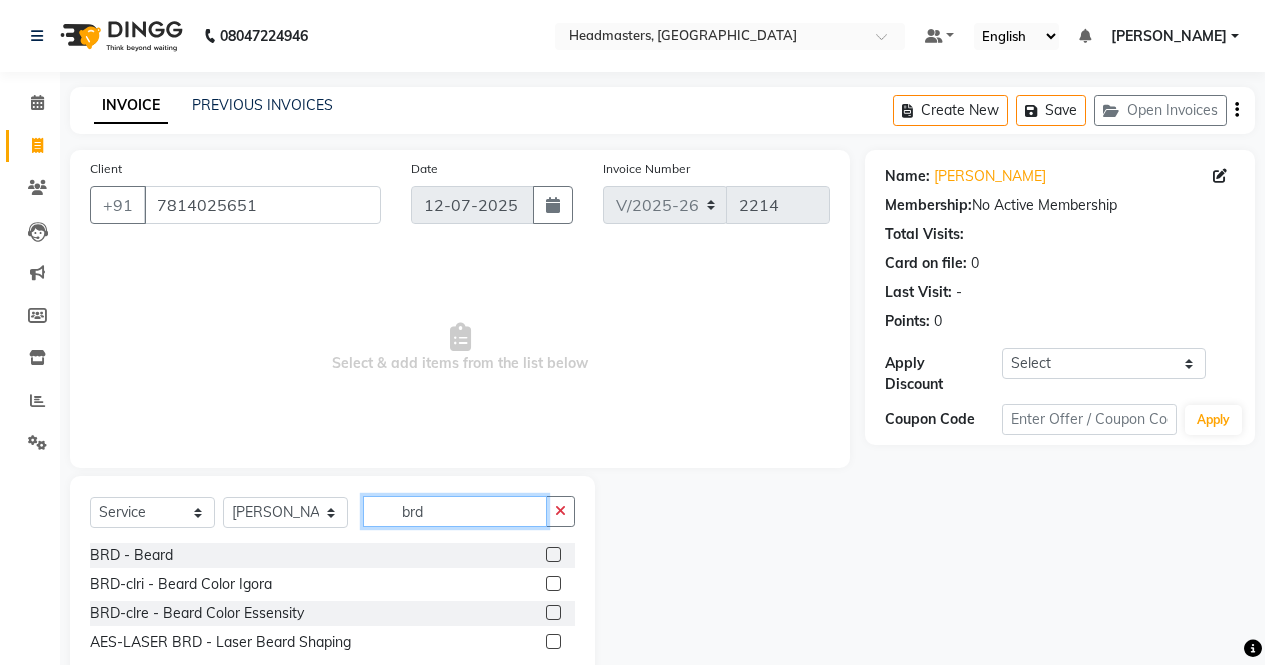 type on "brd" 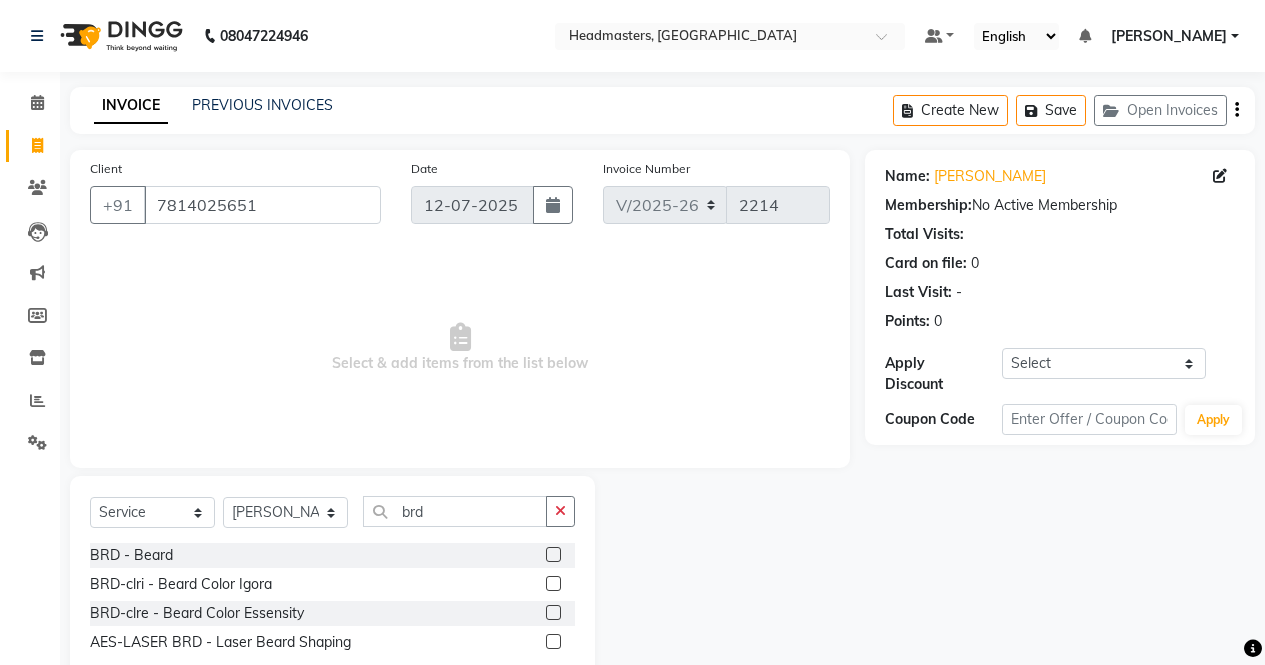 click 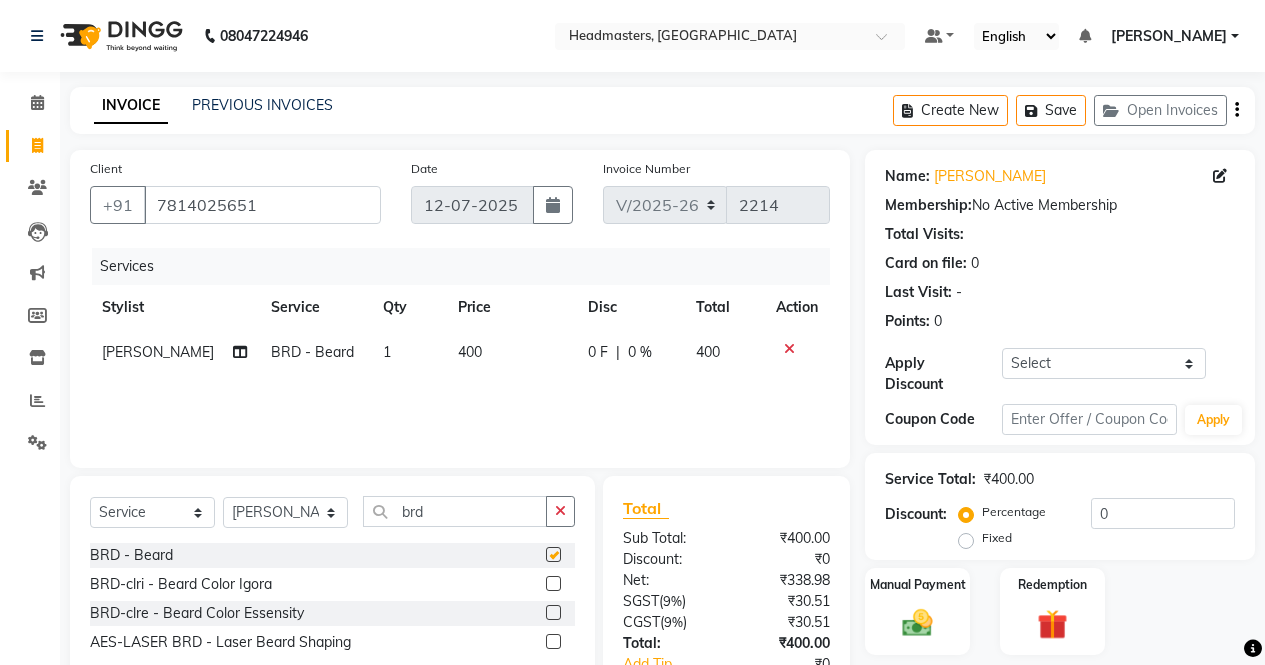 type 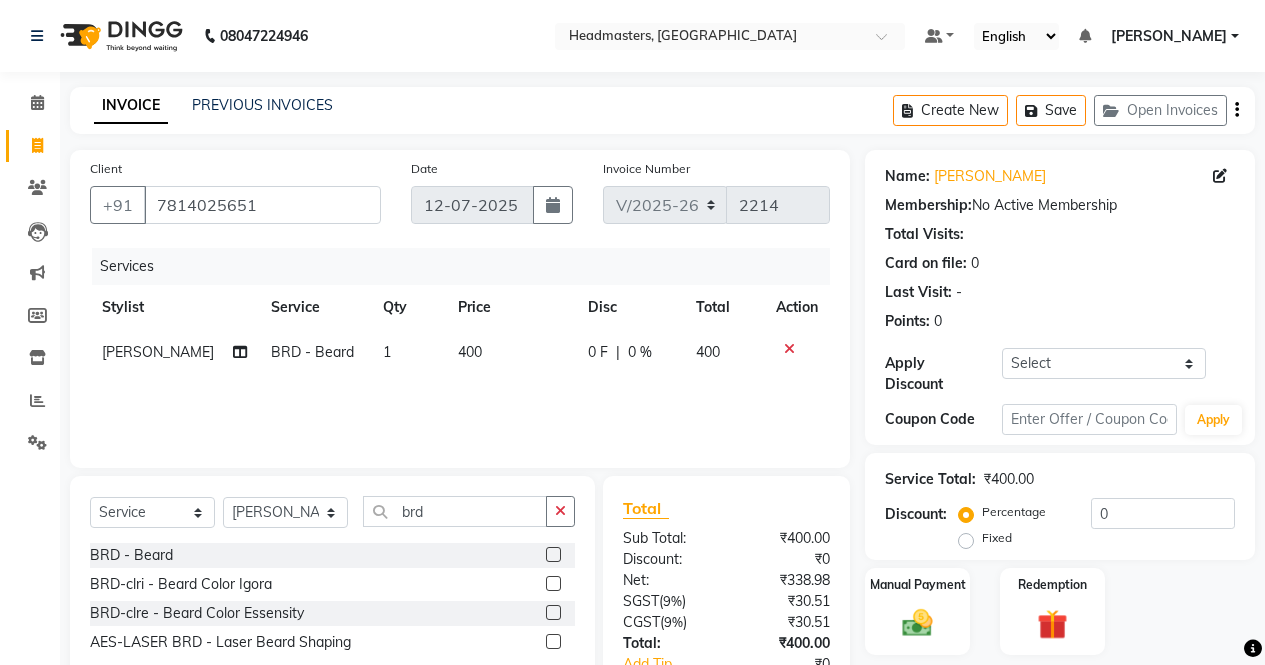 click on "Fixed" 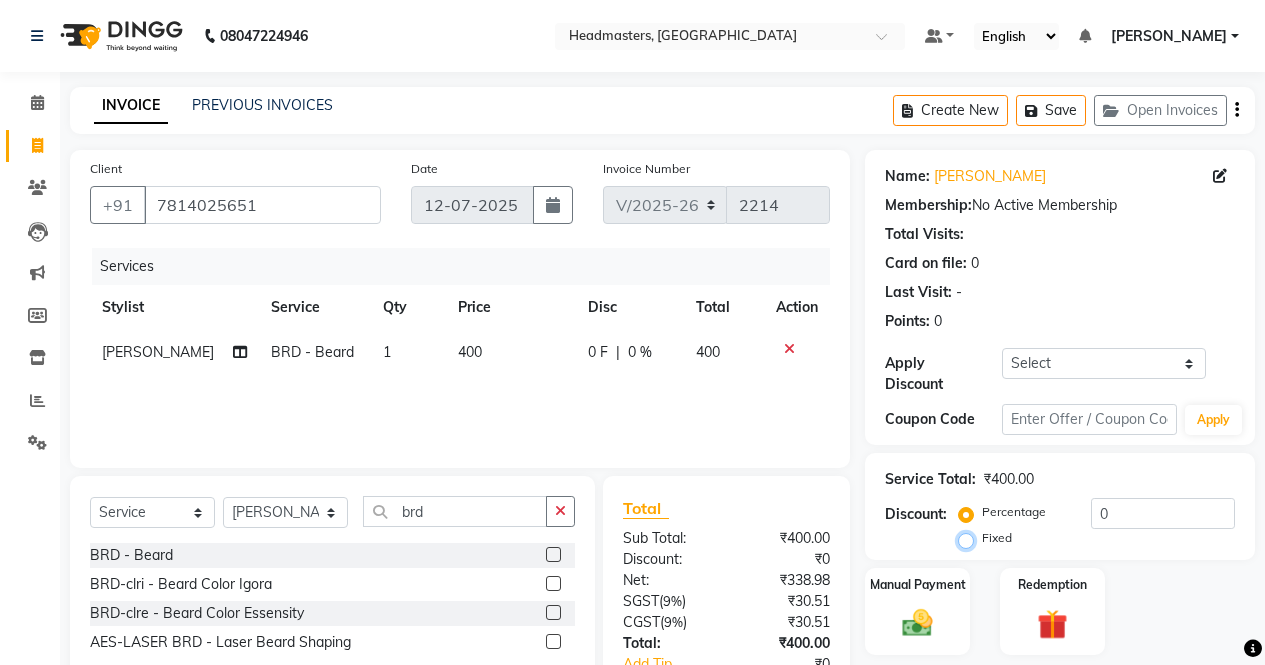 click on "Fixed" at bounding box center [970, 538] 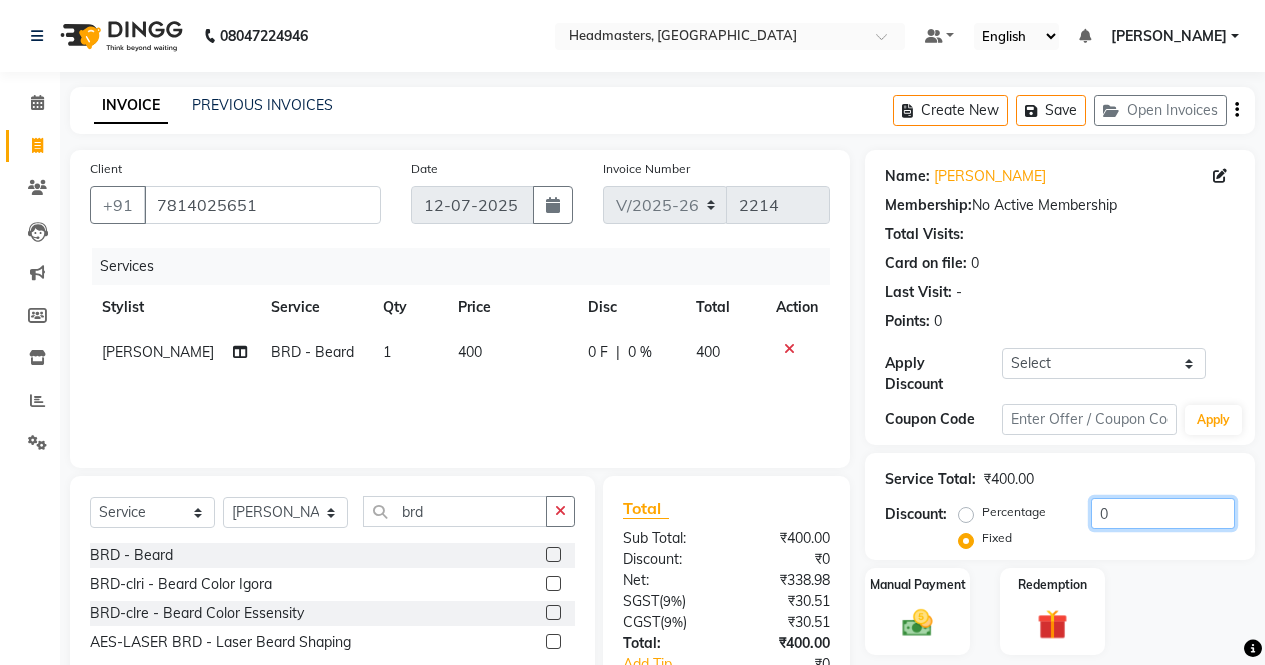 click on "0" 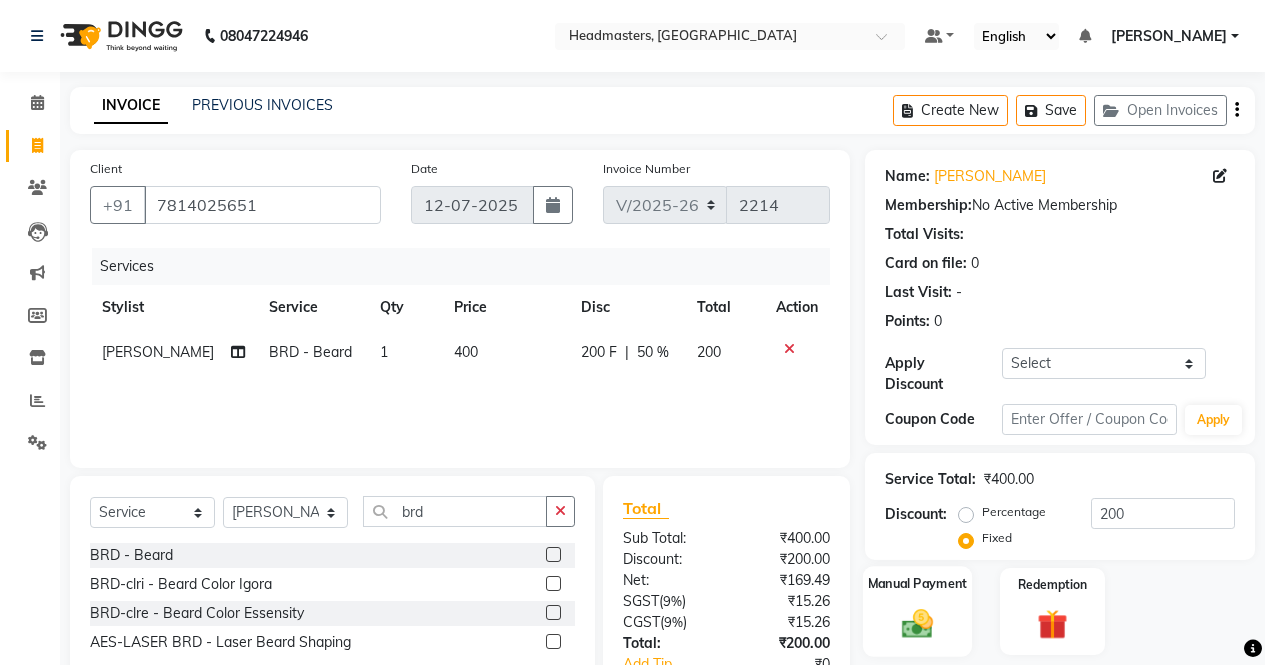 click 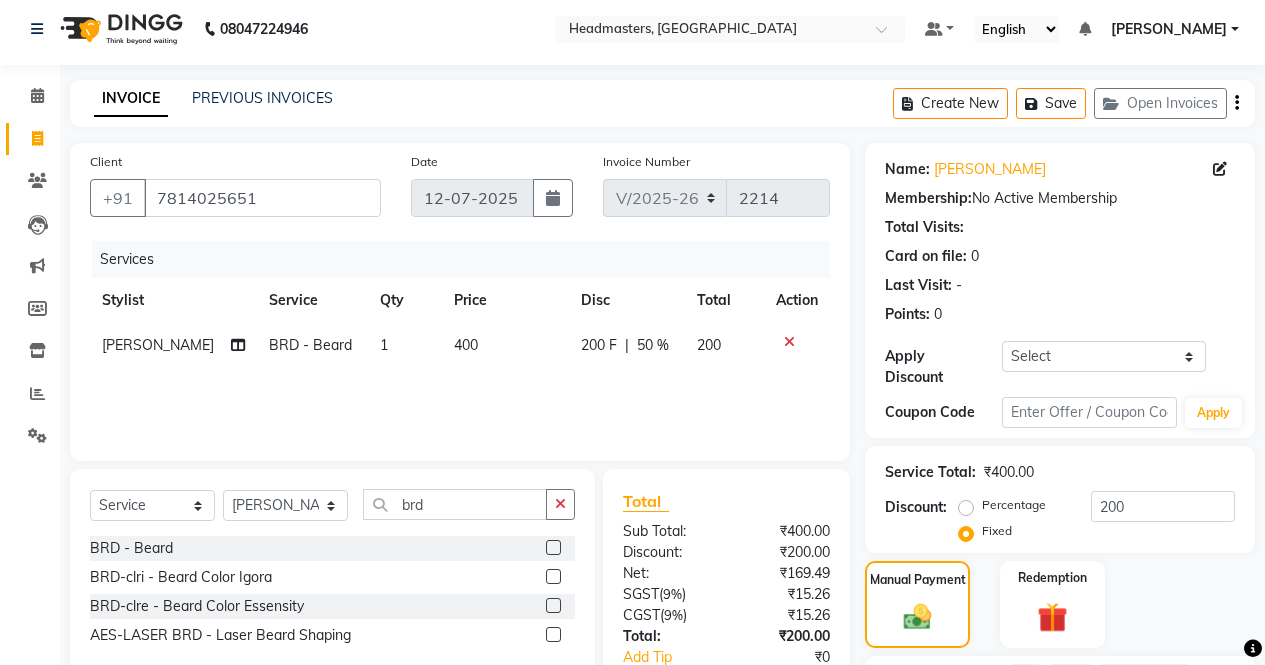 scroll, scrollTop: 173, scrollLeft: 0, axis: vertical 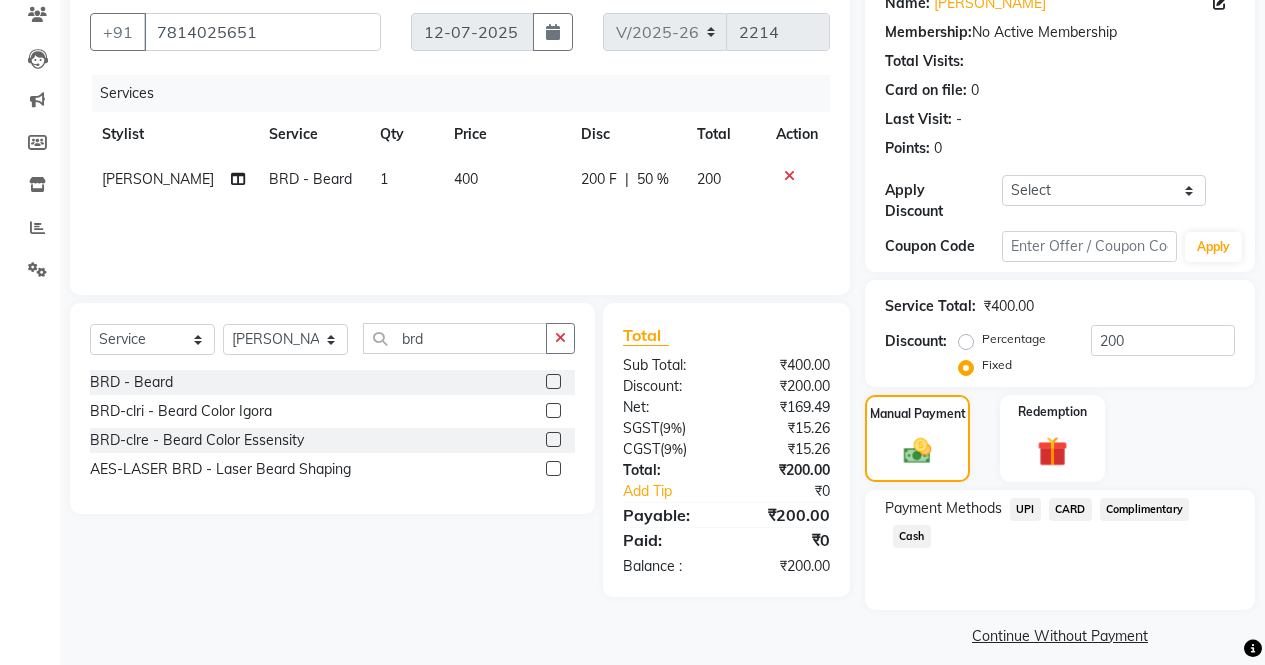 click on "UPI" 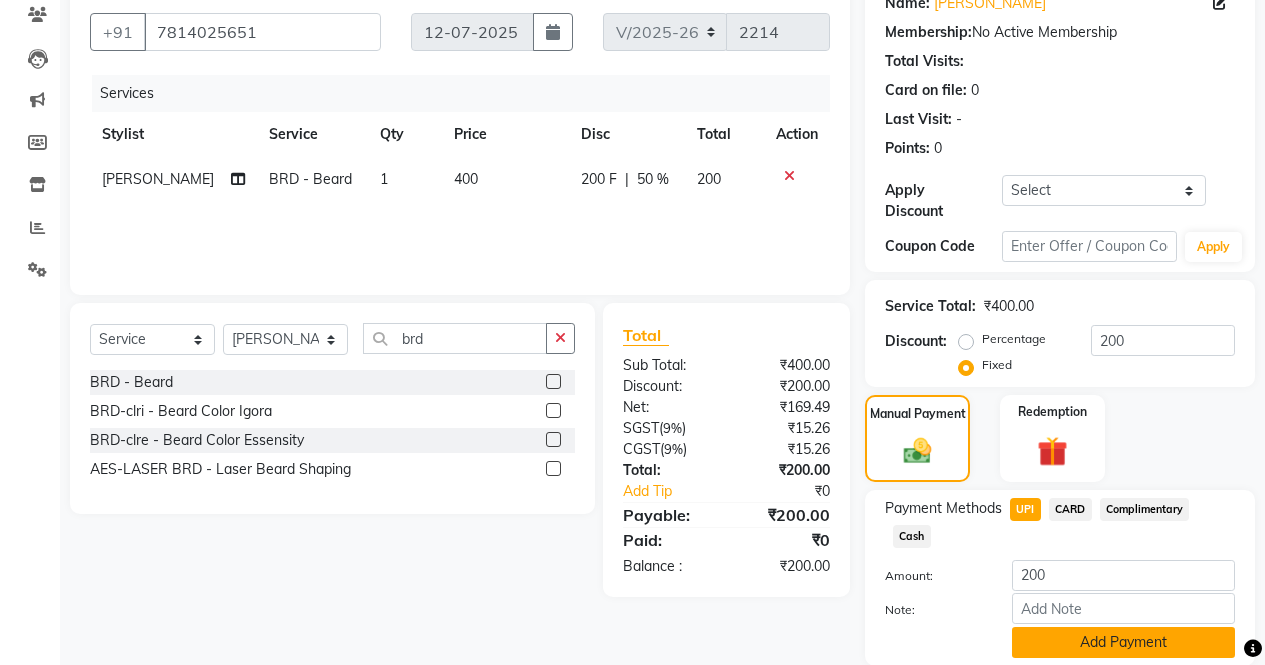 click on "Add Payment" 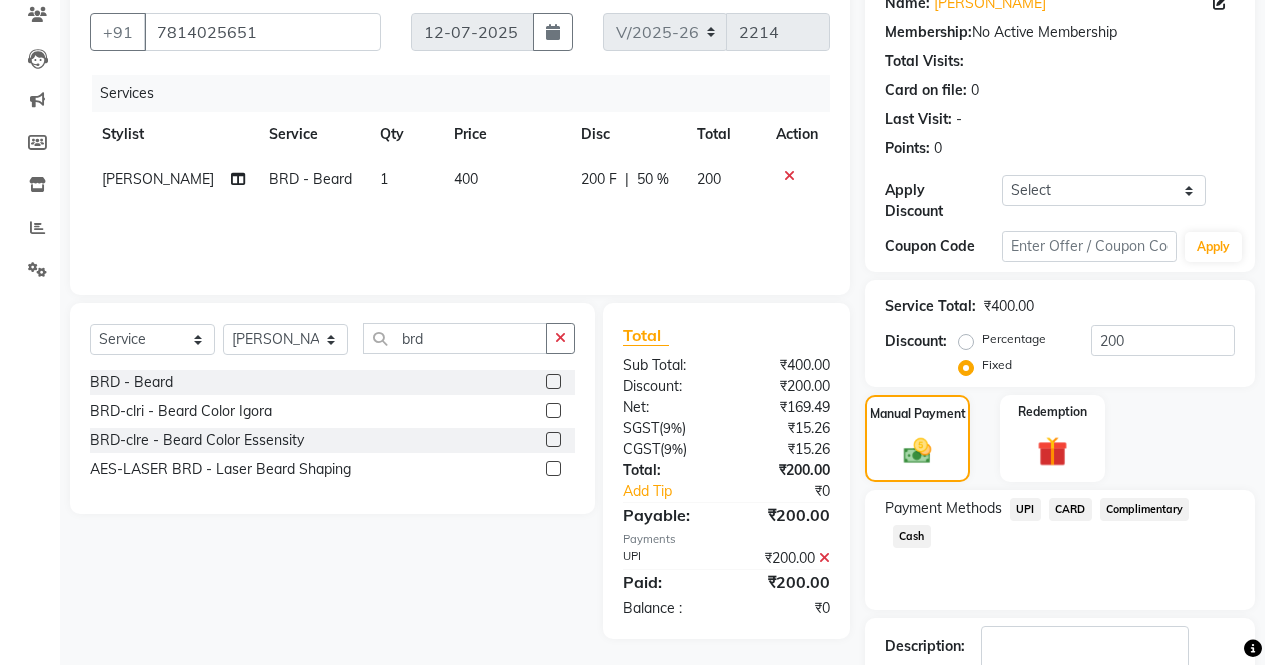 scroll, scrollTop: 257, scrollLeft: 0, axis: vertical 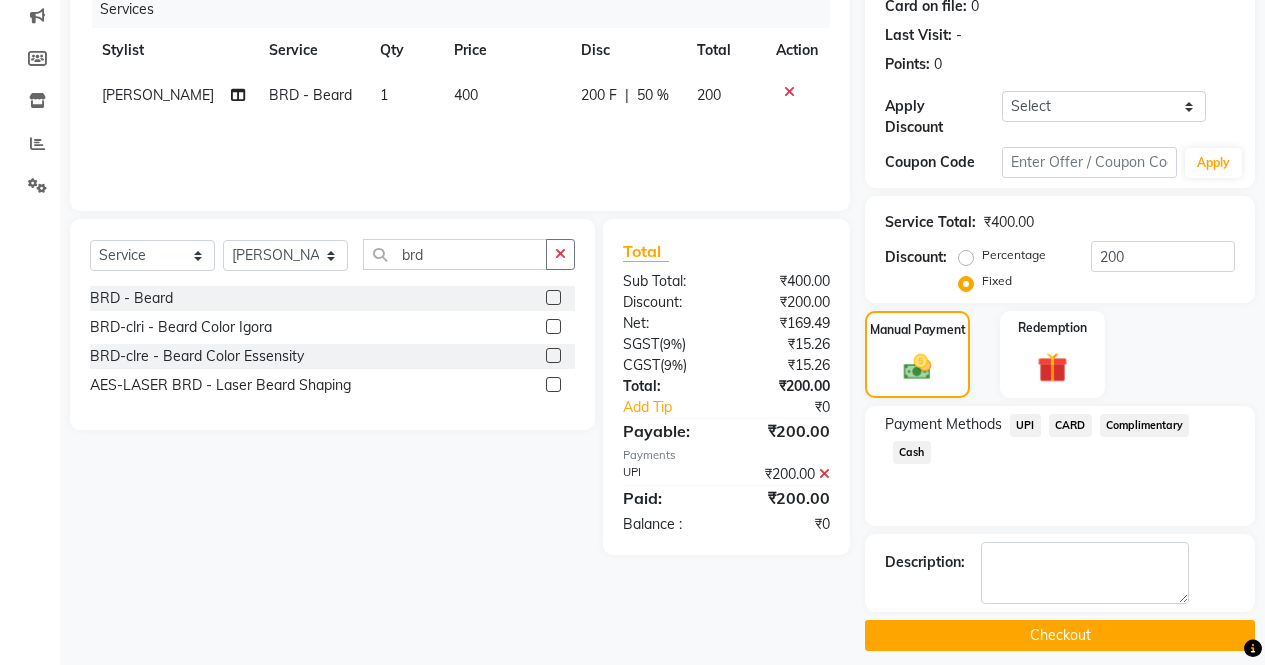 click on "Checkout" 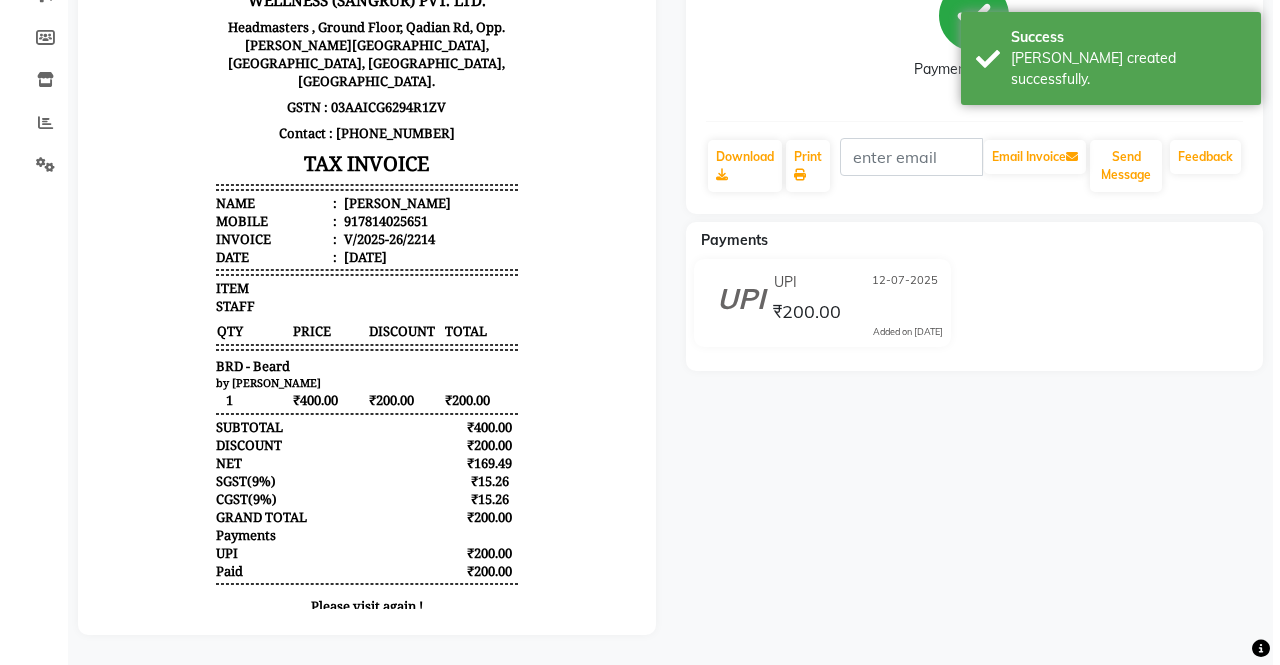 scroll, scrollTop: 0, scrollLeft: 0, axis: both 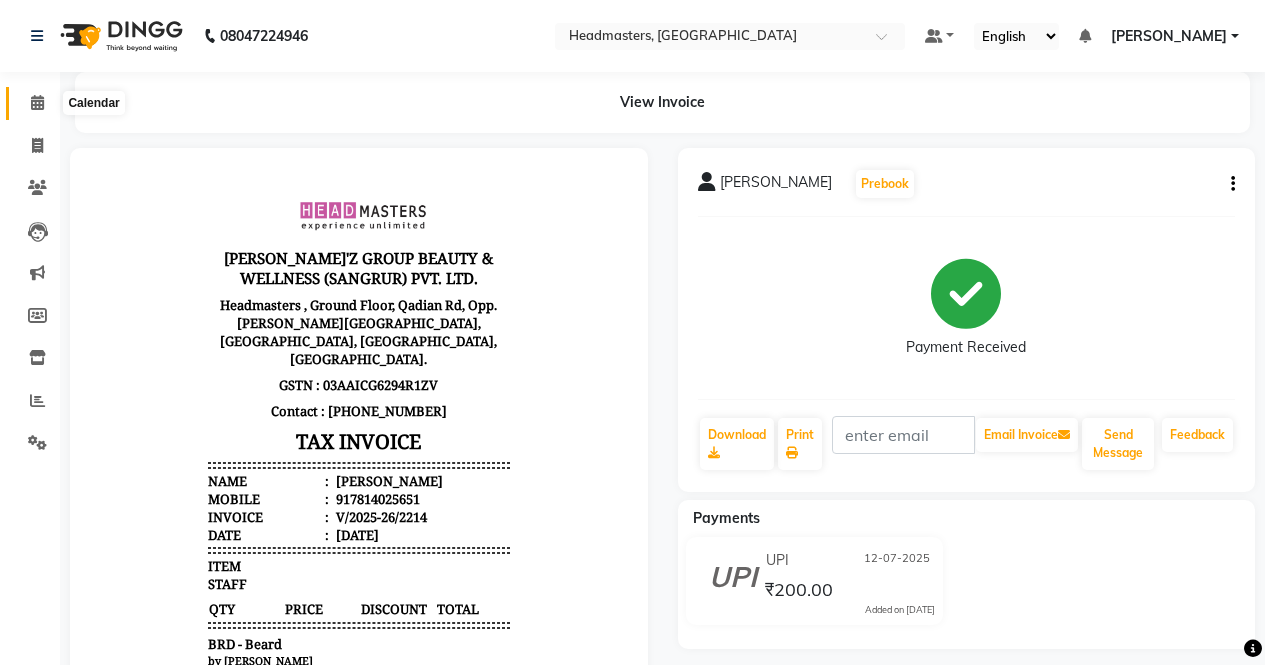 click 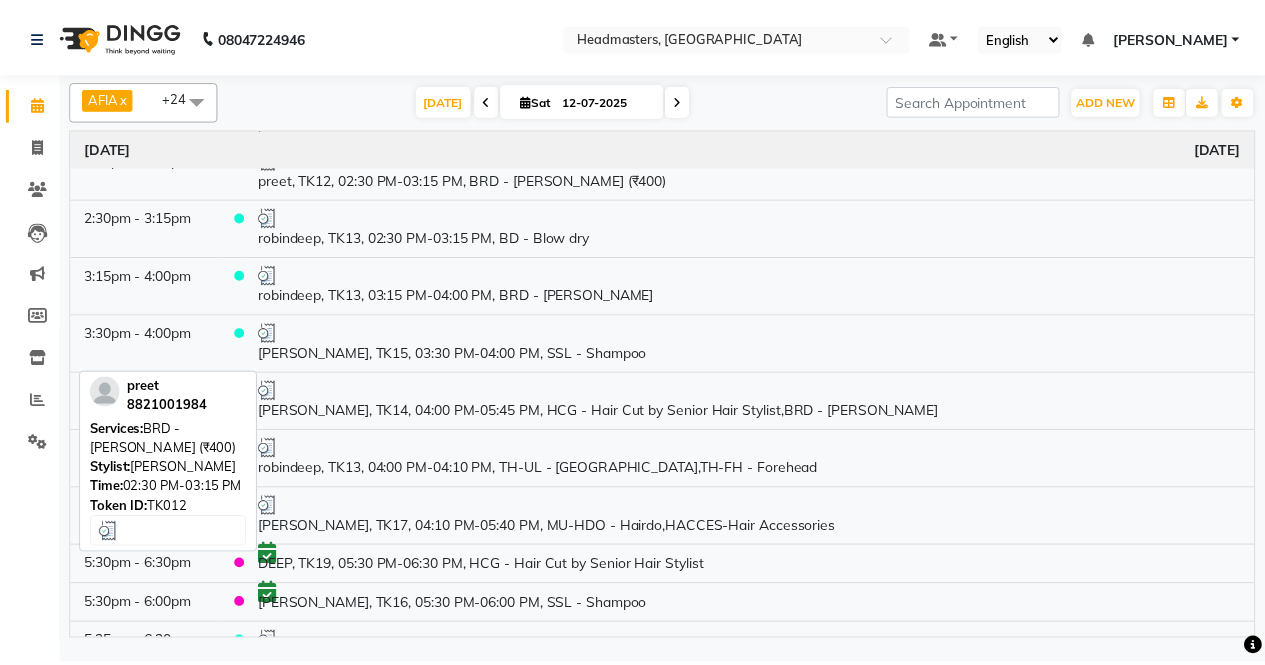 scroll, scrollTop: 1400, scrollLeft: 0, axis: vertical 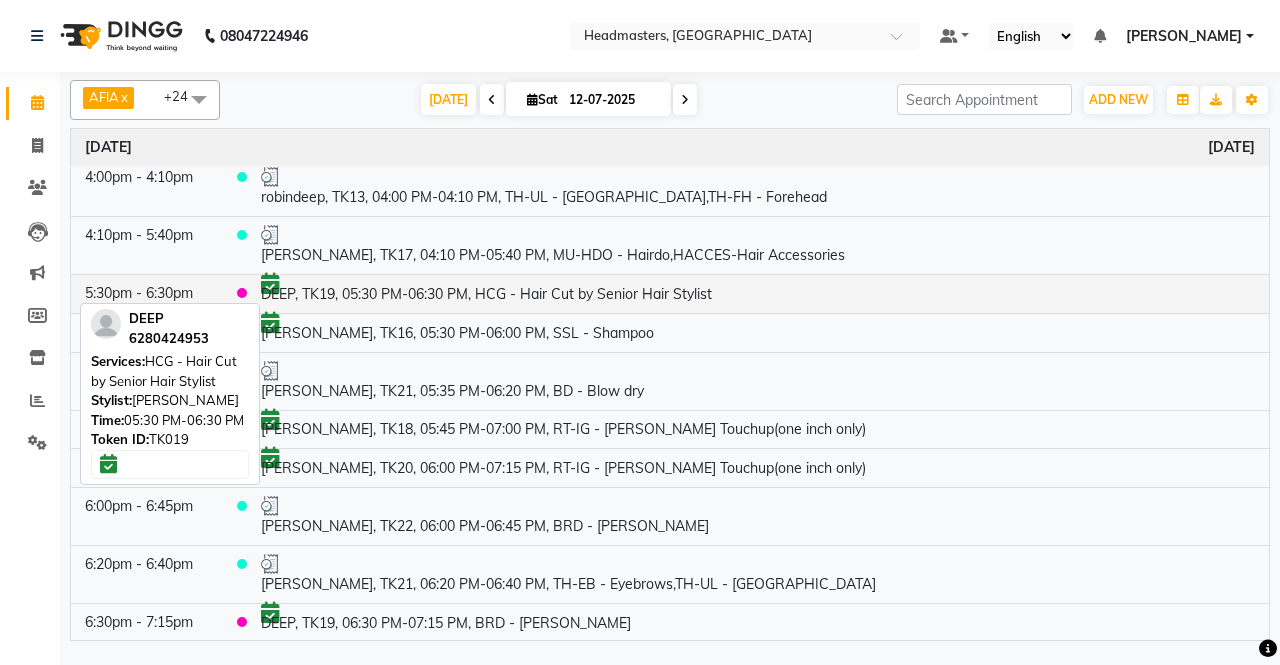 click on "DEEP, TK19, 05:30 PM-06:30 PM, HCG - Hair Cut by Senior Hair Stylist" at bounding box center [758, 293] 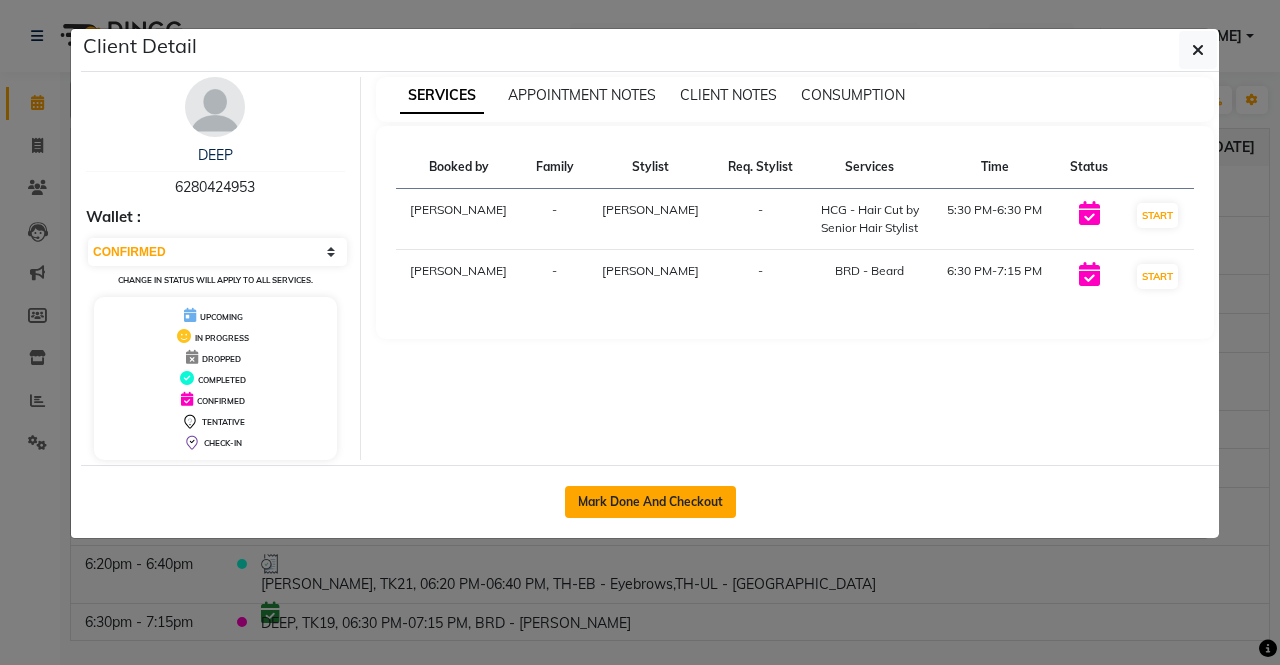 click on "Mark Done And Checkout" 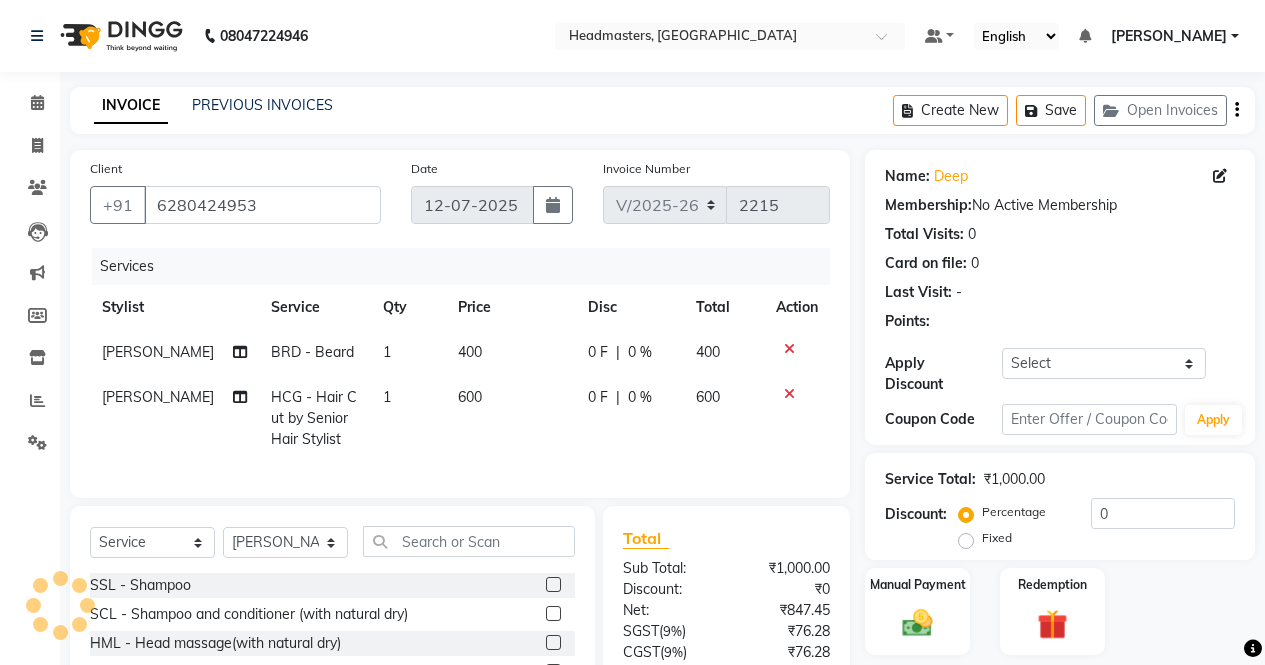 click 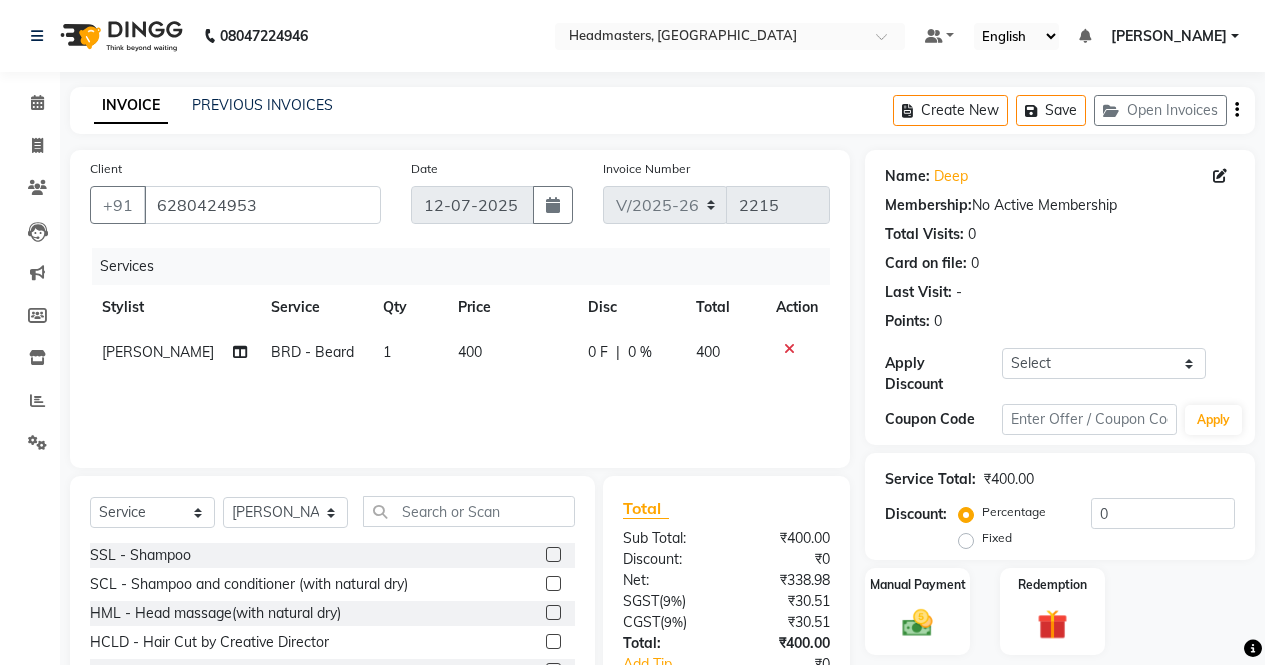 click 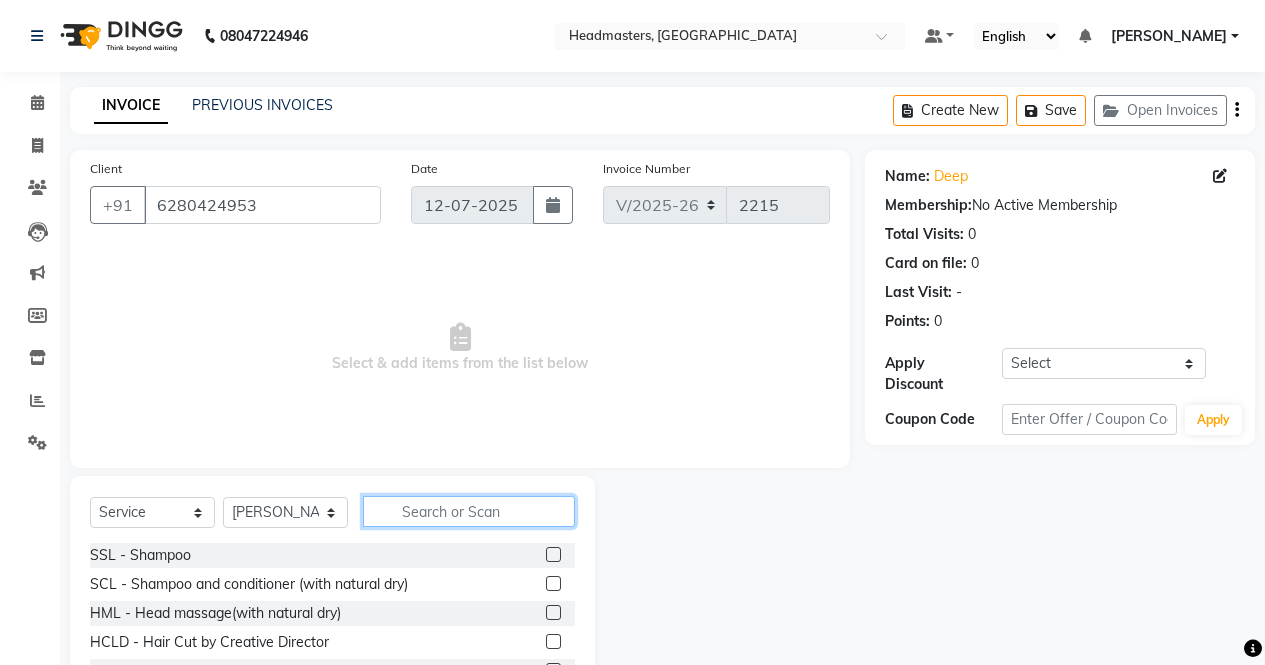 click 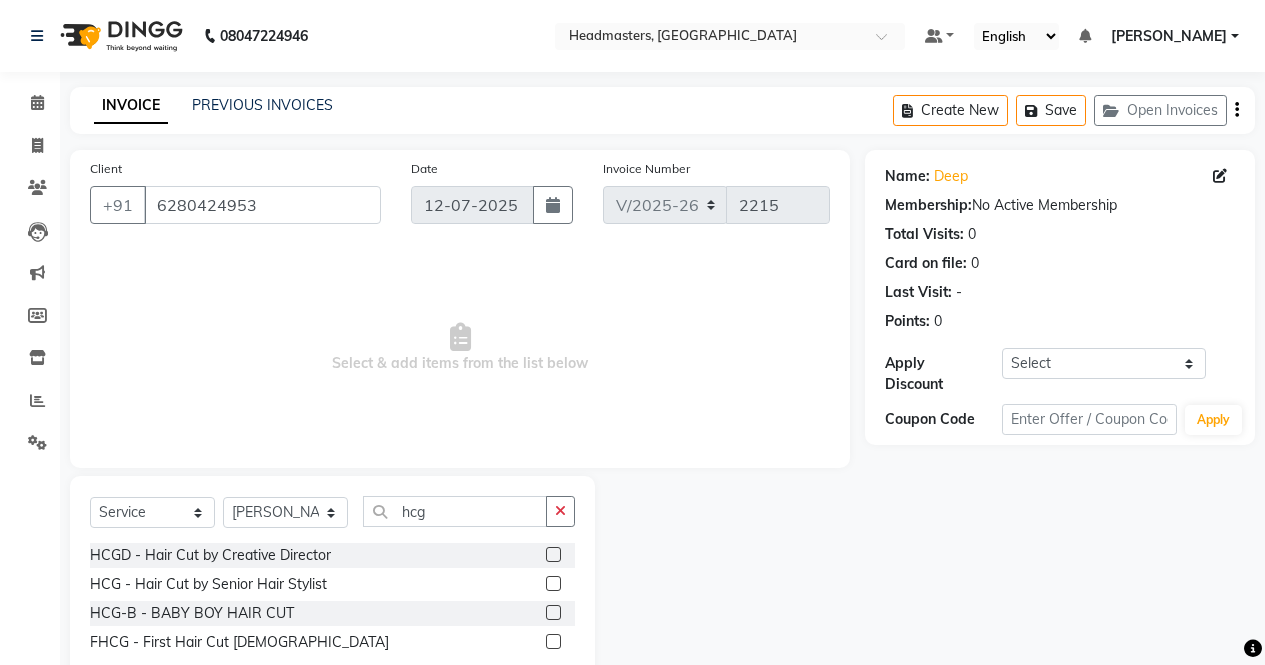 click 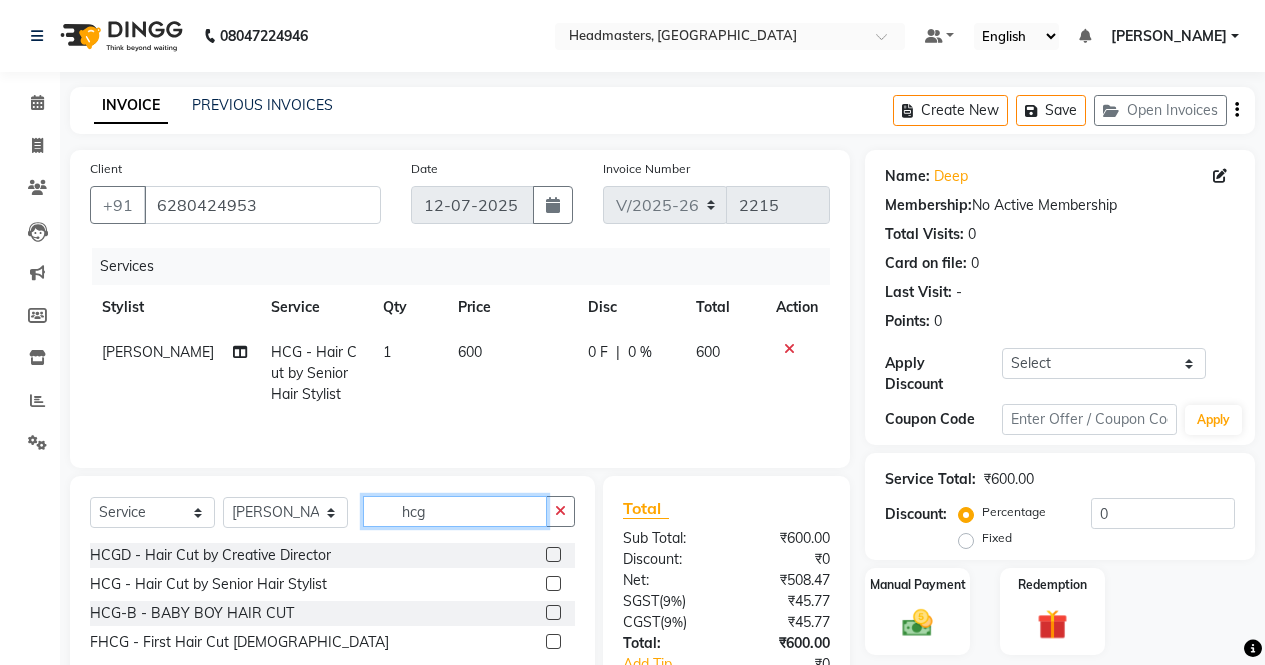 click on "hcg" 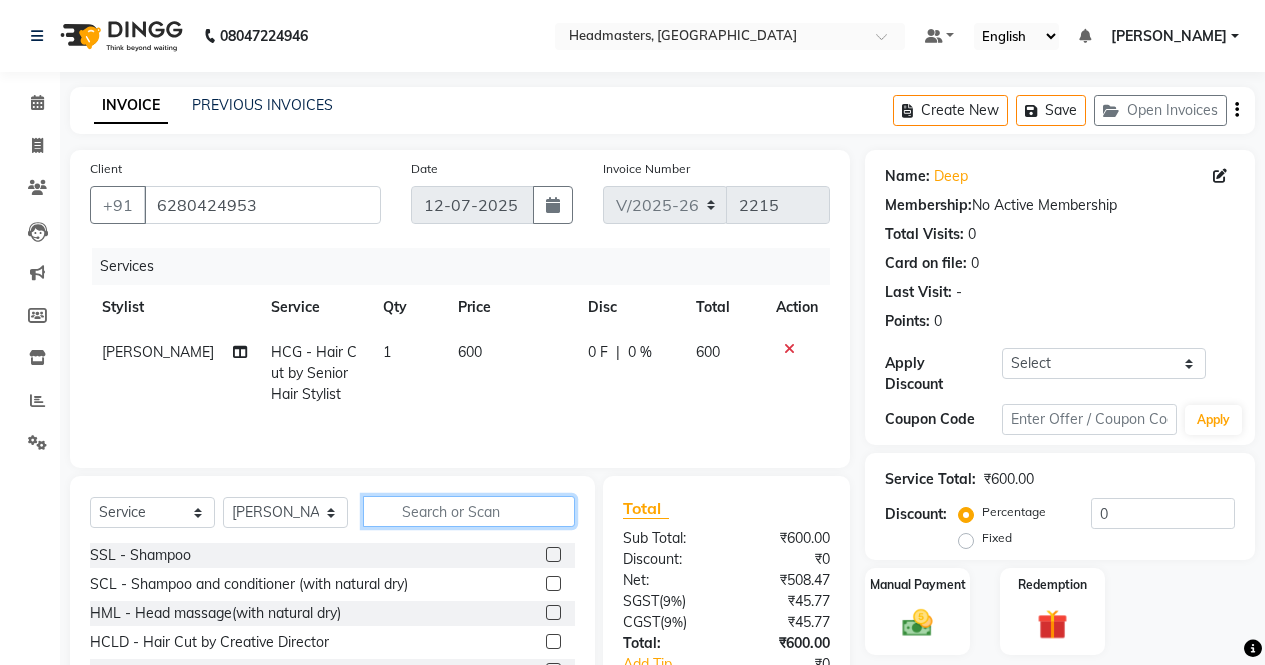 click 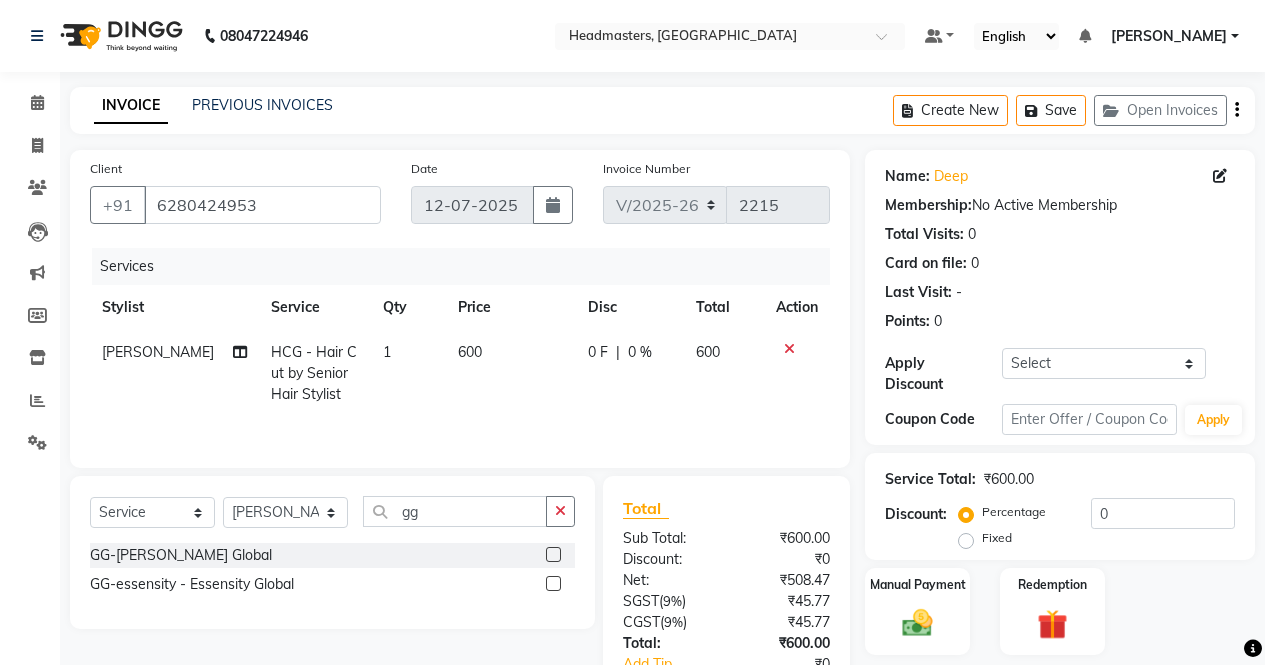 click 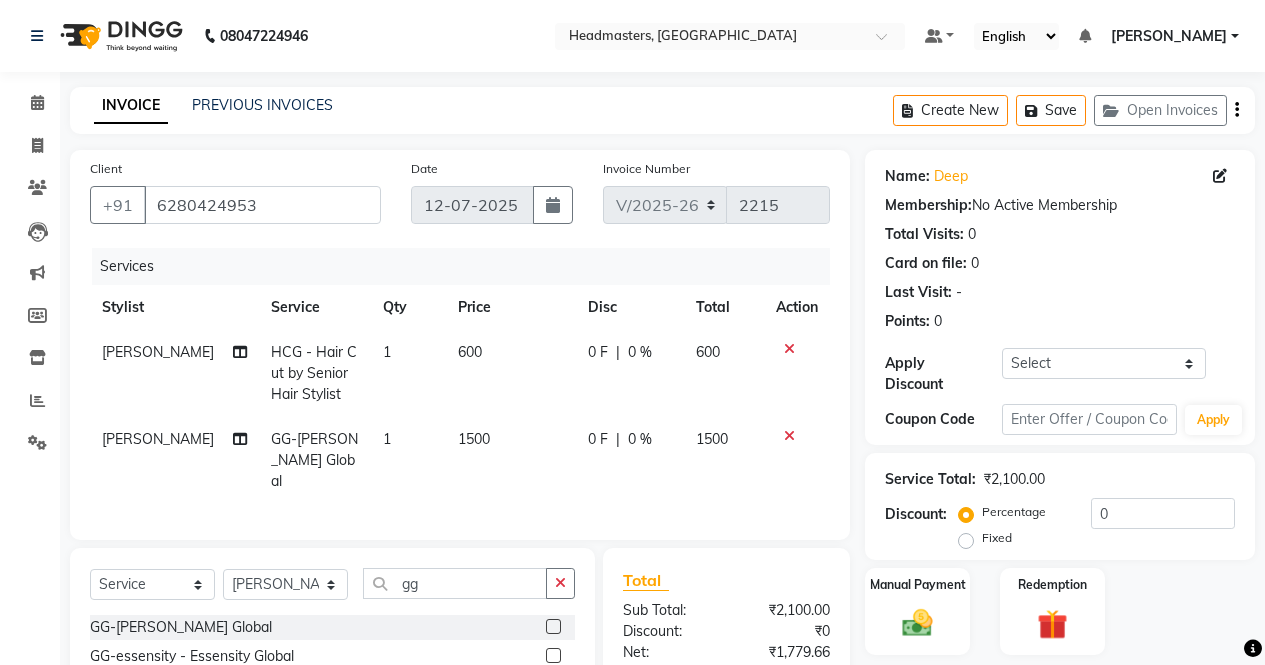 click on "Fixed" 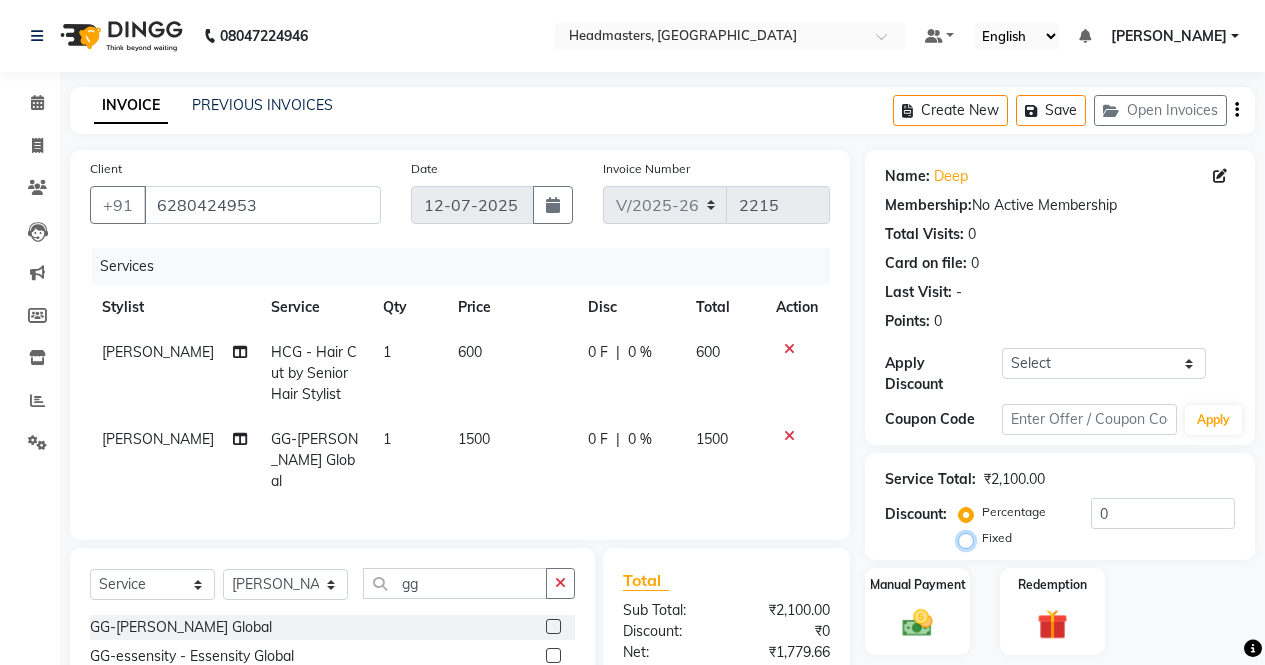 click on "Fixed" at bounding box center [970, 538] 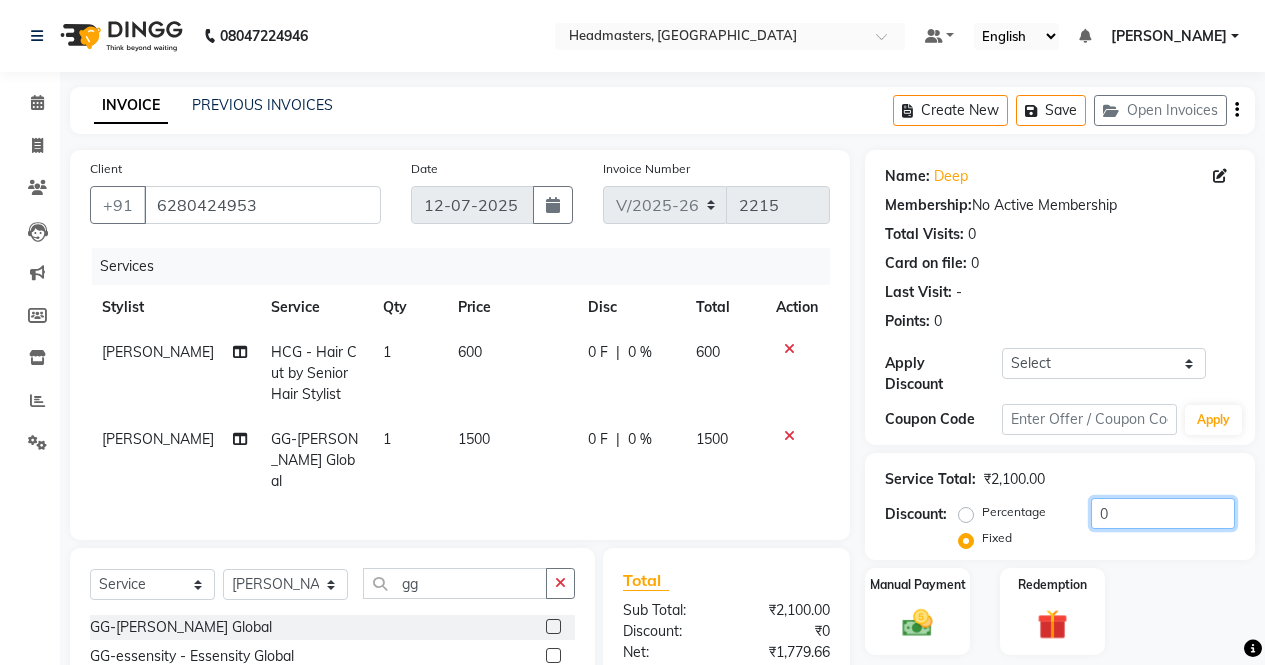 click on "0" 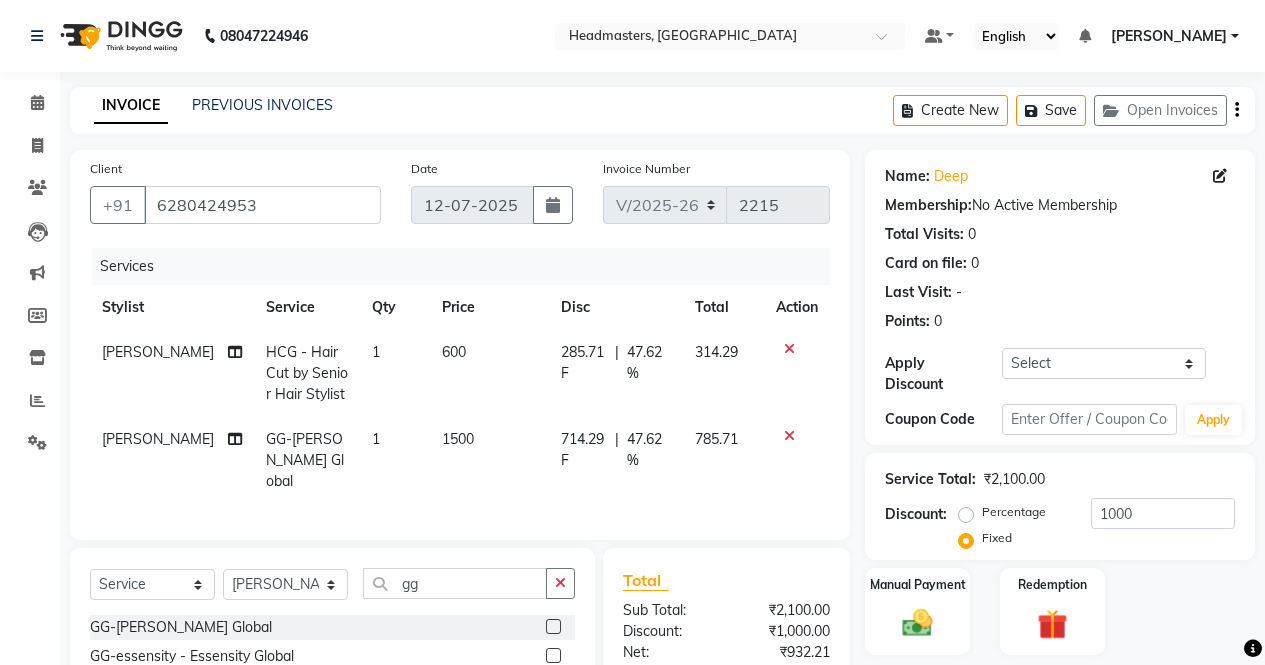 click on "Service Total:  ₹2,100.00  Discount:  Percentage   Fixed  1000" 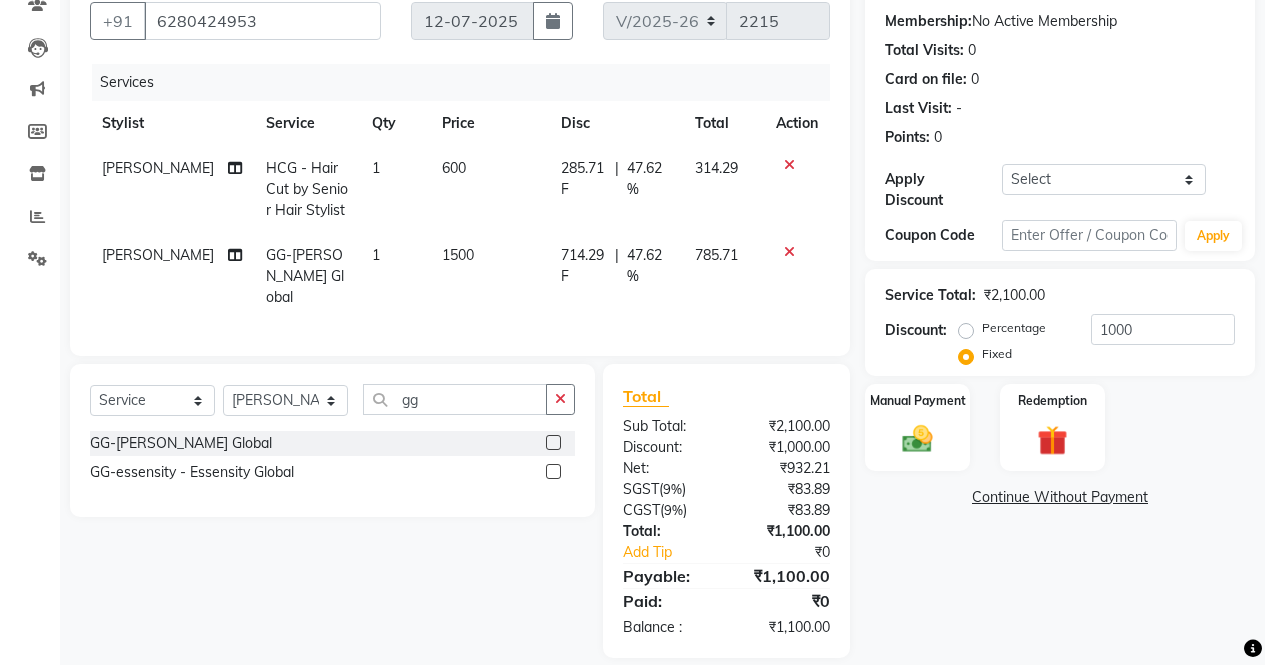 scroll, scrollTop: 201, scrollLeft: 0, axis: vertical 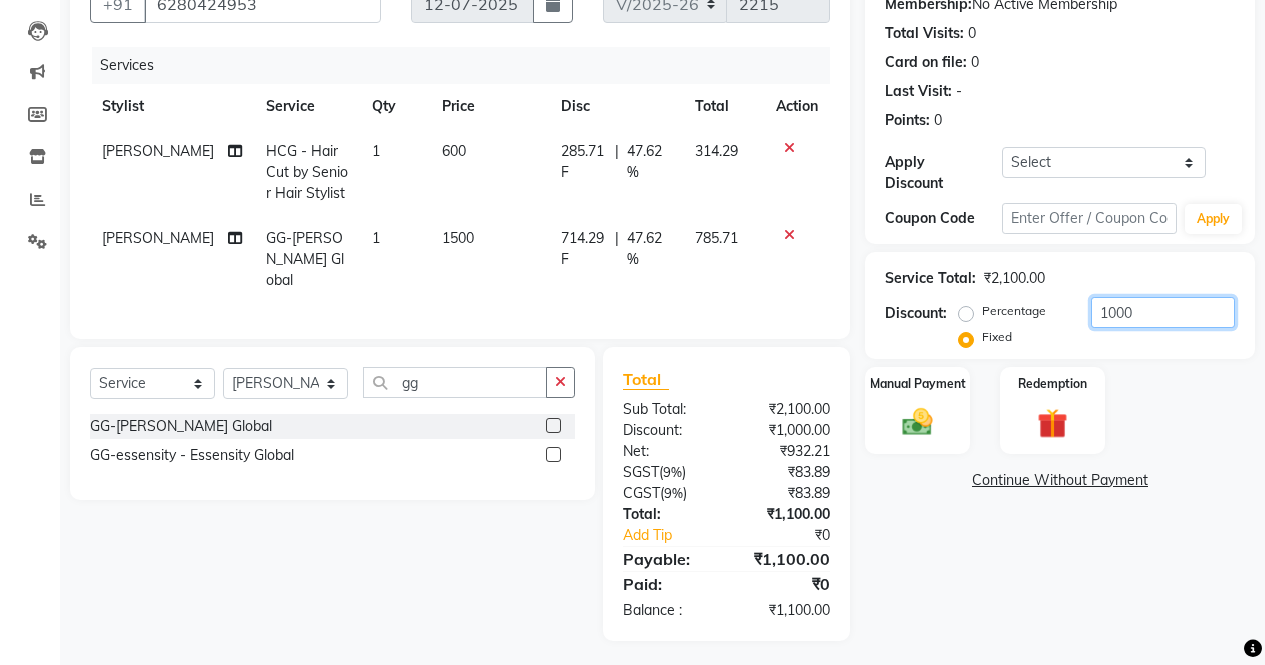 click on "1000" 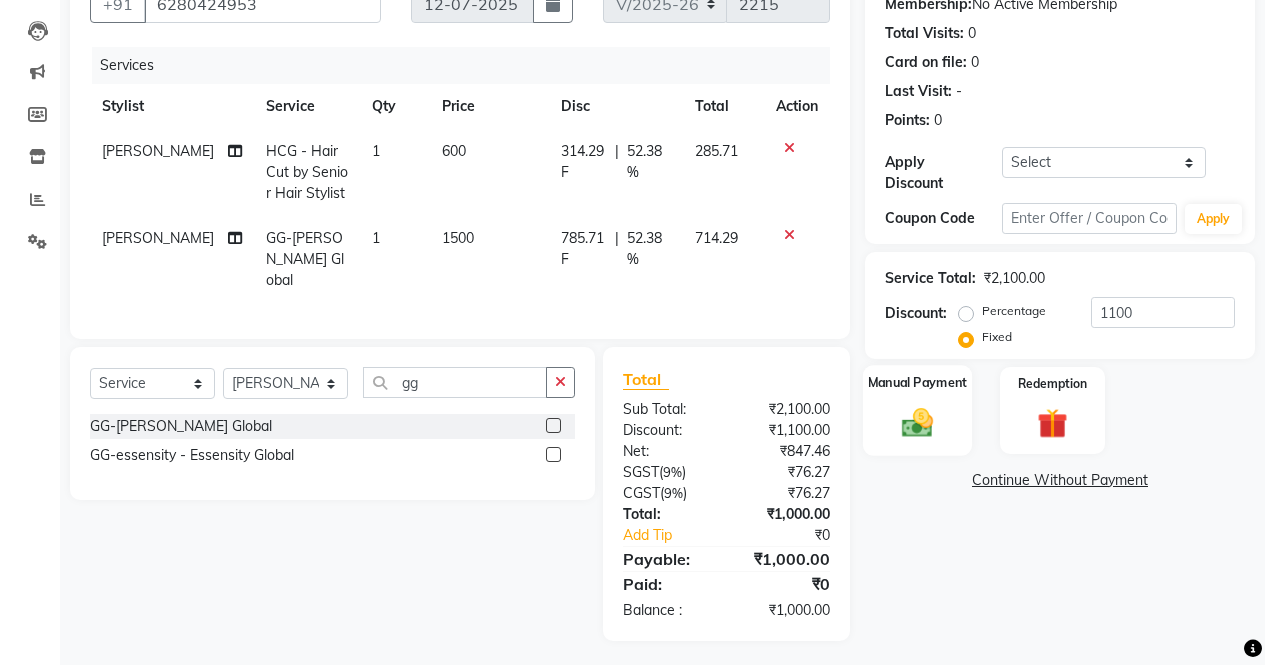 click on "Manual Payment" 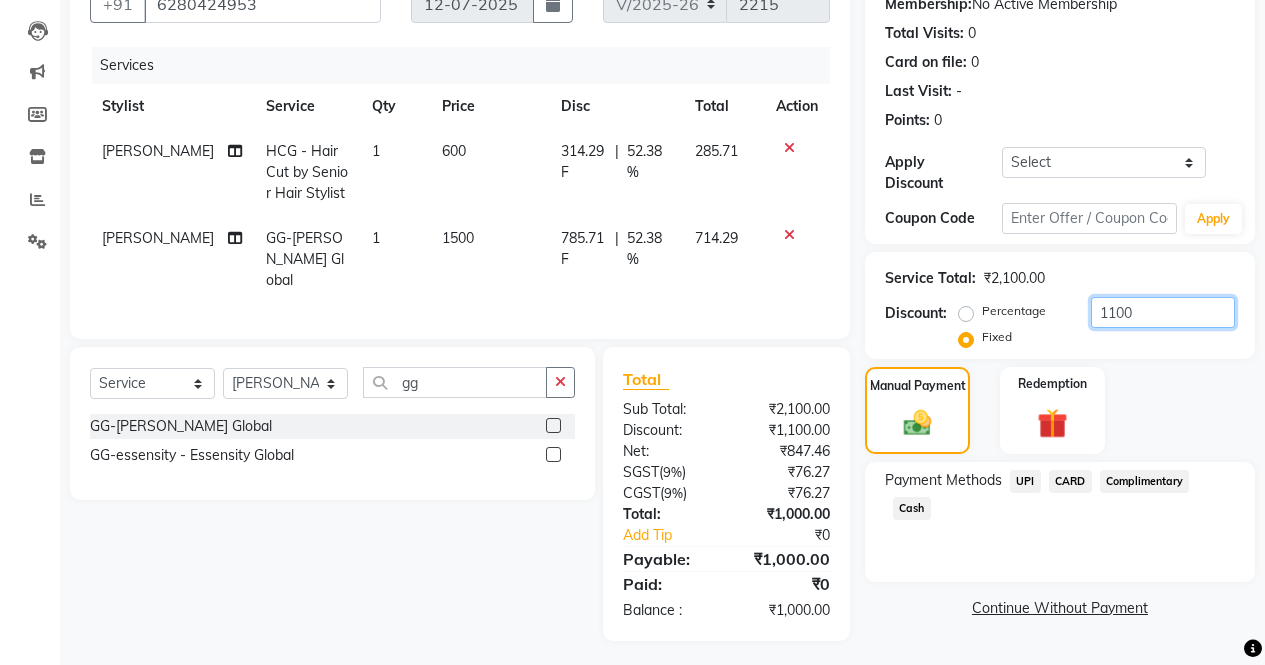 click on "1100" 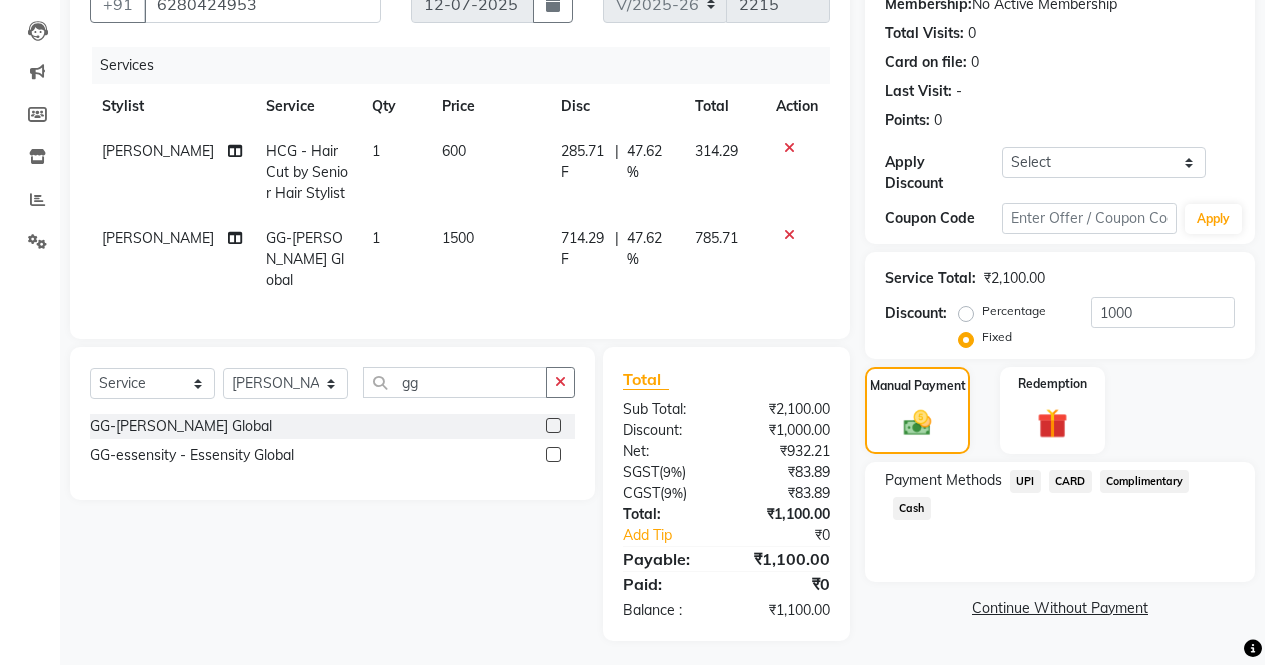 click on "Continue Without Payment" 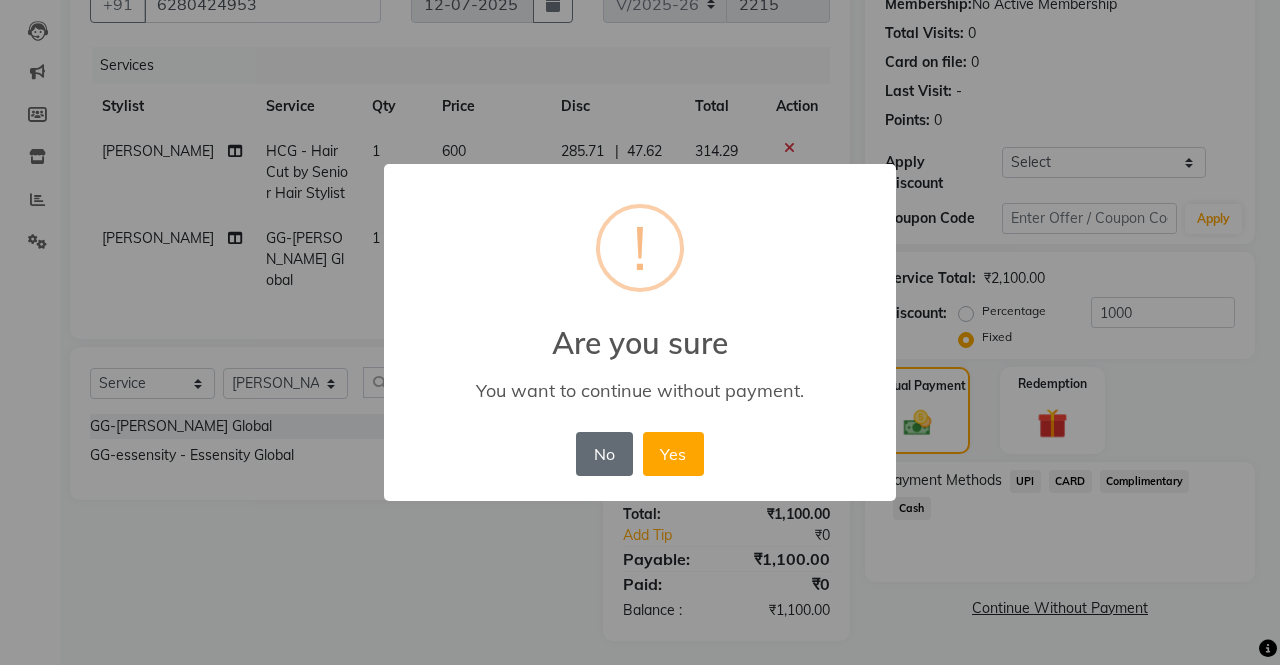 click on "No" at bounding box center (604, 454) 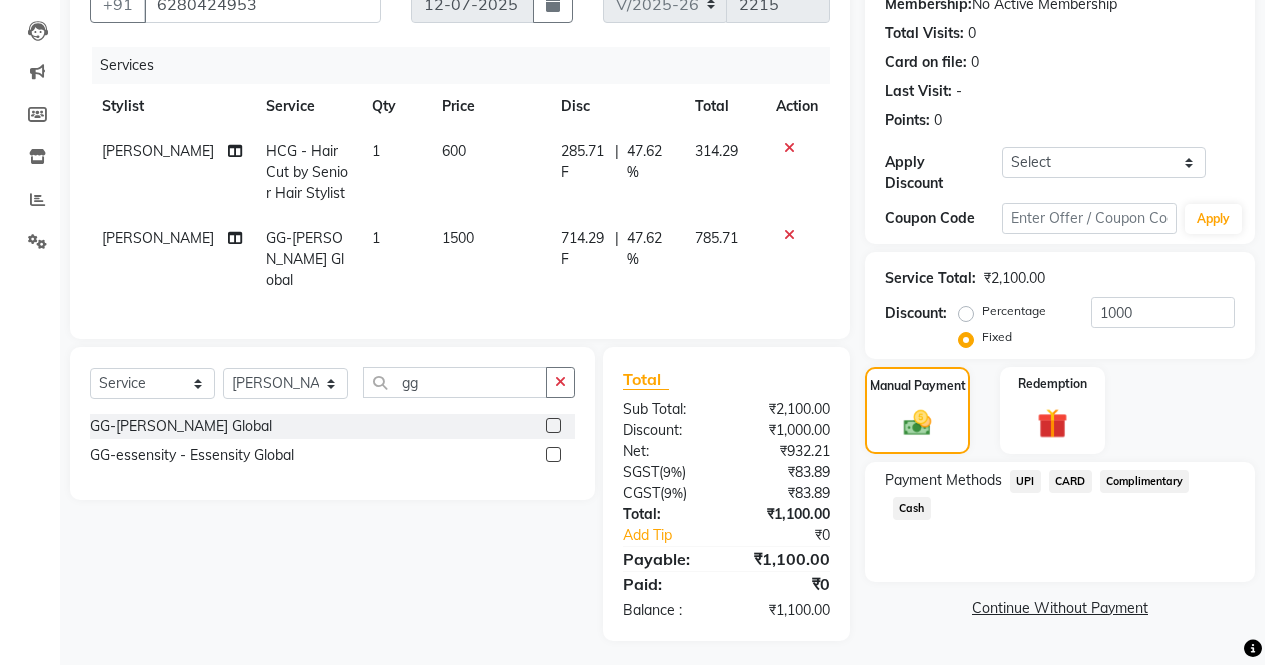 click on "Cash" 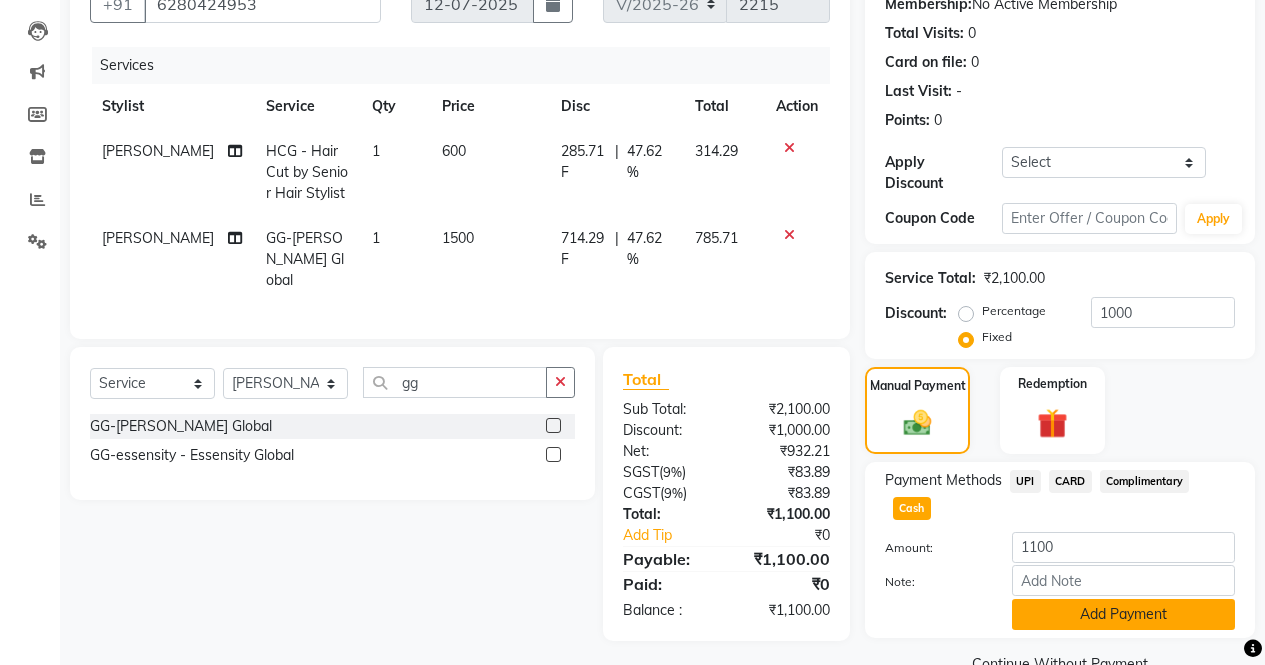 click on "Add Payment" 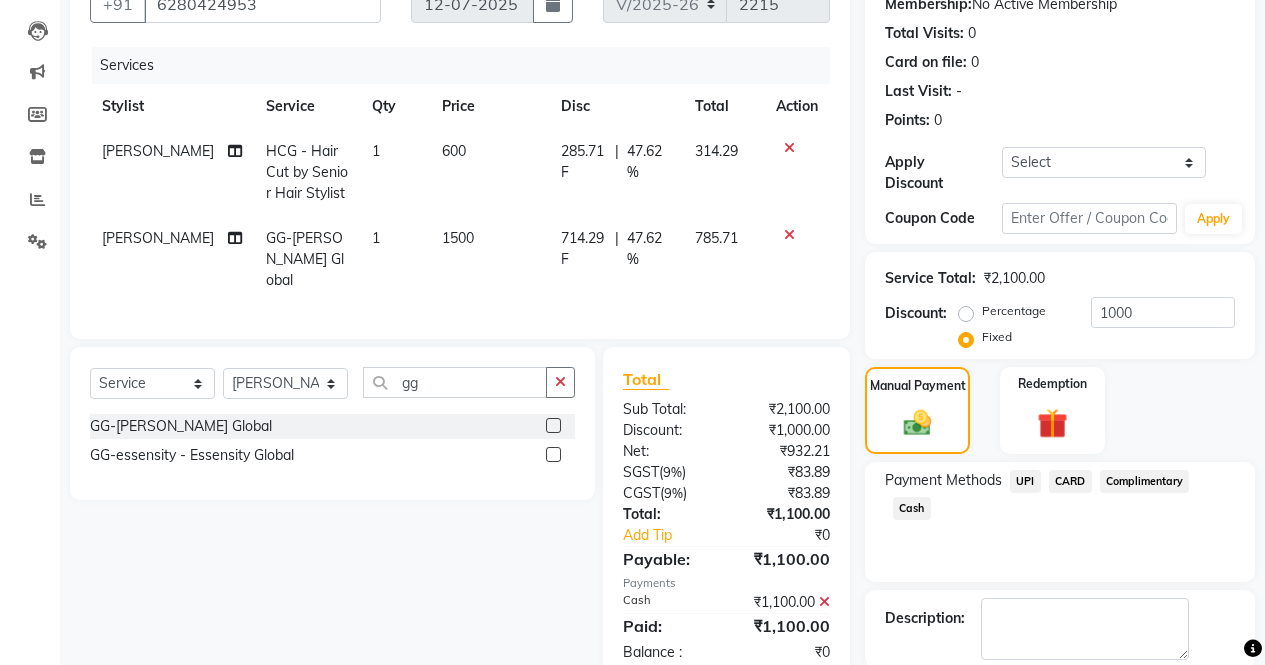 scroll, scrollTop: 257, scrollLeft: 0, axis: vertical 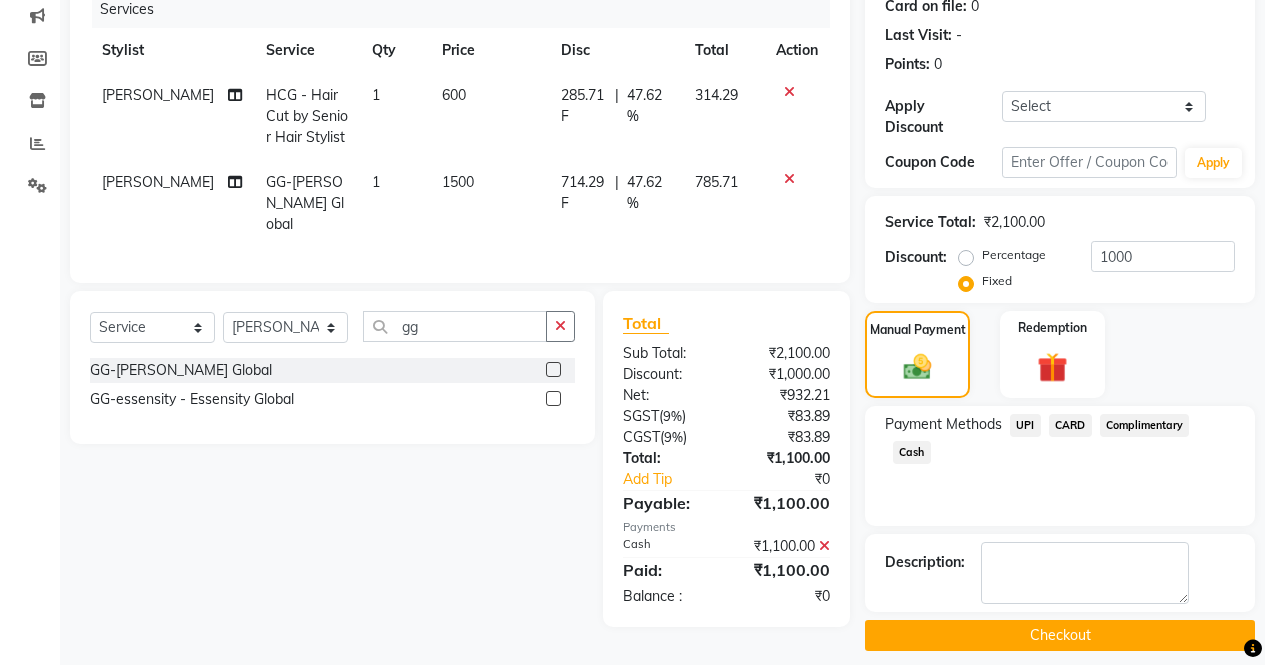 click on "Checkout" 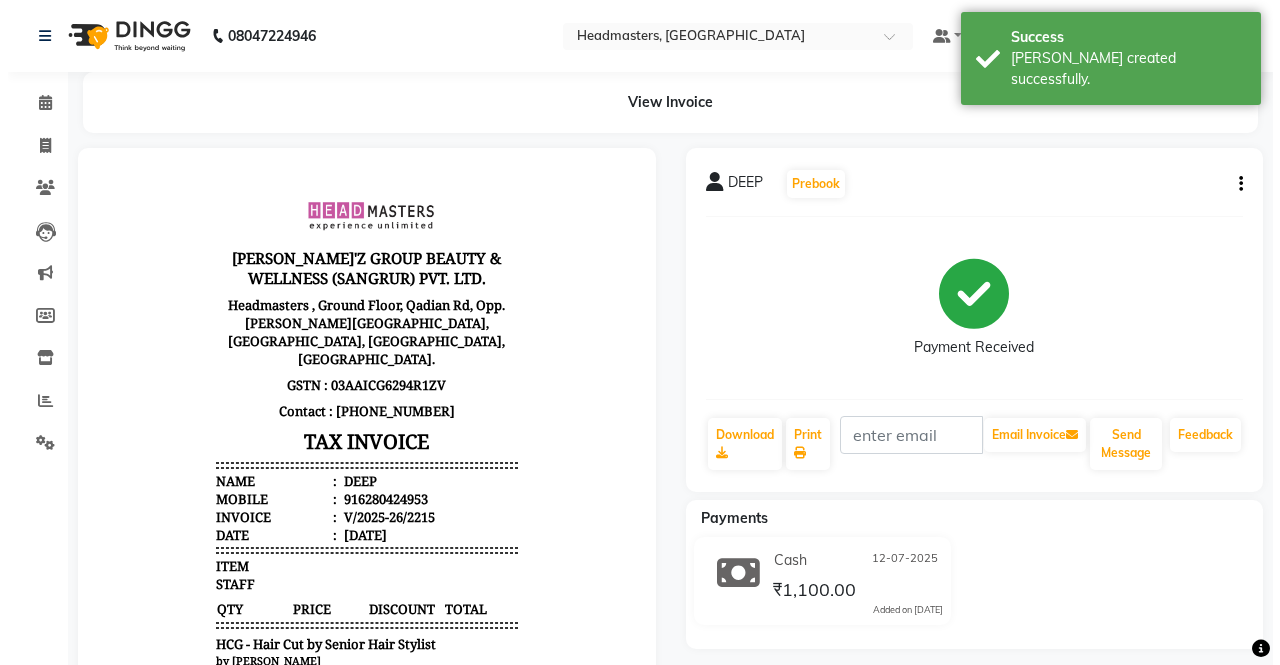 scroll, scrollTop: 0, scrollLeft: 0, axis: both 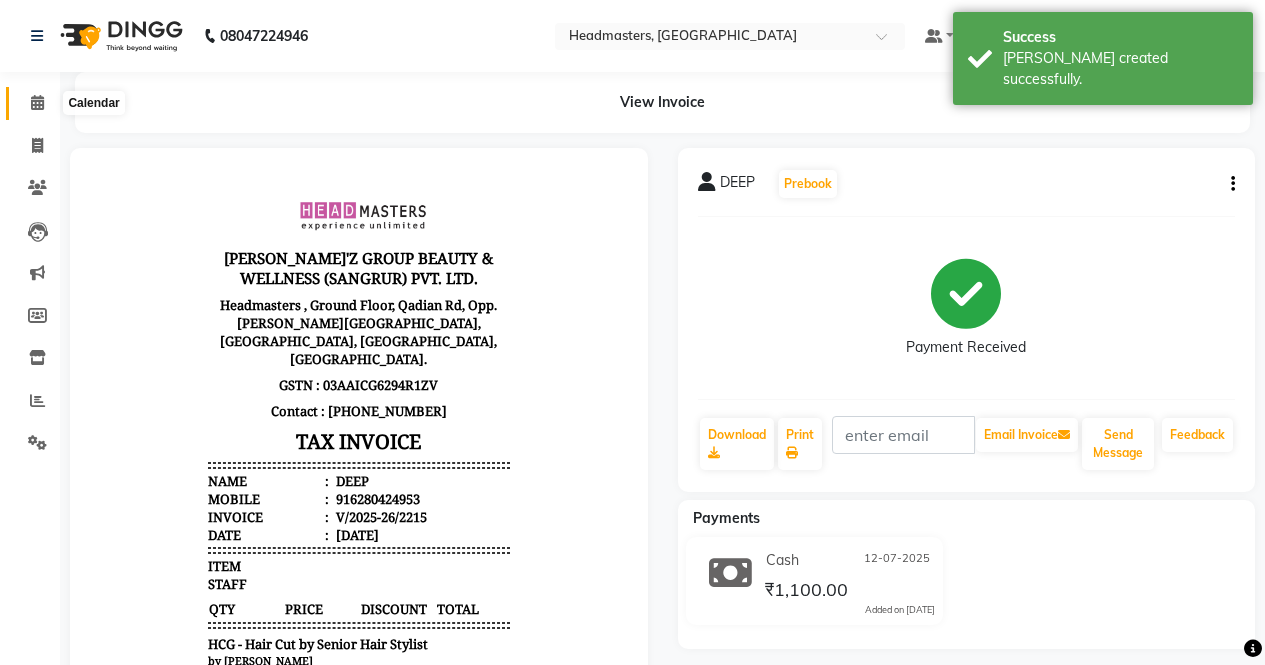 click 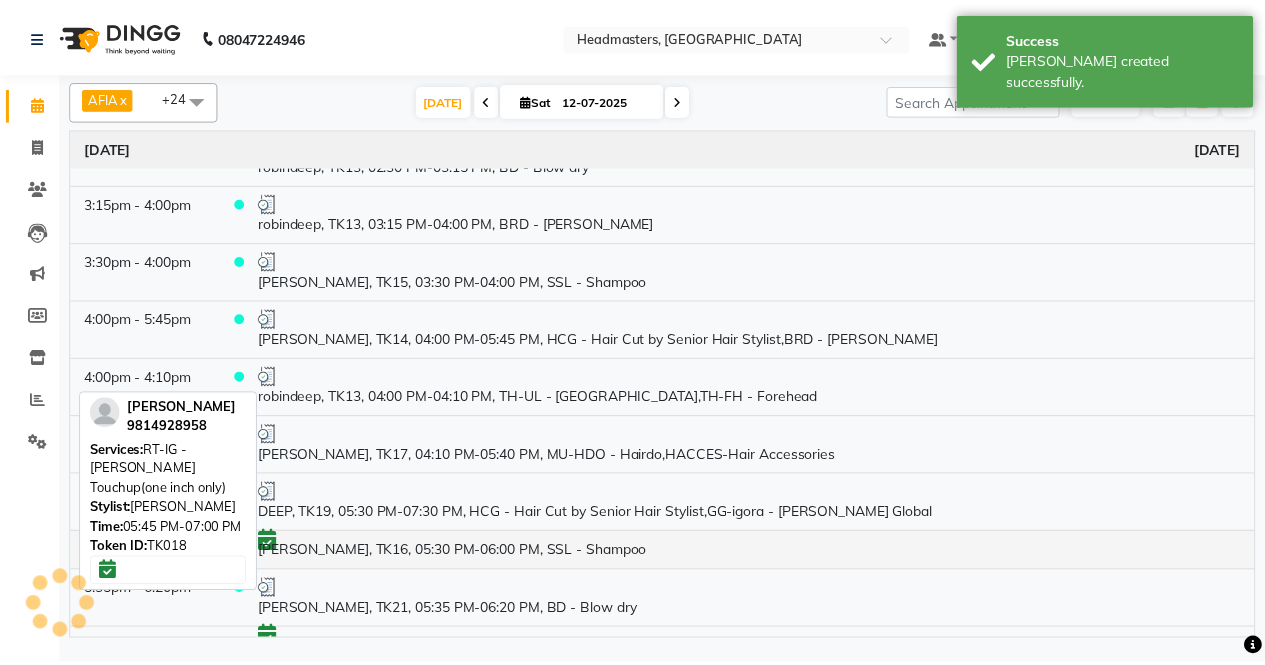 scroll, scrollTop: 1440, scrollLeft: 0, axis: vertical 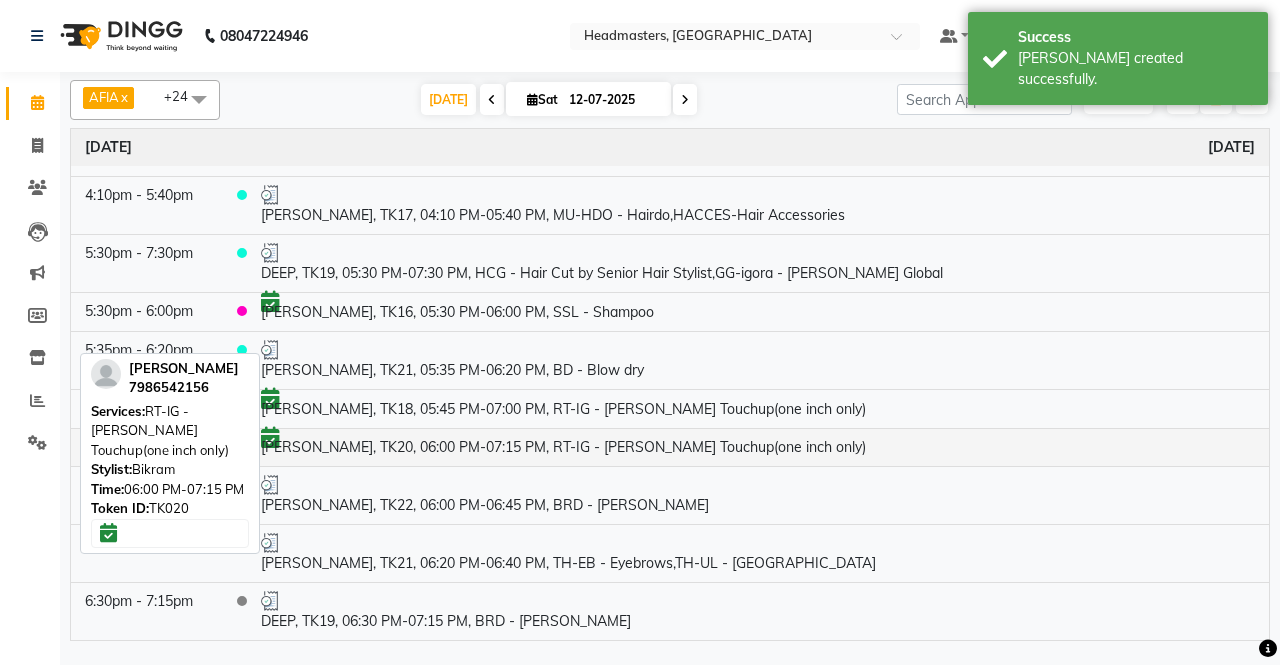 click on "[PERSON_NAME], TK20, 06:00 PM-07:15 PM, RT-IG - [PERSON_NAME] Touchup(one inch only)" at bounding box center (758, 447) 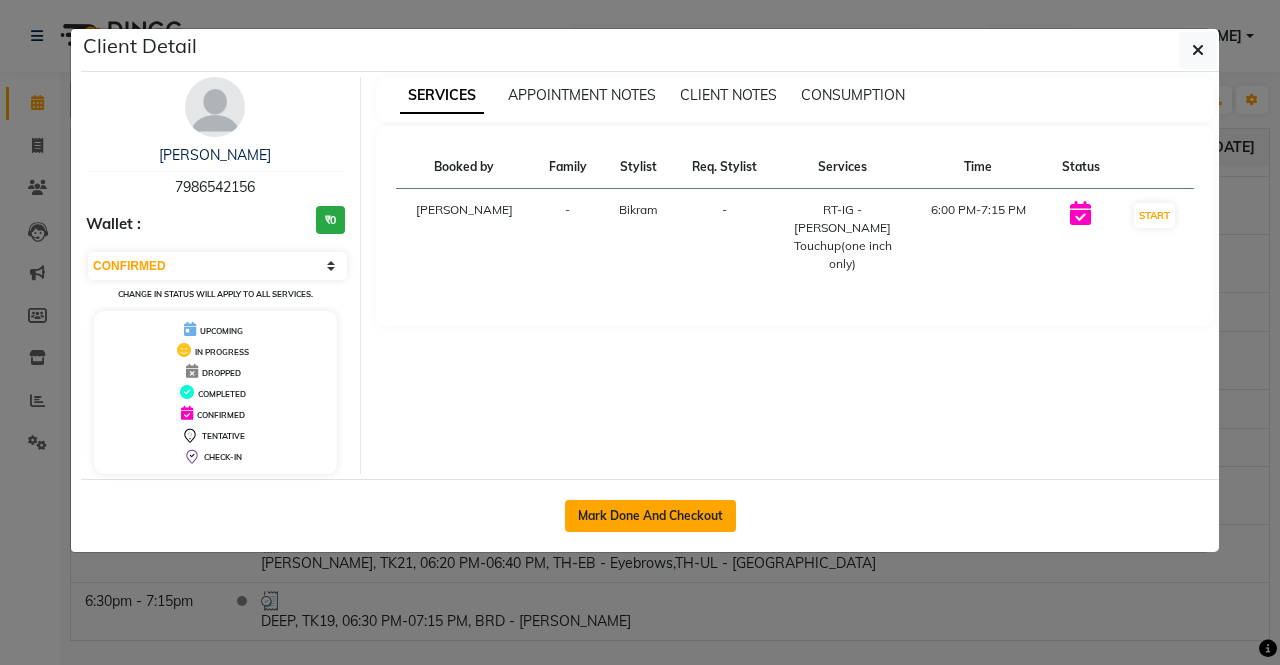 click on "Mark Done And Checkout" 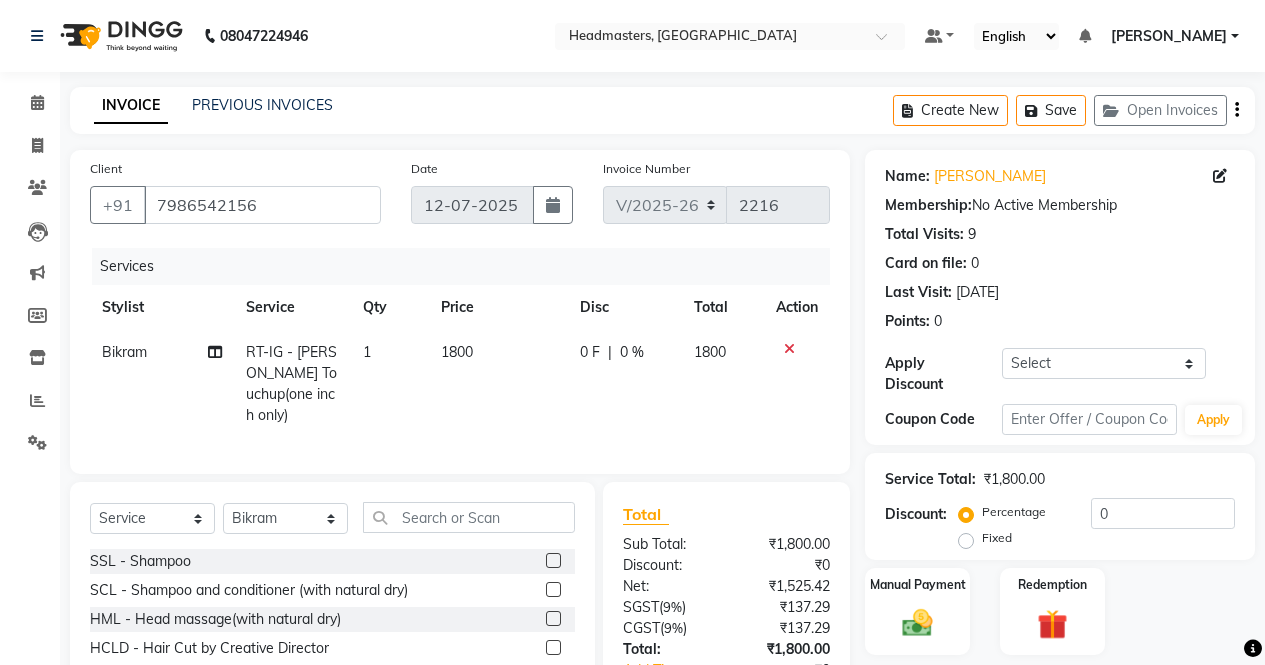 click on "Fixed" 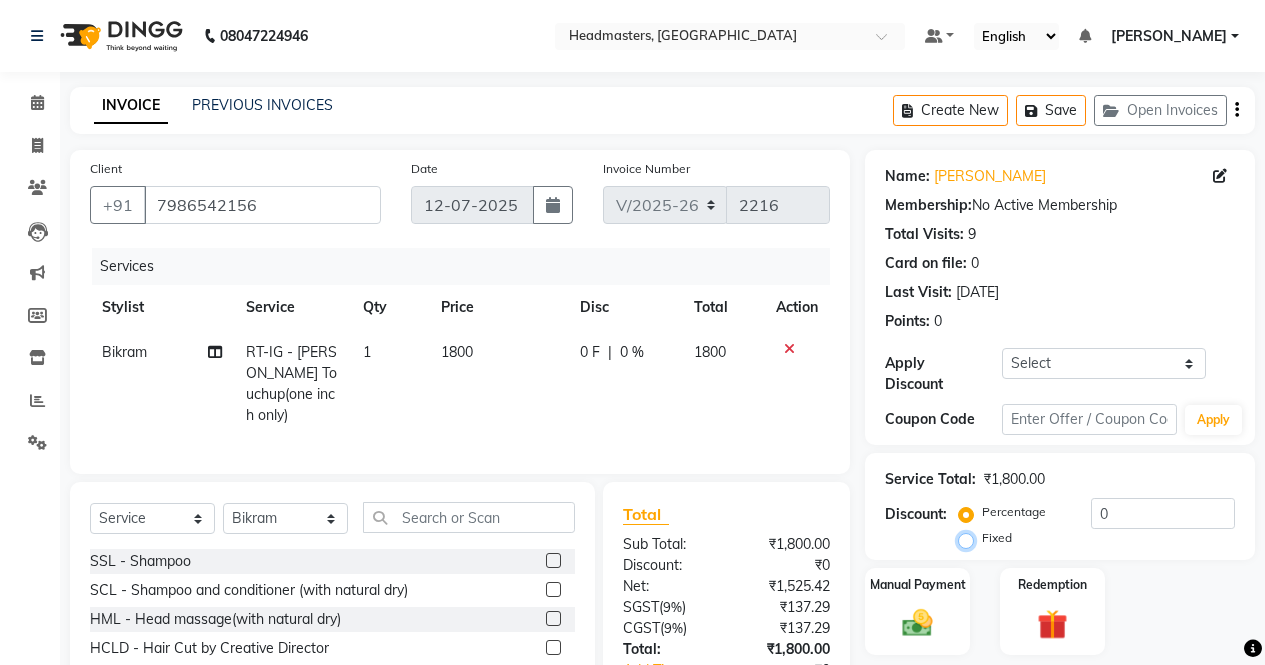 click on "Fixed" at bounding box center [970, 538] 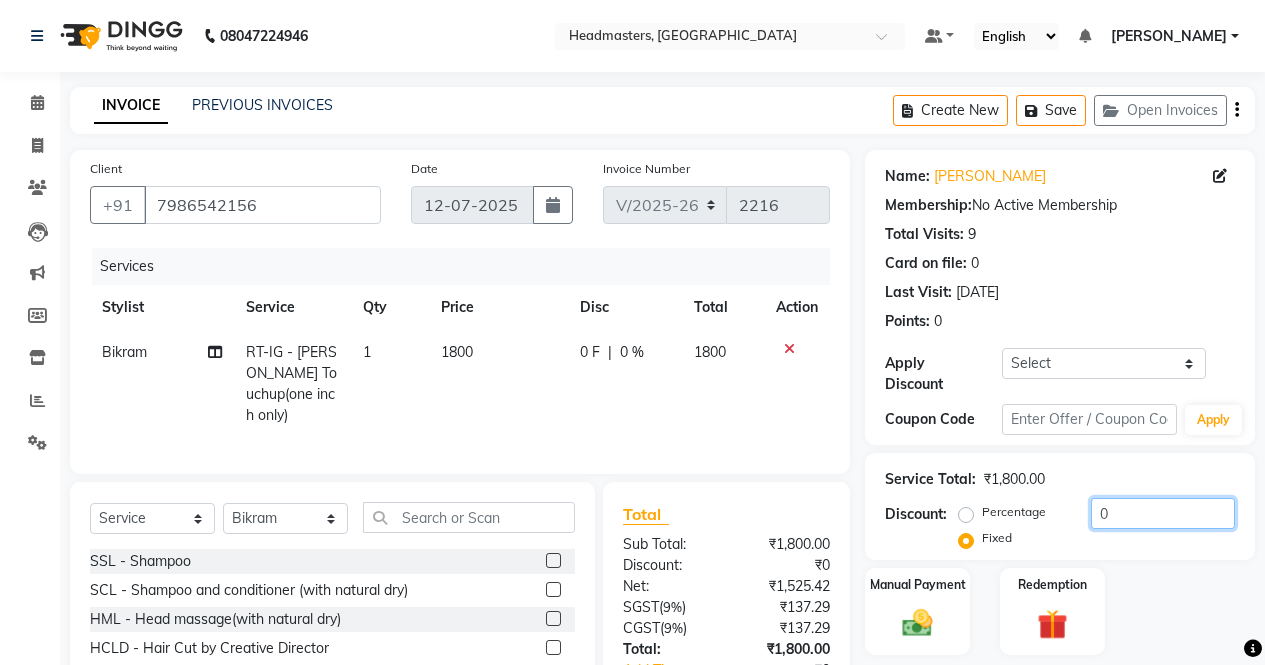 click on "0" 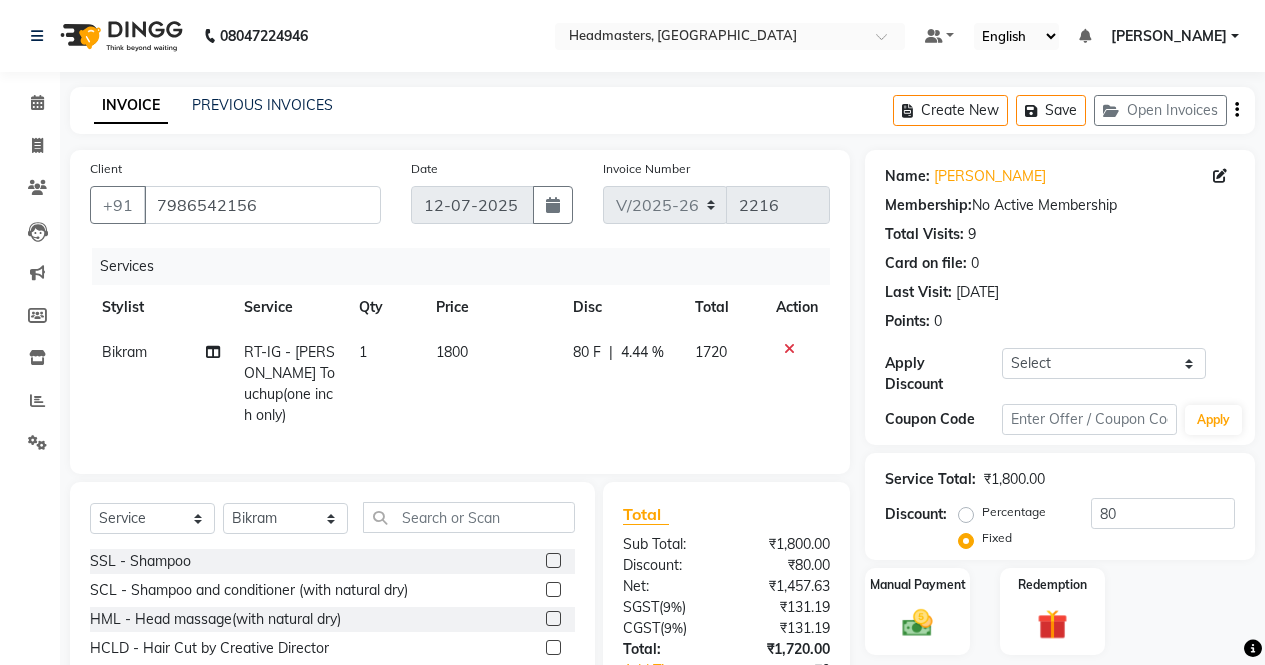 click on "80 F" 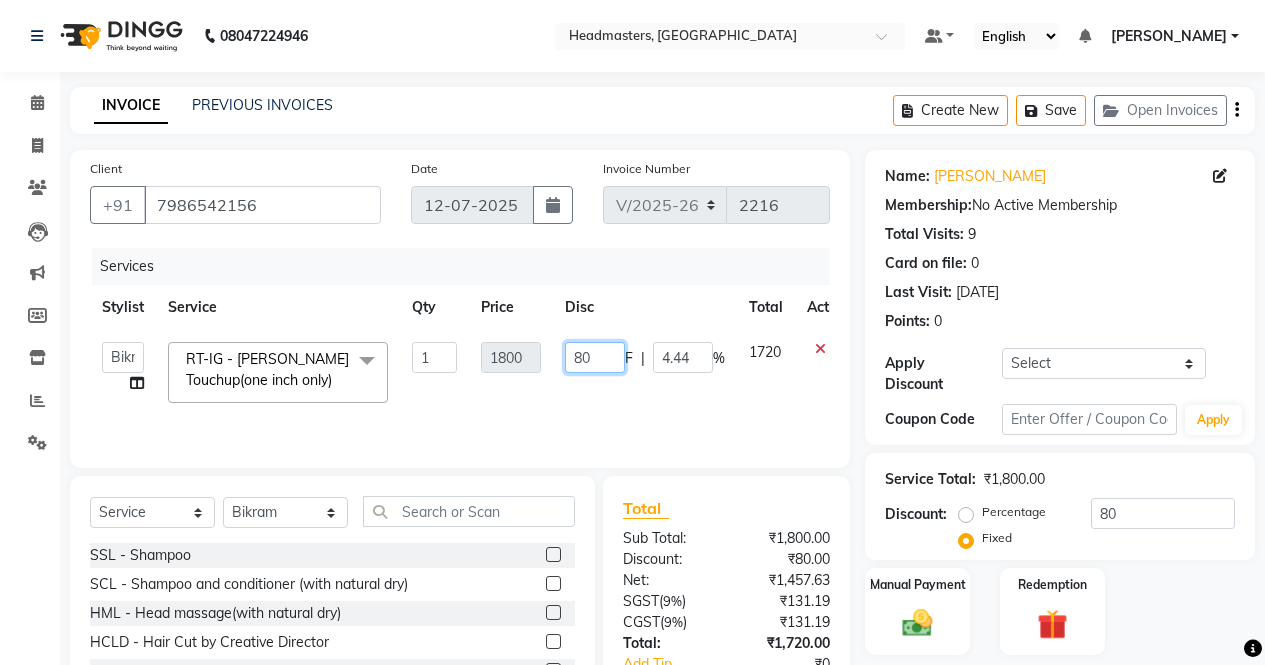 click on "80" 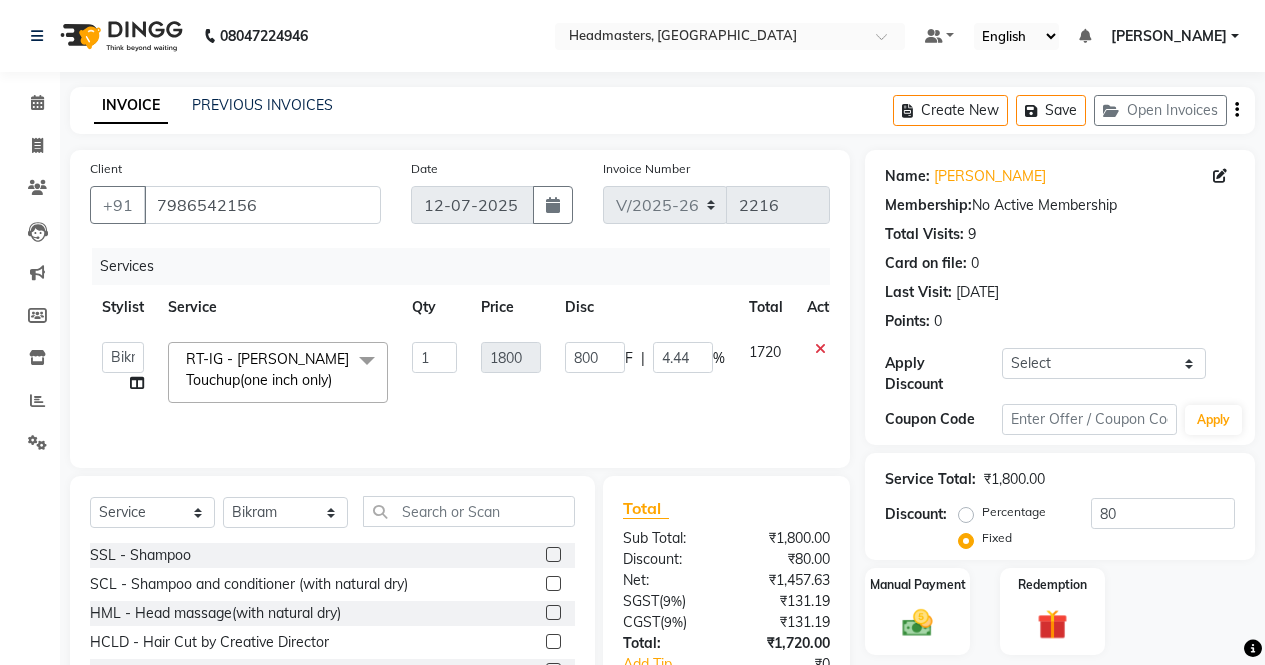 click on "AFIA   Anjali   [PERSON_NAME]   [PERSON_NAME]    [PERSON_NAME]   HEAD [PERSON_NAME]    [PERSON_NAME]    [PERSON_NAME]    [PERSON_NAME]   Love   [PERSON_NAME]    [PERSON_NAME]    [PERSON_NAME]    [PERSON_NAME]   [PERSON_NAME]   [PERSON_NAME]    [PERSON_NAME]    Sunny    SURAJ    [PERSON_NAME]  RT-IG - Igora Root Touchup(one inch only)  x SSL - Shampoo SCL - Shampoo and conditioner (with natural dry) HML - Head massage(with natural dry) HCLD - Hair Cut by Creative Director HCL - Hair Cut by Senior Hair Stylist Trim - Trimming (one Length) Spt - Split ends/short/candle cut BD - Blow dry OS - Open styling GL-igora - Igora Global GL-essensity - Essensity Global Hlts-L - Highlights [MEDICAL_DATA] - Balayage Chunks  - Chunks CR  - Color removal CRF - Color refresh Stk - Per streak RT-IG - Igora Root Touchup(one inch only) RT-ES - Essensity Root Touchup(one inch only) Reb - Rebonding ST  - Straight therapy Krt-L - Keratin Krt-BB -L - Keratin Blow Out HR-BTX -L  - Hair [MEDICAL_DATA] NanoP -L - Nanoplastia K-Bond -L  - Kerabond H-EXT - [MEDICAL_DATA] Ear Wax" 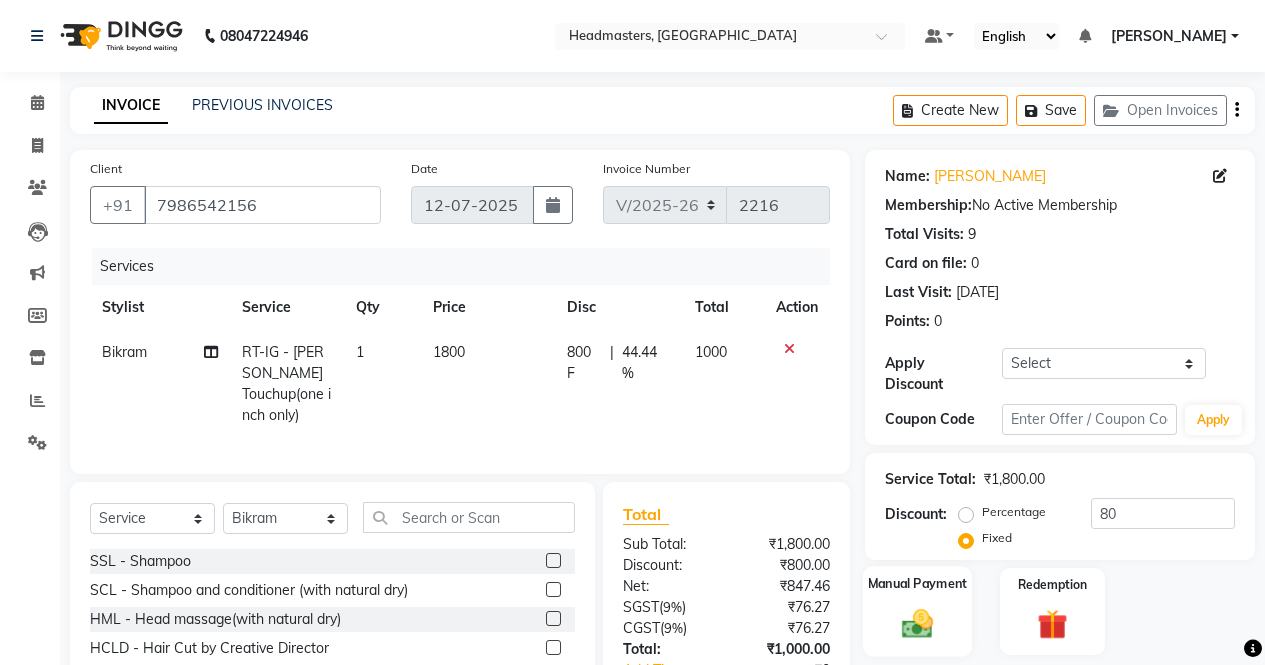 click on "Manual Payment" 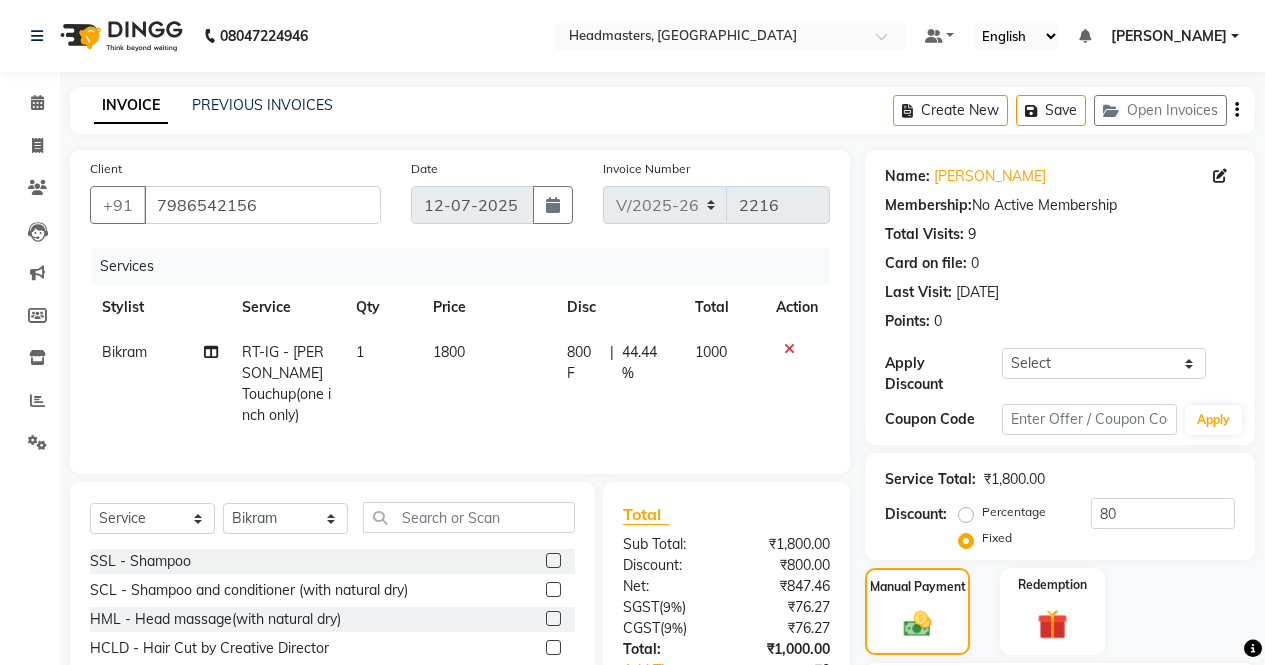 scroll, scrollTop: 173, scrollLeft: 0, axis: vertical 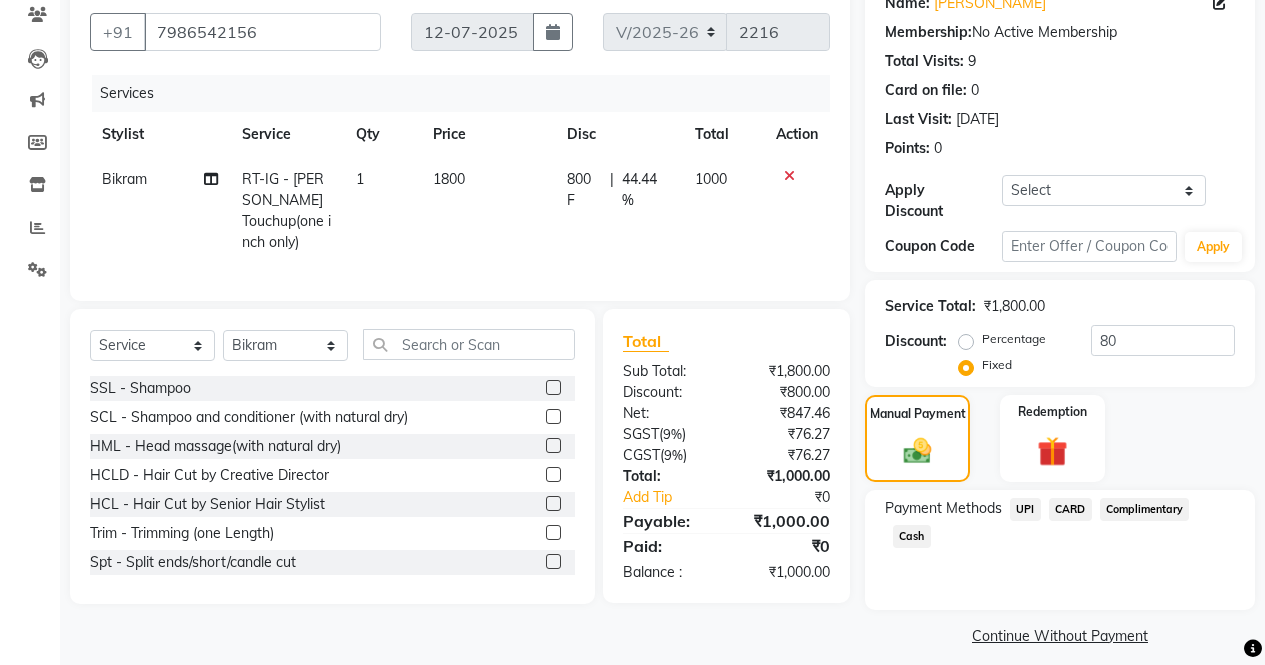 click on "UPI" 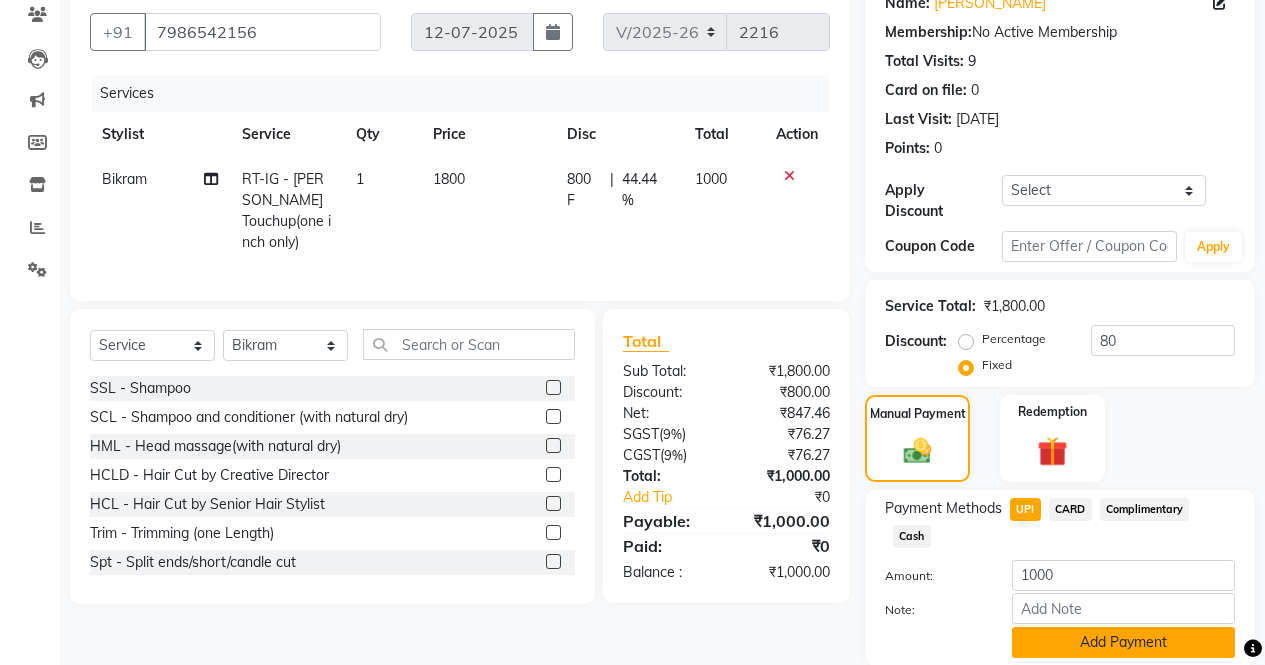 click on "Add Payment" 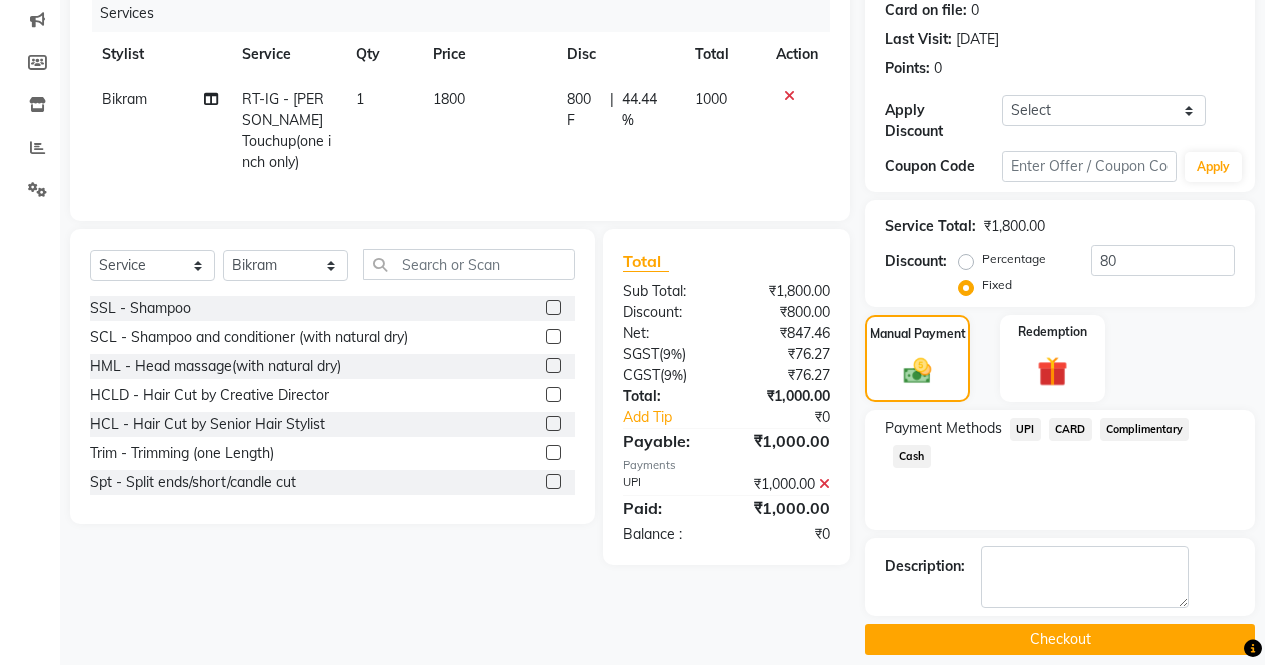 scroll, scrollTop: 257, scrollLeft: 0, axis: vertical 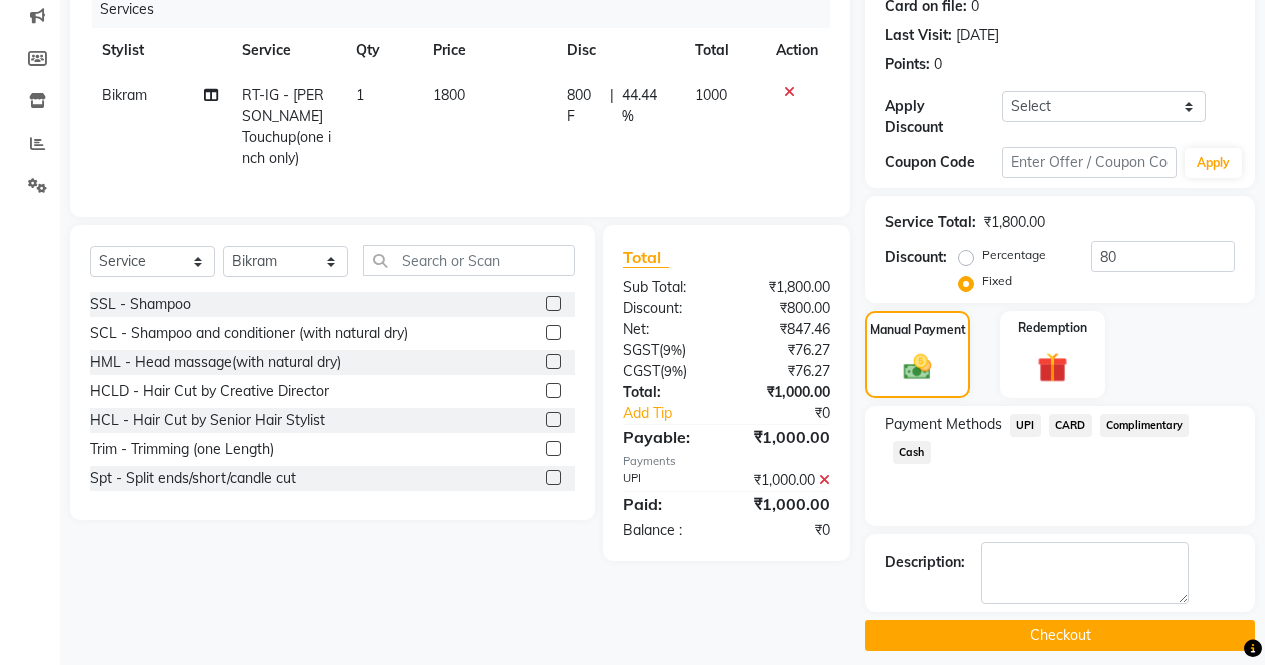 click on "Checkout" 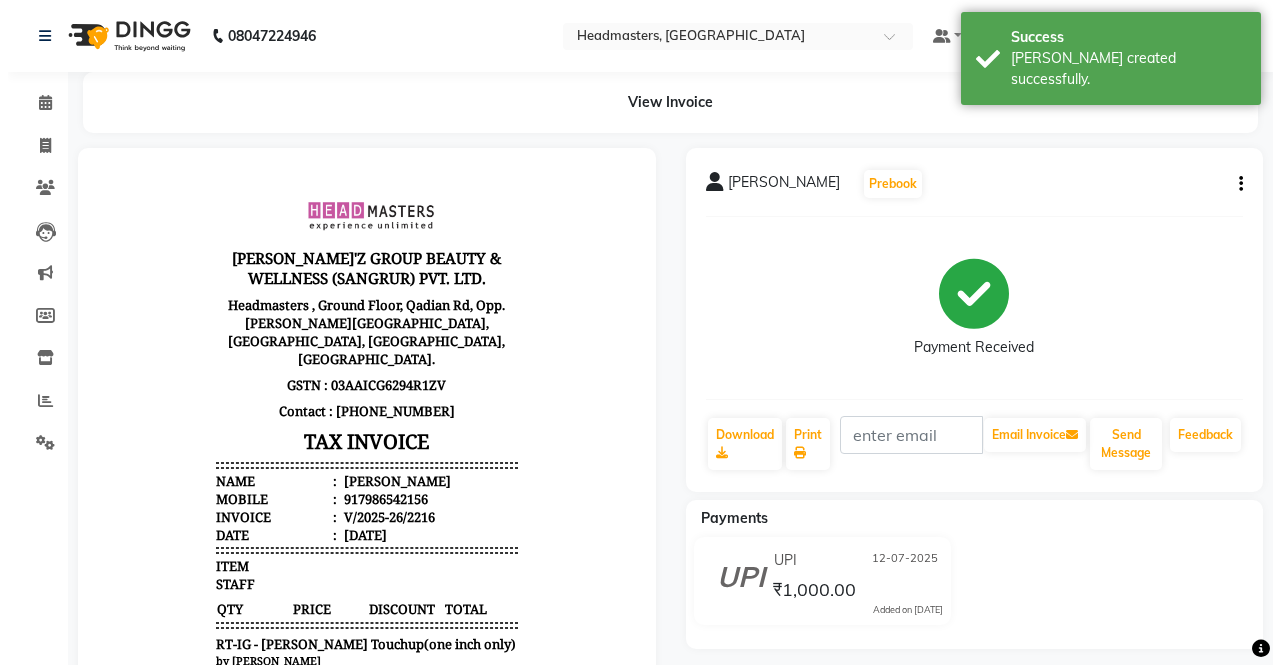 scroll, scrollTop: 0, scrollLeft: 0, axis: both 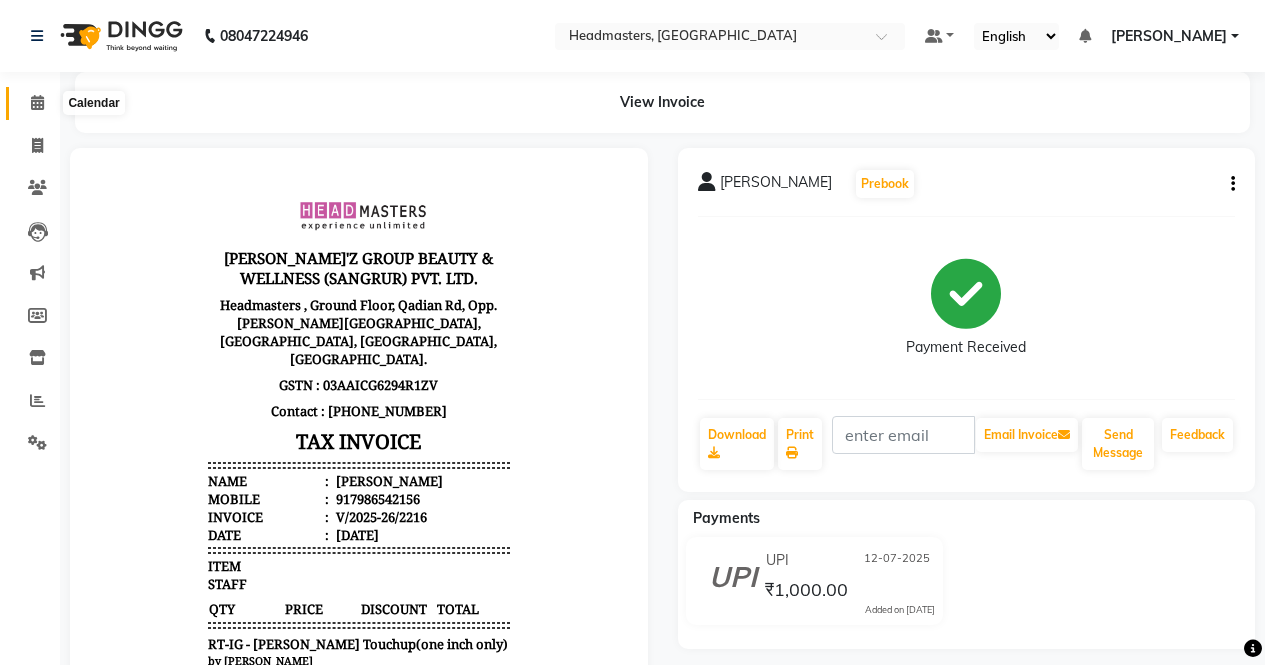 click 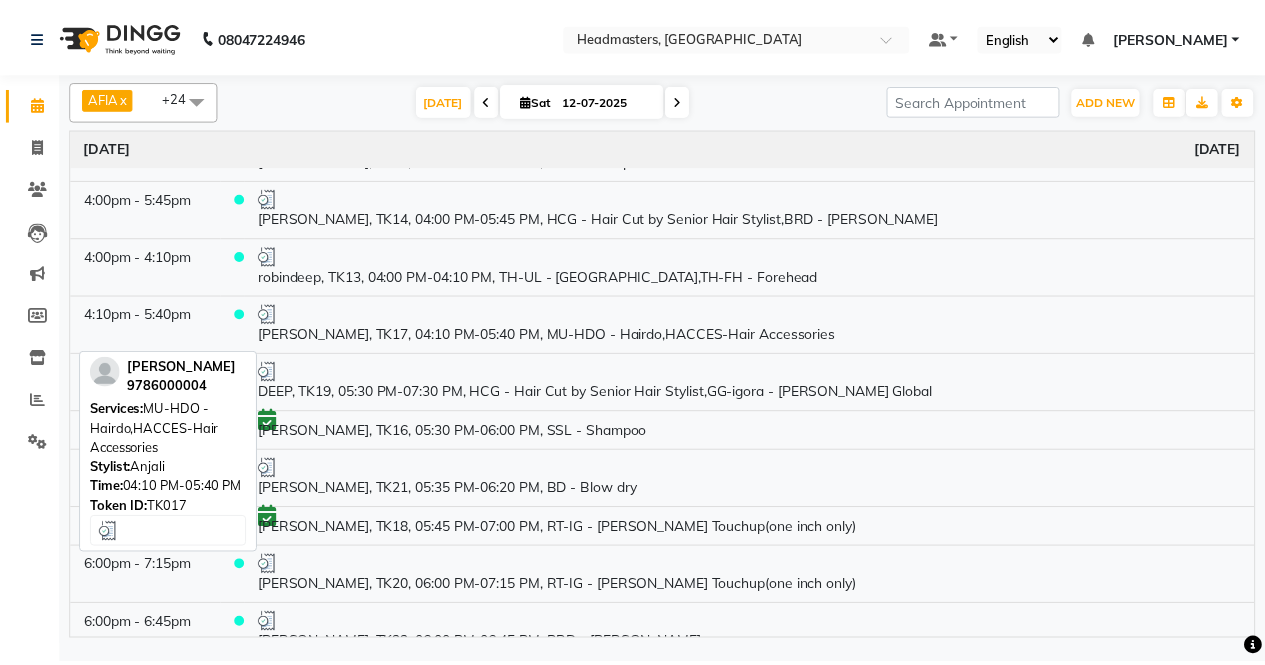scroll, scrollTop: 1460, scrollLeft: 0, axis: vertical 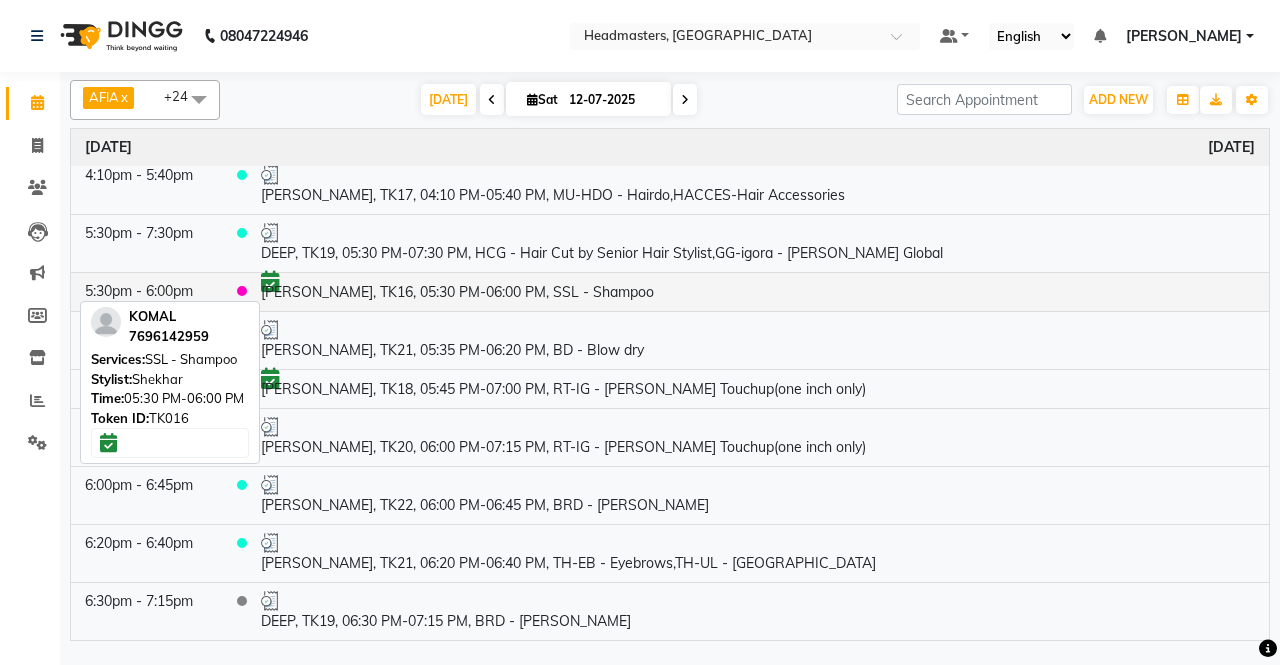 click on "[PERSON_NAME], TK16, 05:30 PM-06:00 PM, SSL - Shampoo" at bounding box center (758, 291) 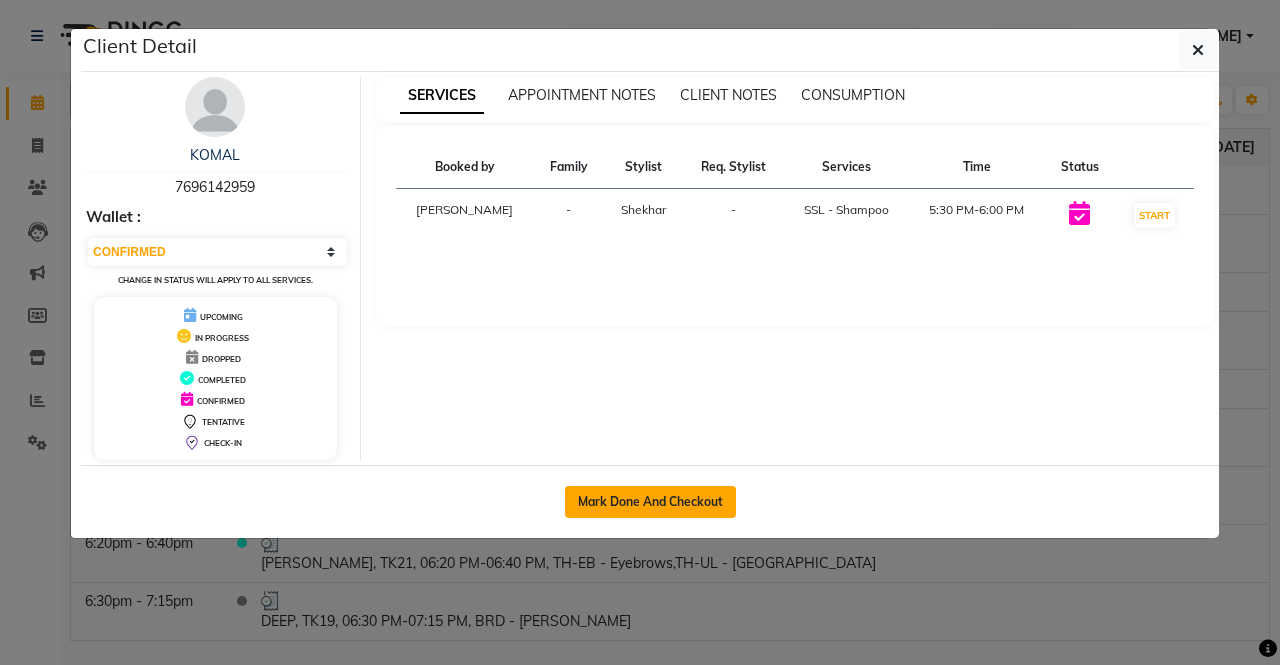 click on "Mark Done And Checkout" 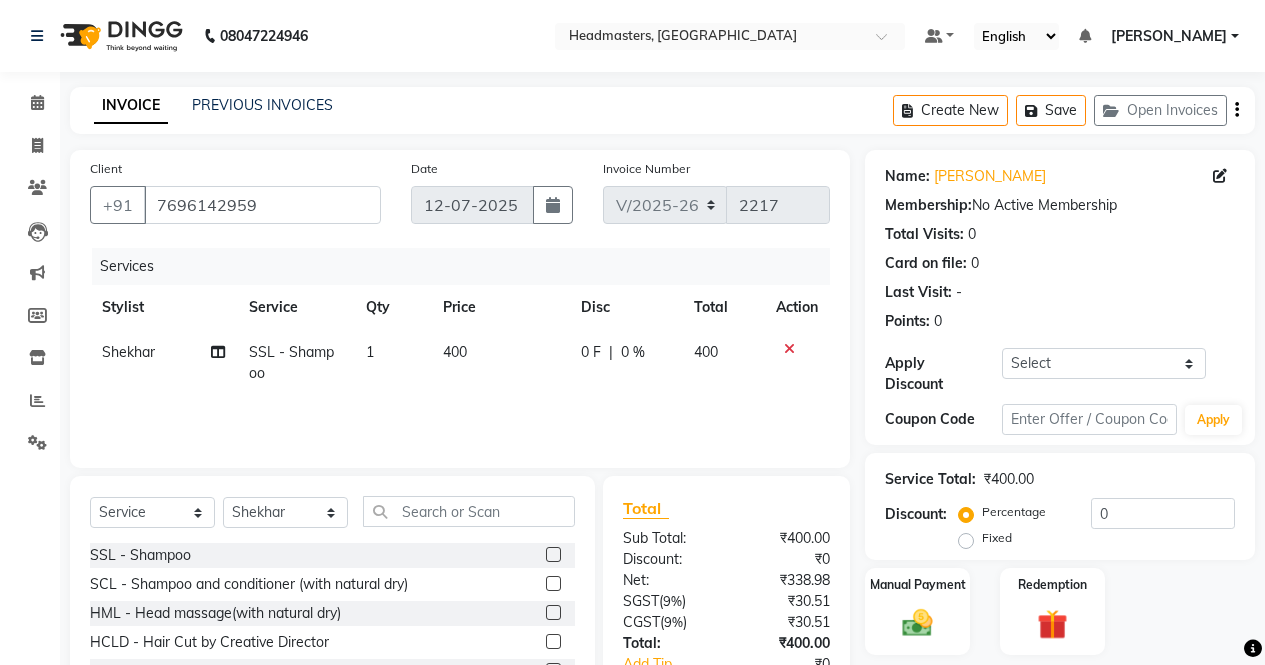 drag, startPoint x: 969, startPoint y: 530, endPoint x: 1070, endPoint y: 511, distance: 102.77159 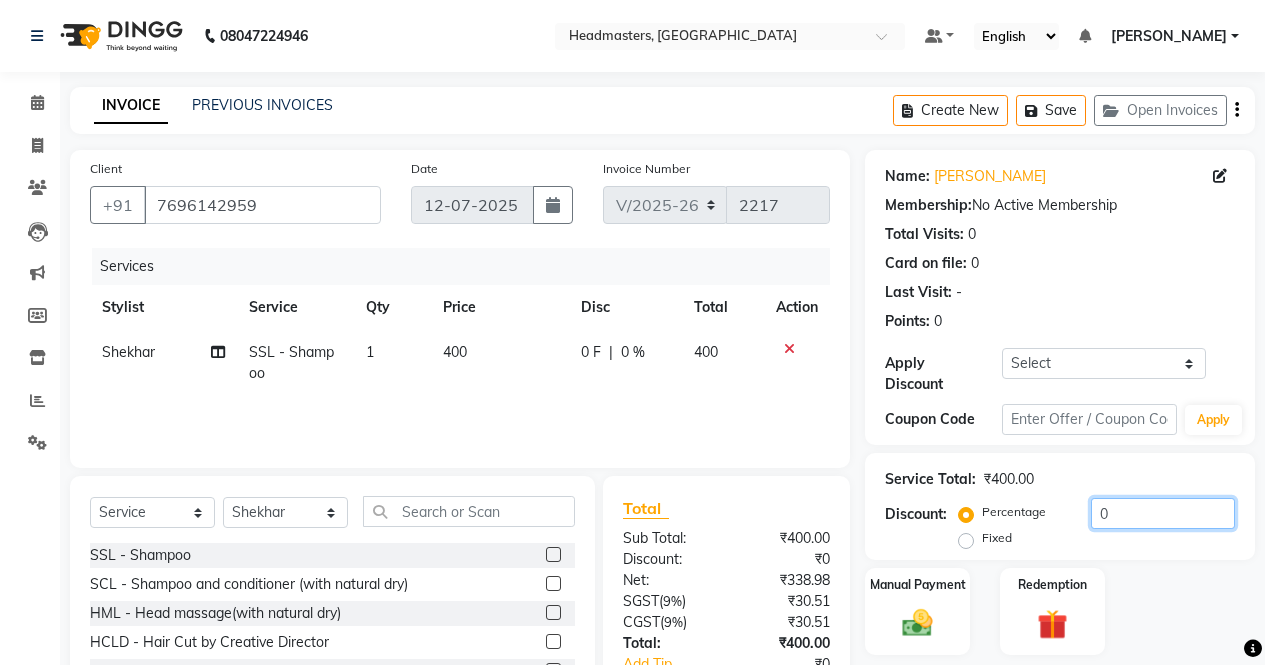 click on "0" 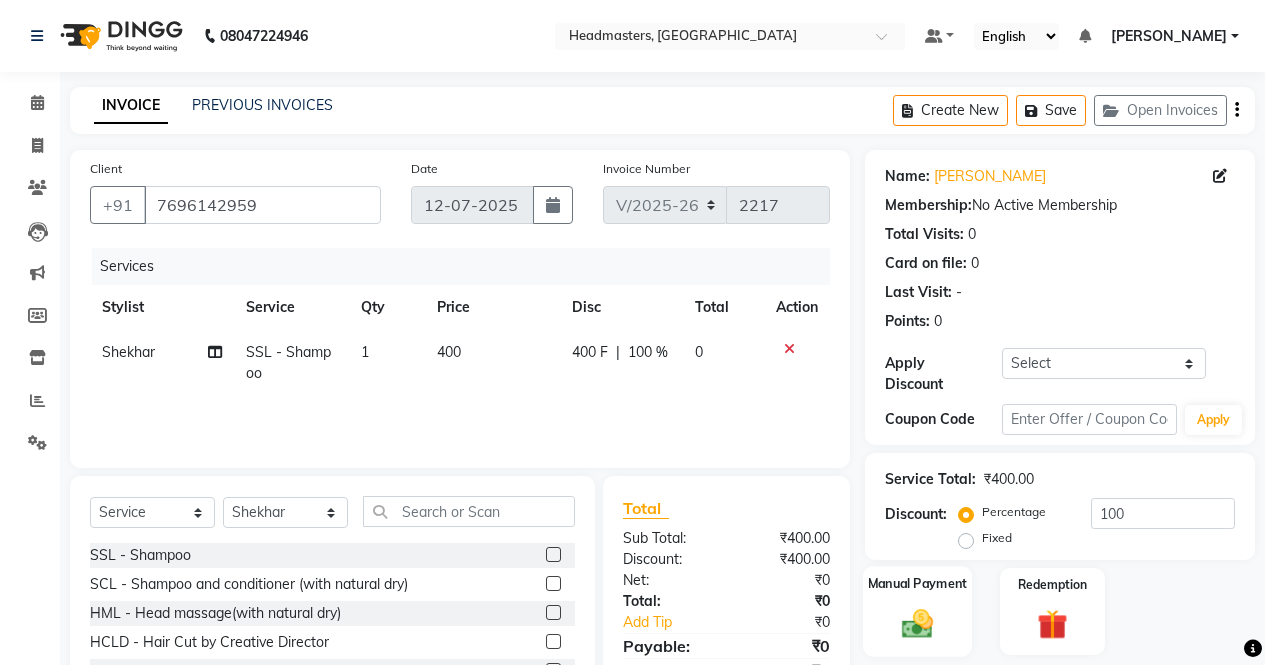 click 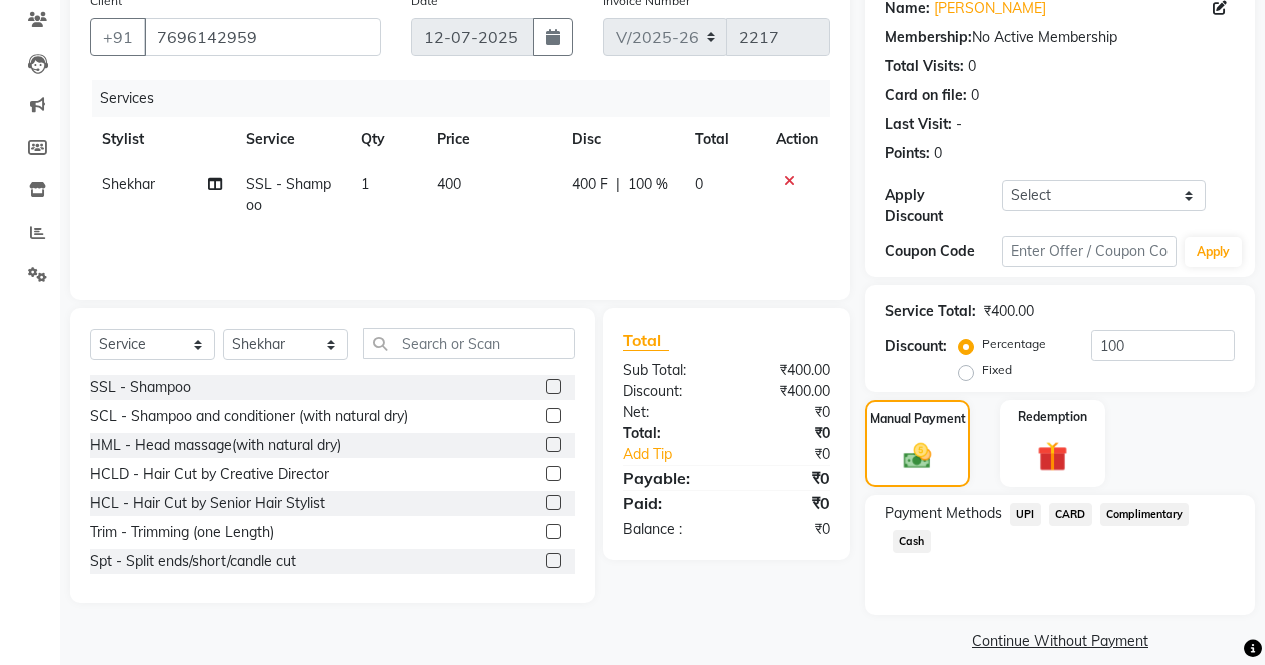 scroll, scrollTop: 173, scrollLeft: 0, axis: vertical 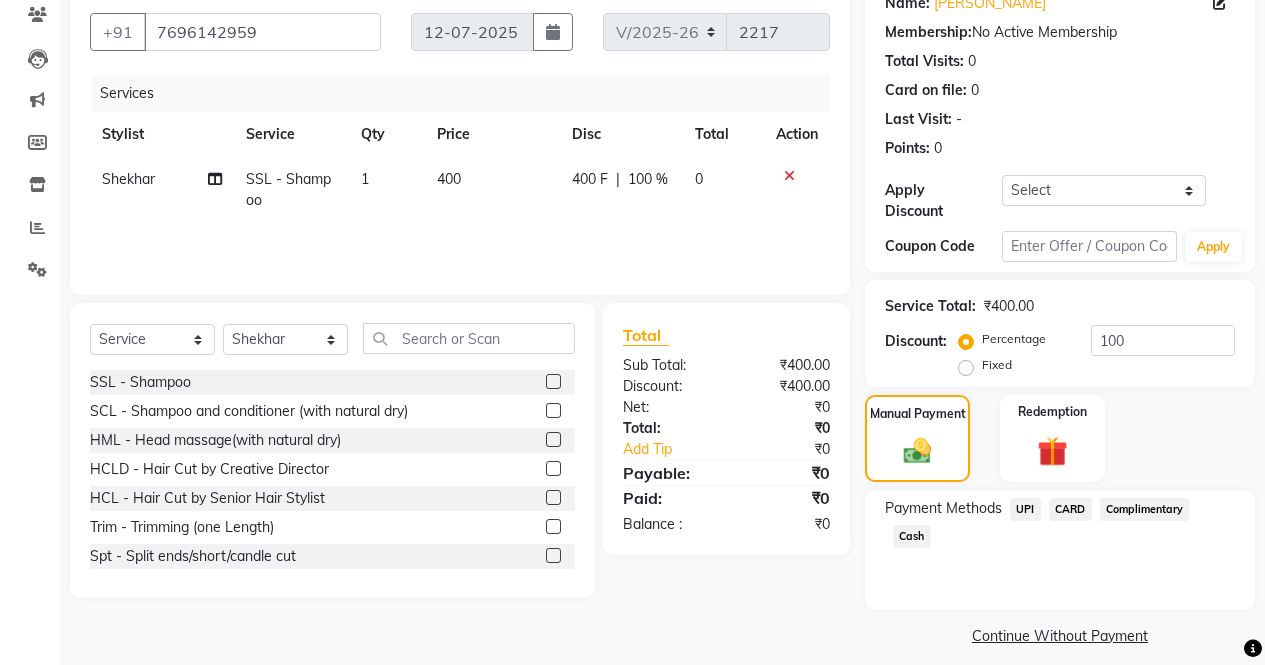click on "Fixed" 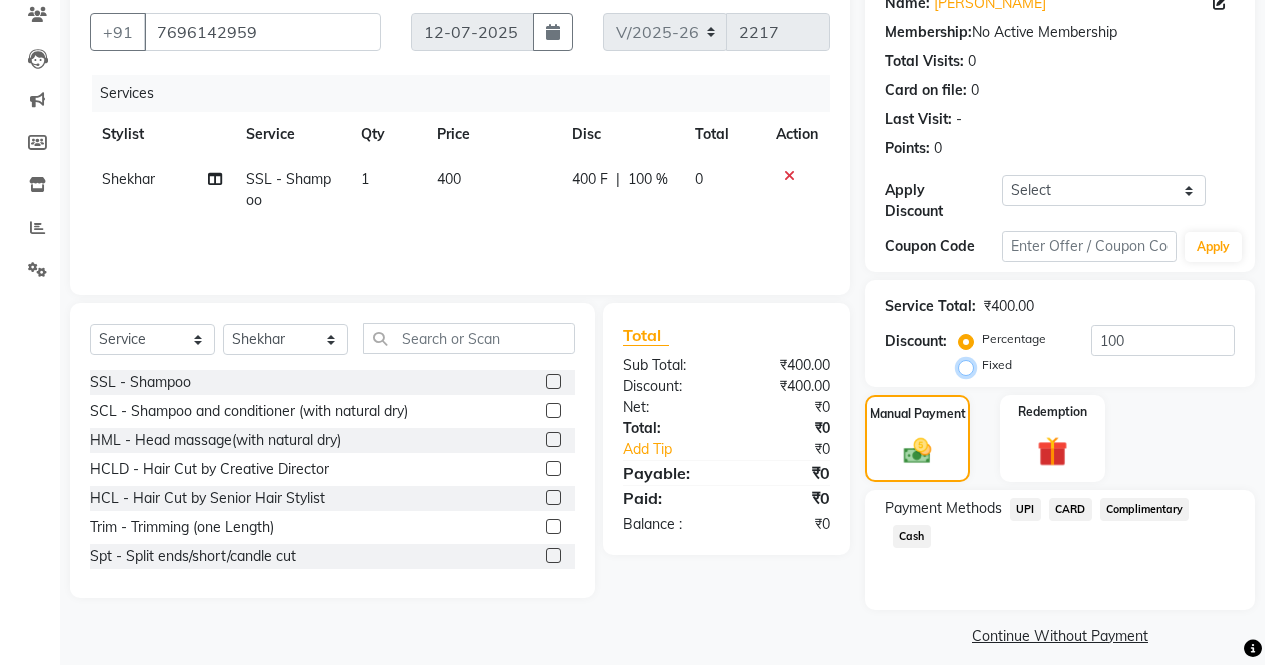 click on "Fixed" at bounding box center [970, 365] 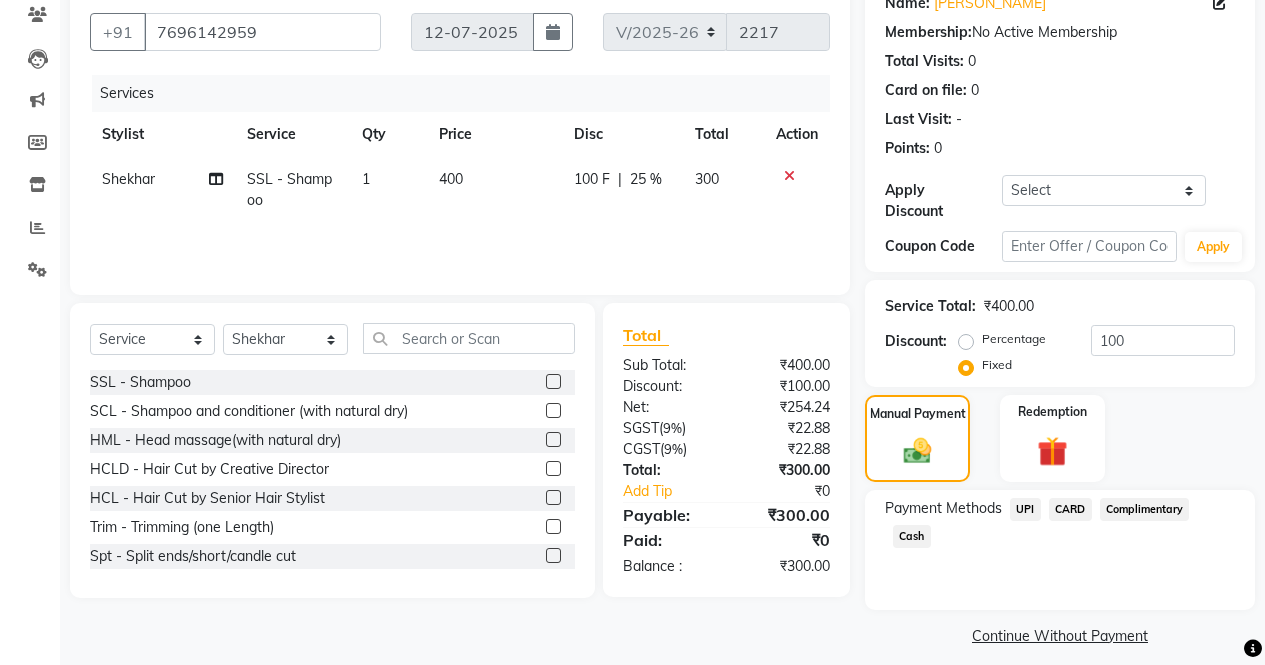 click on "UPI" 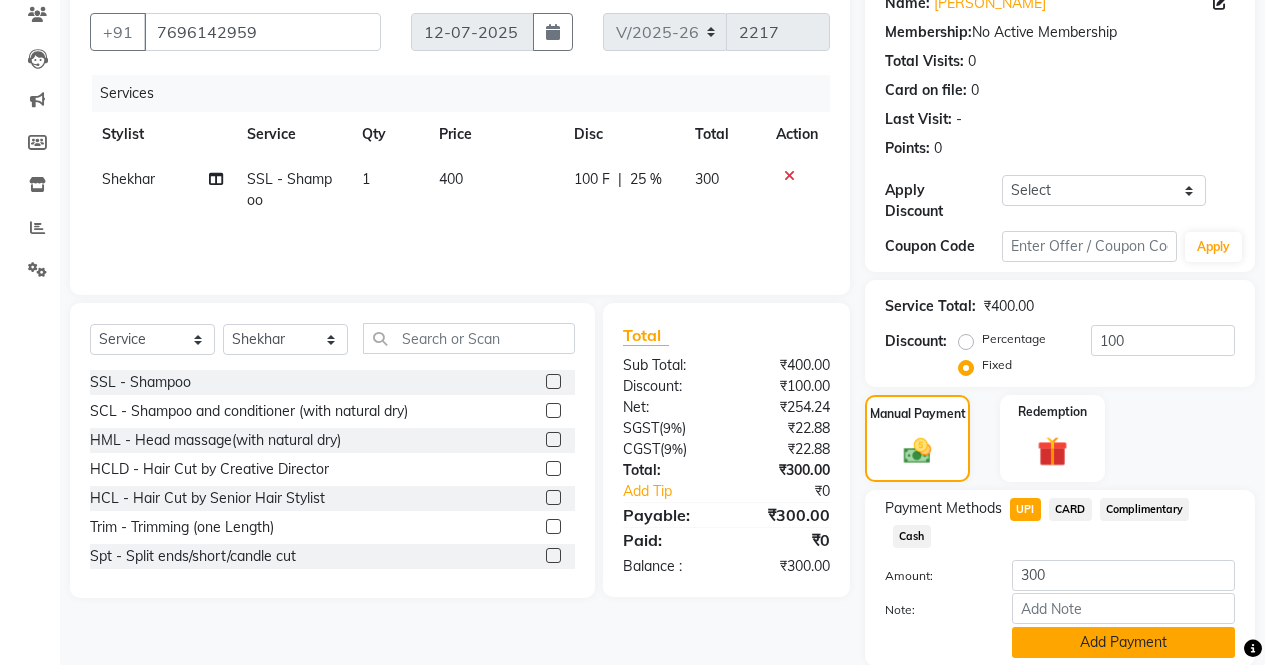 click on "Add Payment" 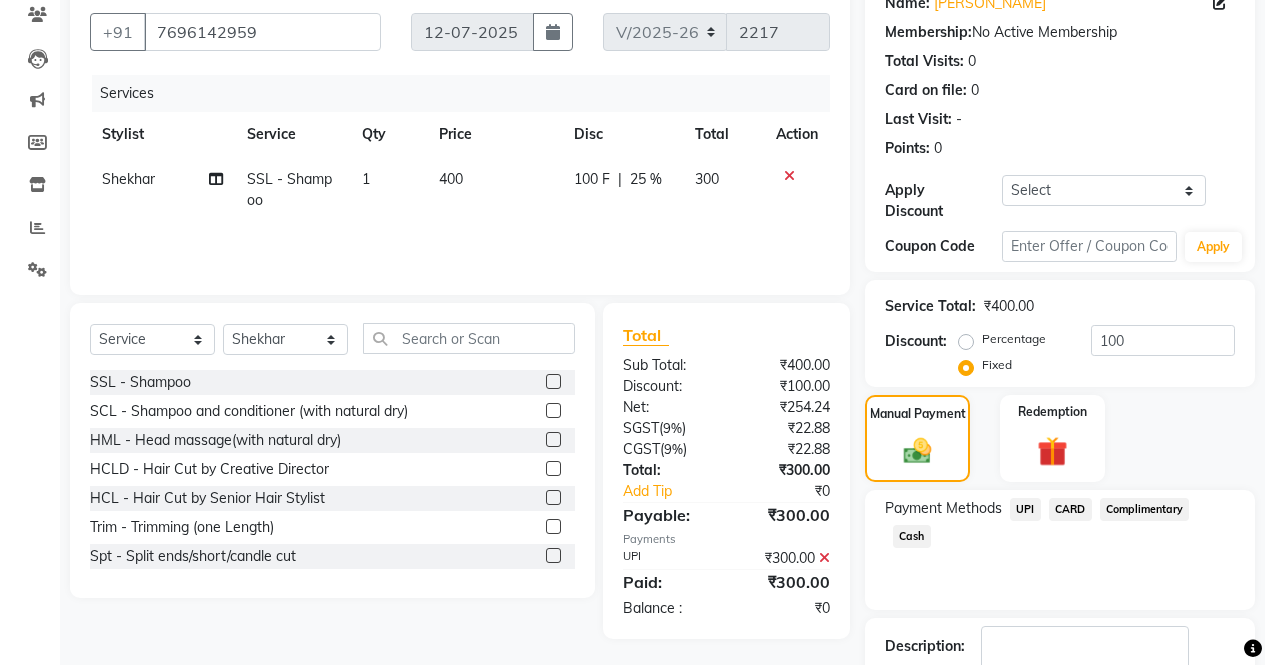 scroll, scrollTop: 257, scrollLeft: 0, axis: vertical 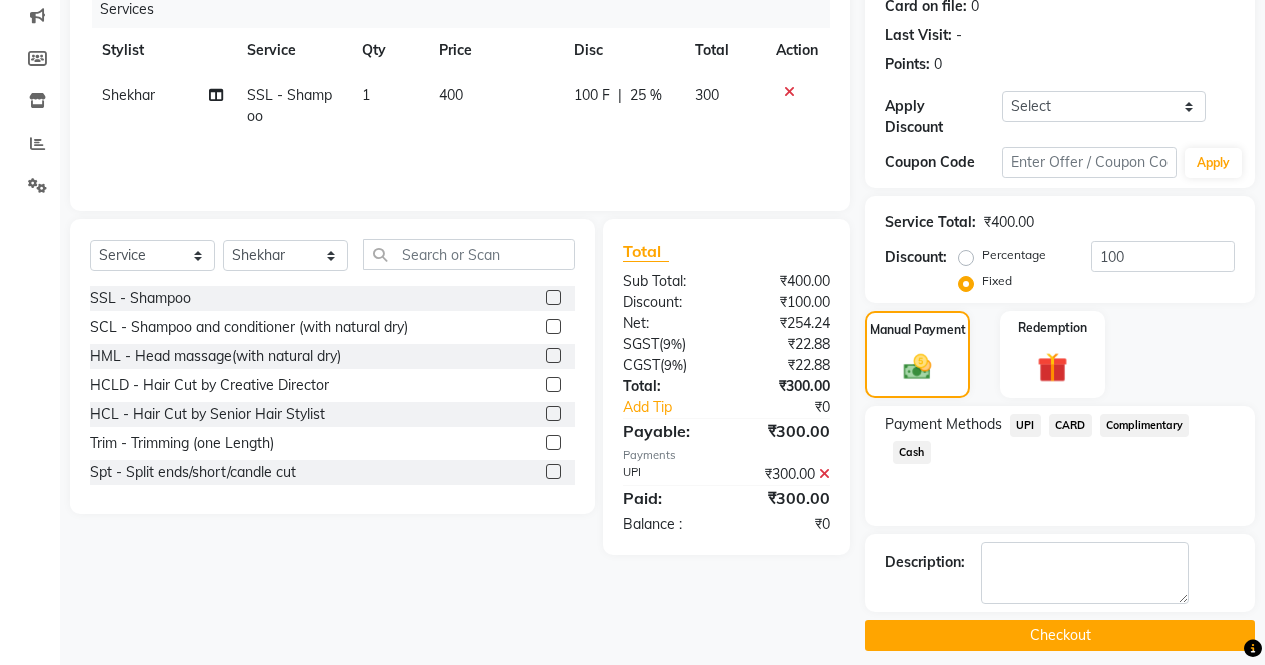 click on "Checkout" 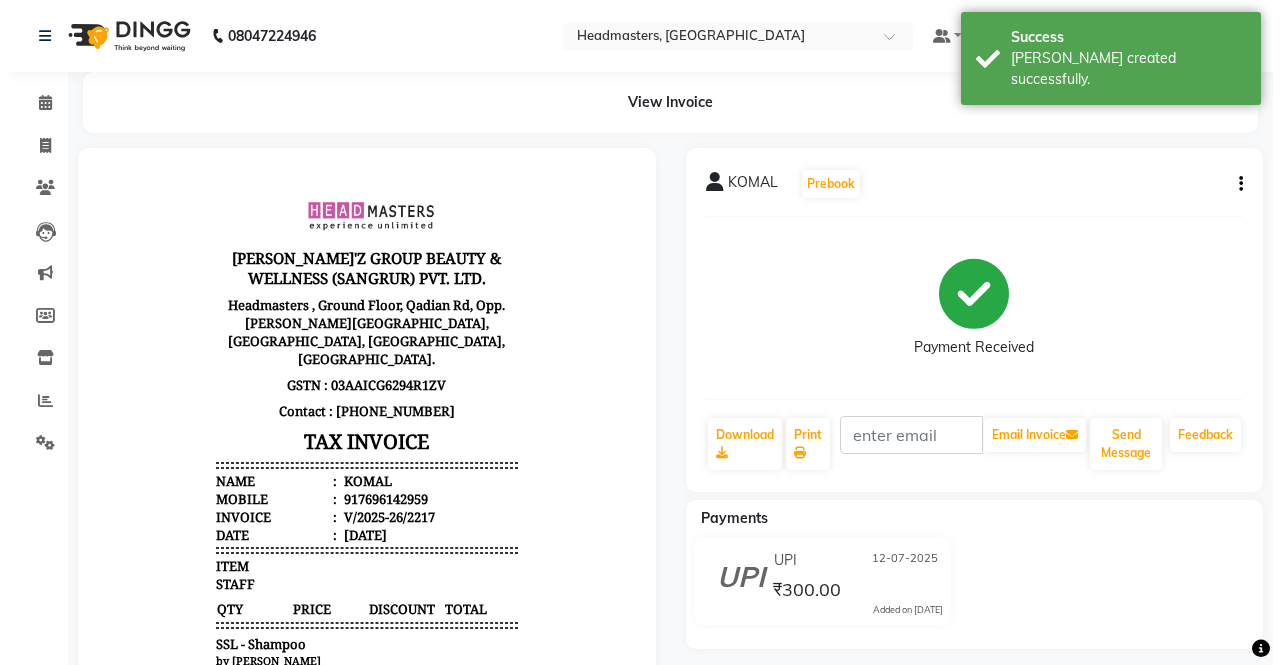 scroll, scrollTop: 0, scrollLeft: 0, axis: both 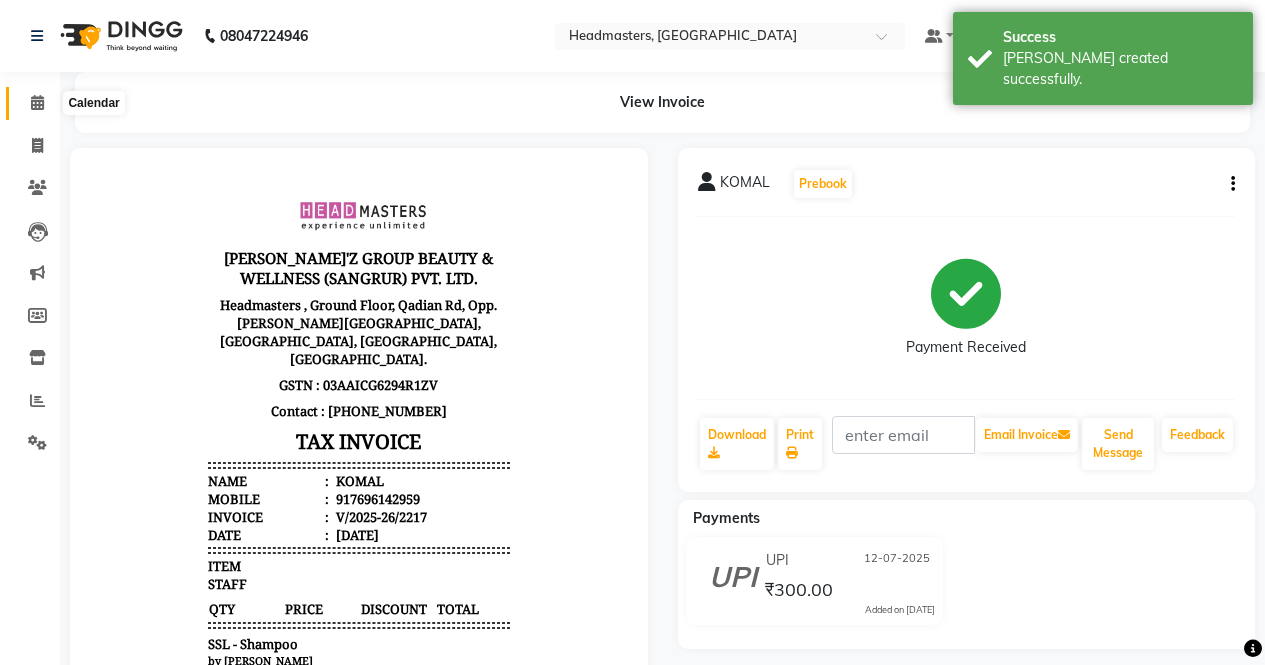 click 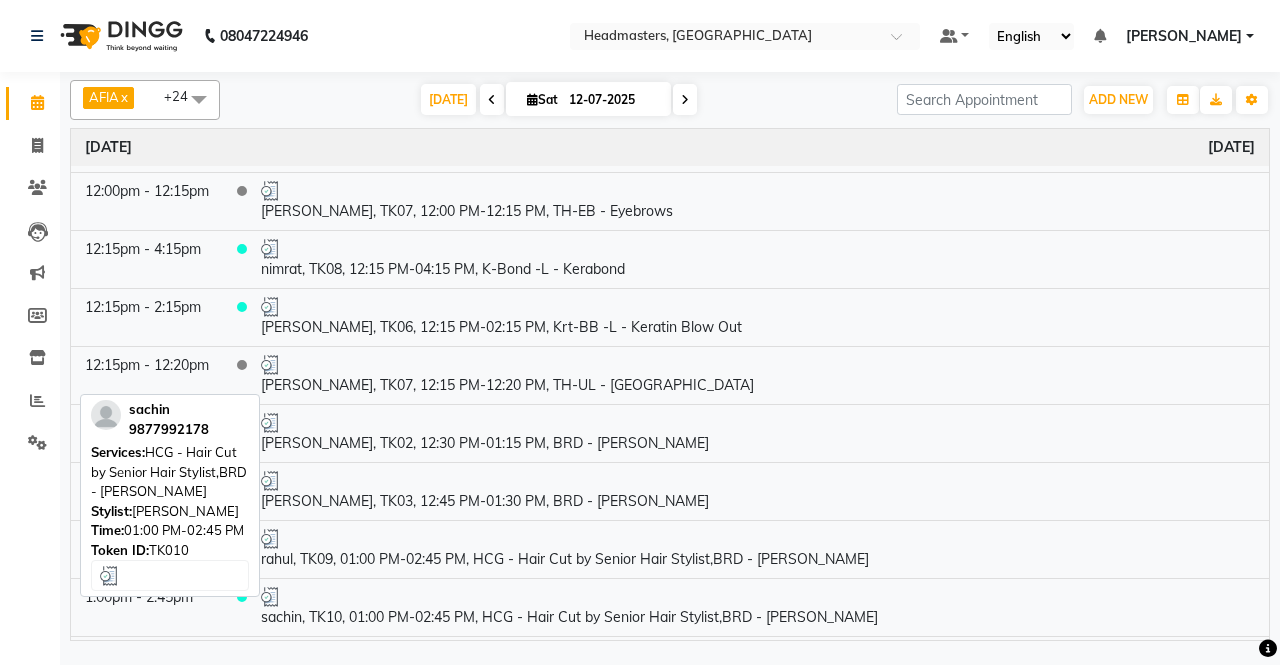scroll, scrollTop: 1000, scrollLeft: 0, axis: vertical 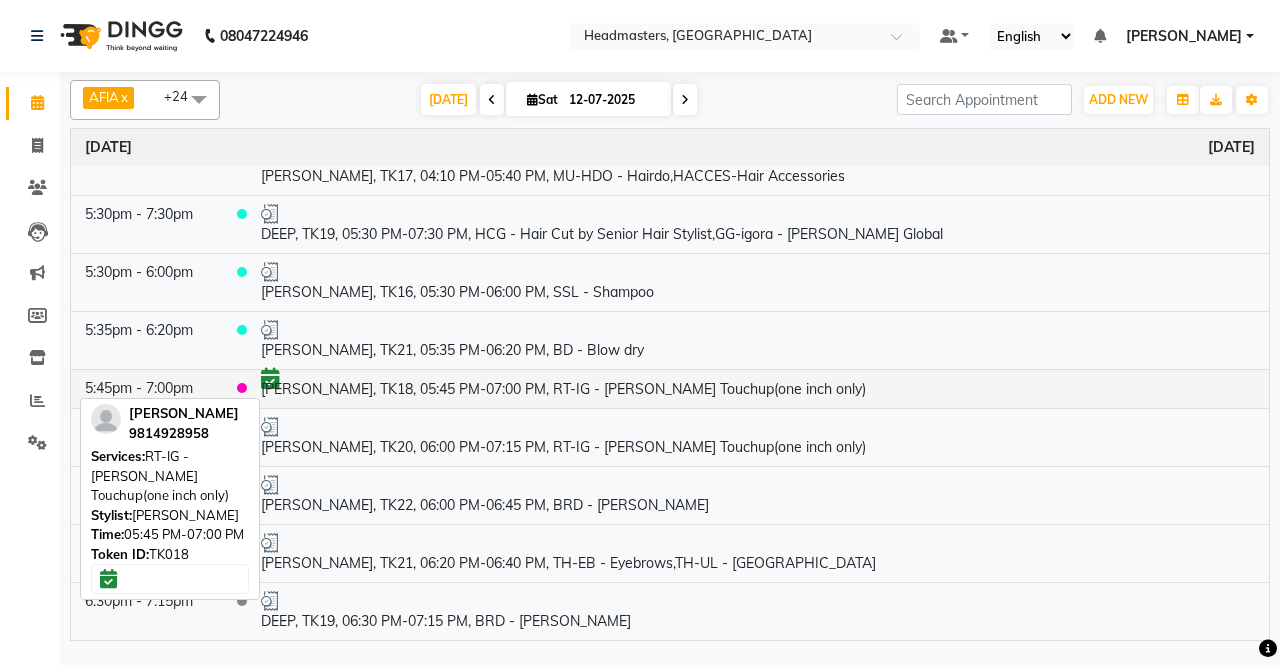 click on "[PERSON_NAME], TK18, 05:45 PM-07:00 PM, RT-IG - [PERSON_NAME] Touchup(one inch only)" at bounding box center [758, 388] 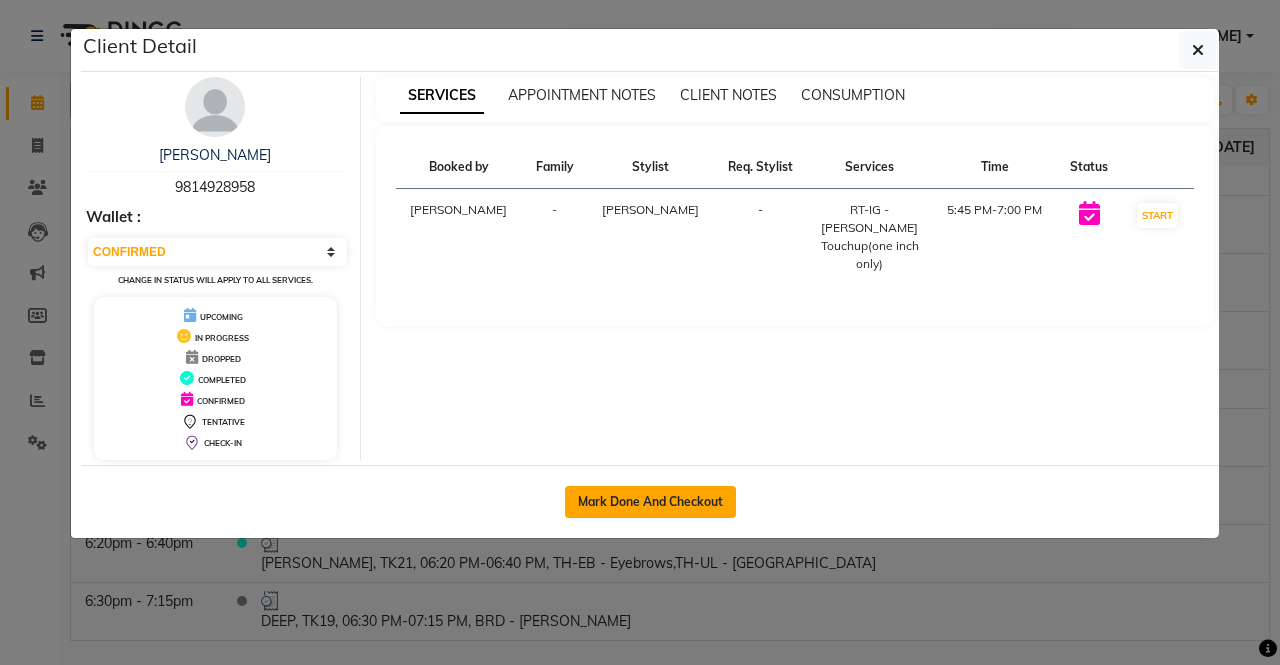 click on "Mark Done And Checkout" 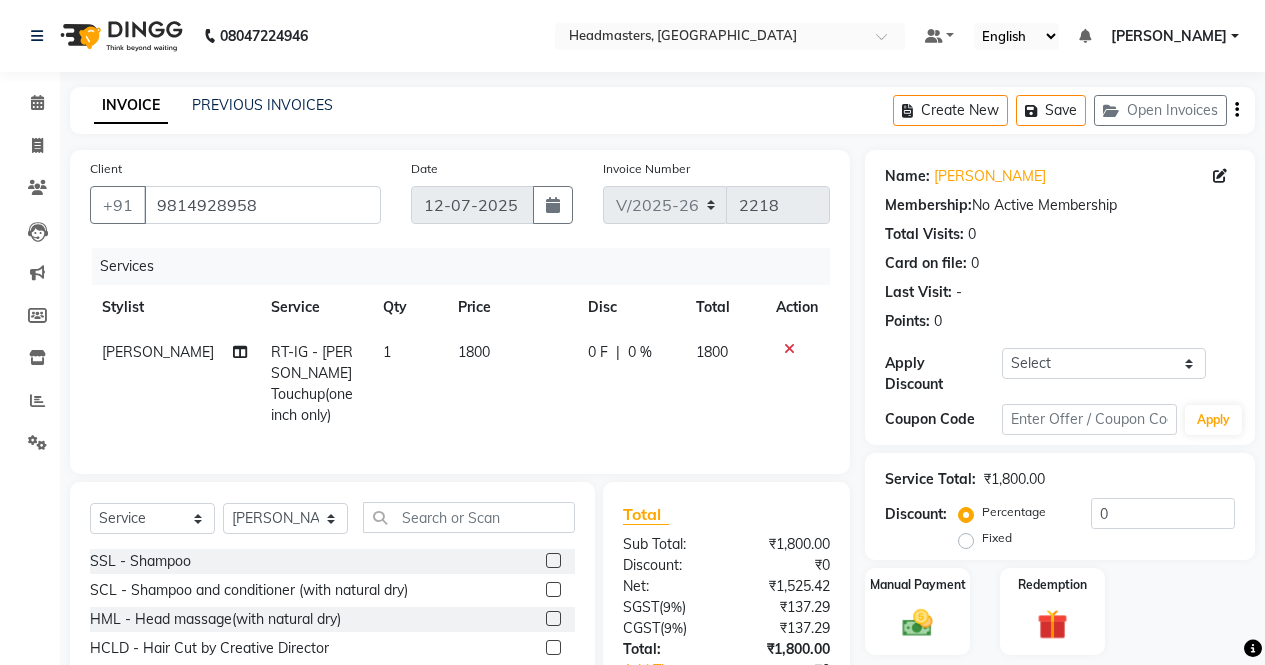 click on "0 F" 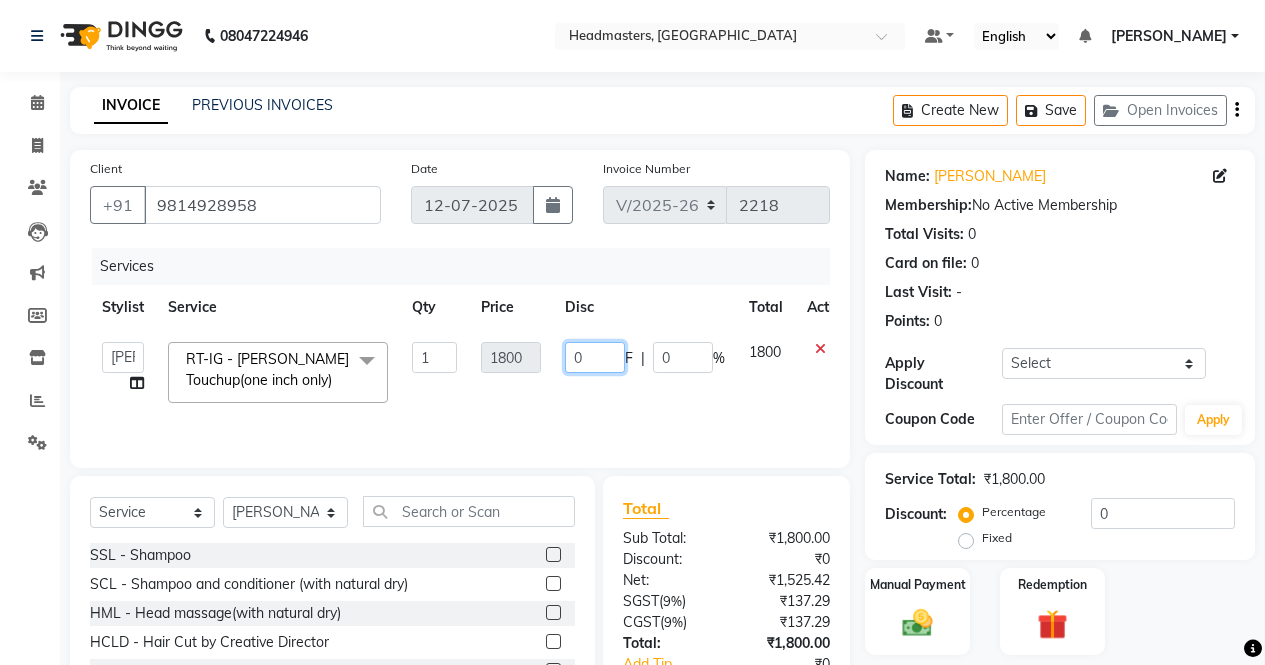 click on "0" 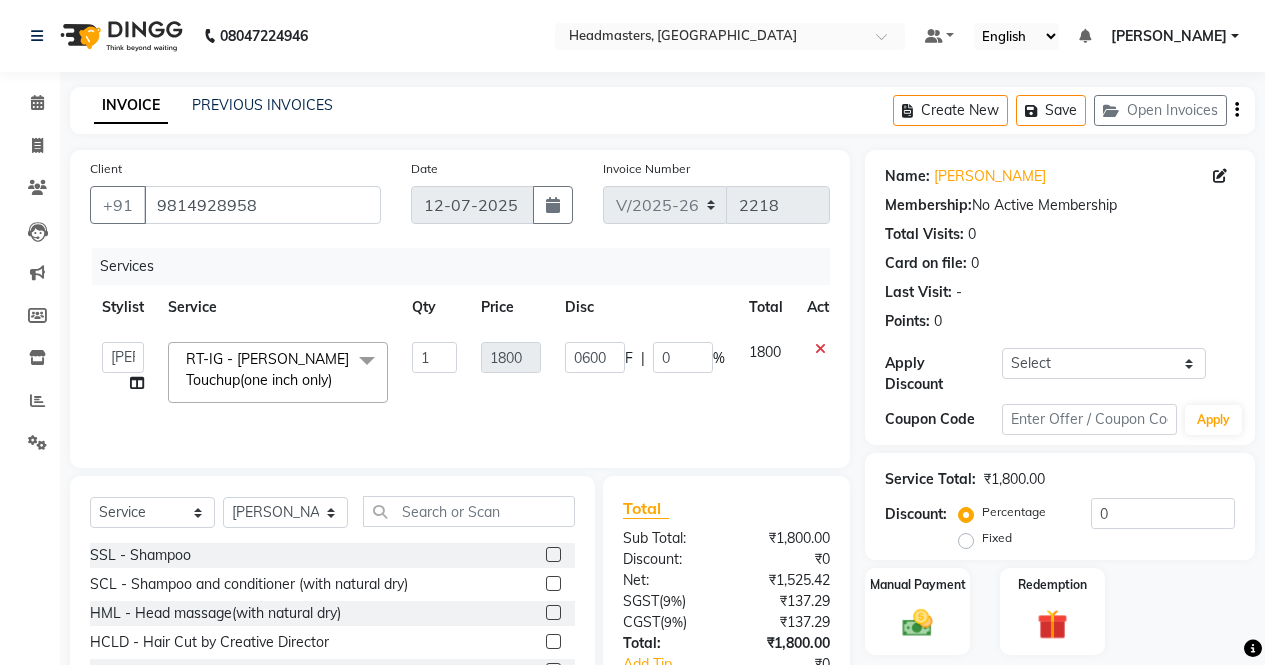 click on "0600 F | 0 %" 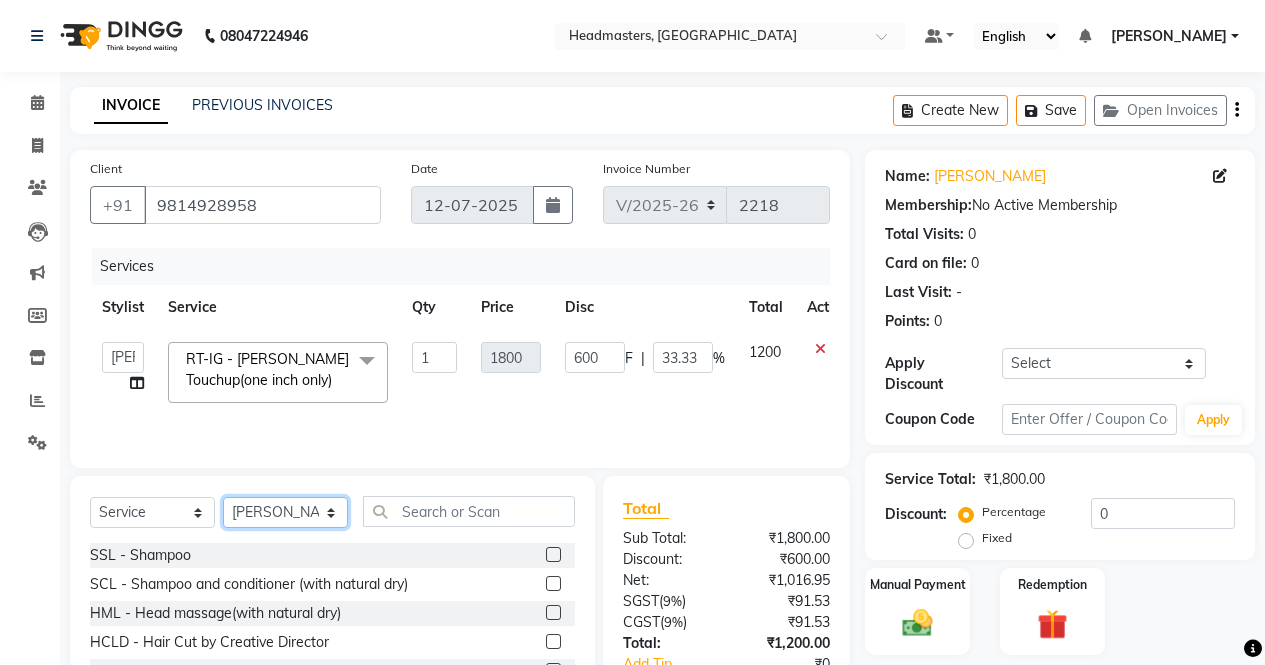 click on "Select Stylist AFIA Anjali [PERSON_NAME] [PERSON_NAME]  [PERSON_NAME] HEAD [PERSON_NAME]  [PERSON_NAME]  [PERSON_NAME]  [PERSON_NAME] Love [PERSON_NAME]  [PERSON_NAME]  [PERSON_NAME]  [PERSON_NAME] [PERSON_NAME] [PERSON_NAME]  [PERSON_NAME]  [PERSON_NAME]" 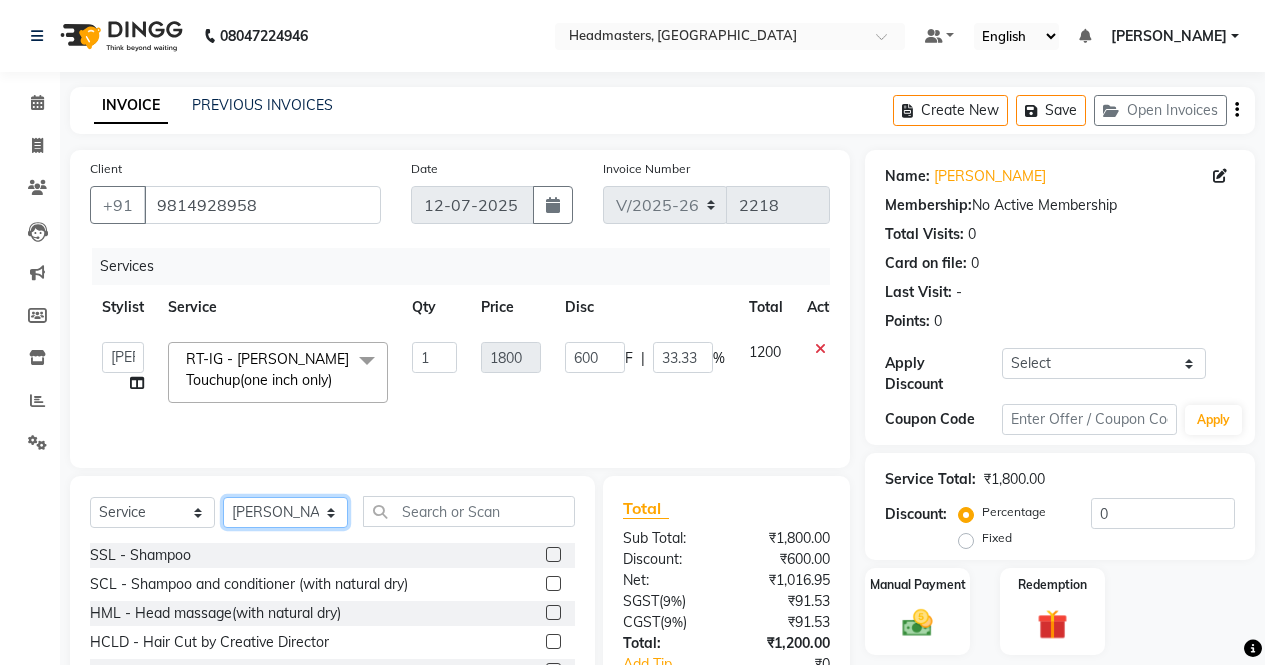 click on "Select Stylist AFIA Anjali [PERSON_NAME] [PERSON_NAME]  [PERSON_NAME] HEAD [PERSON_NAME]  [PERSON_NAME]  [PERSON_NAME]  [PERSON_NAME] Love [PERSON_NAME]  [PERSON_NAME]  [PERSON_NAME]  [PERSON_NAME] [PERSON_NAME] [PERSON_NAME]  [PERSON_NAME]  [PERSON_NAME]" 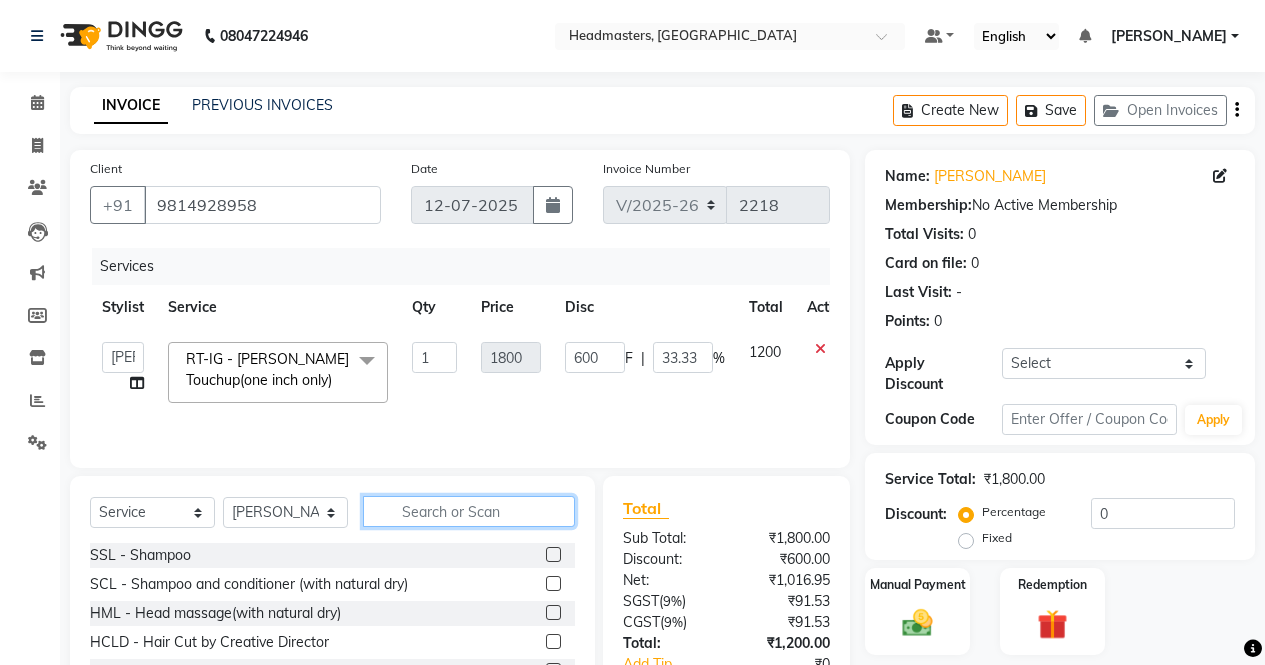 click 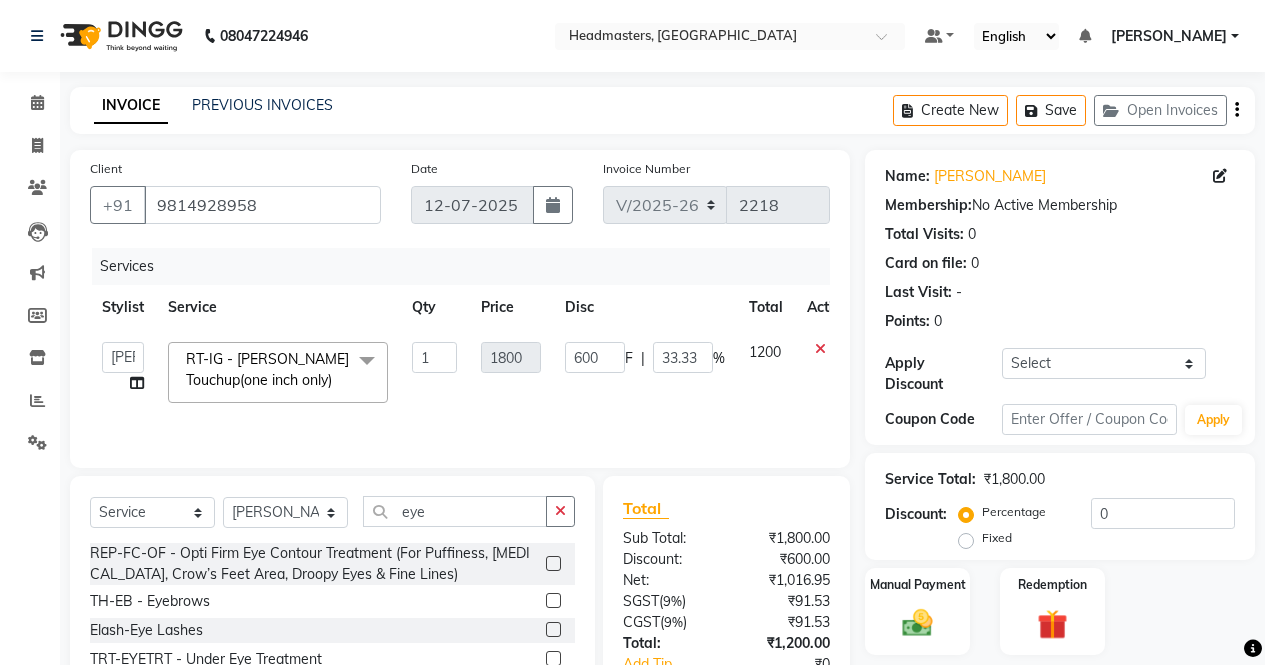 click 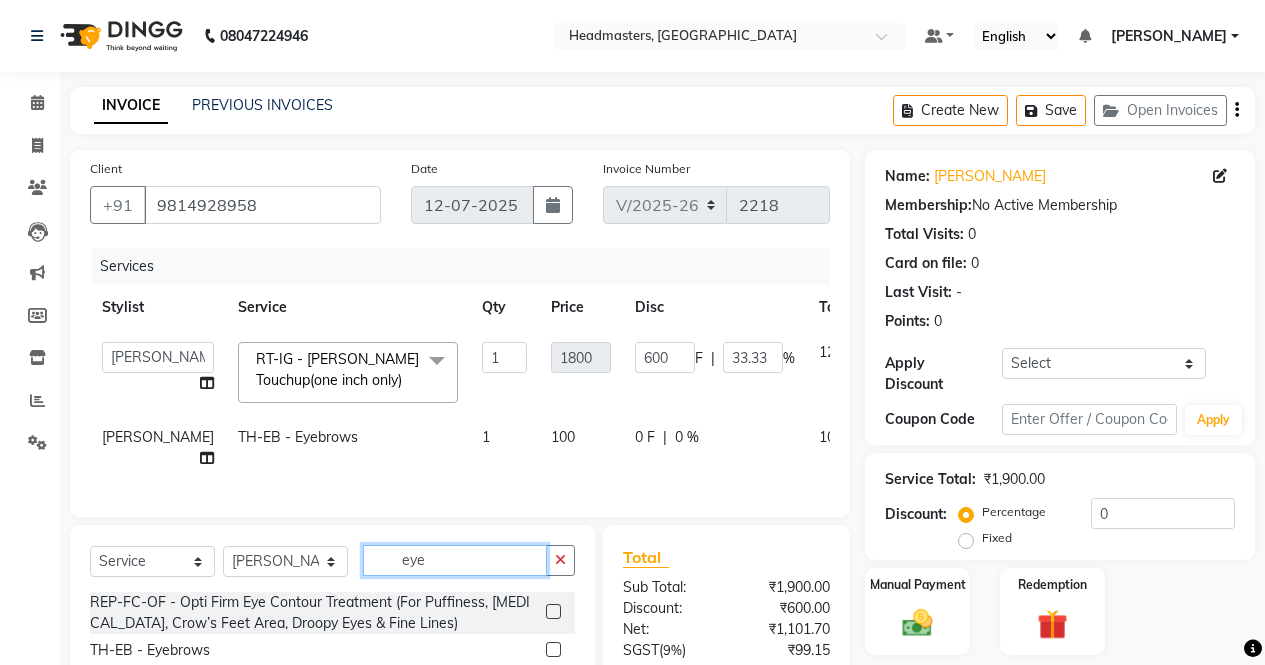 click on "eye" 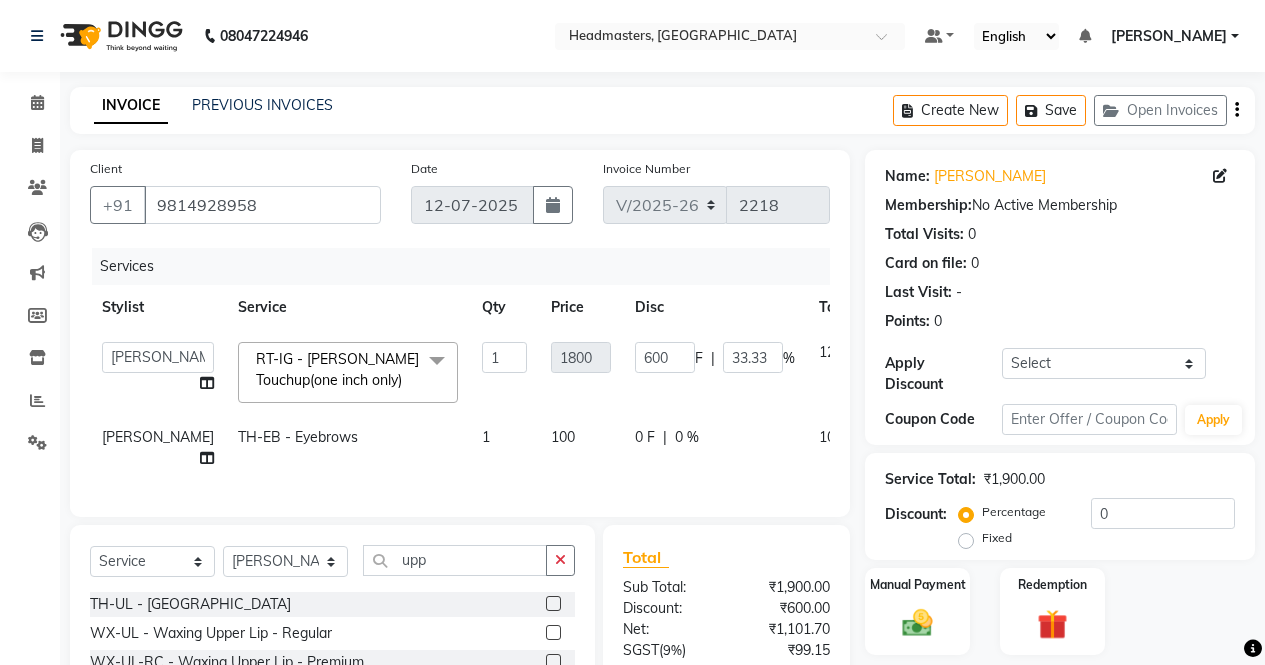 click 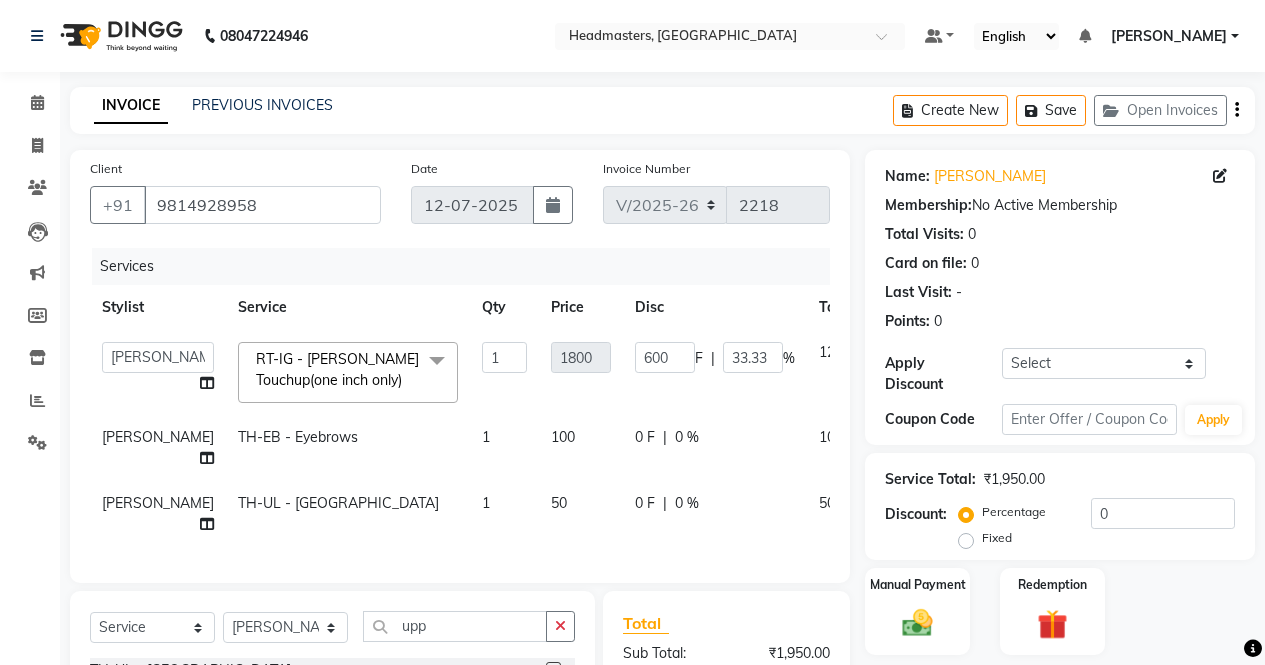 scroll, scrollTop: 265, scrollLeft: 0, axis: vertical 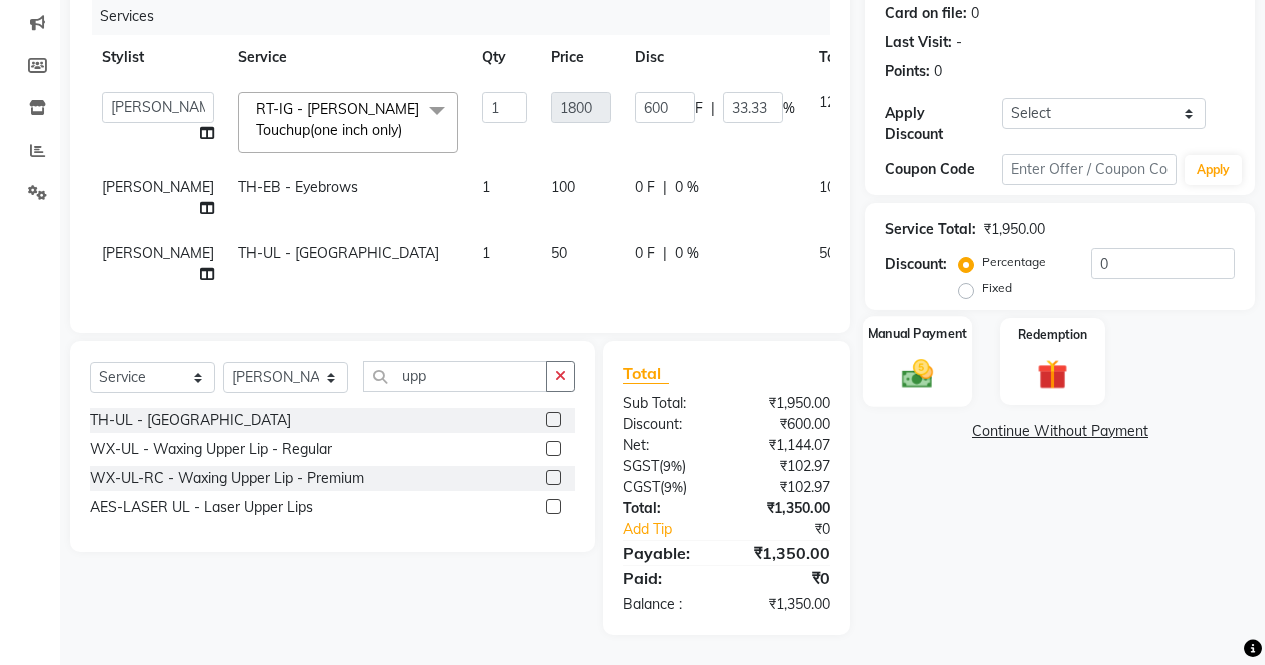click 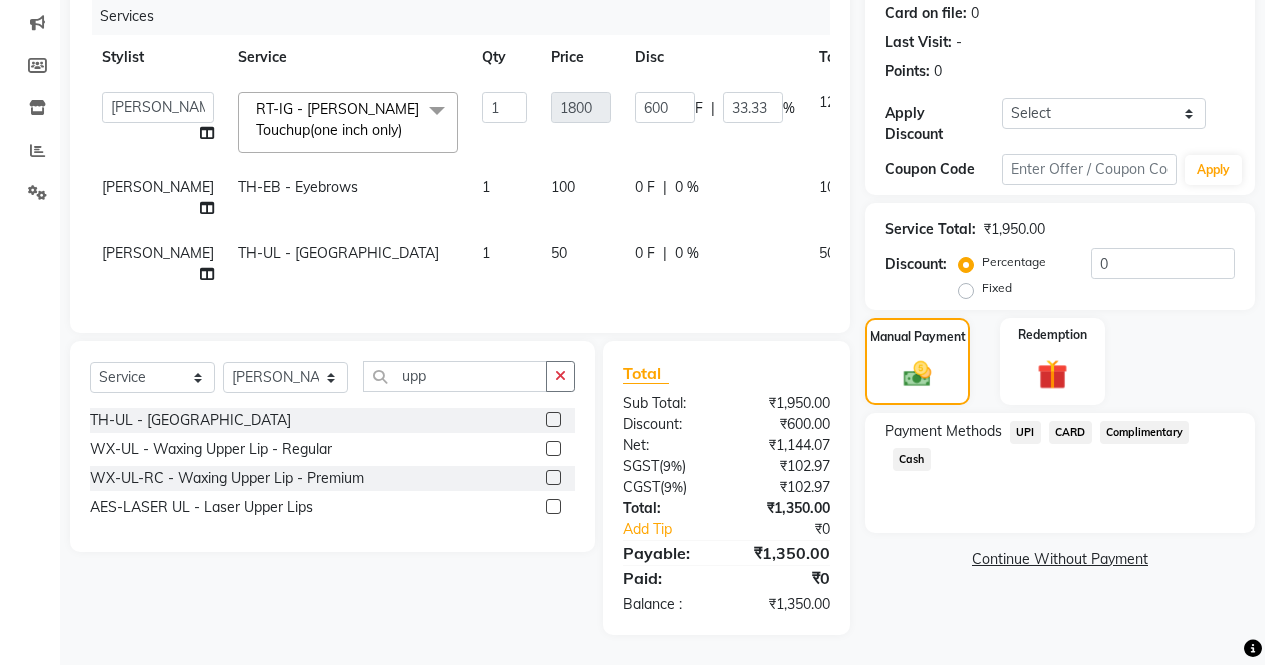 click on "UPI" 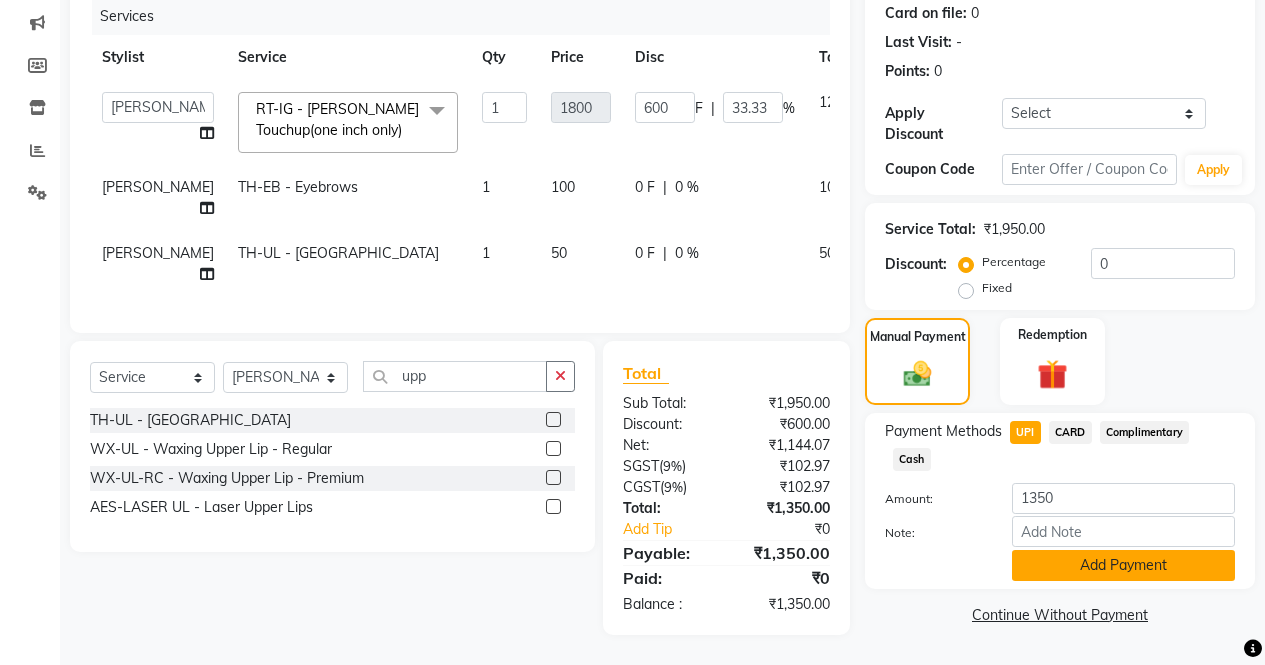 click on "Add Payment" 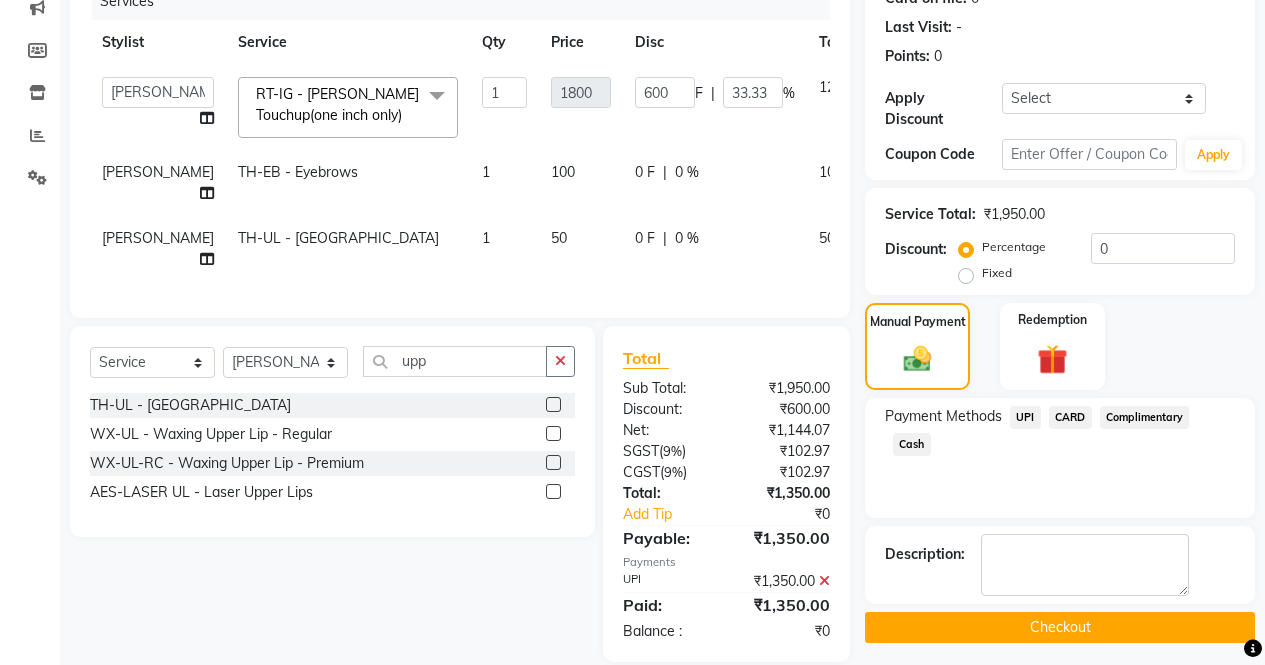 click on "Checkout" 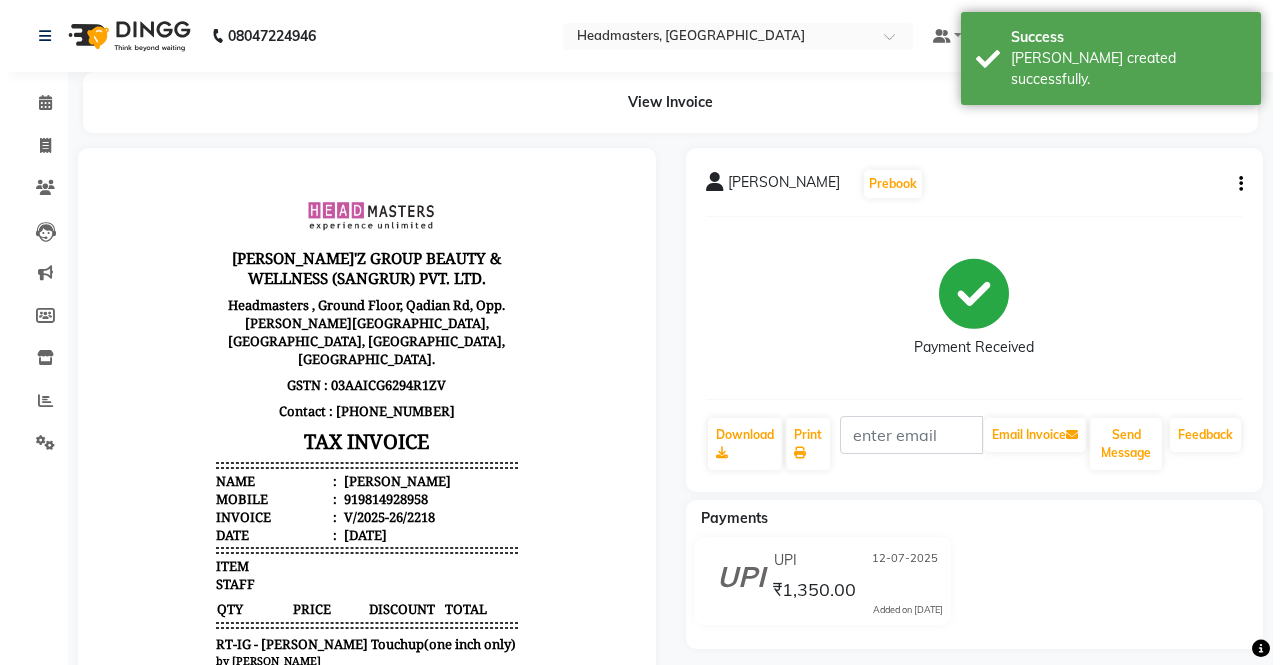scroll, scrollTop: 0, scrollLeft: 0, axis: both 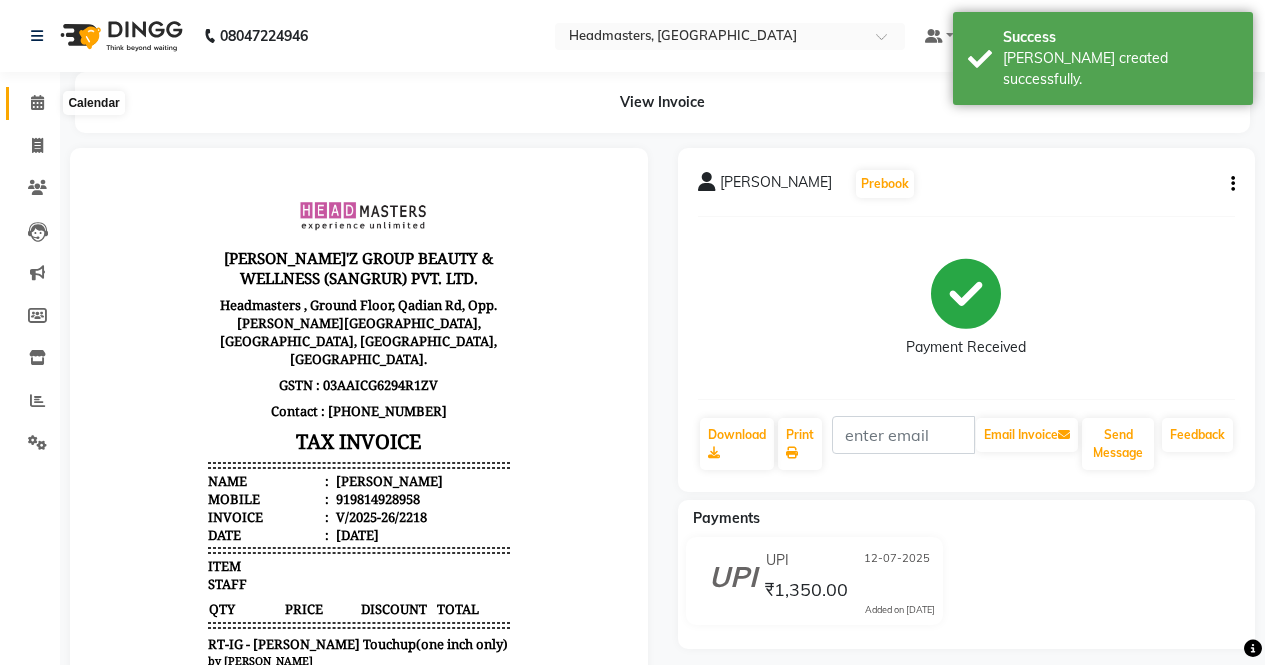 click 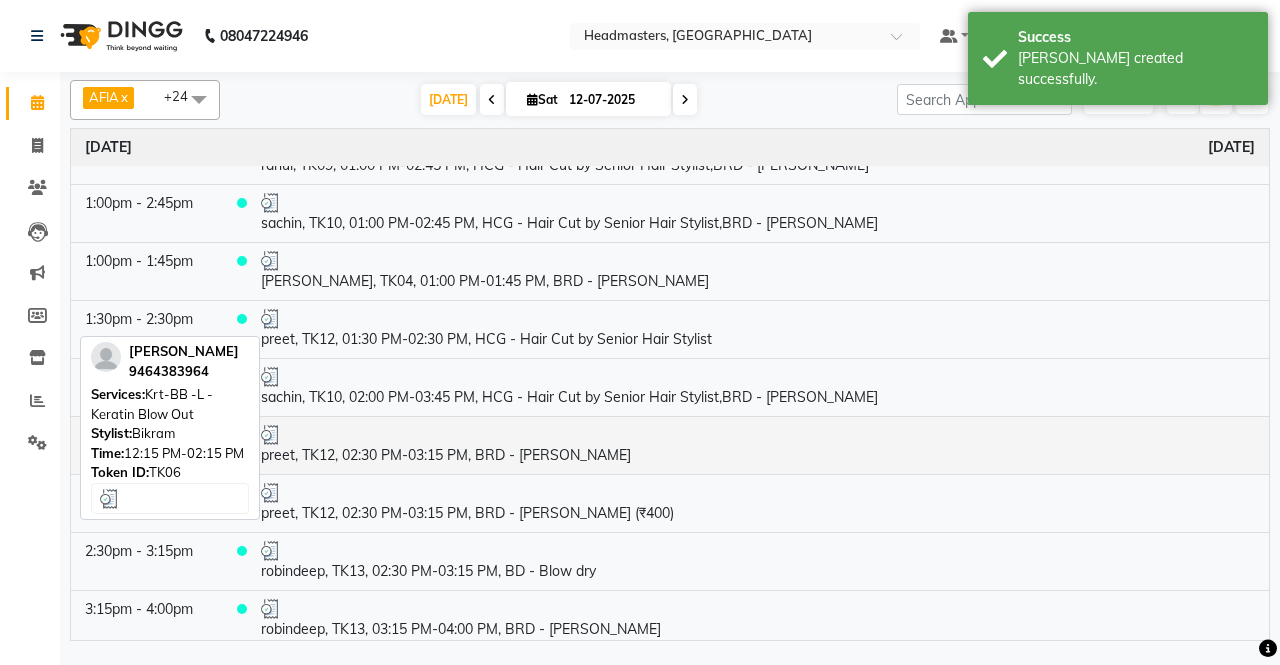 scroll, scrollTop: 900, scrollLeft: 0, axis: vertical 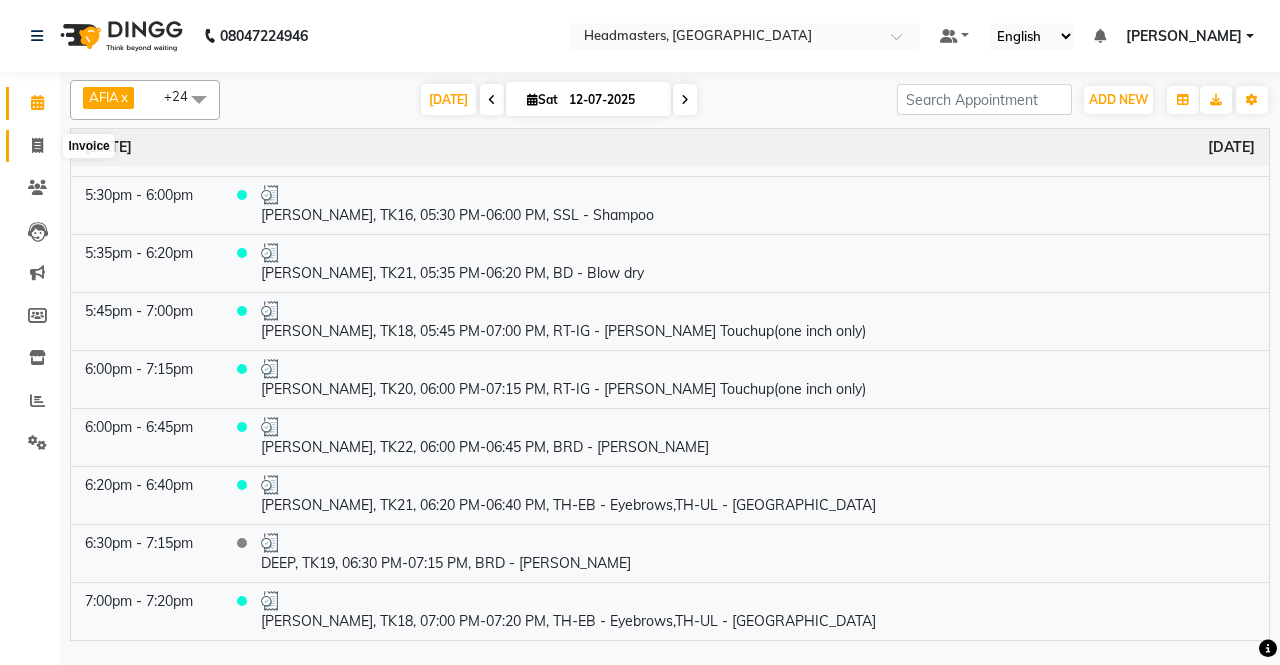 click 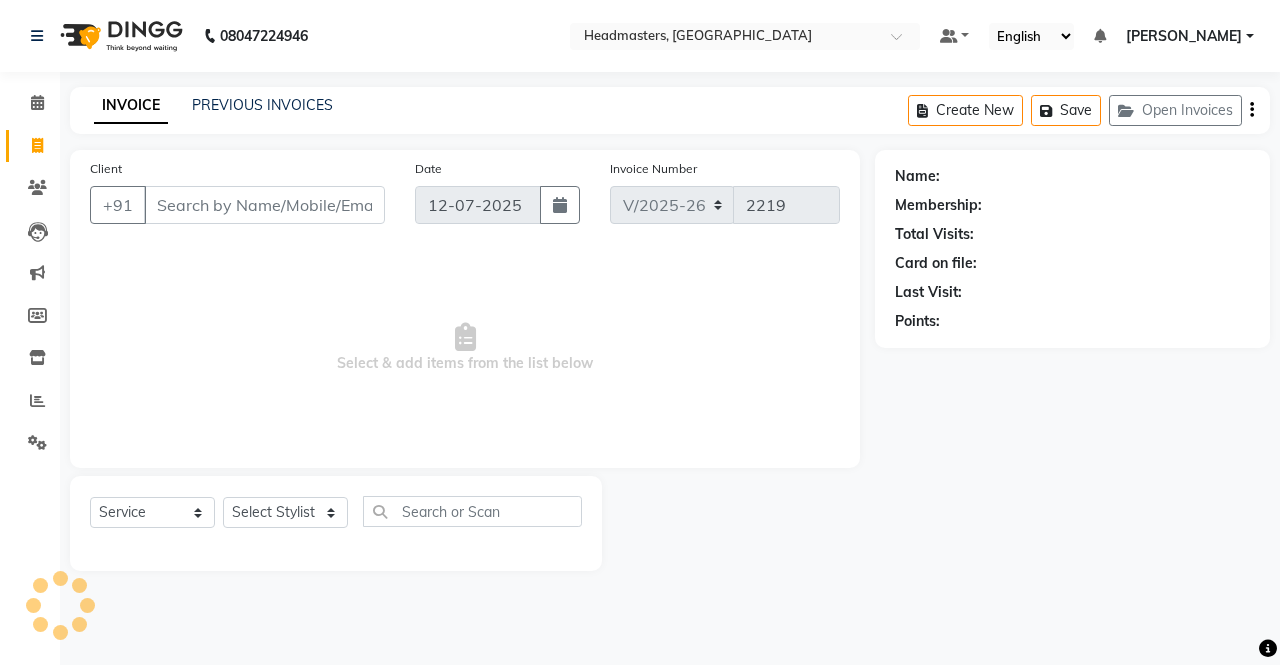 click on "Client" at bounding box center (264, 205) 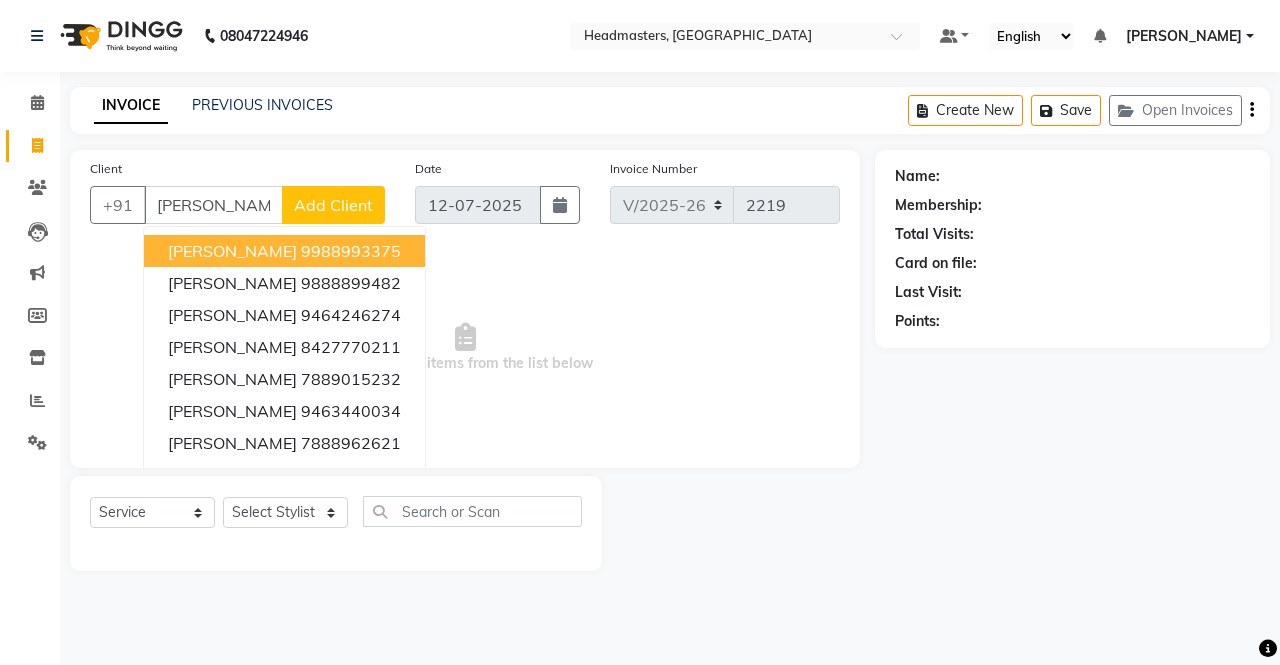 click on "9988993375" at bounding box center [351, 251] 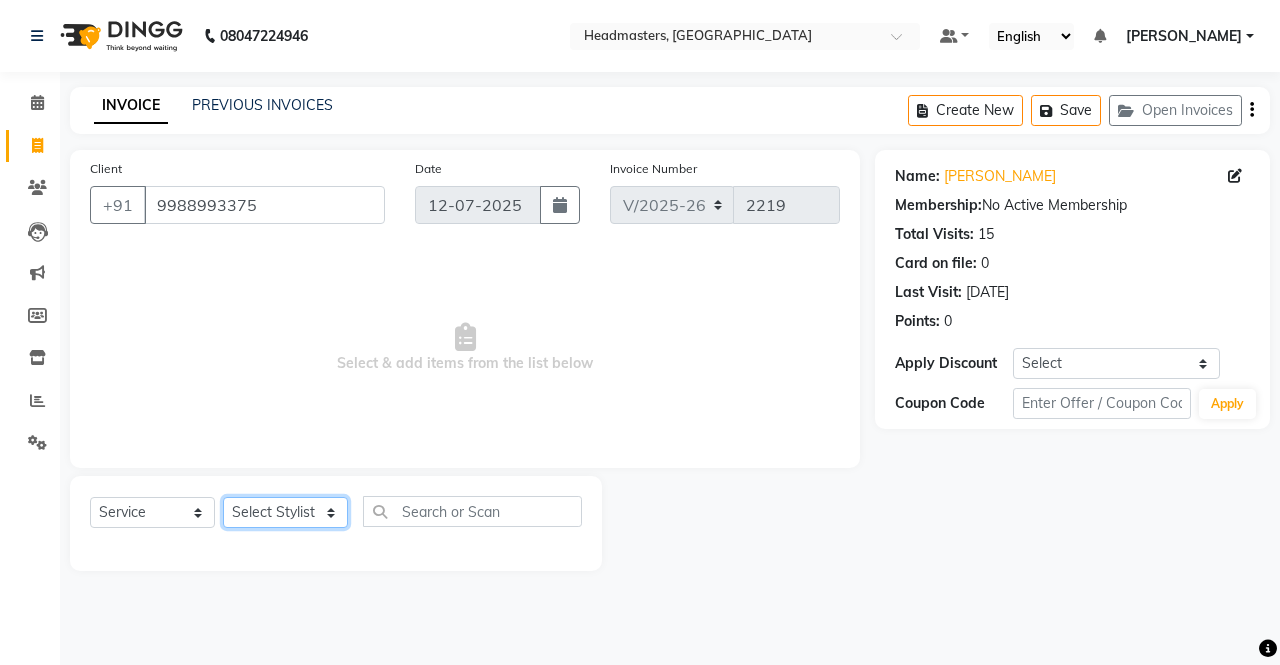 click on "Select Stylist AFIA Anjali [PERSON_NAME] [PERSON_NAME]  [PERSON_NAME] HEAD [PERSON_NAME]  [PERSON_NAME]  [PERSON_NAME]  [PERSON_NAME] Love [PERSON_NAME]  [PERSON_NAME]  [PERSON_NAME]  [PERSON_NAME] [PERSON_NAME] [PERSON_NAME]  [PERSON_NAME]  [PERSON_NAME]" 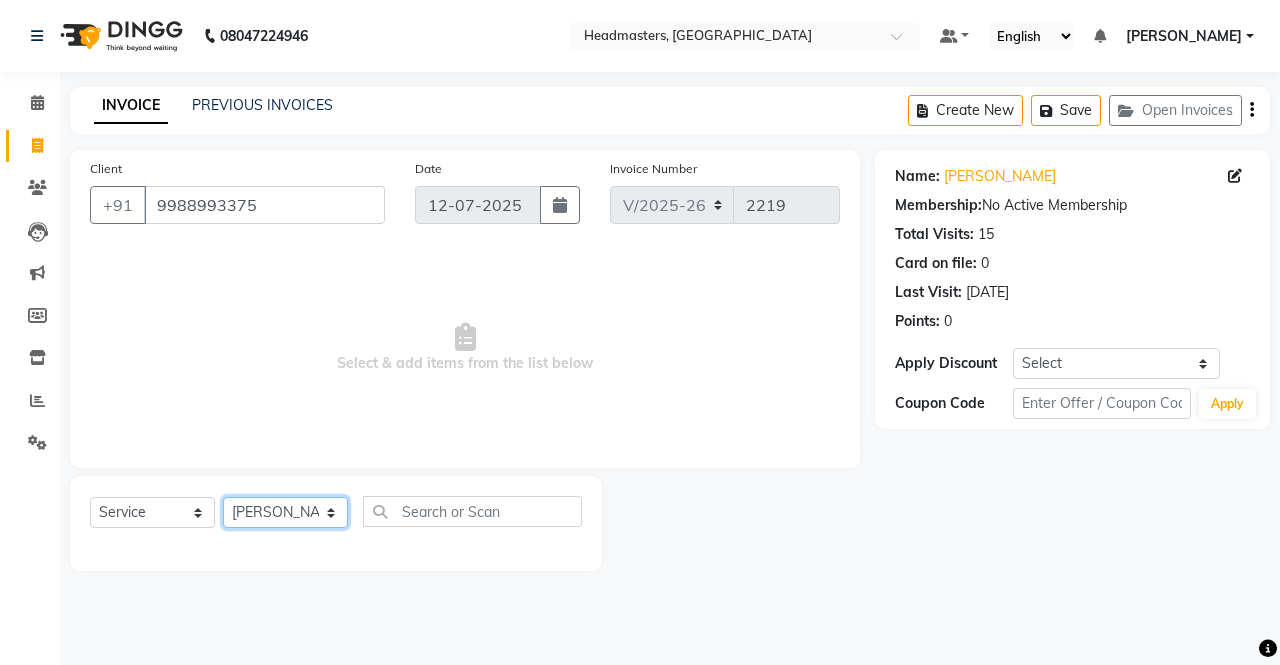 click on "Select Stylist AFIA Anjali [PERSON_NAME] [PERSON_NAME]  [PERSON_NAME] HEAD [PERSON_NAME]  [PERSON_NAME]  [PERSON_NAME]  [PERSON_NAME] Love [PERSON_NAME]  [PERSON_NAME]  [PERSON_NAME]  [PERSON_NAME] [PERSON_NAME] [PERSON_NAME]  [PERSON_NAME]  [PERSON_NAME]" 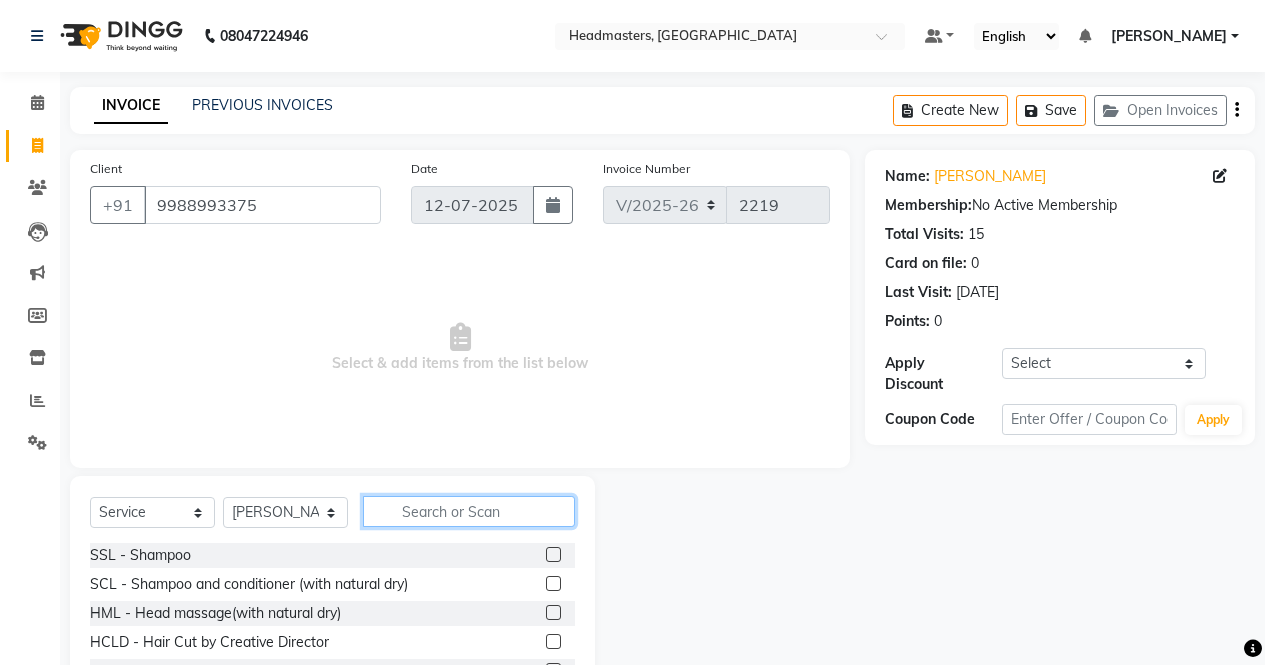 click 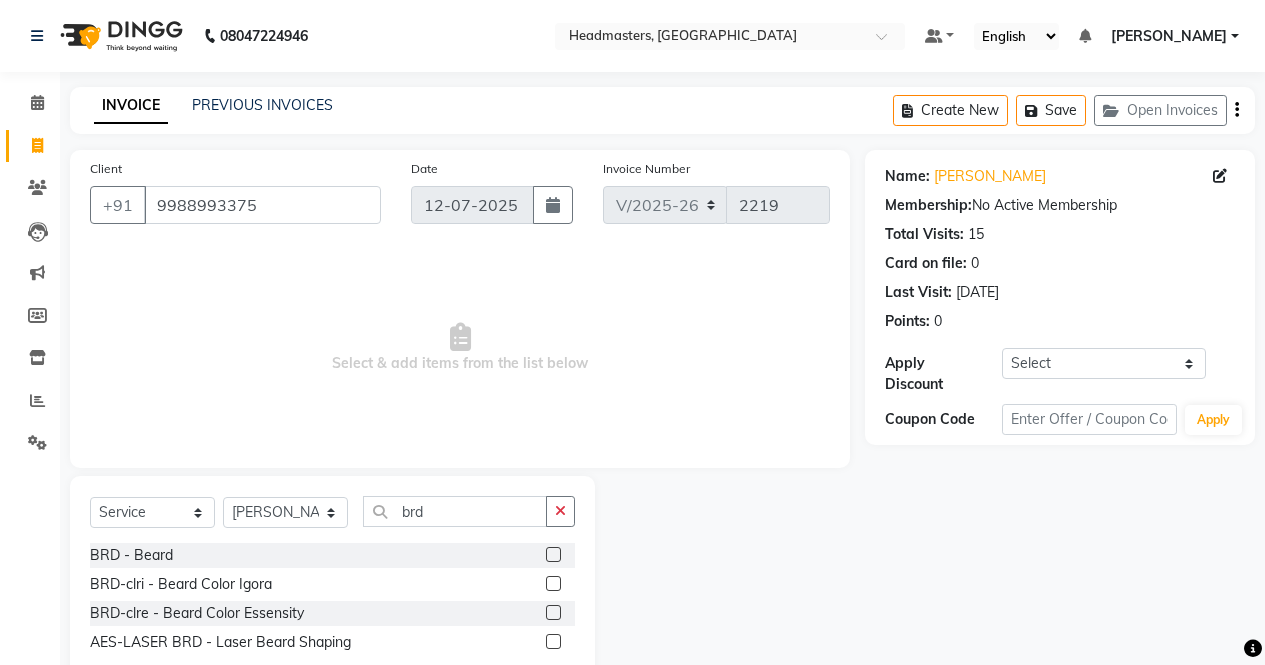 click 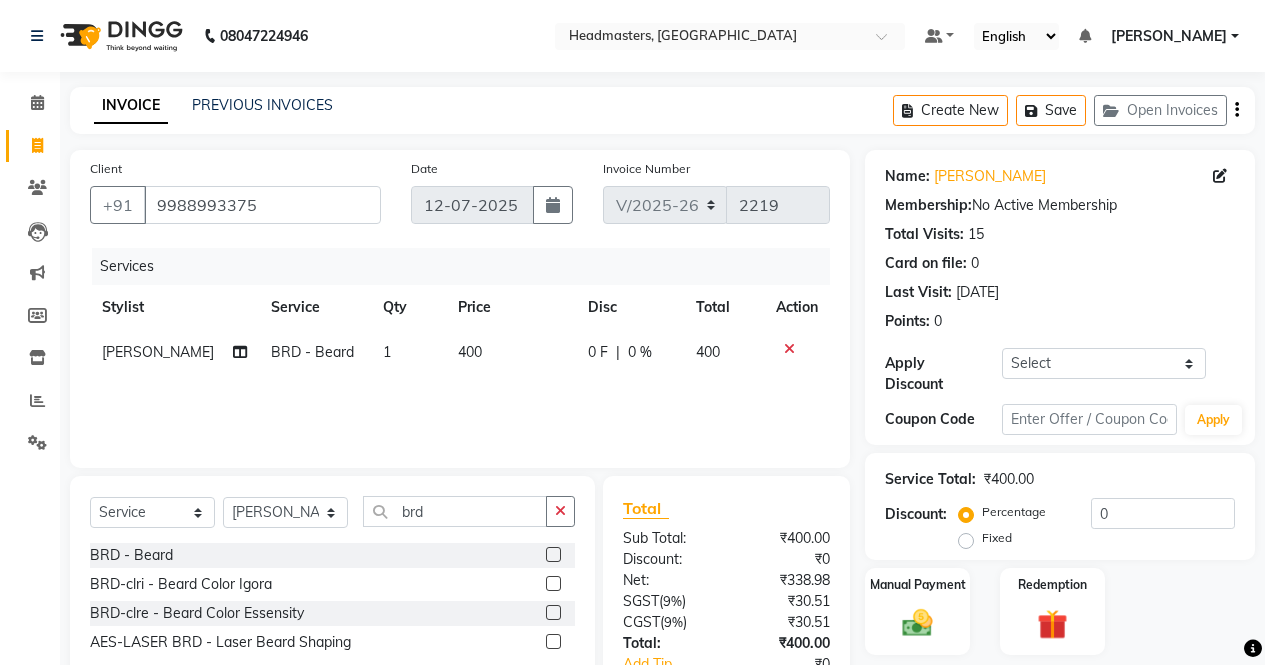 click on "0 F" 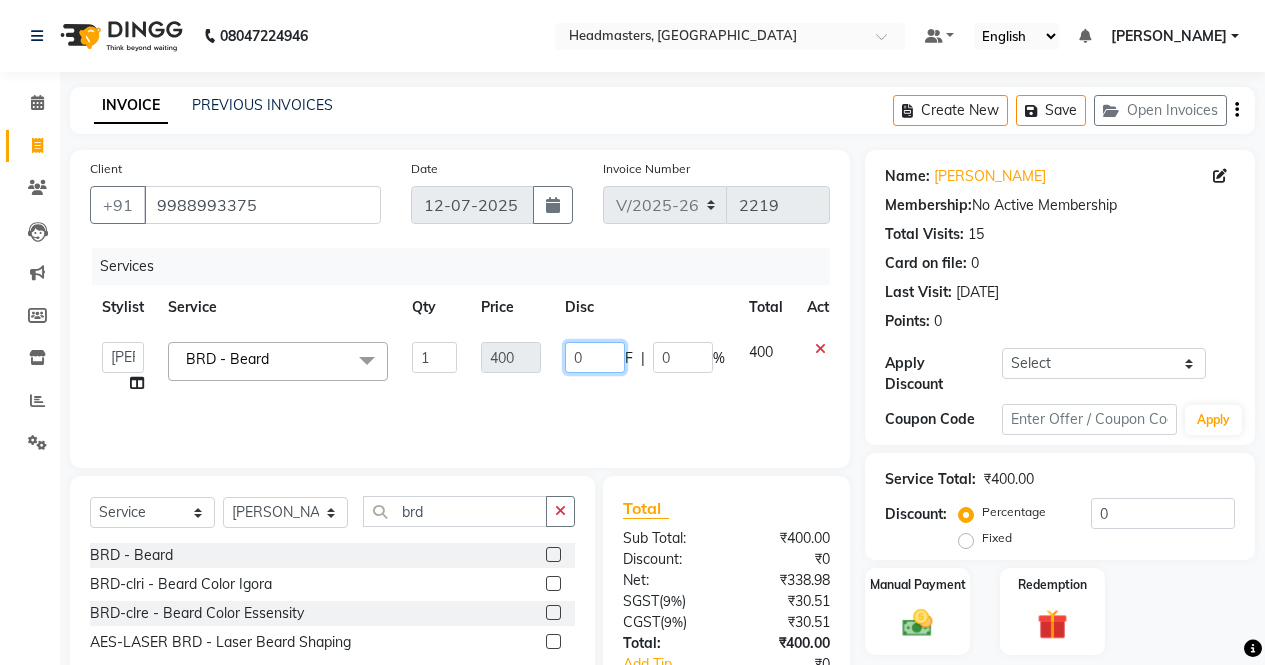 click on "0" 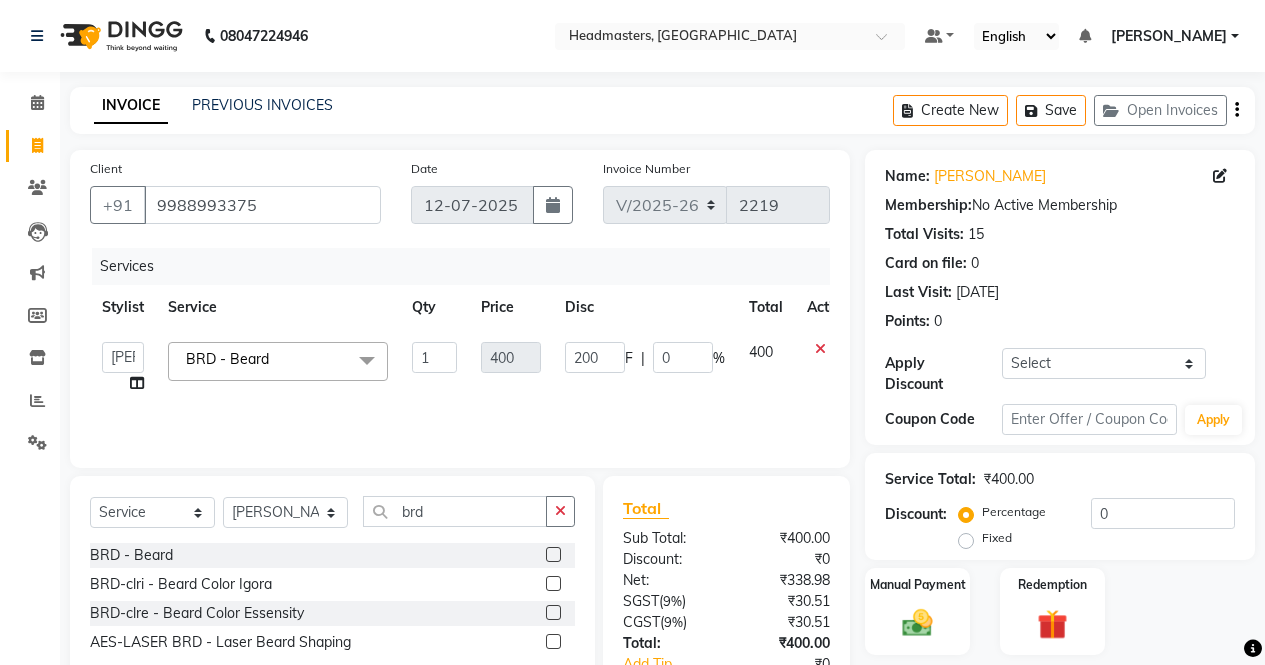 click on "Services Stylist Service Qty Price Disc Total Action  AFIA   Anjali   [PERSON_NAME]   [PERSON_NAME]    [PERSON_NAME]   HEAD [PERSON_NAME]    [PERSON_NAME]    [PERSON_NAME]    [PERSON_NAME]   Love   [PERSON_NAME]    [PERSON_NAME]    [PERSON_NAME]    [PERSON_NAME]   [PERSON_NAME]   [PERSON_NAME]    [PERSON_NAME]    Sunny    SURAJ    [PERSON_NAME]  BRD - [PERSON_NAME]  x SSL - Shampoo SCL - Shampoo and conditioner (with natural dry) HML - Head massage(with natural dry) HCLD - Hair Cut by Creative Director HCL - Hair Cut by Senior Hair Stylist Trim - Trimming (one Length) Spt - Split ends/short/candle cut BD - Blow dry OS - Open styling GL-igora - Igora Global GL-essensity - Essensity Global Hlts-L - Highlights [MEDICAL_DATA] - Balayage Chunks  - Chunks CR  - Color removal CRF - Color refresh Stk - Per streak RT-IG - Igora Root Touchup(one inch only) RT-ES - Essensity Root Touchup(one inch only) Reb - Rebonding ST  - Straight therapy Krt-L - Keratin Krt-BB -L - Keratin Blow Out HR-BTX -L  - Hair [MEDICAL_DATA] NanoP -L - Nanoplastia K-Bond -L  - Kerabond Bikni Spa" 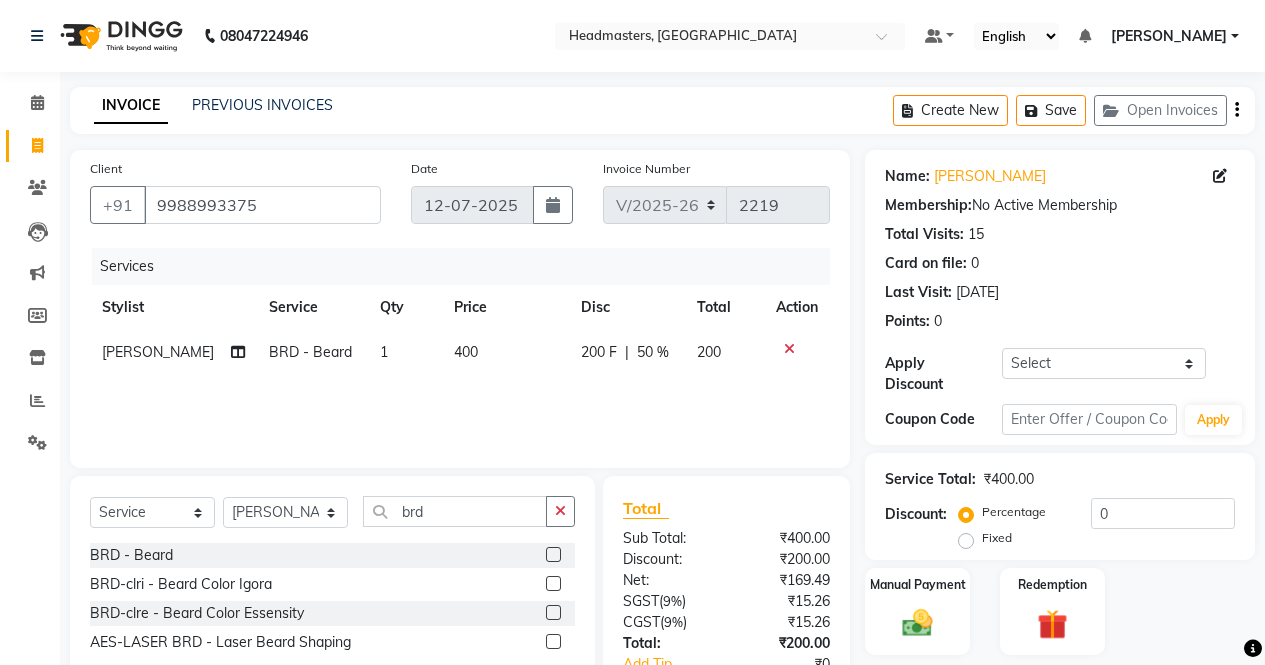 click on "Fixed" 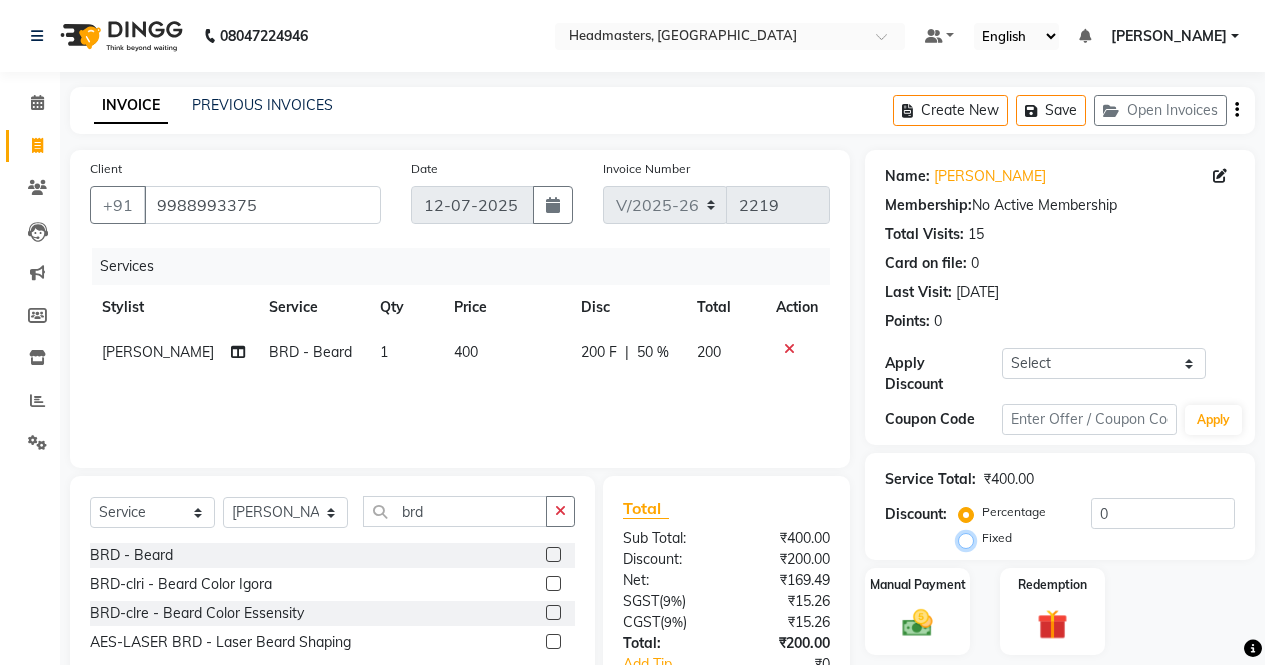 click on "Fixed" at bounding box center [970, 538] 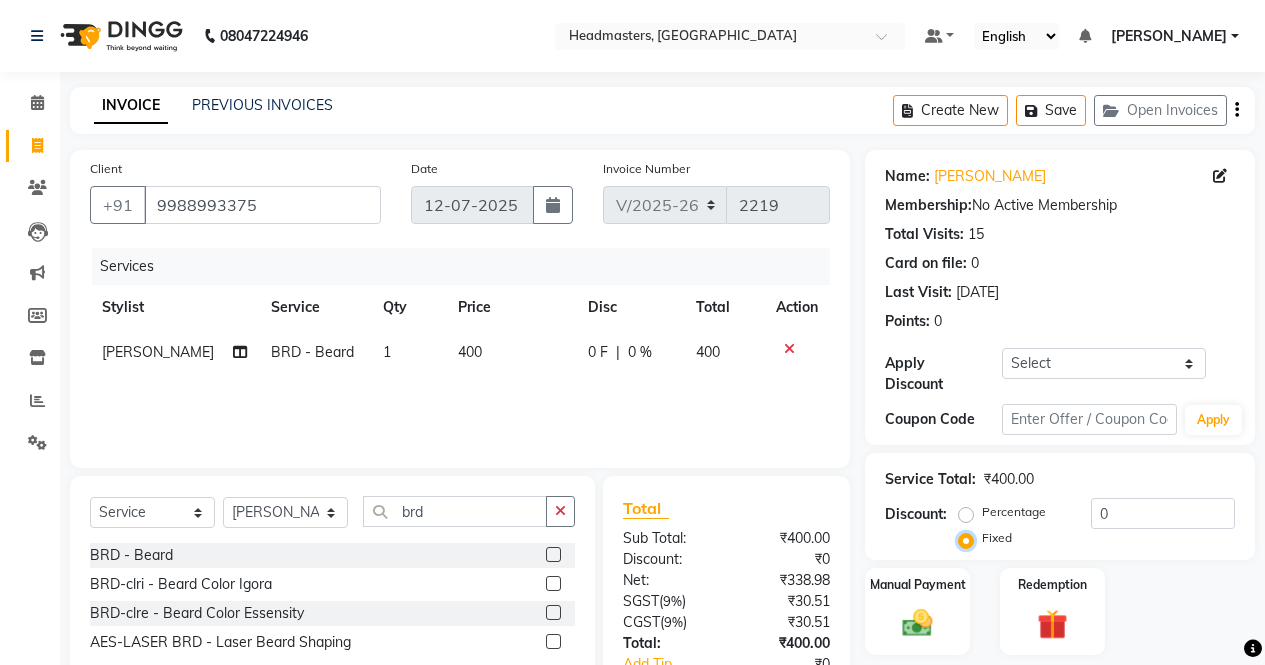 scroll, scrollTop: 135, scrollLeft: 0, axis: vertical 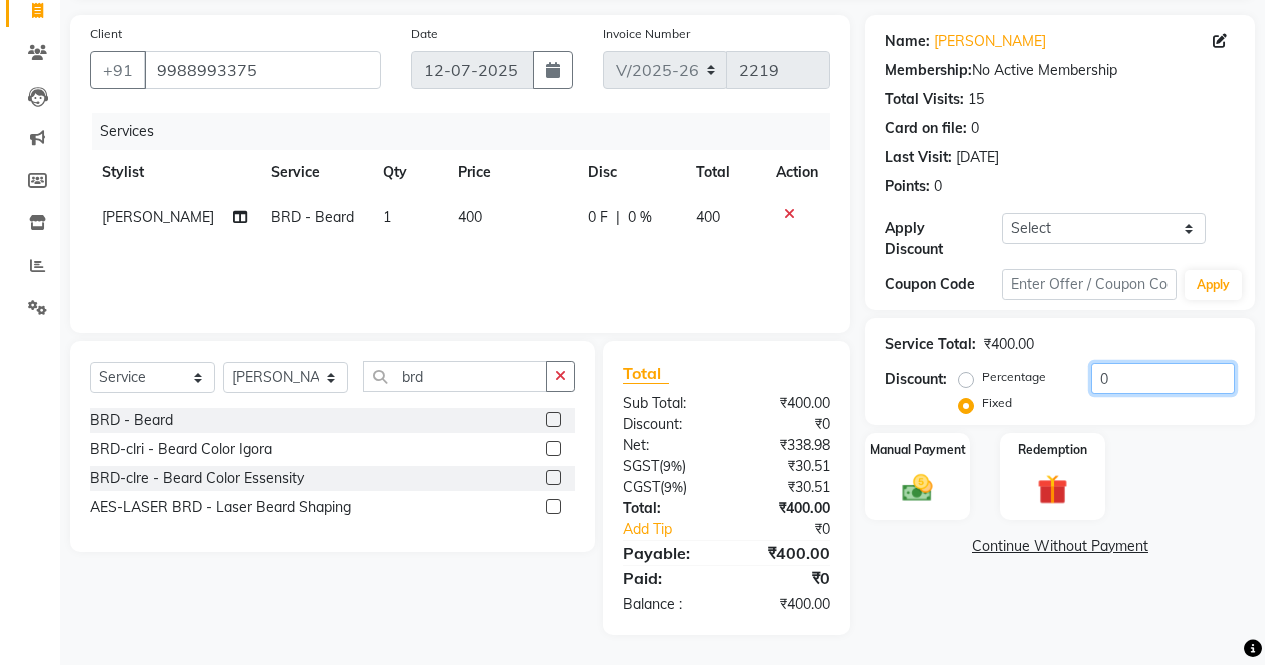 click on "0" 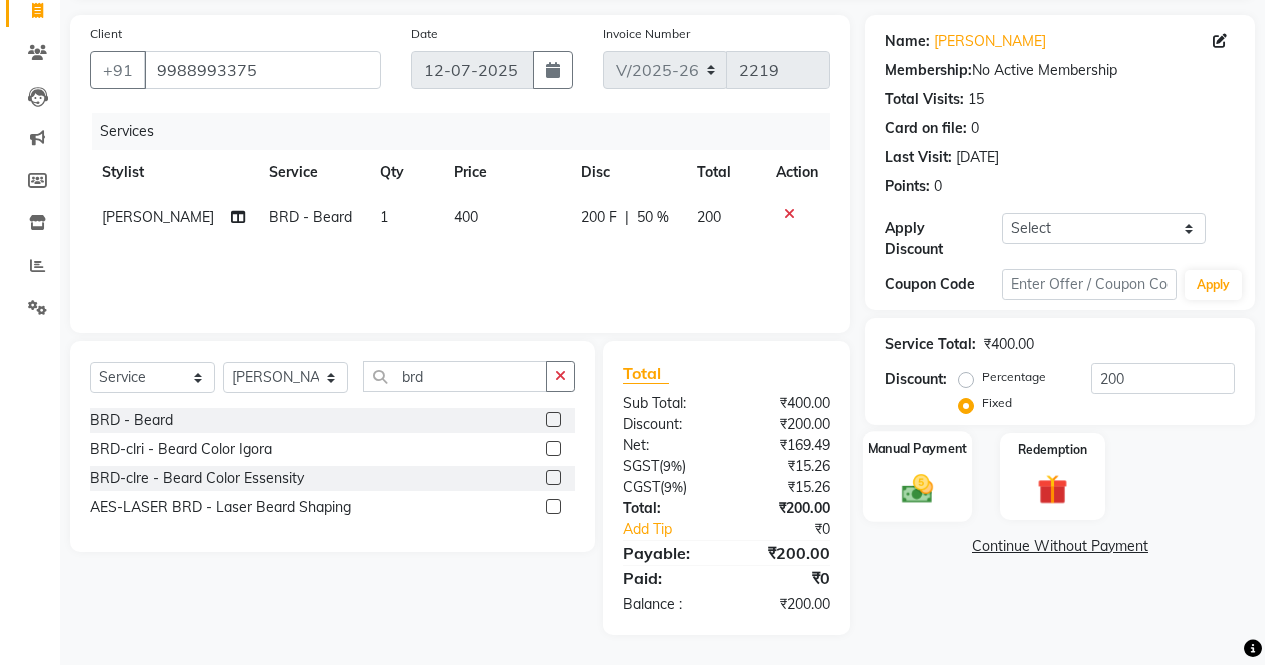 click 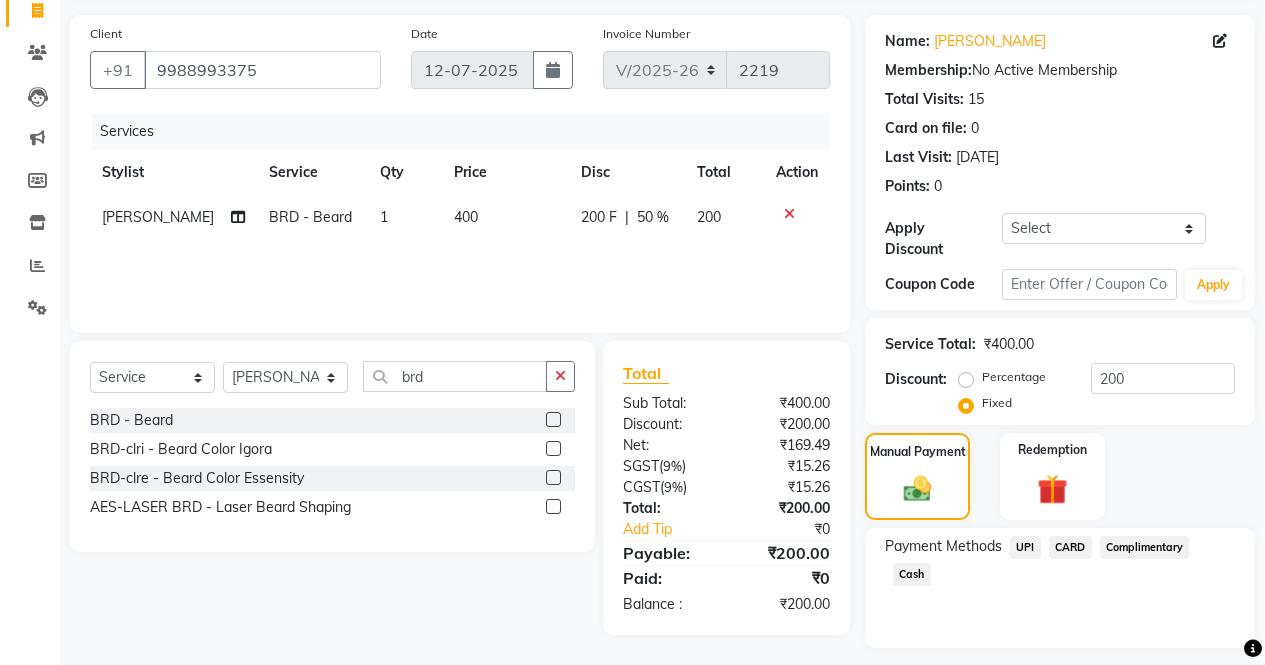 click on "Cash" 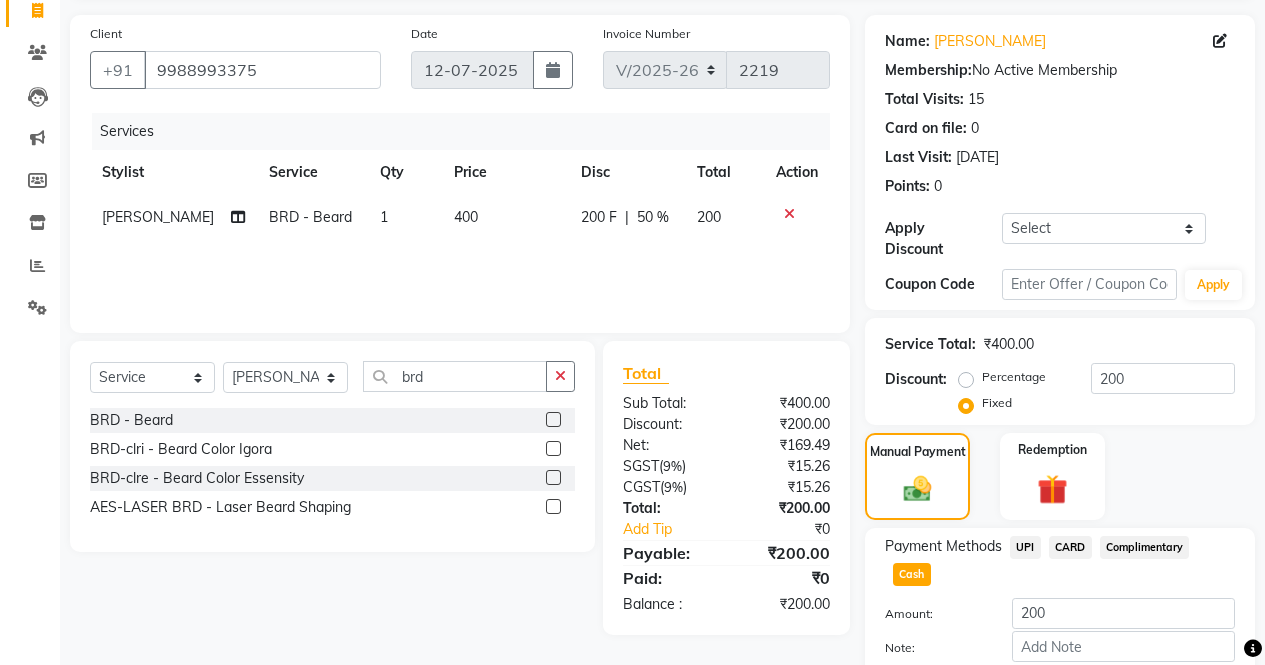 click on "Add Payment" 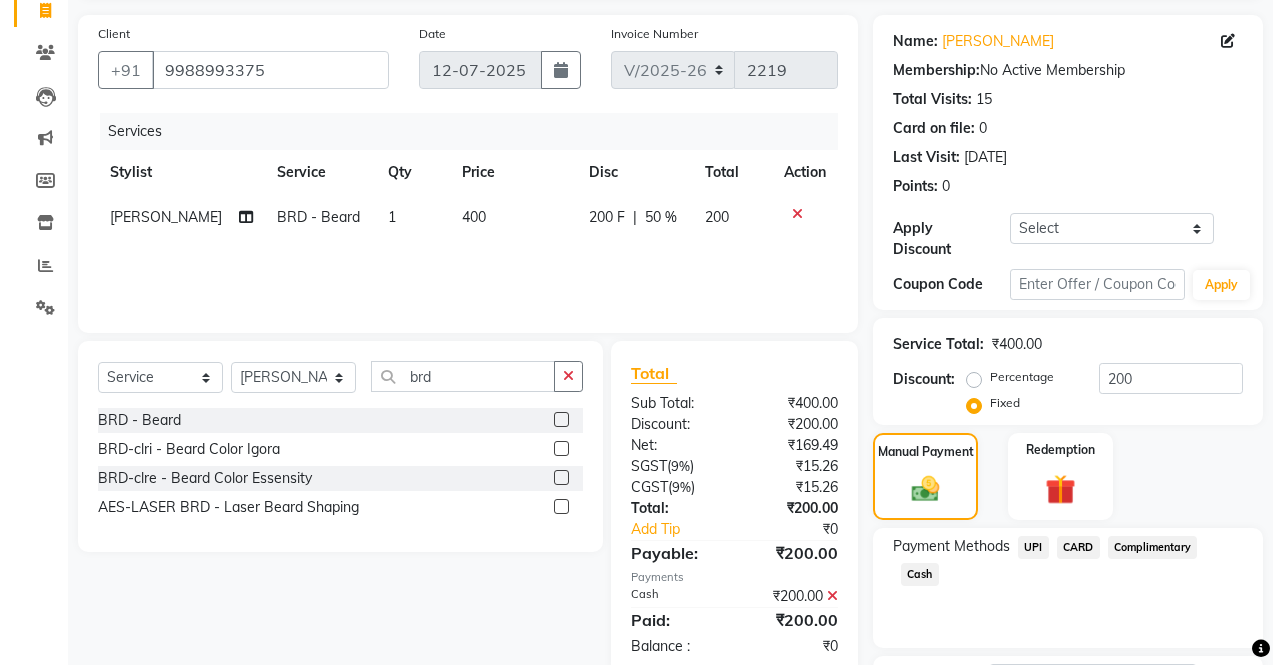 scroll, scrollTop: 0, scrollLeft: 0, axis: both 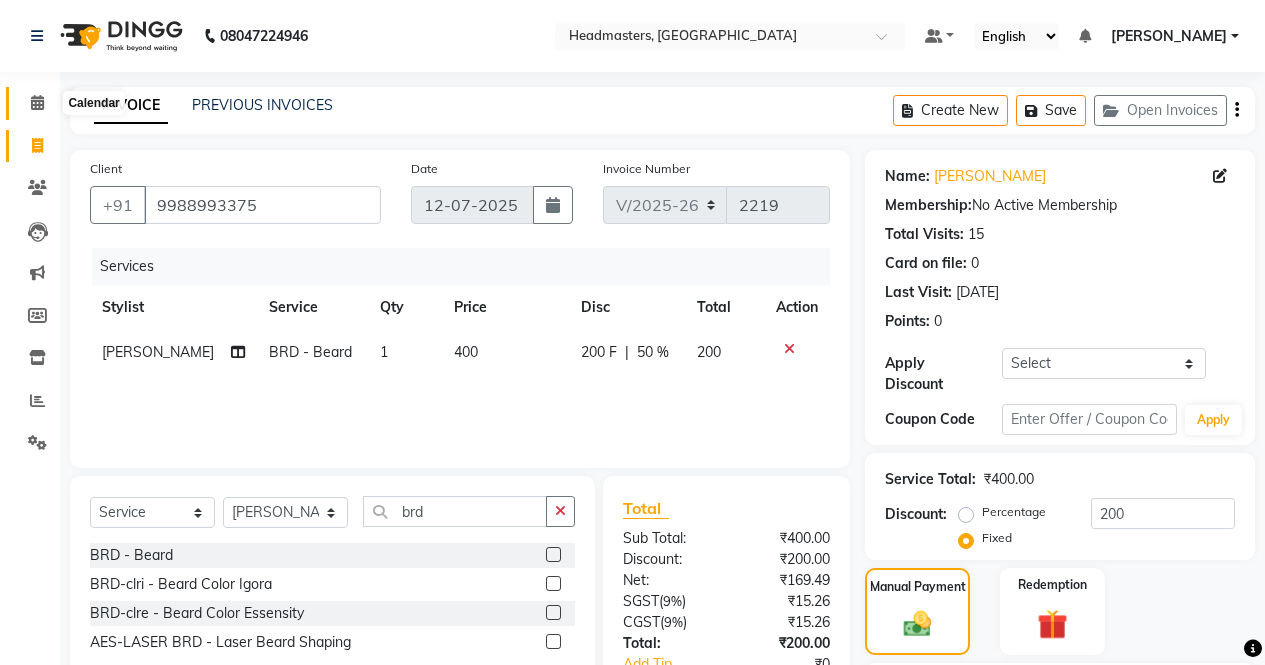 click 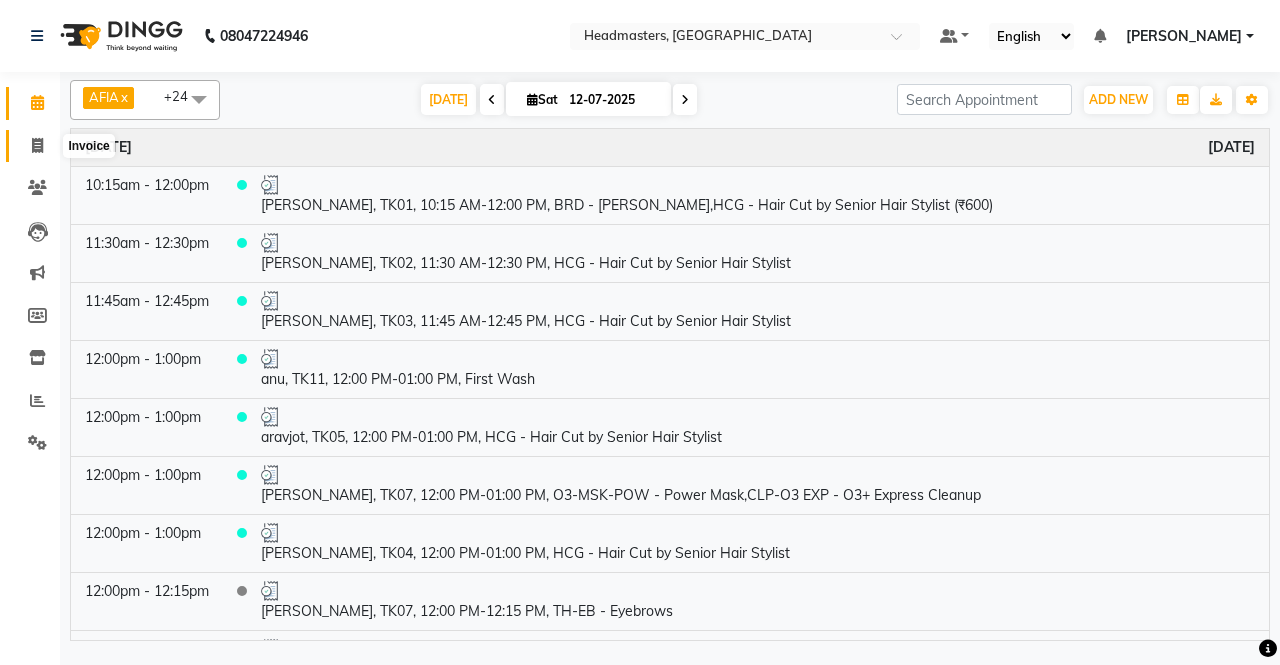 click 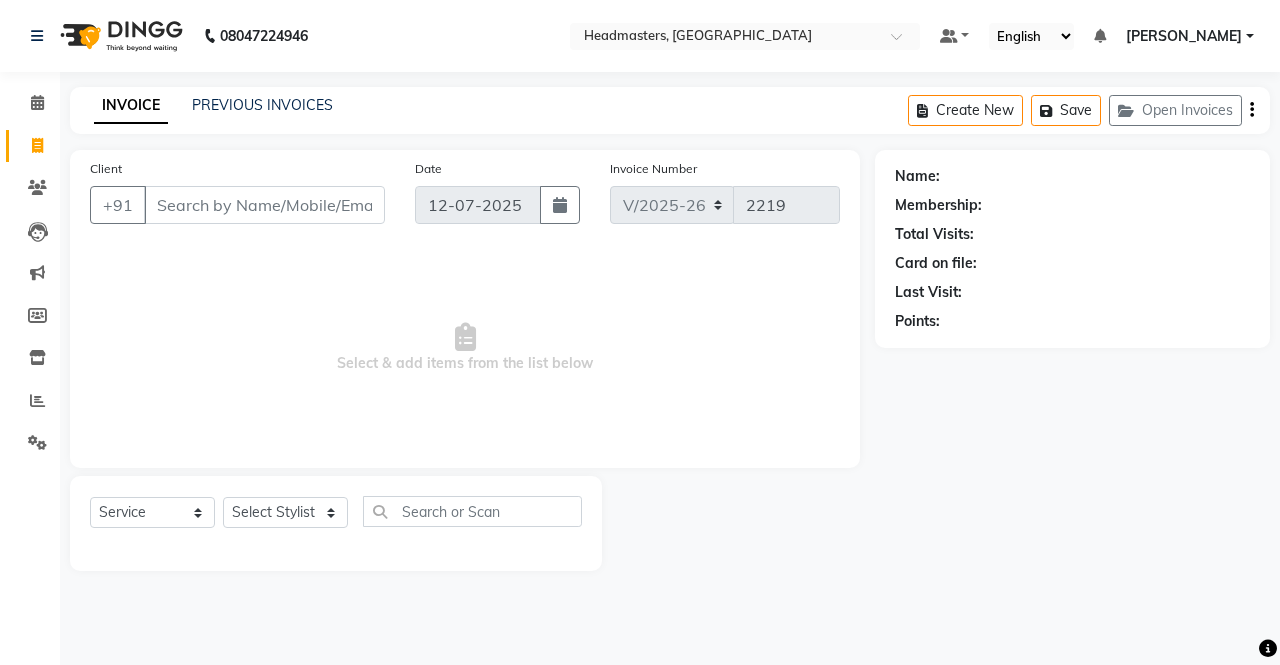 click on "Client" at bounding box center [264, 205] 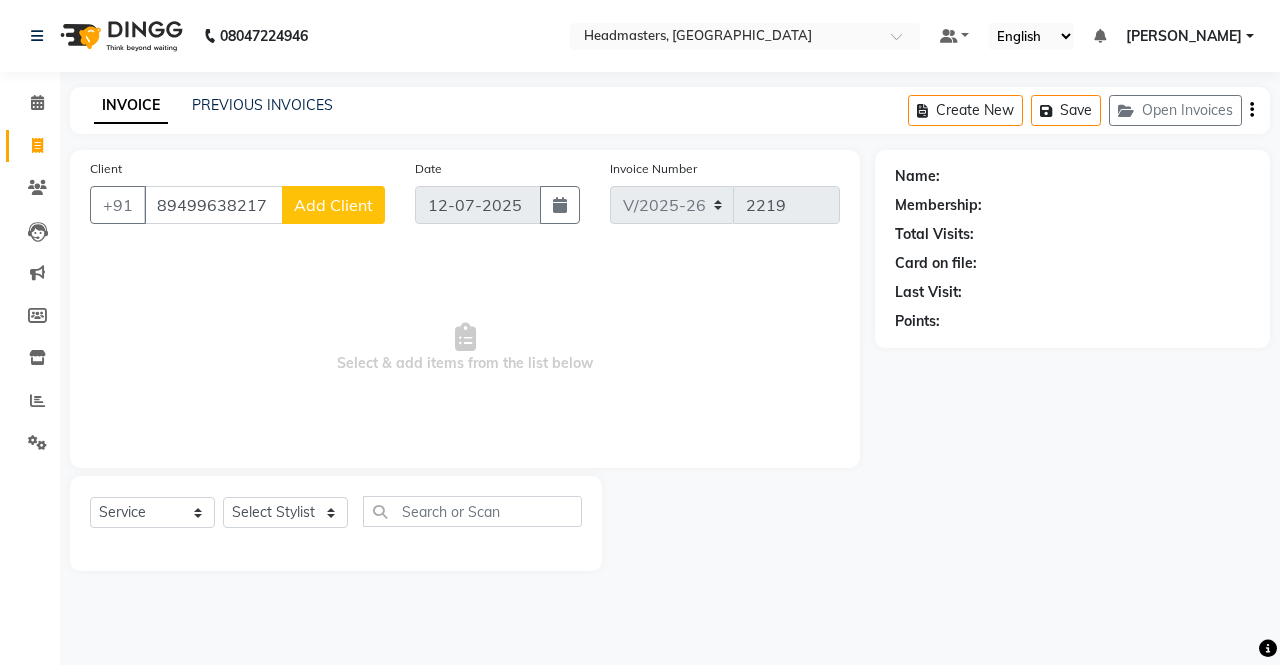 click on "Add Client" 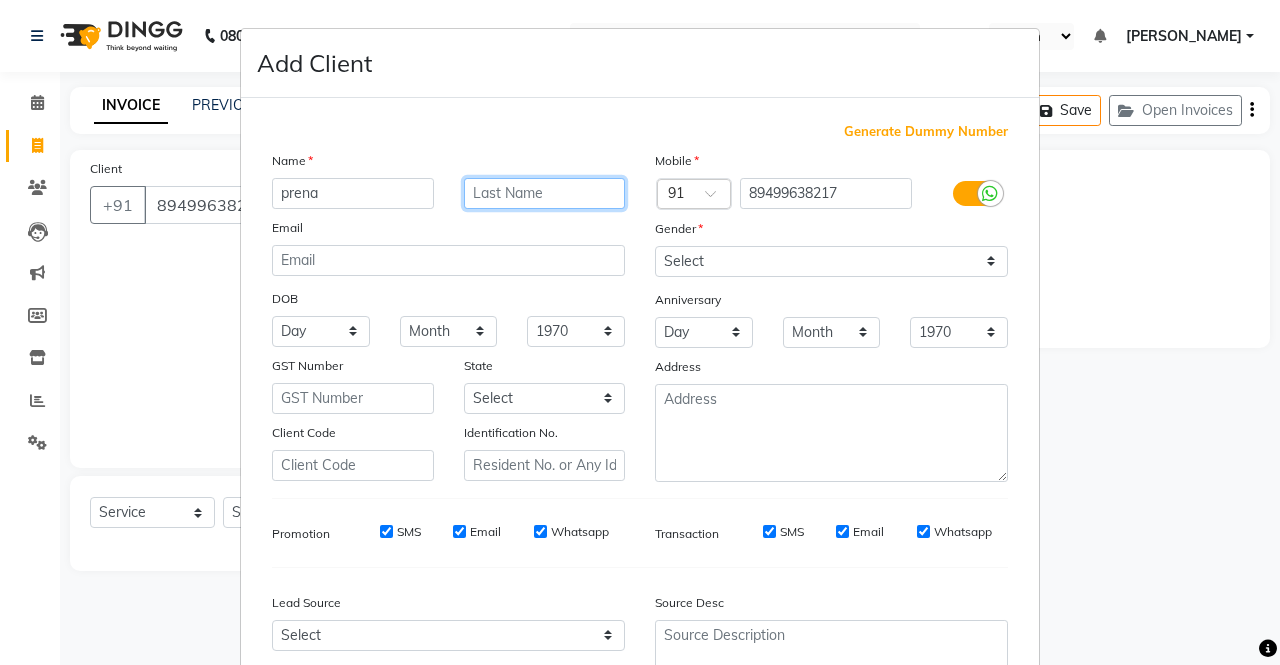 click at bounding box center (545, 193) 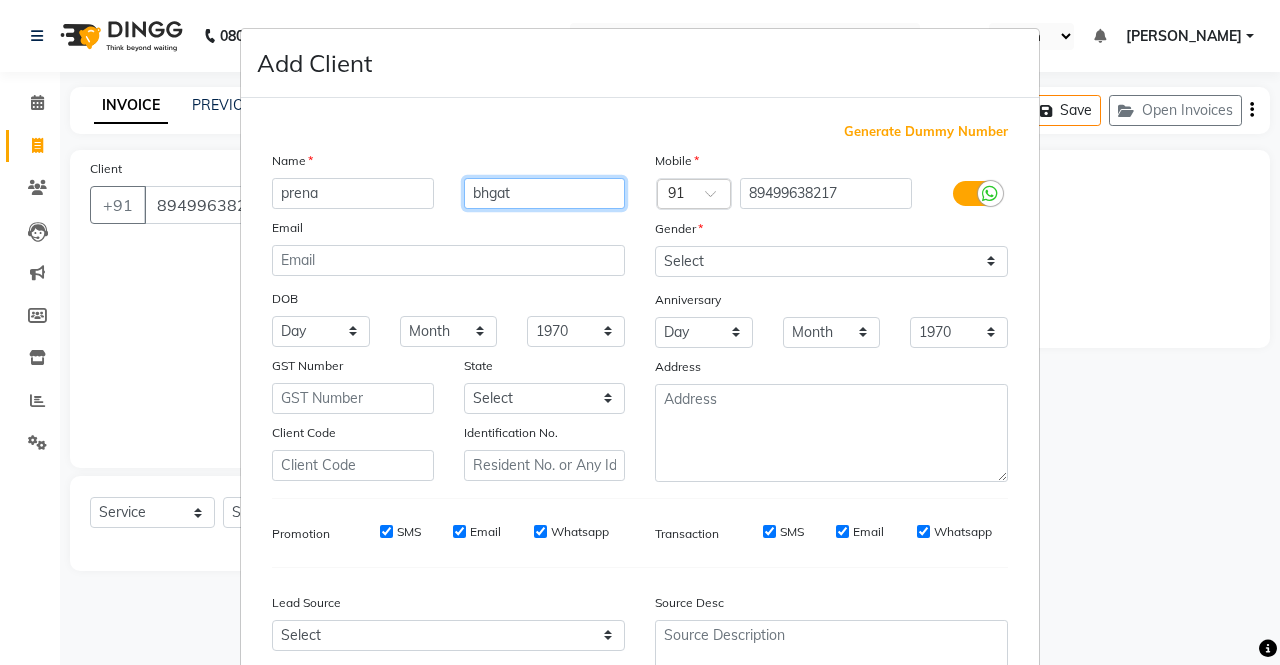 click on "bhgat" at bounding box center [545, 193] 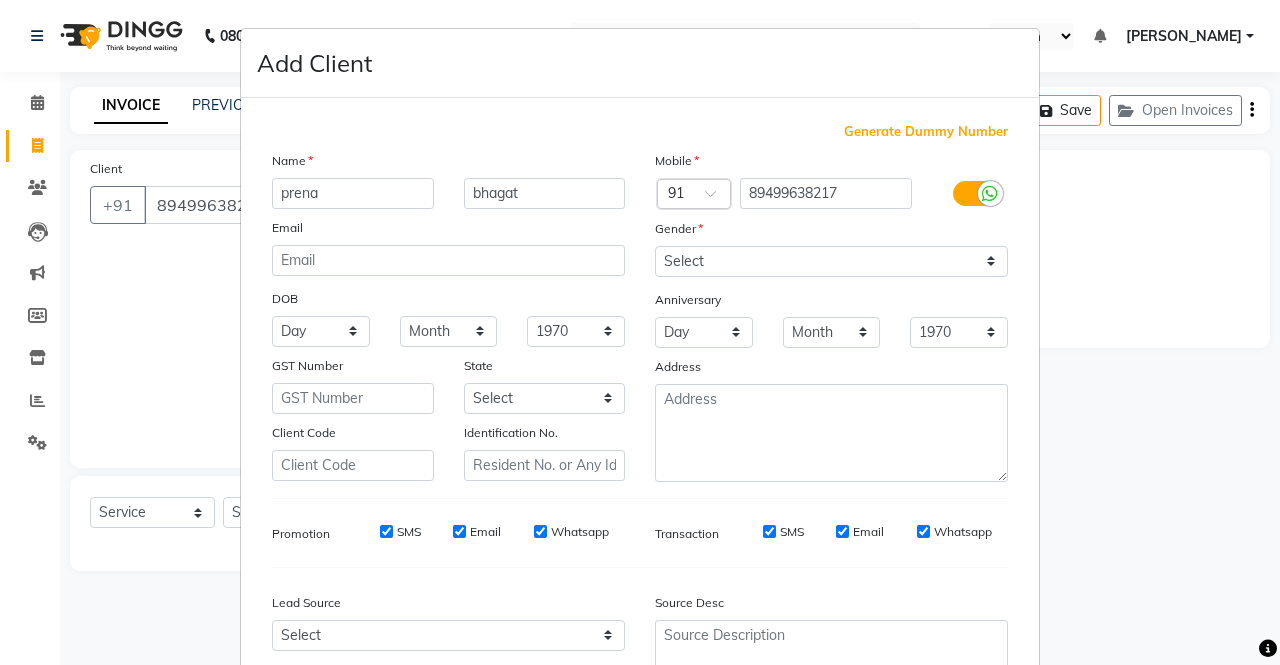 click on "Gender" at bounding box center [831, 232] 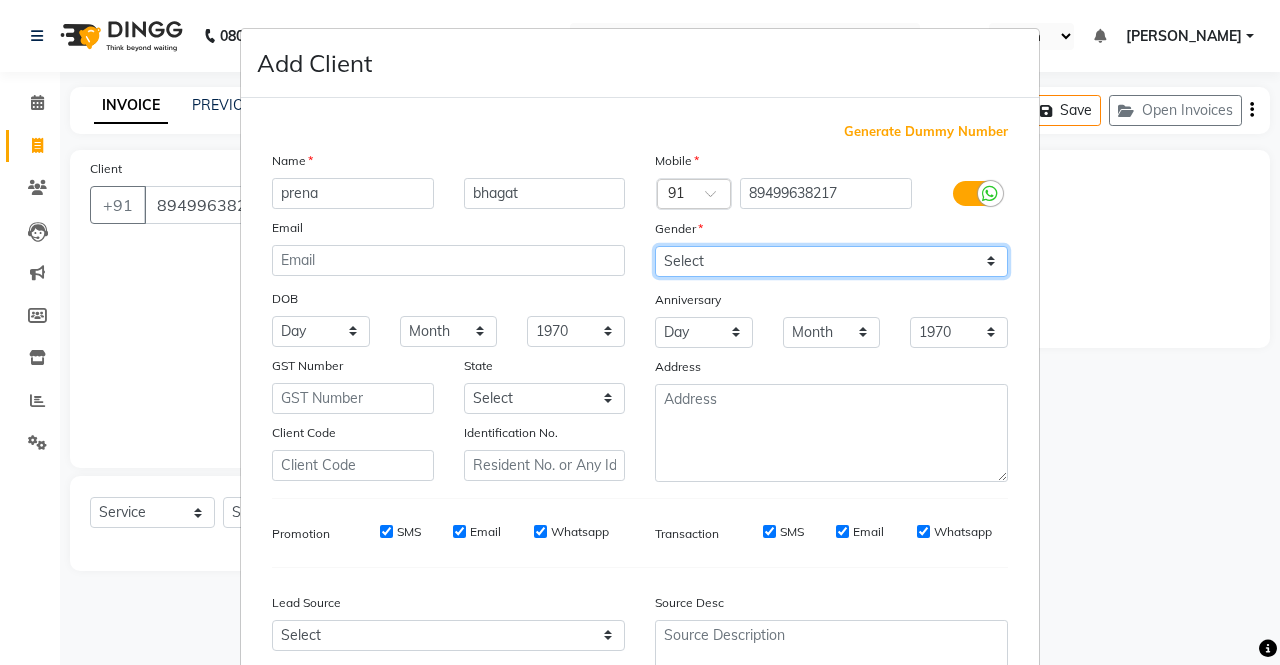 click on "Select [DEMOGRAPHIC_DATA] [DEMOGRAPHIC_DATA] Other Prefer Not To Say" at bounding box center [831, 261] 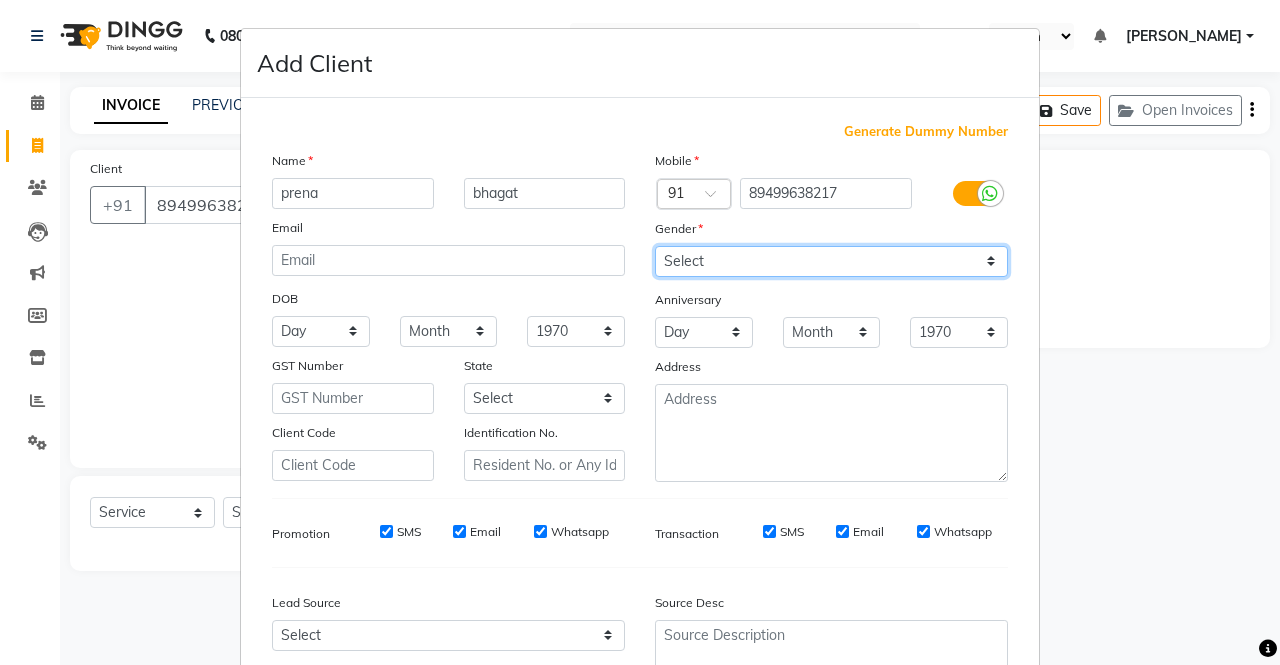 click on "Select [DEMOGRAPHIC_DATA] [DEMOGRAPHIC_DATA] Other Prefer Not To Say" at bounding box center (831, 261) 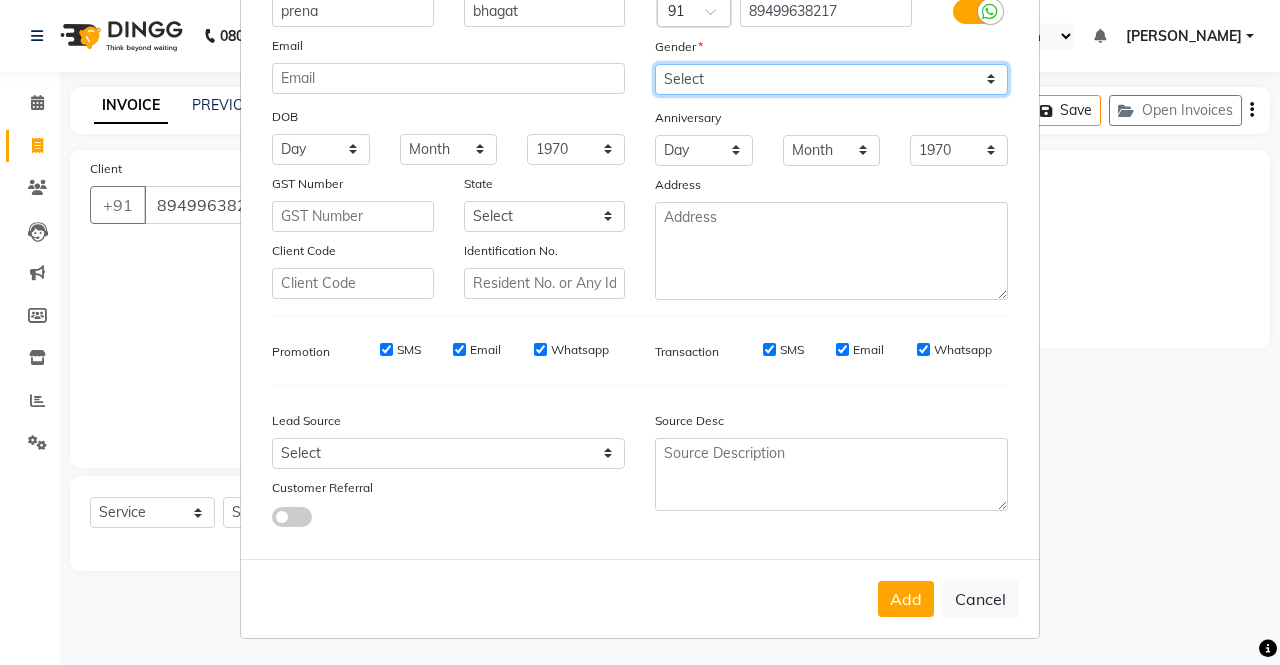 scroll, scrollTop: 184, scrollLeft: 0, axis: vertical 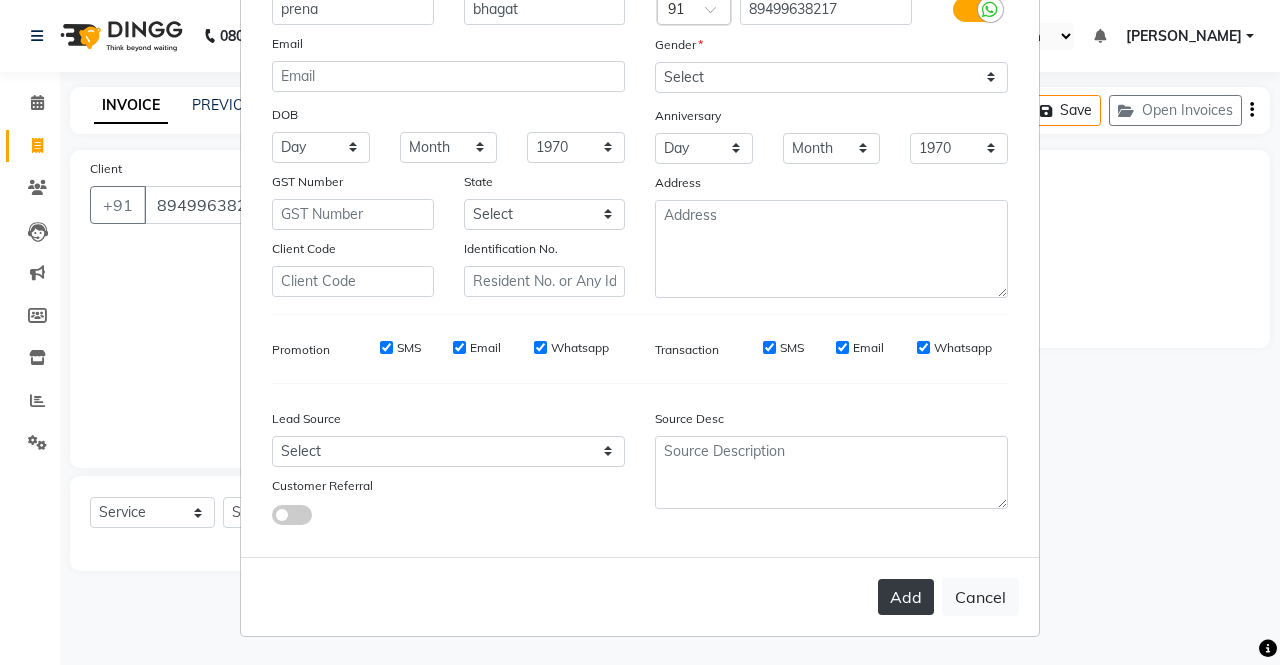 click on "Add" at bounding box center [906, 597] 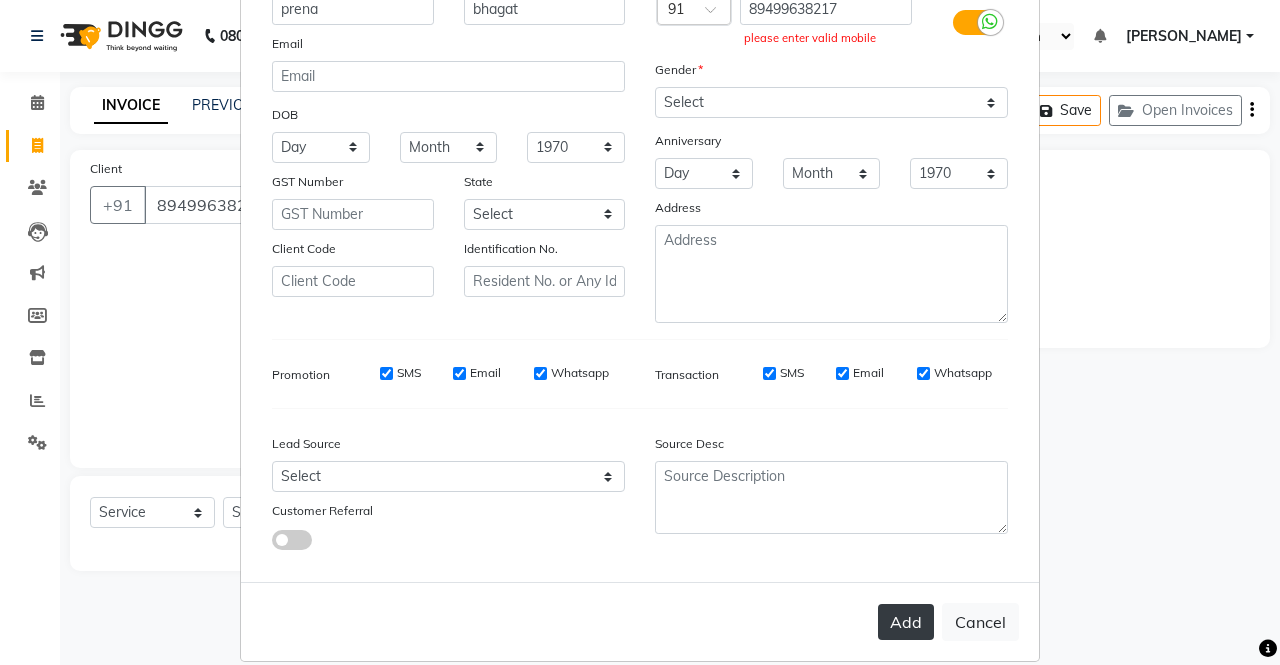 click on "Add" at bounding box center (906, 622) 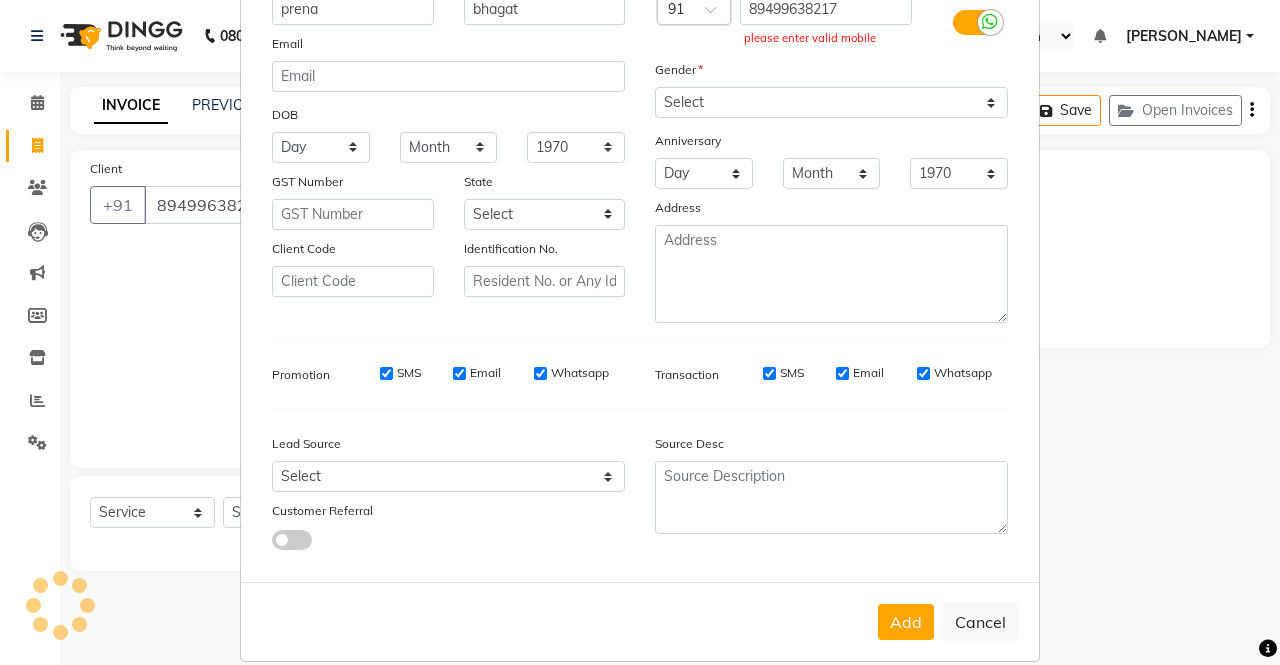scroll, scrollTop: 0, scrollLeft: 0, axis: both 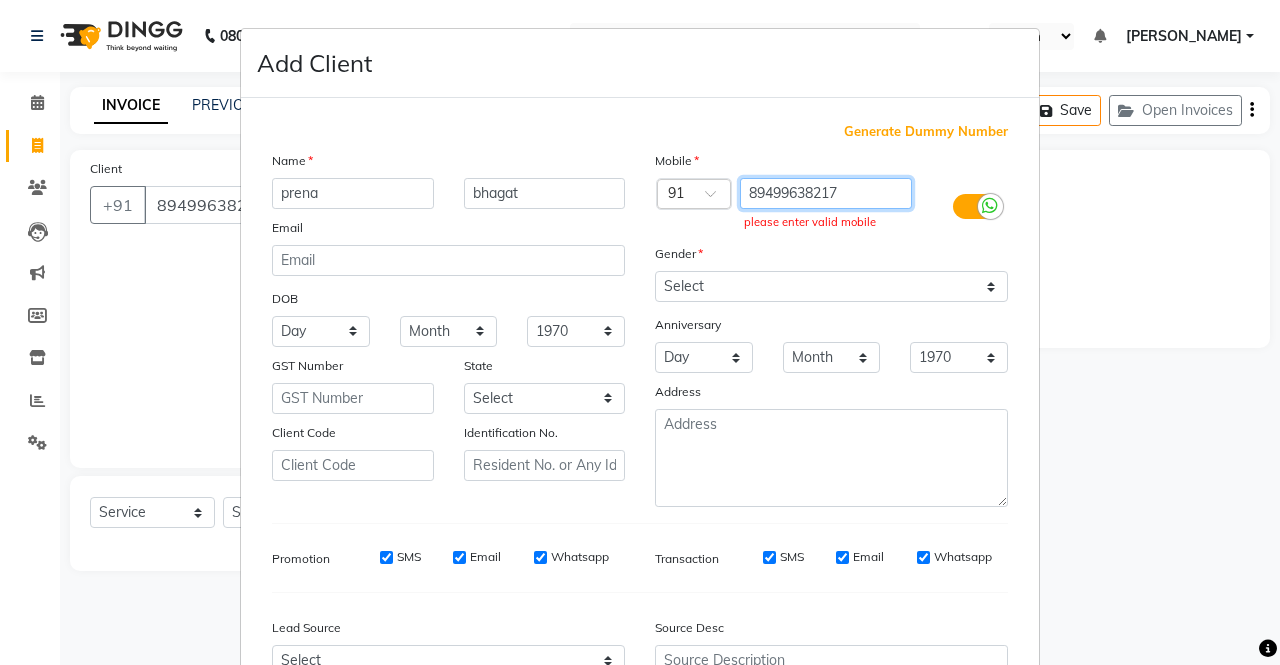 click on "89499638217" at bounding box center [826, 193] 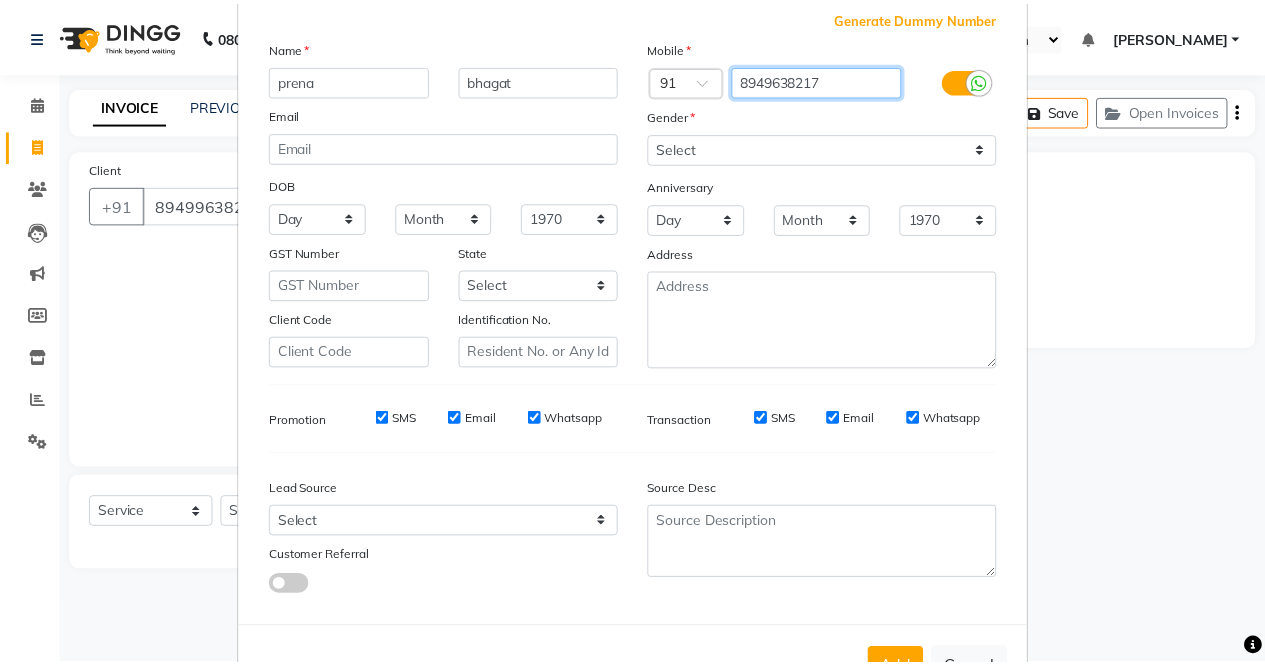 scroll, scrollTop: 184, scrollLeft: 0, axis: vertical 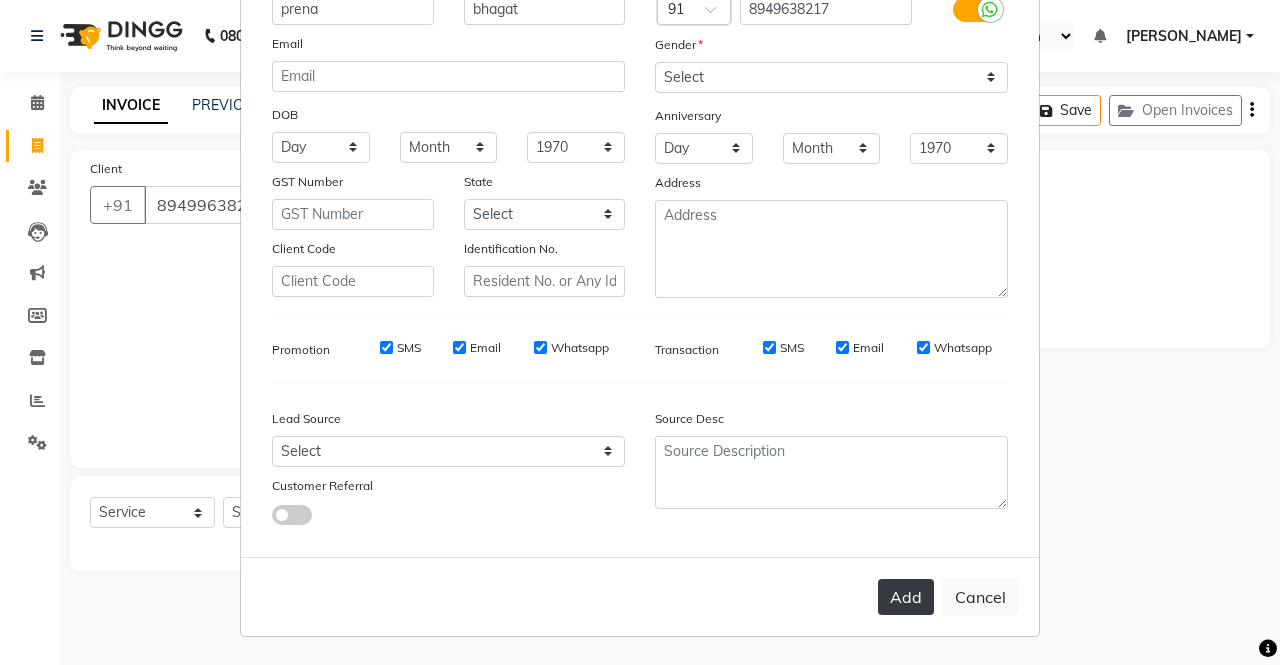 click on "Add" at bounding box center (906, 597) 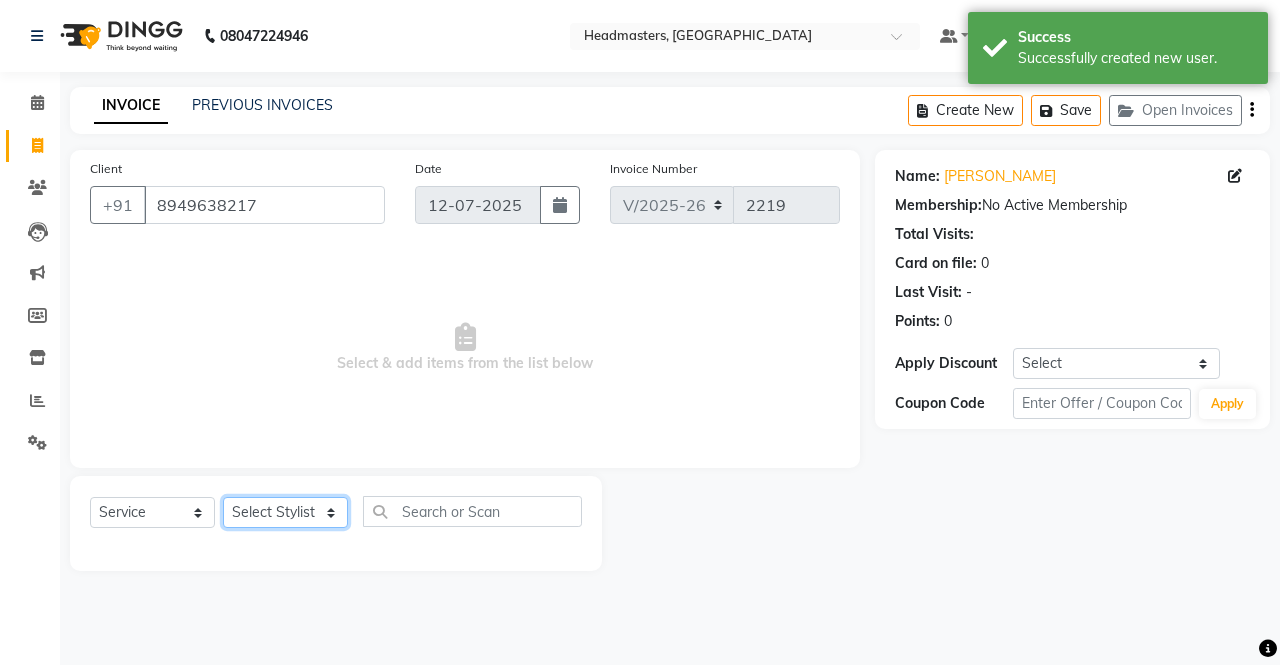 click on "Select Stylist AFIA Anjali [PERSON_NAME] [PERSON_NAME]  [PERSON_NAME] HEAD [PERSON_NAME]  [PERSON_NAME]  [PERSON_NAME]  [PERSON_NAME] Love [PERSON_NAME]  [PERSON_NAME]  [PERSON_NAME]  [PERSON_NAME] [PERSON_NAME] [PERSON_NAME]  [PERSON_NAME]  [PERSON_NAME]" 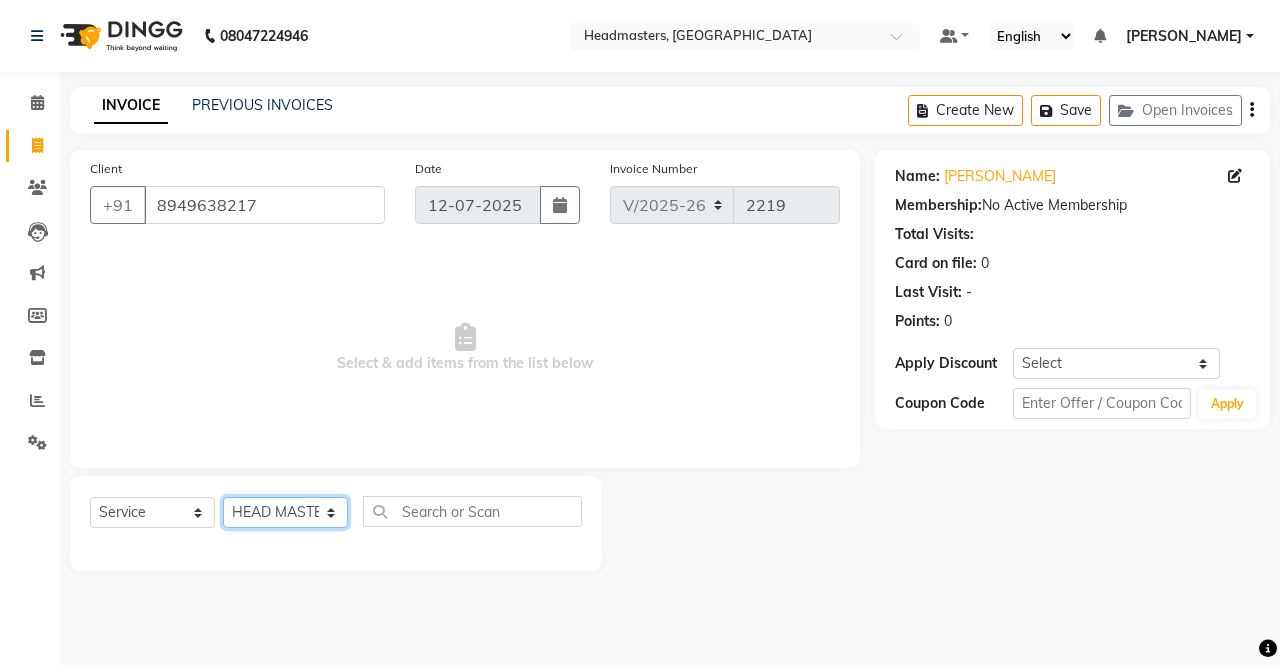 click on "Select Stylist AFIA Anjali [PERSON_NAME] [PERSON_NAME]  [PERSON_NAME] HEAD [PERSON_NAME]  [PERSON_NAME]  [PERSON_NAME]  [PERSON_NAME] Love [PERSON_NAME]  [PERSON_NAME]  [PERSON_NAME]  [PERSON_NAME] [PERSON_NAME] [PERSON_NAME]  [PERSON_NAME]  [PERSON_NAME]" 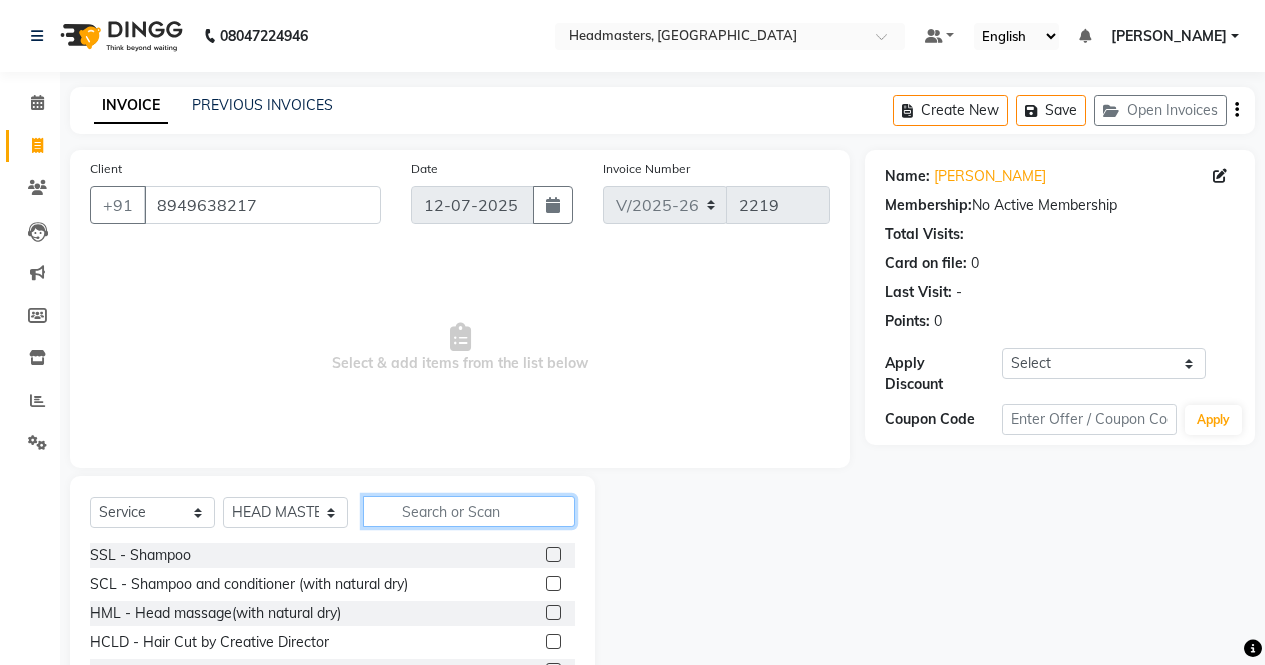 click 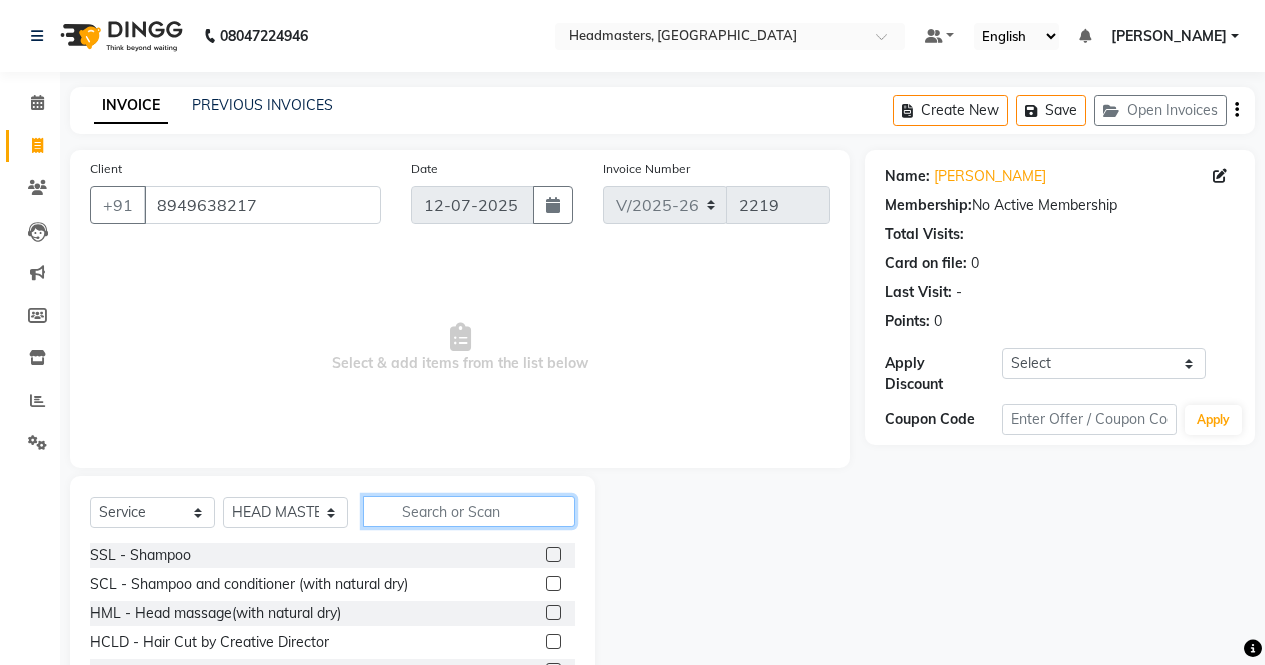 click 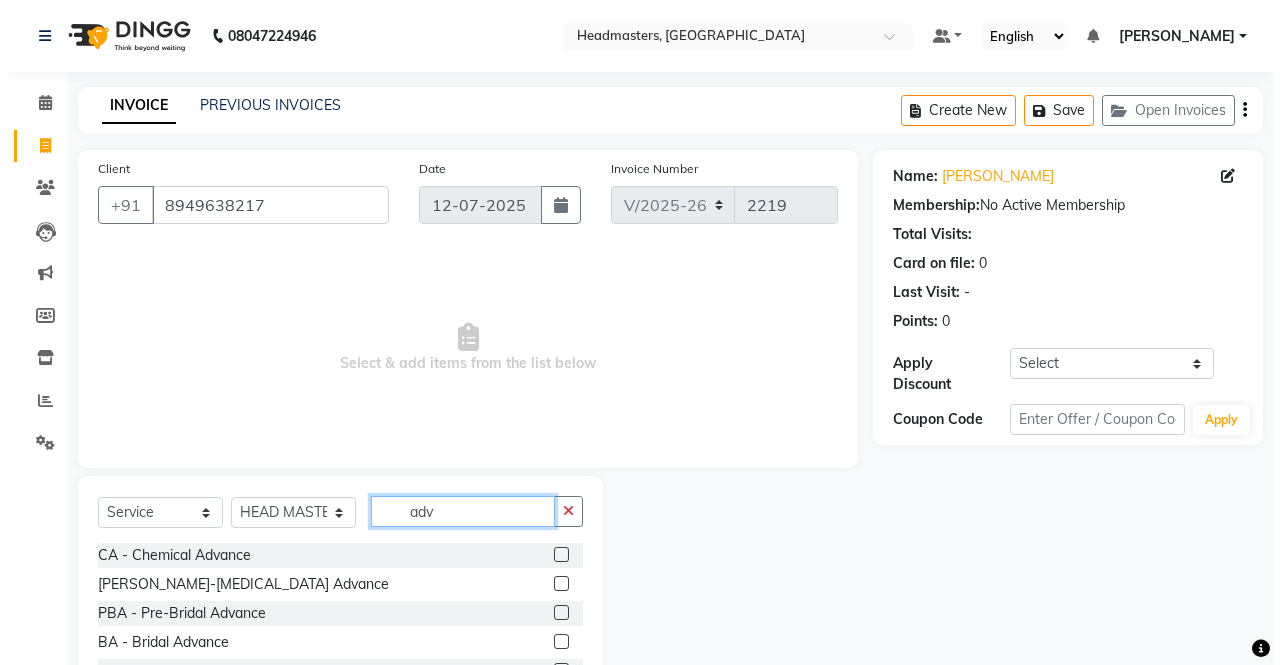 scroll, scrollTop: 3, scrollLeft: 0, axis: vertical 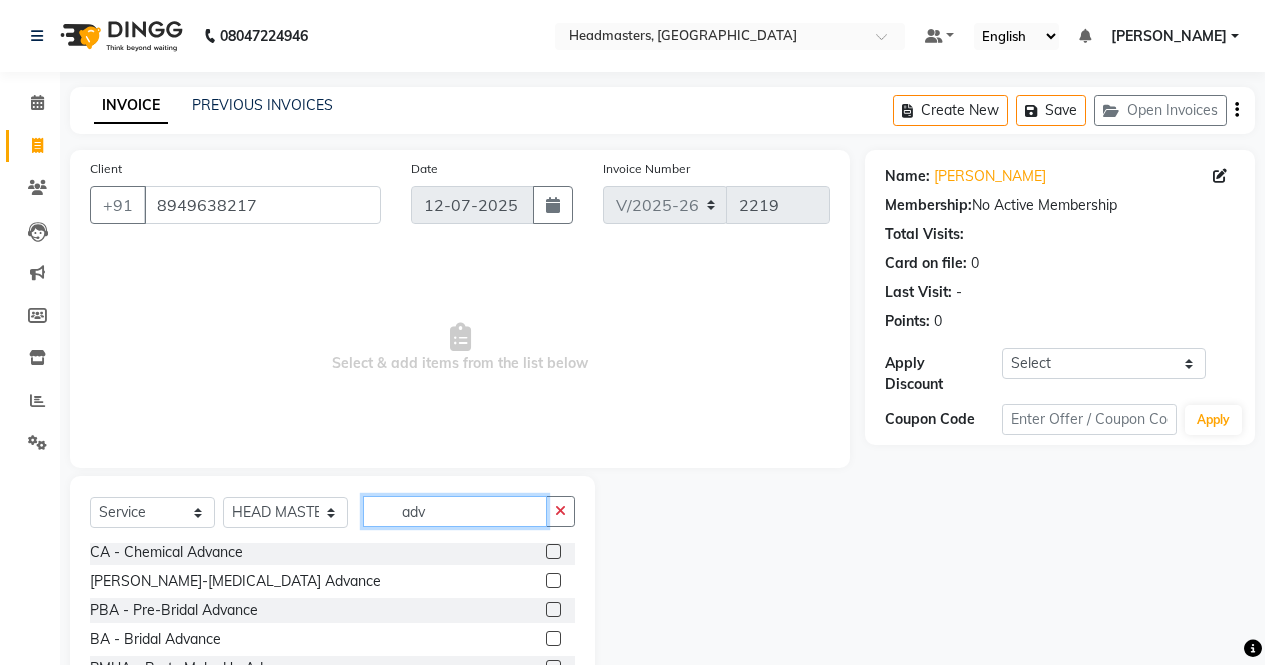 click on "adv" 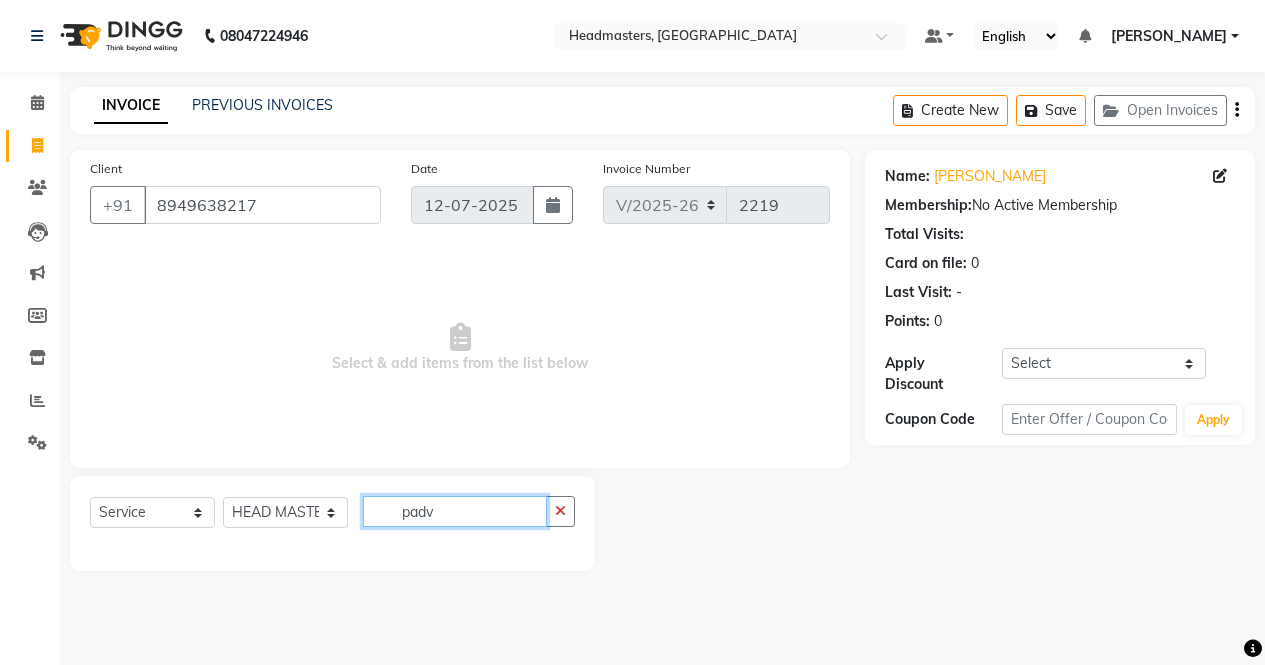 scroll, scrollTop: 0, scrollLeft: 0, axis: both 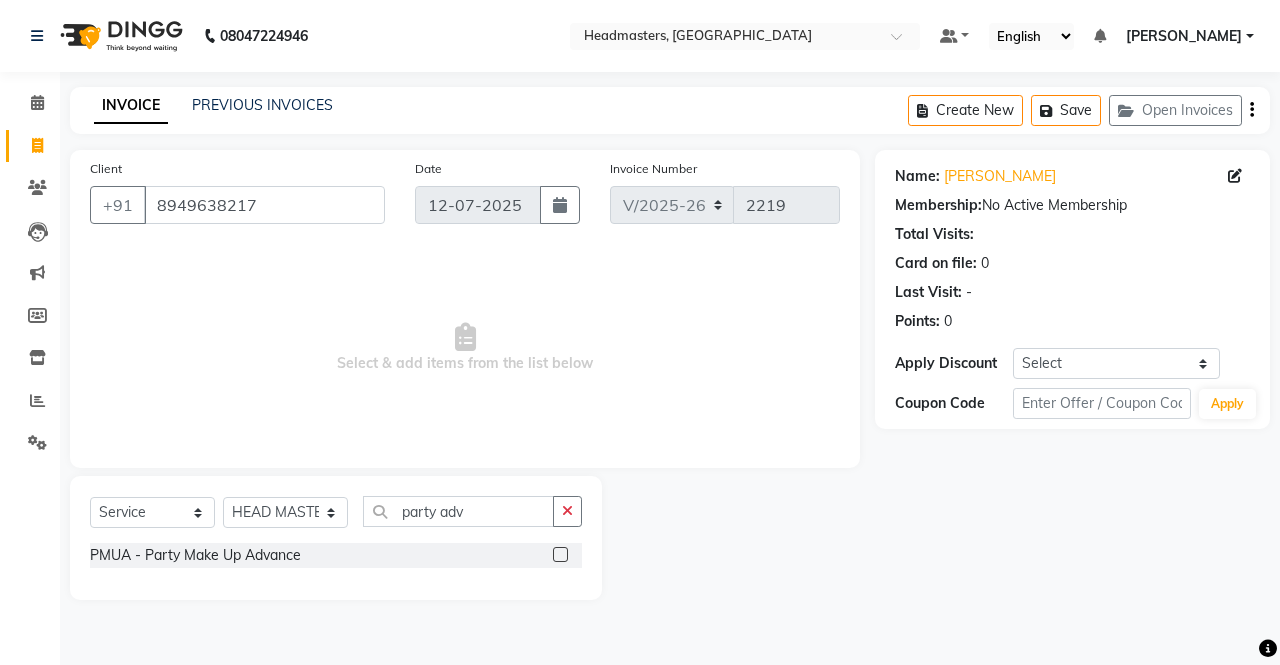 click 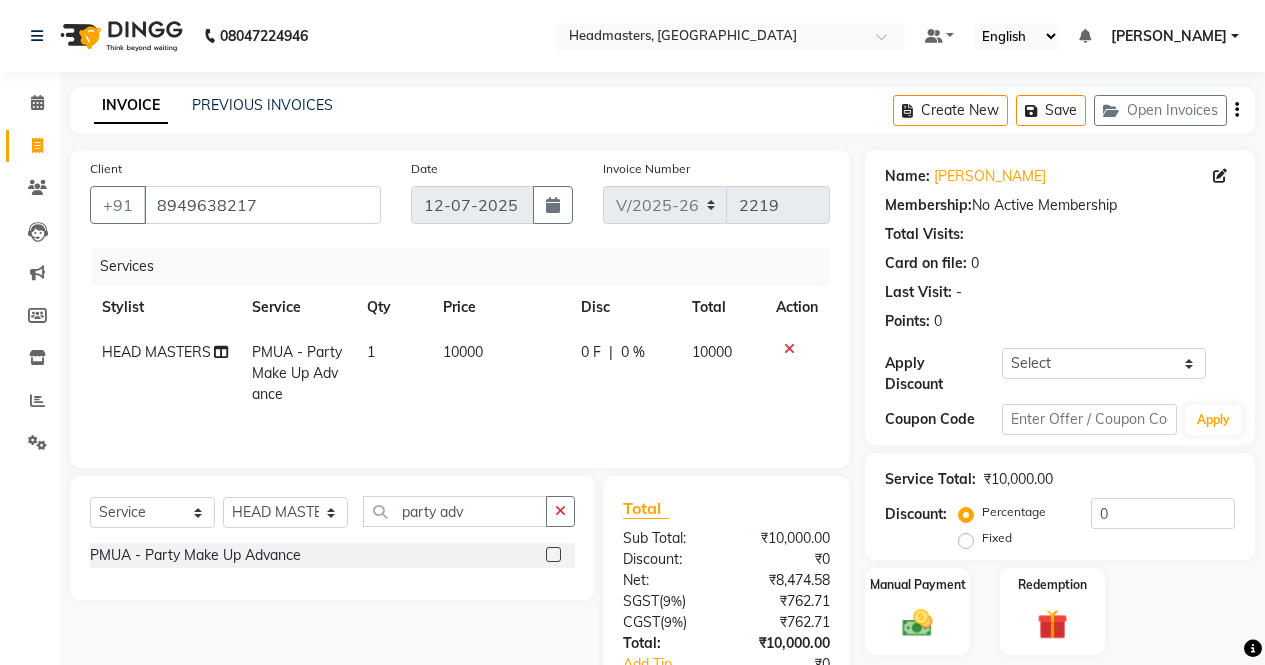 click on "0 F" 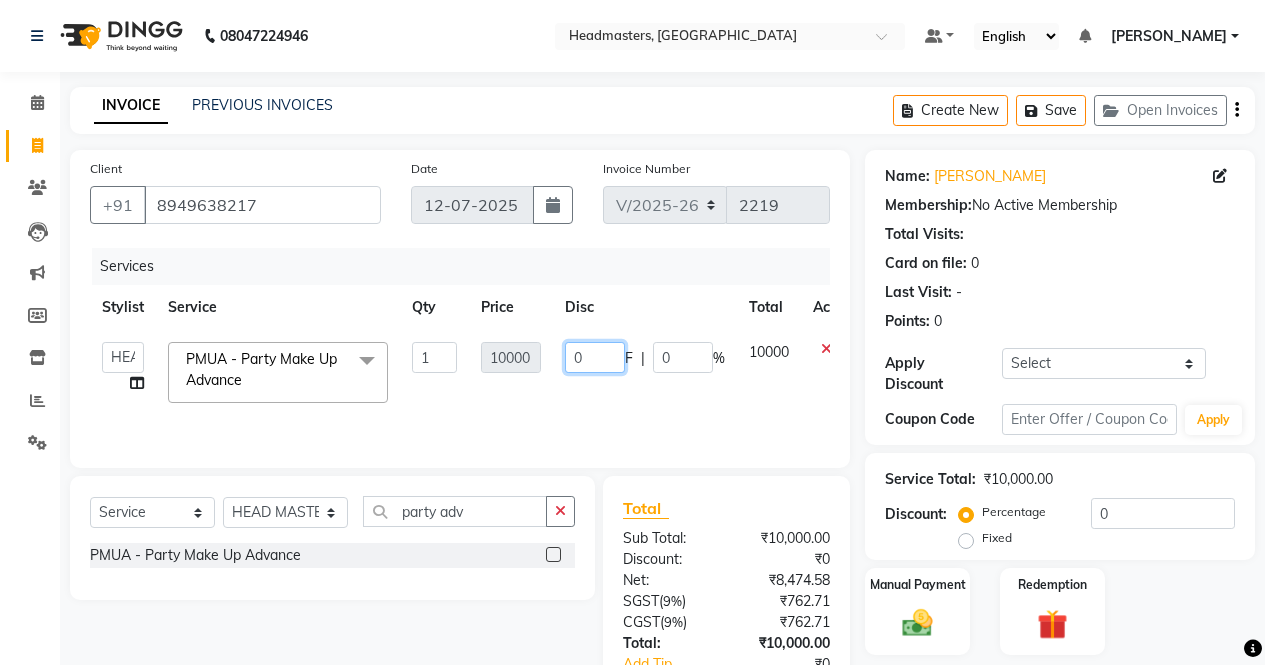 click on "0" 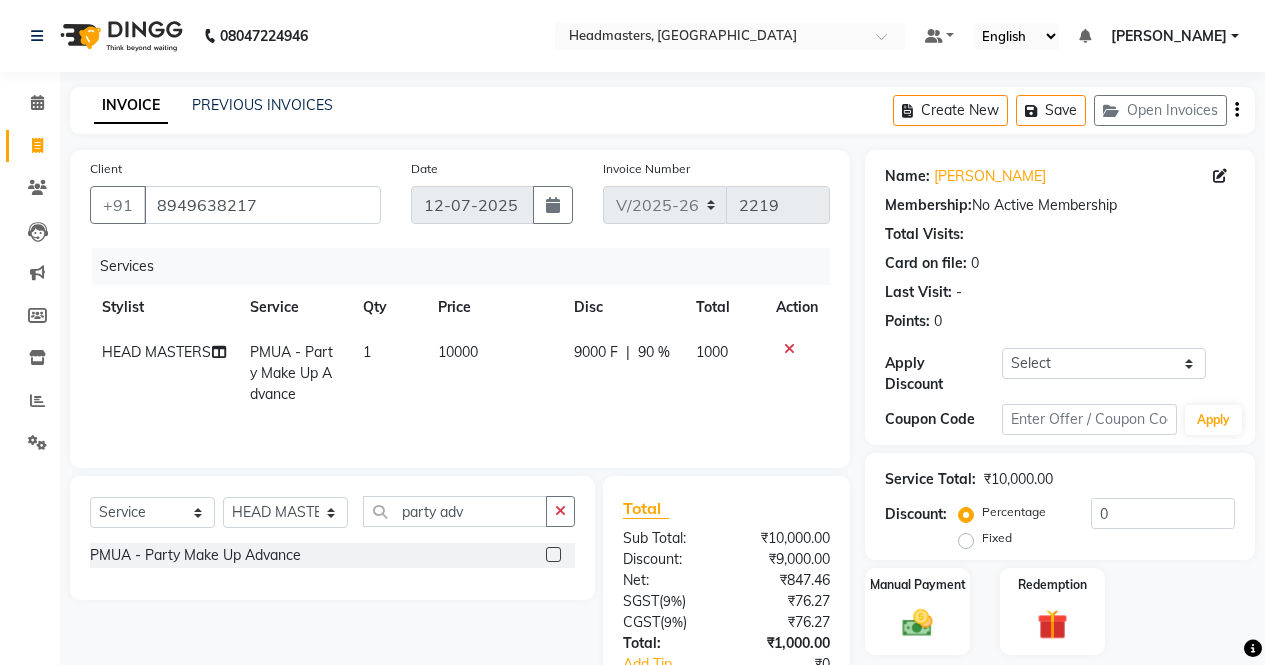 click on "9000 F | 90 %" 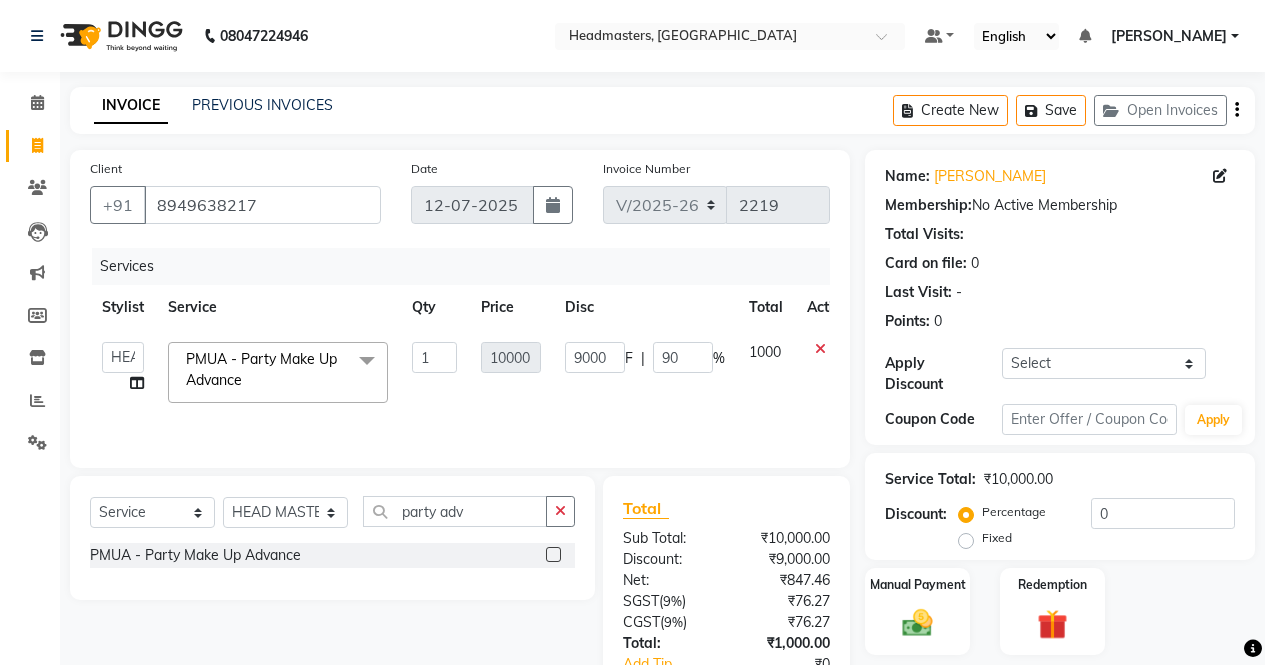 scroll, scrollTop: 135, scrollLeft: 0, axis: vertical 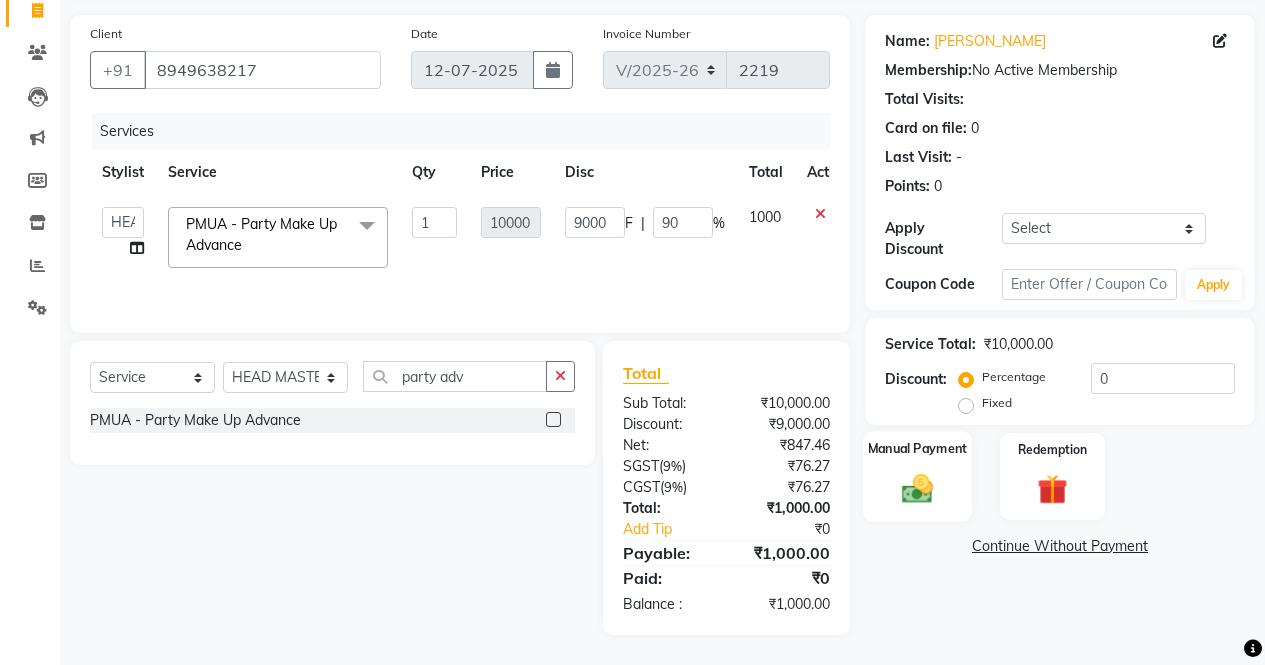 click 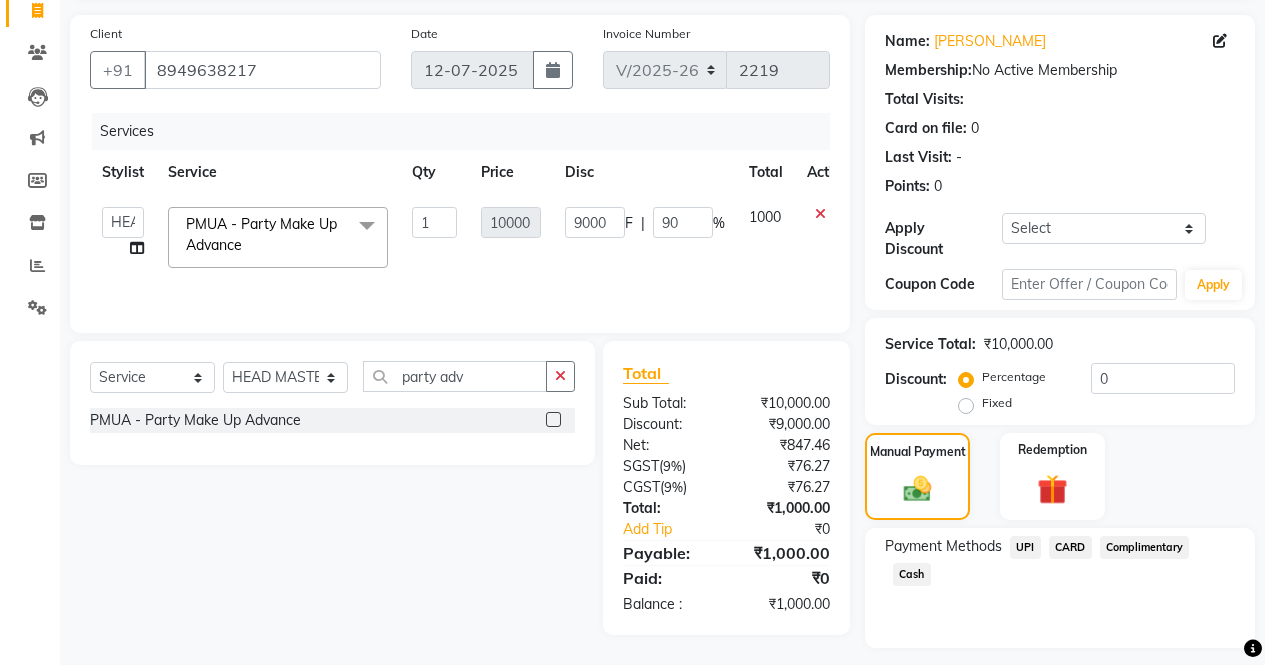 click on "UPI" 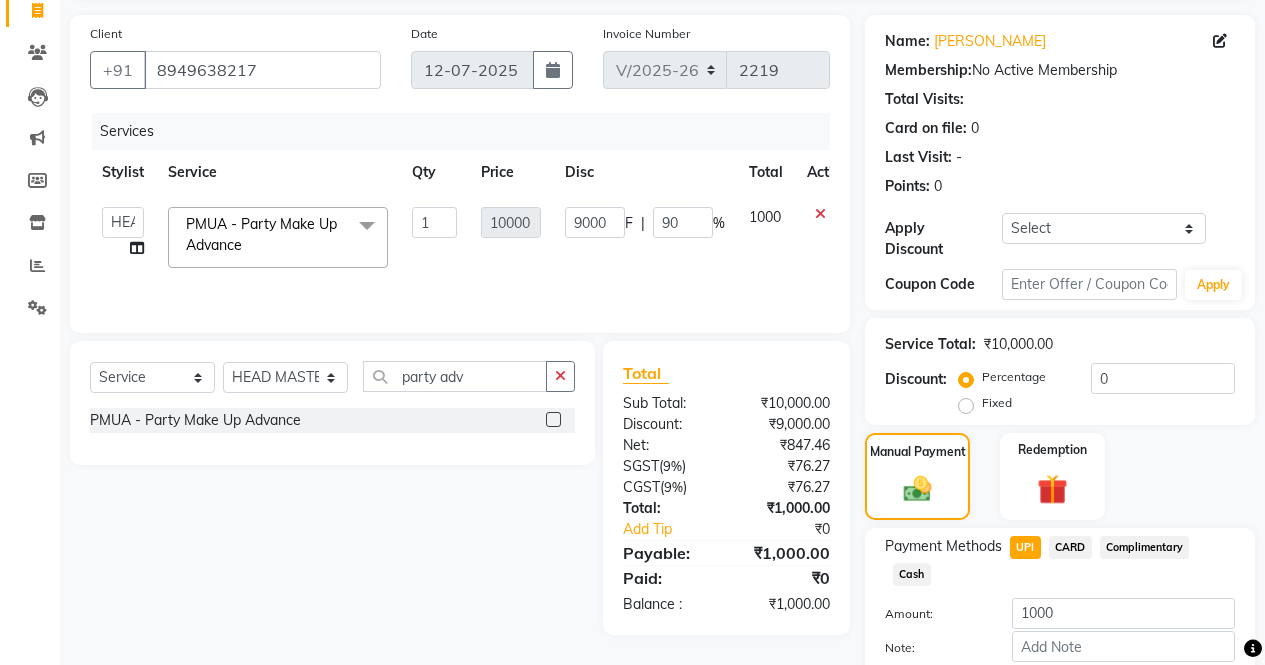 click on "Add Payment" 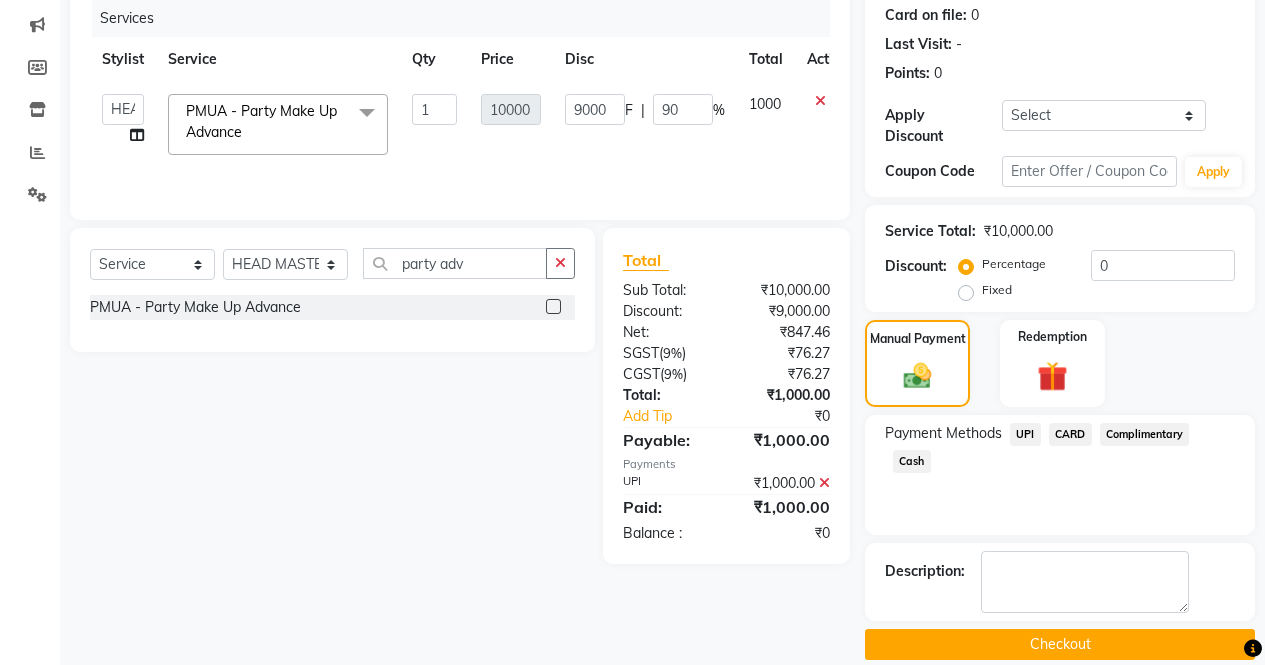 scroll, scrollTop: 257, scrollLeft: 0, axis: vertical 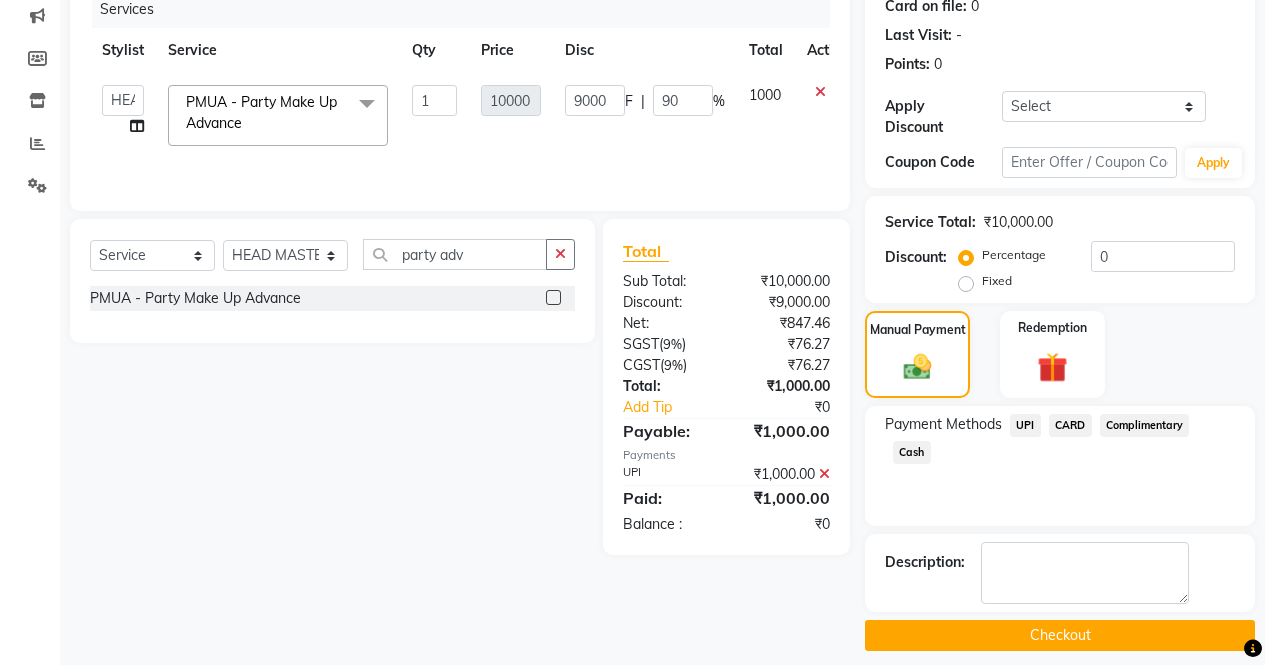 click on "Checkout" 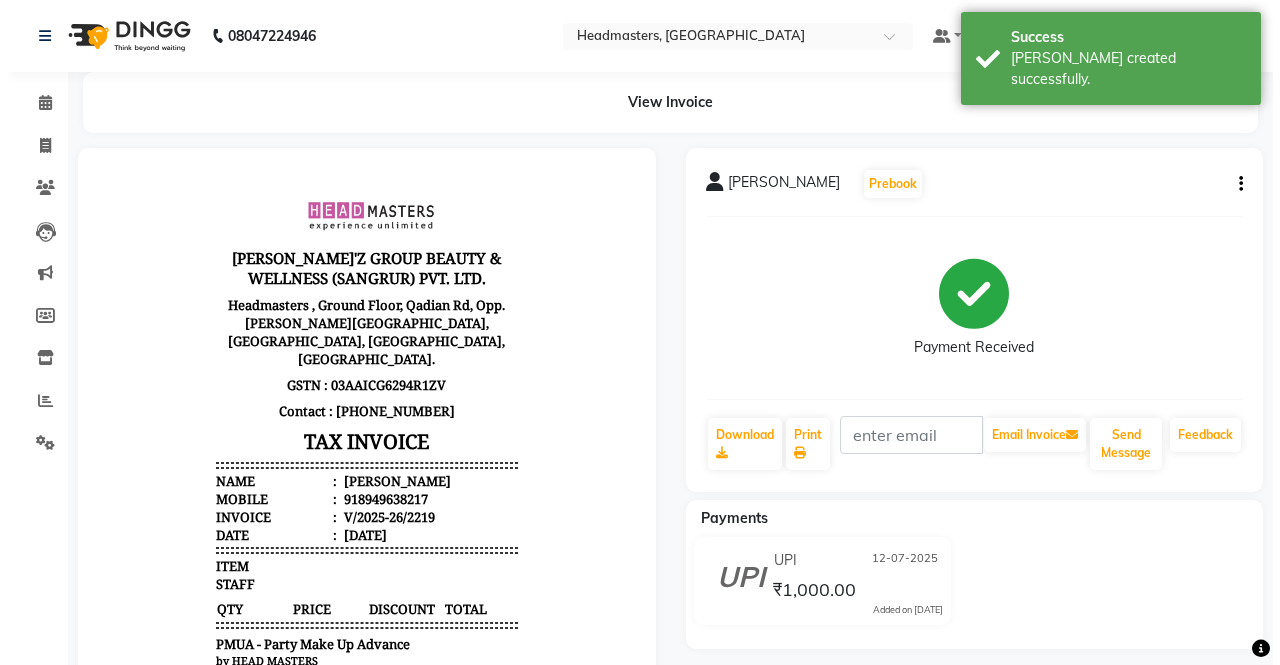 scroll, scrollTop: 0, scrollLeft: 0, axis: both 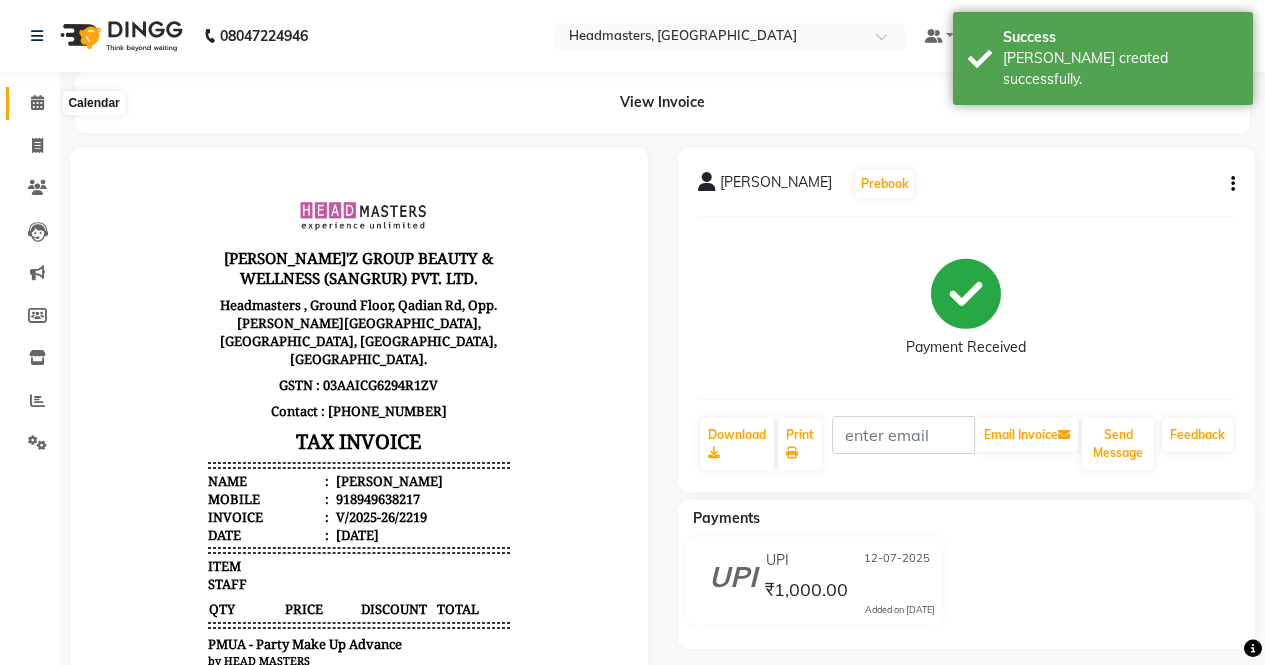 click 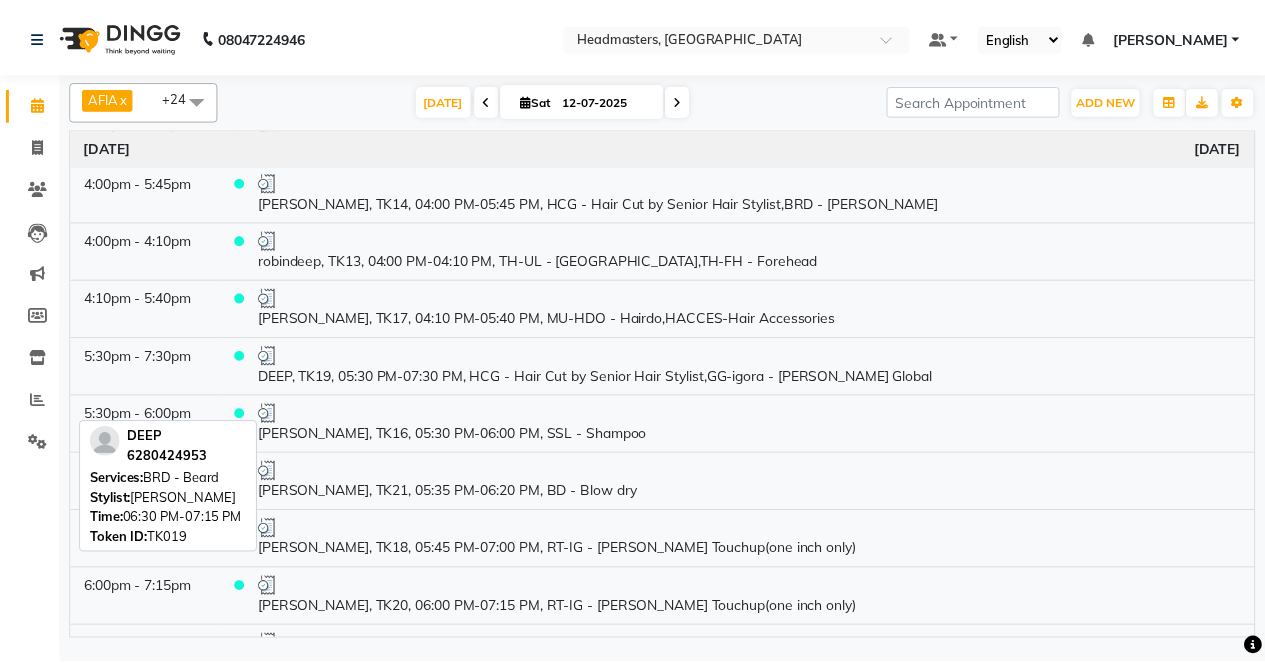 scroll, scrollTop: 1600, scrollLeft: 0, axis: vertical 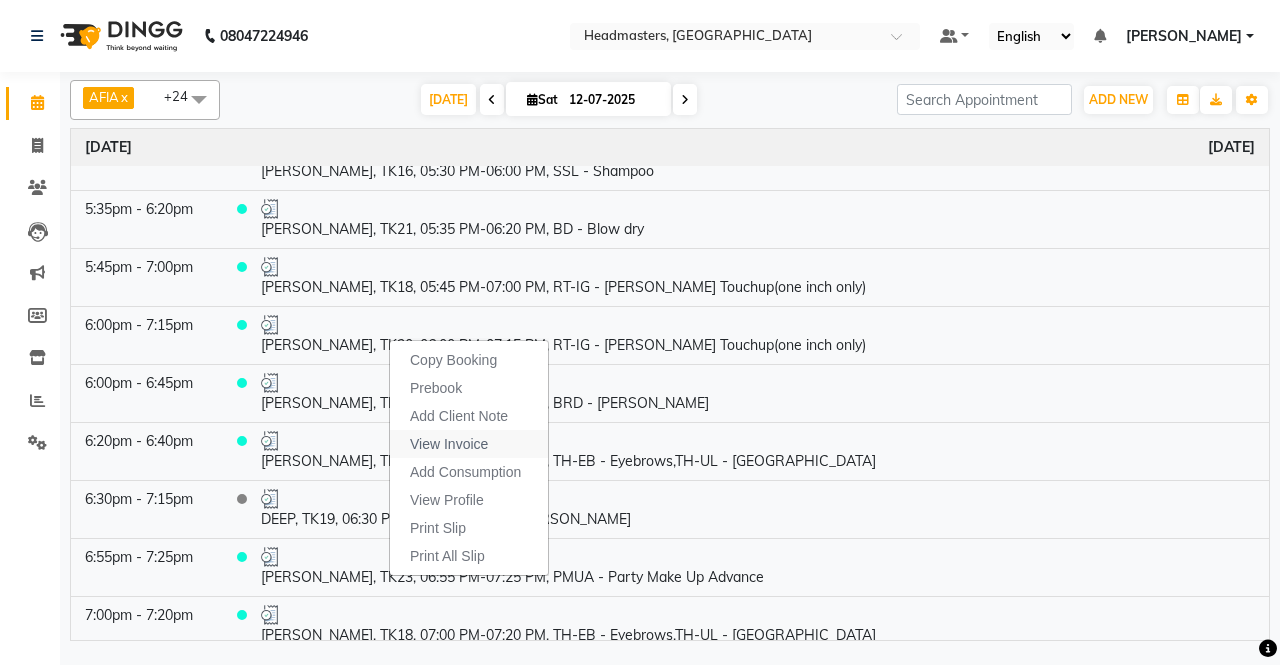 click on "View Invoice" at bounding box center (469, 444) 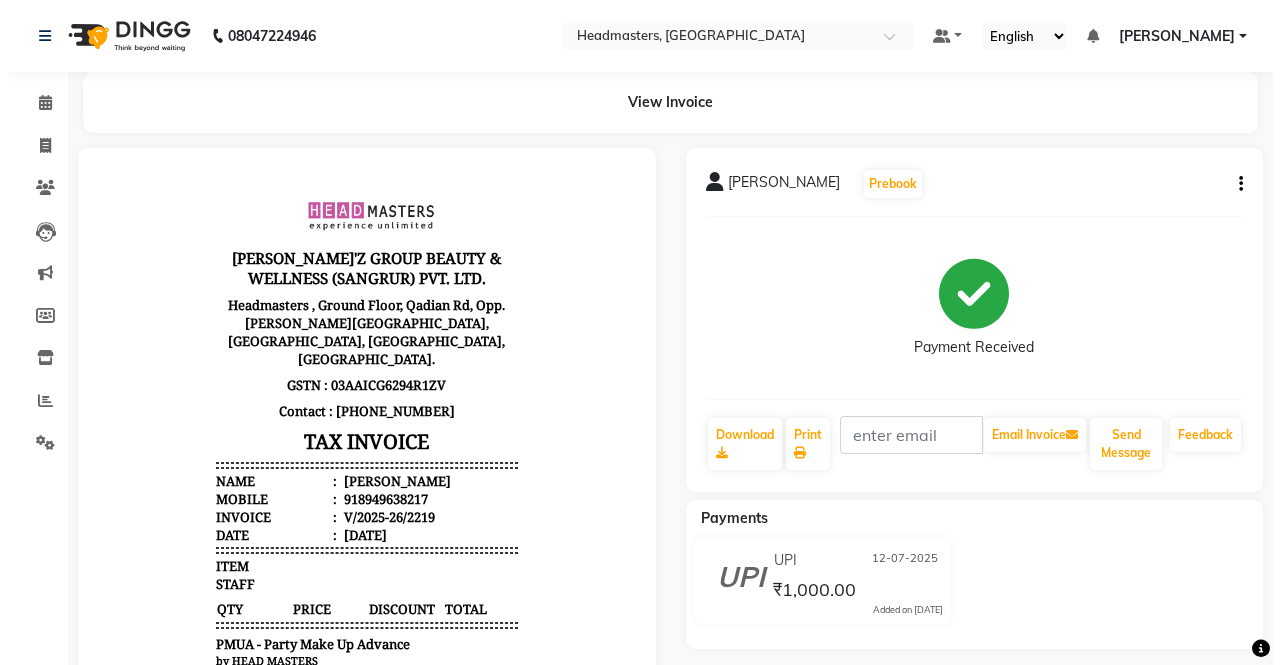 scroll, scrollTop: 0, scrollLeft: 0, axis: both 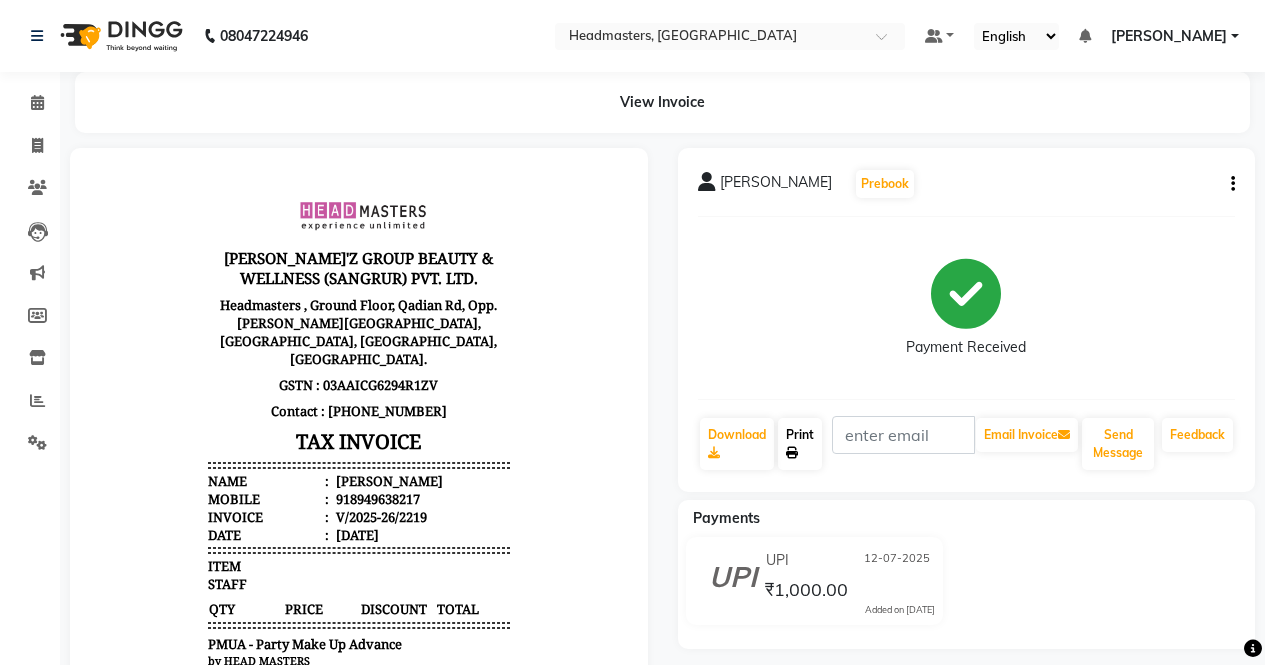 click on "Print" 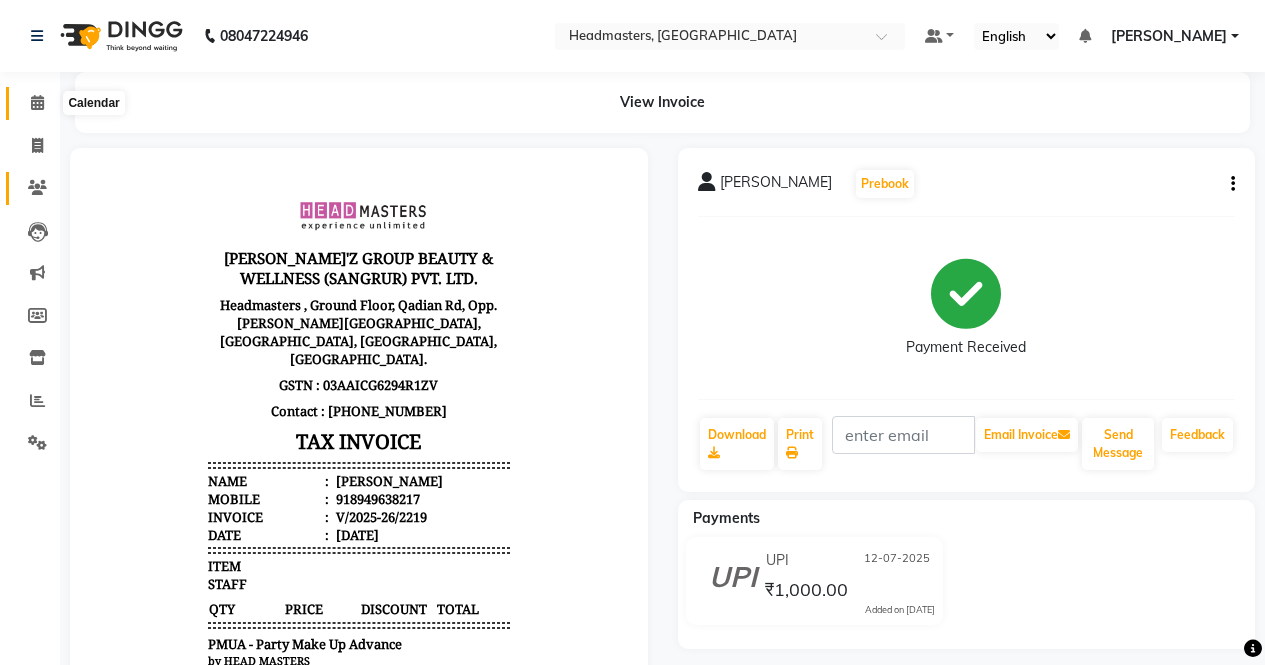 drag, startPoint x: 40, startPoint y: 97, endPoint x: 7, endPoint y: 188, distance: 96.79876 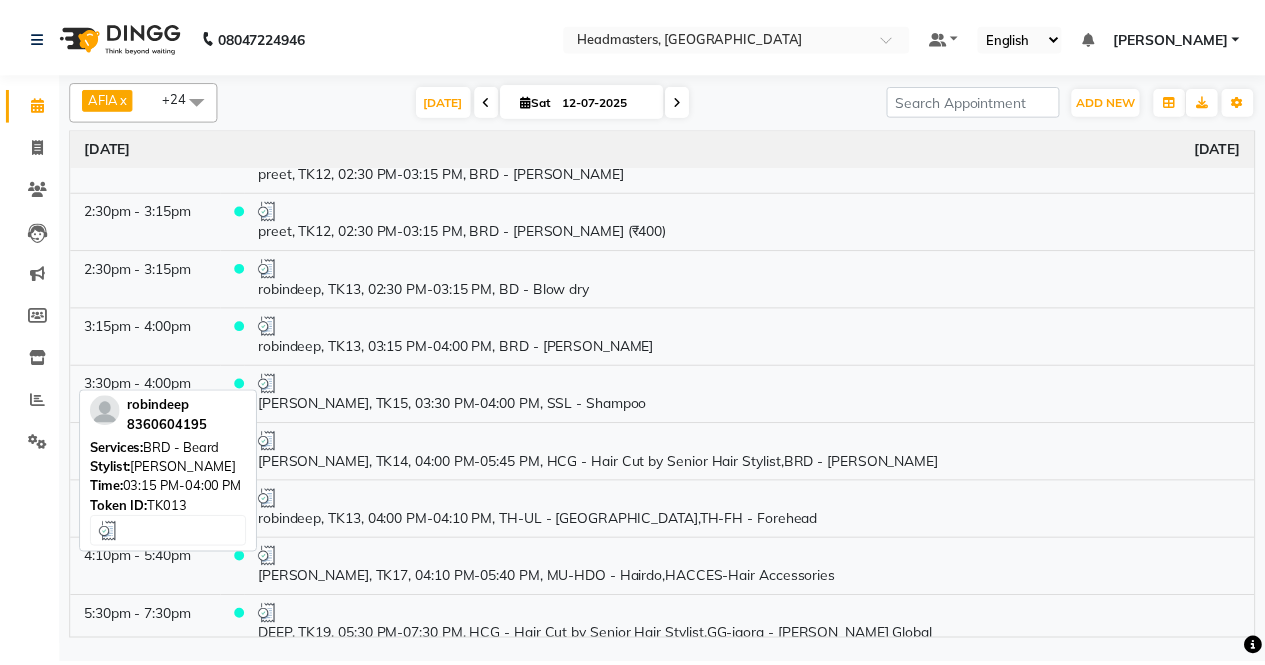scroll, scrollTop: 1614, scrollLeft: 0, axis: vertical 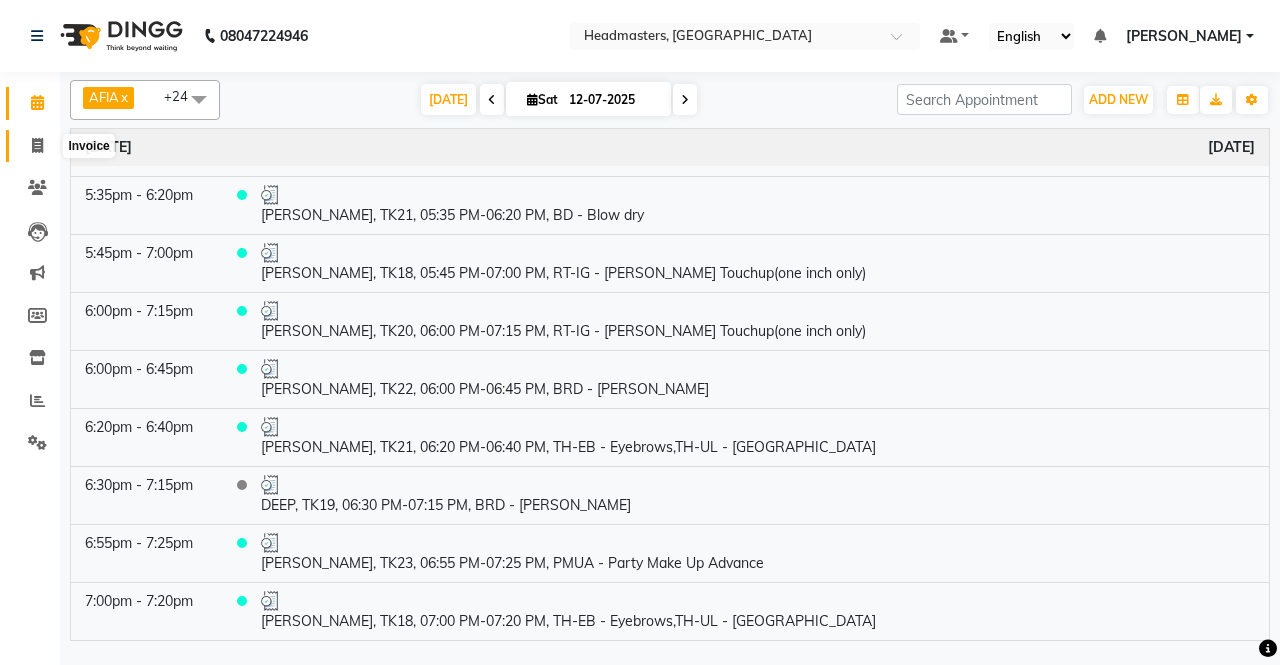 click 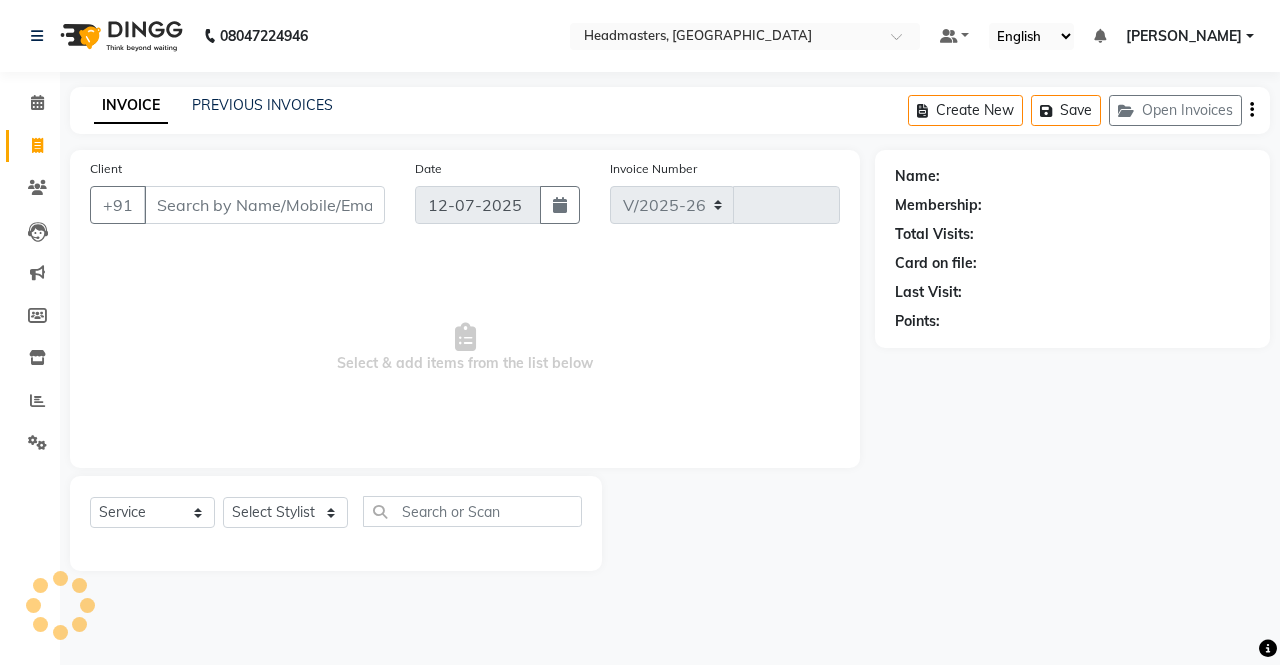 drag, startPoint x: 267, startPoint y: 208, endPoint x: 266, endPoint y: 153, distance: 55.00909 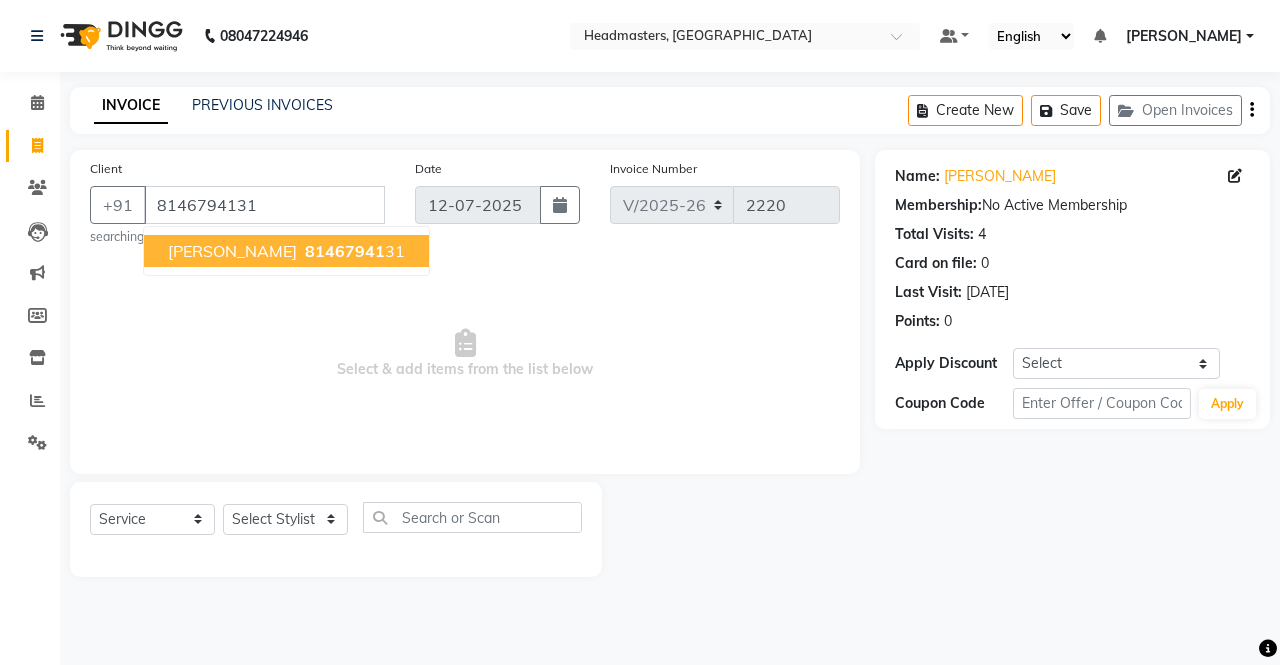 click on "81467941" at bounding box center (345, 251) 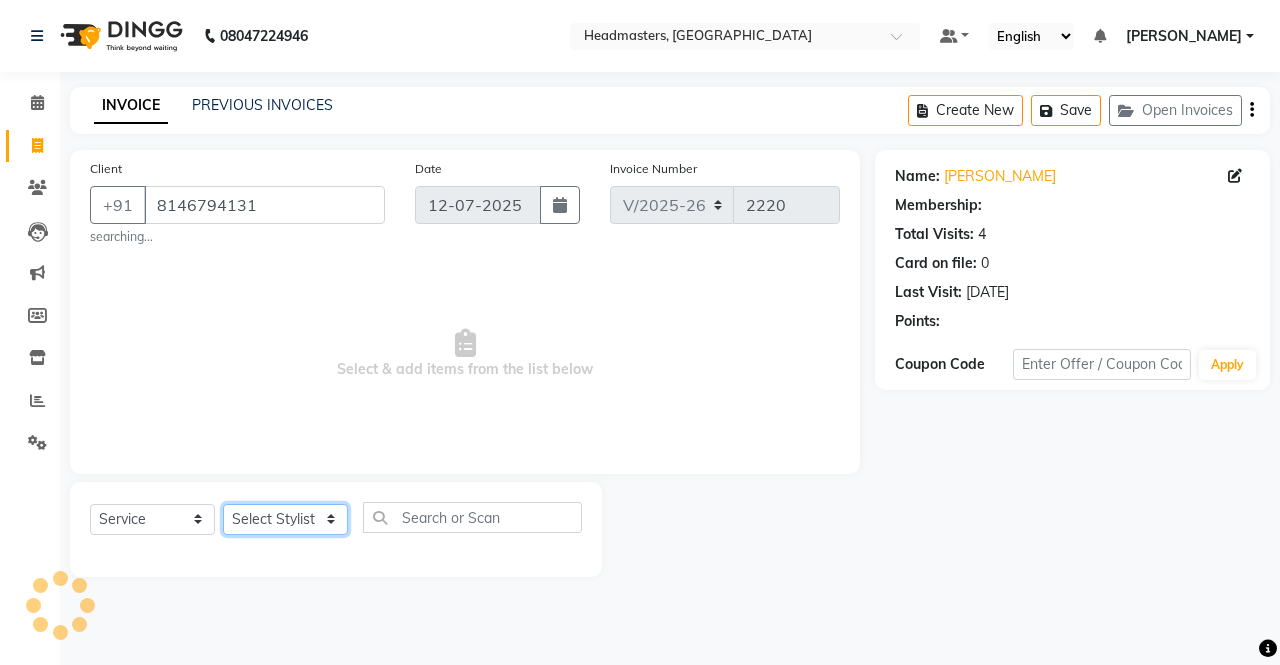 click on "Select Stylist AFIA Anjali [PERSON_NAME] [PERSON_NAME]  [PERSON_NAME] HEAD [PERSON_NAME]  [PERSON_NAME]  [PERSON_NAME]  [PERSON_NAME] Love [PERSON_NAME]  [PERSON_NAME]  [PERSON_NAME]  [PERSON_NAME] [PERSON_NAME] [PERSON_NAME]  [PERSON_NAME]  [PERSON_NAME]" 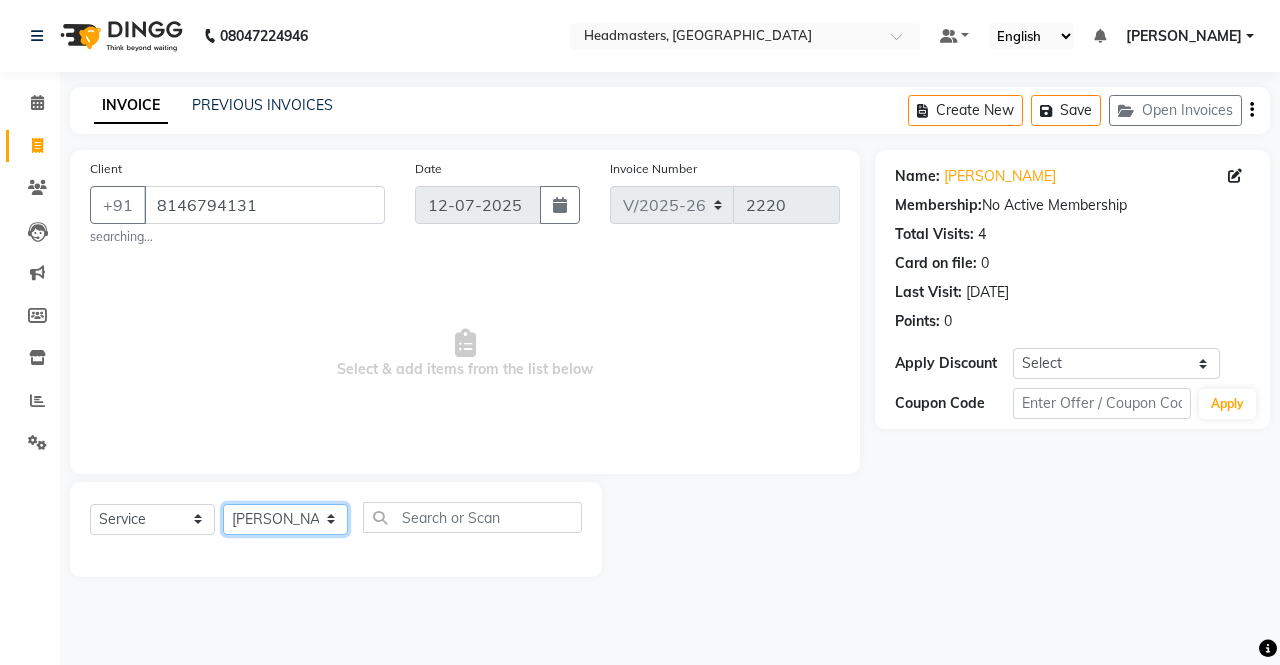 click on "Select Stylist AFIA Anjali [PERSON_NAME] [PERSON_NAME]  [PERSON_NAME] HEAD [PERSON_NAME]  [PERSON_NAME]  [PERSON_NAME]  [PERSON_NAME] Love [PERSON_NAME]  [PERSON_NAME]  [PERSON_NAME]  [PERSON_NAME] [PERSON_NAME] [PERSON_NAME]  [PERSON_NAME]  [PERSON_NAME]" 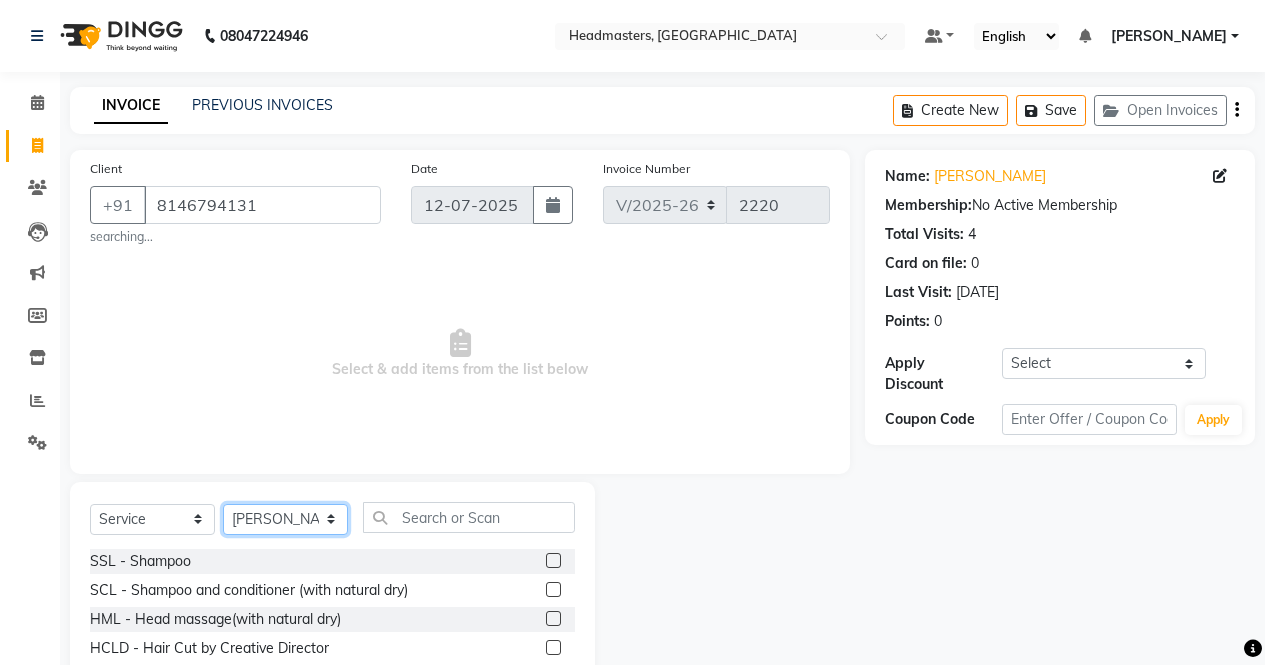 click on "Select Stylist AFIA Anjali [PERSON_NAME] [PERSON_NAME]  [PERSON_NAME] HEAD [PERSON_NAME]  [PERSON_NAME]  [PERSON_NAME]  [PERSON_NAME] Love [PERSON_NAME]  [PERSON_NAME]  [PERSON_NAME]  [PERSON_NAME] [PERSON_NAME] [PERSON_NAME]  [PERSON_NAME]  [PERSON_NAME]" 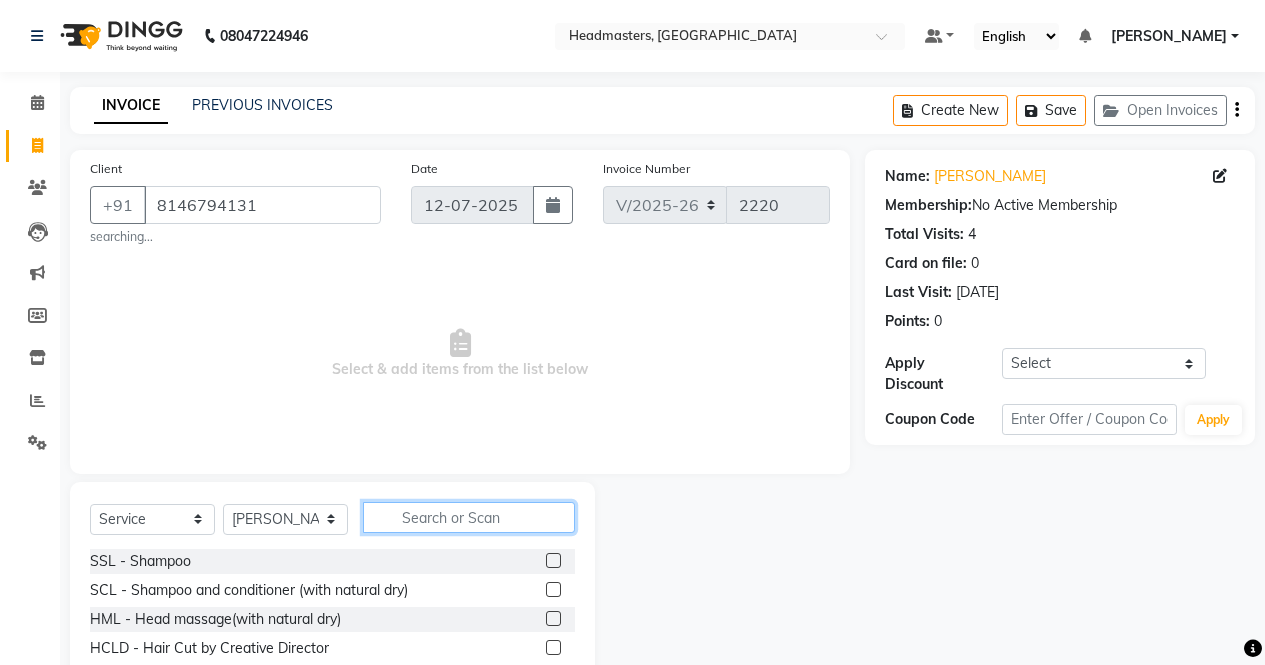click 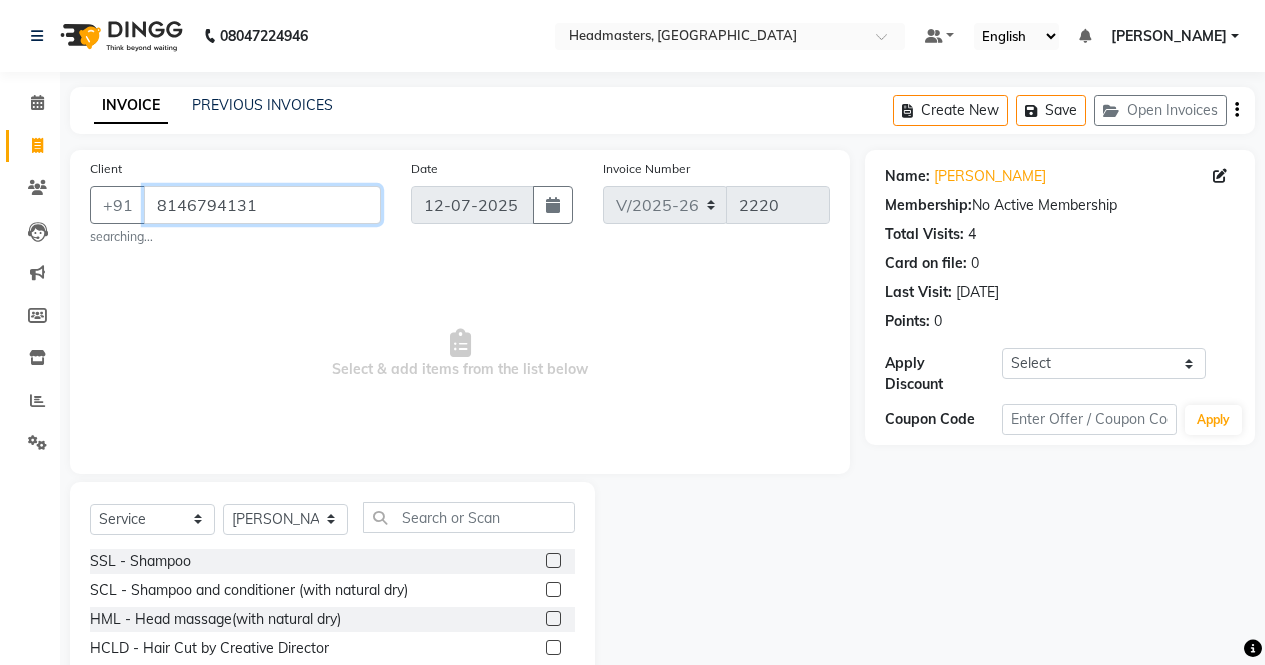 click on "8146794131" at bounding box center [262, 205] 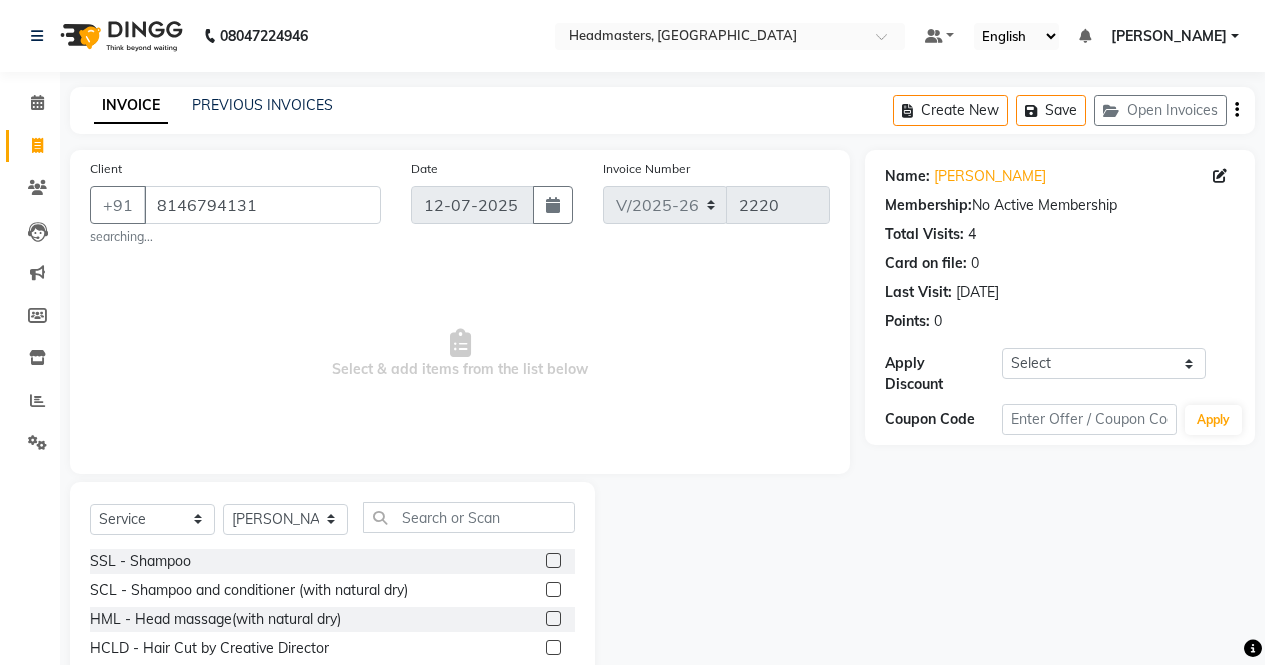 click on "Select & add items from the list below" at bounding box center [460, 354] 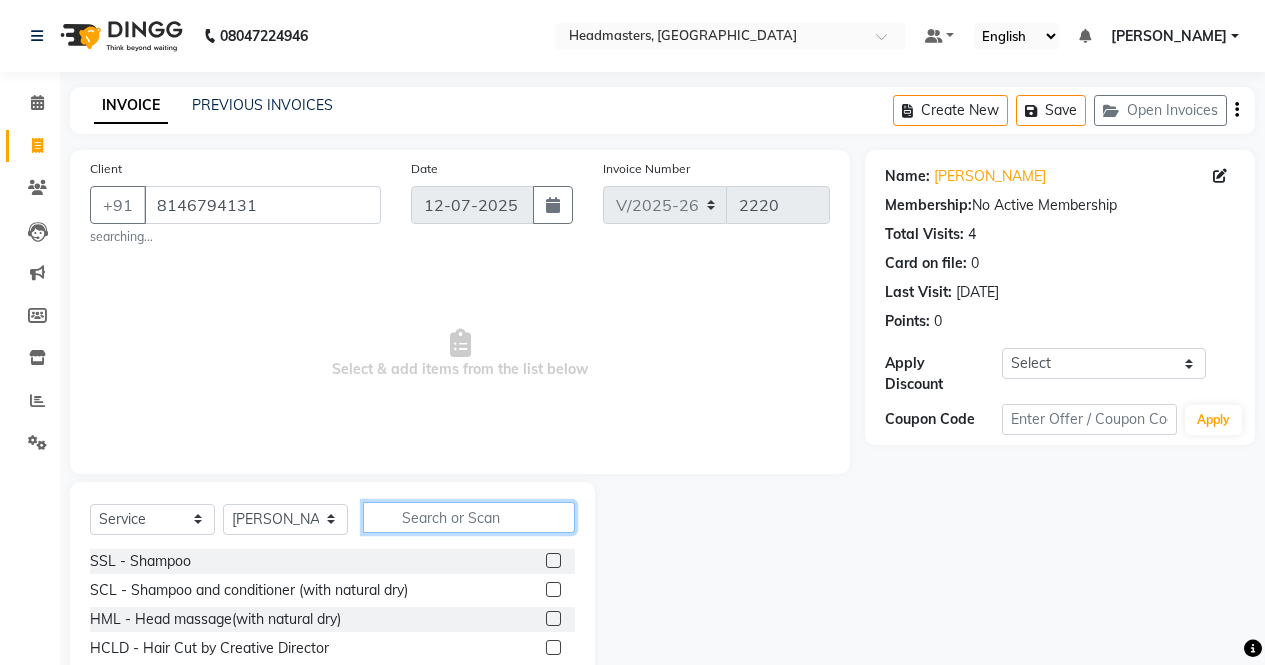 click 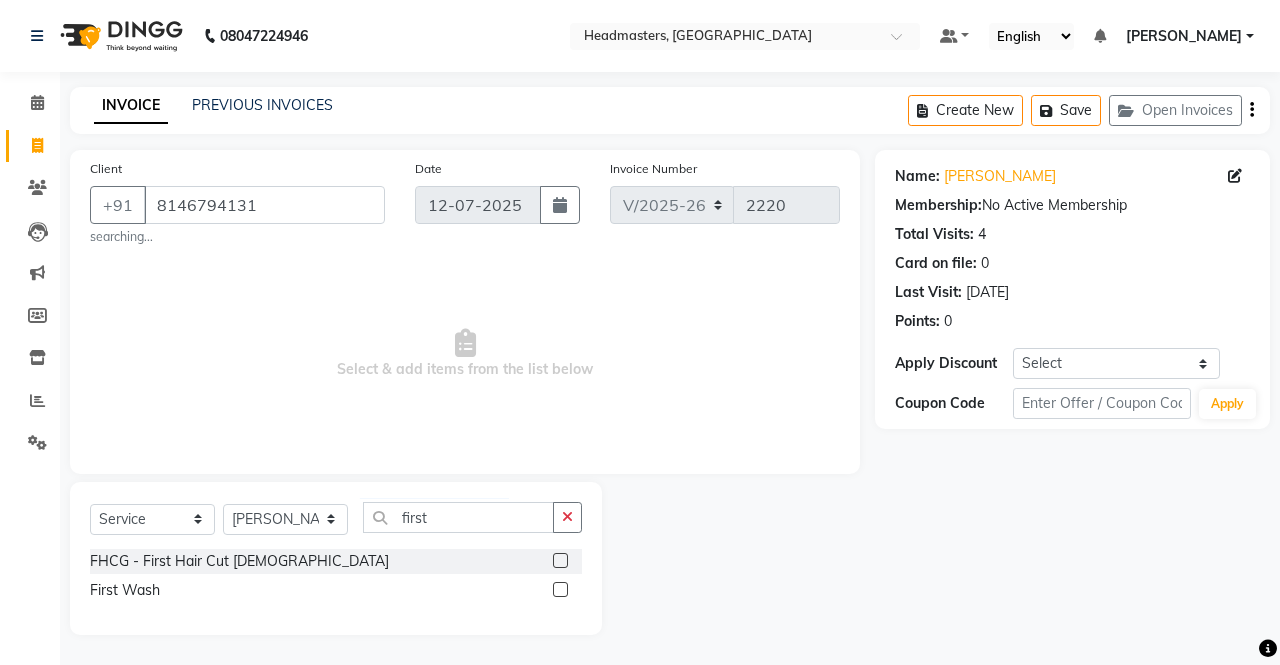 click 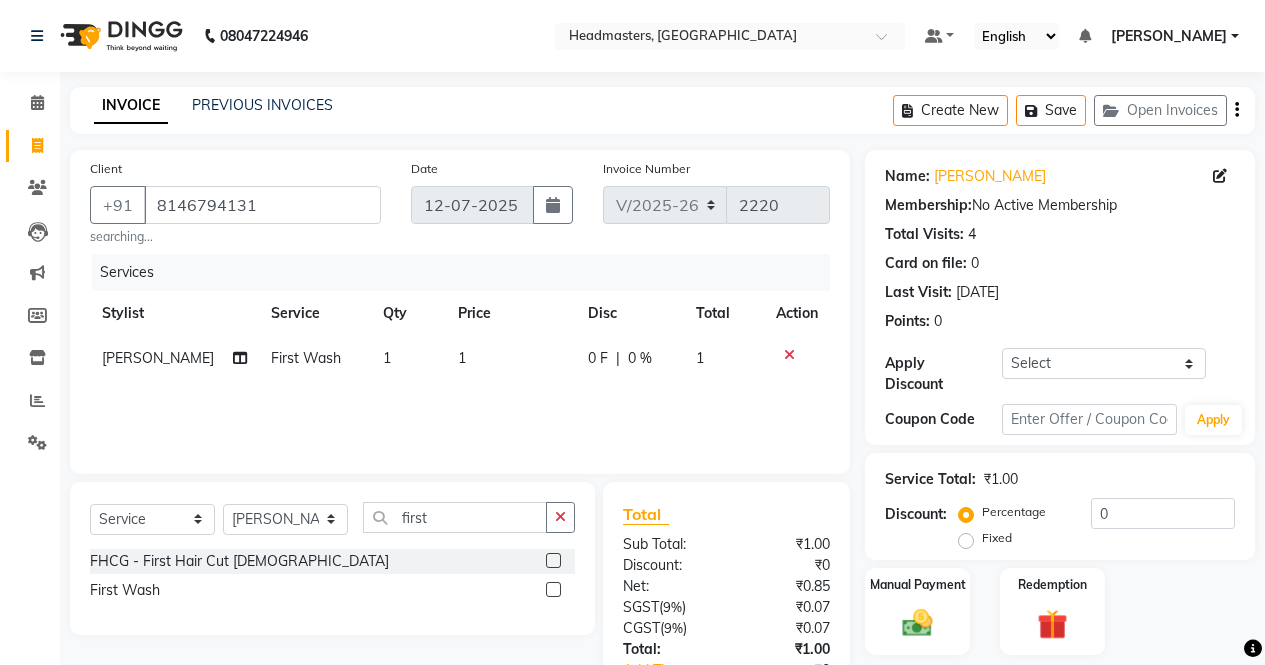 scroll, scrollTop: 141, scrollLeft: 0, axis: vertical 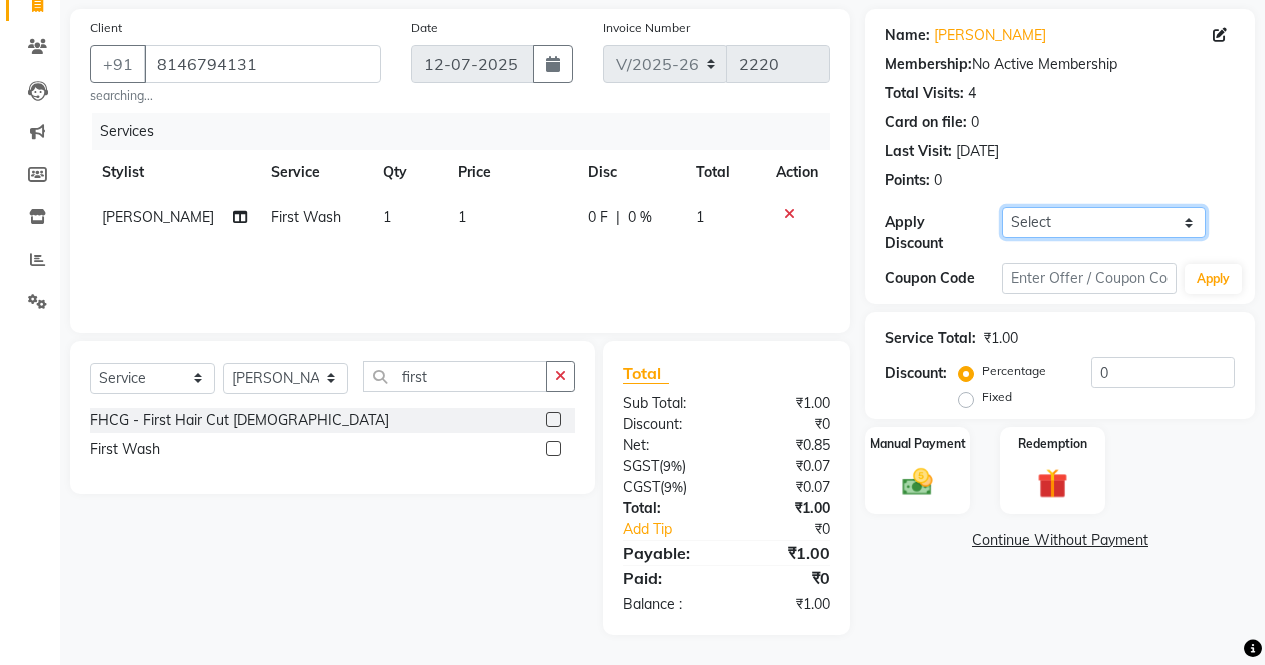click on "Select Coupon → Wrong Job Card  Coupon → Complimentary Services Coupon → Correction  Coupon → First Wash  Coupon → Free Of Cost  Coupon → Staff Service  Coupon → Service Not Done  Coupon → Already Paid  Coupon → Double Job Card" 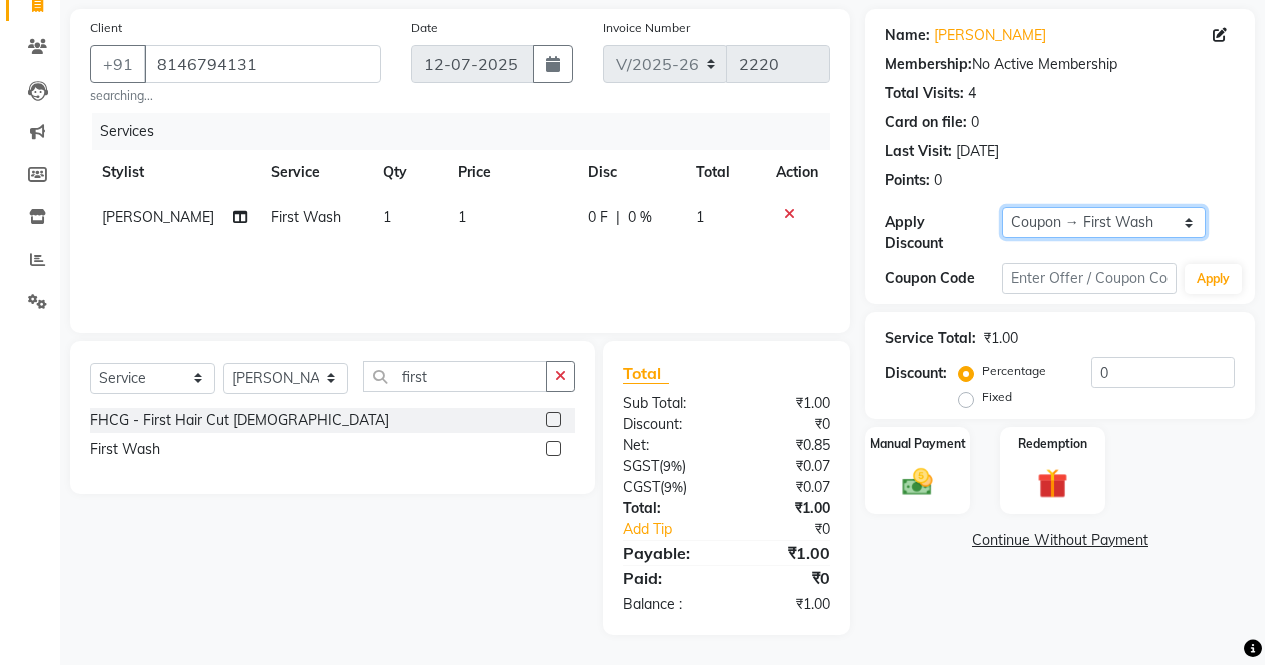 click on "Select Coupon → Wrong Job Card  Coupon → Complimentary Services Coupon → Correction  Coupon → First Wash  Coupon → Free Of Cost  Coupon → Staff Service  Coupon → Service Not Done  Coupon → Already Paid  Coupon → Double Job Card" 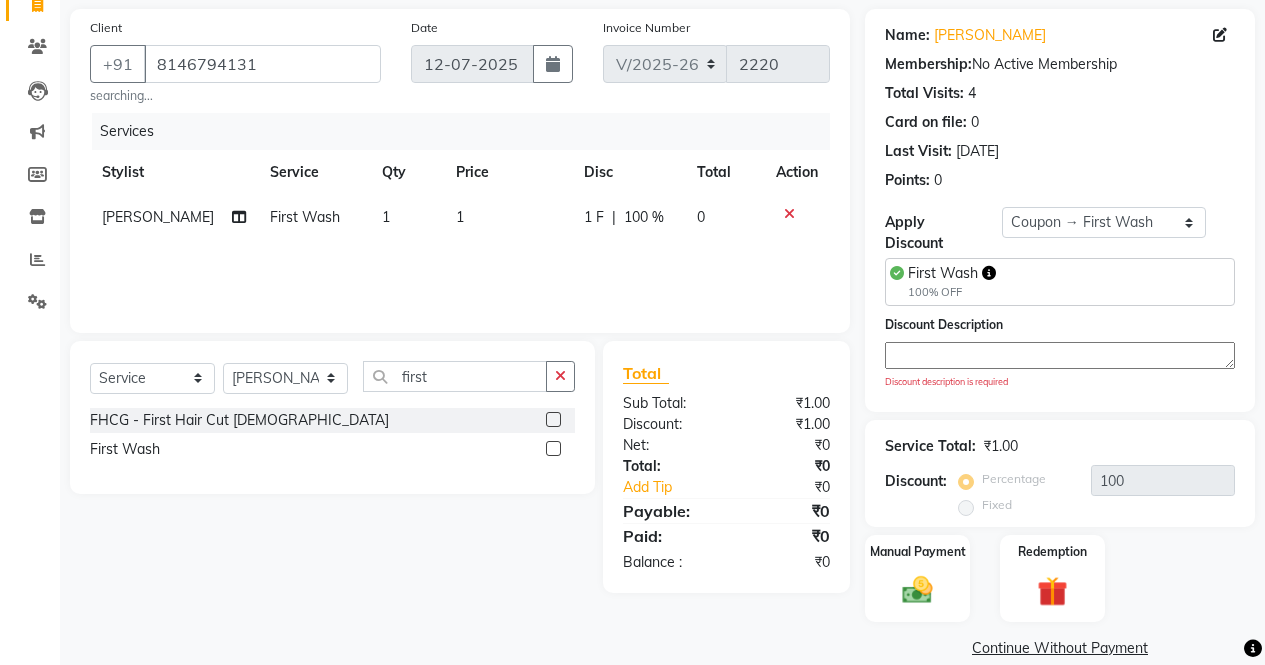 click on "Continue Without Payment" 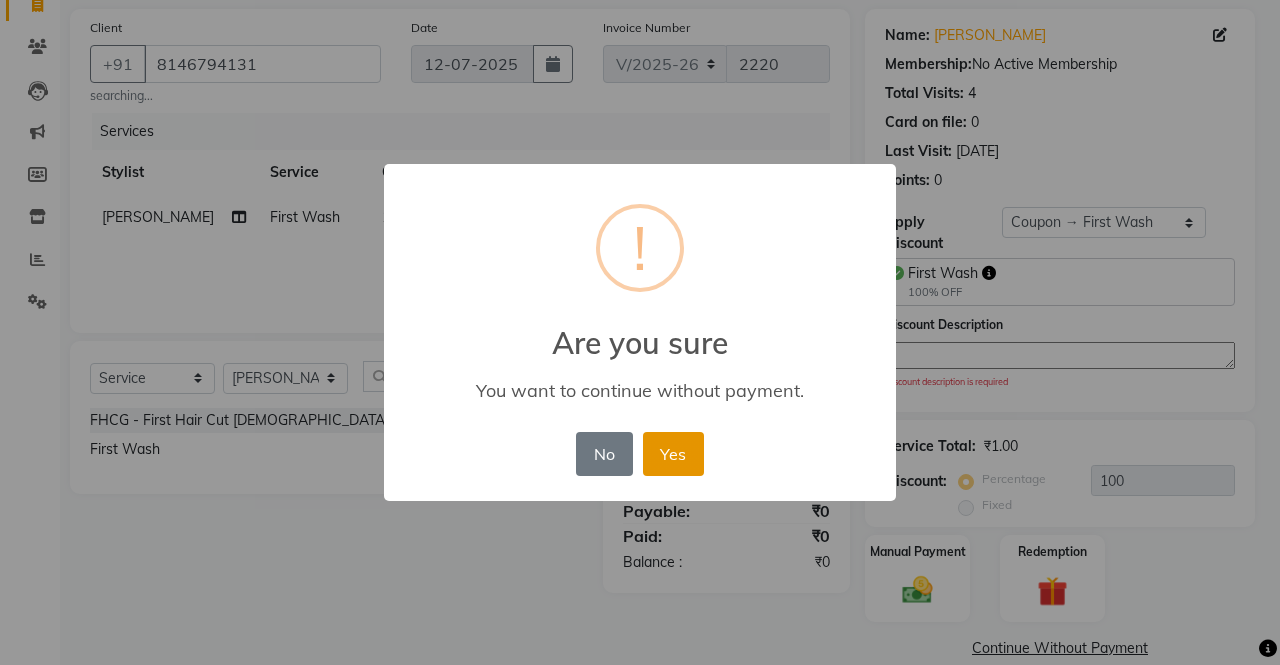 click on "Yes" at bounding box center (673, 454) 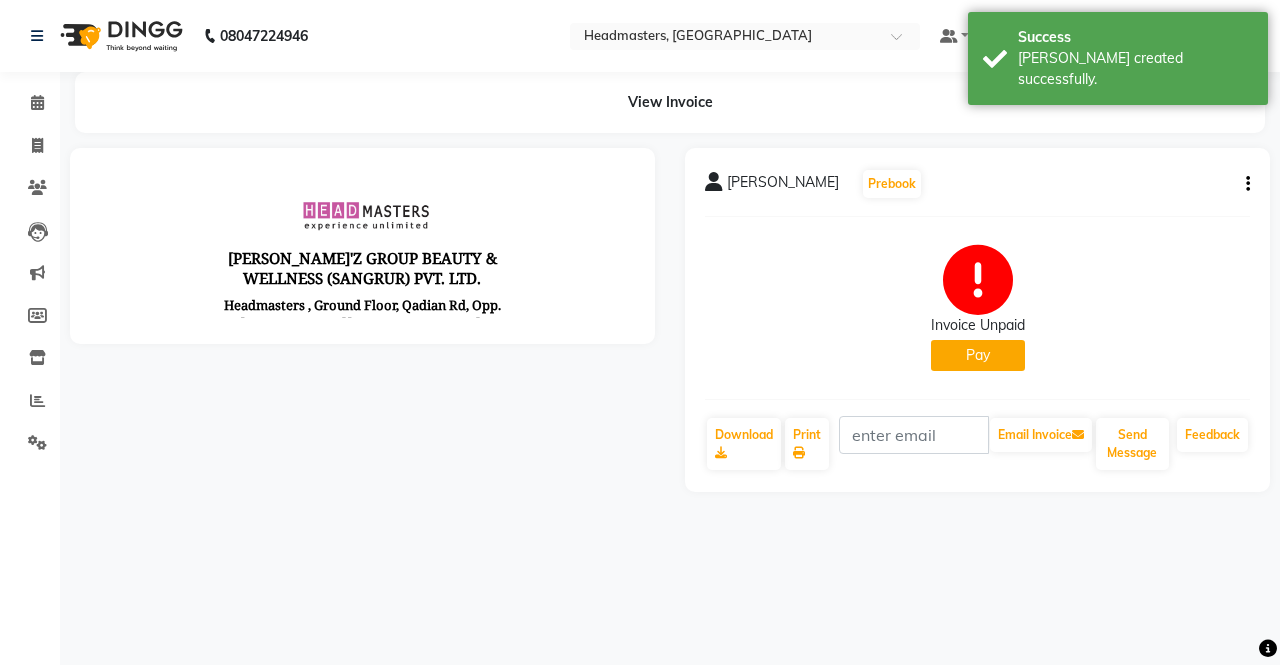 scroll, scrollTop: 0, scrollLeft: 0, axis: both 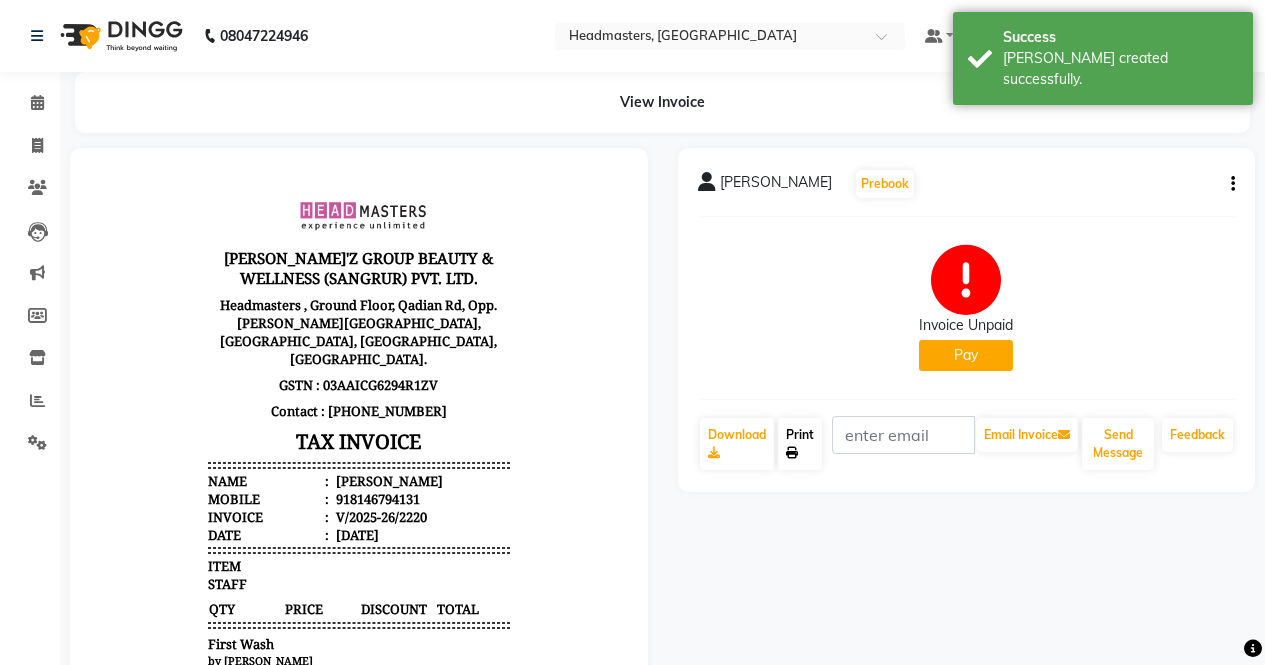 click on "Print" 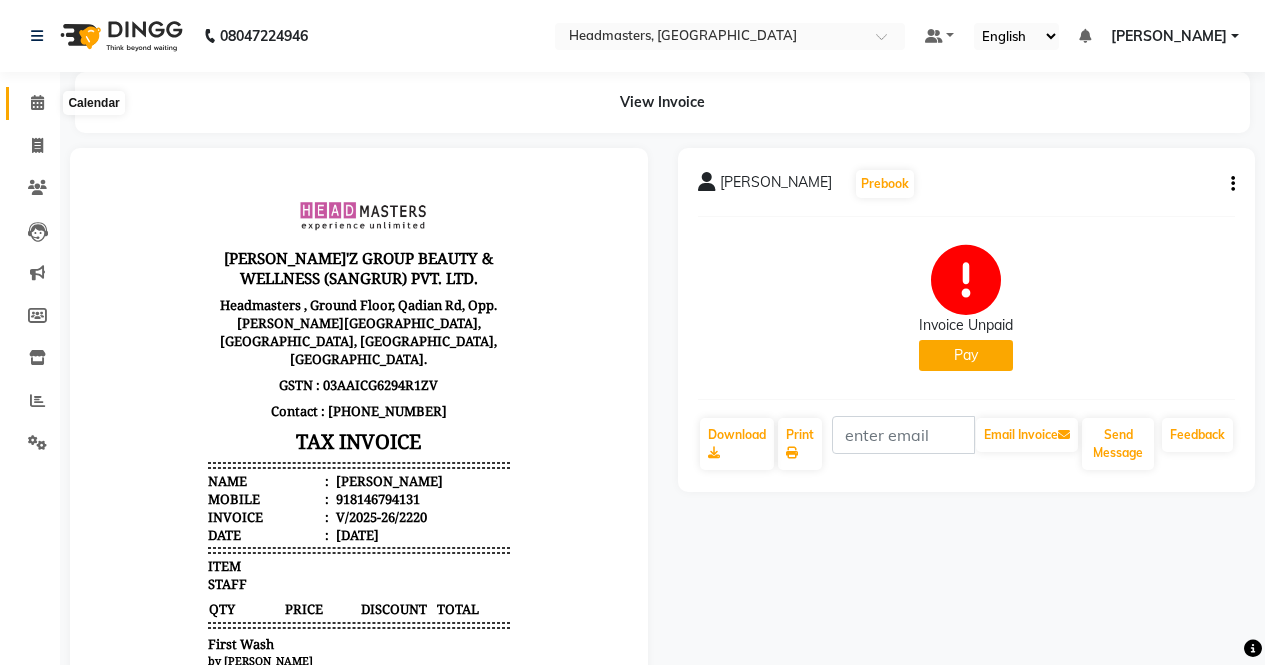 click 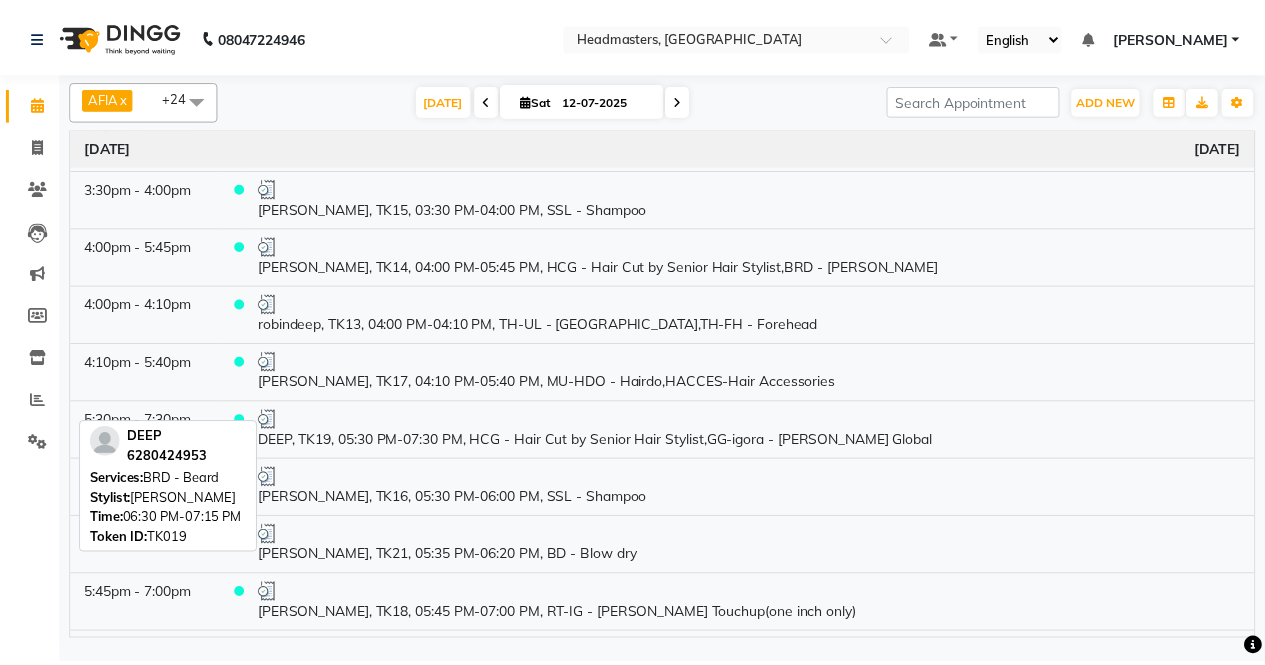 scroll, scrollTop: 1272, scrollLeft: 0, axis: vertical 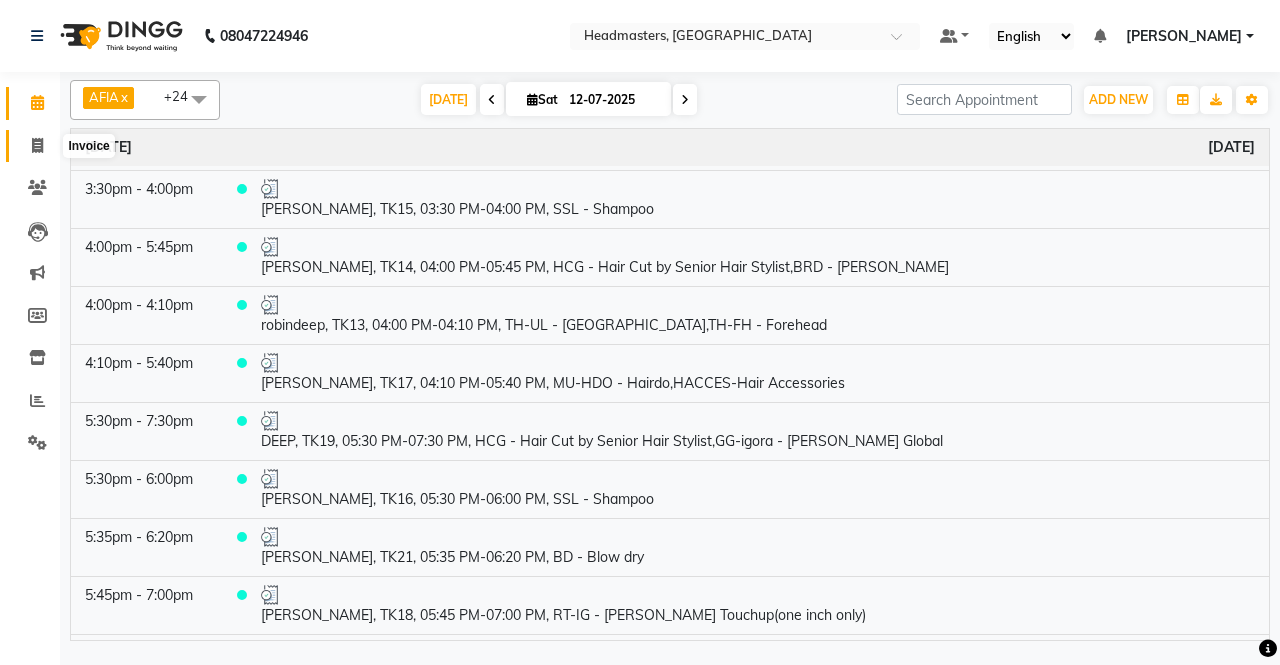 click 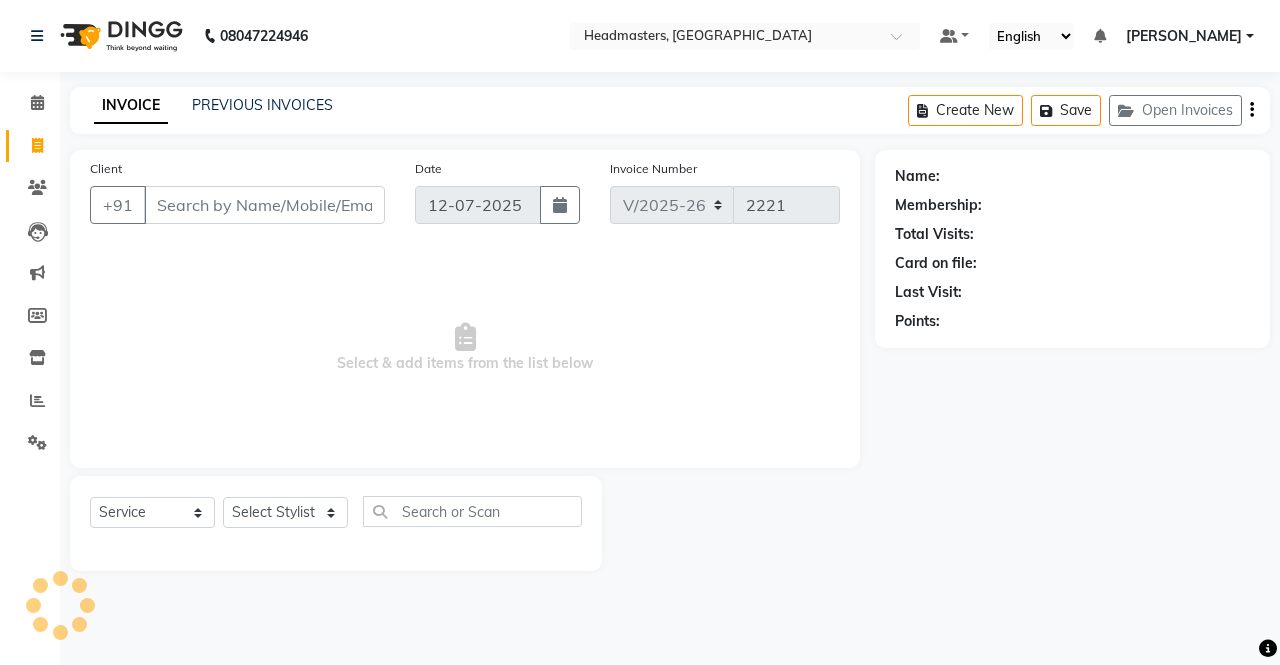 click on "Client" at bounding box center (264, 205) 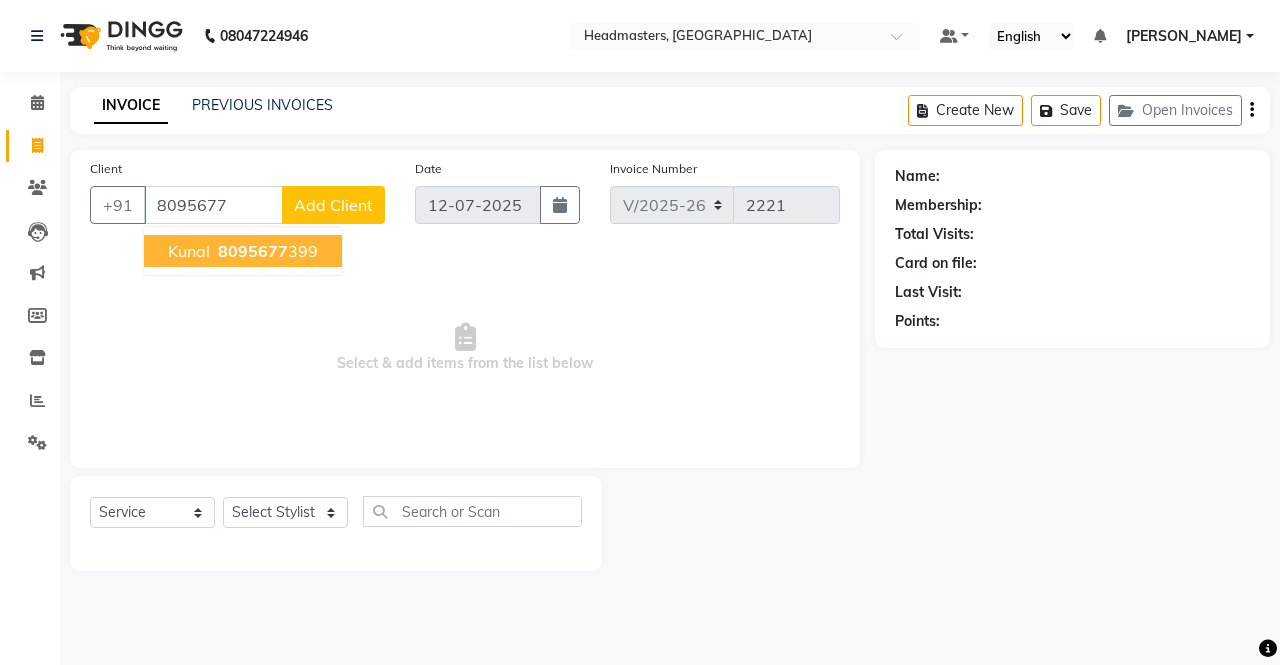 click on "8095677 399" at bounding box center [266, 251] 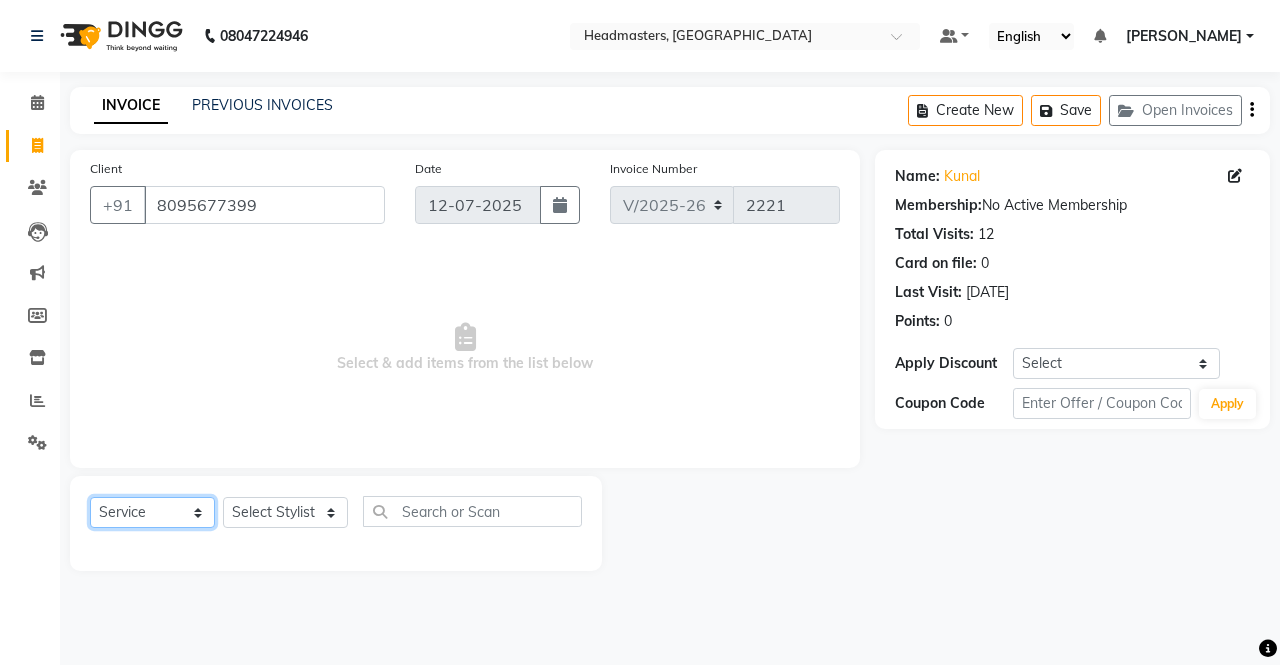click on "Select  Service  Product  Membership  Package Voucher Prepaid Gift Card" 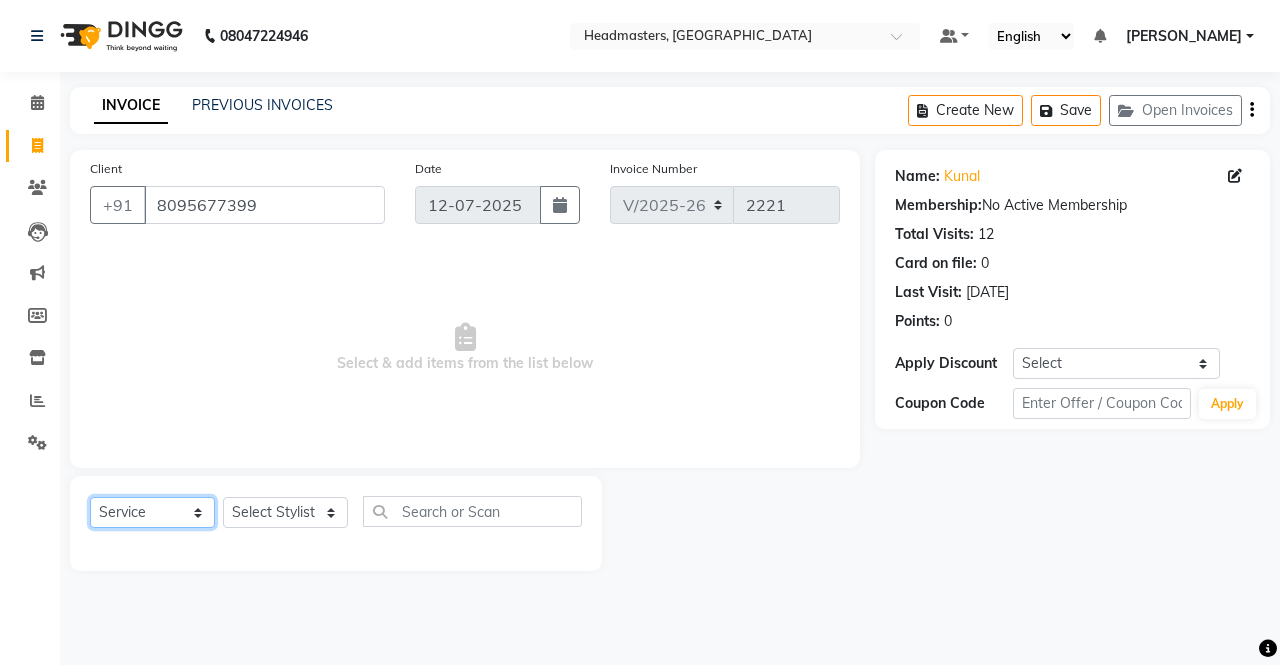 click on "Select  Service  Product  Membership  Package Voucher Prepaid Gift Card" 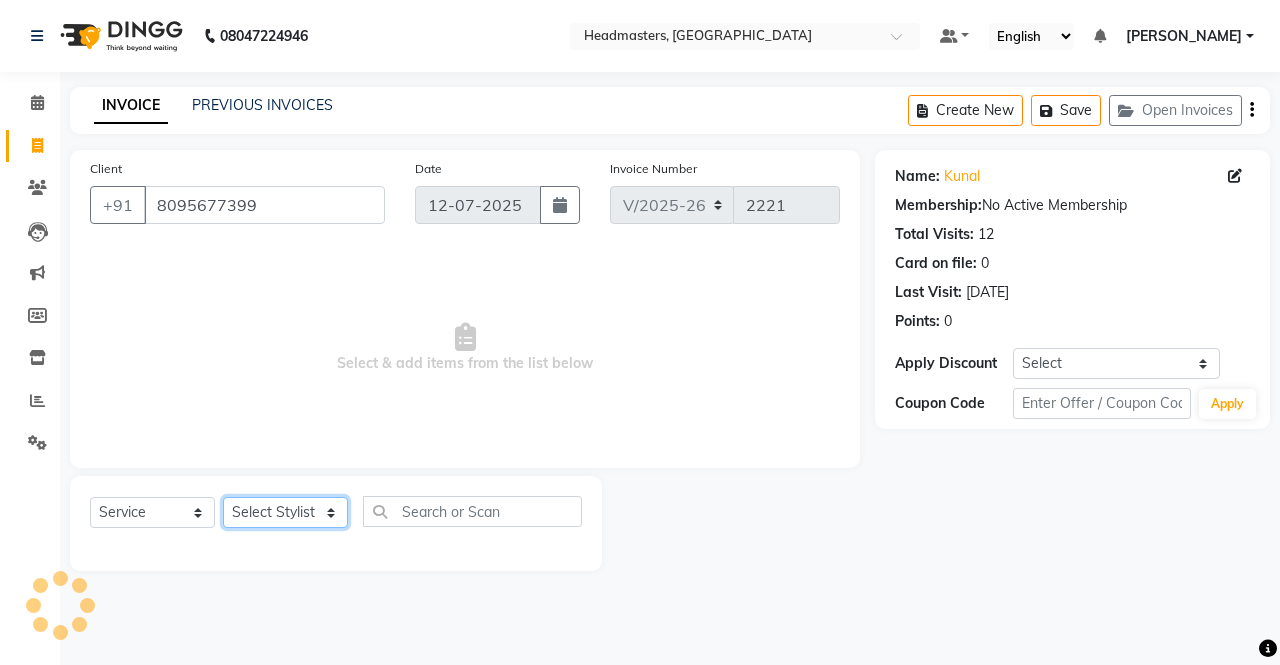 click on "Select Stylist AFIA Anjali [PERSON_NAME] [PERSON_NAME]  [PERSON_NAME] HEAD [PERSON_NAME]  [PERSON_NAME]  [PERSON_NAME]  [PERSON_NAME] Love [PERSON_NAME]  [PERSON_NAME]  [PERSON_NAME]  [PERSON_NAME] [PERSON_NAME] [PERSON_NAME]  [PERSON_NAME]  [PERSON_NAME]" 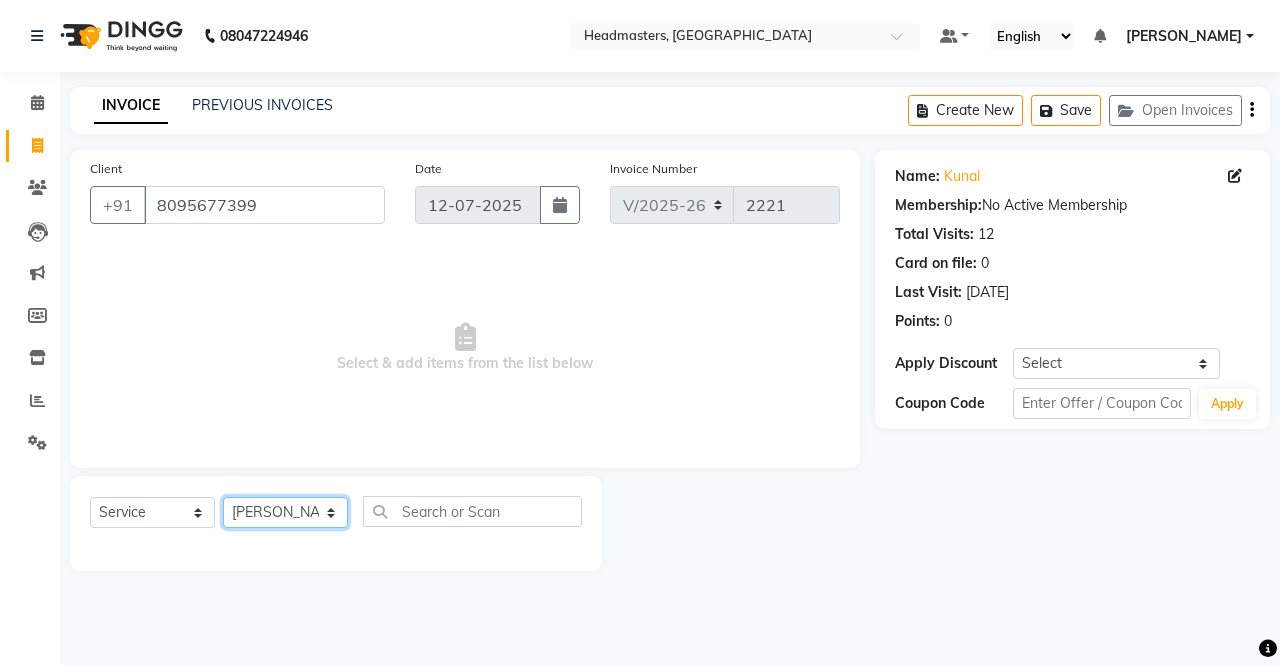 click on "Select Stylist AFIA Anjali [PERSON_NAME] [PERSON_NAME]  [PERSON_NAME] HEAD [PERSON_NAME]  [PERSON_NAME]  [PERSON_NAME]  [PERSON_NAME] Love [PERSON_NAME]  [PERSON_NAME]  [PERSON_NAME]  [PERSON_NAME] [PERSON_NAME] [PERSON_NAME]  [PERSON_NAME]  [PERSON_NAME]" 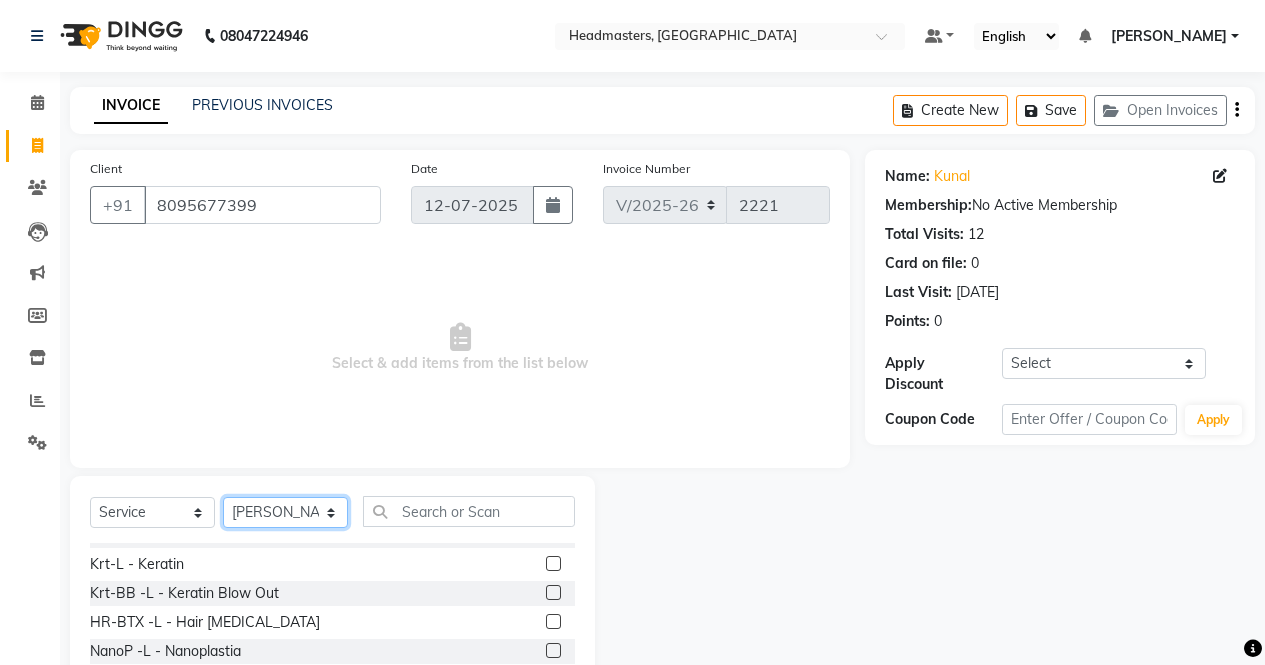 scroll, scrollTop: 700, scrollLeft: 0, axis: vertical 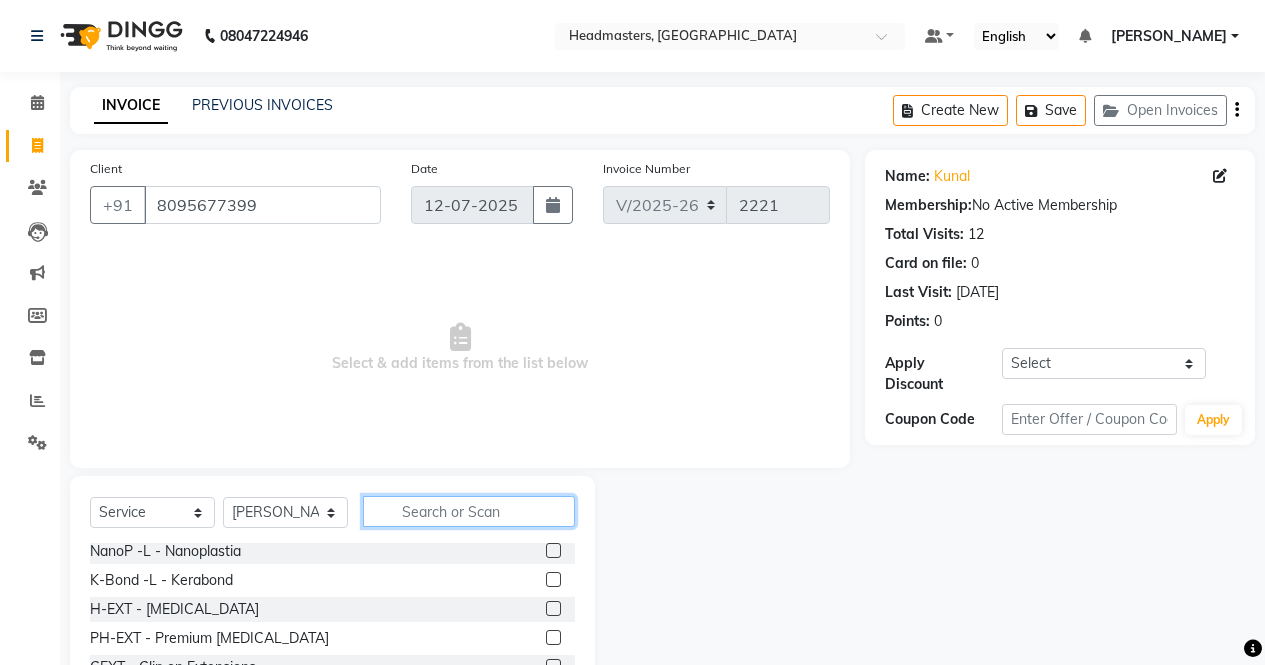 click 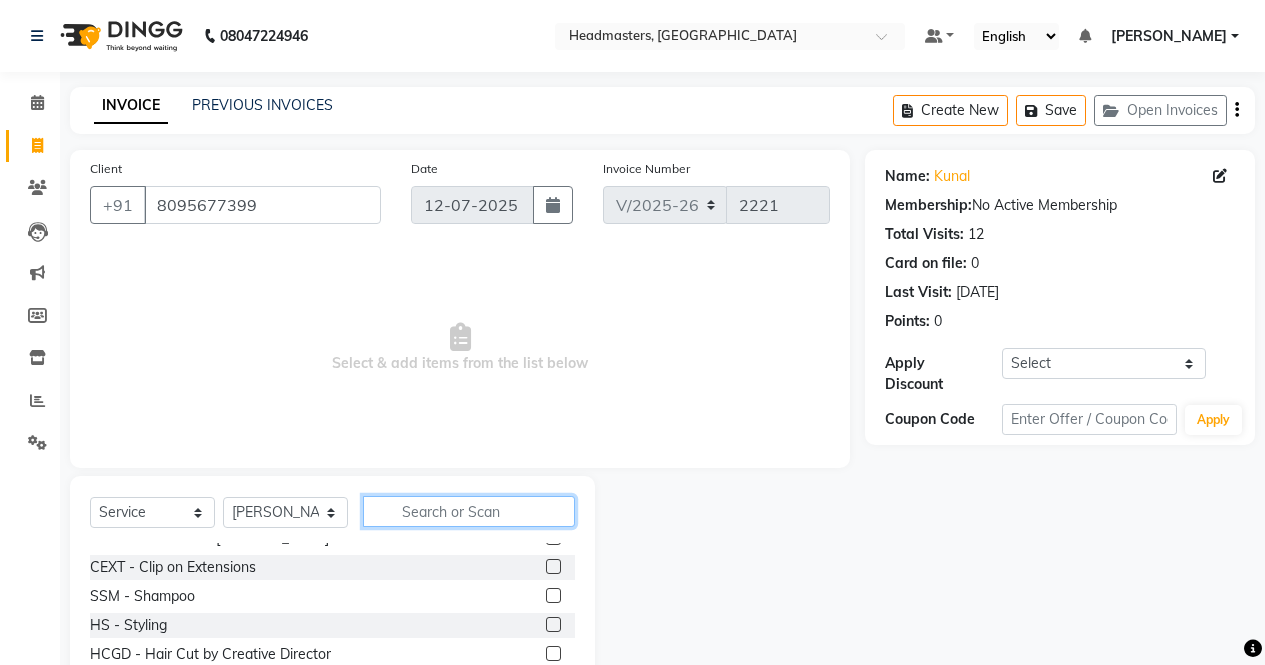 scroll, scrollTop: 900, scrollLeft: 0, axis: vertical 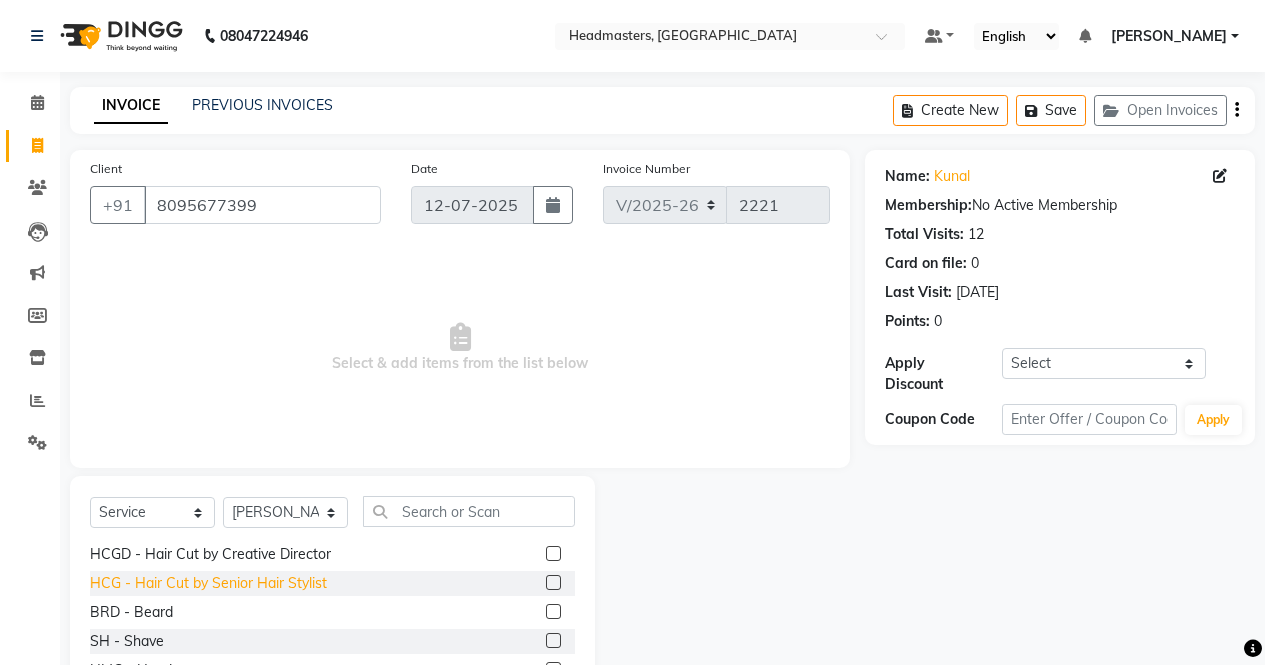 click on "HCG - Hair Cut by Senior Hair Stylist" 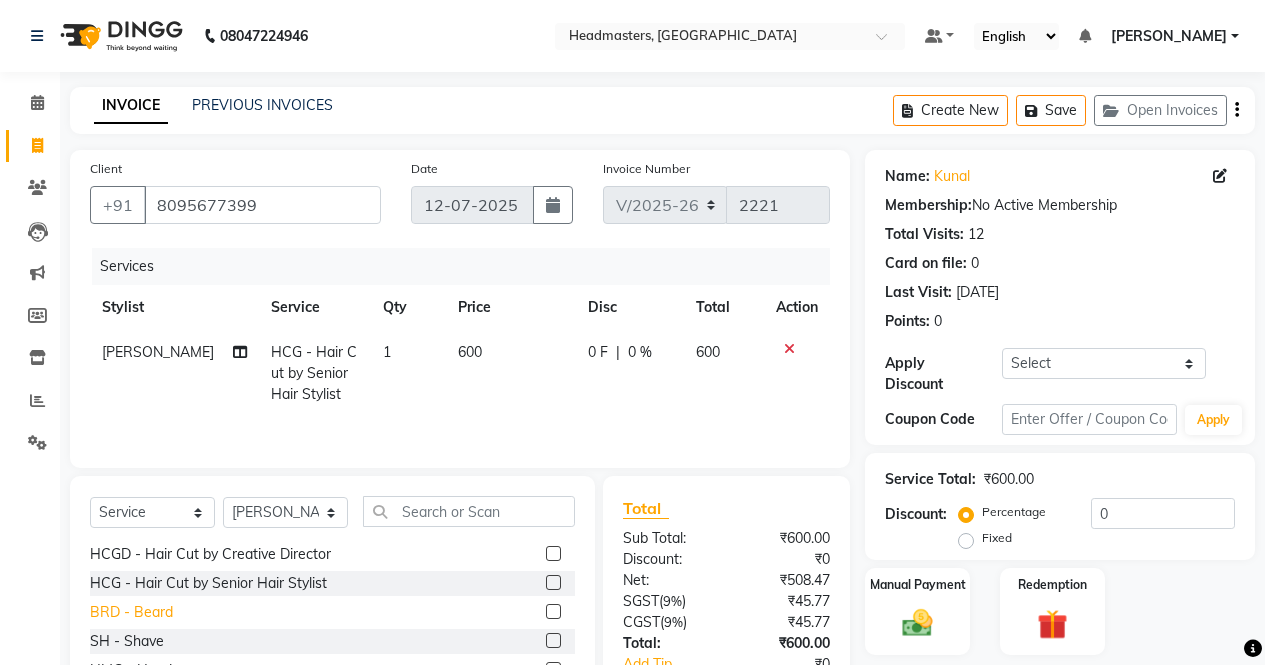 click on "BRD - Beard" 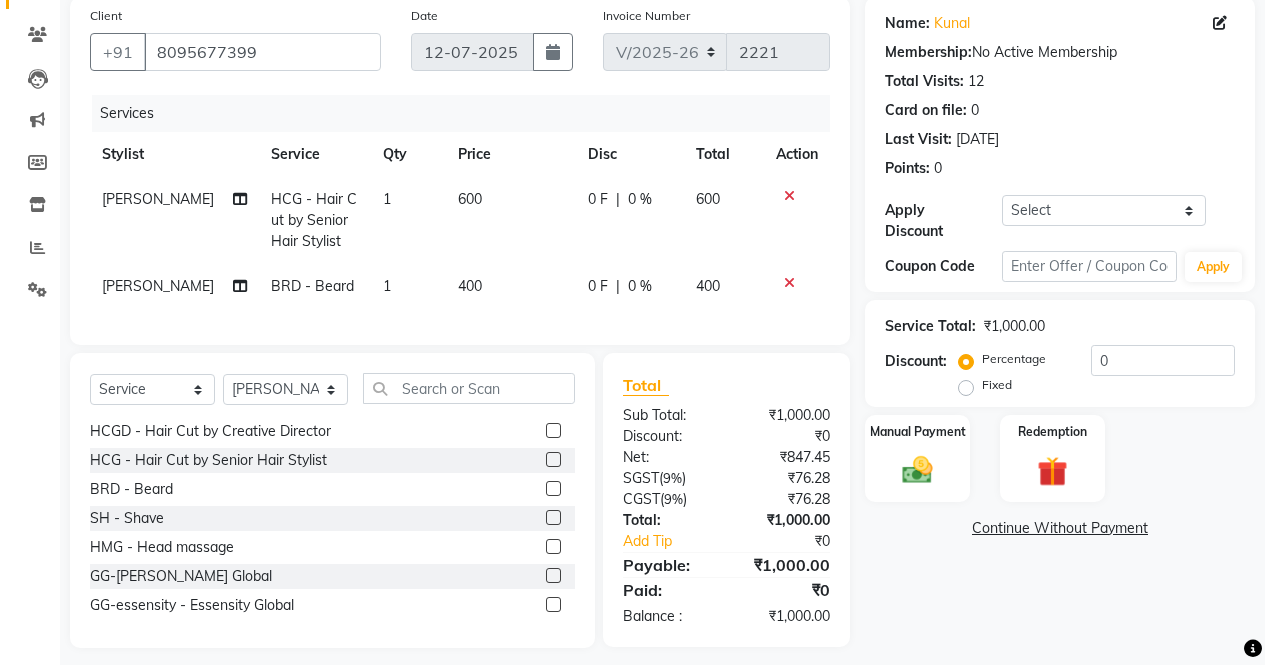 scroll, scrollTop: 181, scrollLeft: 0, axis: vertical 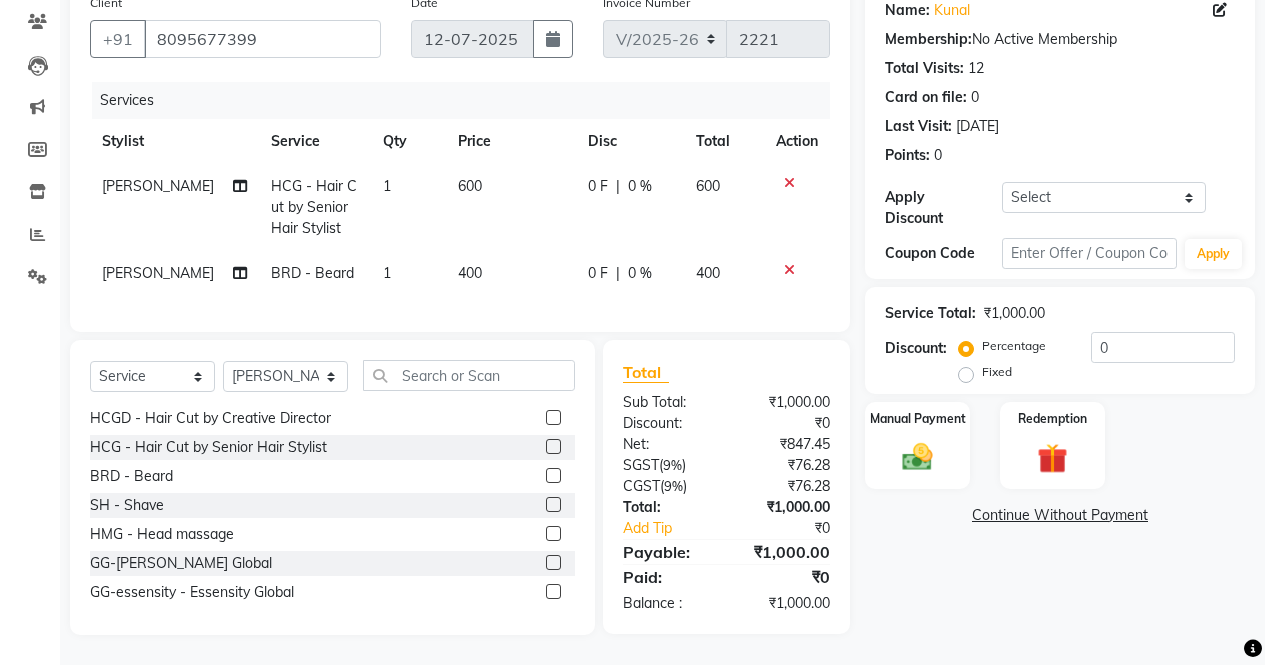 click on "600" 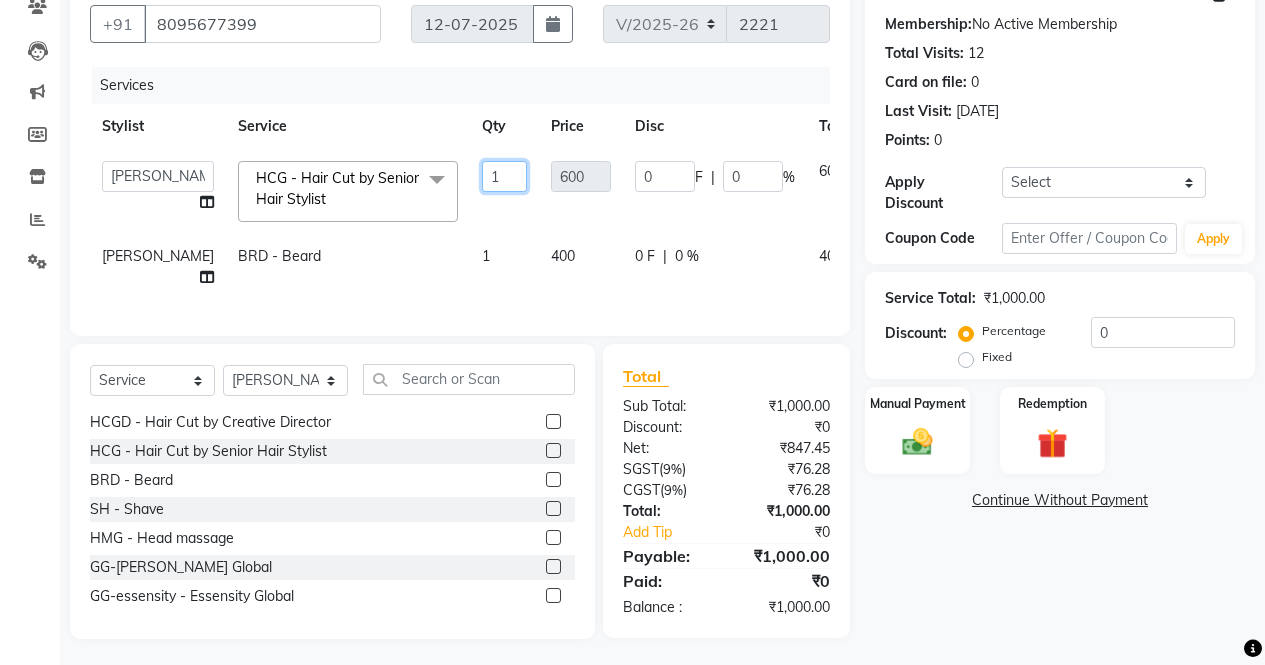 click on "1" 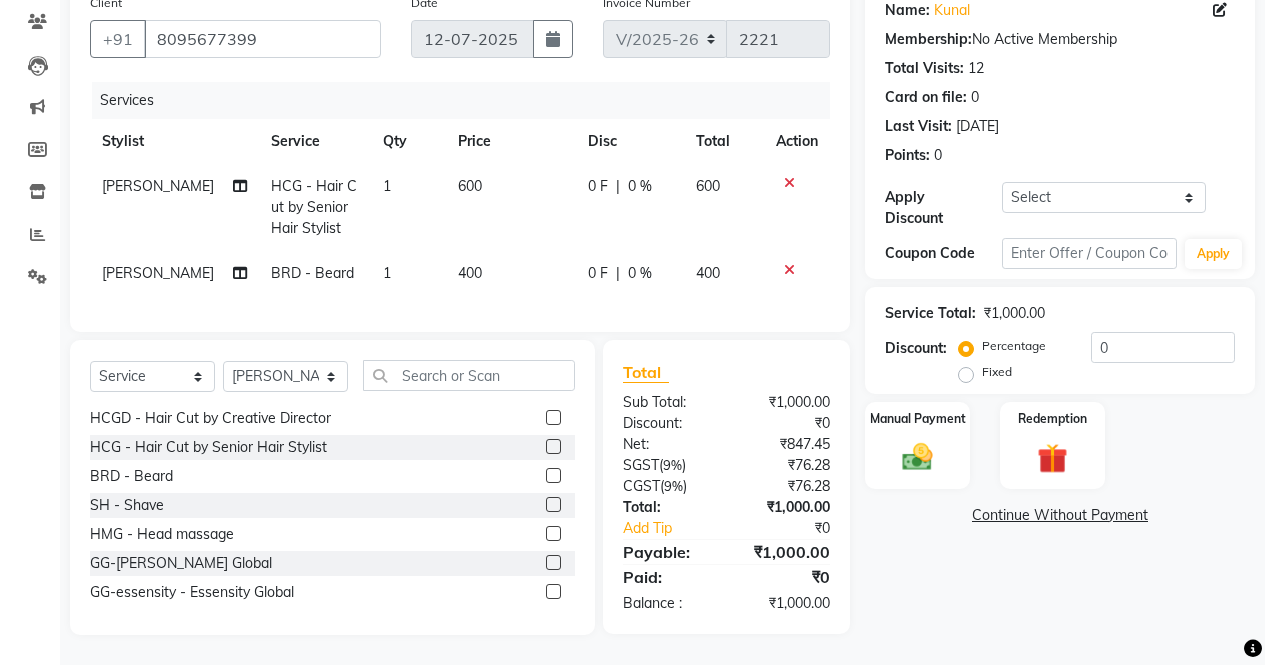 click on "400" 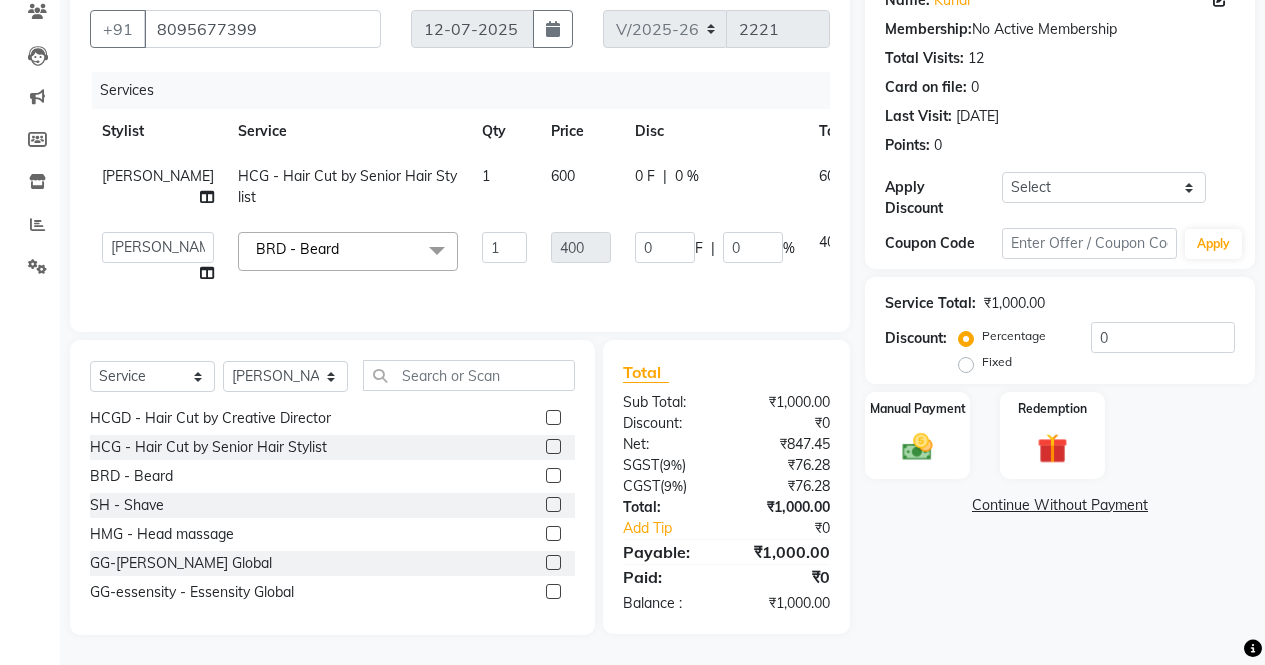 click on "600" 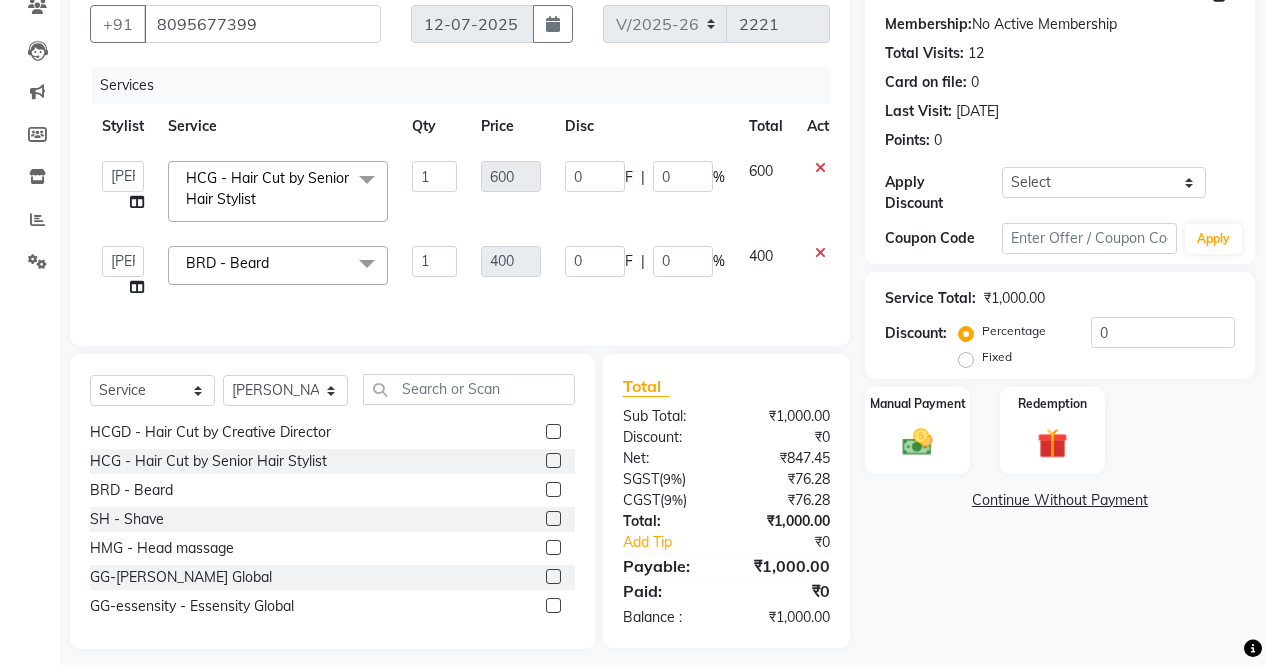click on "600" 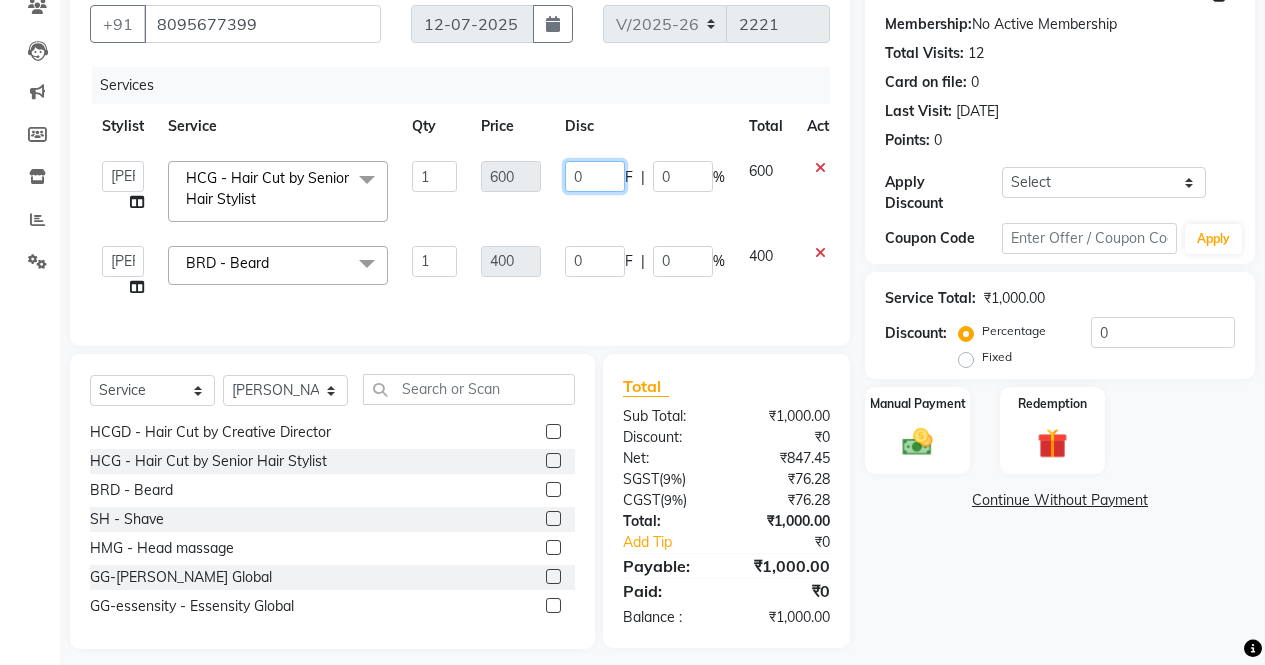 click on "0" 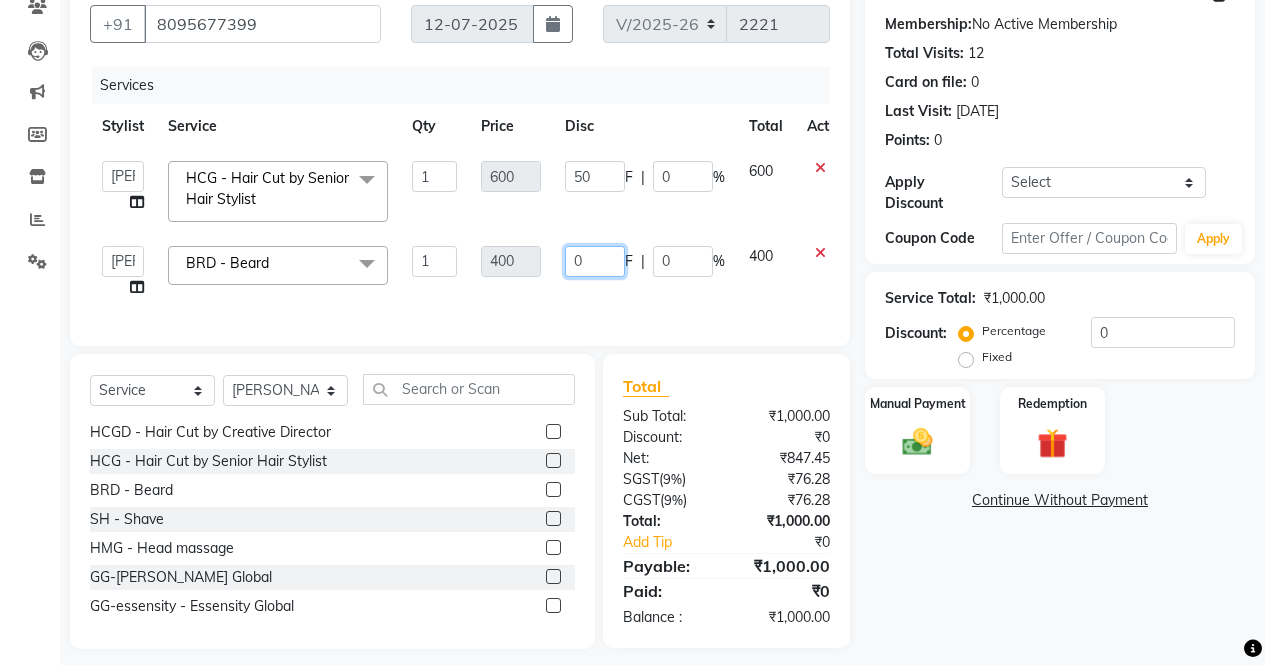 click on "0" 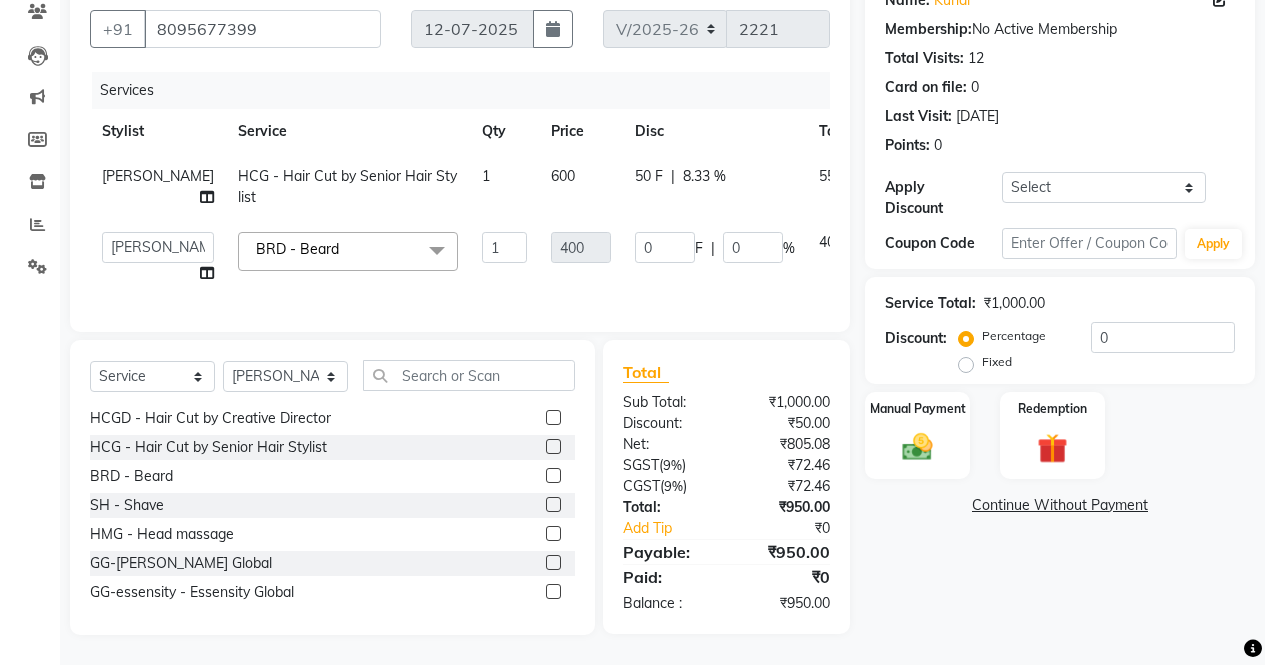 click on "50 F | 8.33 %" 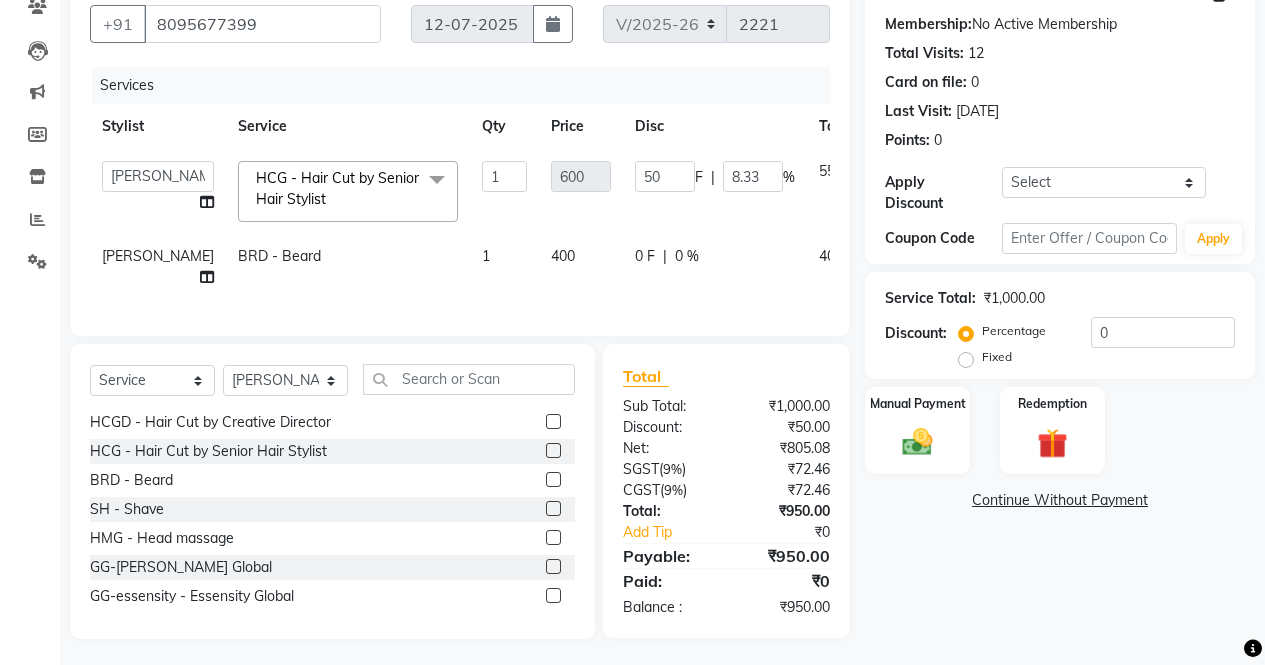 click on "50" 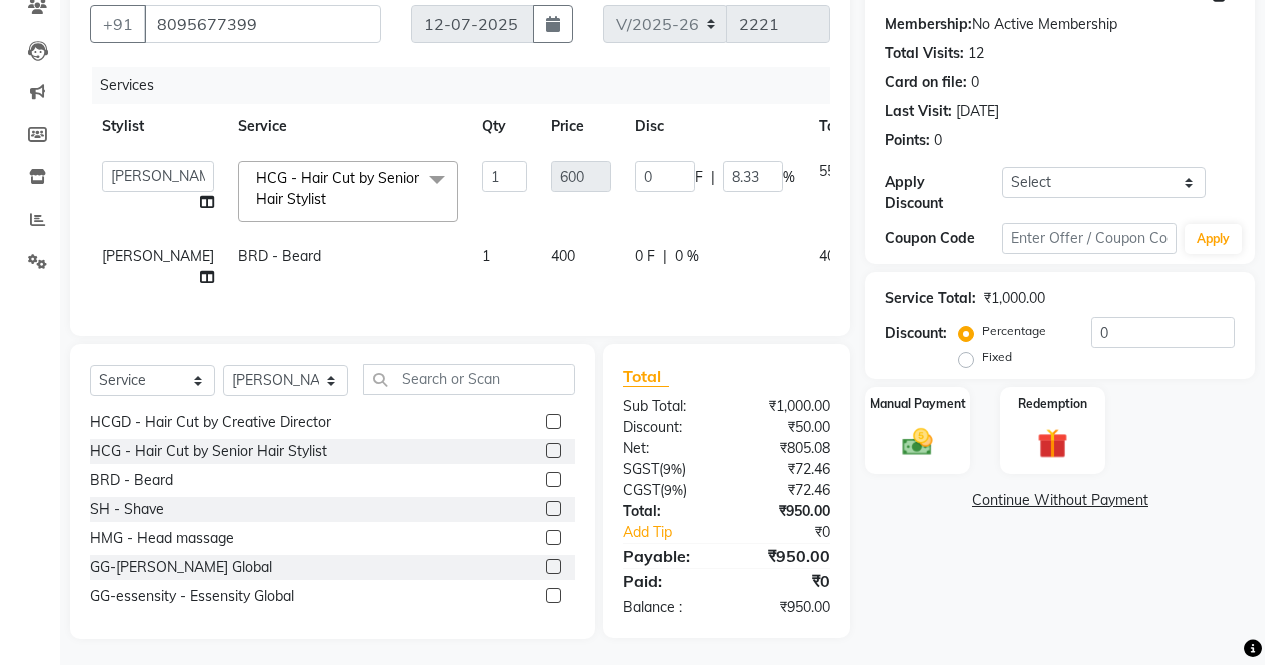 click on "AFIA   Anjali   [PERSON_NAME]   [PERSON_NAME]    [PERSON_NAME]   HEAD [PERSON_NAME]    [PERSON_NAME]    [PERSON_NAME]    [PERSON_NAME]   Love   [PERSON_NAME]    [PERSON_NAME]    [PERSON_NAME]    [PERSON_NAME]   [PERSON_NAME]   [PERSON_NAME]    [PERSON_NAME]    Sunny    SURAJ    [PERSON_NAME]  HCG - Hair Cut by Senior Hair Stylist  x SSL - Shampoo SCL - Shampoo and conditioner (with natural dry) HML - Head massage(with natural dry) HCLD - Hair Cut by Creative Director HCL - Hair Cut by Senior Hair Stylist Trim - Trimming (one Length) Spt - Split ends/short/candle cut BD - Blow dry OS - Open styling GL-igora - Igora Global GL-essensity - Essensity Global Hlts-L - Highlights [MEDICAL_DATA] - Balayage Chunks  - Chunks CR  - Color removal CRF - Color refresh Stk - Per streak RT-IG - Igora Root Touchup(one inch only) RT-ES - Essensity Root Touchup(one inch only) Reb - Rebonding ST  - Straight therapy Krt-L - Keratin Krt-BB -L - Keratin Blow Out HR-BTX -L  - Hair [MEDICAL_DATA] NanoP -L - Nanoplastia K-Bond -L  - Kerabond H-EXT - [MEDICAL_DATA] HS - Styling" 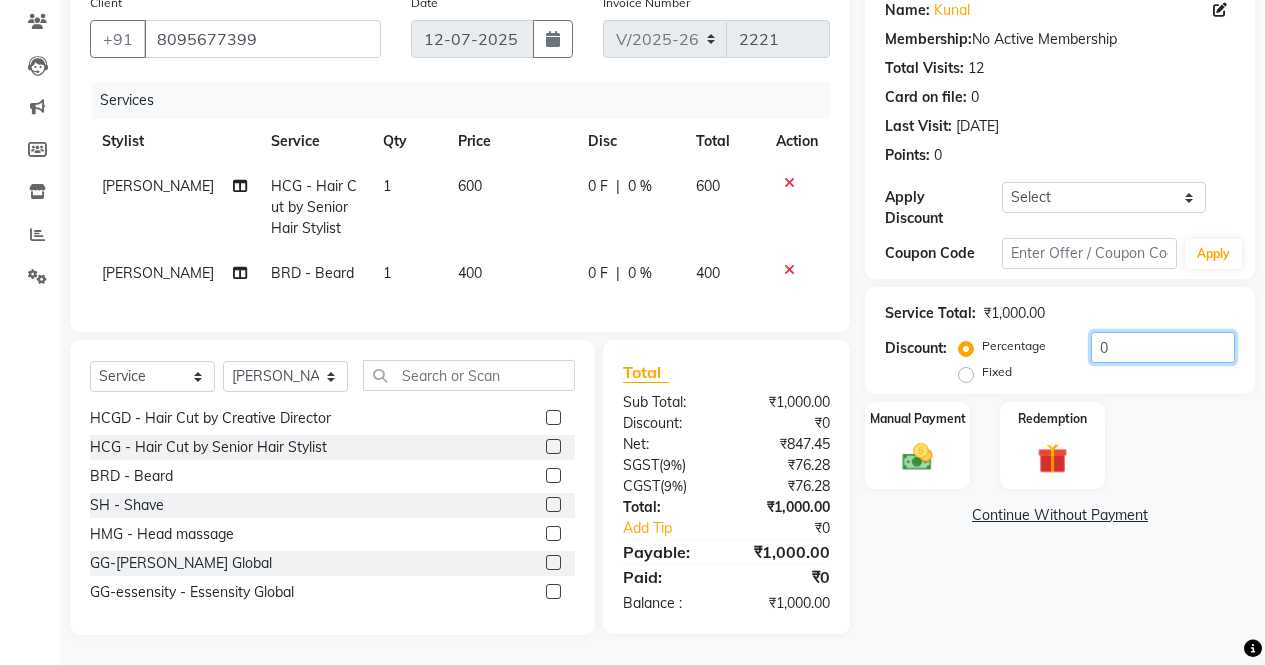 click on "0" 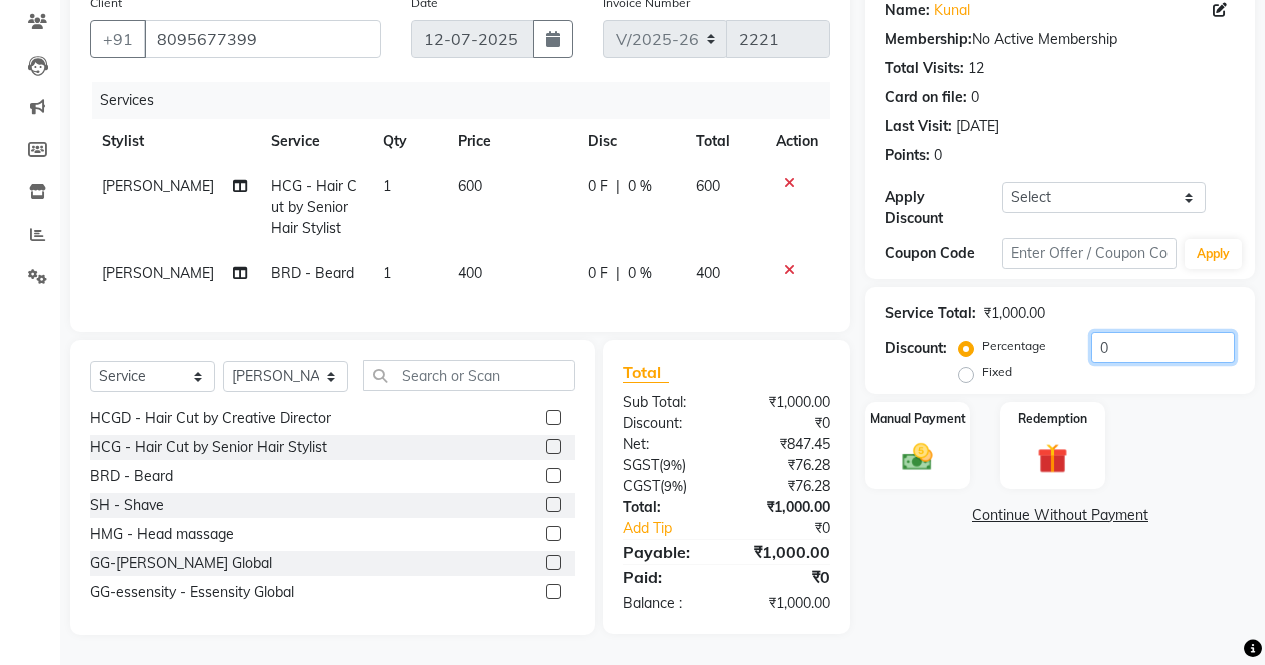 click on "0" 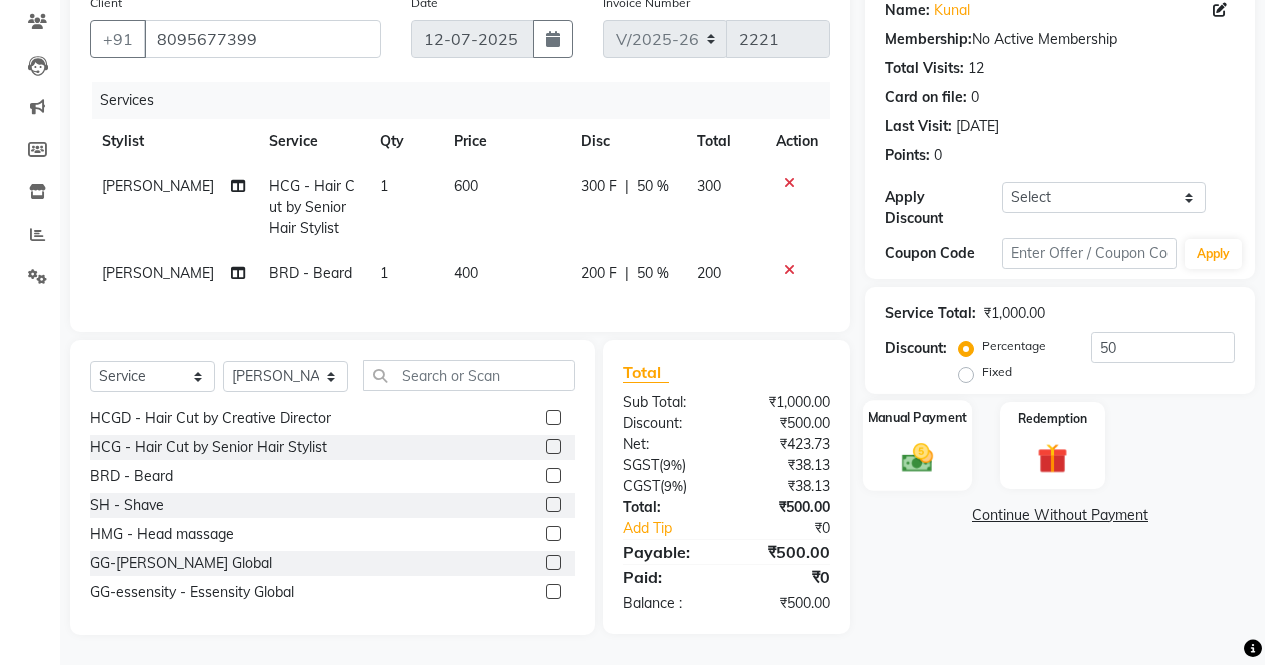 click 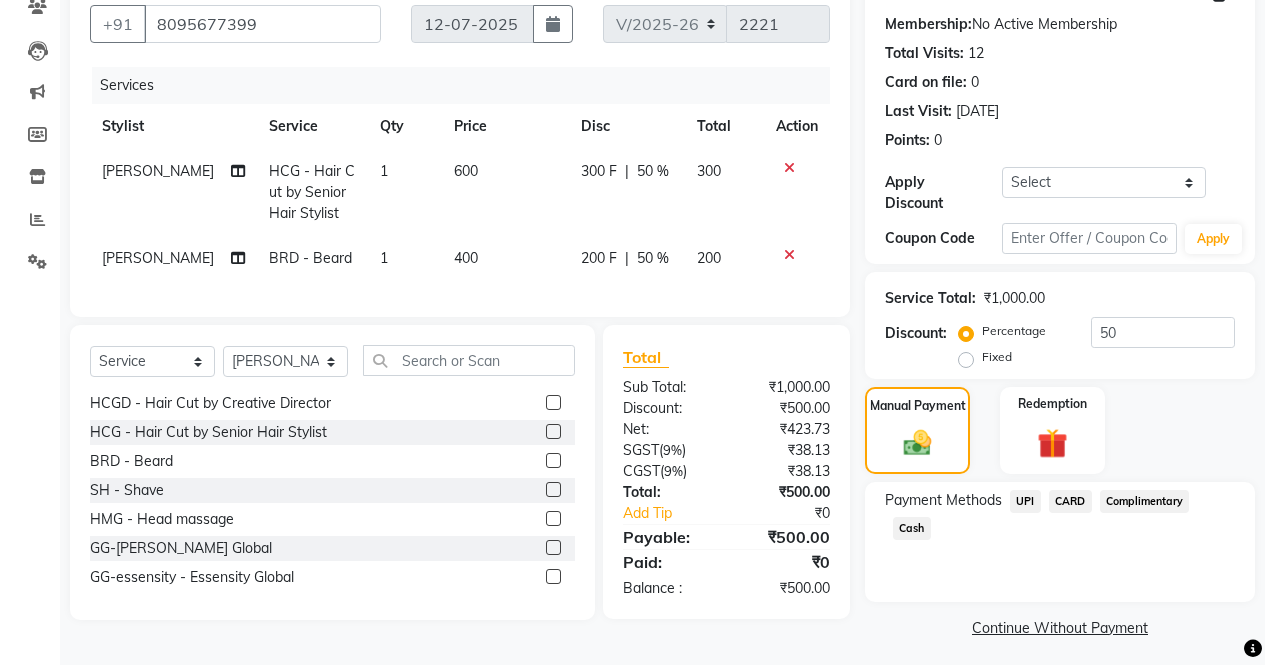 click on "Cash" 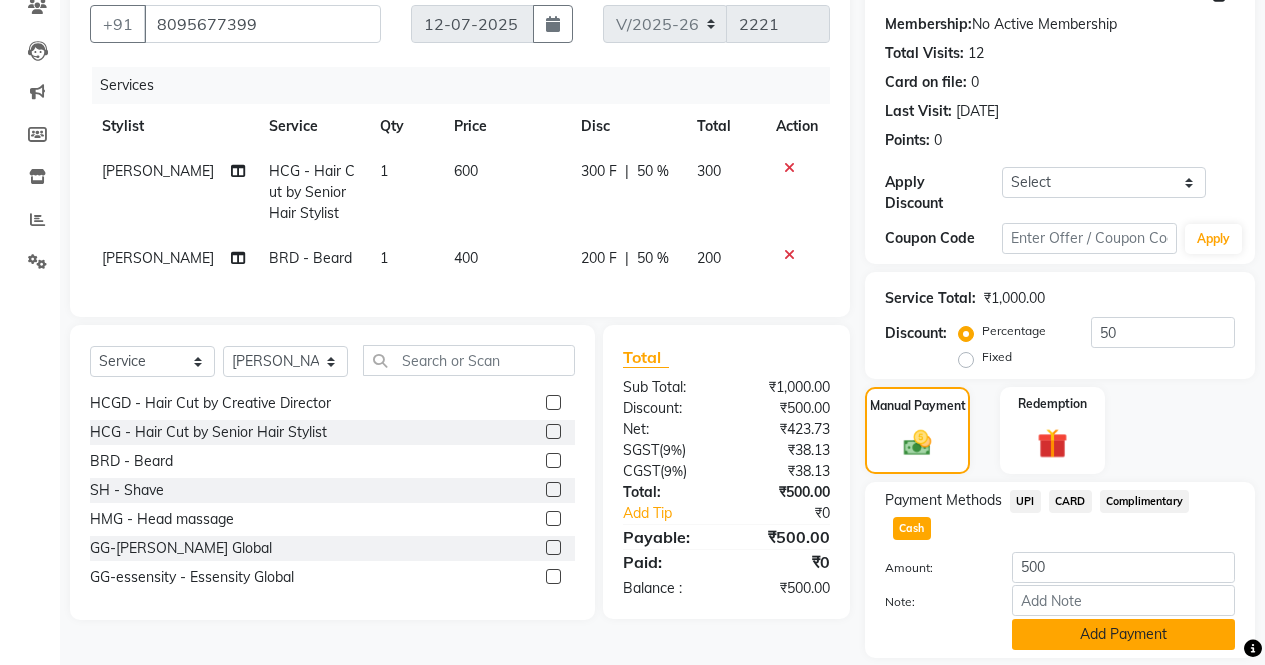 click on "Add Payment" 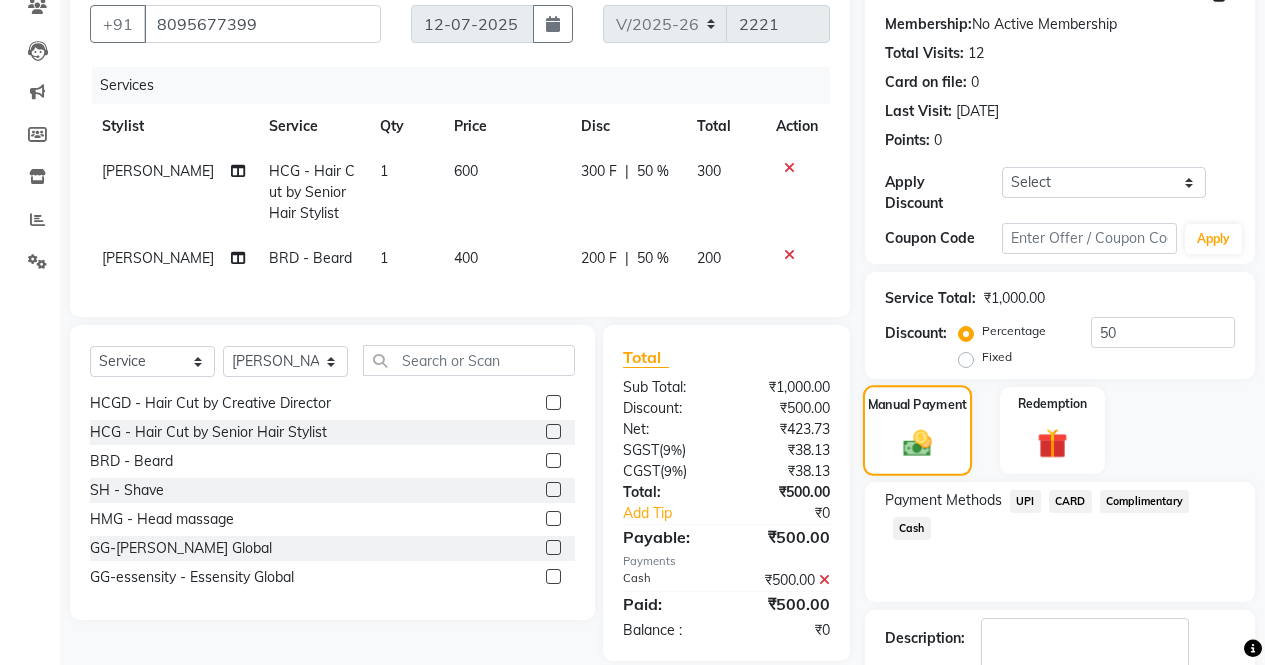 scroll, scrollTop: 257, scrollLeft: 0, axis: vertical 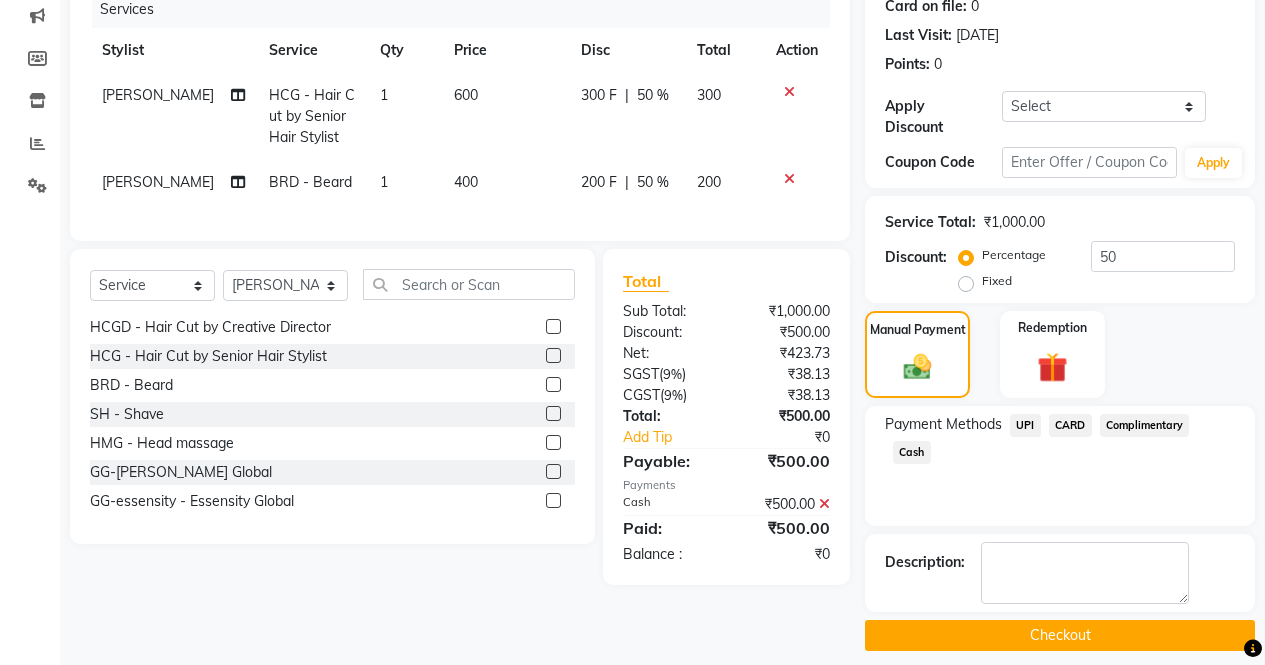 click on "Checkout" 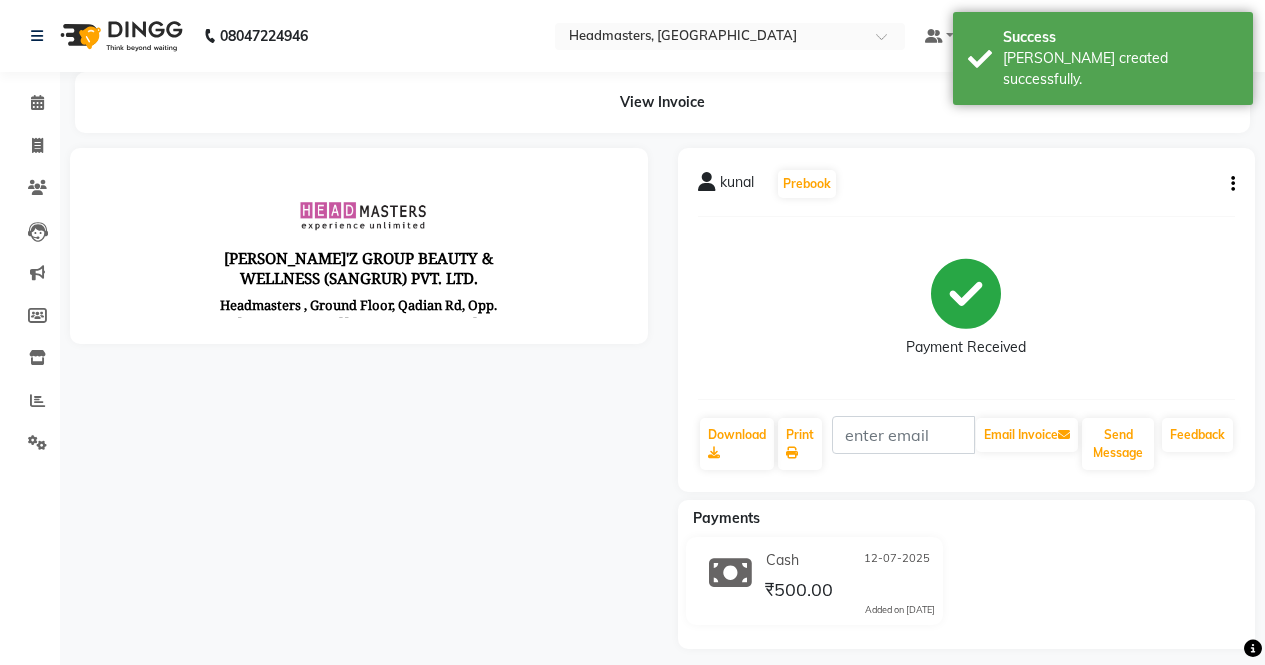 scroll, scrollTop: 0, scrollLeft: 0, axis: both 